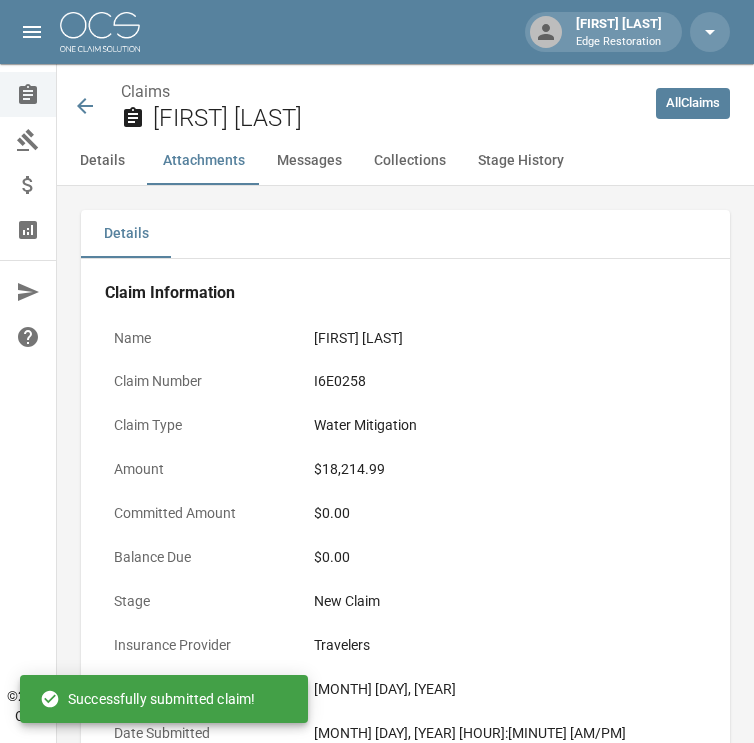 scroll, scrollTop: 1873, scrollLeft: 0, axis: vertical 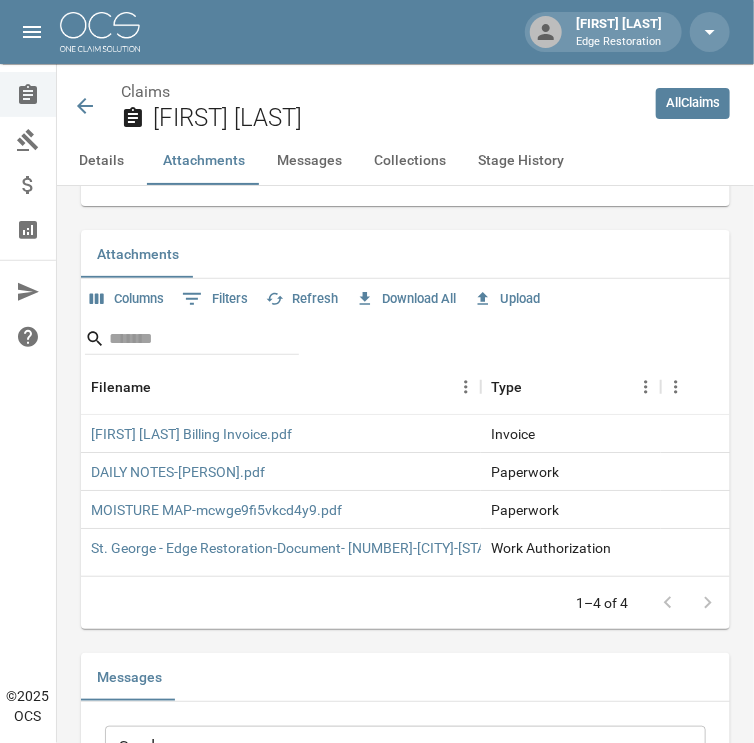 click at bounding box center (100, 32) 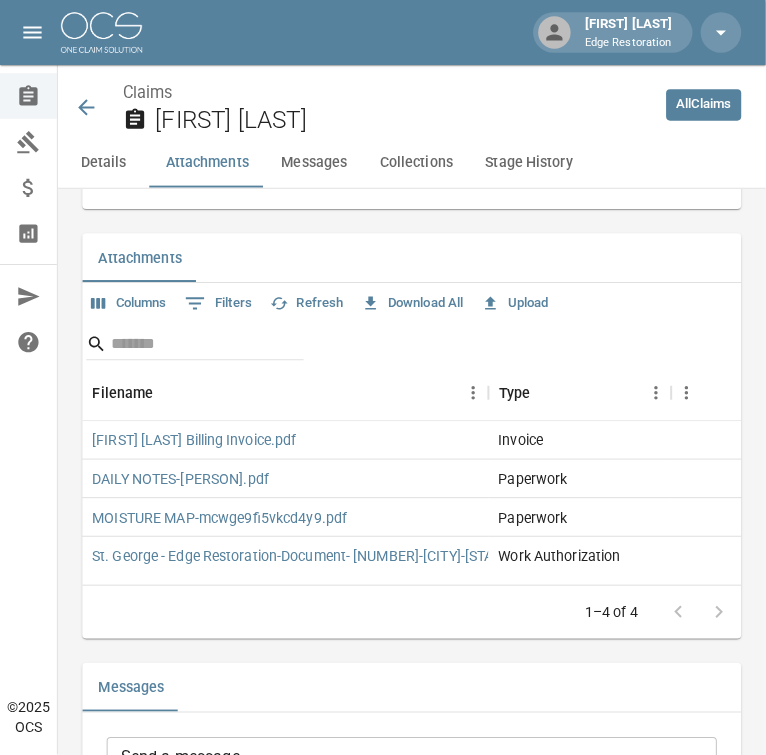 scroll, scrollTop: 0, scrollLeft: 0, axis: both 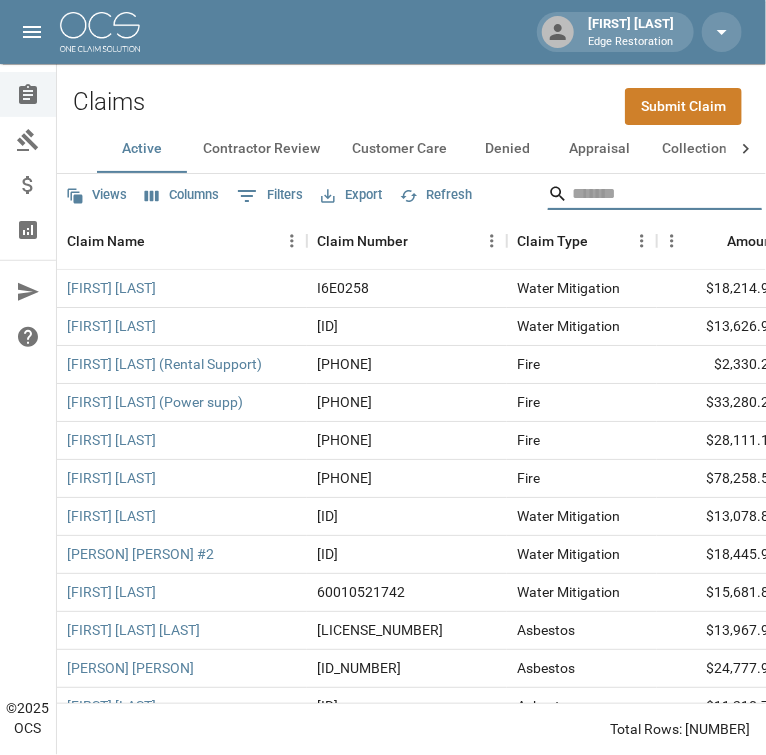 click at bounding box center [652, 194] 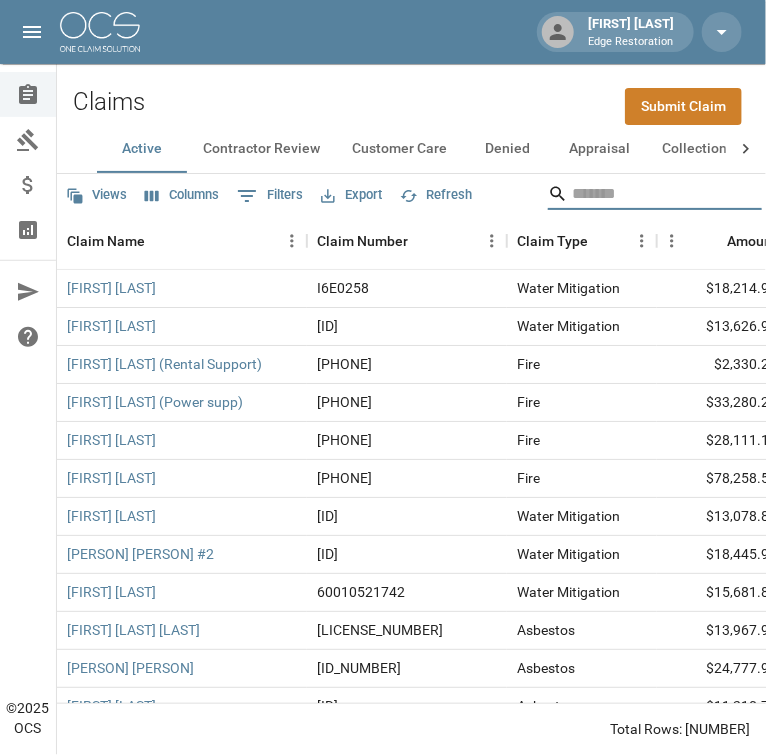 click 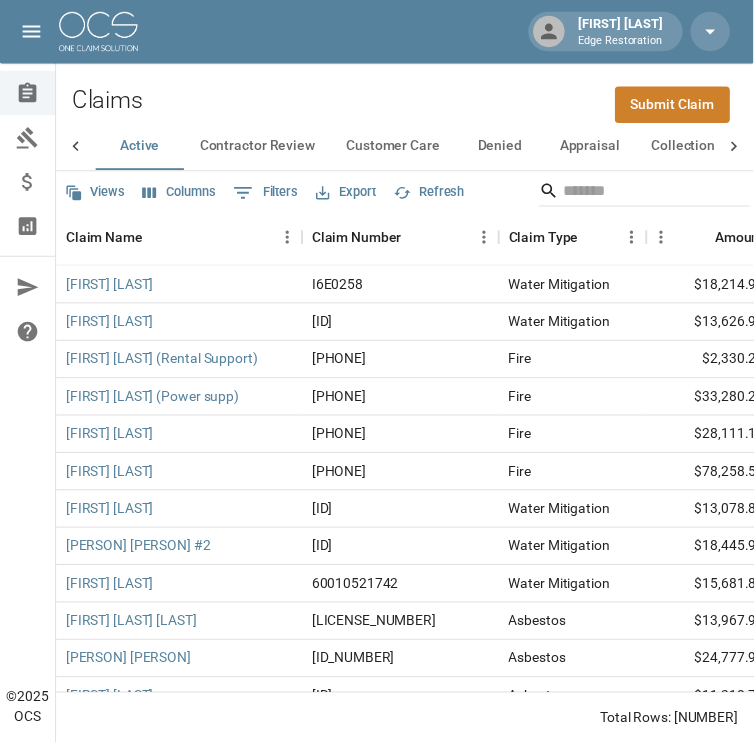 scroll, scrollTop: 0, scrollLeft: 197, axis: horizontal 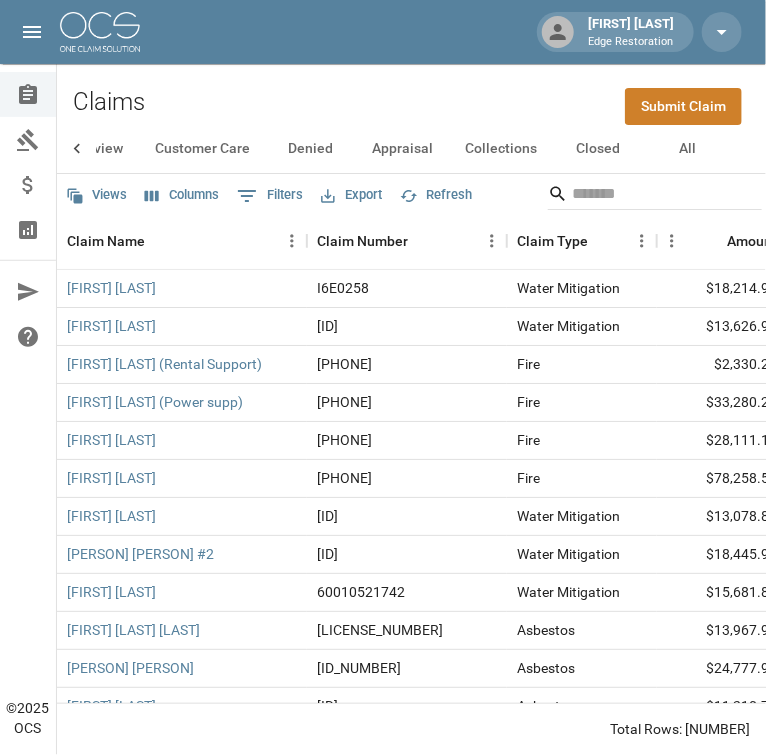 click on "All" at bounding box center [688, 149] 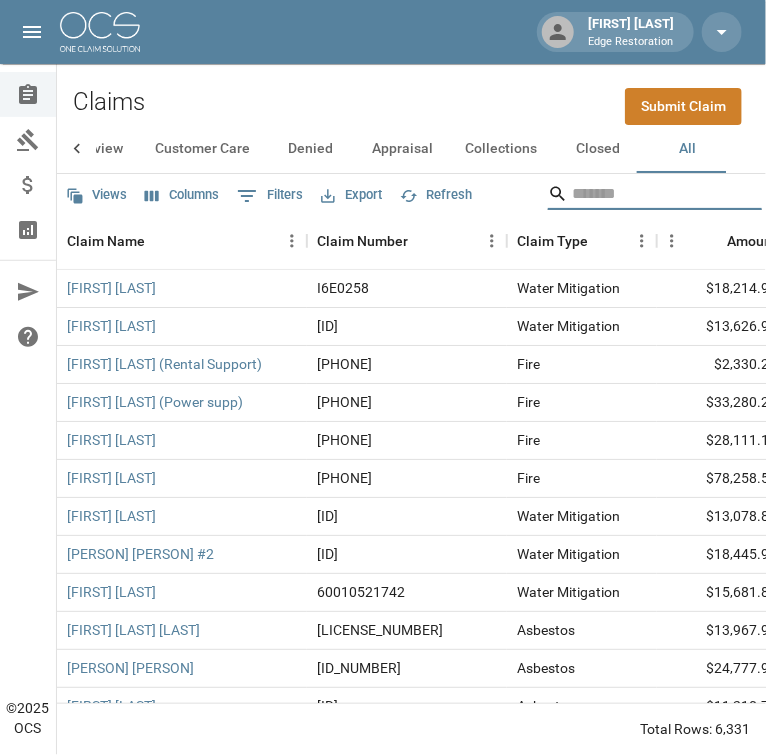 click at bounding box center (652, 194) 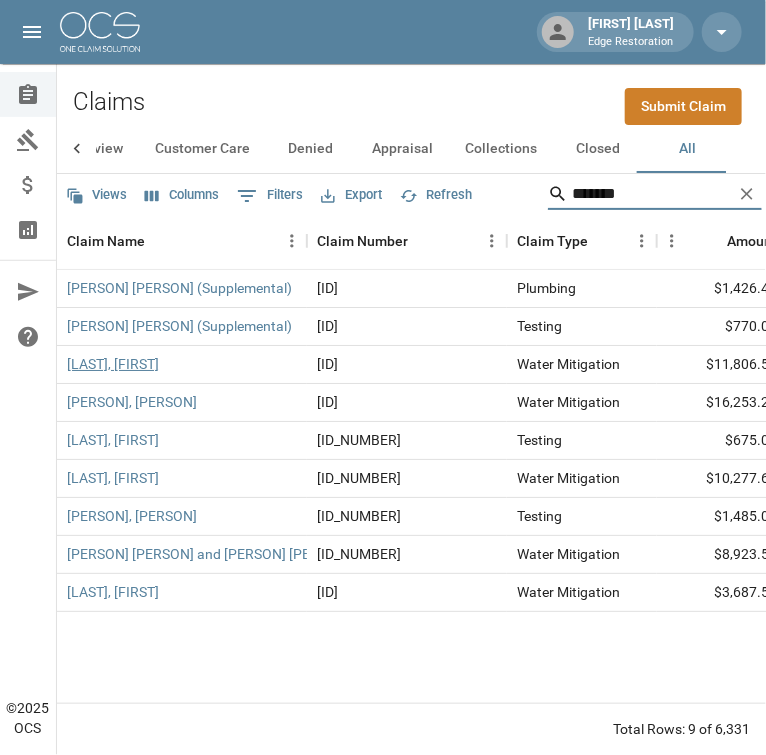 type on "*******" 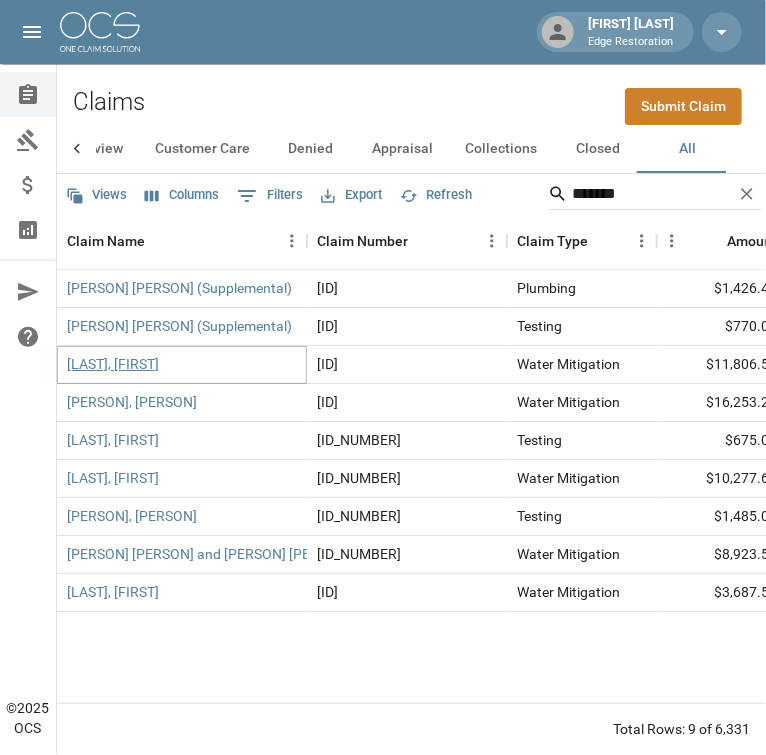 click on "[LAST], [FIRST]" at bounding box center [113, 364] 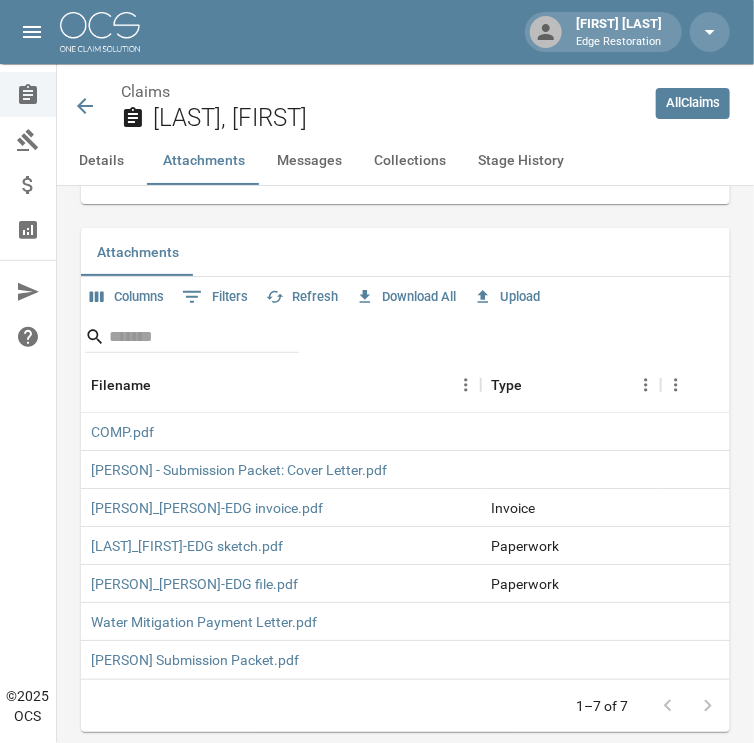 scroll, scrollTop: 1839, scrollLeft: 0, axis: vertical 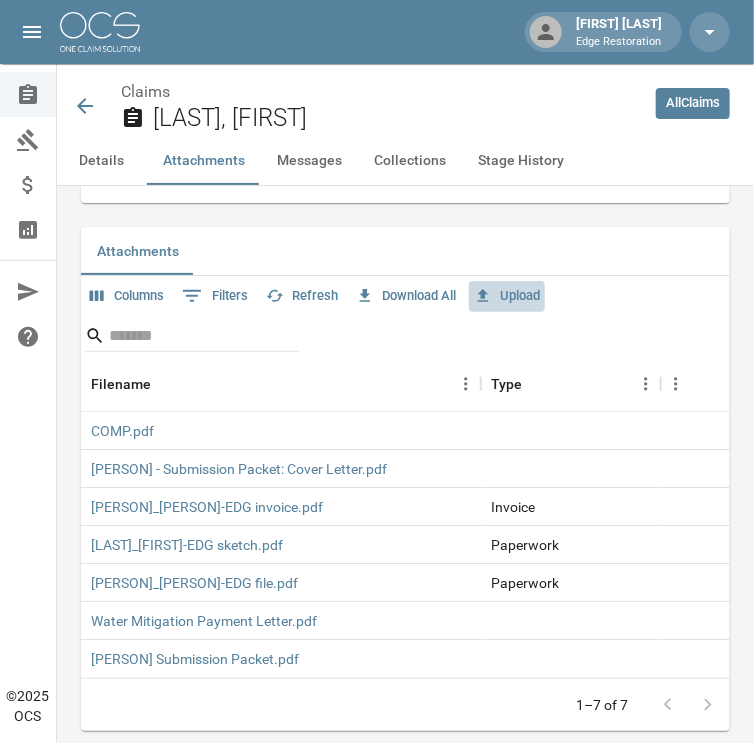 click on "Upload" at bounding box center [507, 296] 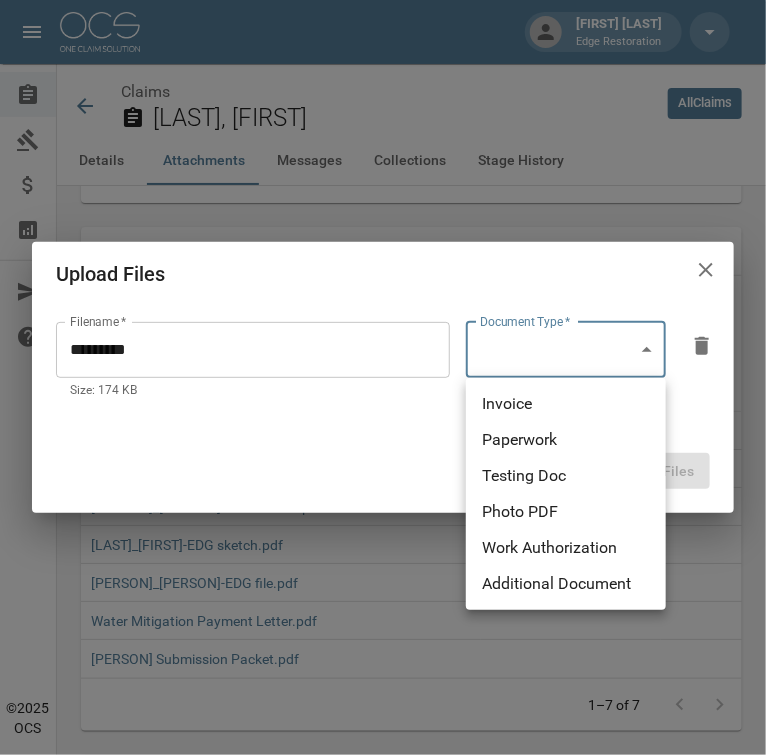 click on "[FIRST] [LAST] Edge Restoration Claims Collections Payment Tracking Analytics Contact Us Help Center © 2025 OCS Claims Miranda, Josue All Claims Details Attachments Messages Collections Stage History Details Claim Information Name Miranda, Josue Claim Number ho0001116867 Claim Type Water Mitigation Amount $11,806.53 Committed Amount $8,700.00 Balance Due $8,700.00 Stage Settled Payment Processing Insurance Provider Stillwater Date of Loss May 23, 2025 Date Submitted Jun 13, 2025 11:51 PM Date Claim Escalated - Date Claim Closed - Claim Outcome - Claim Closure Reason - Submitted By Alicia Tubbs Company E Restoration Created At Jun 13, 2025 11:51 PM Updated At Jul 11, 2025 12:14 PM Insured's Information Property Owner Josette Miranda Mailing Address 1220 Calle Luces Mailing City Sierra Vista Mailing State Arizona Mailing Zip 85635 Insured's Phone Number (520) 366-1392 Insured's Alt Phone Number - Insured's Email - Documentation Invoice(s) pdf MIRANDA_JOSETTE-EDG invoice.pdf Work Authorizations - -" at bounding box center [383, 197] 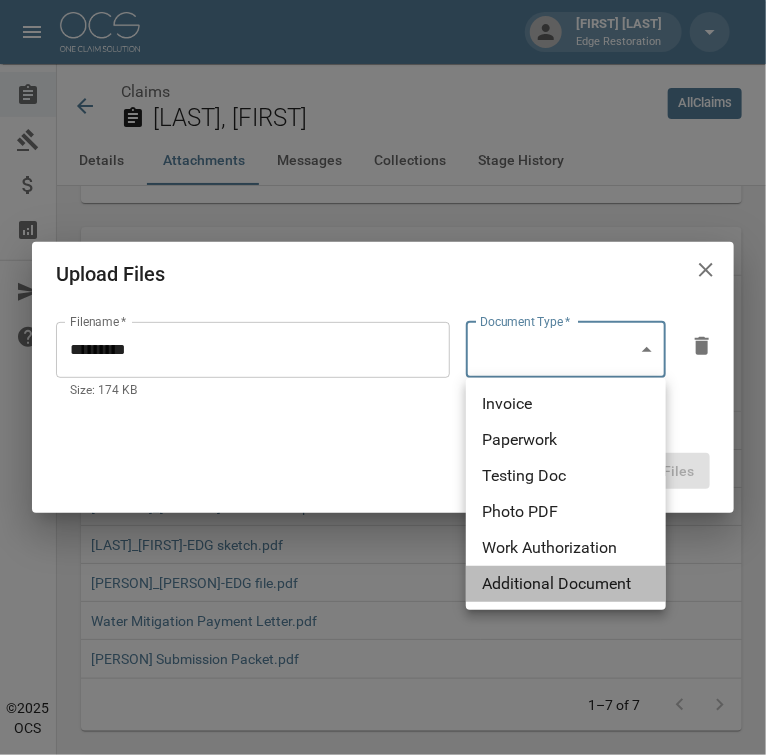 click on "Additional Document" at bounding box center (566, 584) 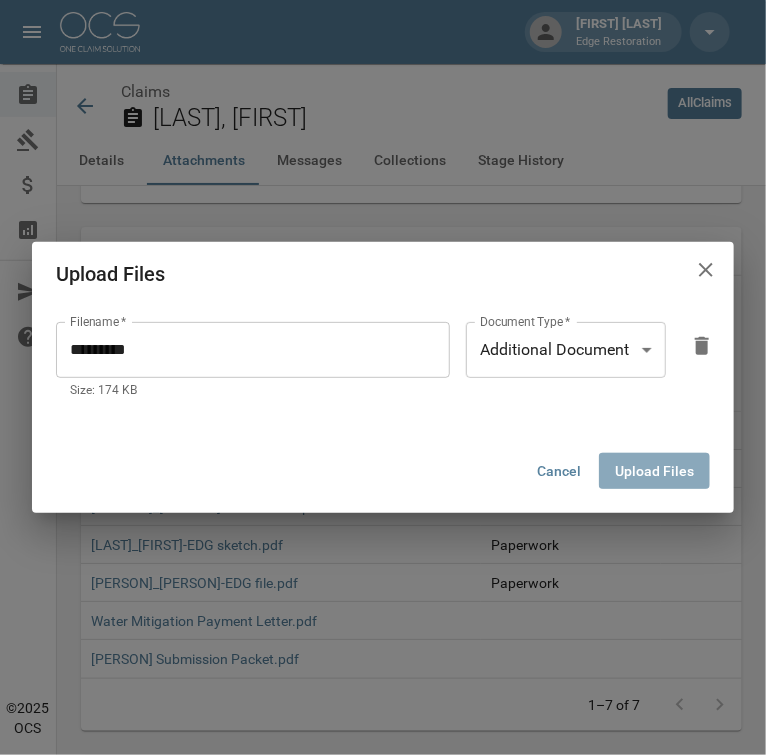 click on "Upload Files" at bounding box center [654, 471] 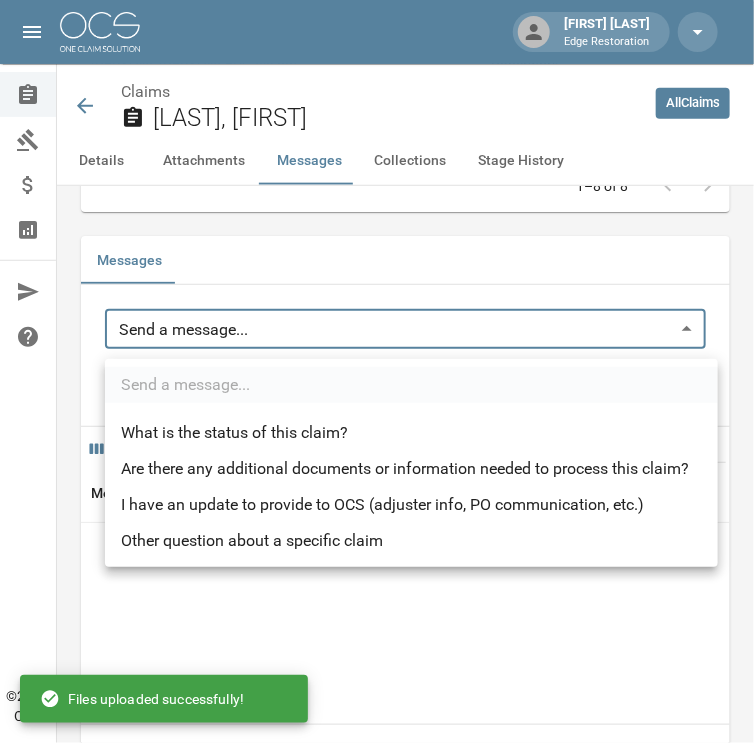 scroll, scrollTop: 2398, scrollLeft: 0, axis: vertical 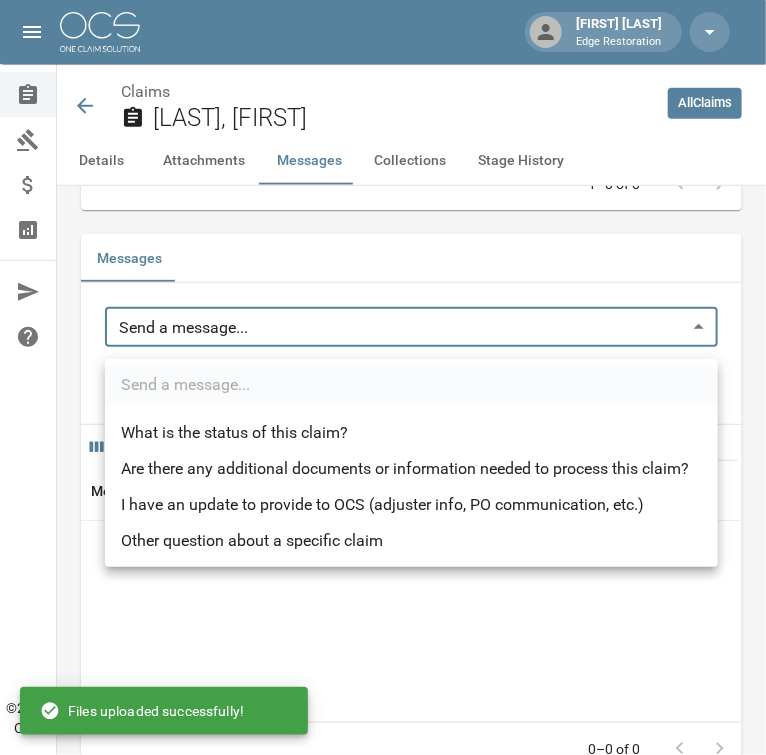 click on "[FIRST] [LAST] Edge Restoration Claims Collections Payment Tracking Analytics Contact Us Help Center © 2025 OCS Claims Miranda, Josue All Claims Details Attachments Messages Collections Stage History Details Claim Information Name Miranda, Josue Claim Number ho0001116867 Claim Type Water Mitigation Amount $11,806.53 Committed Amount $8,700.00 Balance Due $8,700.00 Stage Settled Payment Processing Insurance Provider Stillwater Date of Loss May 23, 2025 Date Submitted Jun 13, 2025 11:51 PM Date Claim Escalated - Date Claim Closed - Claim Outcome - Claim Closure Reason - Submitted By Alicia Tubbs Company E Restoration Created At Jun 13, 2025 11:51 PM Updated At Jul 11, 2025 12:14 PM Insured's Information Property Owner Josette Miranda Mailing Address 1220 Calle Luces Mailing City Sierra Vista Mailing State Arizona Mailing Zip 85635 Insured's Phone Number (520) 366-1392 Insured's Alt Phone Number - Insured's Email - Documentation Invoice(s) pdf MIRANDA_JOSETTE-EDG invoice.pdf Work Authorizations - -" at bounding box center (383, -343) 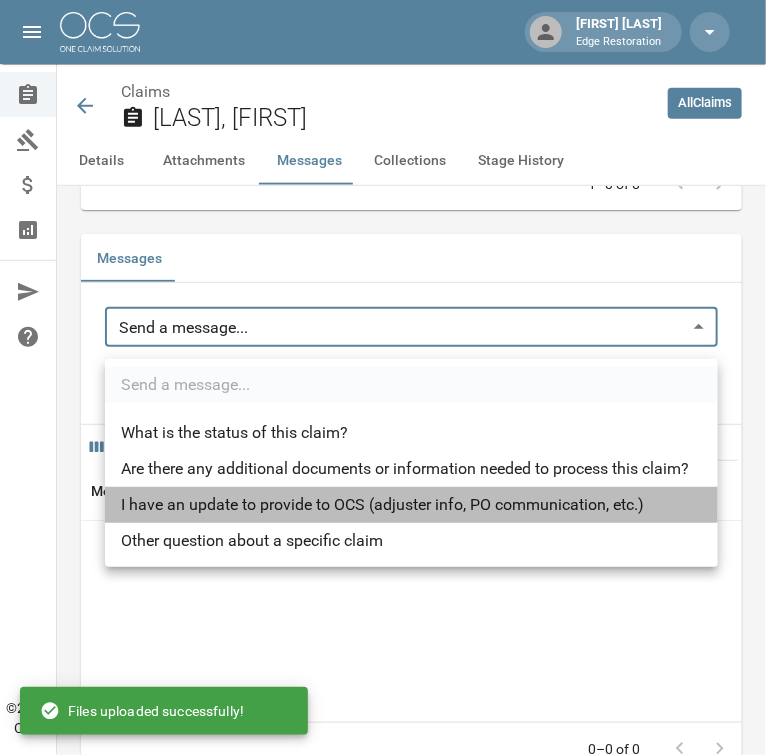 click on "I have an update to provide to OCS (adjuster info, PO communication, etc.)" at bounding box center (411, 505) 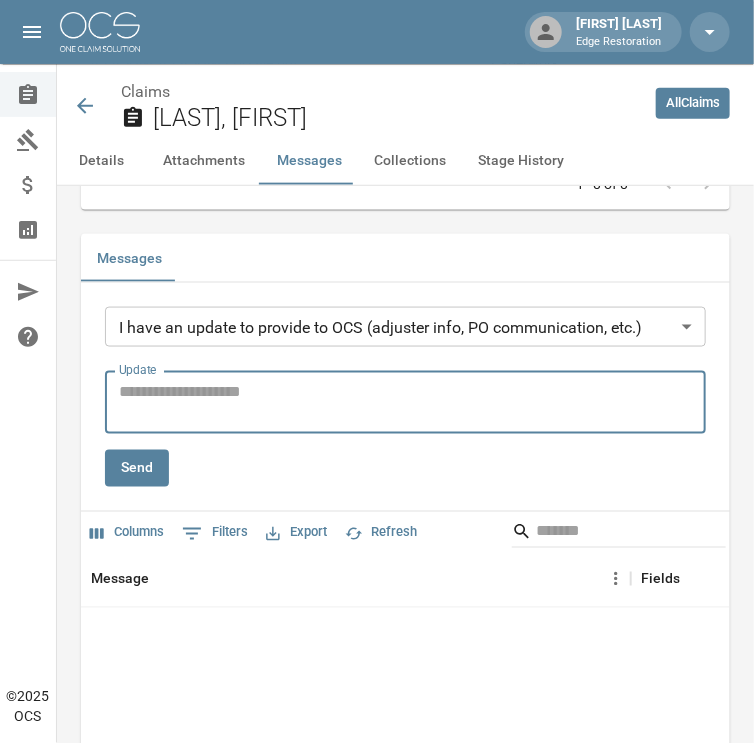 click on "Update" at bounding box center [405, 403] 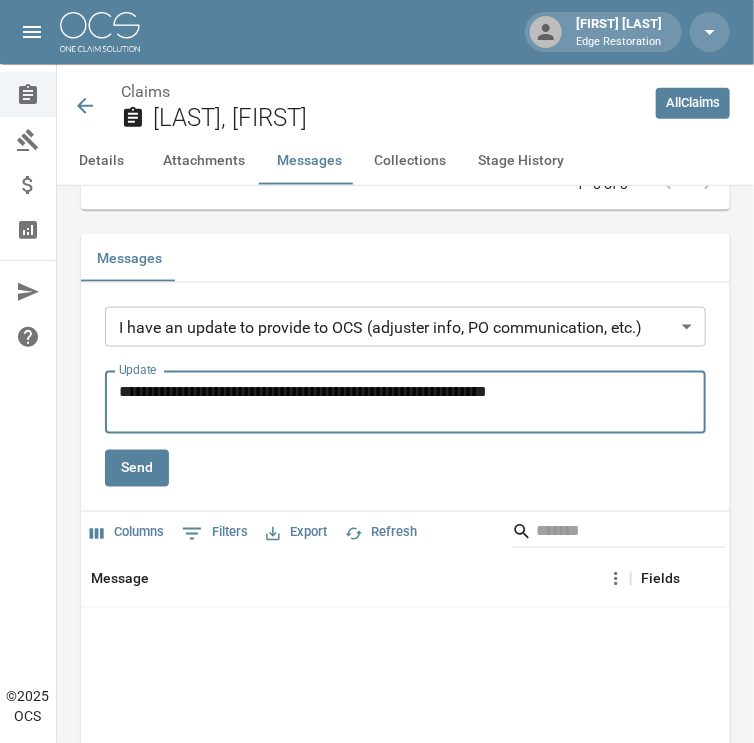 type on "**********" 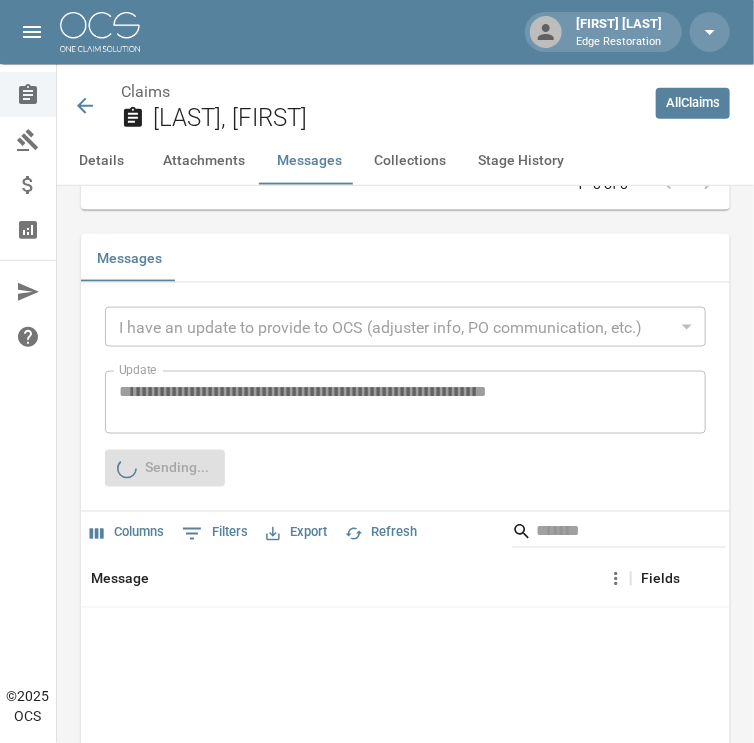 type 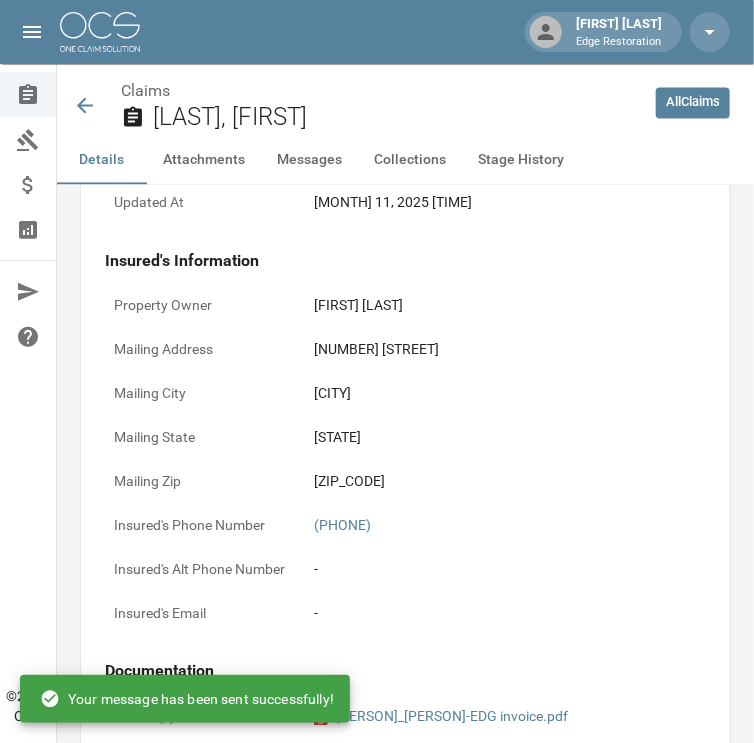 scroll, scrollTop: 879, scrollLeft: 0, axis: vertical 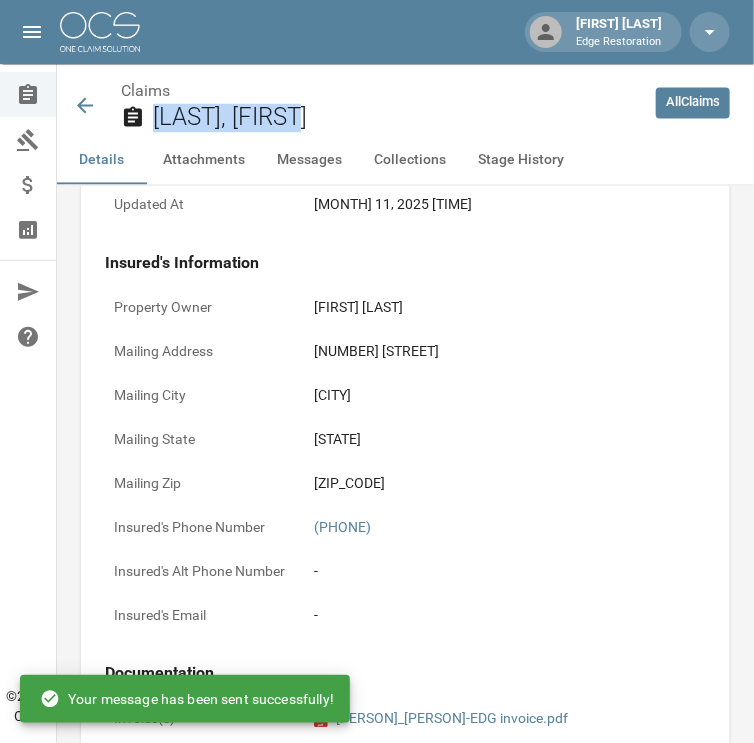 drag, startPoint x: 325, startPoint y: 126, endPoint x: 156, endPoint y: 128, distance: 169.01184 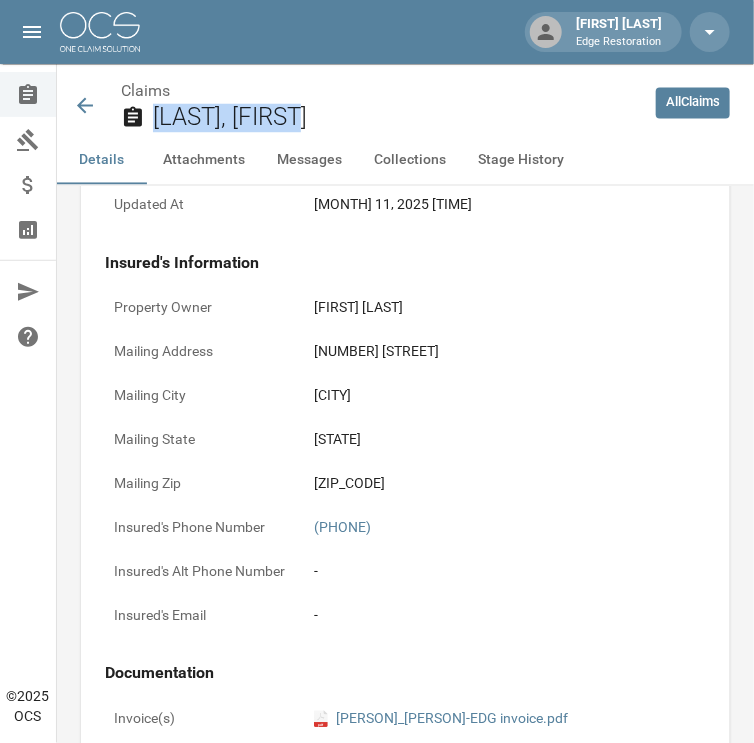 copy on "Miranda, Josue" 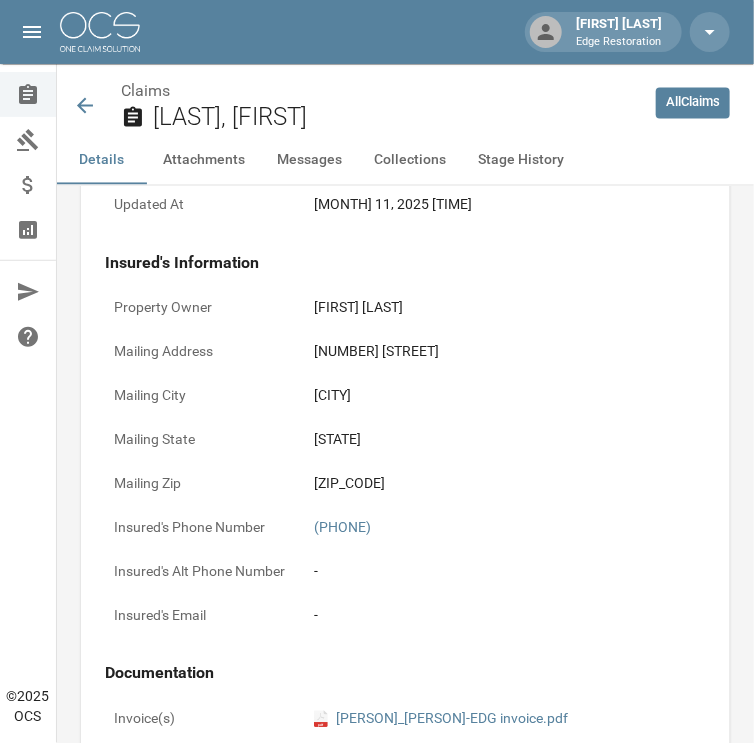 click at bounding box center (100, 32) 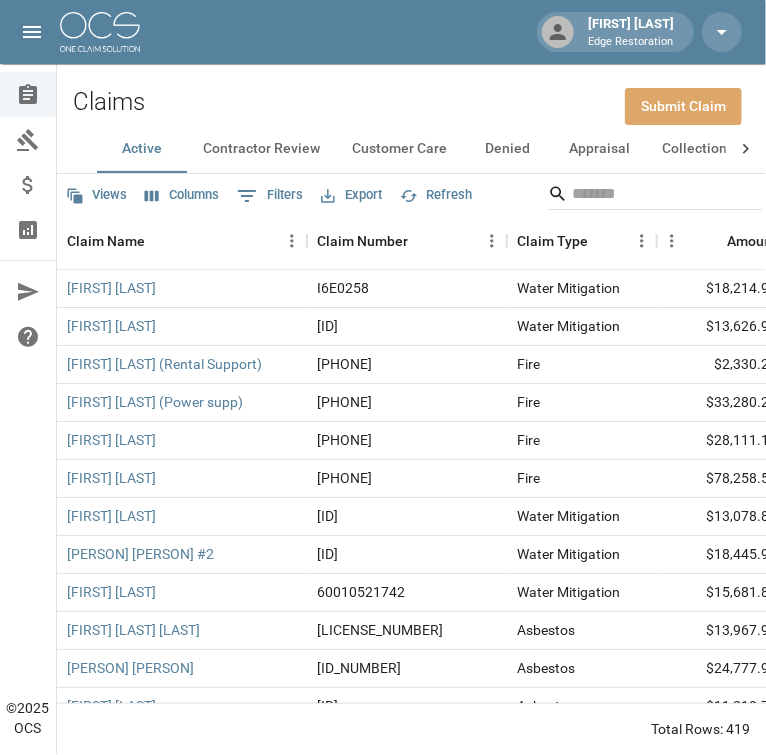 click on "Submit Claim" at bounding box center (683, 106) 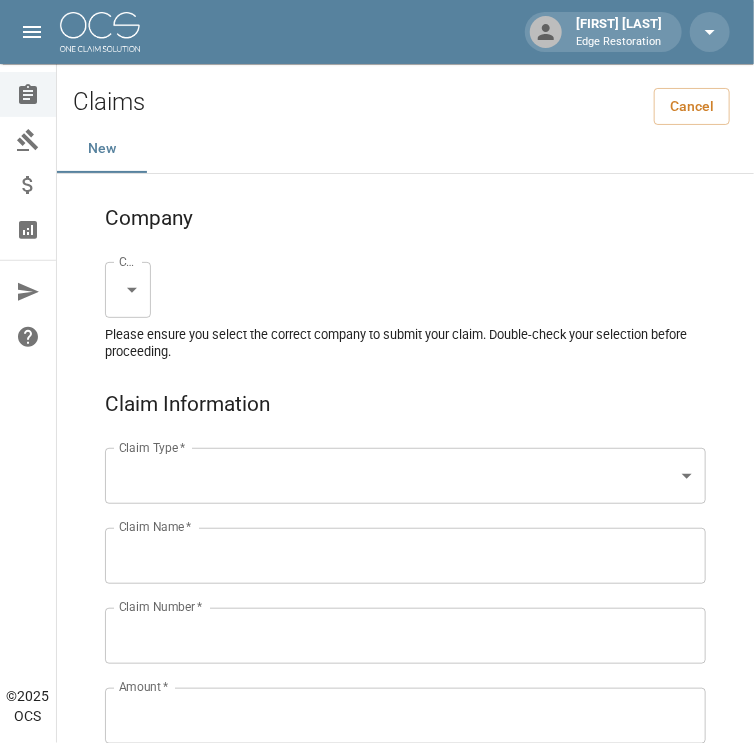 click on "[FIRST] [LAST] Edge Restoration Claims Collections Payment Tracking Analytics Contact Us Help Center © 2025 OCS Claims Cancel New Company Company * Claim Type * Claim Type * Claim Name * Claim Name * Claim Number * Claim Number * Amount * Amount * Insurance * Insurance * Date of Loss * Date of Loss * Insured's Information Property Owner * Property Owner * Mailing Address * Mailing Address * Mailing City * Mailing City * Mailing State * Mailing State * Mailing Zip * Mailing Zip * Phone Number * Phone Number * Alt. Phone Number Alt. Phone Number Email Email Documentation Invoice (PDF)* Upload file(s) Invoice (PDF)* Work Authorization* Upload file(s) Work Authorization* Photo Link Photo Link Paperwork (dry logs, supporting documentation)" at bounding box center [377, 1309] 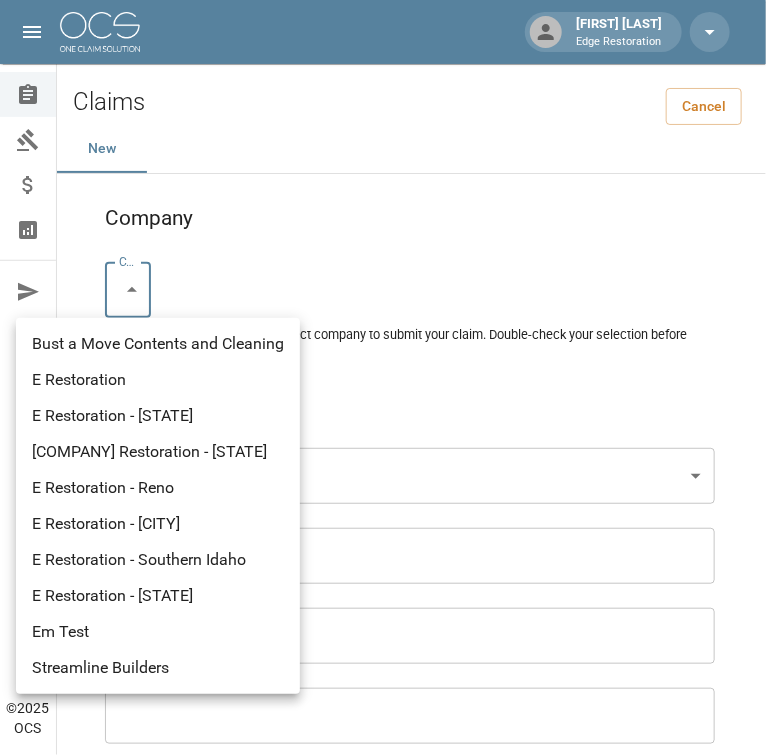 click on "E Restoration" at bounding box center (158, 380) 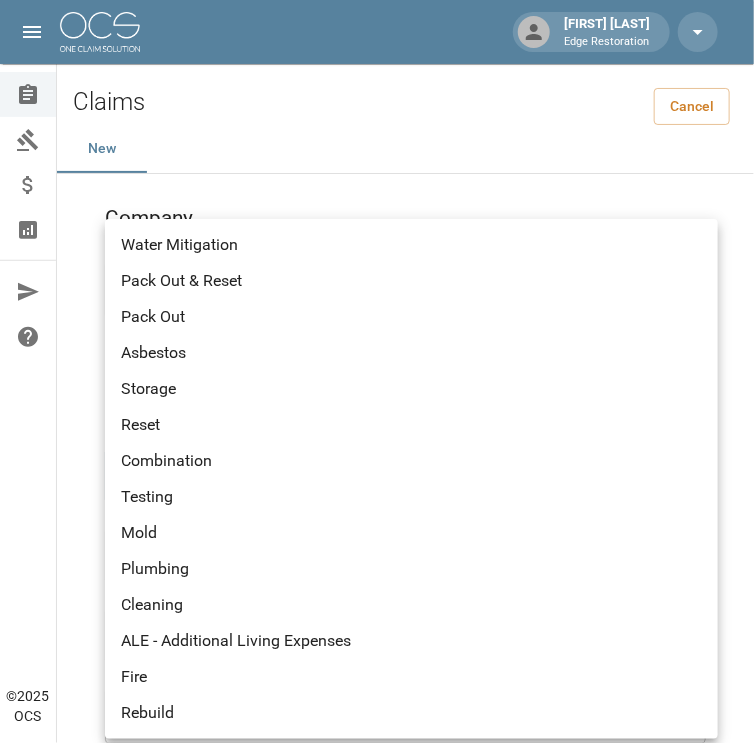 click on "[FIRST] [LAST] Edge Restoration Claims Collections Payment Tracking Analytics Contact Us Help Center © 2025 OCS Claims Cancel New Company Company * E Restoration *** Company * Please ensure you select the correct company to submit your claim. Double-check your selection before proceeding. Claim Information Claim Type * Claim Type * Claim Name * Claim Name * Claim Number * Claim Number * Amount * Amount * Insurance * Insurance * Date of Loss * Date of Loss * Insured's Information Property Owner * Property Owner * Mailing Address * Mailing Address * Mailing City * Mailing City * Mailing State * Mailing State * Mailing Zip * Mailing Zip * Phone Number * Phone Number * Alt. Phone Number Alt. Phone Number Email Email Documentation Invoice (PDF)* Upload file(s) Invoice (PDF)* Work Authorization* Upload file(s) Work Authorization* Photo Link Photo Link Upload file(s) Testing *" at bounding box center (377, 1309) 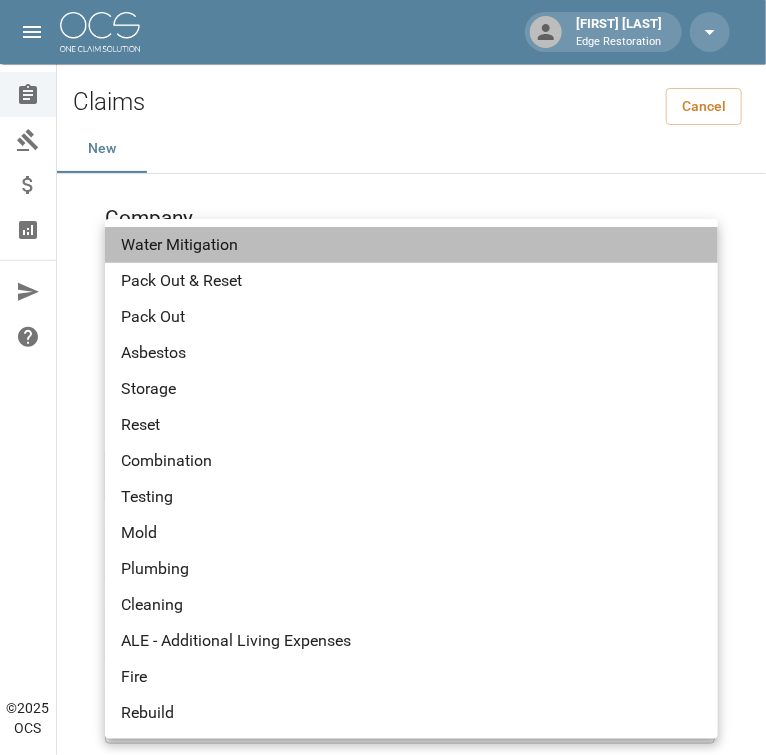 click on "Water Mitigation" at bounding box center (411, 245) 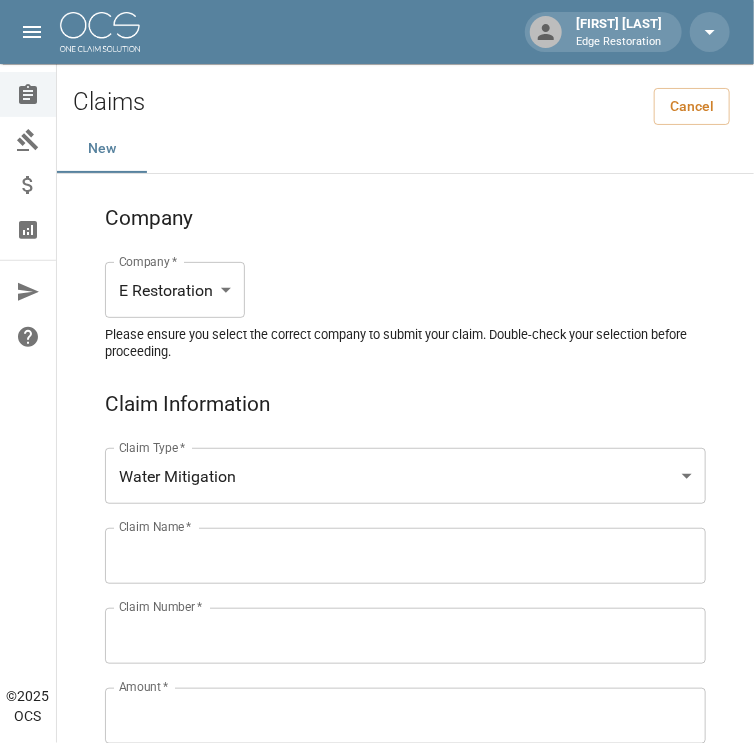 click on "Claim Name   *" at bounding box center [405, 556] 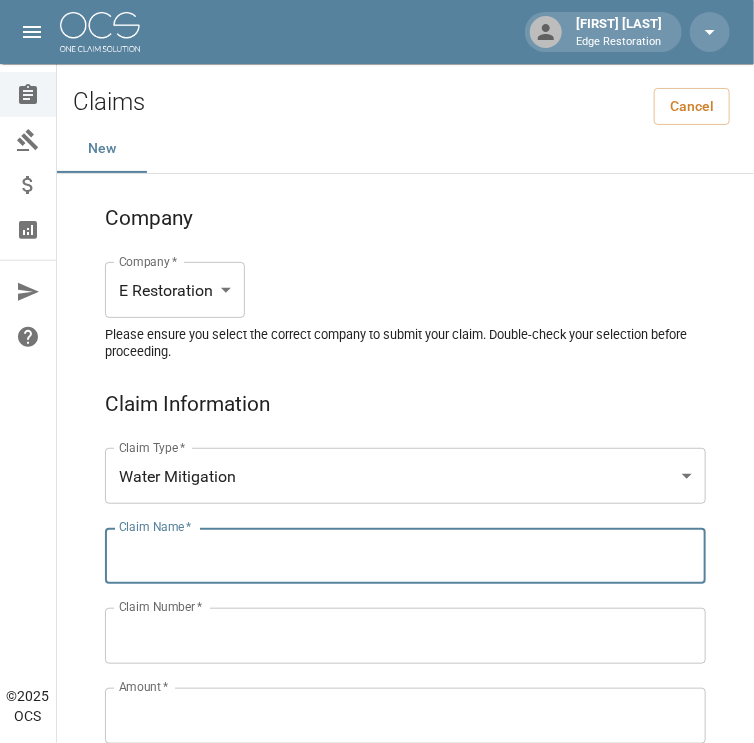 paste on "**********" 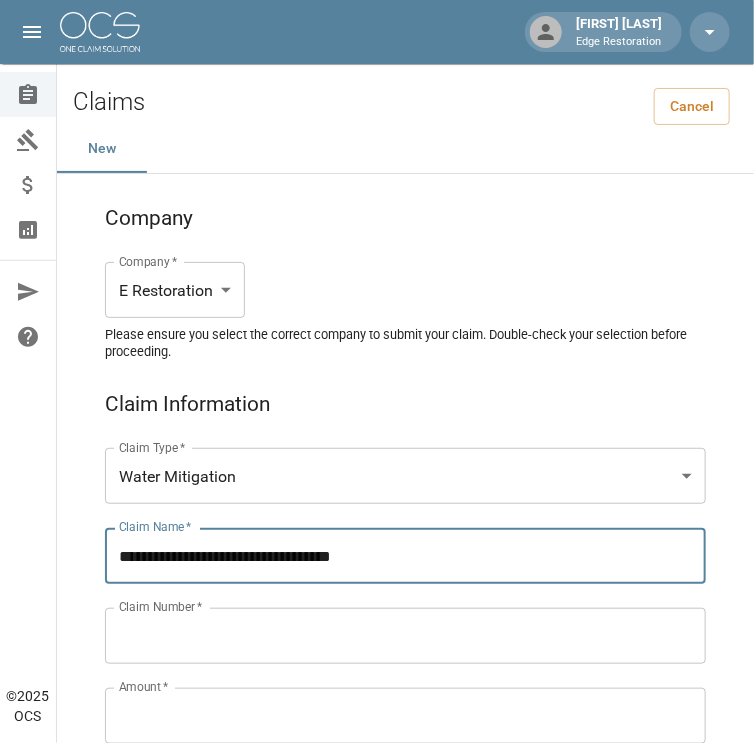 type on "**********" 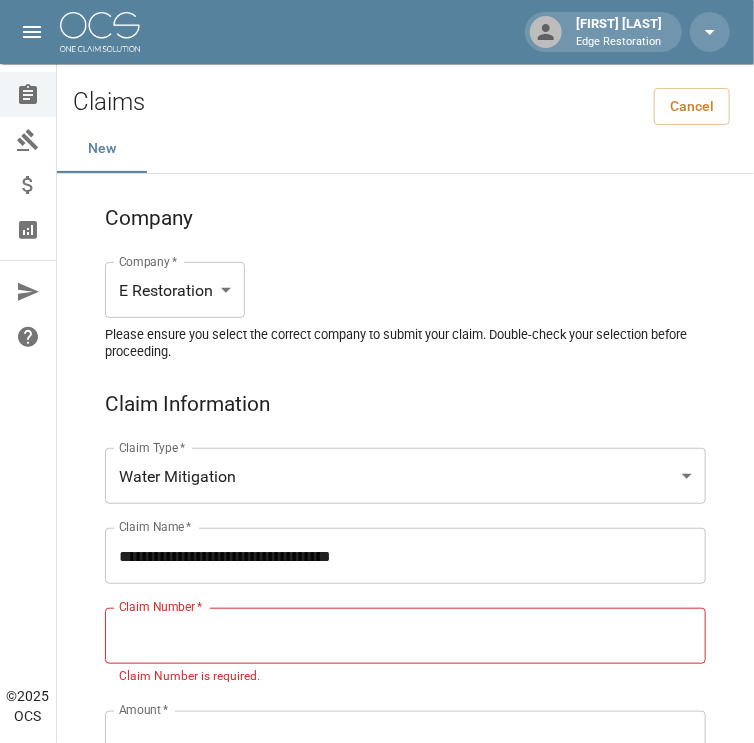 click on "Claim Number   *" at bounding box center [405, 636] 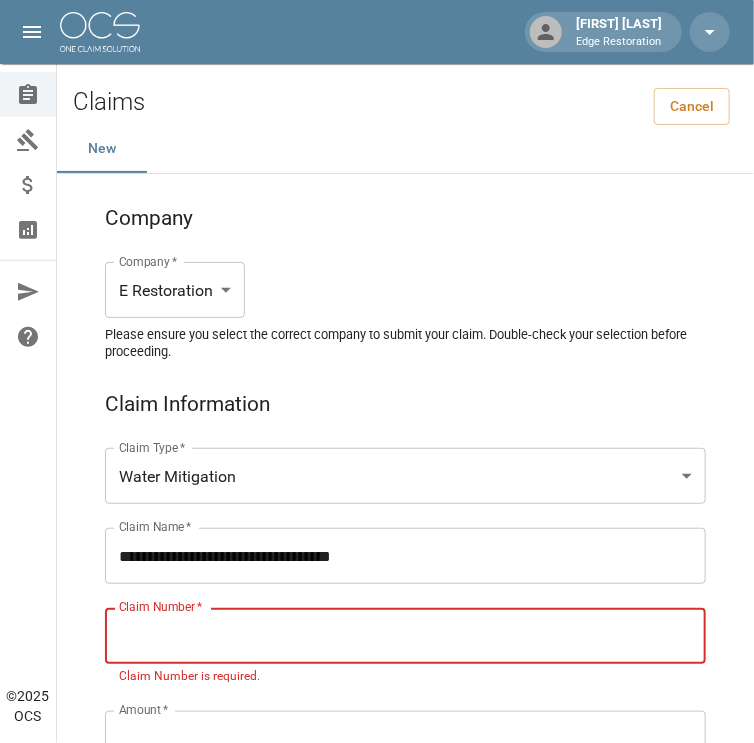 paste on "**********" 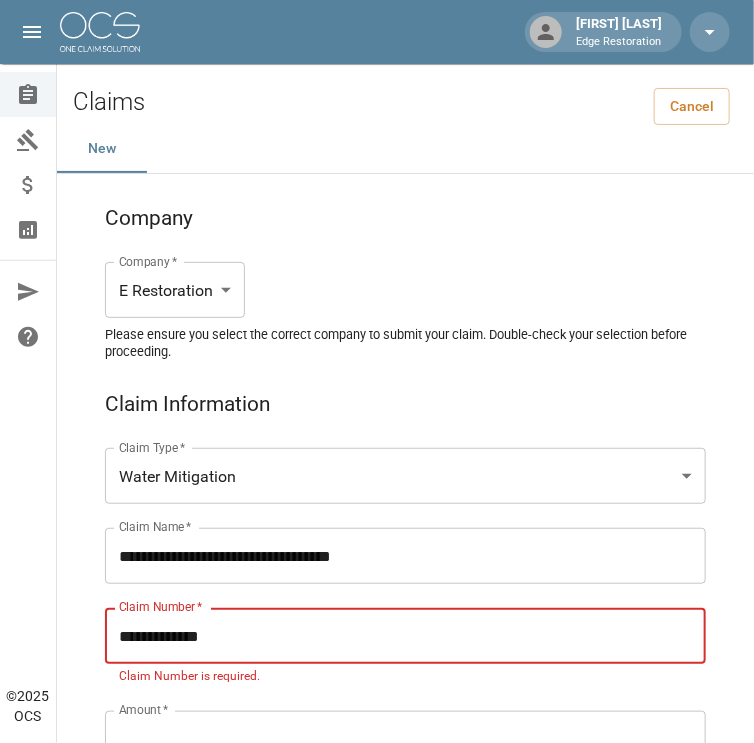 type on "**********" 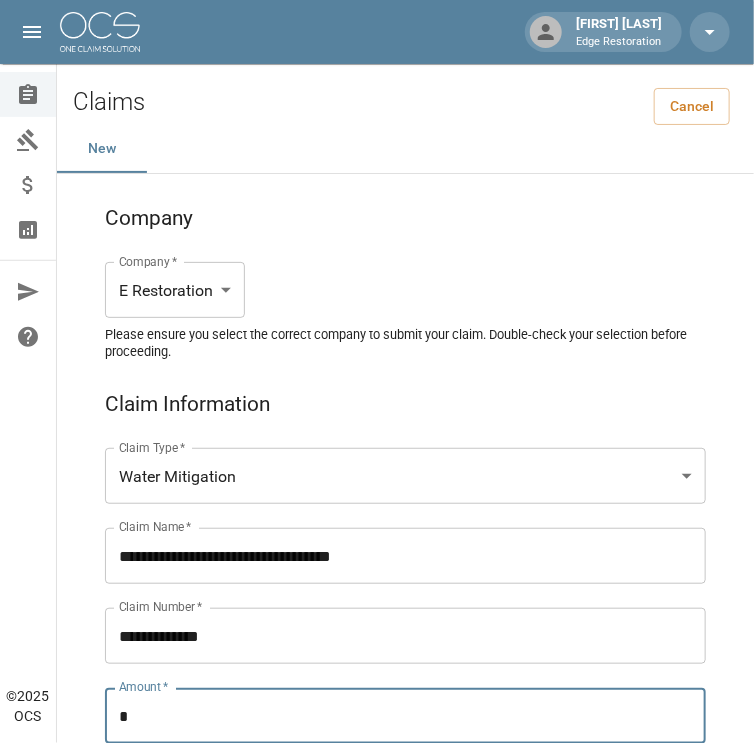 type on "*" 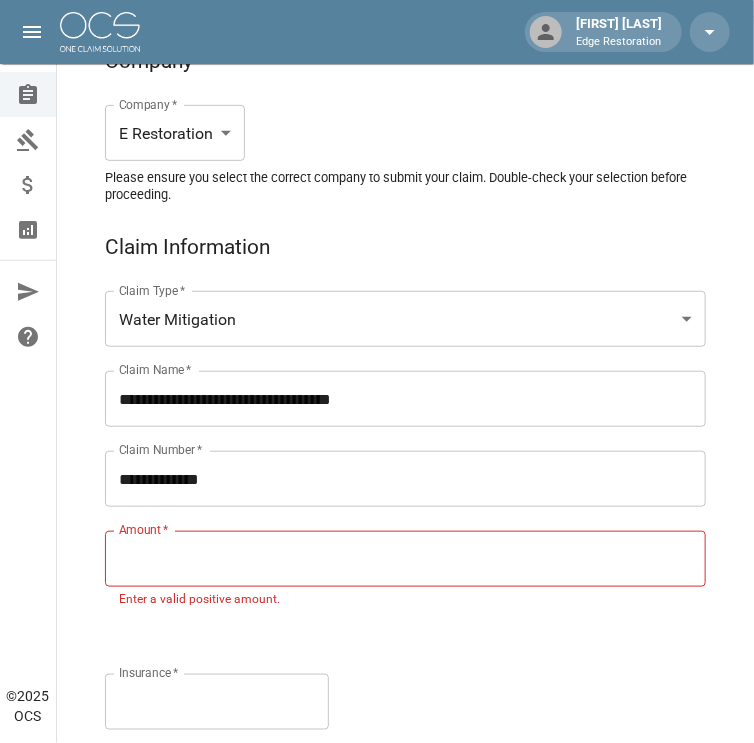 scroll, scrollTop: 159, scrollLeft: 0, axis: vertical 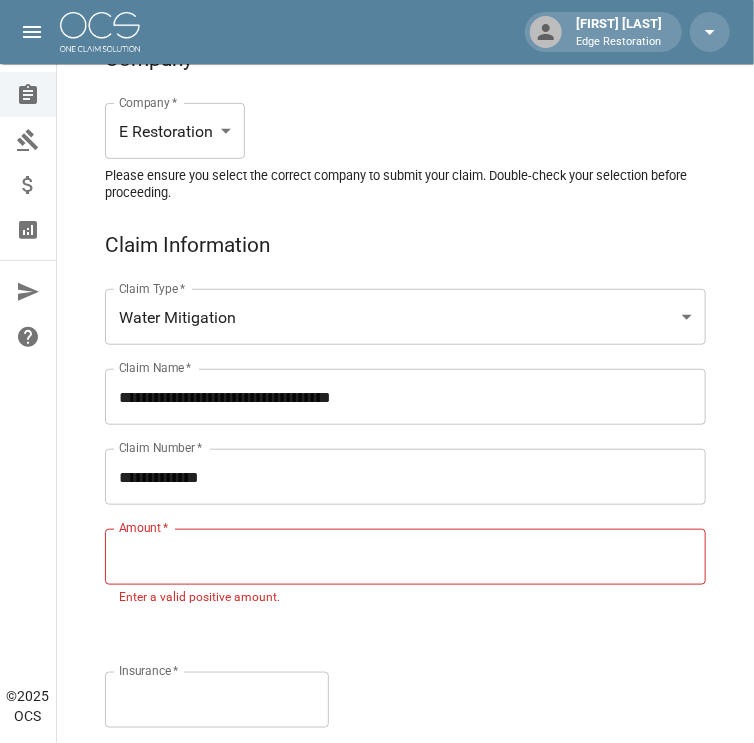 click on "Amount   *" at bounding box center (405, 557) 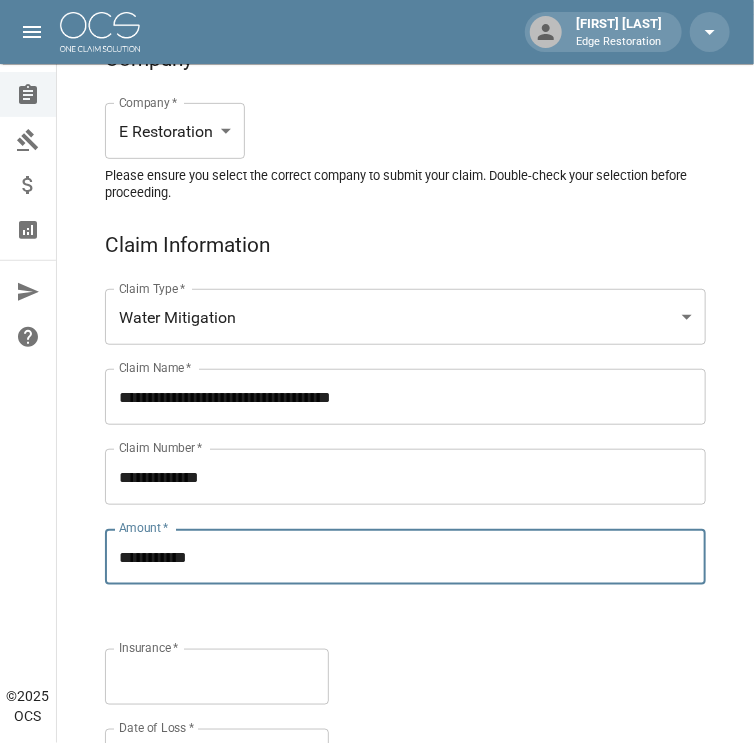 type on "**********" 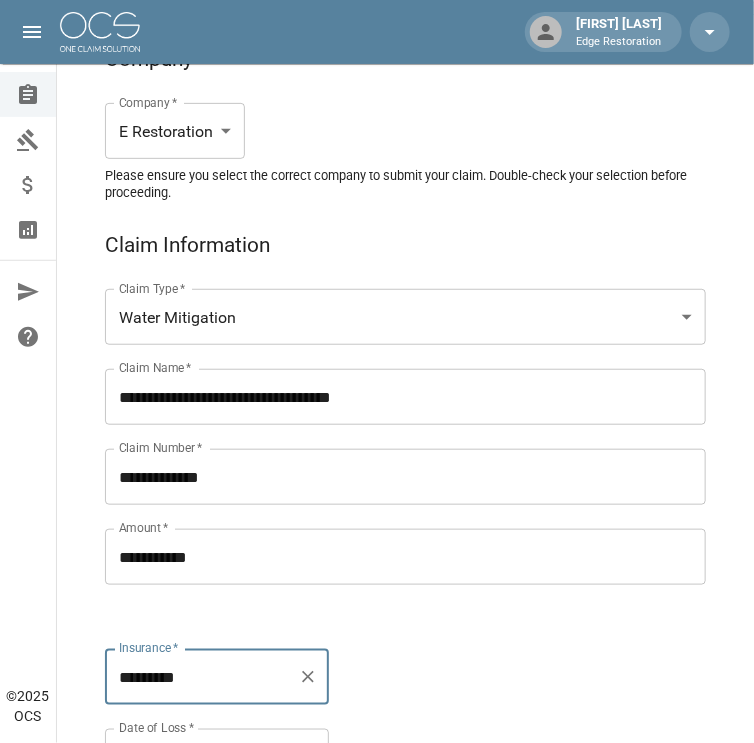 type on "*********" 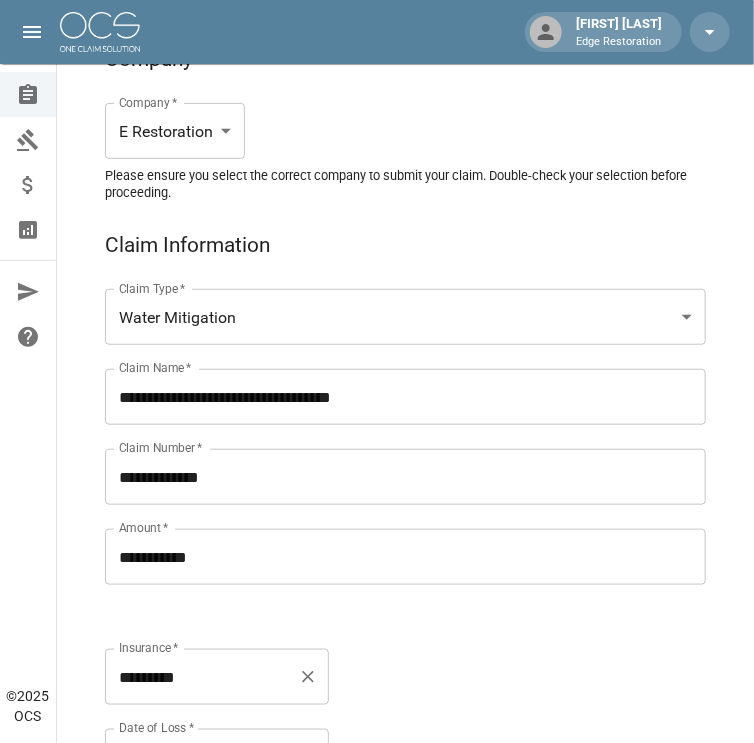 click on "*********" at bounding box center (202, 677) 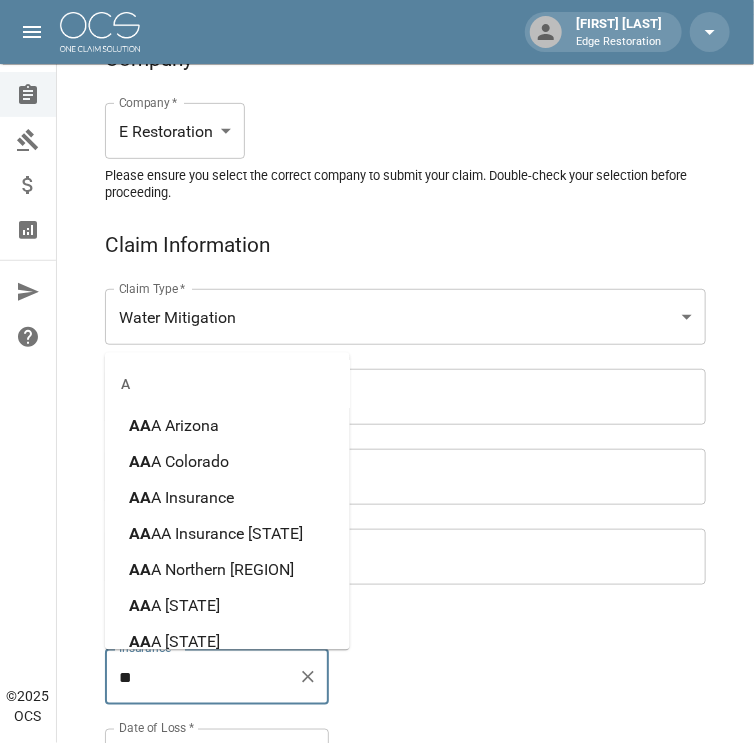 type on "*" 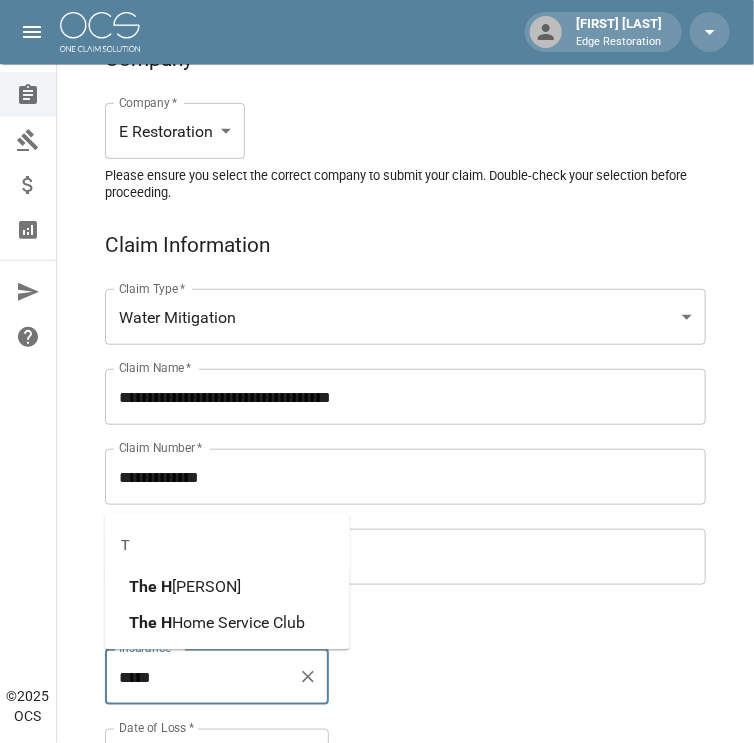 click on "H" at bounding box center (166, 587) 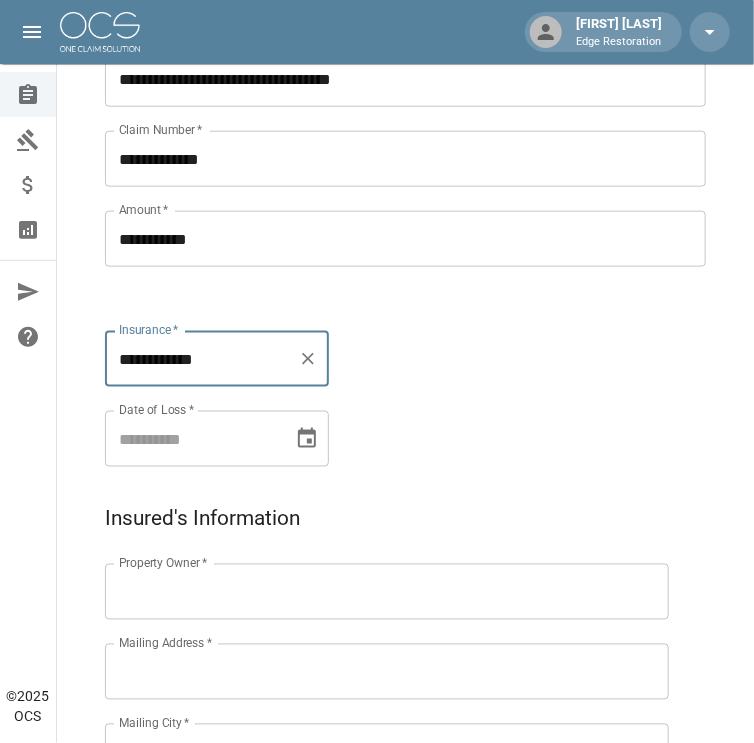 scroll, scrollTop: 478, scrollLeft: 0, axis: vertical 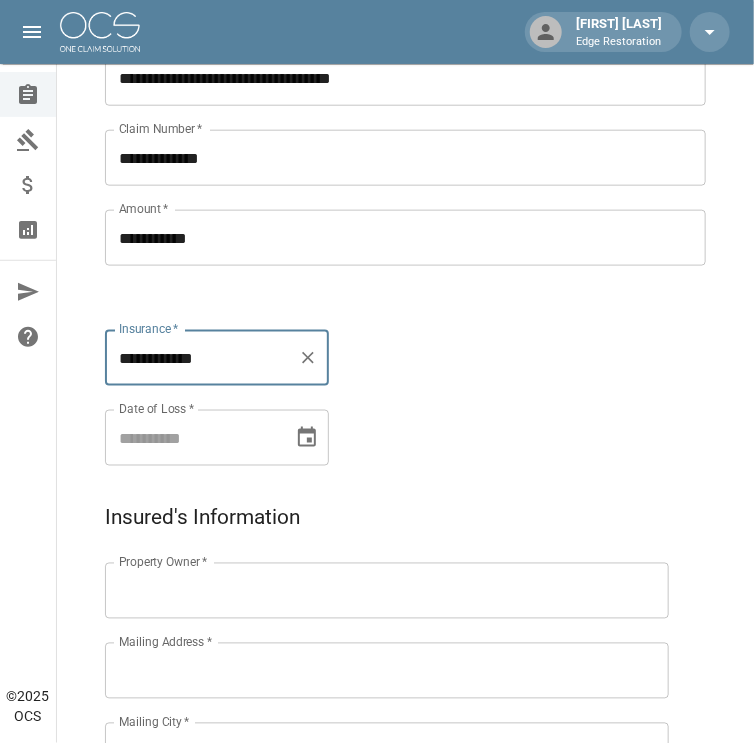 type on "**********" 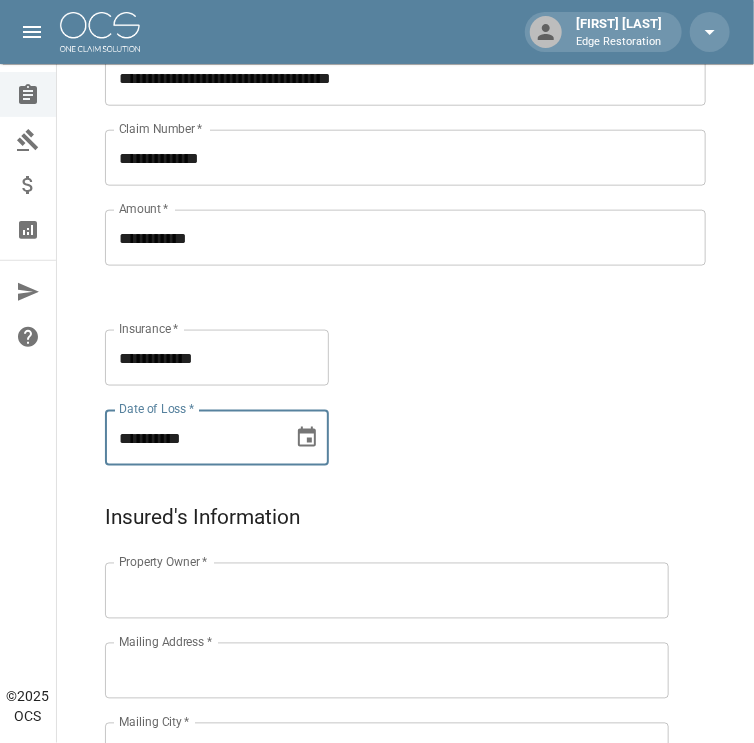 click on "**********" at bounding box center (192, 438) 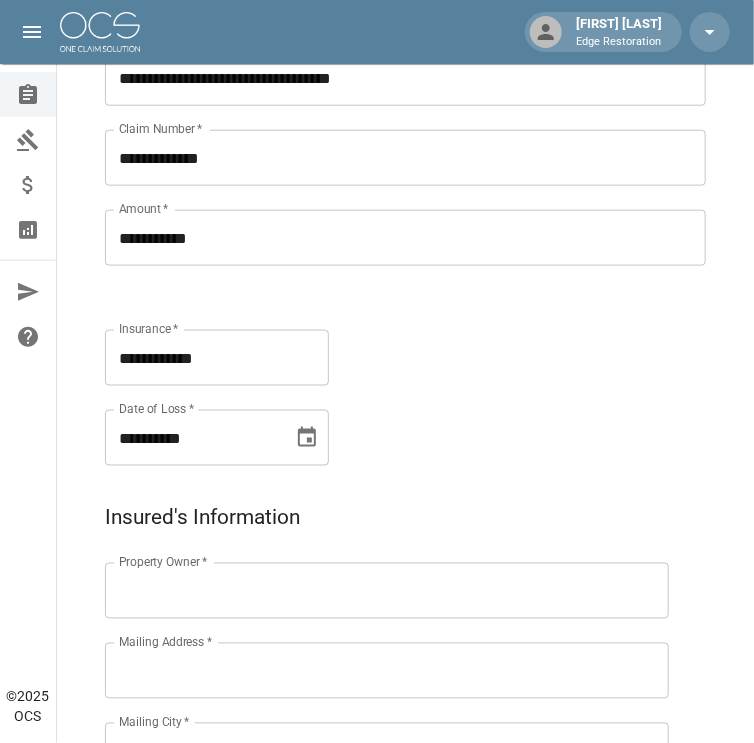 click on "**********" at bounding box center [197, 374] 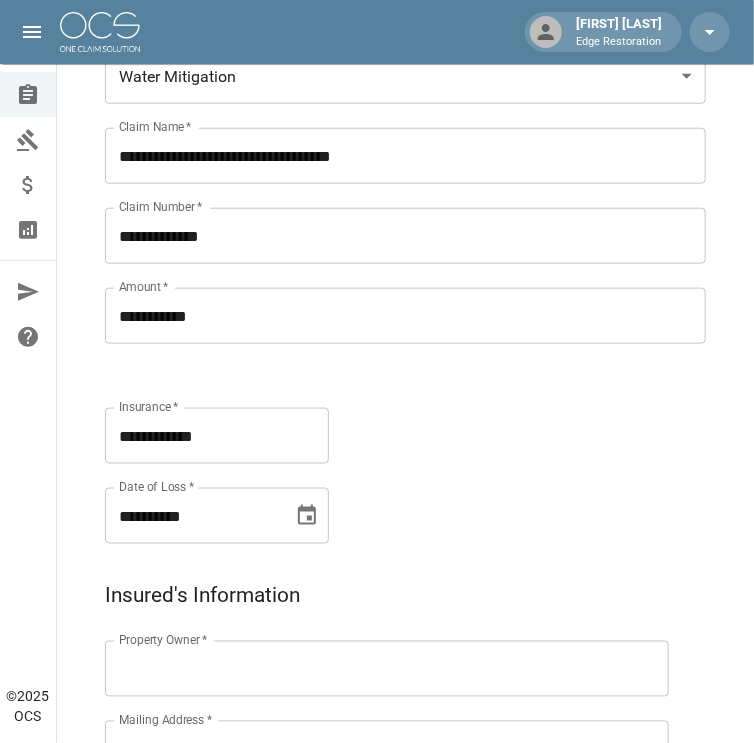 scroll, scrollTop: 399, scrollLeft: 0, axis: vertical 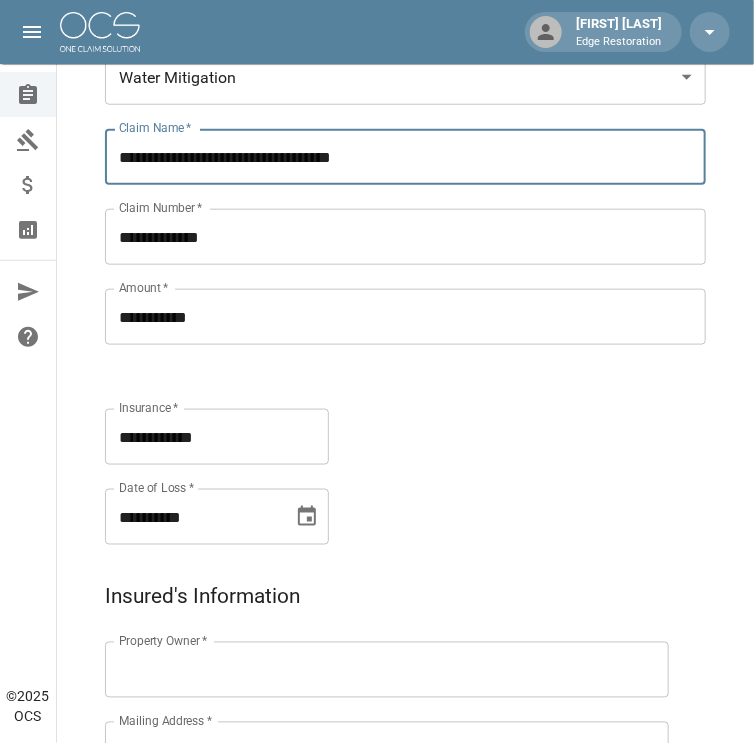 drag, startPoint x: 275, startPoint y: 158, endPoint x: 107, endPoint y: 161, distance: 168.02678 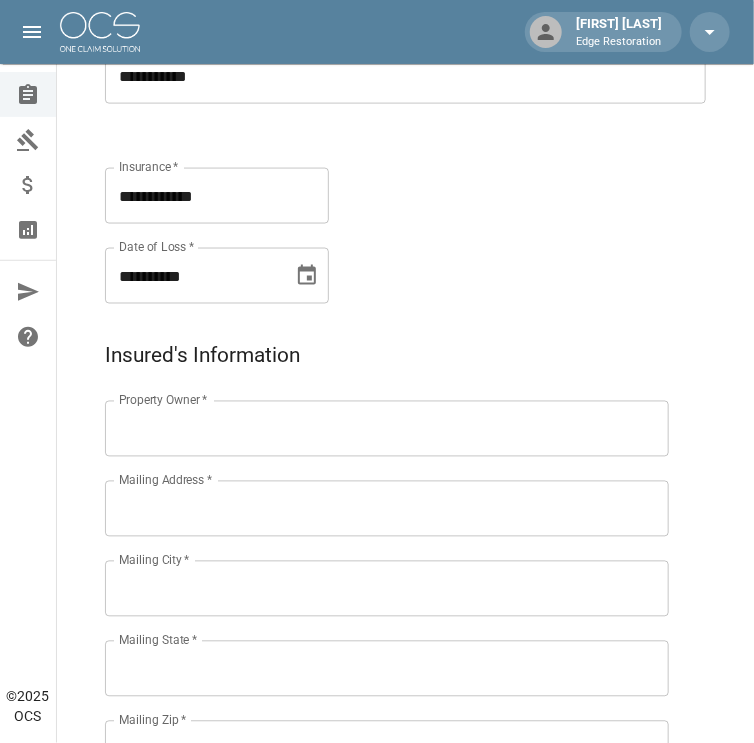 scroll, scrollTop: 641, scrollLeft: 0, axis: vertical 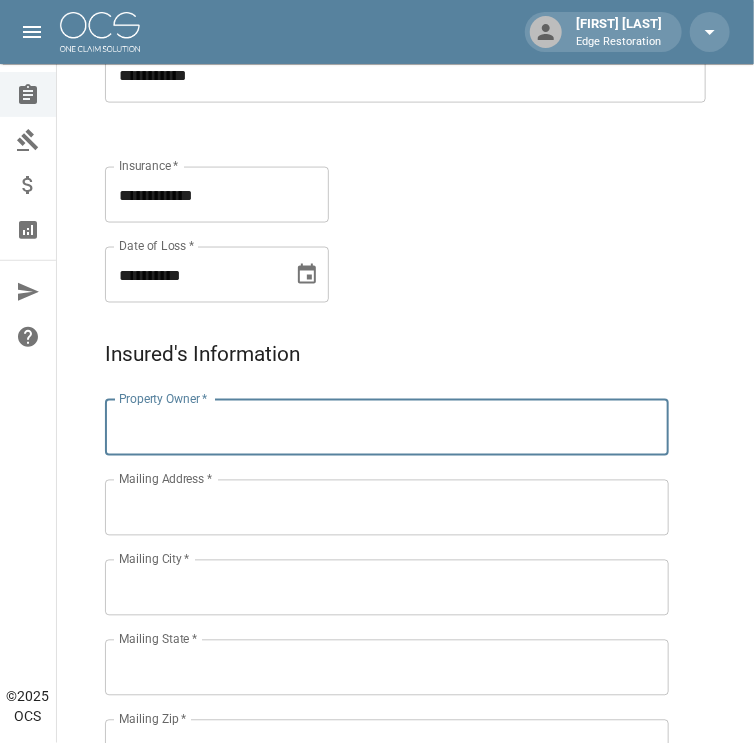 click on "Property Owner   *" at bounding box center [387, 428] 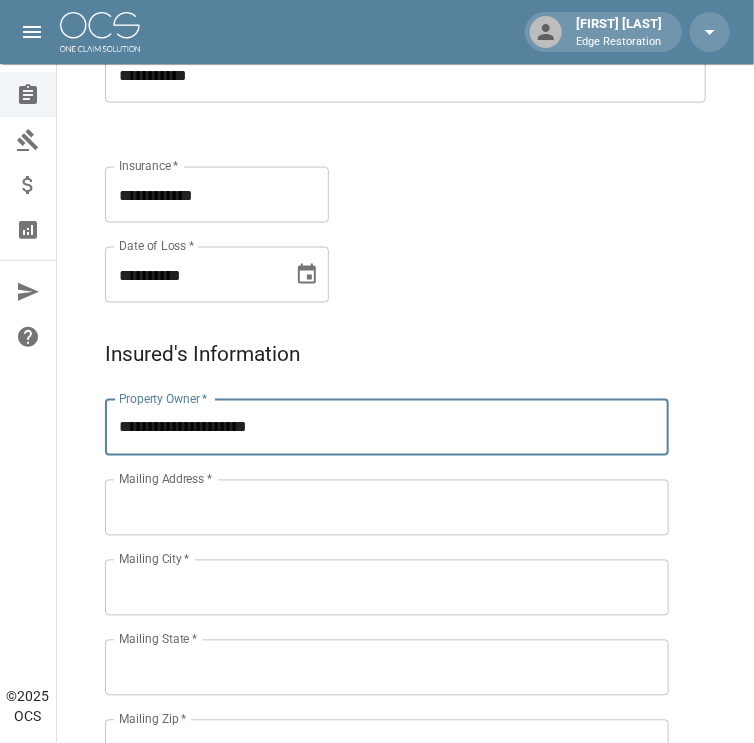 type on "**********" 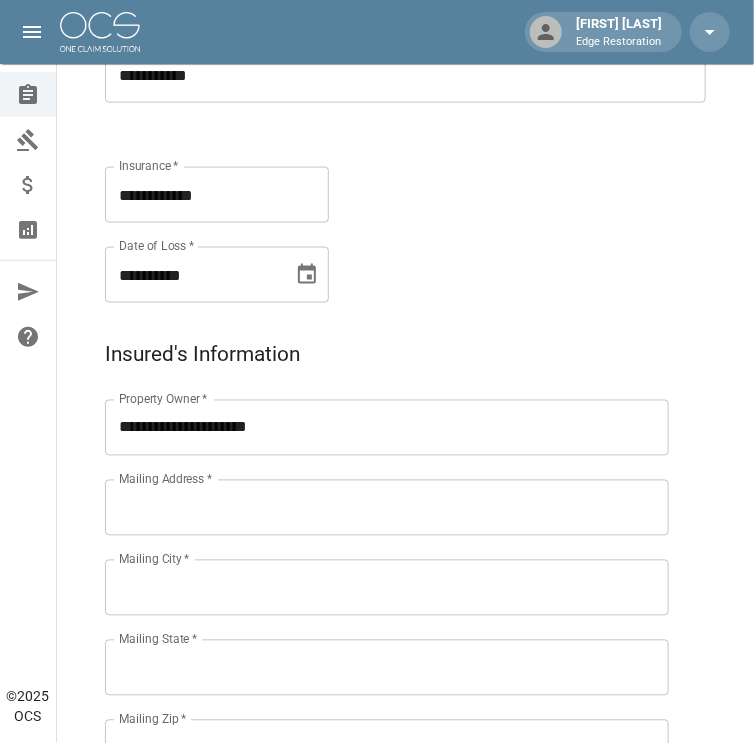 click on "Mailing Address   *" at bounding box center (387, 508) 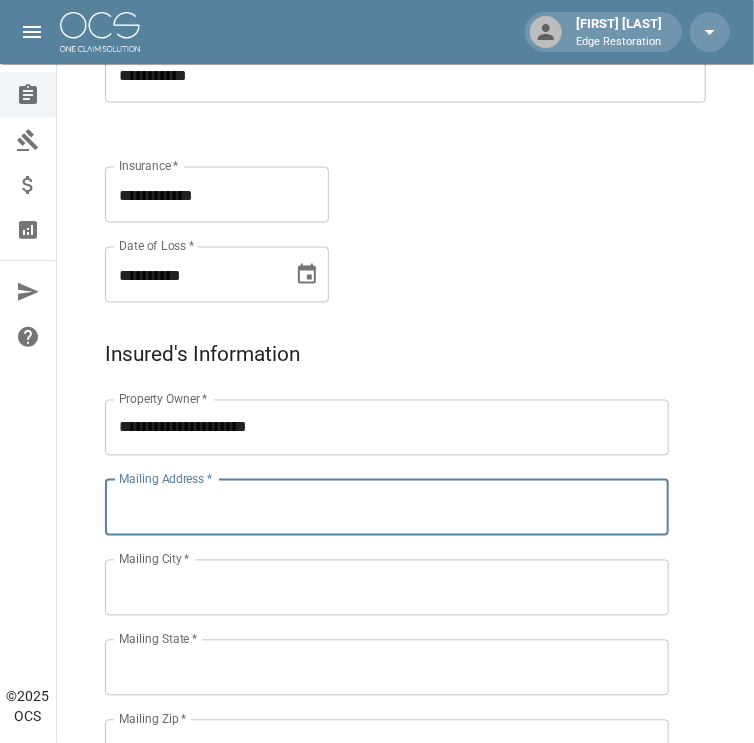 paste on "**********" 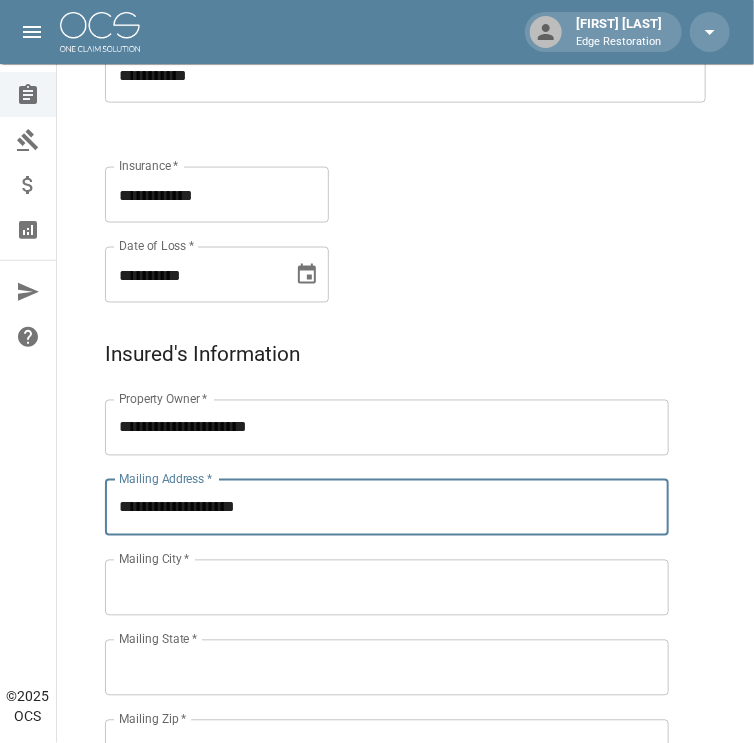 type on "**********" 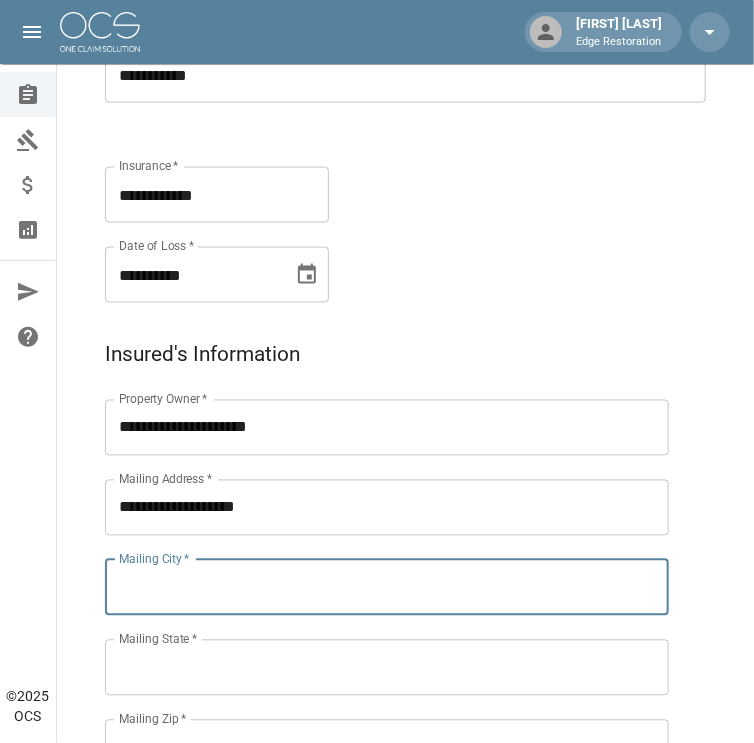 click on "Mailing City   *" at bounding box center [387, 588] 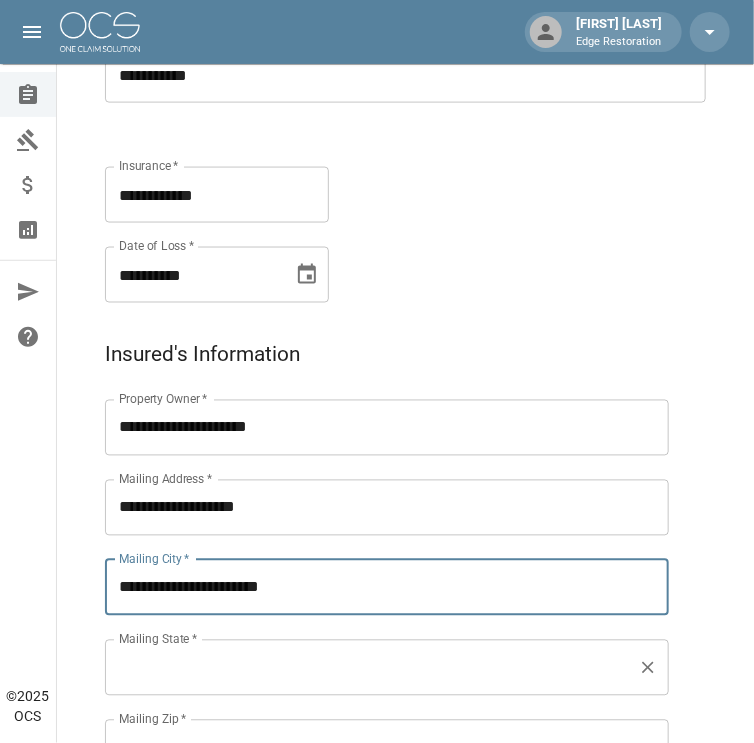 type on "**********" 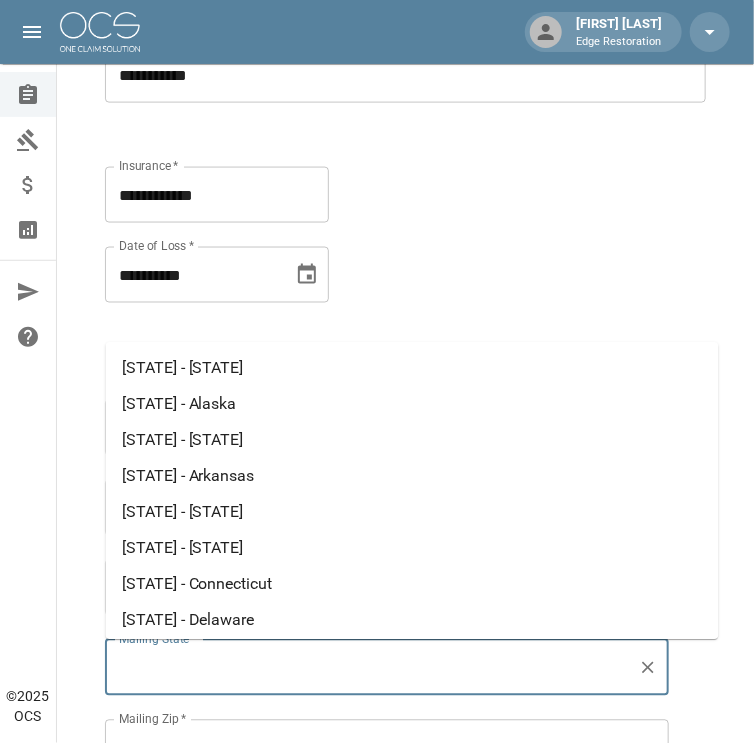 click on "[STATE_ABBR] - [STATE]" at bounding box center (183, 439) 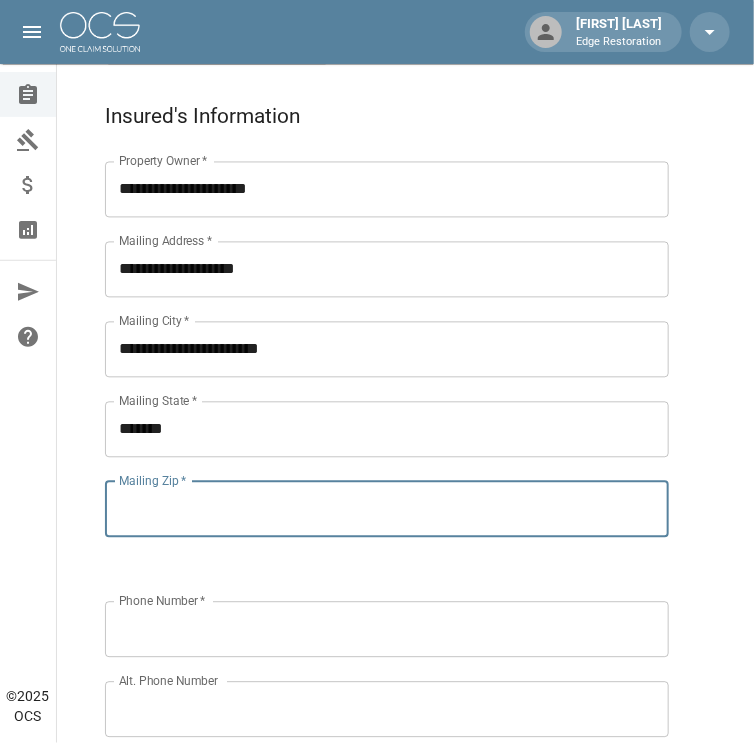scroll, scrollTop: 880, scrollLeft: 0, axis: vertical 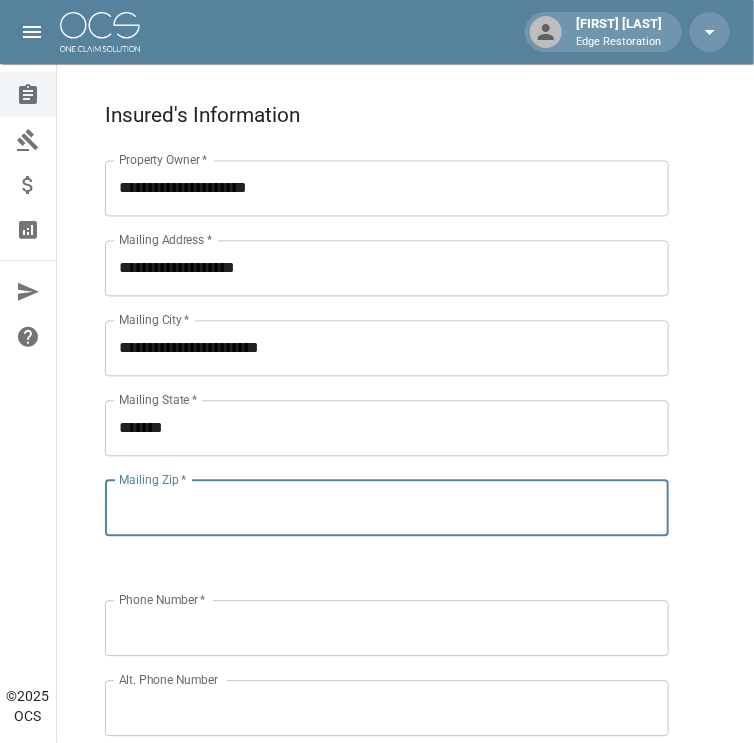 click on "Mailing Zip   *" at bounding box center [387, 509] 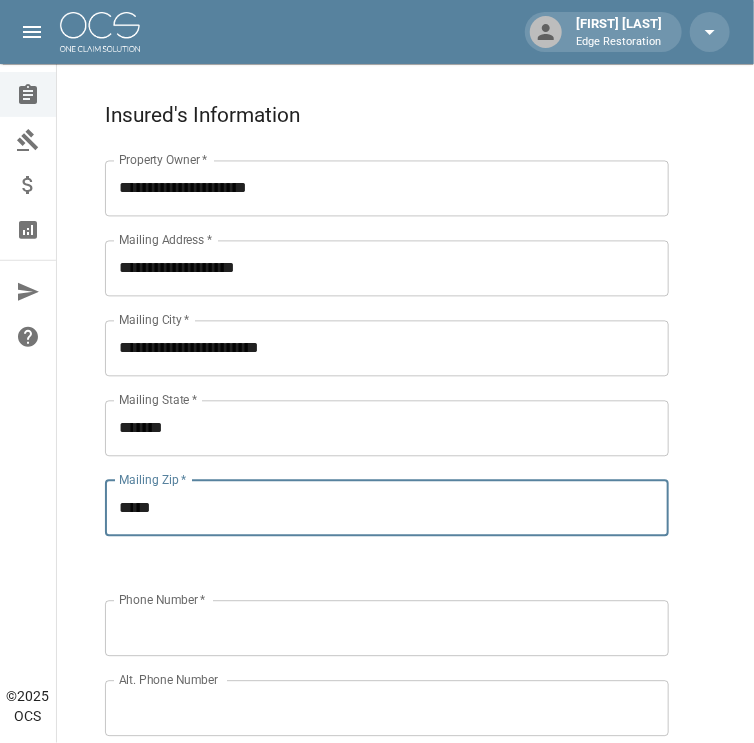 type on "*****" 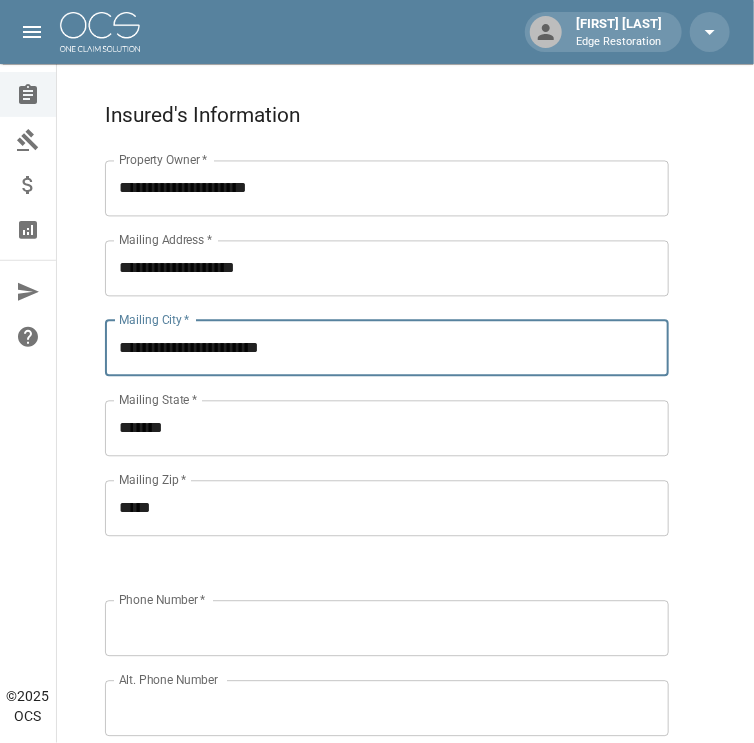 drag, startPoint x: 300, startPoint y: 354, endPoint x: 218, endPoint y: 347, distance: 82.29824 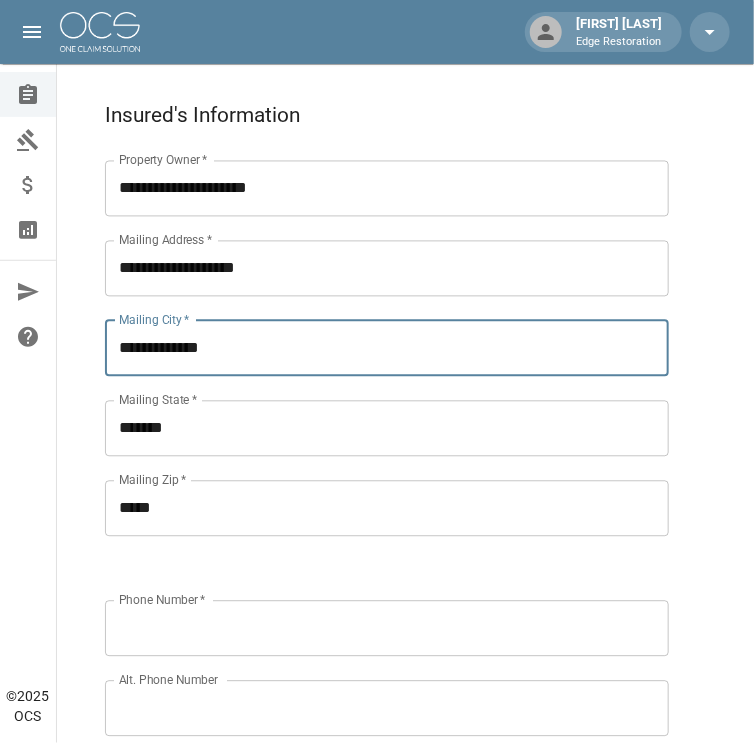 type on "**********" 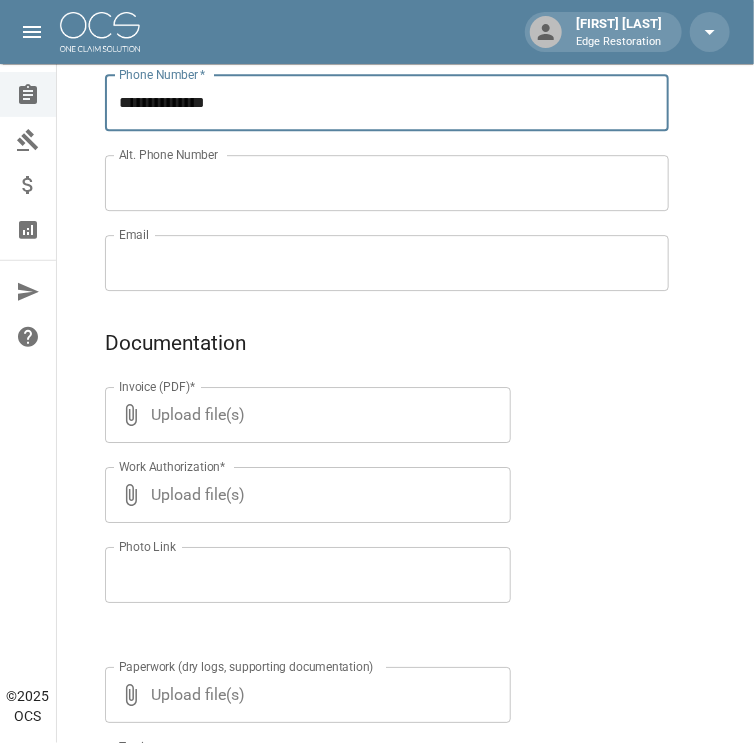 scroll, scrollTop: 1407, scrollLeft: 0, axis: vertical 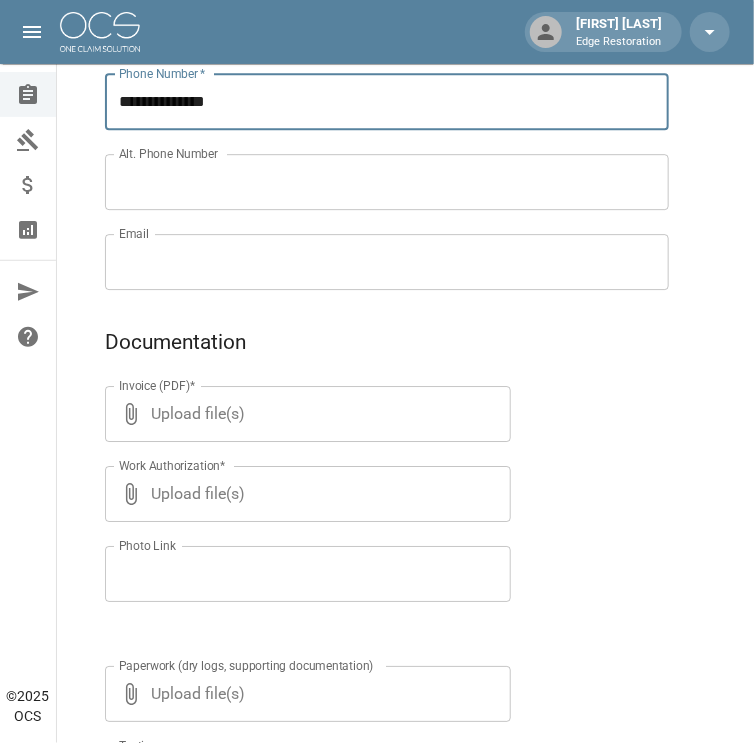 type on "**********" 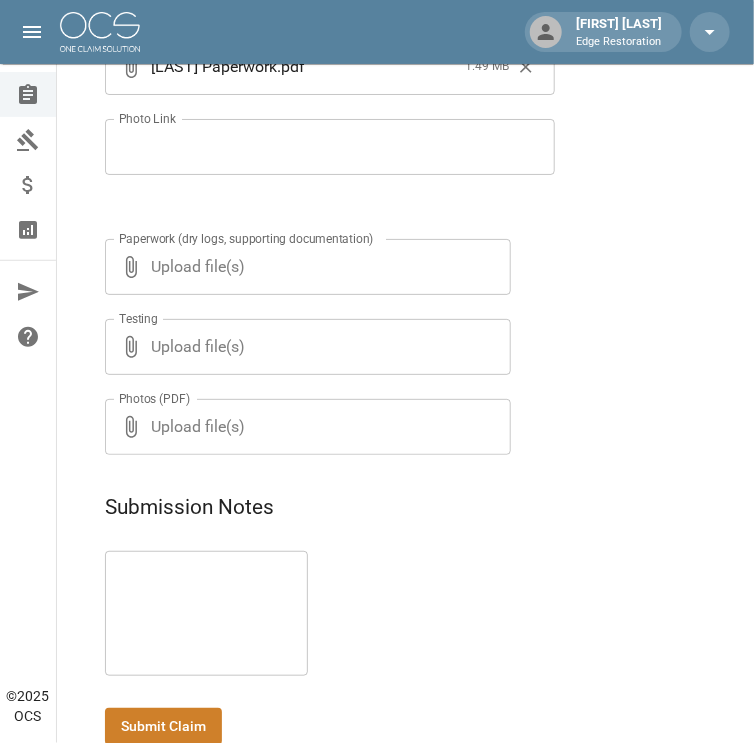 scroll, scrollTop: 1875, scrollLeft: 0, axis: vertical 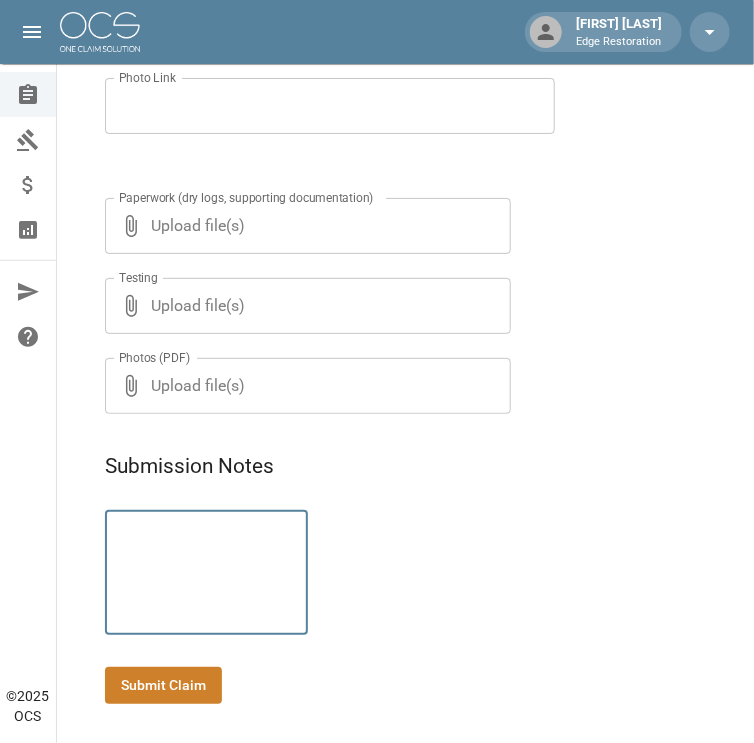 click at bounding box center (206, 573) 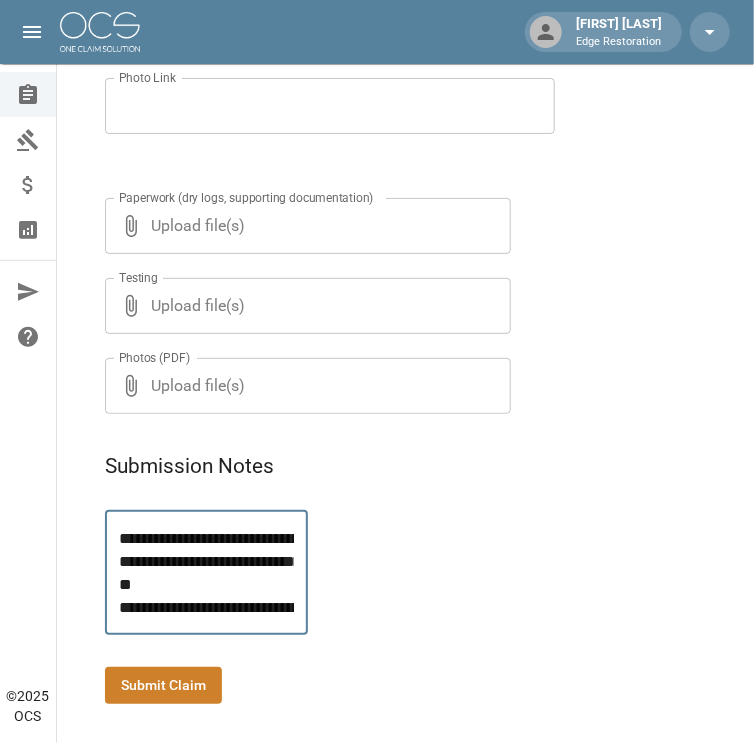 scroll, scrollTop: 91, scrollLeft: 0, axis: vertical 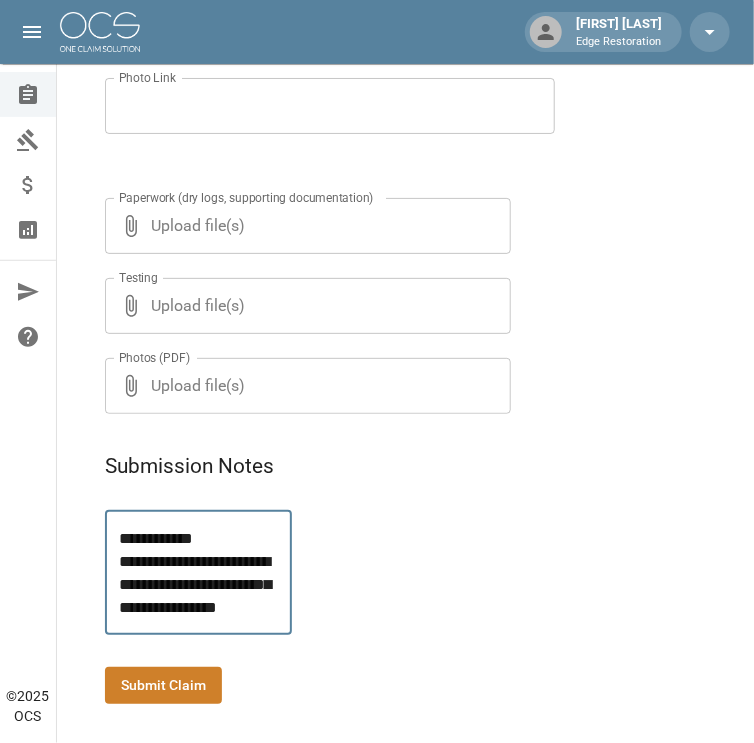 type on "**********" 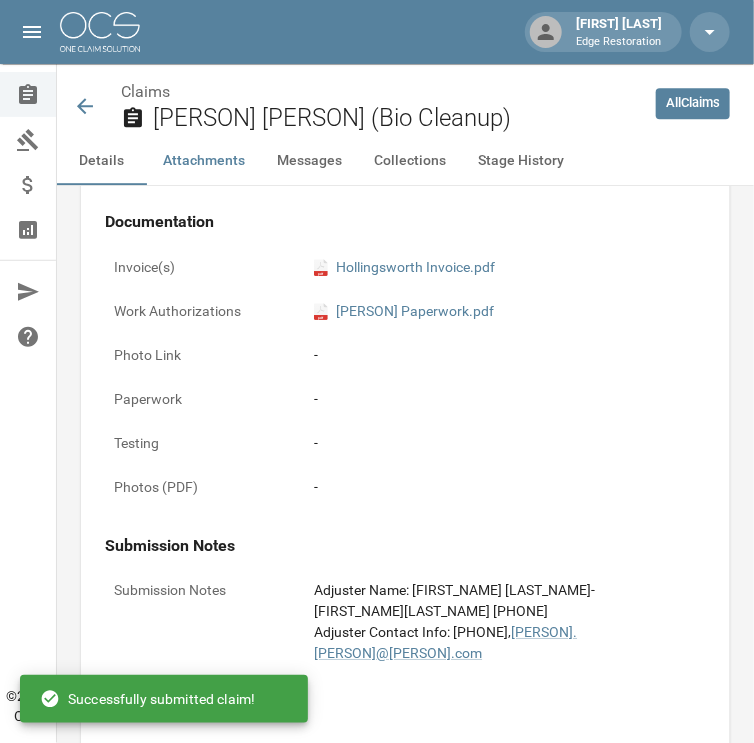 scroll, scrollTop: 1875, scrollLeft: 0, axis: vertical 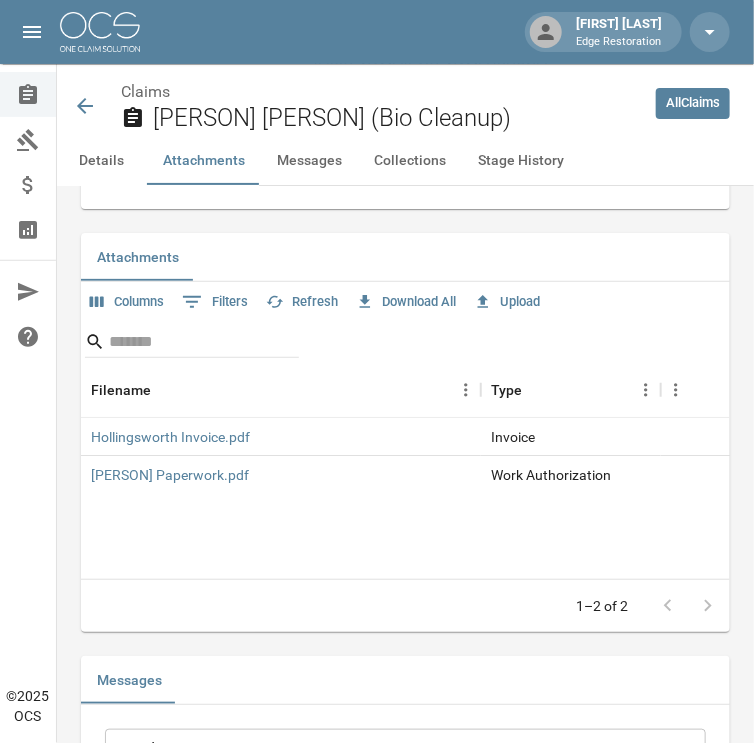 click at bounding box center [100, 32] 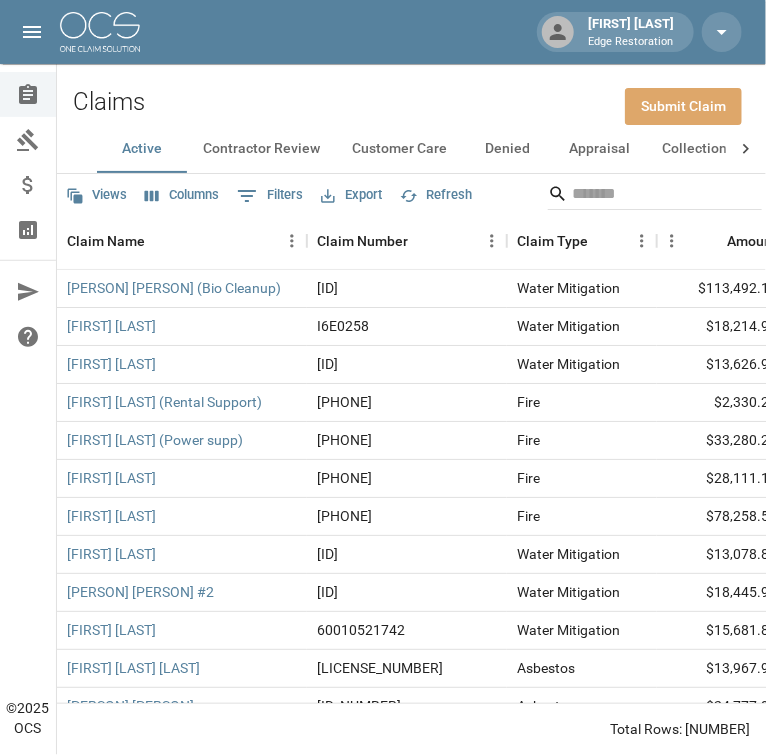 click on "Submit Claim" at bounding box center [683, 106] 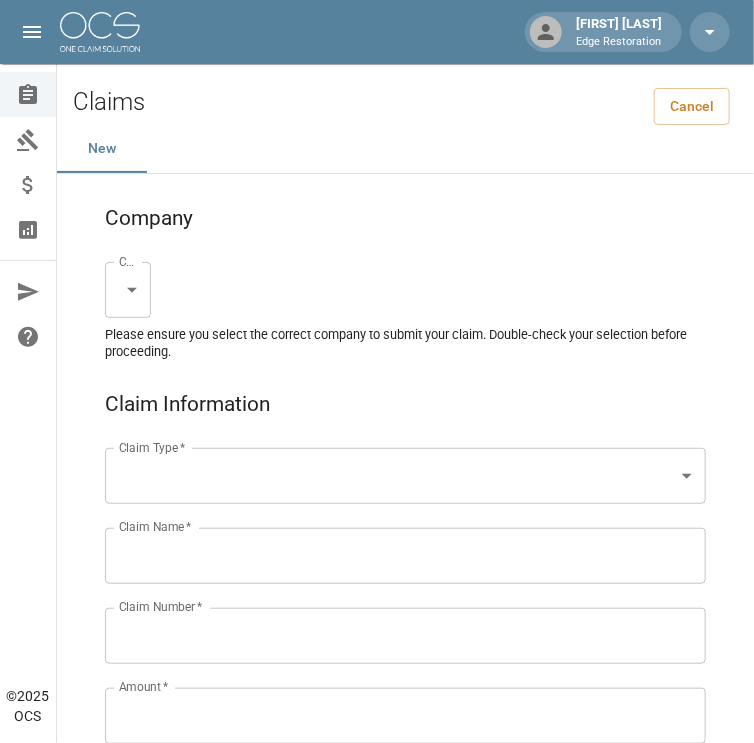 click on "[FIRST] [LAST] Edge Restoration Claims Collections Payment Tracking Analytics Contact Us Help Center © 2025 OCS Claims Cancel New Company Company * Claim Type * Claim Type * Claim Name * Claim Name * Claim Number * Claim Number * Amount * Amount * Insurance * Insurance * Date of Loss * Date of Loss * Insured's Information Property Owner * Property Owner * Mailing Address * Mailing Address * Mailing City * Mailing City * Mailing State * Mailing State * Mailing Zip * Mailing Zip * Phone Number * Phone Number * Alt. Phone Number Alt. Phone Number Email Email Documentation Invoice (PDF)* Upload file(s) Invoice (PDF)* Work Authorization* Upload file(s) Work Authorization* Photo Link Photo Link Paperwork (dry logs, supporting documentation)" at bounding box center (377, 1309) 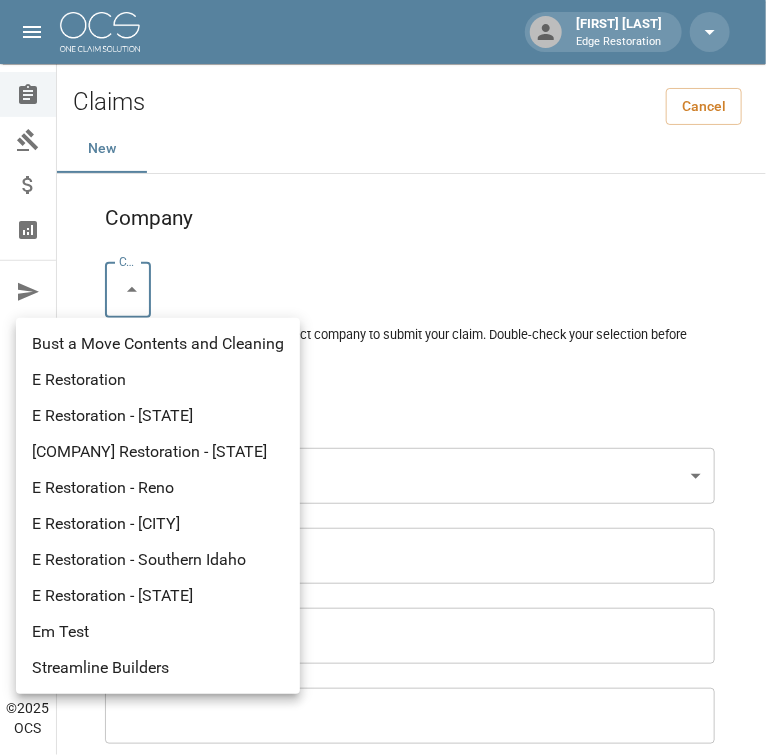 click on "E Restoration" at bounding box center [158, 380] 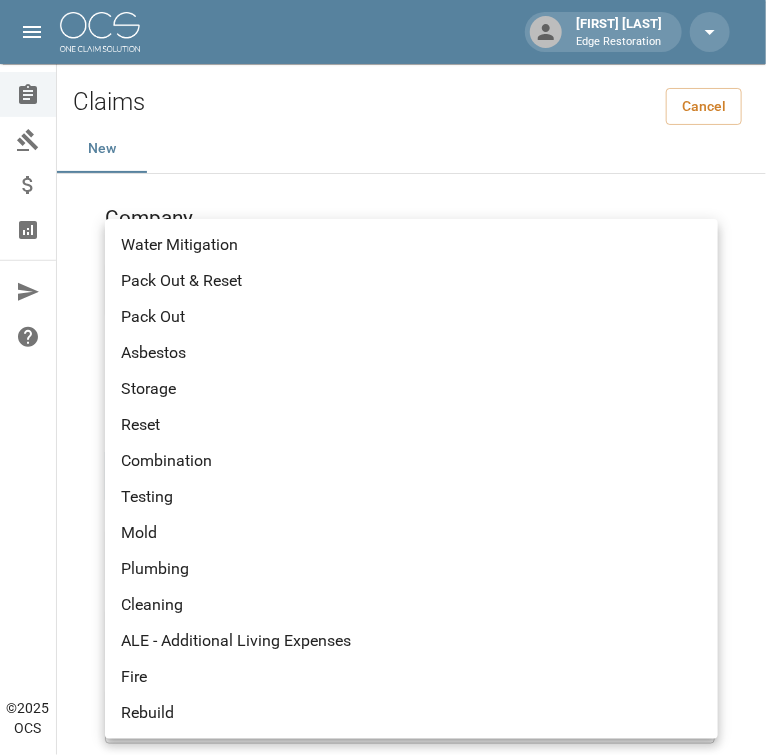 click on "[FIRST] [LAST] Edge Restoration Claims Collections Payment Tracking Analytics Contact Us Help Center © 2025 OCS Claims Cancel New Company Company * E Restoration *** Company * Please ensure you select the correct company to submit your claim. Double-check your selection before proceeding. Claim Information Claim Type * Claim Type * Claim Name * Claim Name * Claim Number * Claim Number * Amount * Amount * Insurance * Insurance * Date of Loss * Date of Loss * Insured's Information Property Owner * Property Owner * Mailing Address * Mailing Address * Mailing City * Mailing City * Mailing State * Mailing State * Mailing Zip * Mailing Zip * Phone Number * Phone Number * Alt. Phone Number Alt. Phone Number Email Email Documentation Invoice (PDF)* Upload file(s) Invoice (PDF)* Work Authorization* Upload file(s) Work Authorization* Photo Link Photo Link Upload file(s) Testing *" at bounding box center (383, 1309) 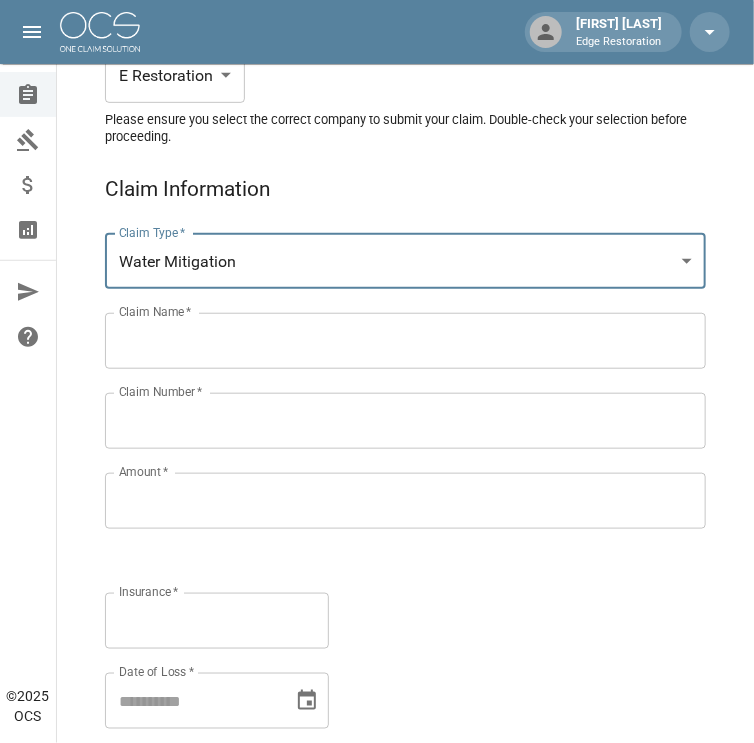 scroll, scrollTop: 234, scrollLeft: 0, axis: vertical 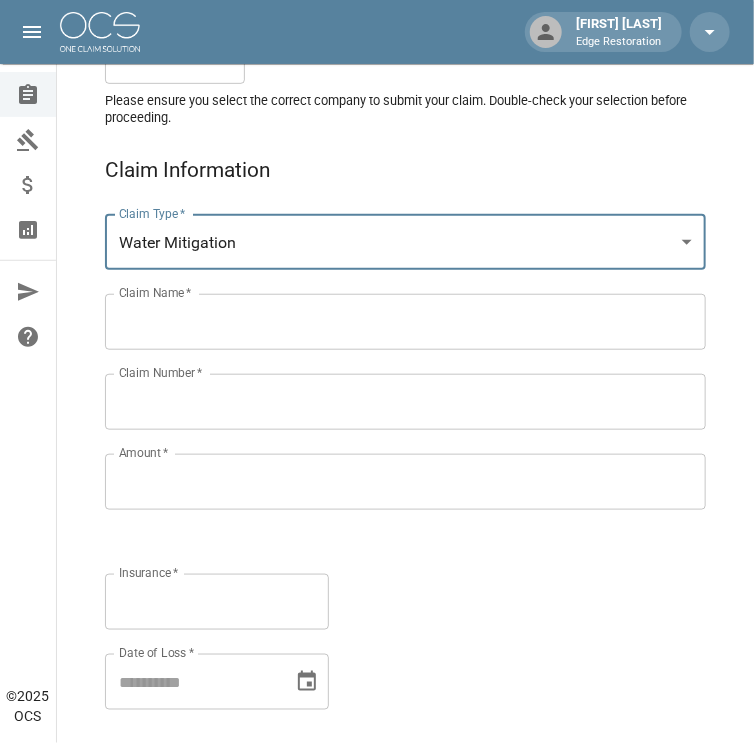 click on "Claim Name   *" at bounding box center [405, 322] 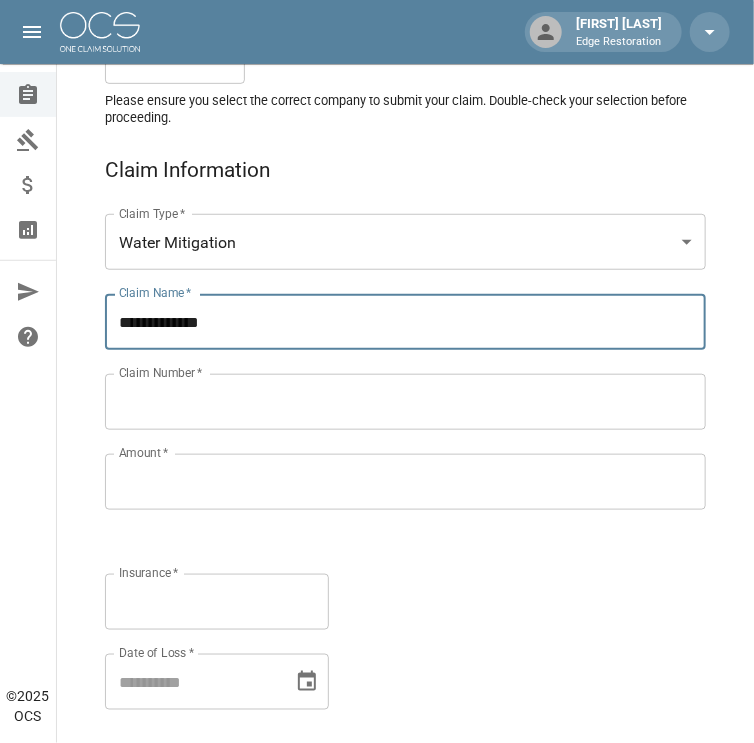 drag, startPoint x: 253, startPoint y: 324, endPoint x: 97, endPoint y: 325, distance: 156.0032 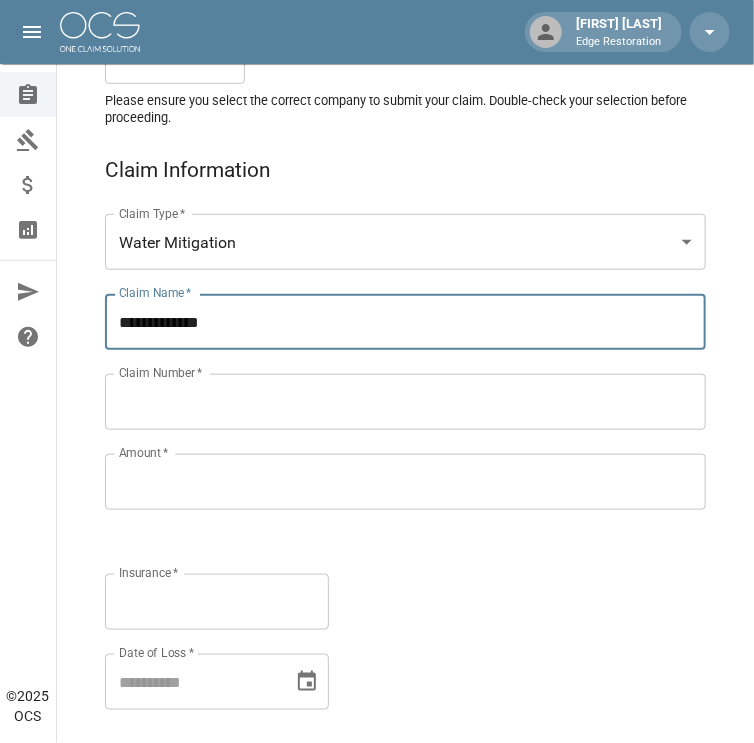 type on "**********" 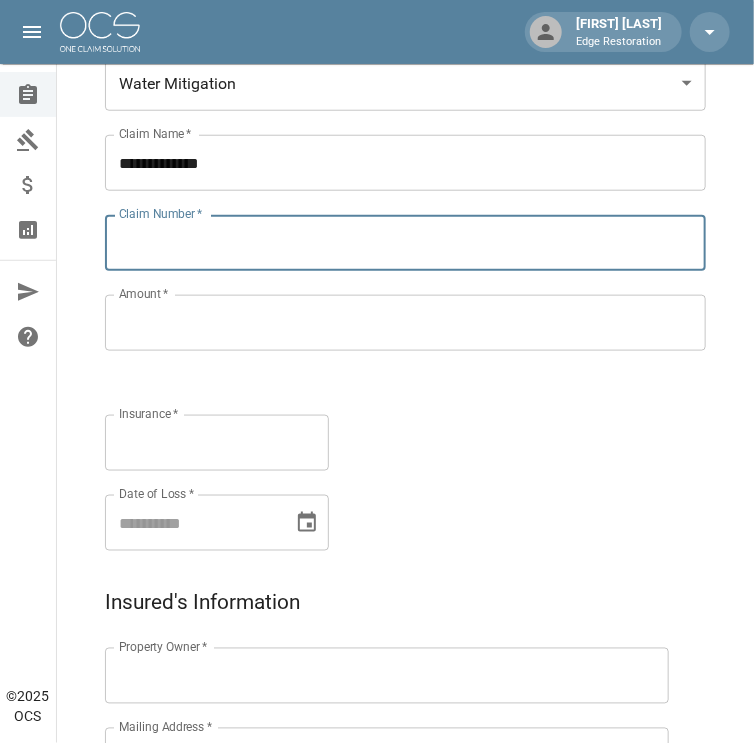 scroll, scrollTop: 394, scrollLeft: 0, axis: vertical 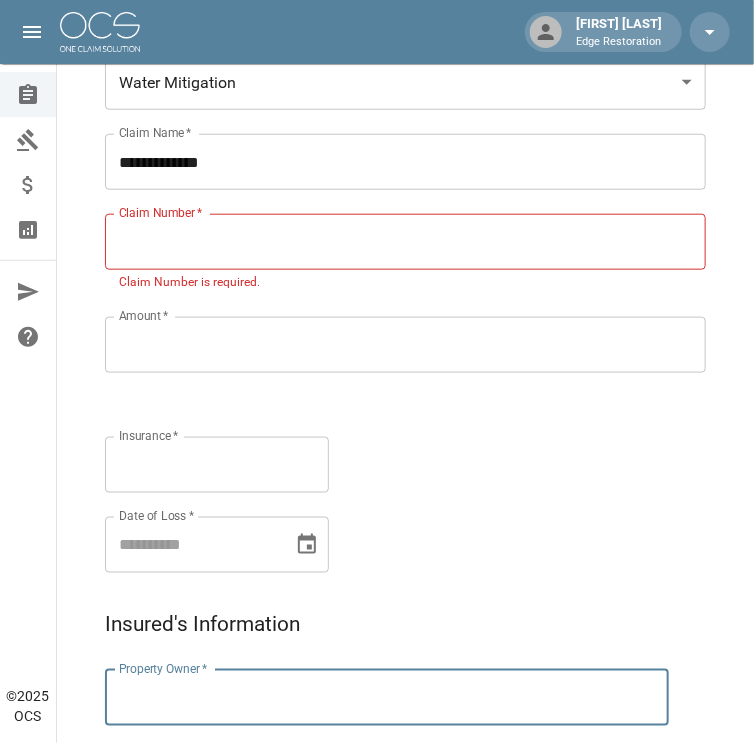 click on "Property Owner   * Property Owner   *" at bounding box center (387, 698) 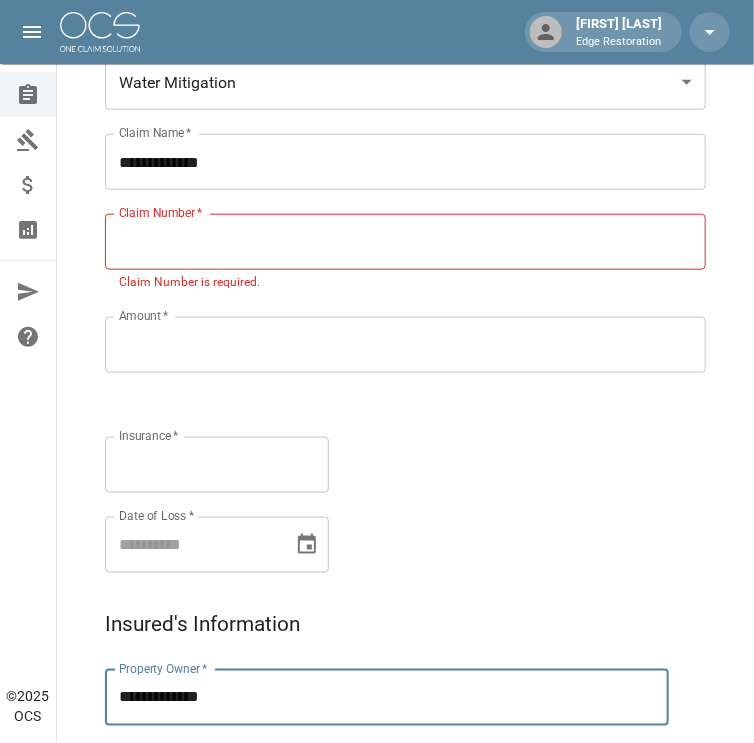 type on "**********" 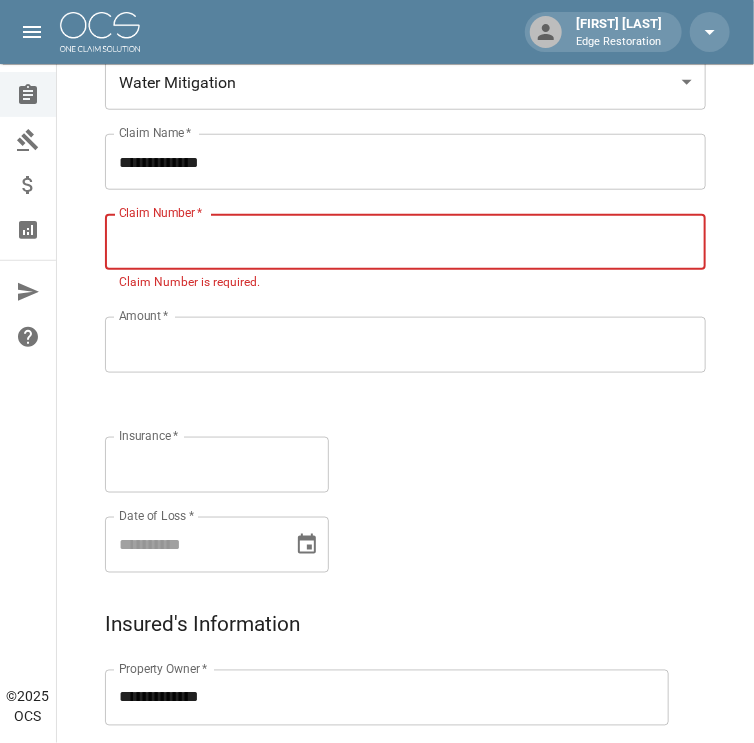 click on "Claim Number   *" at bounding box center (405, 242) 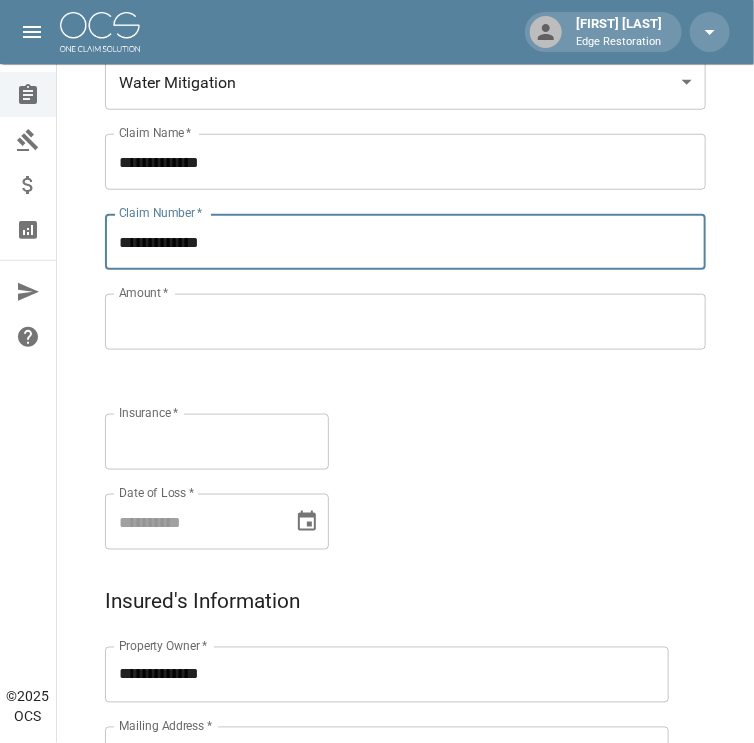 type on "**********" 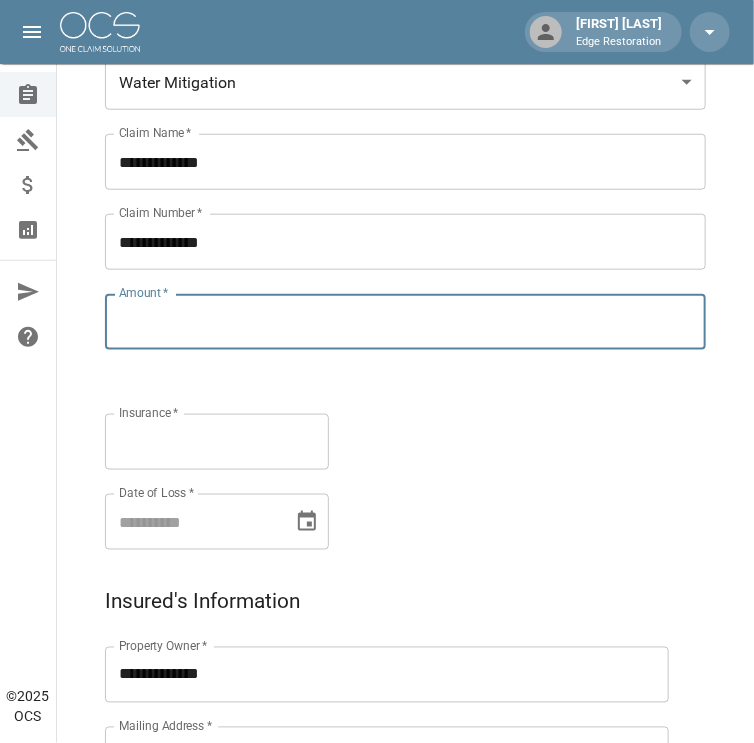 click on "Amount   *" at bounding box center [405, 322] 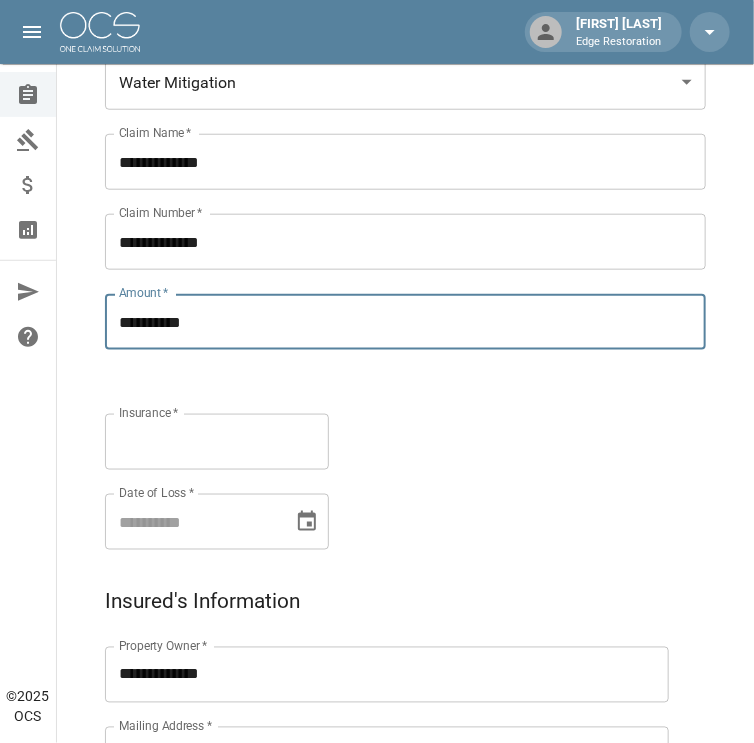 type on "**********" 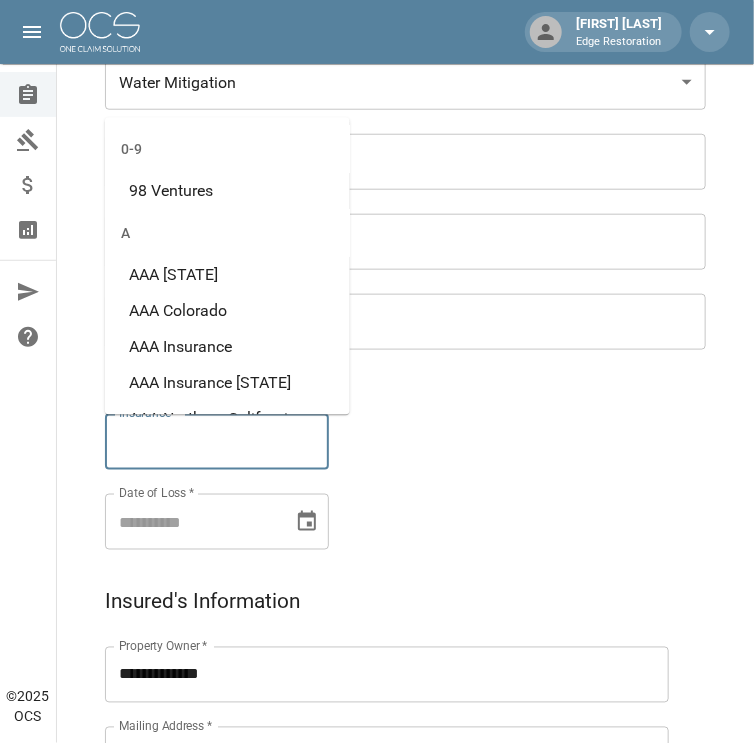 click on "Insurance   *" at bounding box center [217, 442] 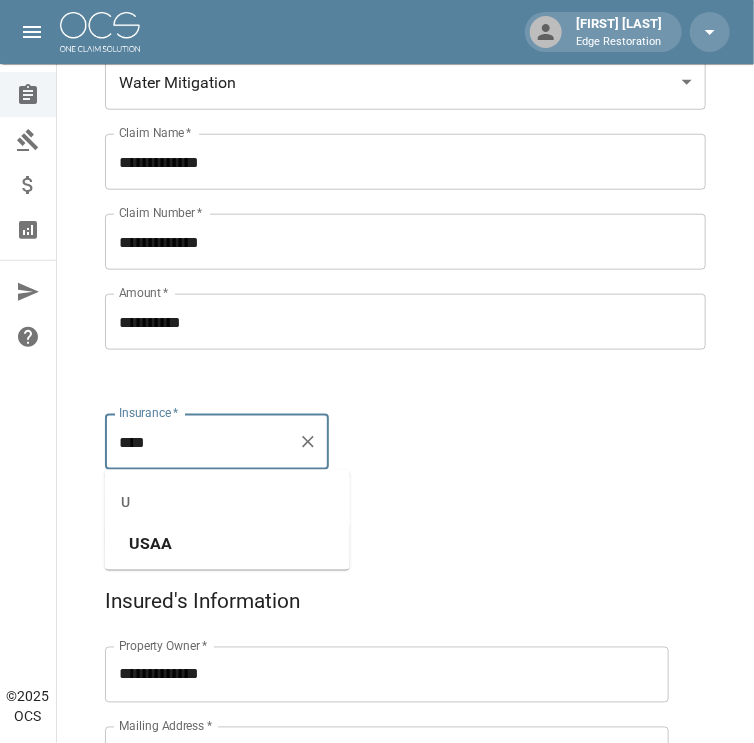 click on "USAA" at bounding box center [227, 544] 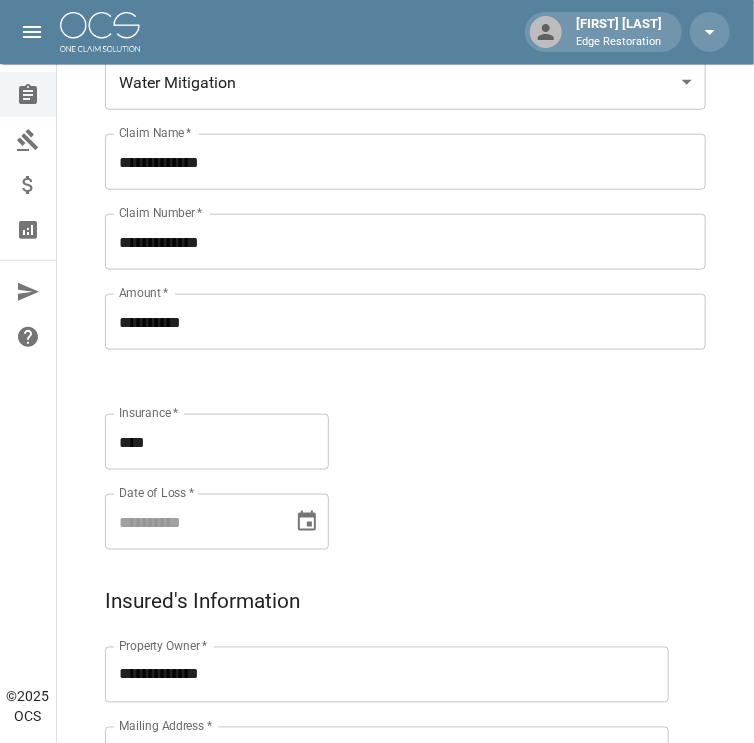 click on "Date of Loss   *" at bounding box center [192, 522] 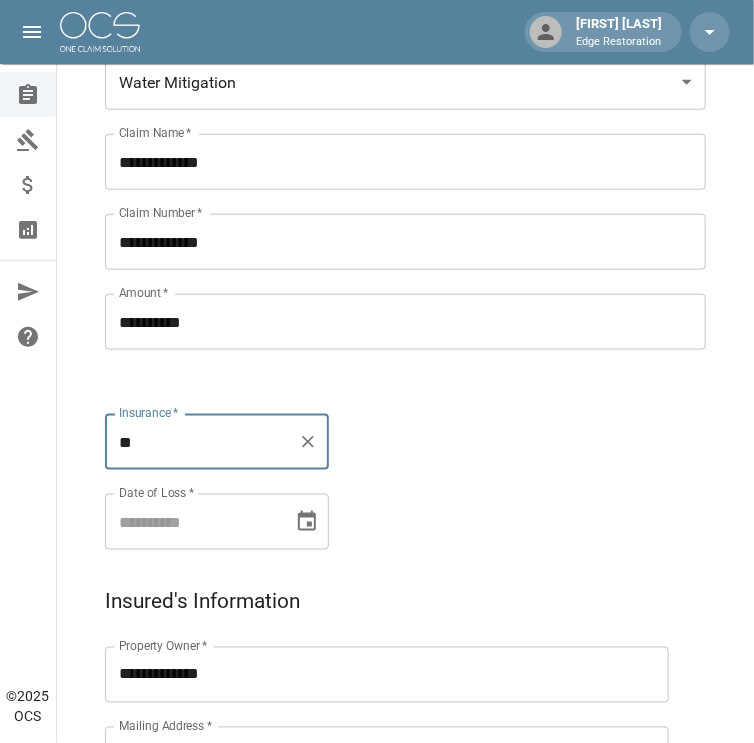 type on "*" 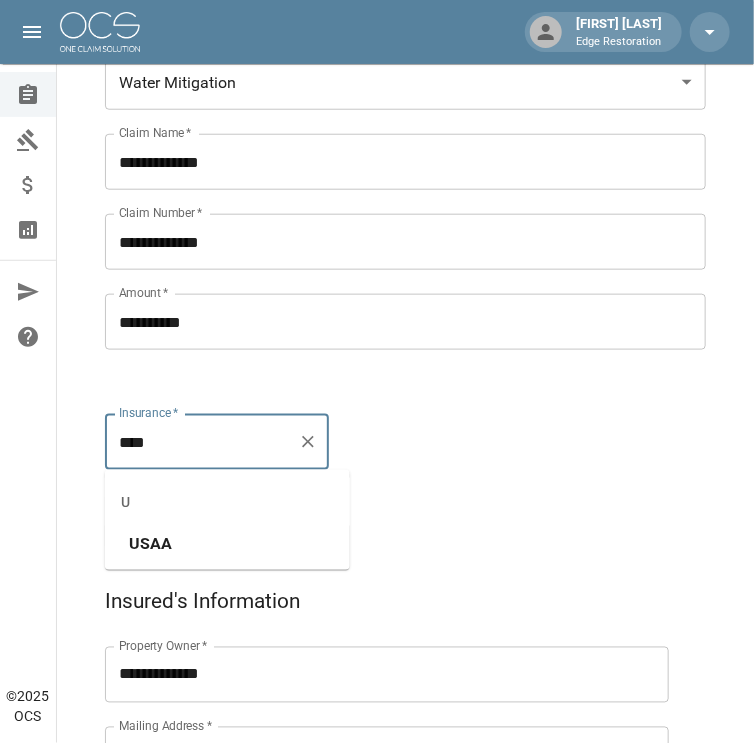 click on "USAA" at bounding box center (150, 543) 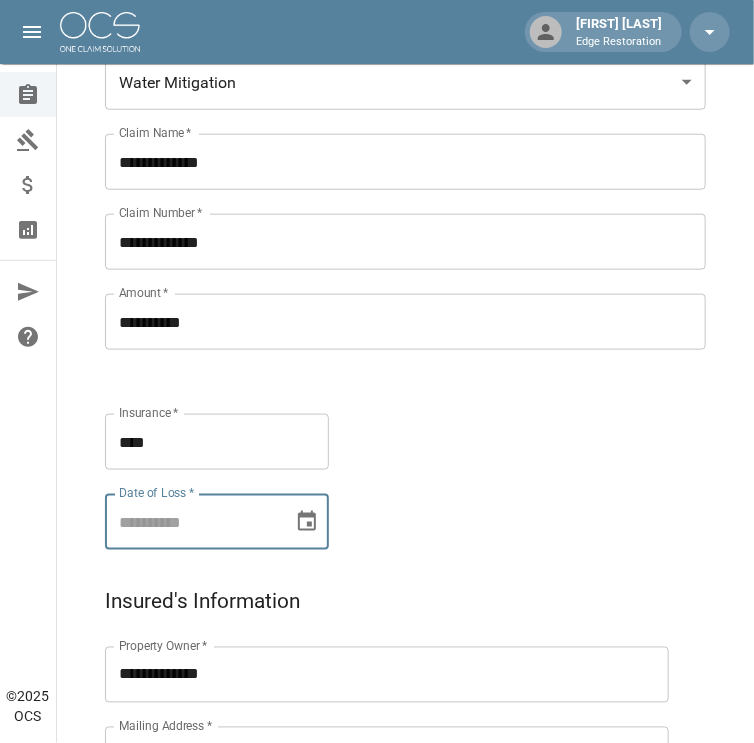 click on "Date of Loss   *" at bounding box center (192, 522) 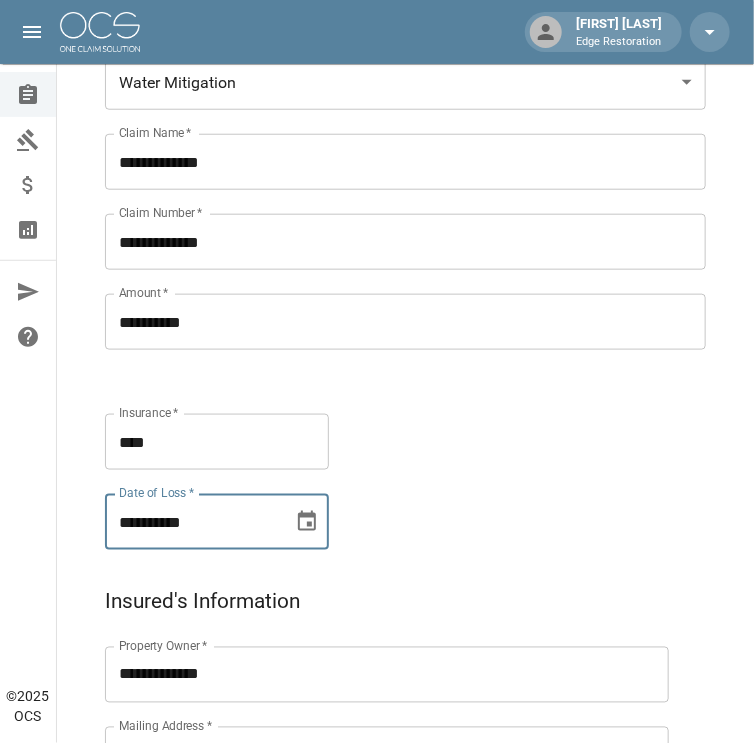 type on "**********" 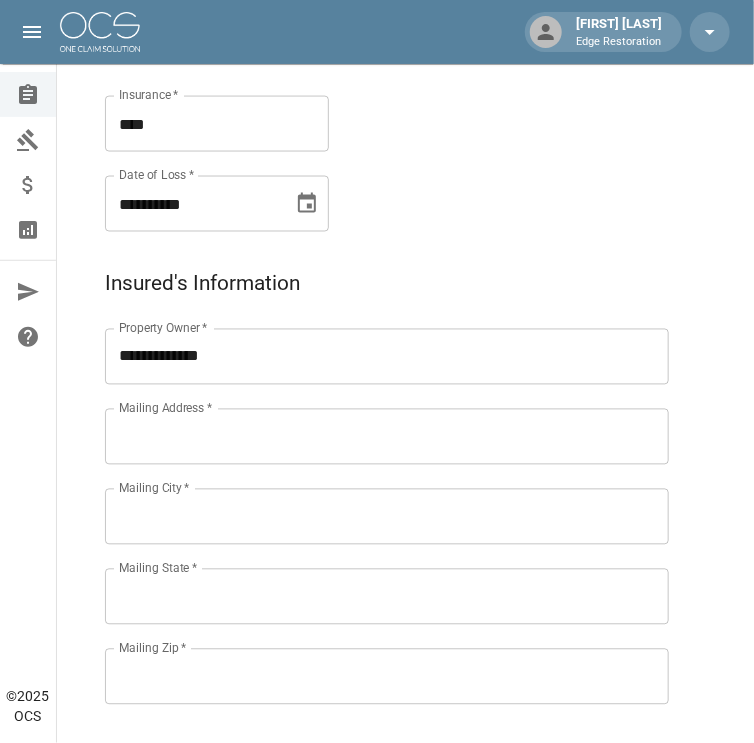scroll, scrollTop: 713, scrollLeft: 0, axis: vertical 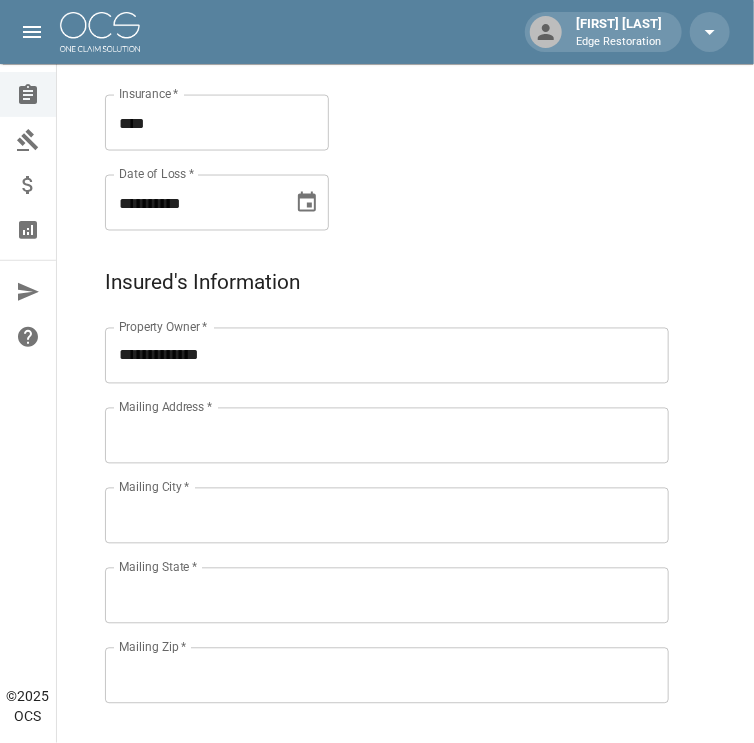 click on "Mailing Address   *" at bounding box center [387, 436] 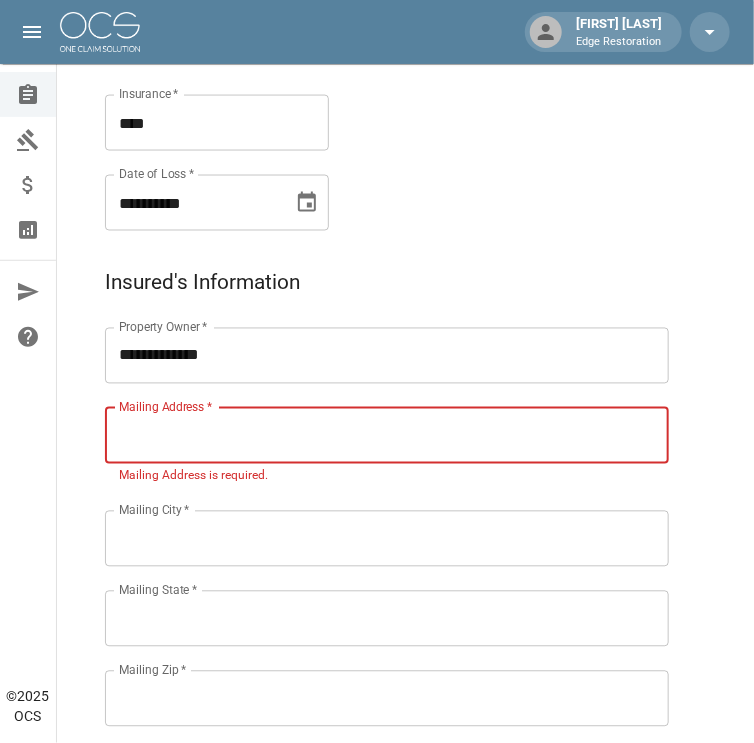 click on "Mailing Address   *" at bounding box center (387, 436) 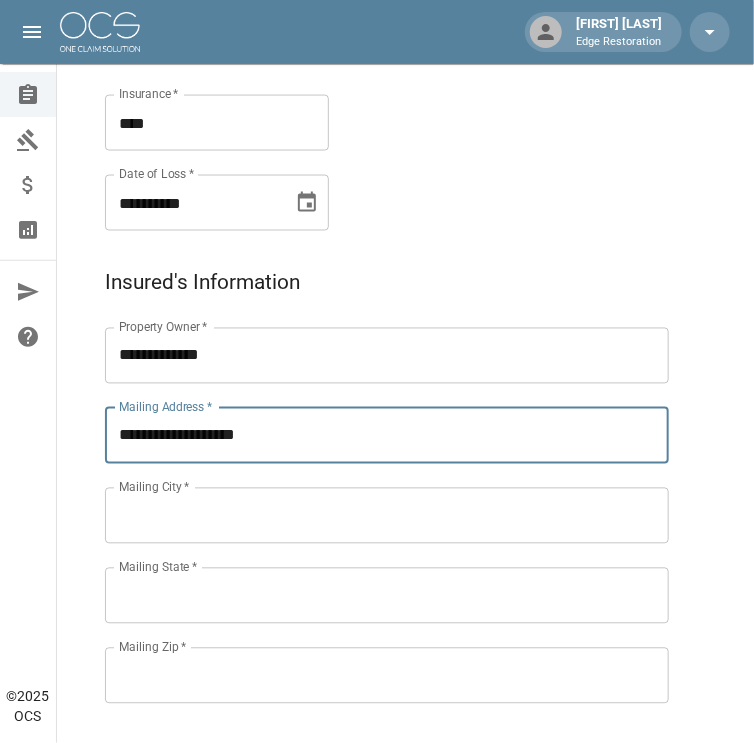 type on "**********" 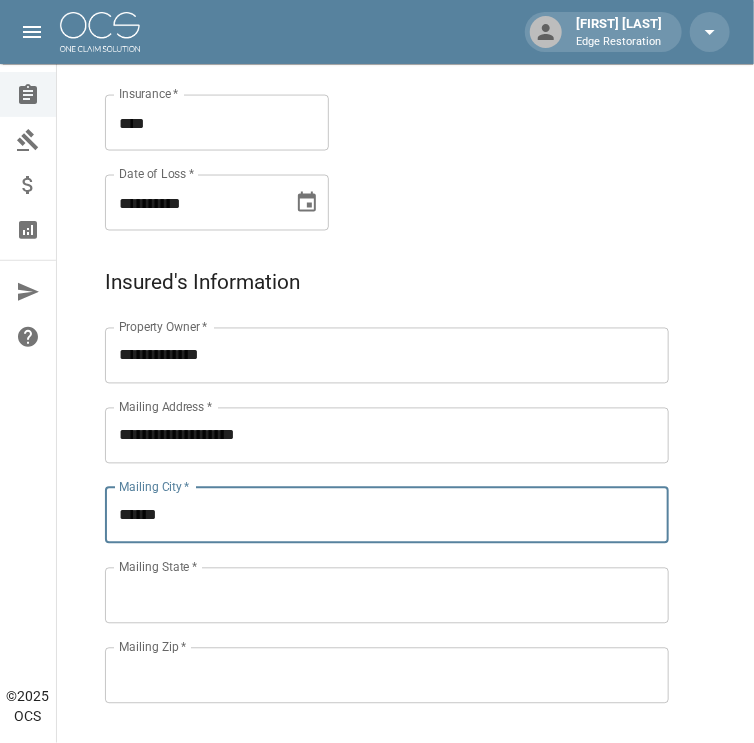 type on "******" 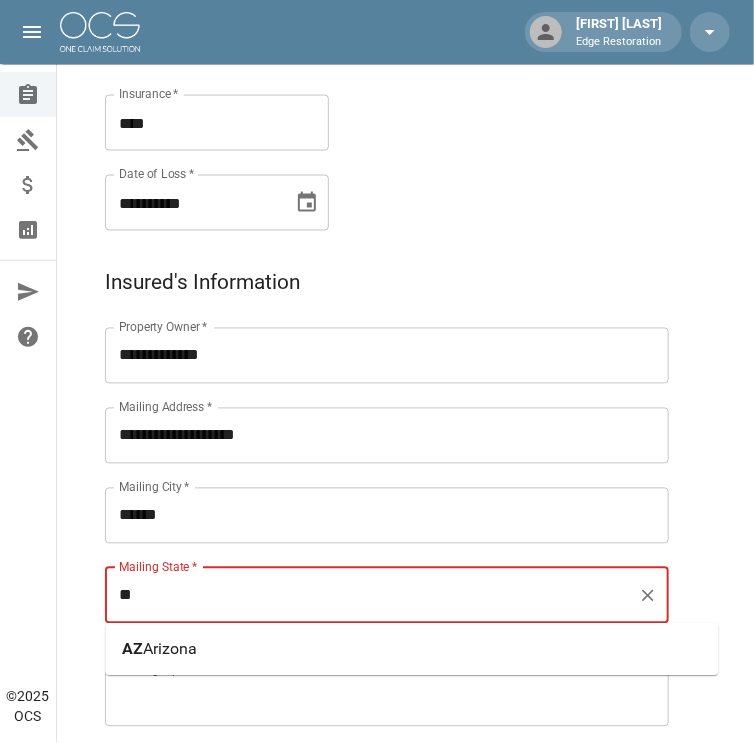 click on "- [STATE]" at bounding box center (170, 649) 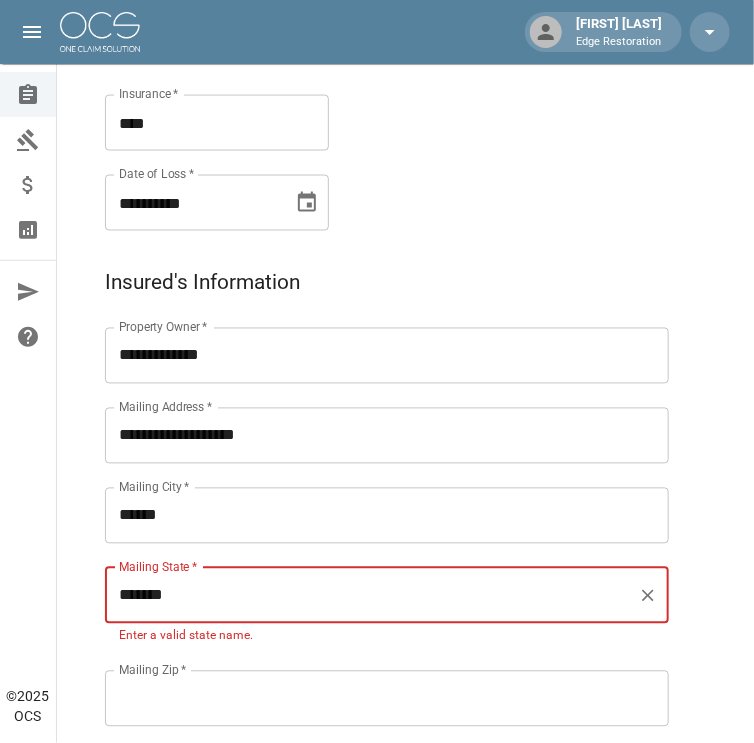 type on "*******" 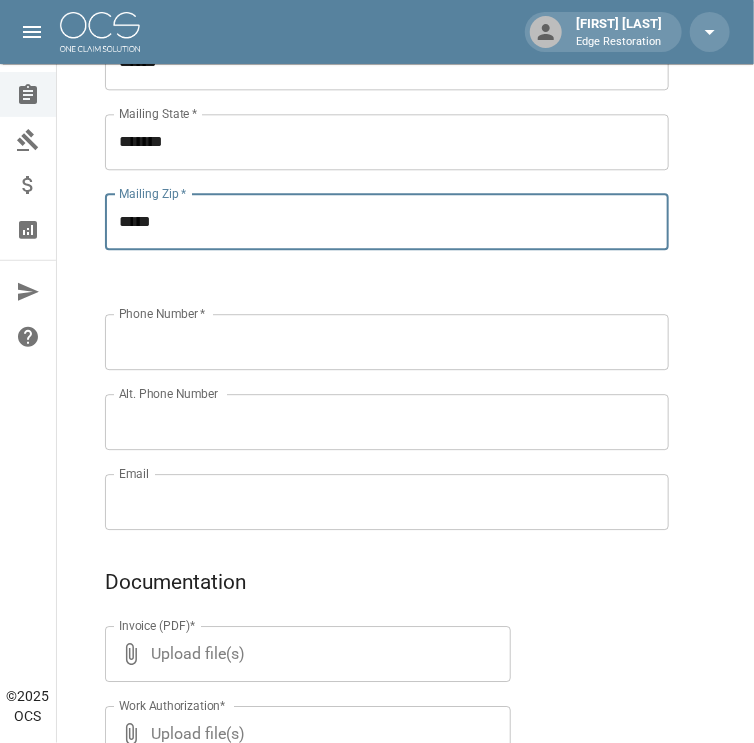 scroll, scrollTop: 1172, scrollLeft: 0, axis: vertical 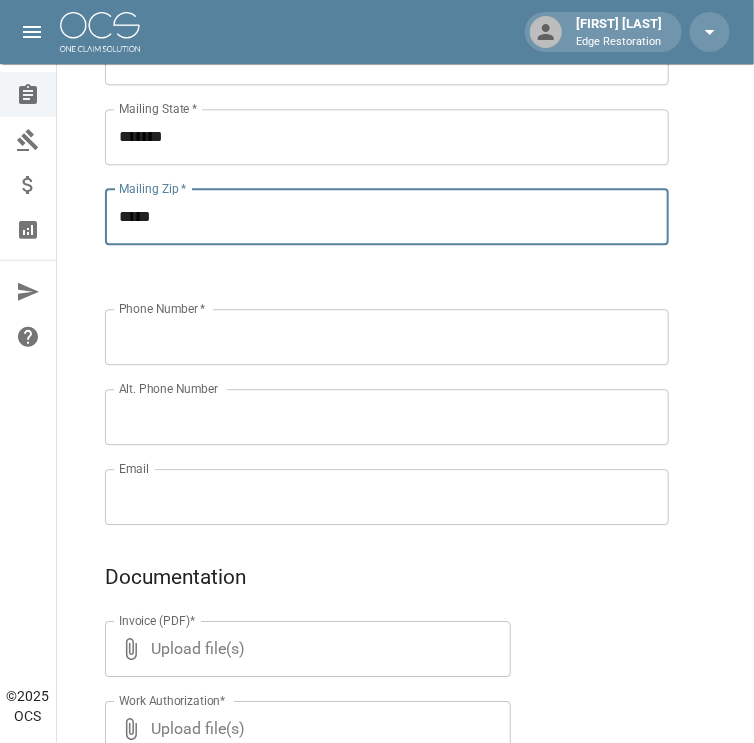 type on "*****" 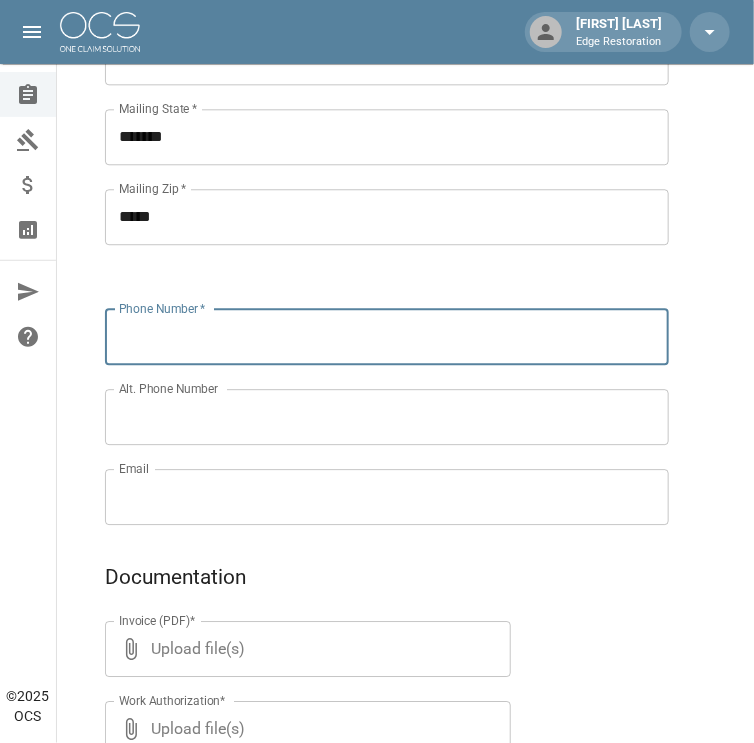 click on "Phone Number   *" at bounding box center (387, 337) 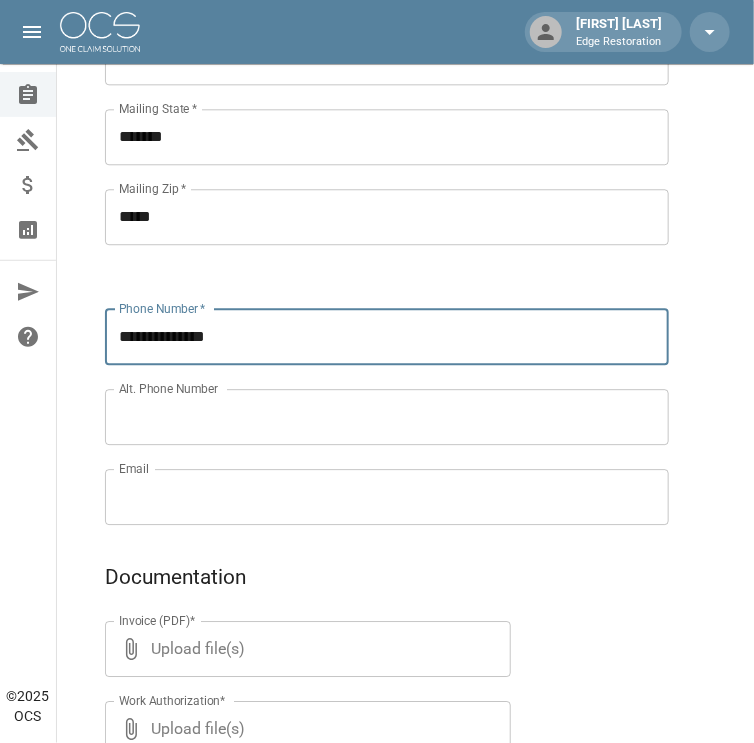 type on "**********" 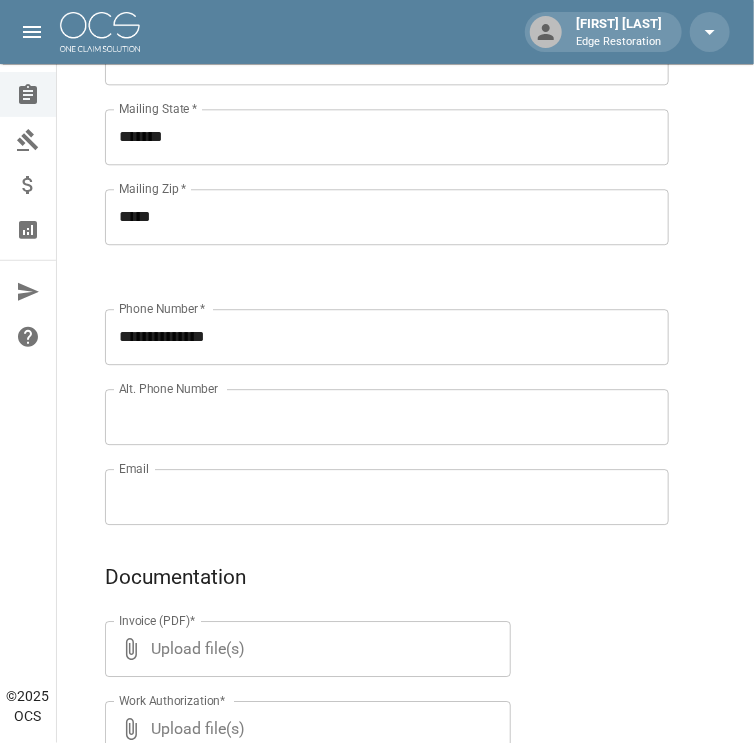 click on "Alt. Phone Number" at bounding box center [387, 417] 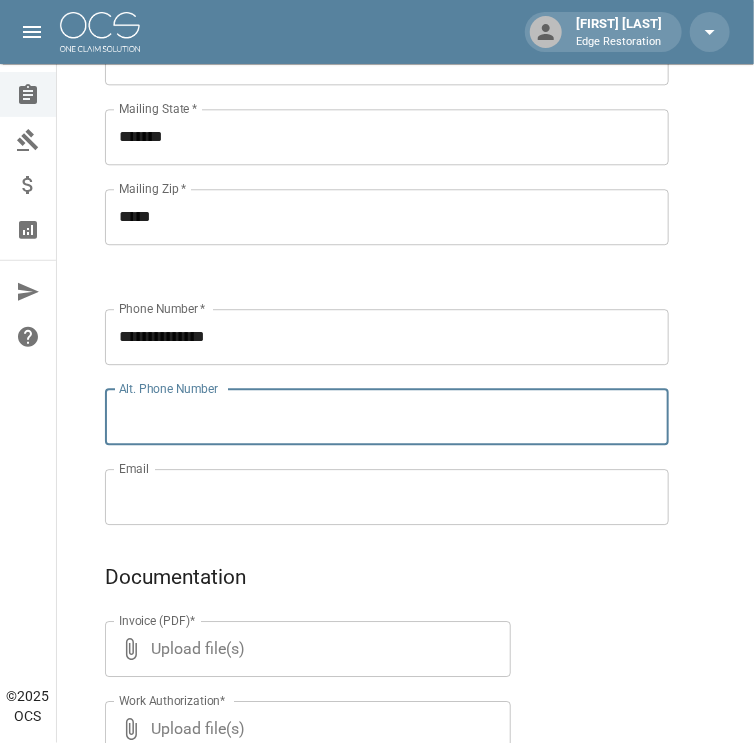paste on "**********" 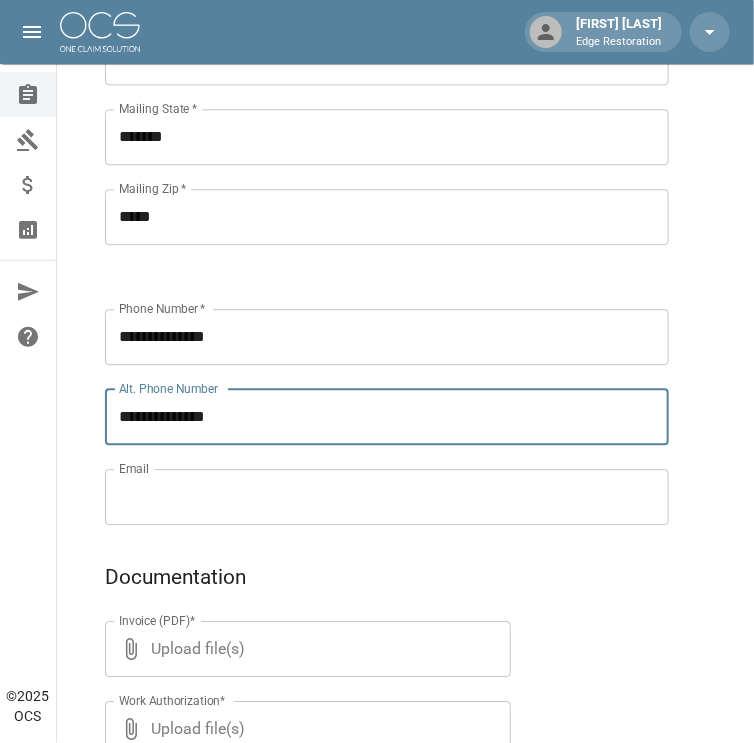 type on "**********" 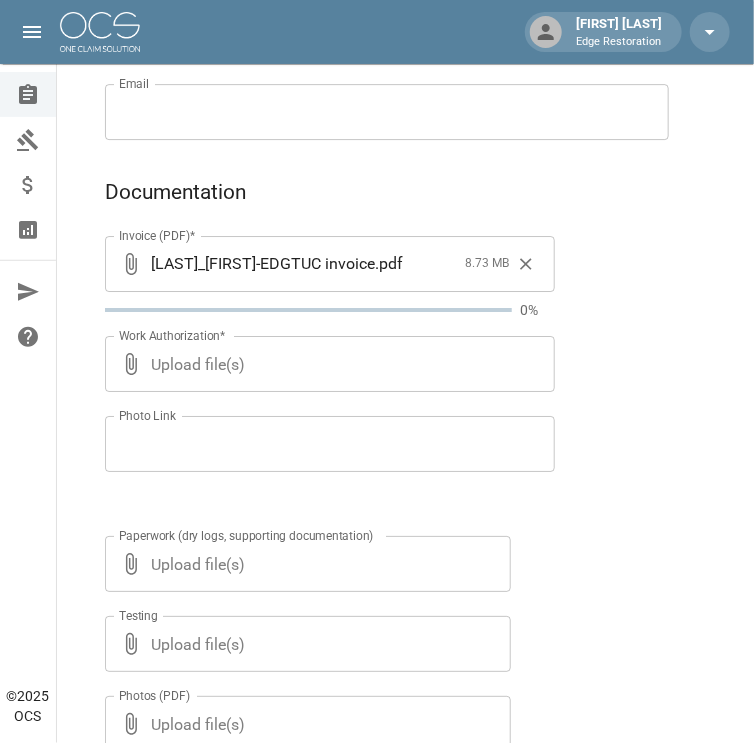 scroll, scrollTop: 1558, scrollLeft: 0, axis: vertical 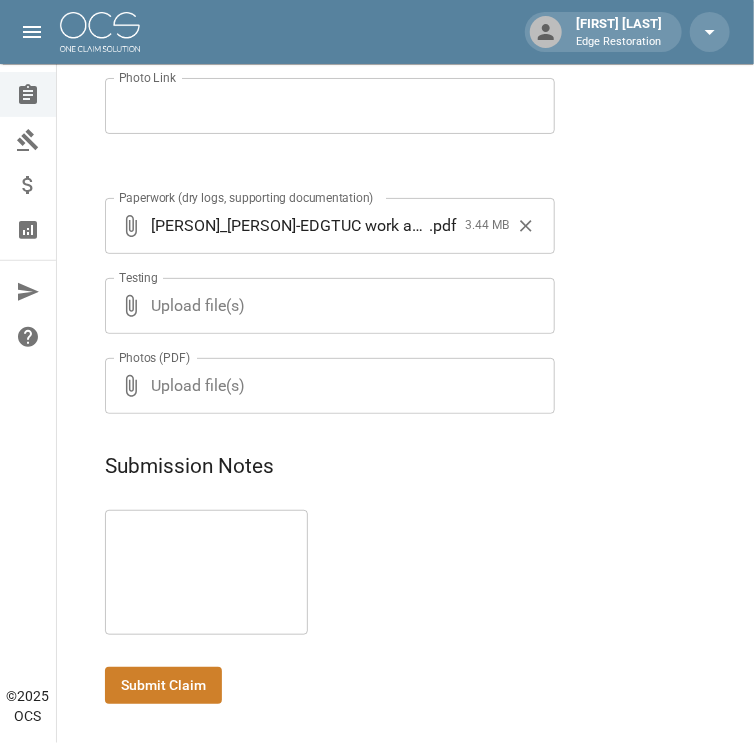 click on "Submit Claim" at bounding box center [163, 685] 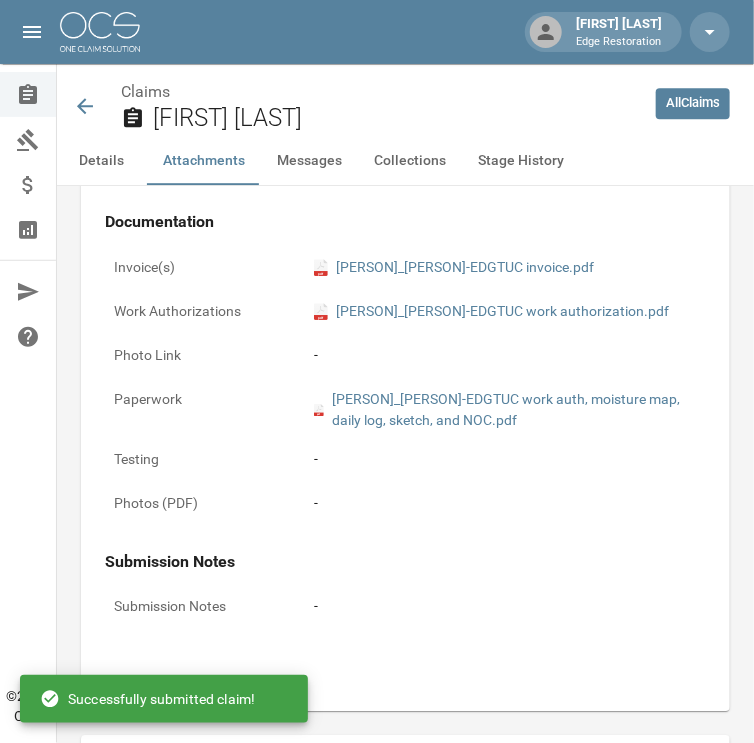 scroll, scrollTop: 1875, scrollLeft: 0, axis: vertical 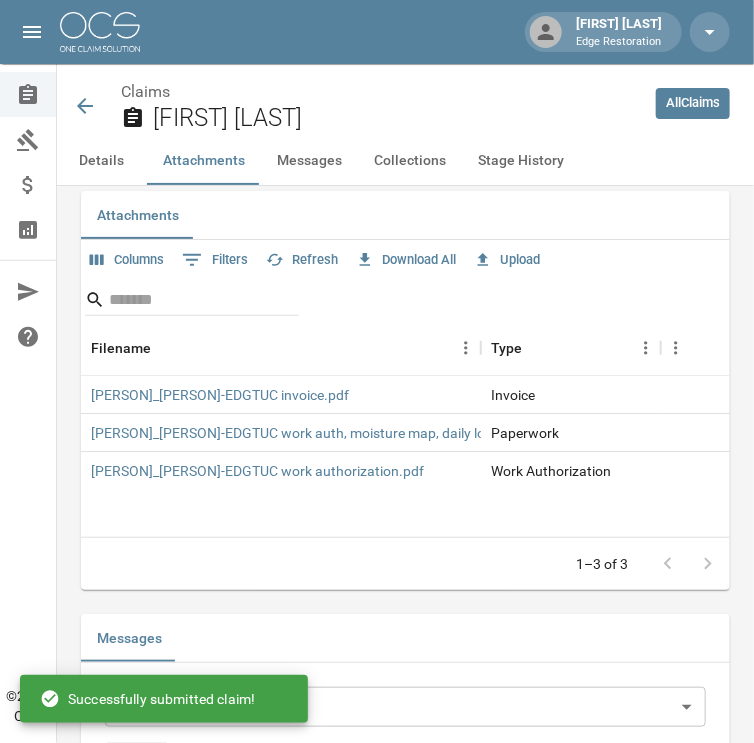 click on "Claims Cale Lamoreux" at bounding box center [356, 106] 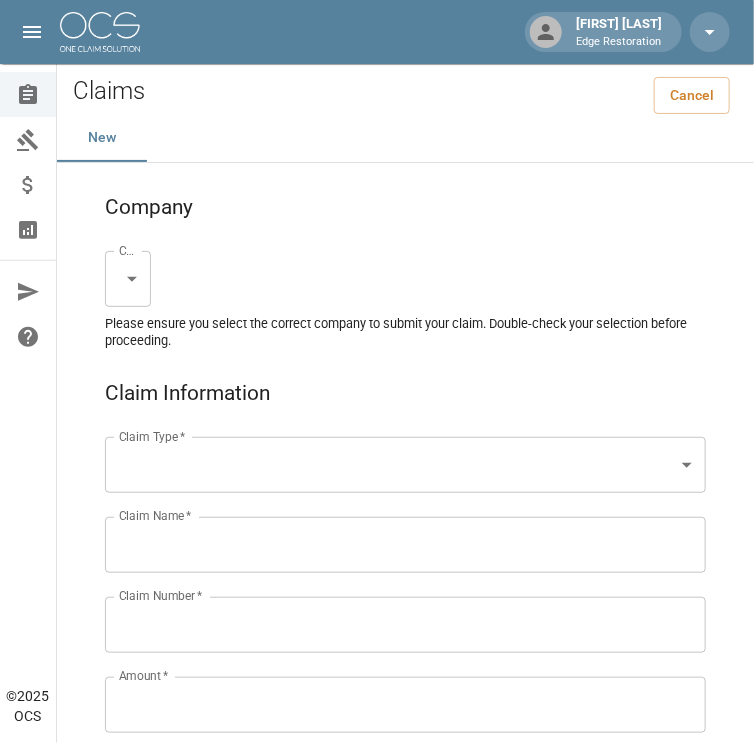 scroll, scrollTop: 0, scrollLeft: 0, axis: both 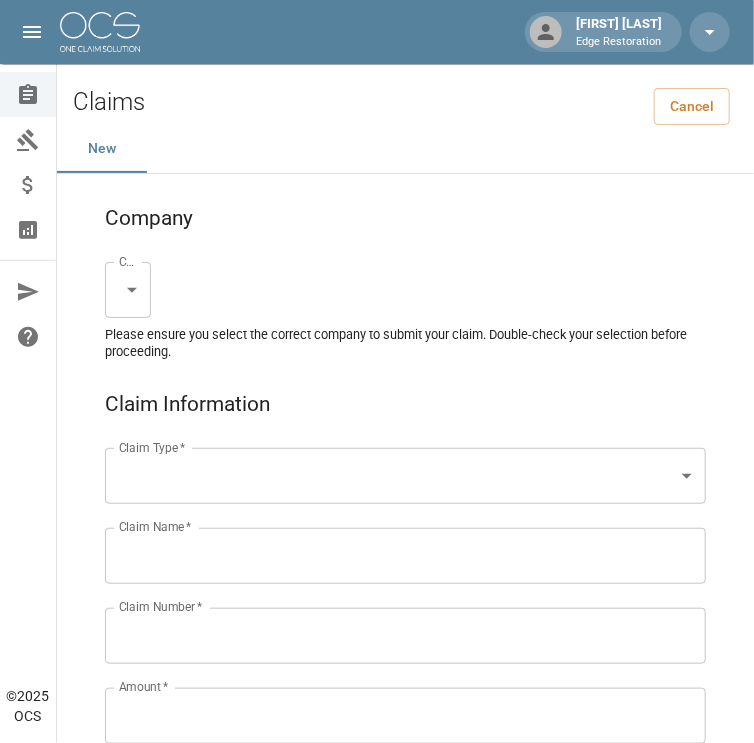 click on "[FIRST] [LAST] Edge Restoration Claims Collections Payment Tracking Analytics Contact Us Help Center © 2025 OCS Claims Cancel New Company Company * Claim Type * Claim Type * Claim Name * Claim Name * Claim Number * Claim Number * Amount * Amount * Insurance * Insurance * Date of Loss * Date of Loss * Insured's Information Property Owner * Property Owner * Mailing Address * Mailing Address * Mailing City * Mailing City * Mailing State * Mailing State * Mailing Zip * Mailing Zip * Phone Number * Phone Number * Alt. Phone Number Alt. Phone Number Email Email Documentation Invoice (PDF)* Upload file(s) Invoice (PDF)* Work Authorization* Upload file(s) Work Authorization* Photo Link Photo Link Paperwork (dry logs, supporting documentation)" at bounding box center (377, 1309) 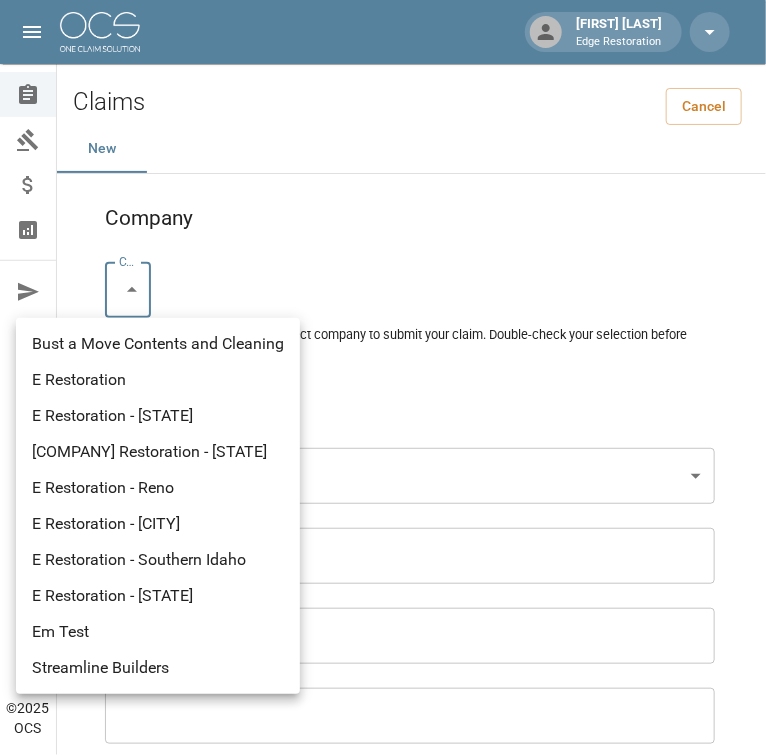 click on "E Restoration" at bounding box center [158, 380] 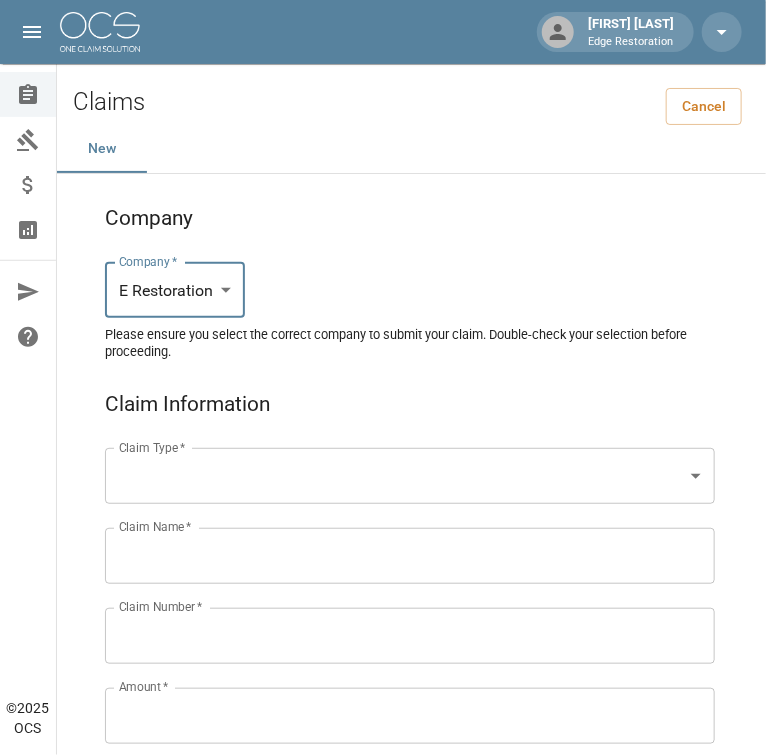 click on "[FIRST] [LAST] Edge Restoration Claims Collections Payment Tracking Analytics Contact Us Help Center © 2025 OCS Claims Cancel New Company Company * E Restoration *** Company * Please ensure you select the correct company to submit your claim. Double-check your selection before proceeding. Claim Information Claim Type * Claim Type * Claim Name * Claim Name * Claim Number * Claim Number * Amount * Amount * Insurance * Insurance * Date of Loss * Date of Loss * Insured's Information Property Owner * Property Owner * Mailing Address * Mailing Address * Mailing City * Mailing City * Mailing State * Mailing State * Mailing Zip * Mailing Zip * Phone Number * Phone Number * Alt. Phone Number Alt. Phone Number Email Email Documentation Invoice (PDF)* Upload file(s) Invoice (PDF)* Work Authorization* Upload file(s) Work Authorization* Photo Link Photo Link Upload file(s) Testing *" at bounding box center [383, 1309] 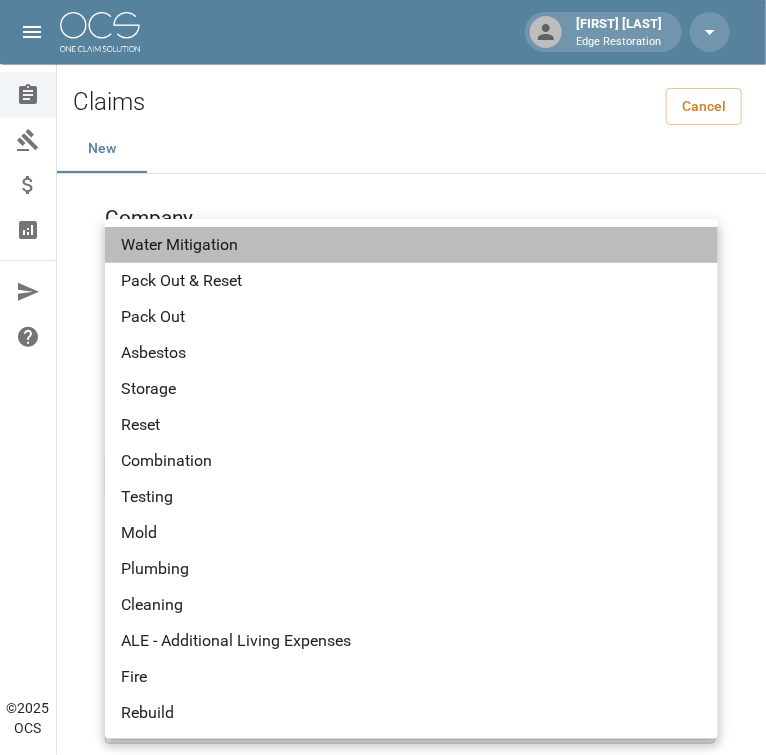 click on "Water Mitigation" at bounding box center (411, 245) 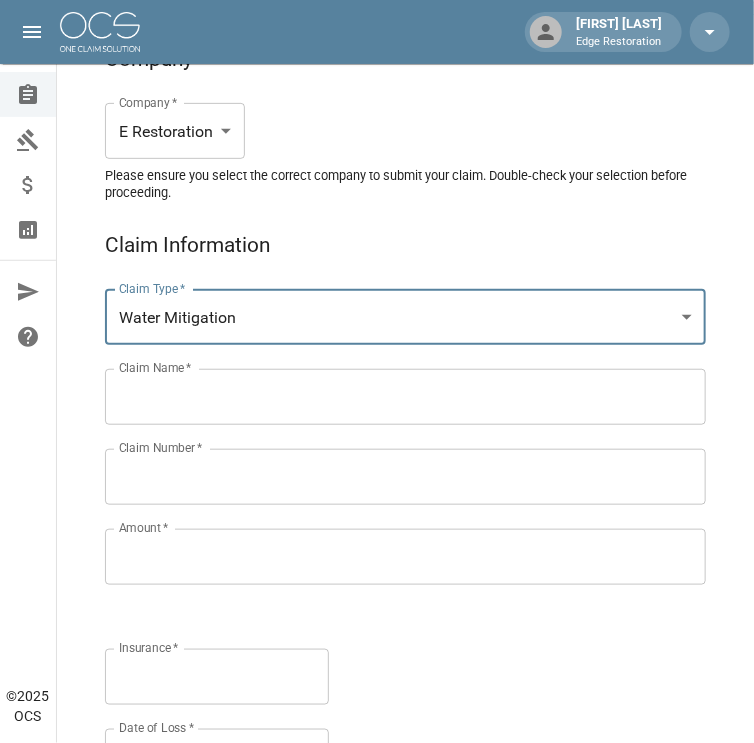 scroll, scrollTop: 160, scrollLeft: 0, axis: vertical 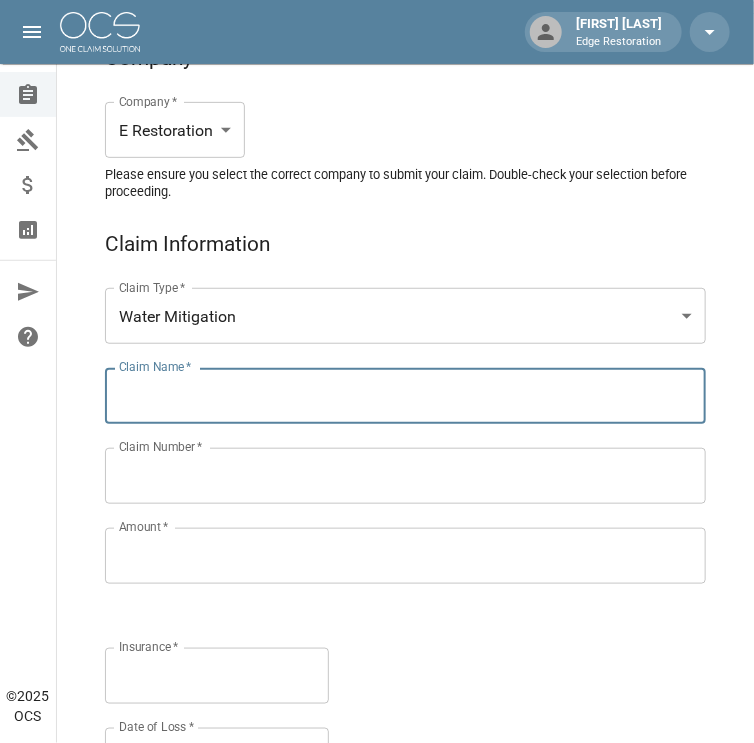 click on "Claim Name   *" at bounding box center [405, 396] 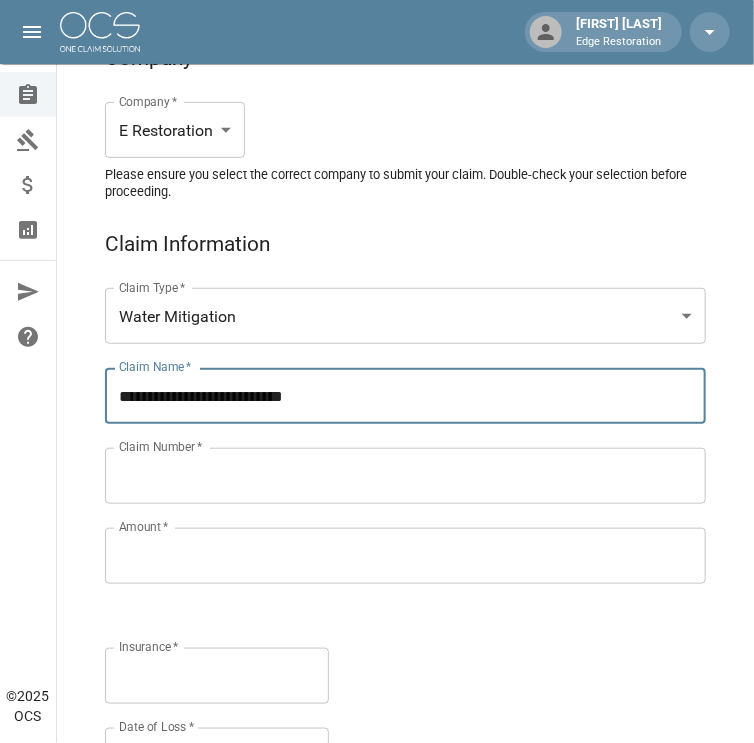 type on "**********" 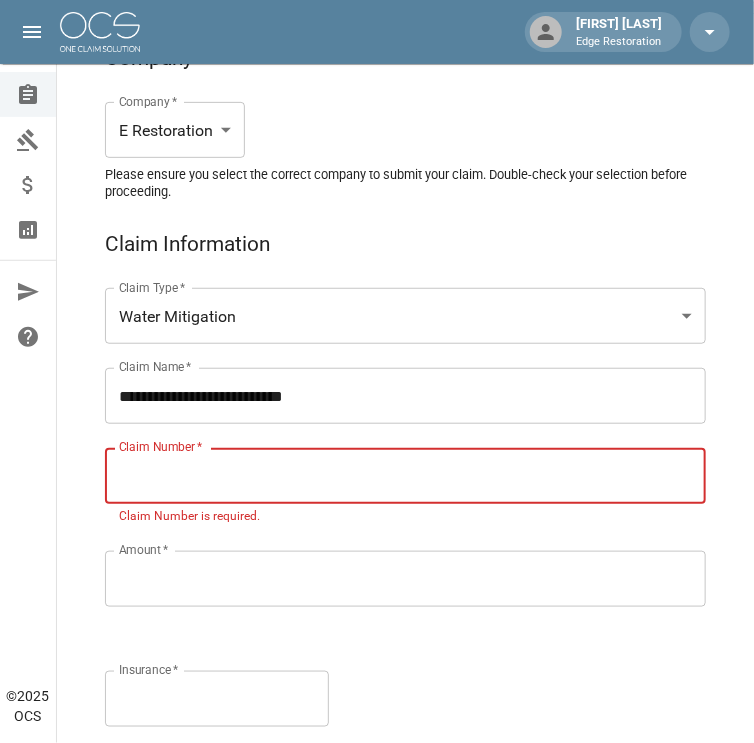 click on "Claim Number   *" at bounding box center (405, 476) 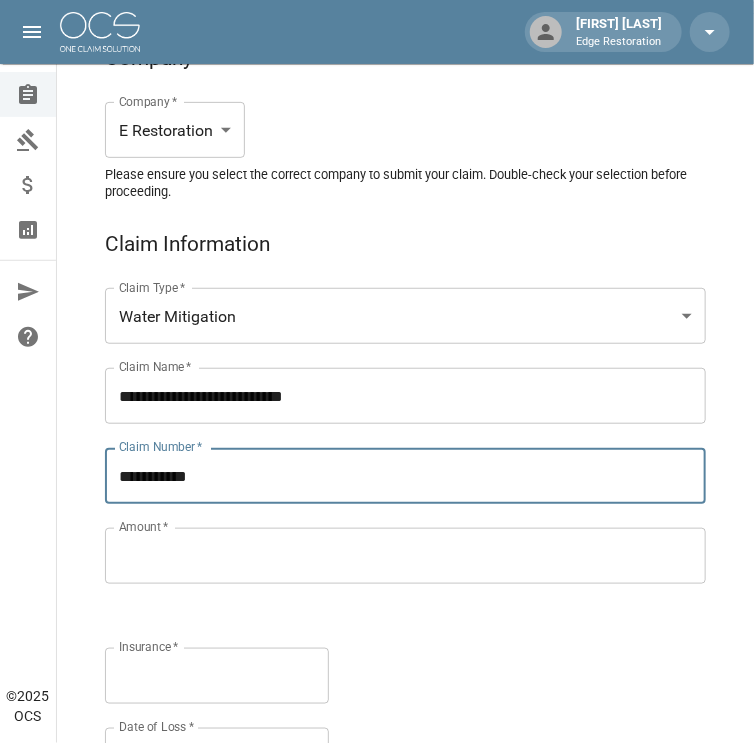 type on "**********" 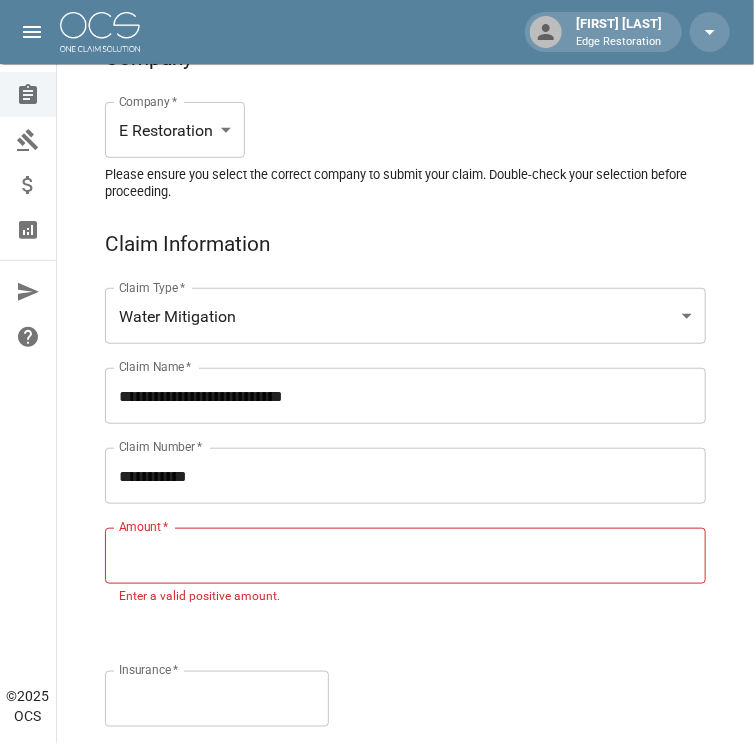 click on "Amount   *" at bounding box center [405, 556] 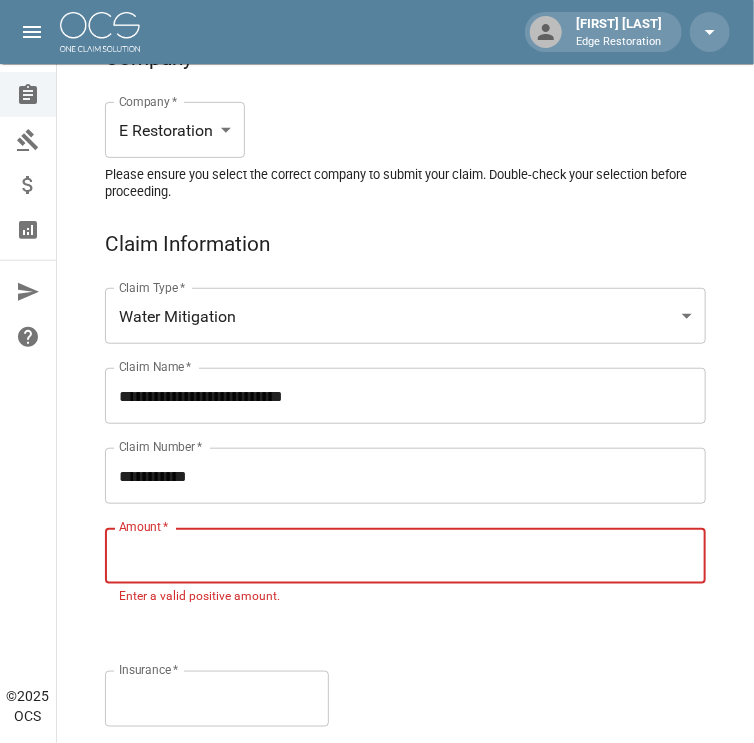 paste on "*********" 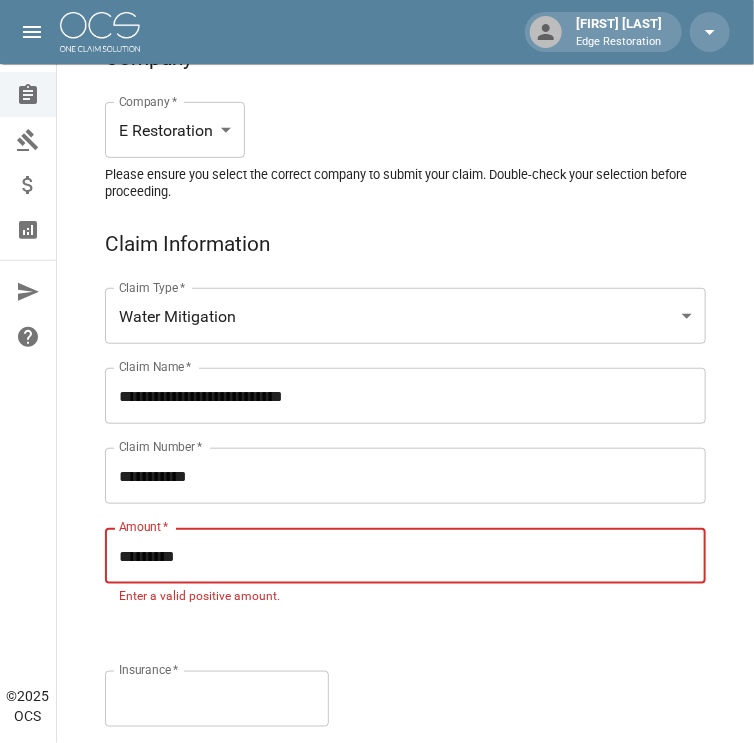 type on "*********" 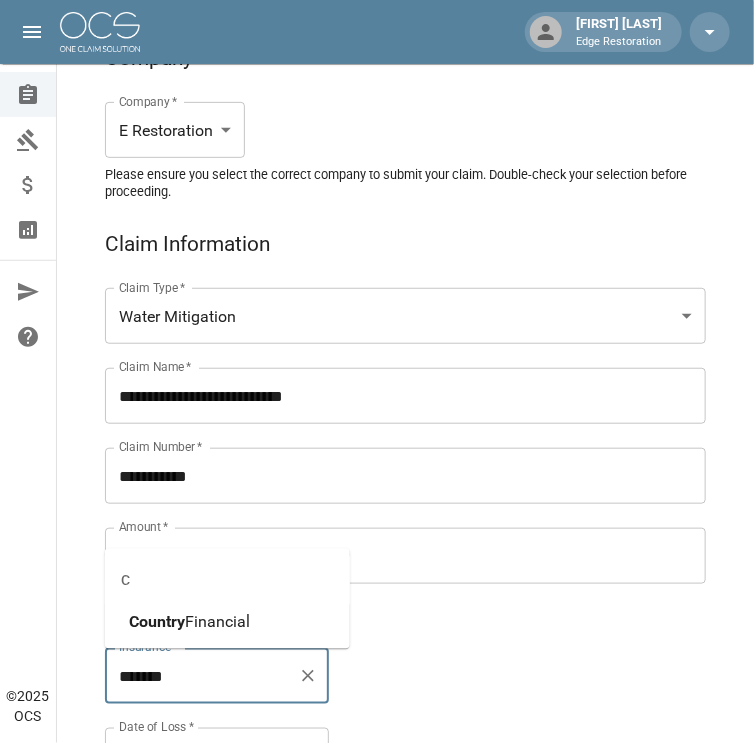 click on "Country" at bounding box center (157, 622) 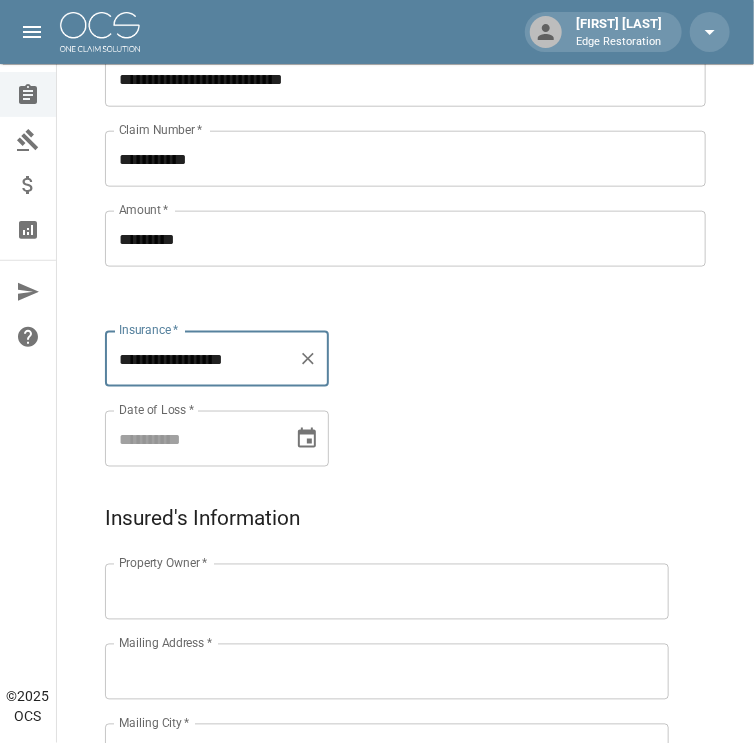 scroll, scrollTop: 479, scrollLeft: 0, axis: vertical 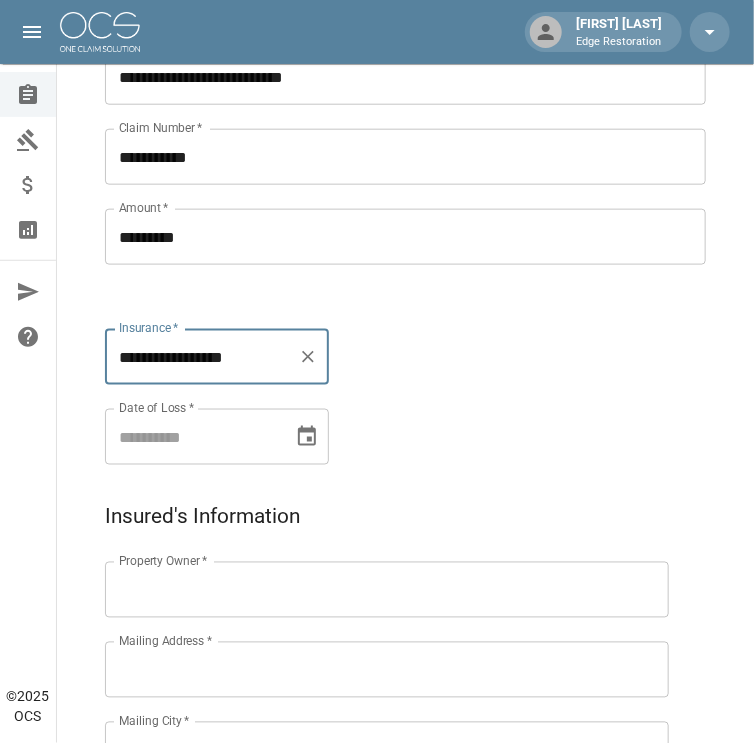 type on "**********" 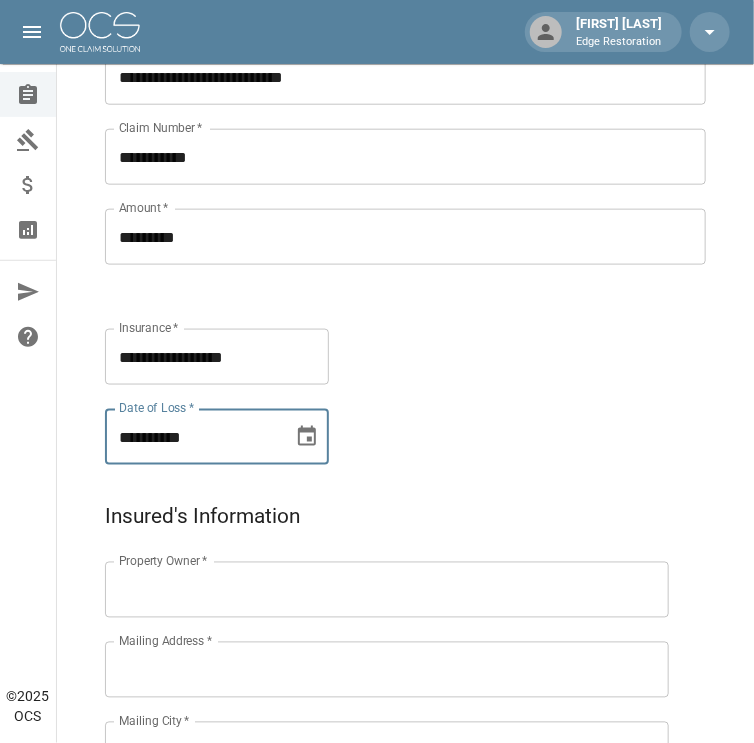 click on "**********" at bounding box center (192, 437) 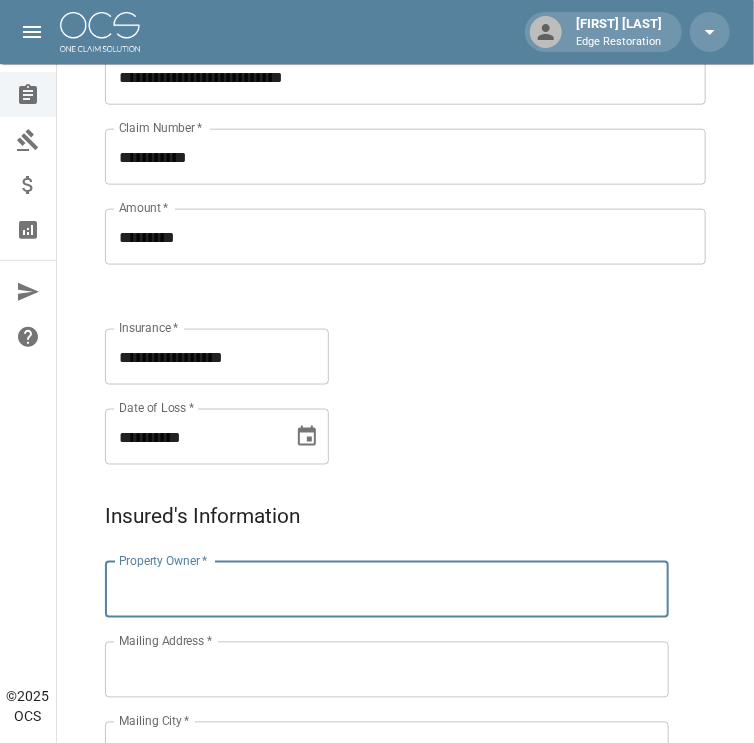click on "Property Owner   *" at bounding box center [387, 590] 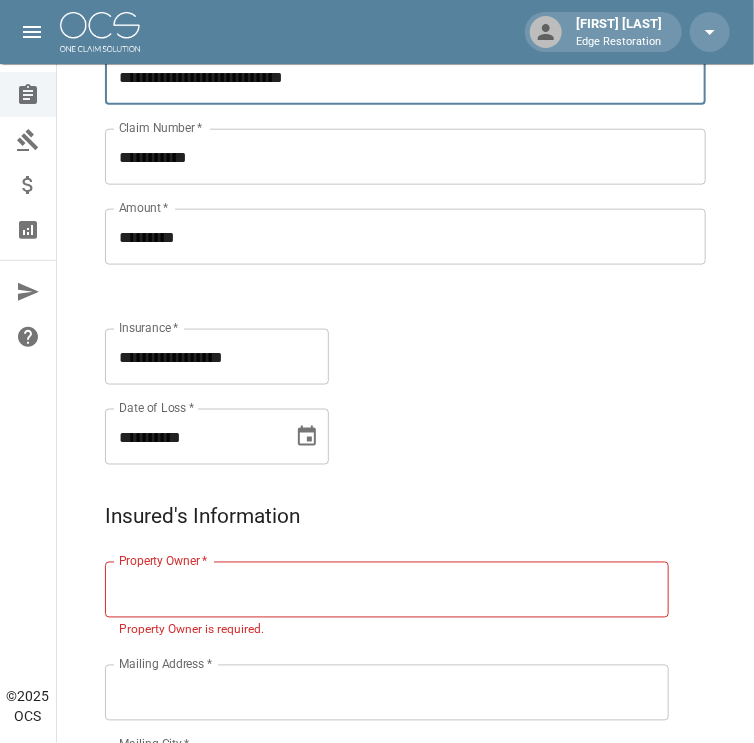 drag, startPoint x: 212, startPoint y: 80, endPoint x: 116, endPoint y: 71, distance: 96.42095 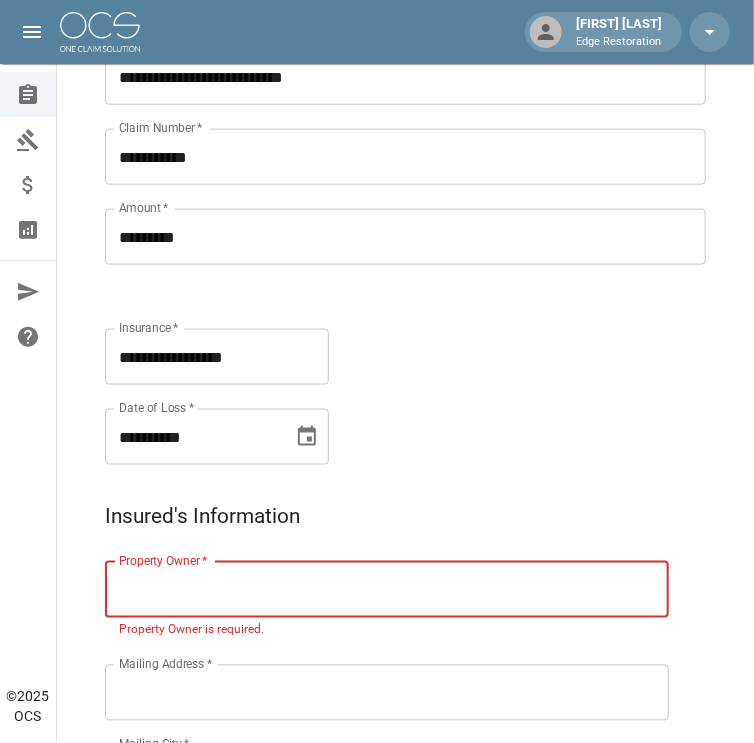 click on "Property Owner   *" at bounding box center (387, 590) 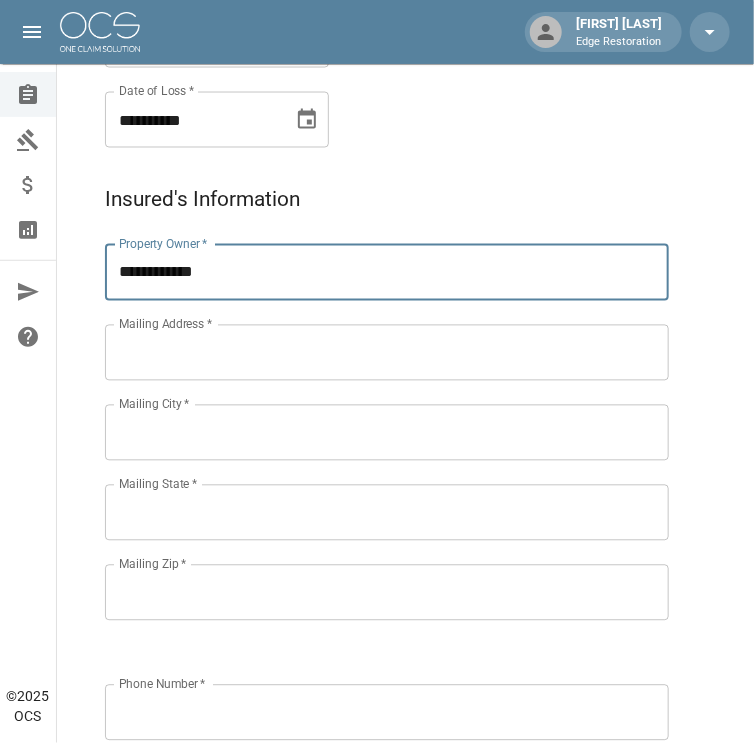 scroll, scrollTop: 797, scrollLeft: 0, axis: vertical 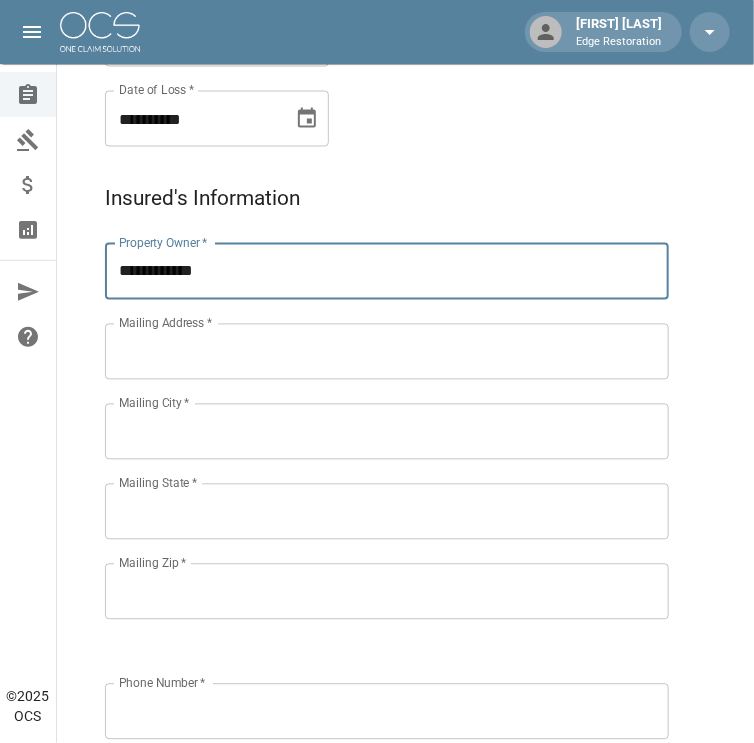type on "**********" 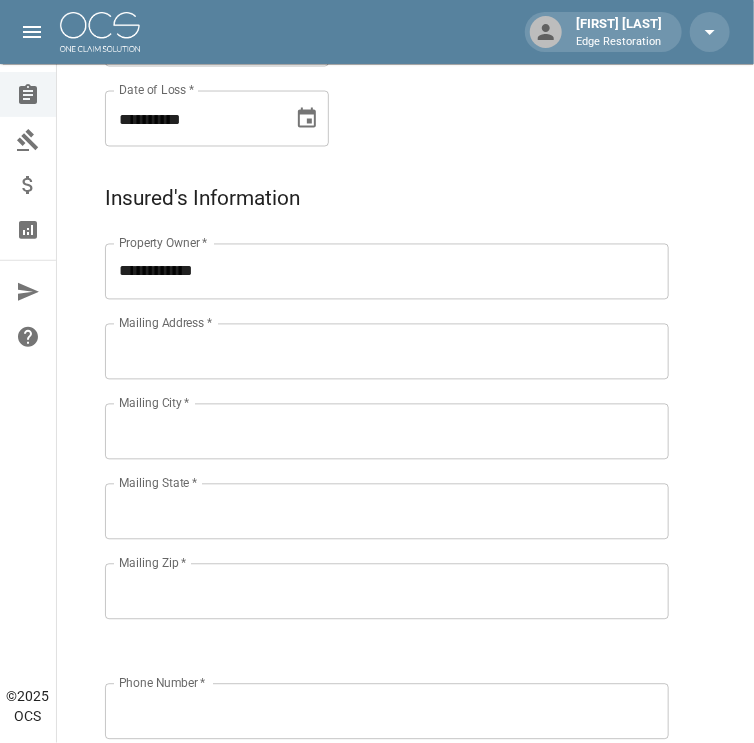 click on "Mailing Address   *" at bounding box center (387, 352) 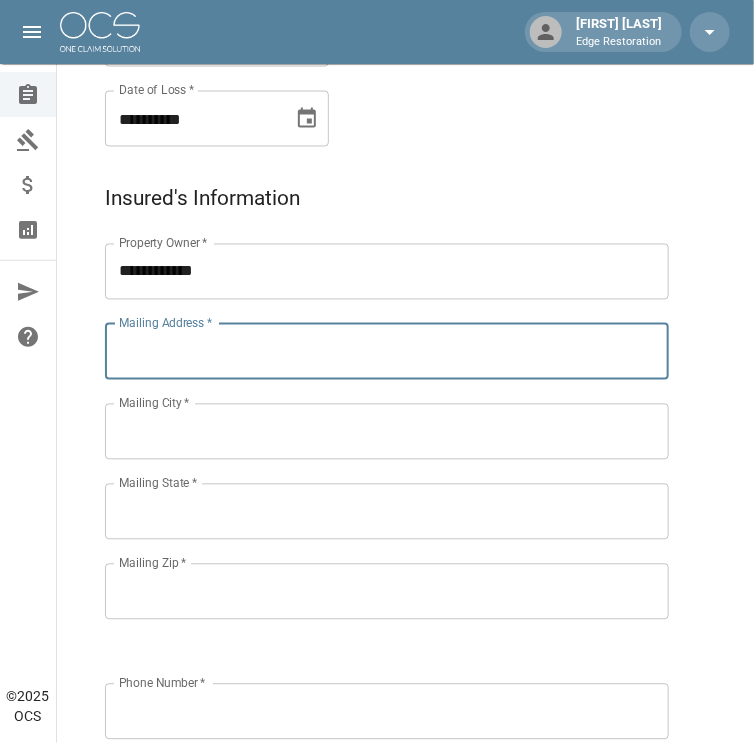 paste on "**********" 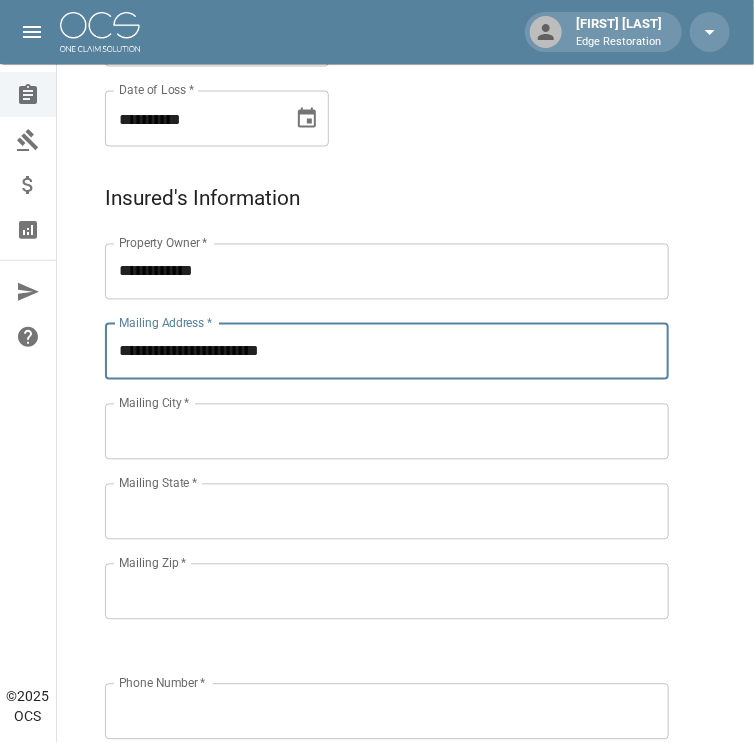 type on "**********" 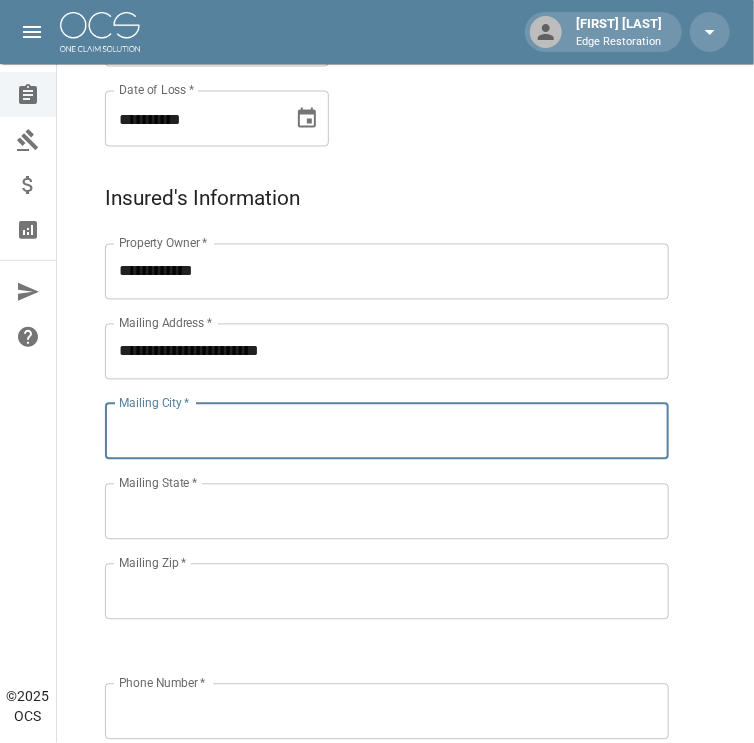 click on "Mailing City   *" at bounding box center (387, 432) 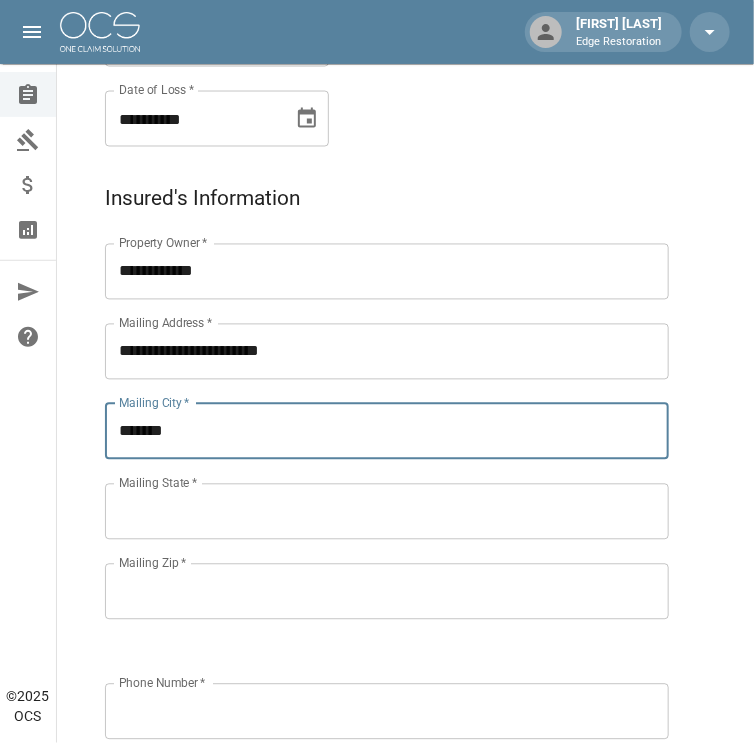 type on "*******" 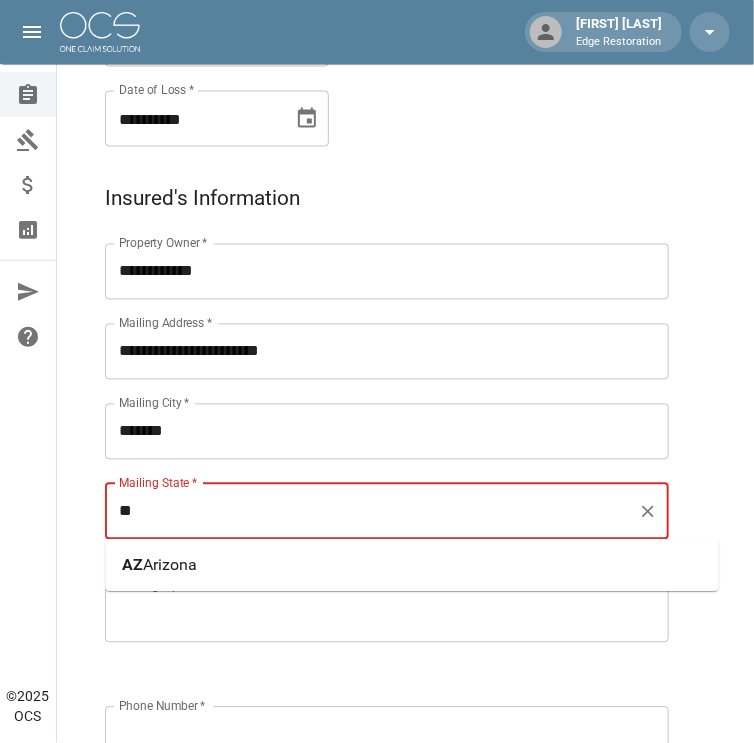 click on "- [STATE]" at bounding box center [170, 565] 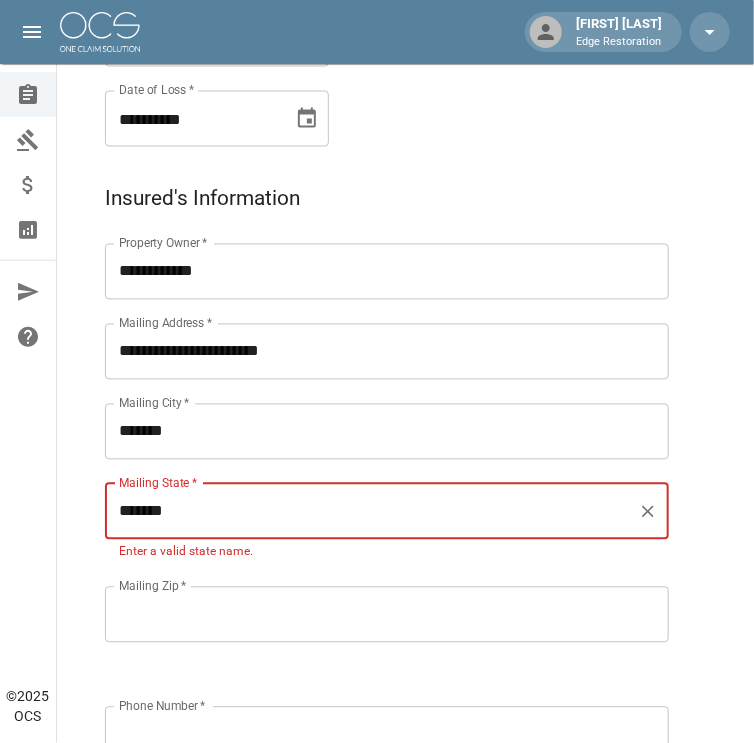 type on "*******" 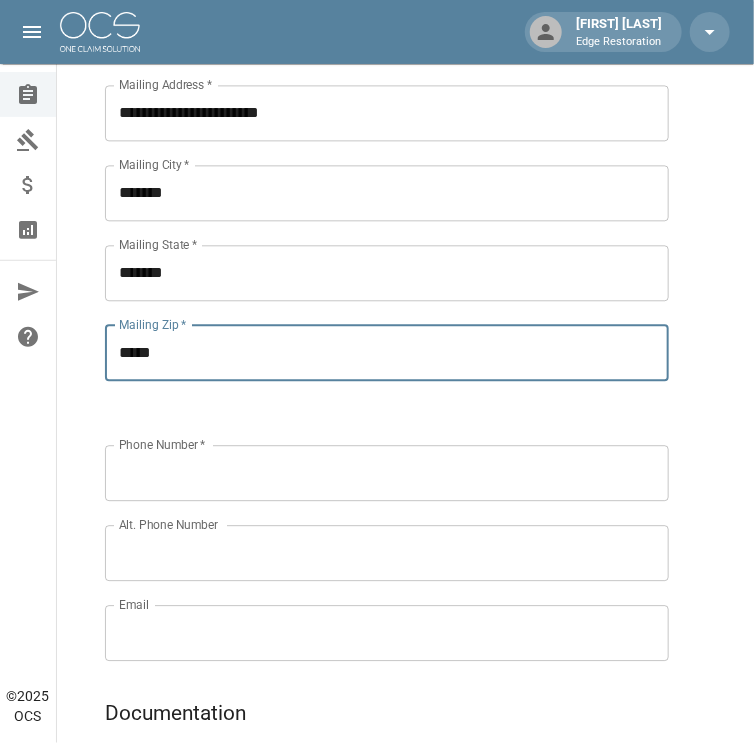 scroll, scrollTop: 1037, scrollLeft: 0, axis: vertical 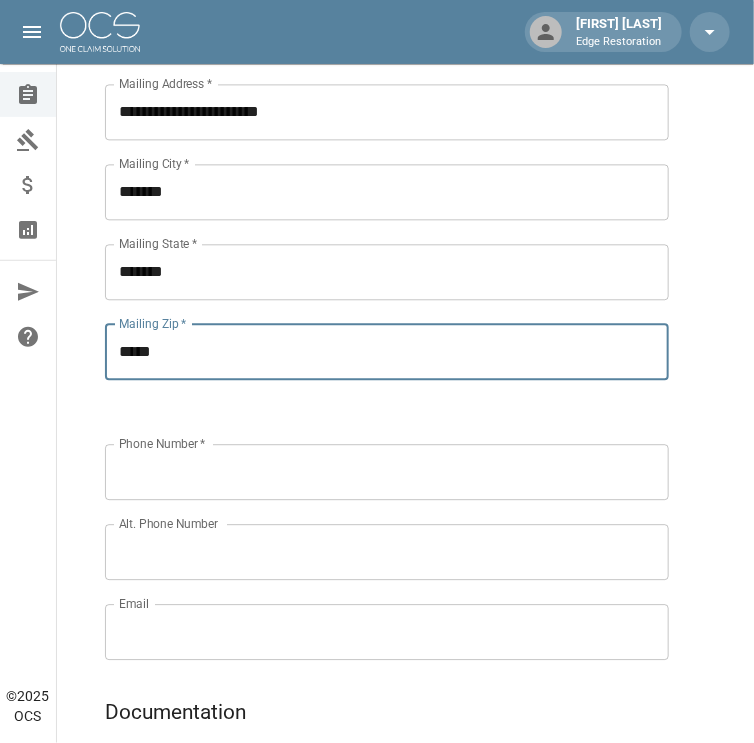 type on "*****" 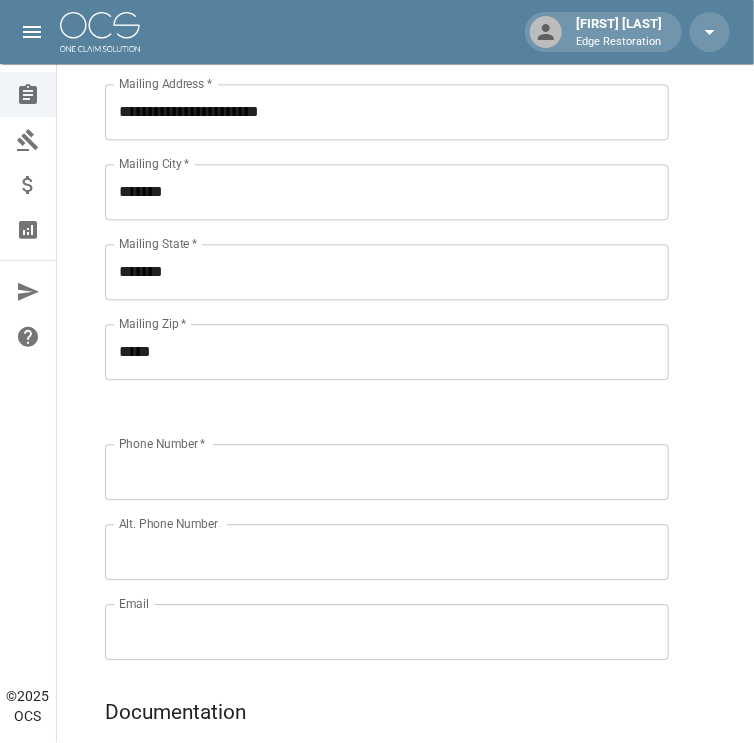 click on "Phone Number   *" at bounding box center [387, 472] 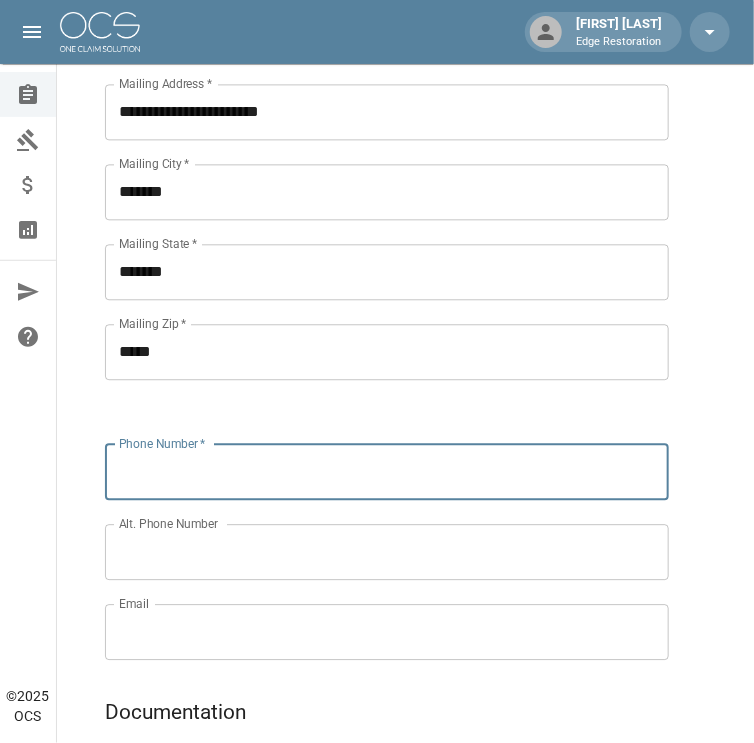 paste on "**********" 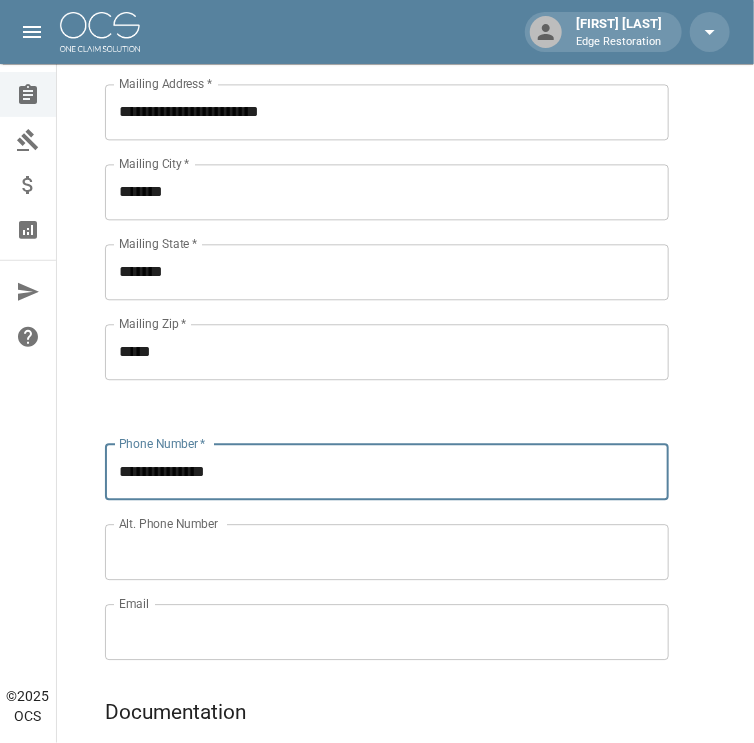 type on "**********" 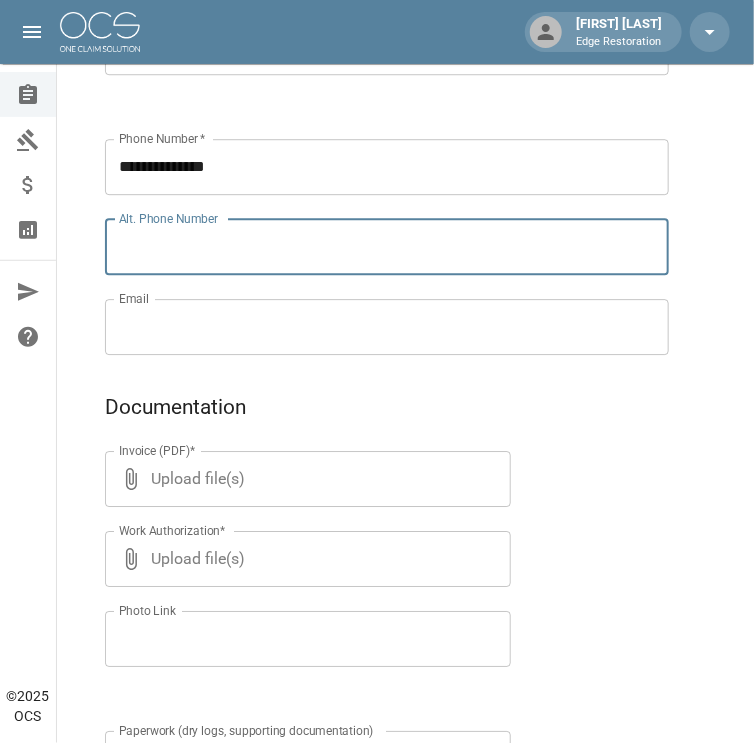 scroll, scrollTop: 1345, scrollLeft: 0, axis: vertical 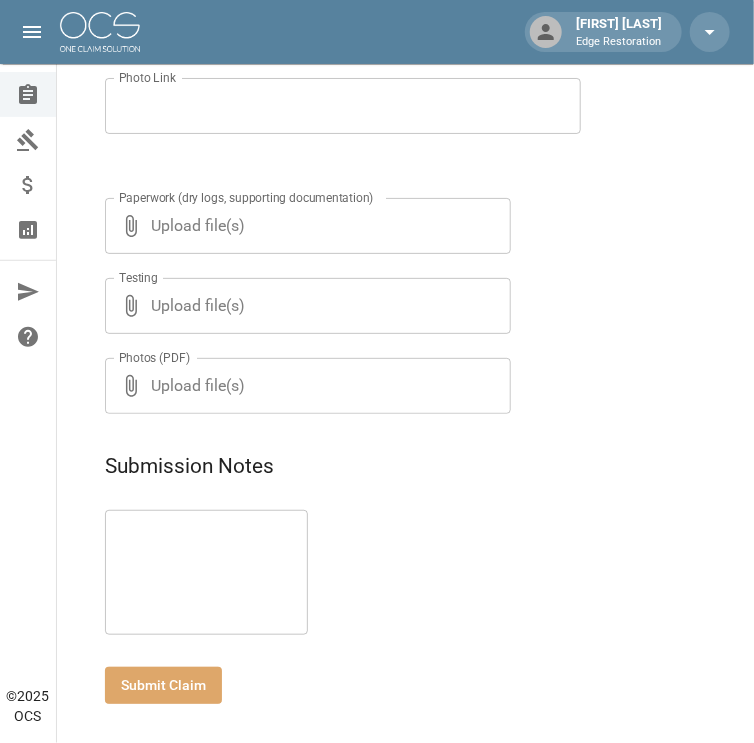 click on "Submit Claim" at bounding box center [163, 685] 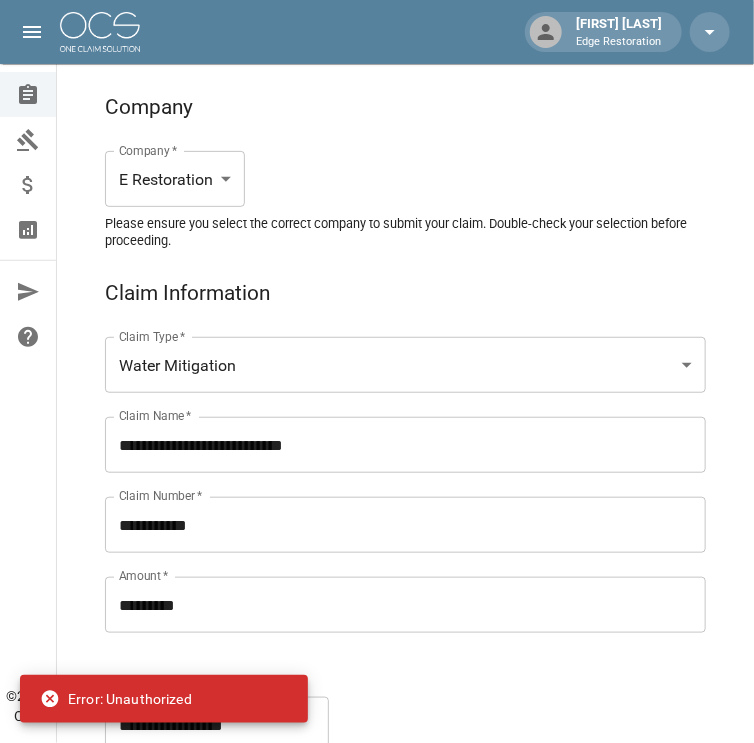 scroll, scrollTop: 0, scrollLeft: 0, axis: both 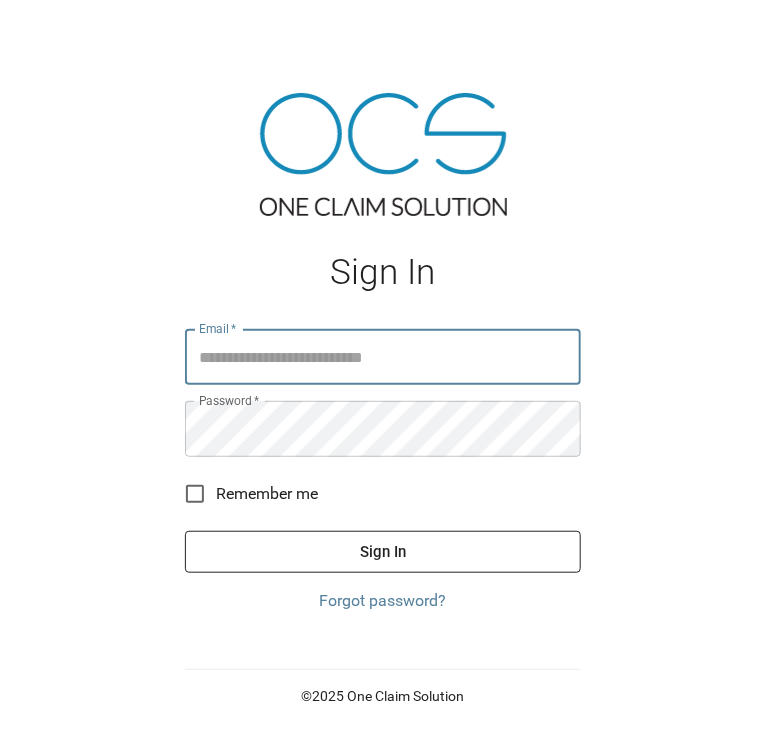 type on "**********" 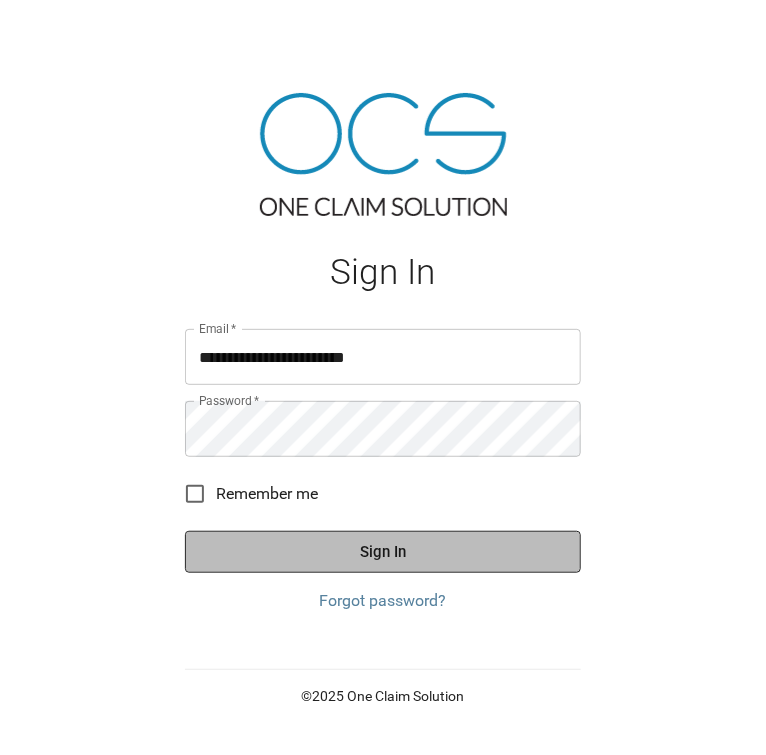 click on "Sign In" at bounding box center [383, 552] 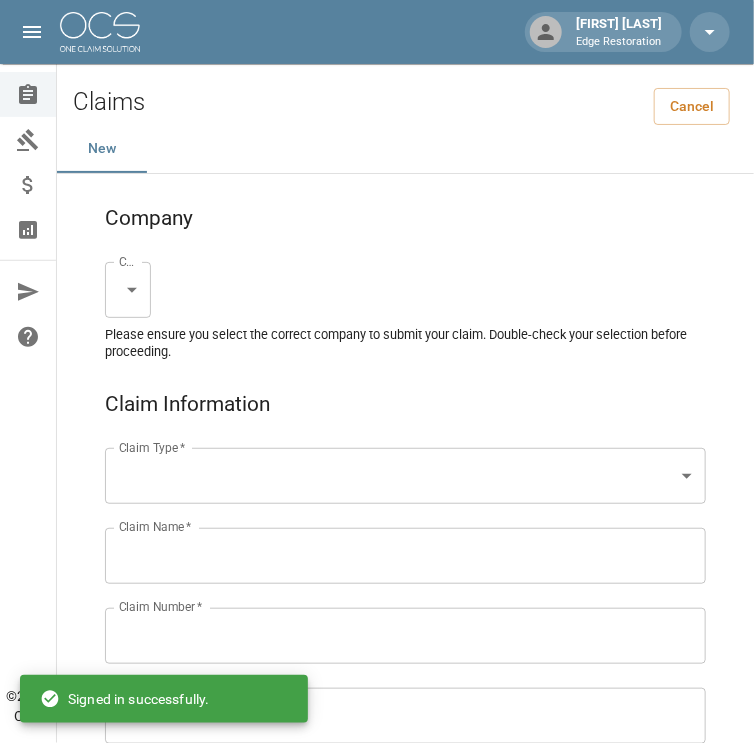 click on "[FIRST] [LAST] Edge Restoration Claims Collections Payment Tracking Analytics Contact Us Help Center © 2025 OCS Claims Cancel New Company Company * Claim Type * Claim Type * Claim Name * Claim Name * Claim Number * Claim Number * Amount * Amount * Insurance * Insurance * Date of Loss * Date of Loss * Insured's Information Property Owner * Property Owner * Mailing Address * Mailing Address * Mailing City * Mailing City * Mailing State * Mailing State * Mailing Zip * Mailing Zip * Phone Number * Phone Number * Alt. Phone Number Alt. Phone Number Email Email Documentation Invoice (PDF)* Upload file(s) Invoice (PDF)* Work Authorization* Upload file(s) Work Authorization* Photo Link Photo Link Paperwork (dry logs, supporting documentation)" at bounding box center (377, 1309) 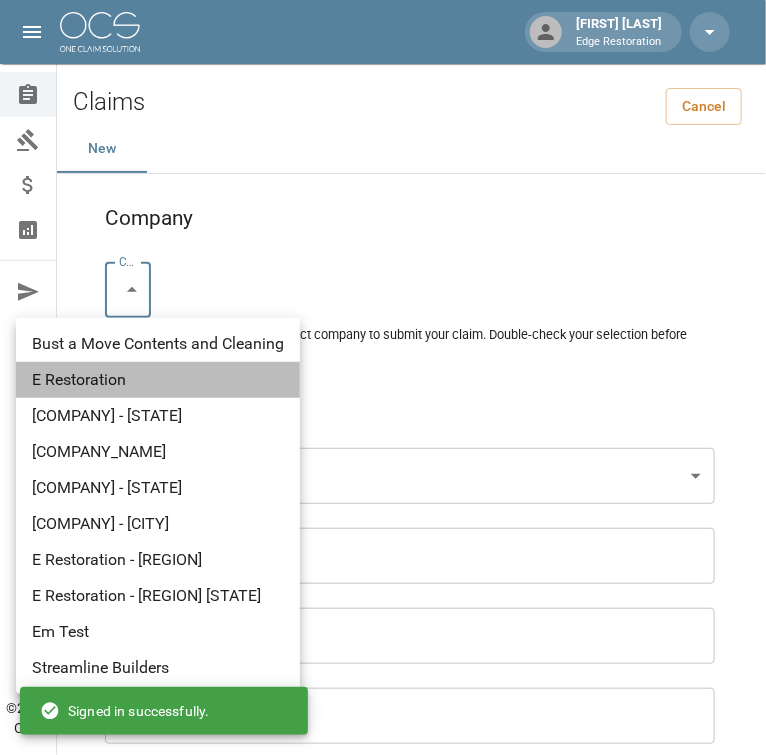 click on "E Restoration" at bounding box center (158, 380) 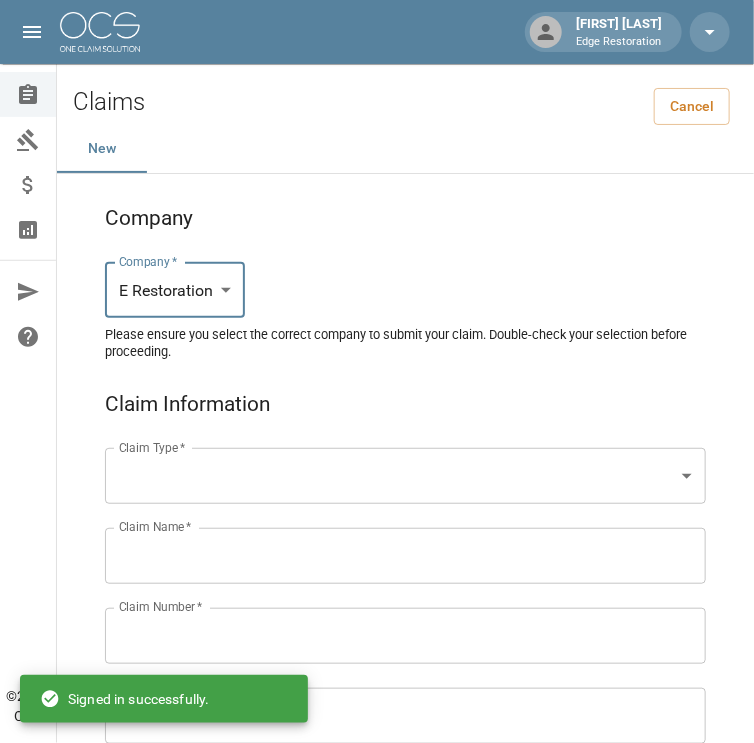 click on "[FIRST] [LAST] Edge Restoration Claims Collections Payment Tracking Analytics Contact Us Help Center © 2025 OCS Claims Cancel New Company Company * E Restoration *** Company * Please ensure you select the correct company to submit your claim. Double-check your selection before proceeding. Claim Information Claim Type * Claim Type * Claim Name * Claim Name * Claim Number * Claim Number * Amount * Amount * Insurance * Insurance * Date of Loss * Date of Loss * Insured's Information Property Owner * Property Owner * Mailing Address * Mailing Address * Mailing City * Mailing City * Mailing State * Mailing State * Mailing Zip * Mailing Zip * Phone Number * Phone Number * Alt. Phone Number Alt. Phone Number Email Email Documentation Invoice (PDF)* Upload file(s) Invoice (PDF)* Work Authorization* Upload file(s) Work Authorization* Photo Link Photo Link Upload file(s) Testing *" at bounding box center [377, 1309] 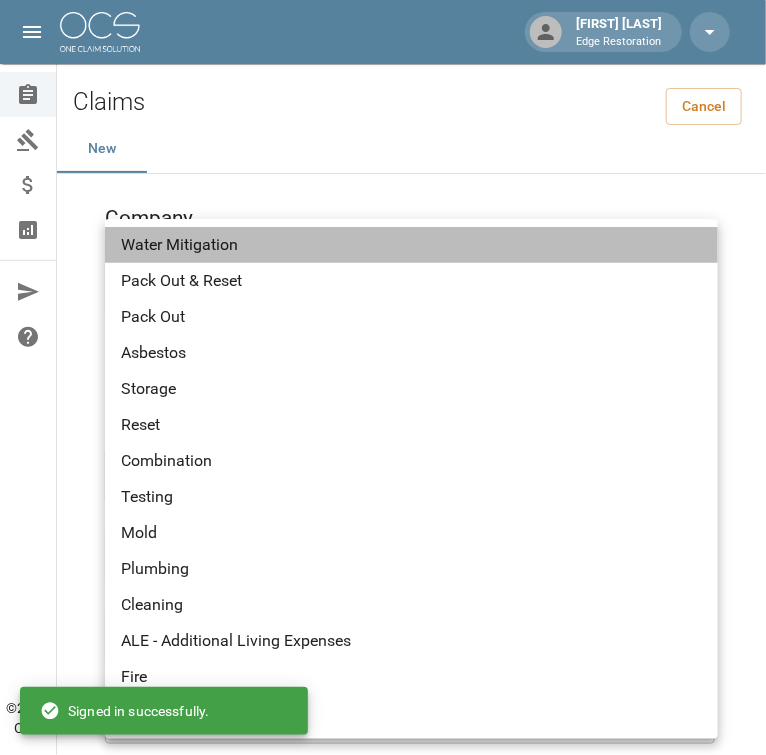 click on "Water Mitigation" at bounding box center (411, 245) 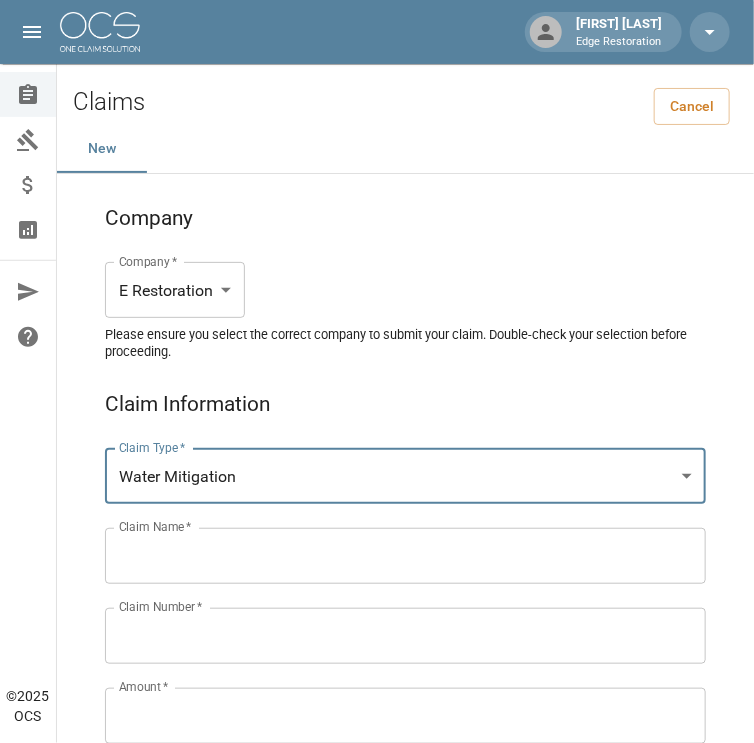 click on "Claim Name   *" at bounding box center [405, 556] 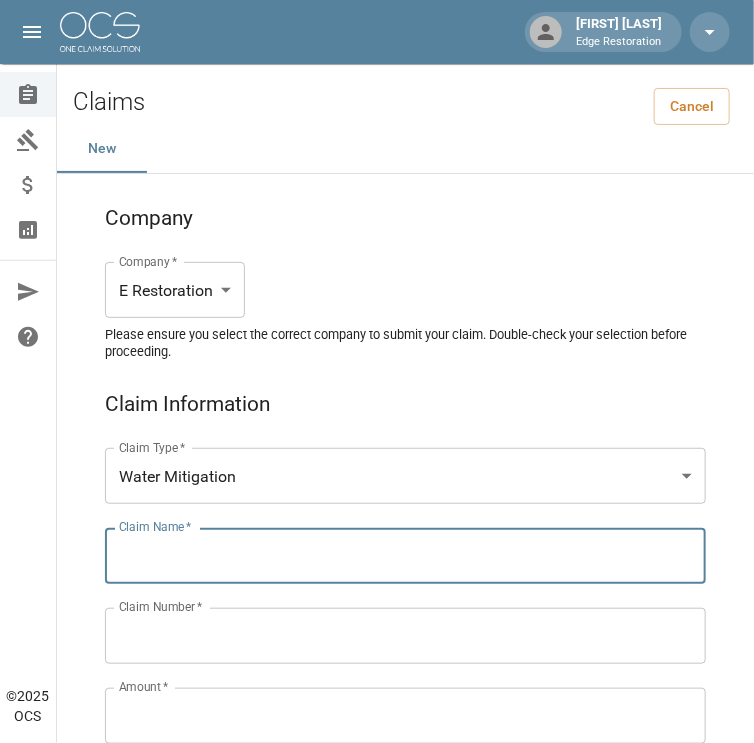 paste on "**********" 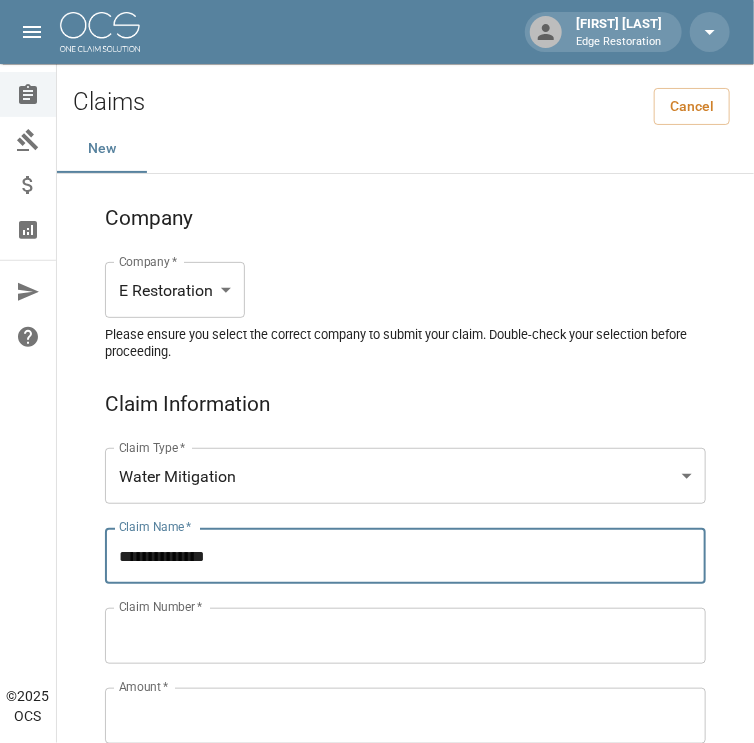 drag, startPoint x: 238, startPoint y: 566, endPoint x: 89, endPoint y: 534, distance: 152.3975 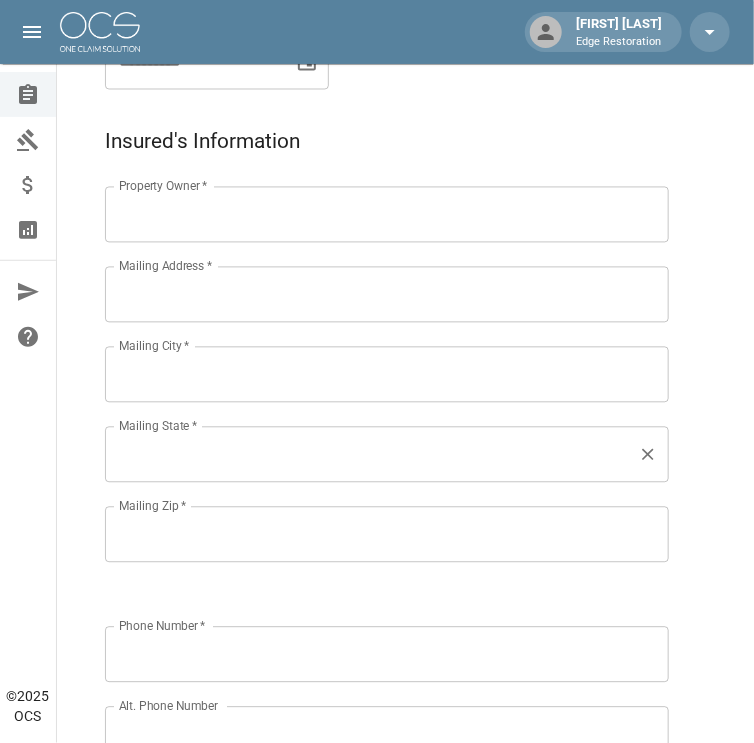 scroll, scrollTop: 878, scrollLeft: 0, axis: vertical 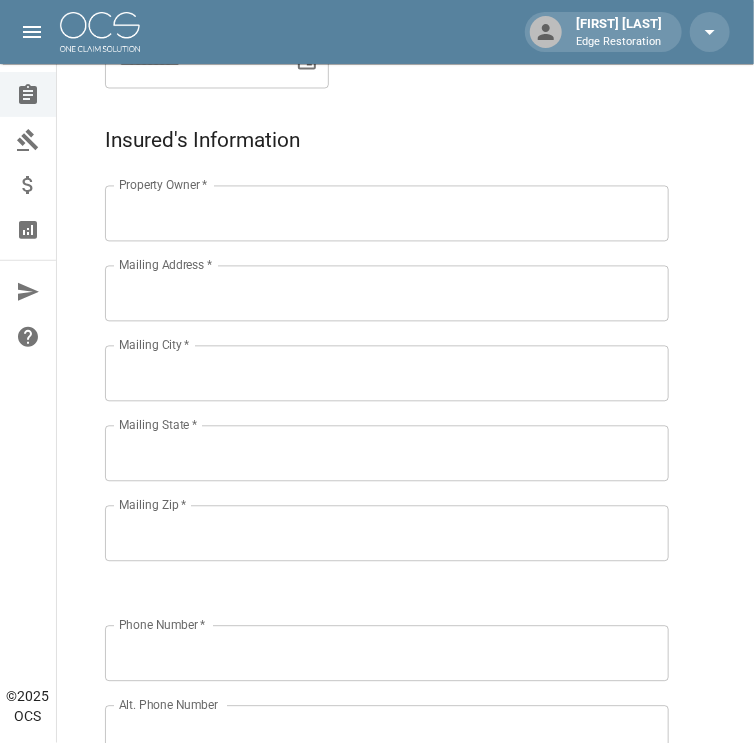 click on "Phone Number   *" at bounding box center (387, 654) 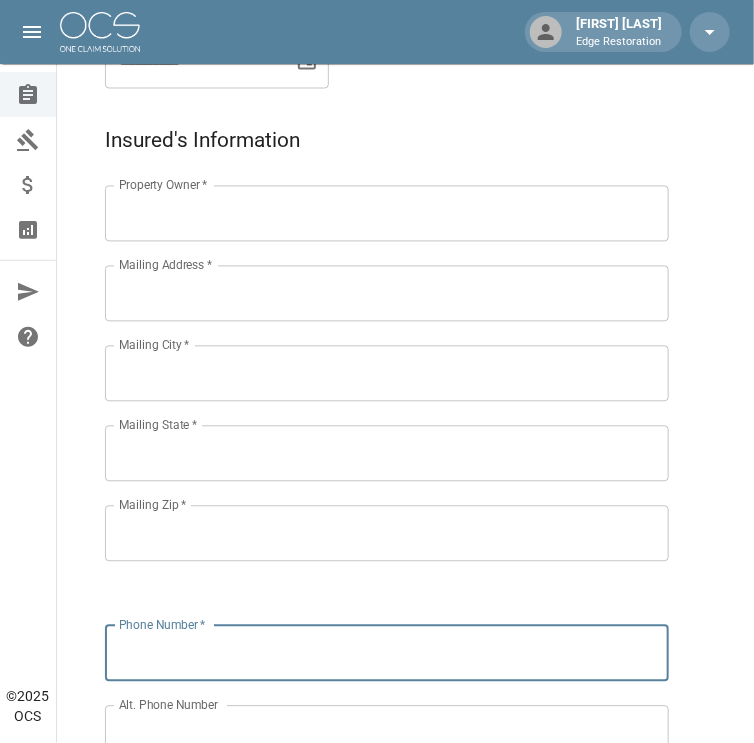 paste on "**********" 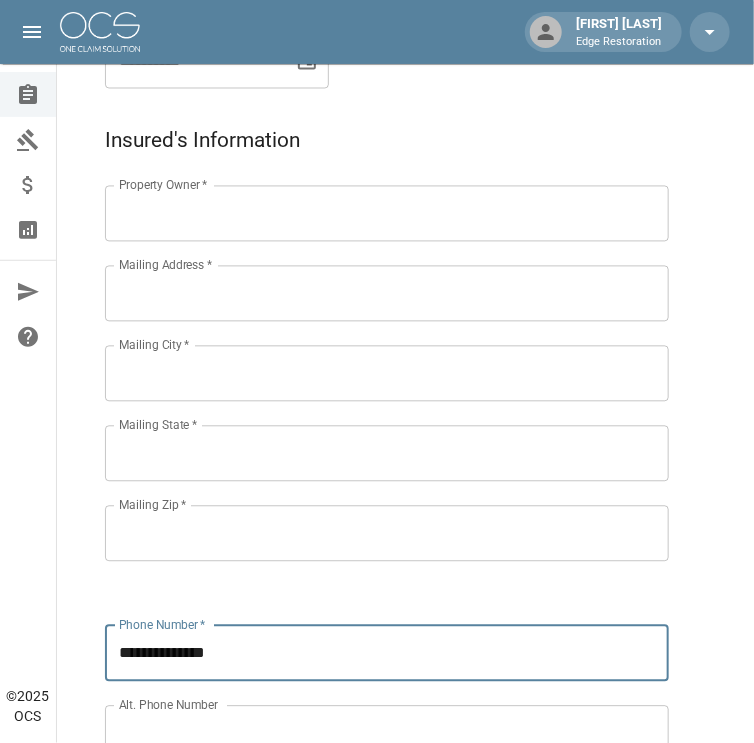 type on "**********" 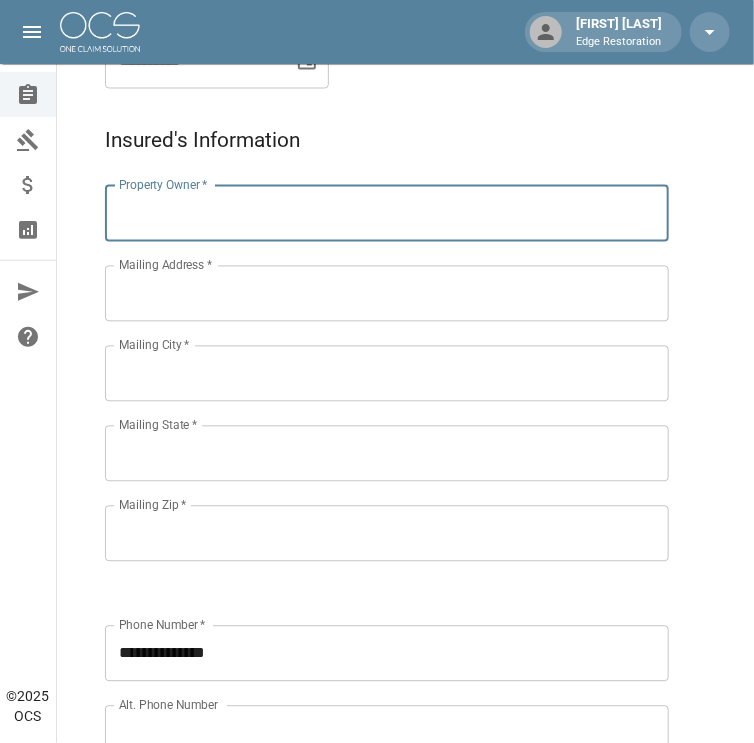click on "Property Owner   *" at bounding box center [387, 214] 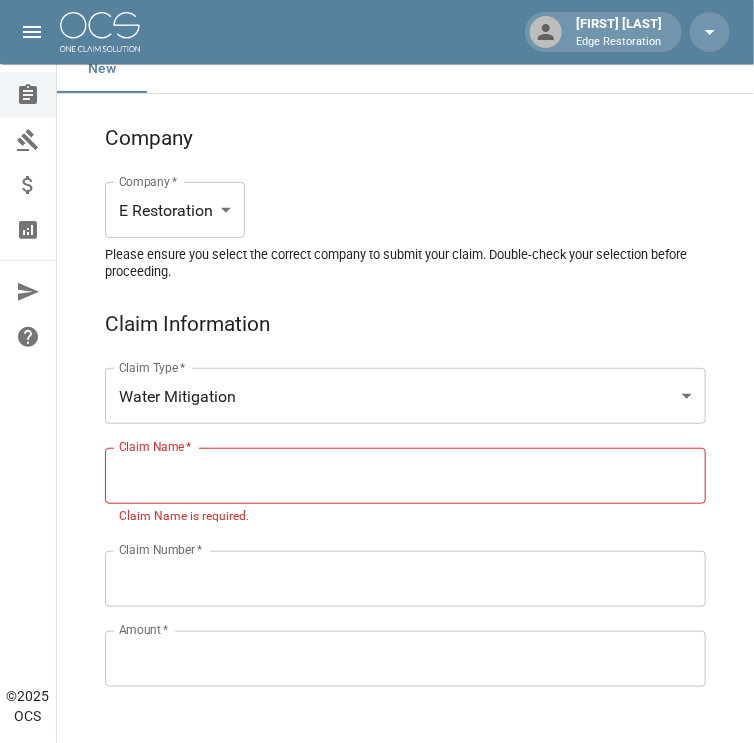 type on "**********" 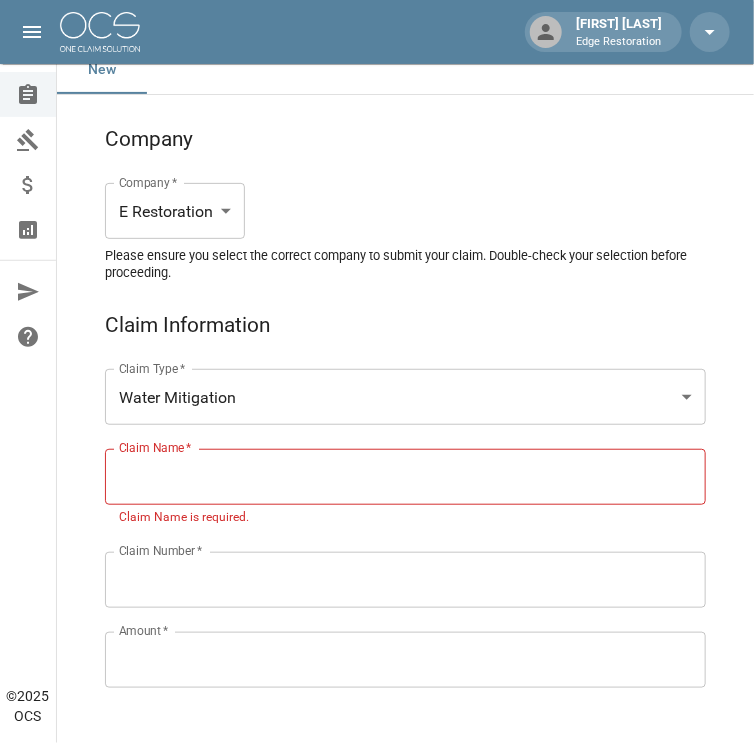 click on "Claim Name   *" at bounding box center [405, 477] 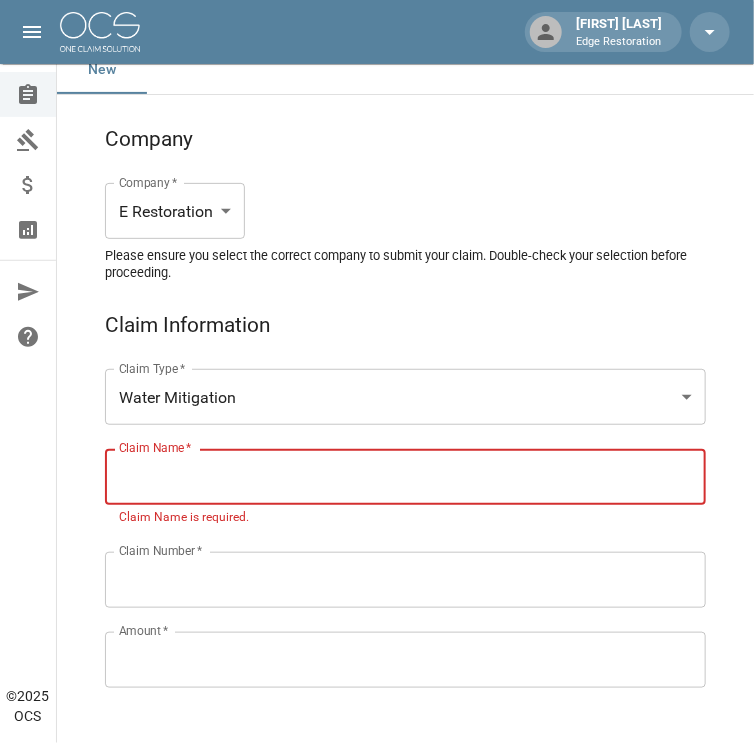 paste on "**********" 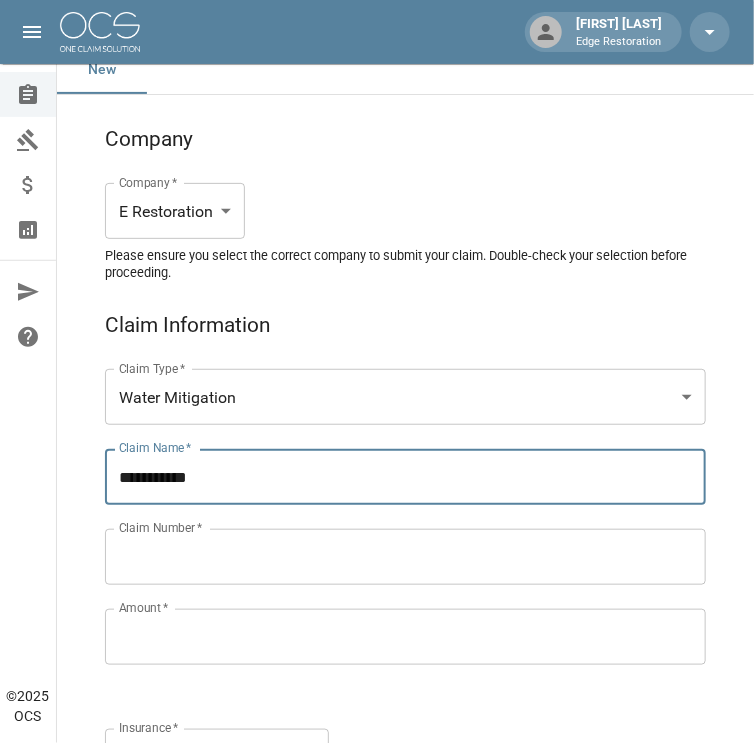 type on "**********" 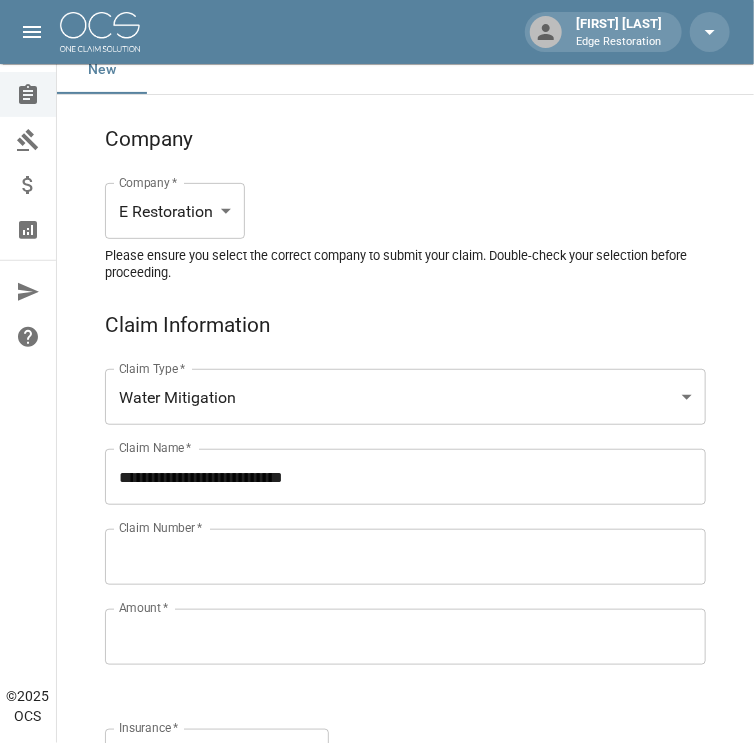 click on "Claim Number   *" at bounding box center [405, 557] 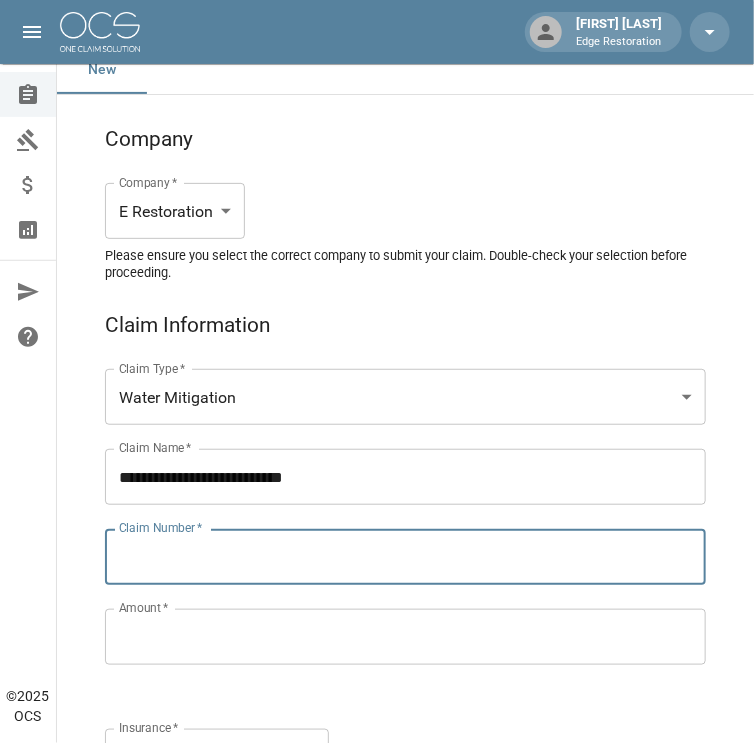 paste on "**********" 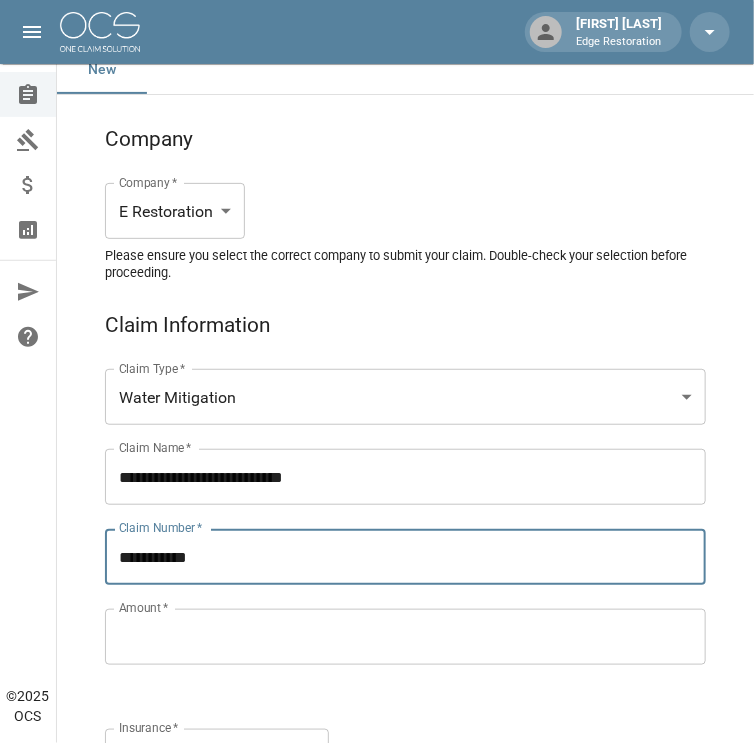 type on "**********" 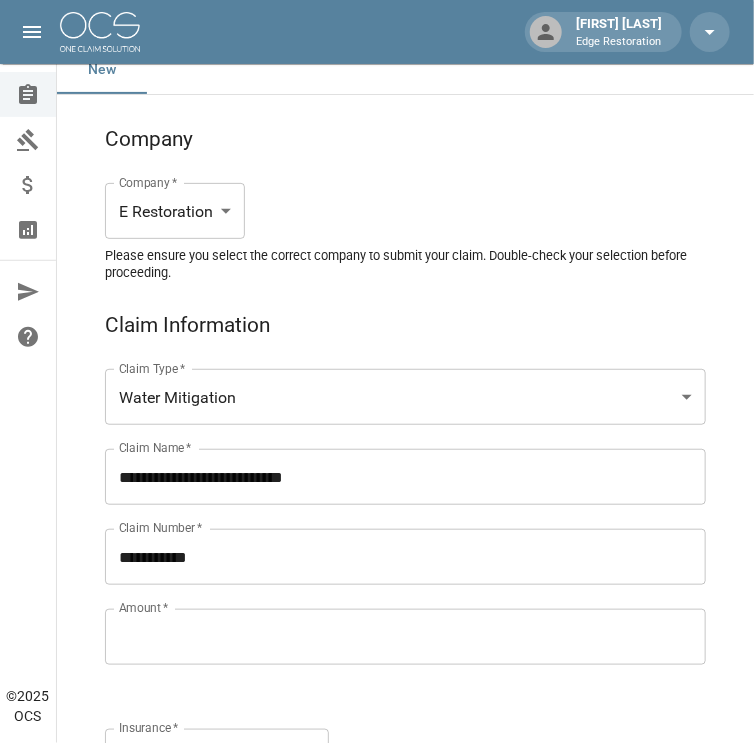 click on "Amount   *" at bounding box center (405, 637) 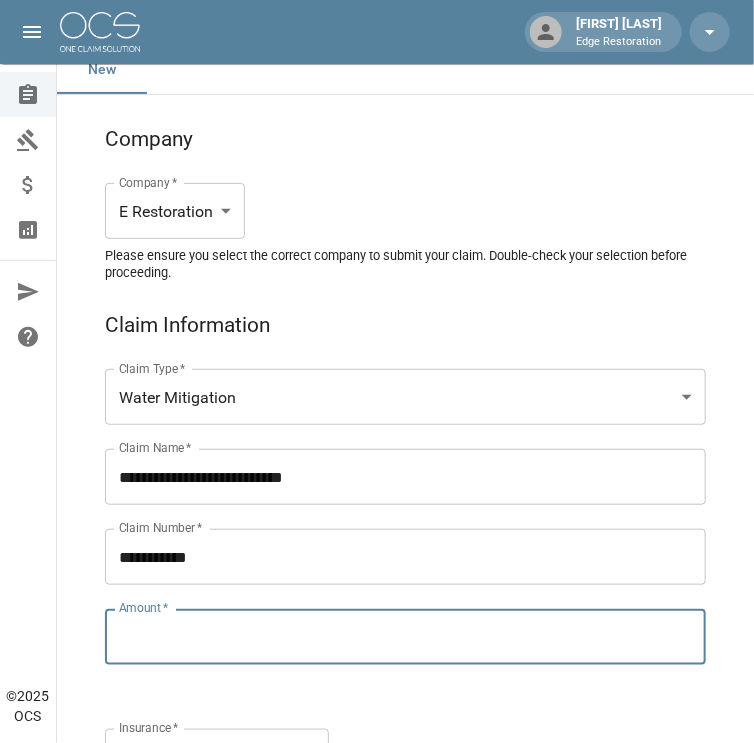 paste on "*********" 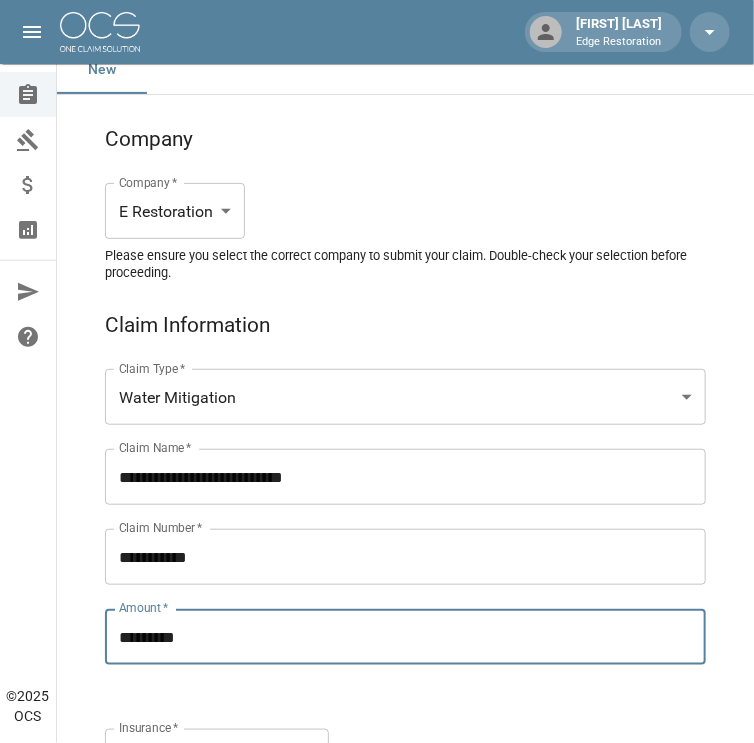 type on "*********" 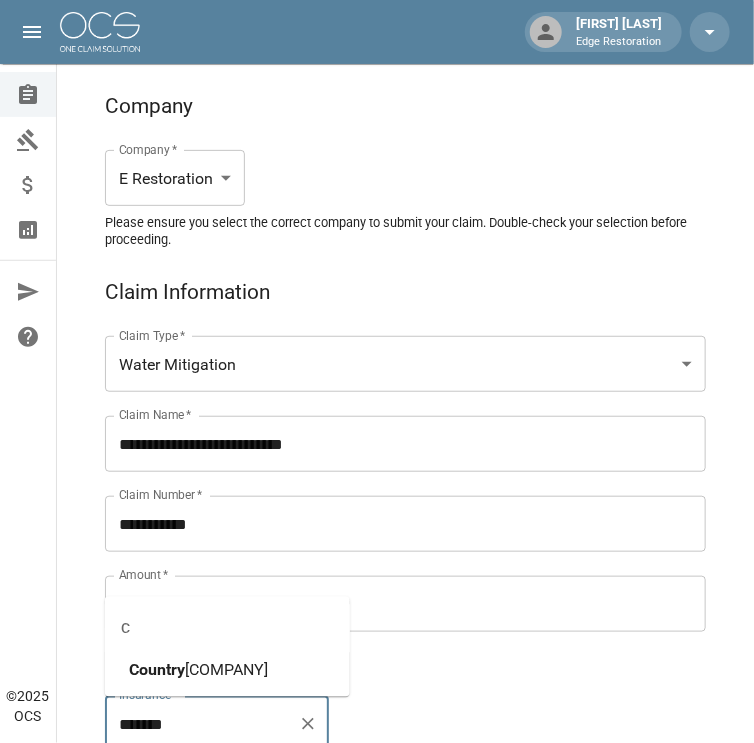 click on "[COMPANY]" at bounding box center [226, 670] 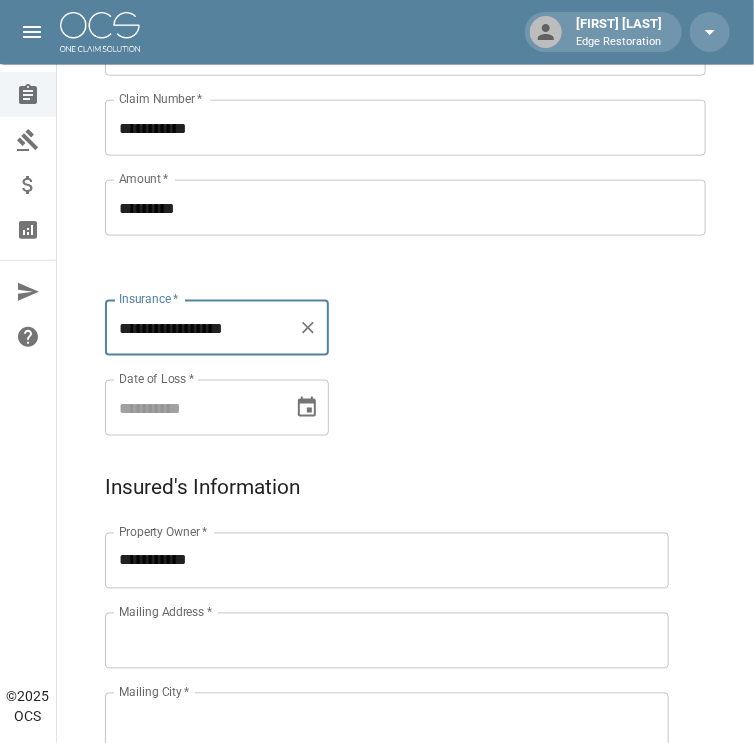 scroll, scrollTop: 510, scrollLeft: 0, axis: vertical 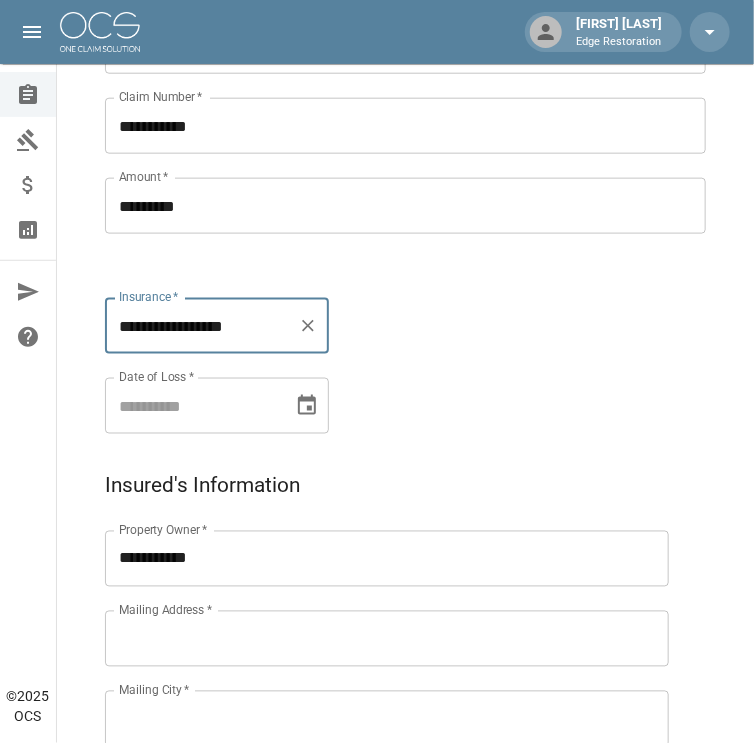 type on "**********" 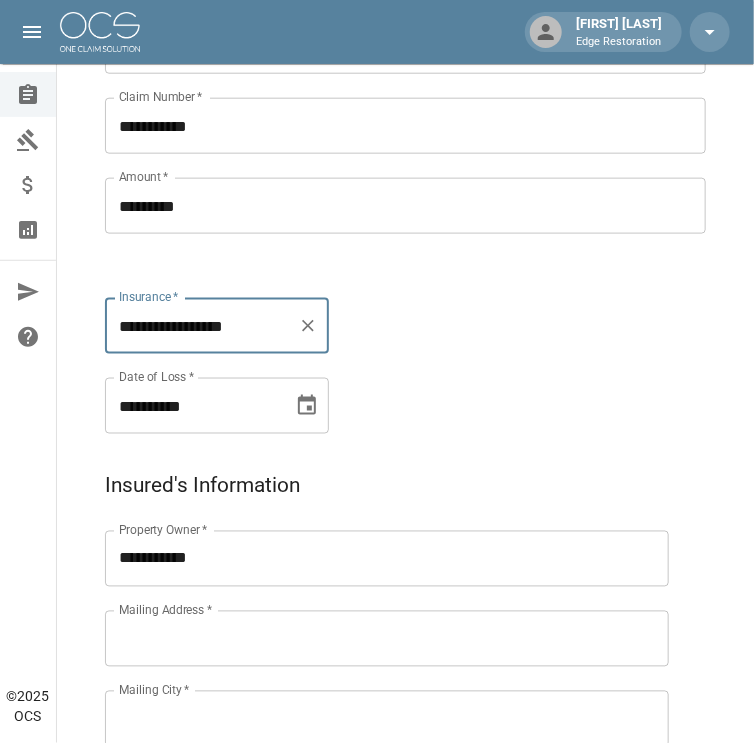 click on "**********" at bounding box center [192, 406] 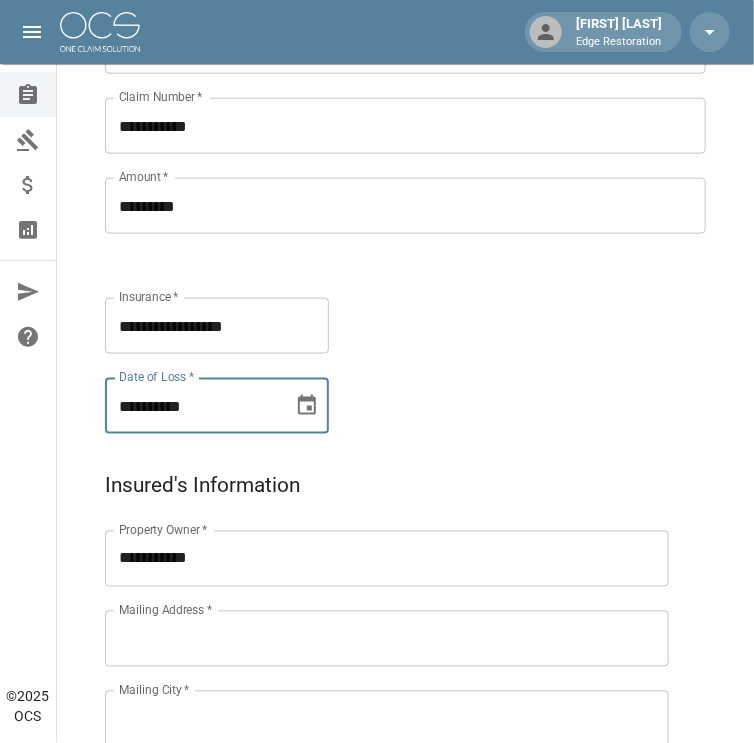 type on "**********" 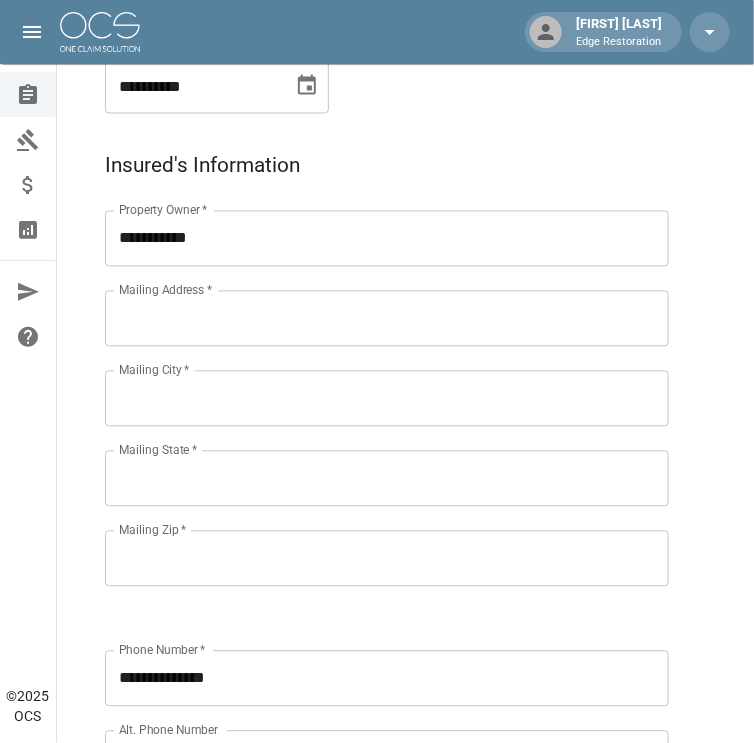 scroll, scrollTop: 831, scrollLeft: 0, axis: vertical 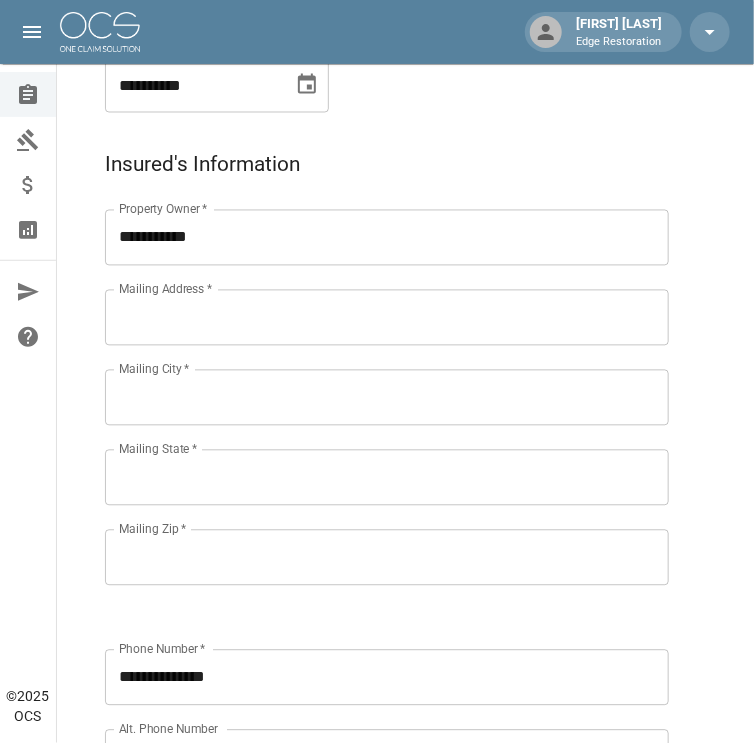 click on "Mailing Address   *" at bounding box center (387, 318) 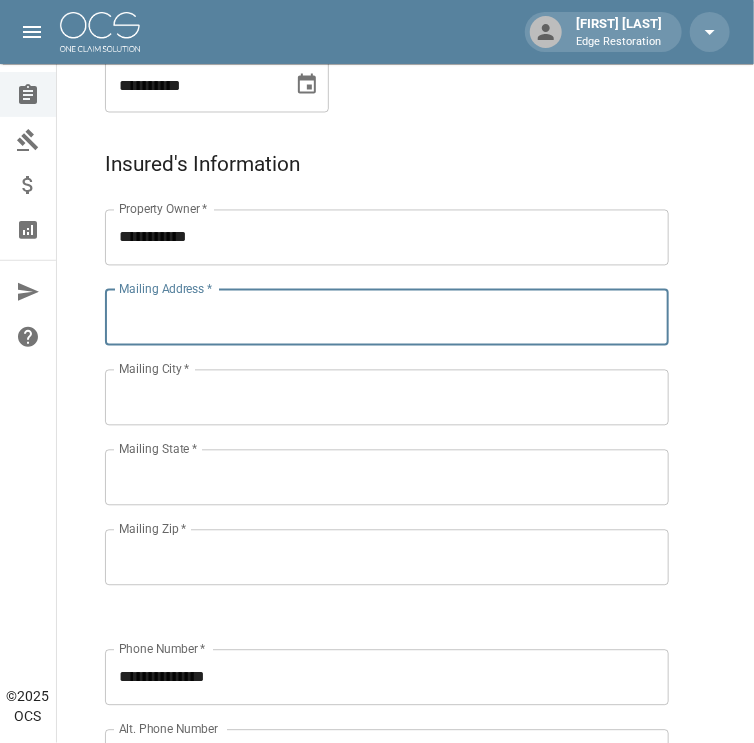 paste on "**********" 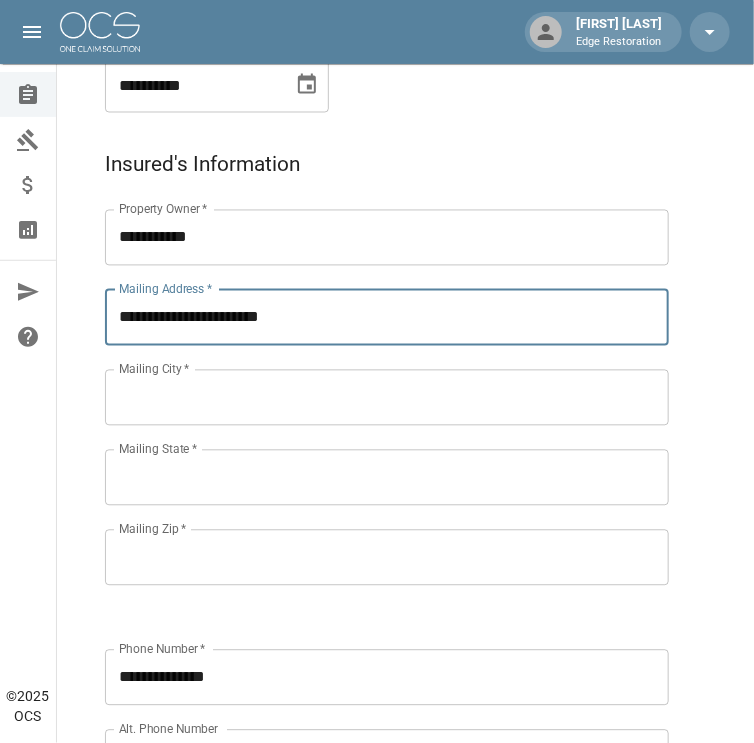type on "**********" 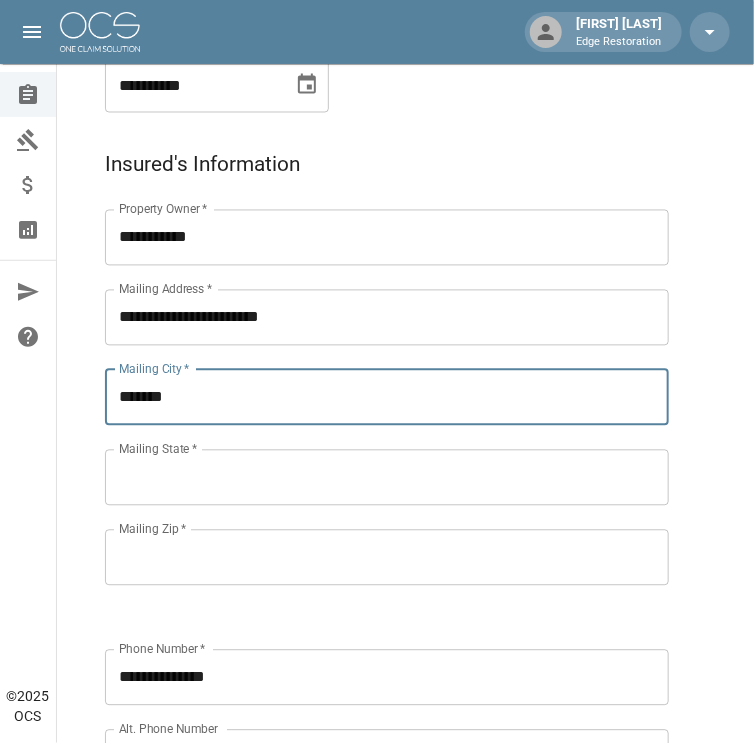 type on "*******" 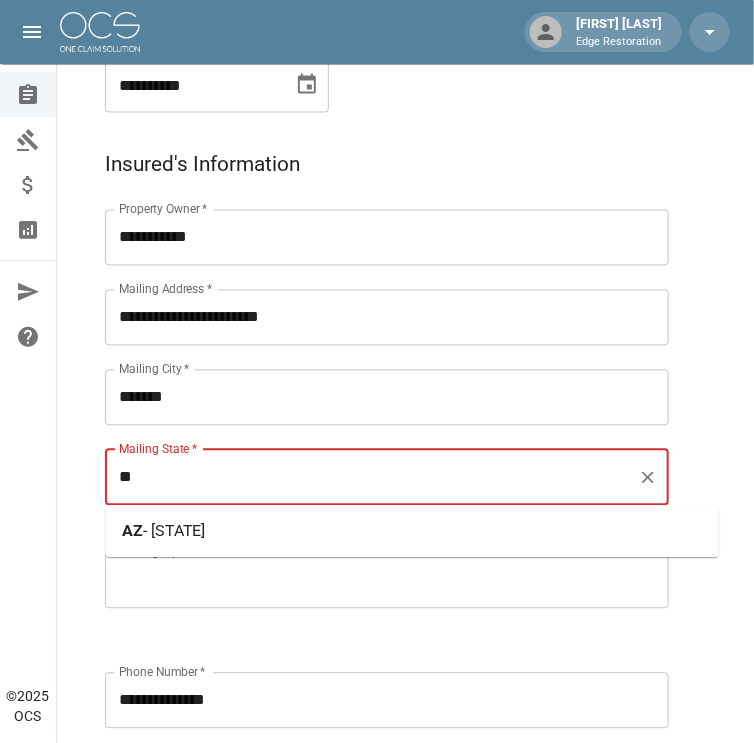 click on "[STATE] - Arizona" at bounding box center (412, 532) 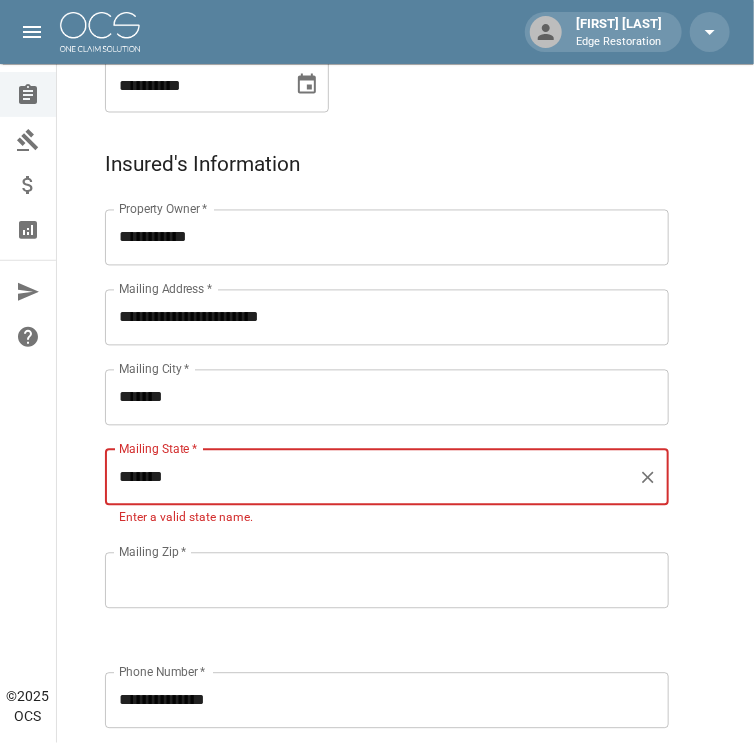 type on "*******" 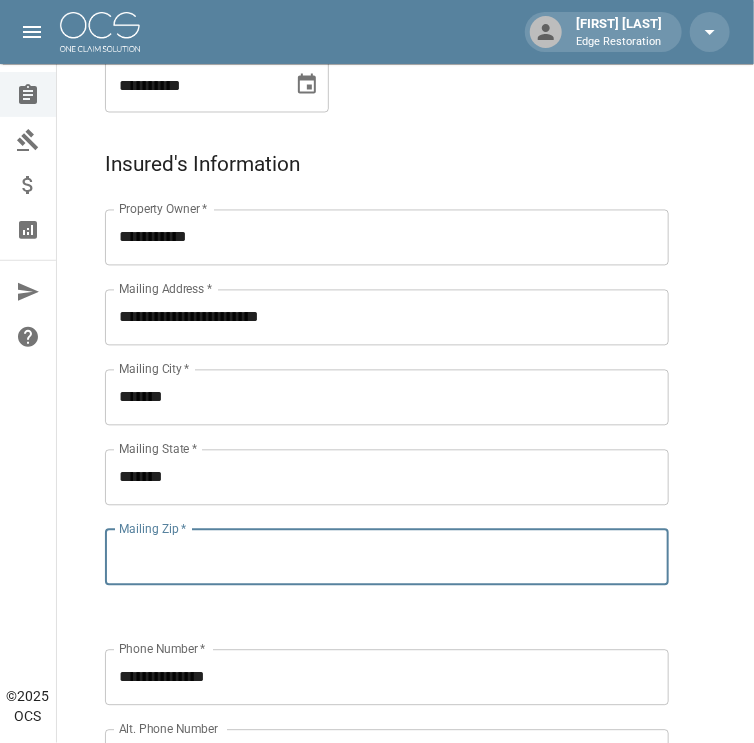 click on "**********" at bounding box center [385, 514] 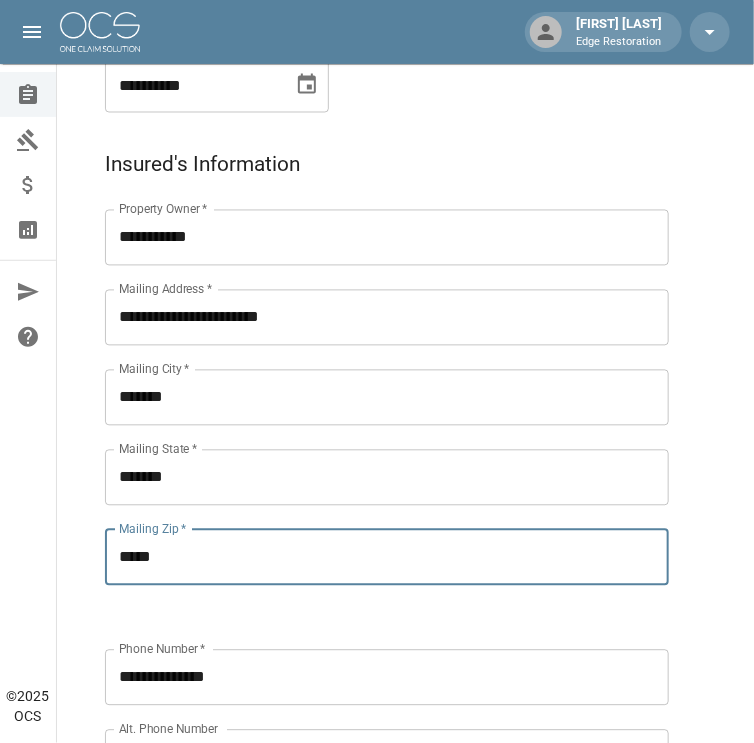 type on "*****" 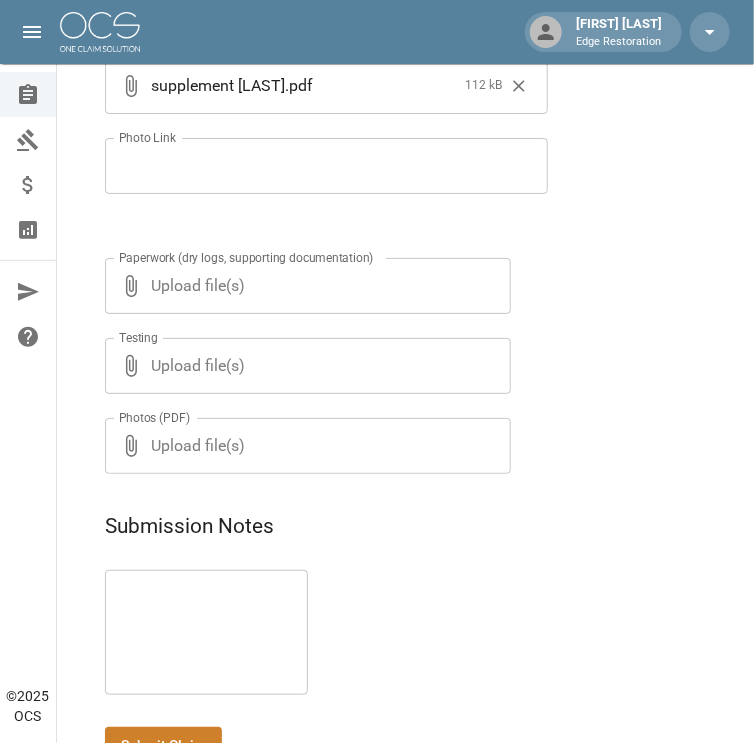 scroll, scrollTop: 1875, scrollLeft: 0, axis: vertical 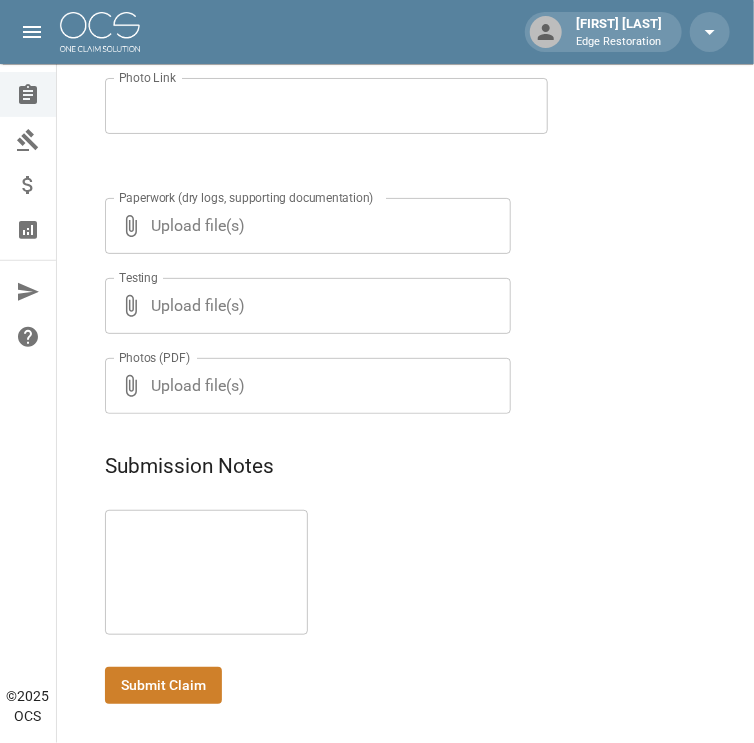 click on "Submit Claim" at bounding box center (163, 685) 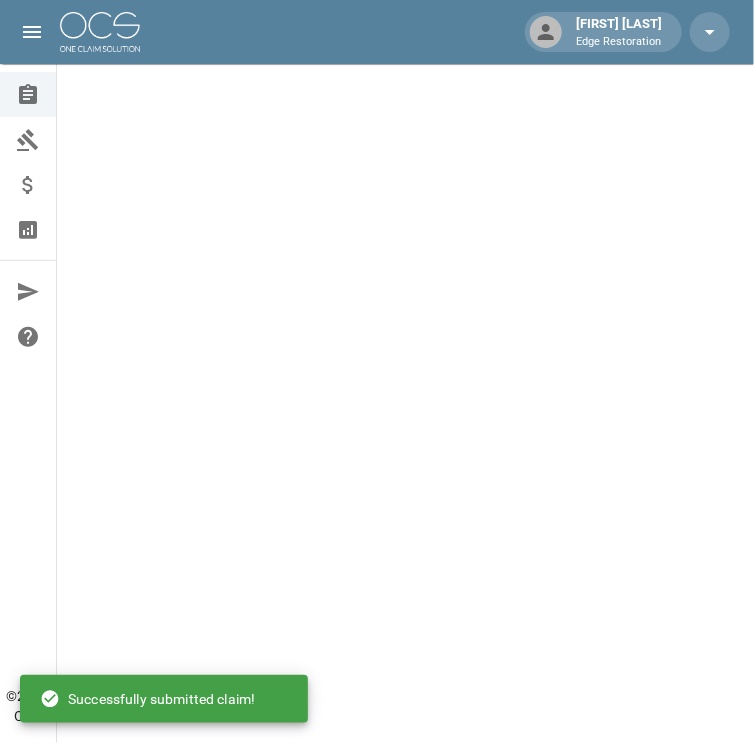 scroll, scrollTop: 0, scrollLeft: 0, axis: both 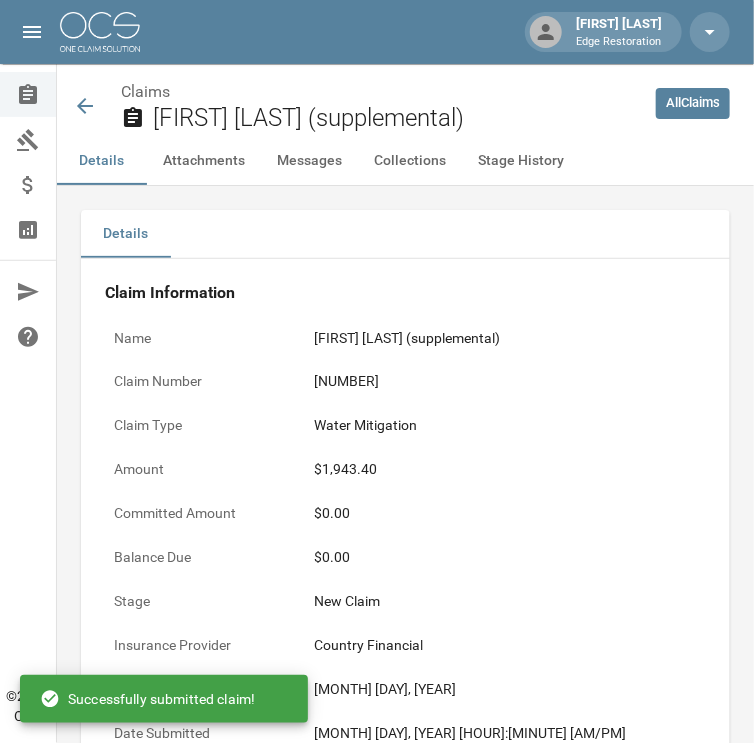 click at bounding box center [100, 32] 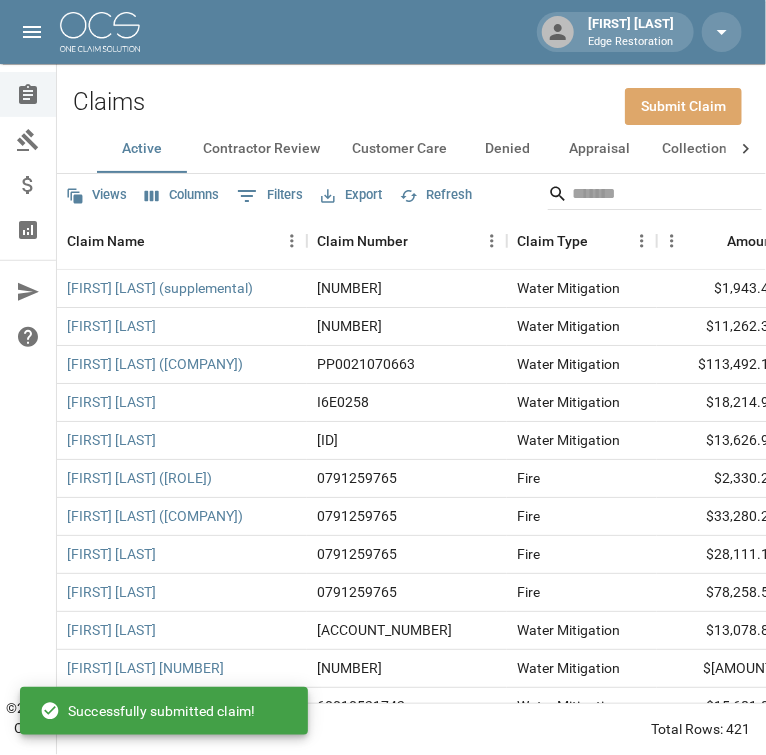 click on "Submit Claim" at bounding box center (683, 106) 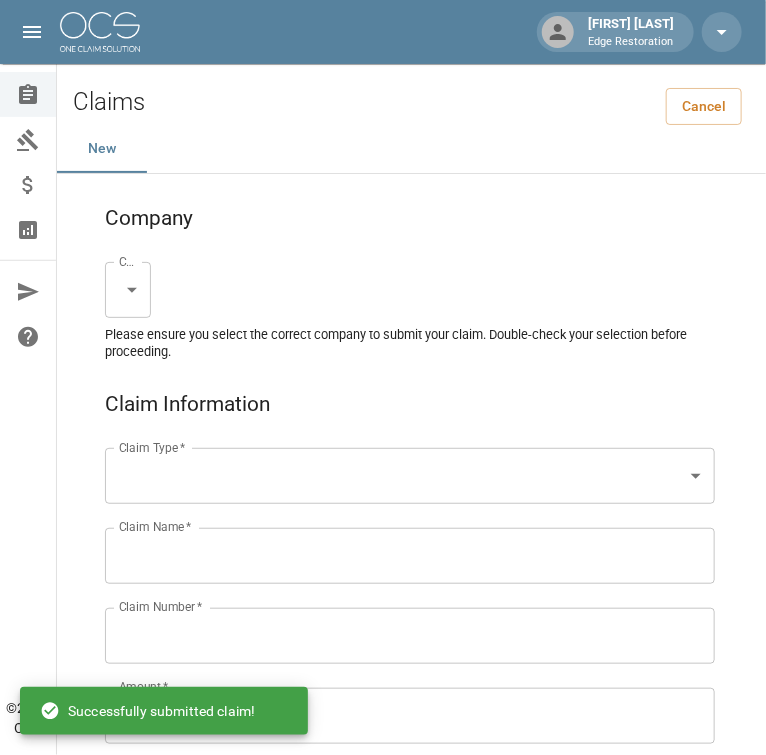 click on "[FIRST] [LAST] Edge Restoration Claims Collections Payment Tracking Analytics Contact Us Help Center © 2025 OCS Claims Cancel New Company Company * Claim Type * Claim Type * Claim Name * Claim Name * Claim Number * Claim Number * Amount * Amount * Insurance * Insurance * Date of Loss * Date of Loss * Insured's Information Property Owner * Property Owner * Mailing Address * Mailing Address * Mailing City * Mailing City * Mailing State * Mailing State * Mailing Zip * Mailing Zip * Phone Number * Phone Number * Alt. Phone Number Alt. Phone Number Email Email Documentation Invoice (PDF)* Upload file(s) Invoice (PDF)* Work Authorization* Upload file(s) Work Authorization* Photo Link Photo Link Paperwork (dry logs, supporting documentation)" at bounding box center [383, 1309] 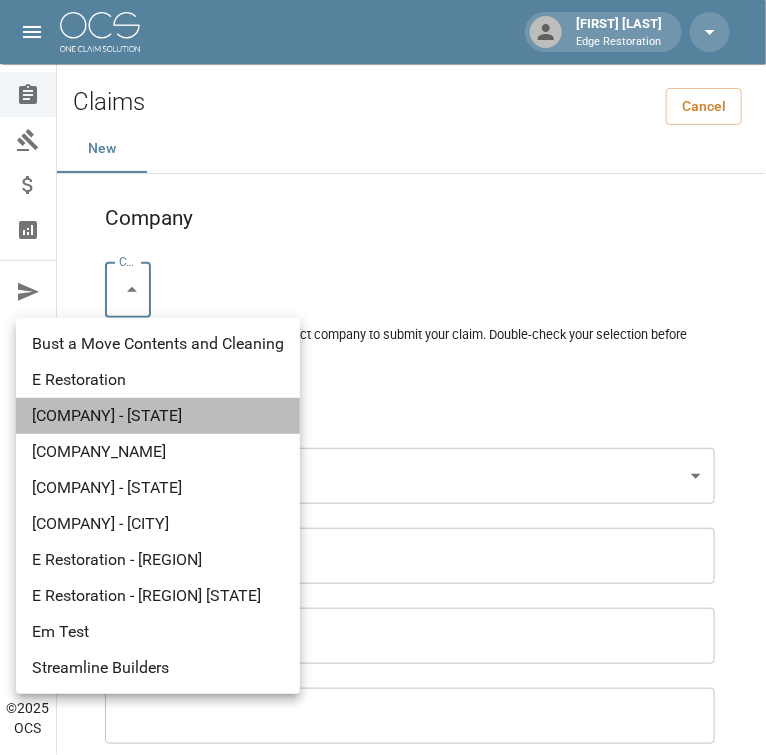 click on "[COMPANY] - [STATE]" at bounding box center (158, 416) 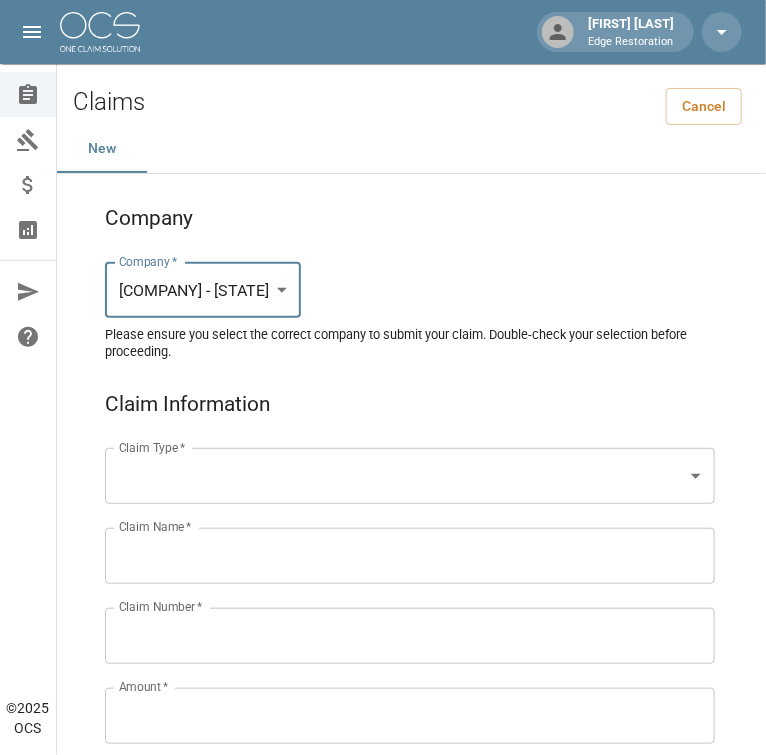 click on "Chelsie Akers Edge Restoration Claims Collections Payment Tracking Analytics Contact Us Help Center © 2025 OCS Claims Cancel New Company Company   * E Restoration - [STATE] ******** Company   * Please ensure you select the correct company to submit your claim. Double-check your selection before proceeding. Claim Information Claim Type   * Claim Type   * Claim Name   * Claim Name   * Claim Number   * Claim Number   * Amount   * Amount   * Insurance   * Insurance   * Date of Loss   * Date of Loss   * Insured's Information Property Owner   * Property Owner   * Mailing Address   * Mailing Address   * Mailing City   * Mailing City   * Mailing State   * Mailing State   * Mailing Zip   * Mailing Zip   * Phone Number   * Phone Number   * Alt. Phone Number Alt. Phone Number Email Email Documentation Invoice (PDF)* ​ Upload file(s) Invoice (PDF)* Work Authorization* ​ Upload file(s) Work Authorization* Photo Link Photo Link ​ Upload file(s)" at bounding box center (383, 1309) 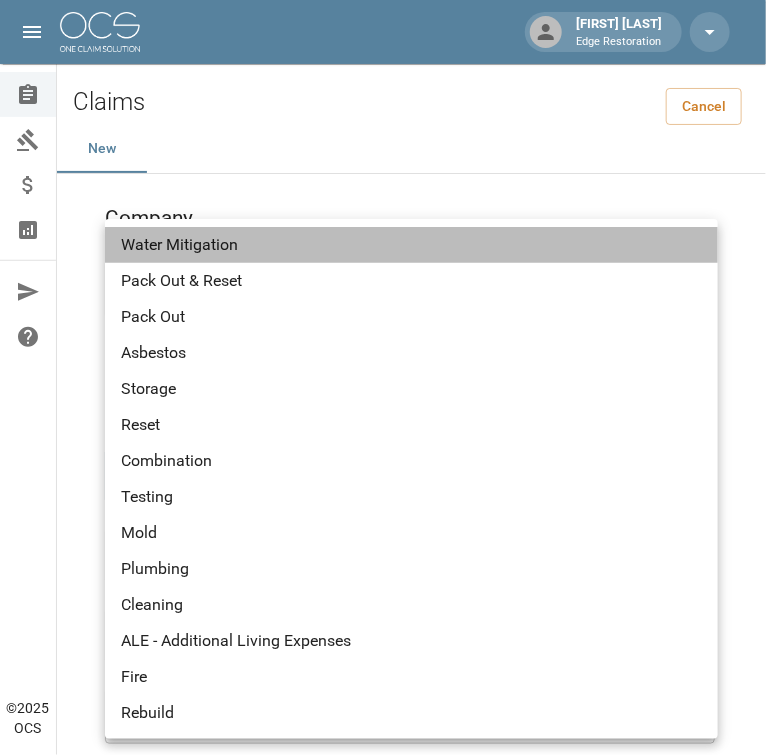 click on "Water Mitigation" at bounding box center [411, 245] 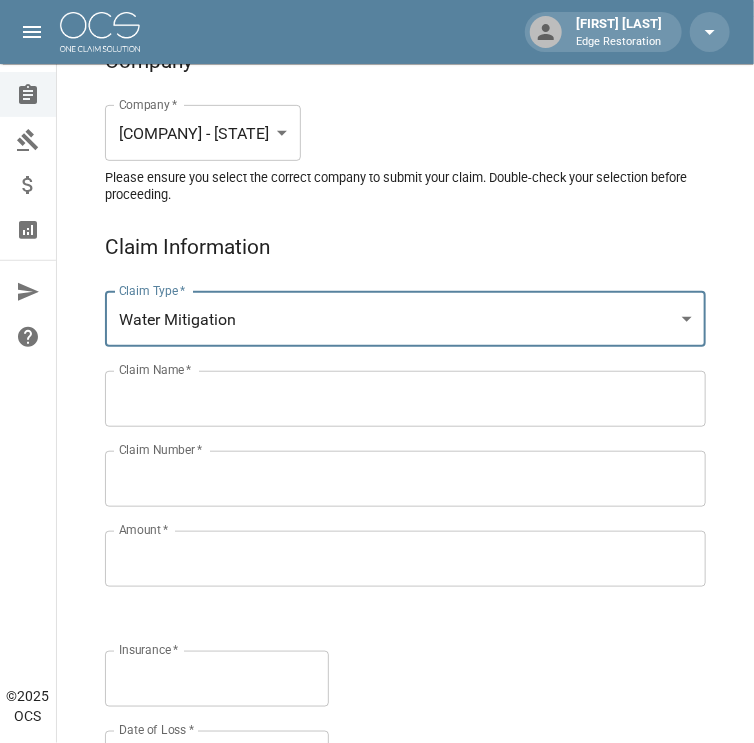 scroll, scrollTop: 159, scrollLeft: 0, axis: vertical 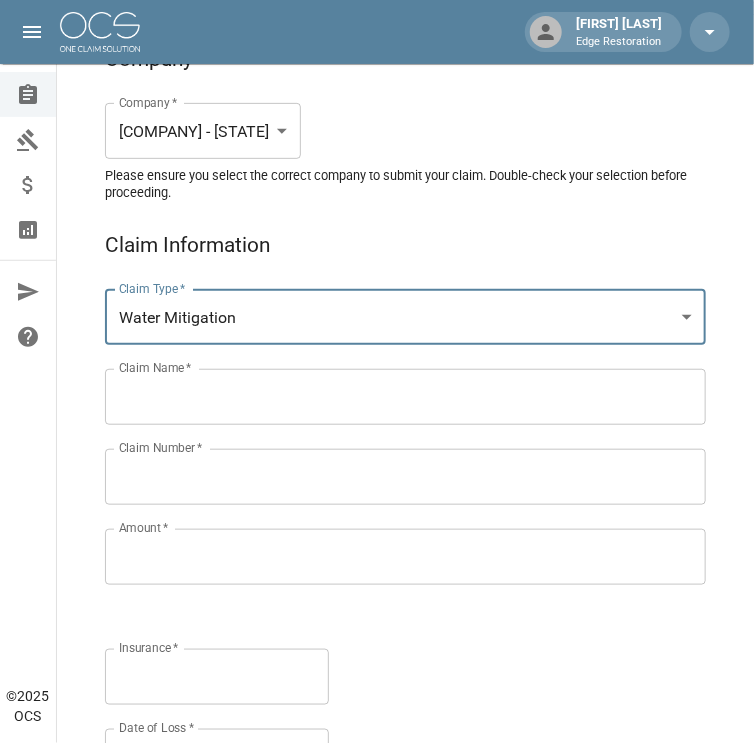 click on "Claim Name   *" at bounding box center [405, 397] 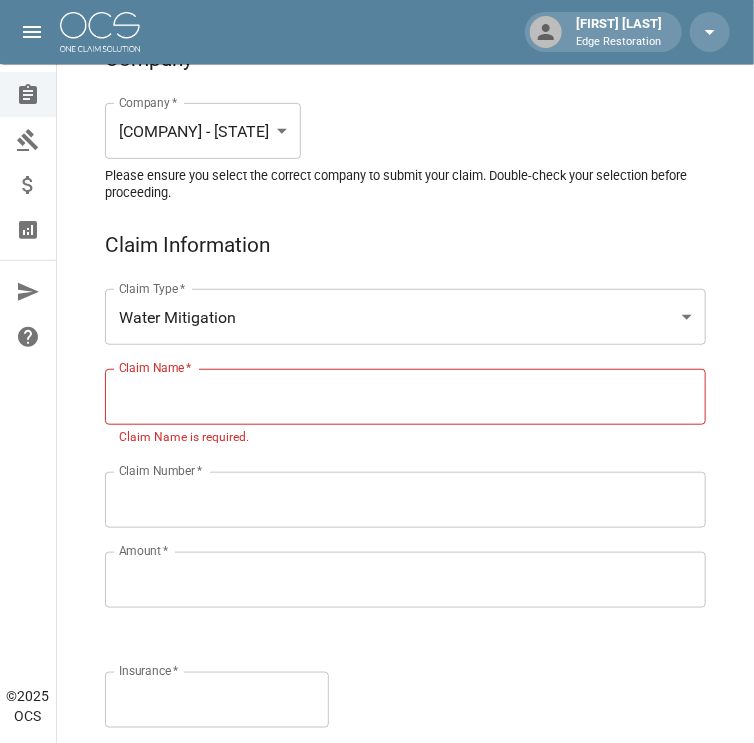 click on "Claim Name   *" at bounding box center [405, 397] 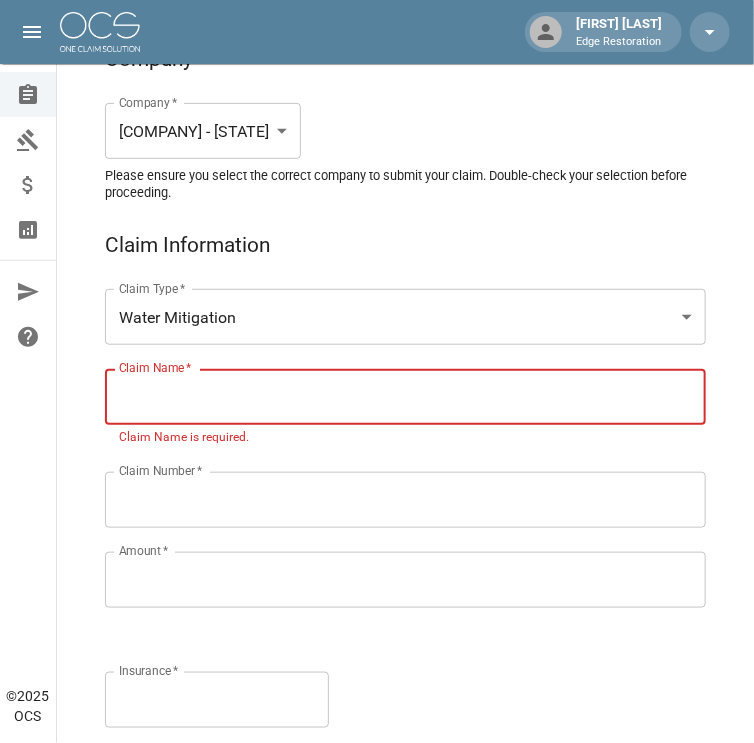 paste on "******" 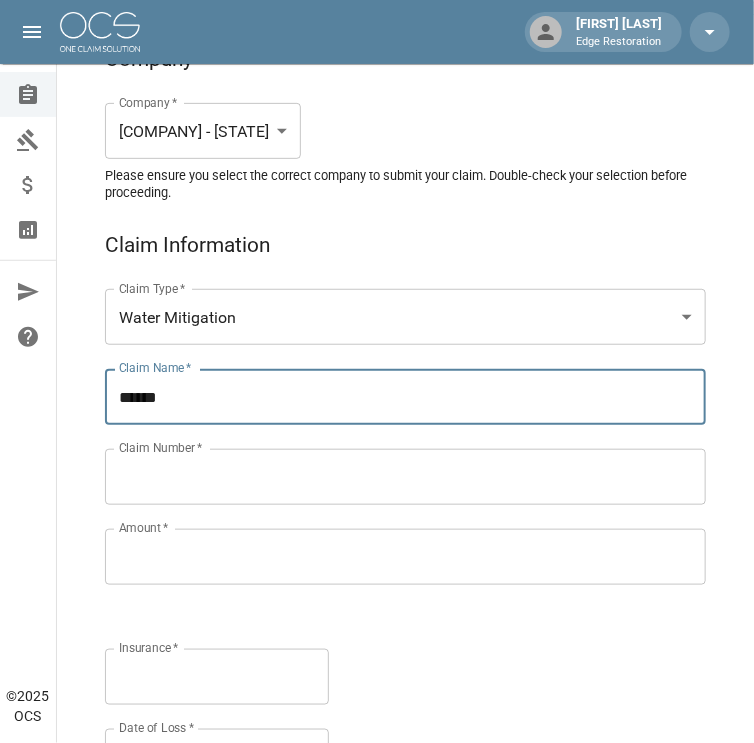 click on "******" at bounding box center [405, 397] 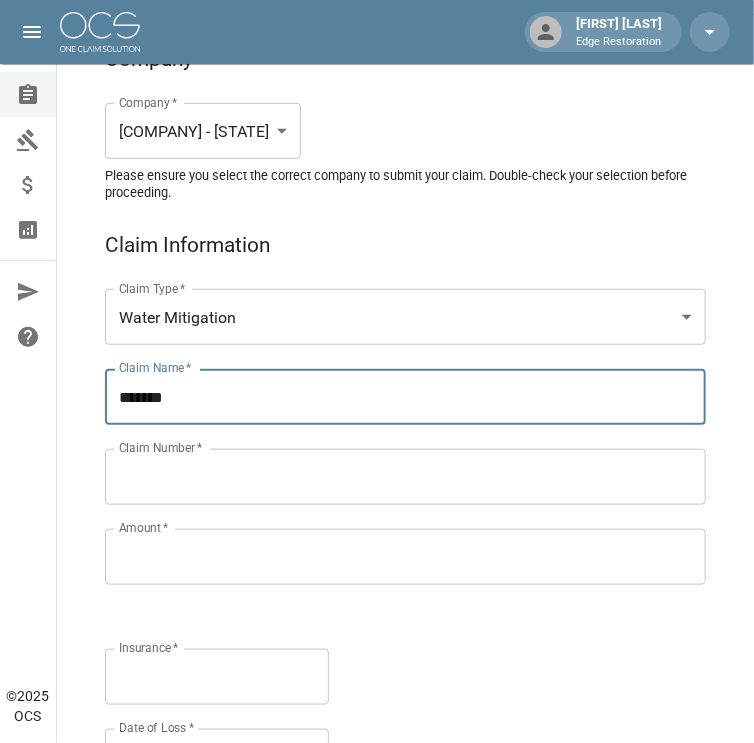 paste on "******" 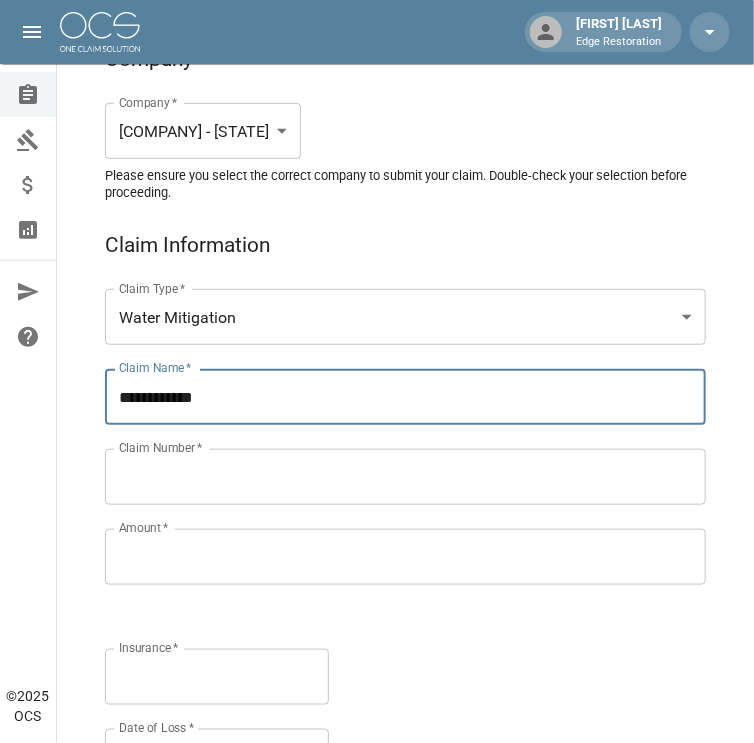 drag, startPoint x: 257, startPoint y: 414, endPoint x: 96, endPoint y: 418, distance: 161.04968 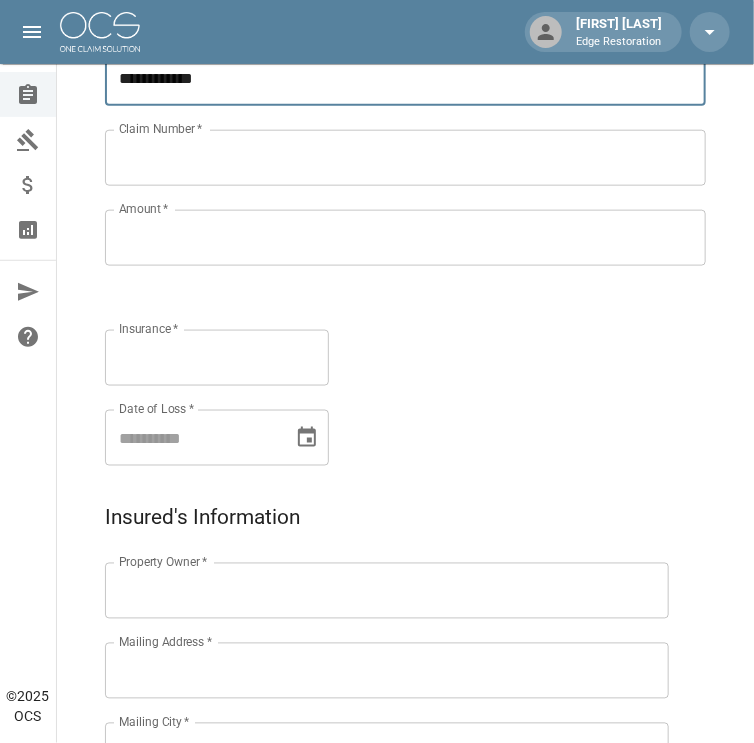 scroll, scrollTop: 479, scrollLeft: 0, axis: vertical 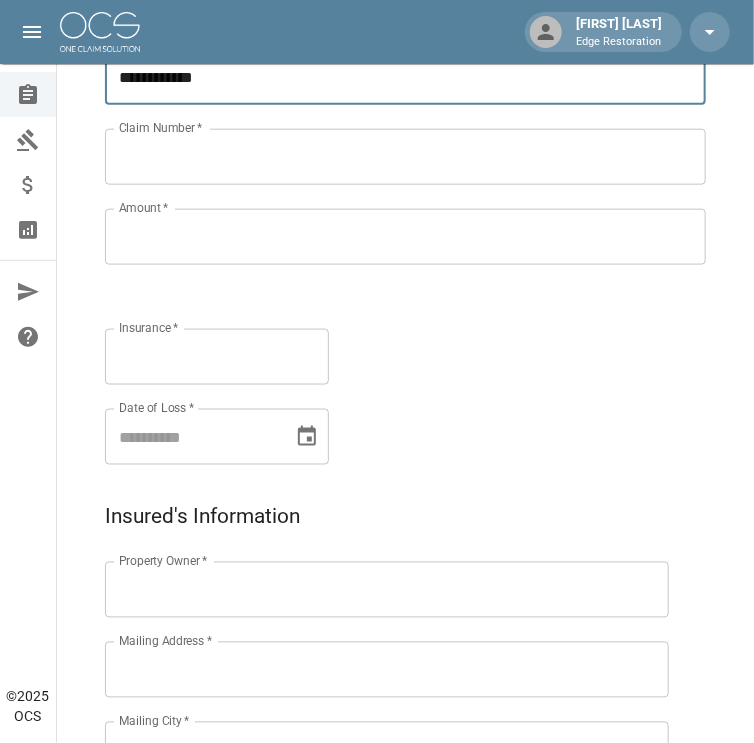 type on "**********" 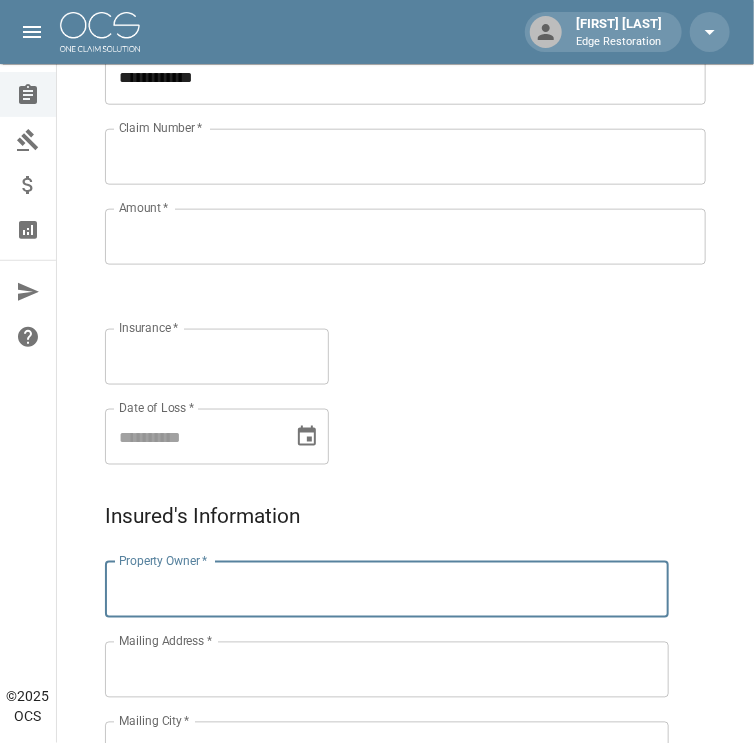paste on "**********" 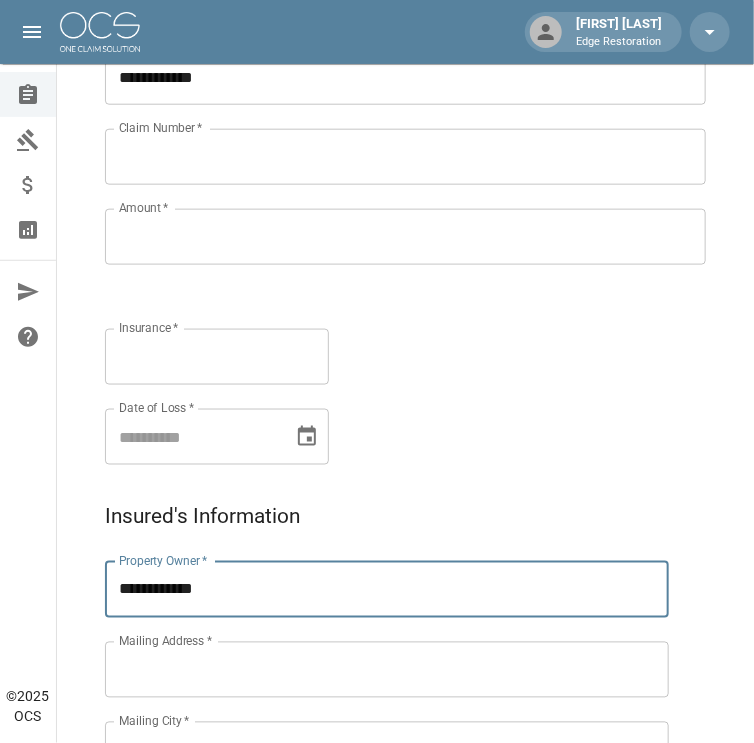 type on "**********" 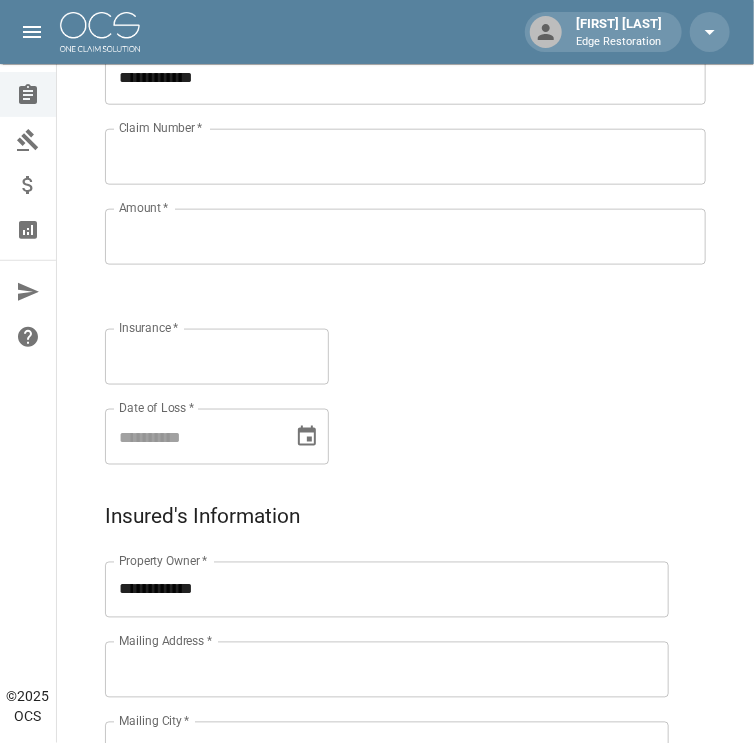 click on "Claim Number   *" at bounding box center [405, 157] 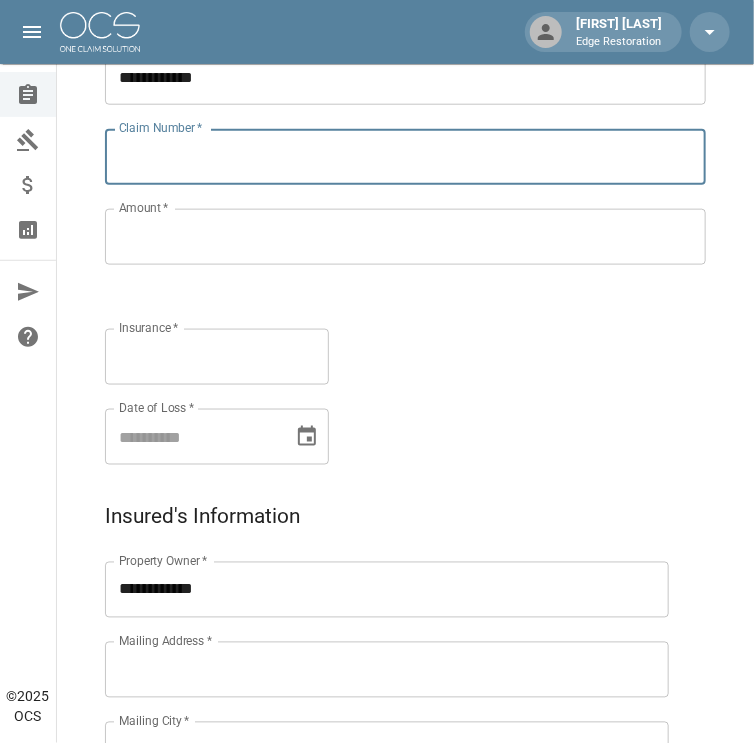 paste on "**********" 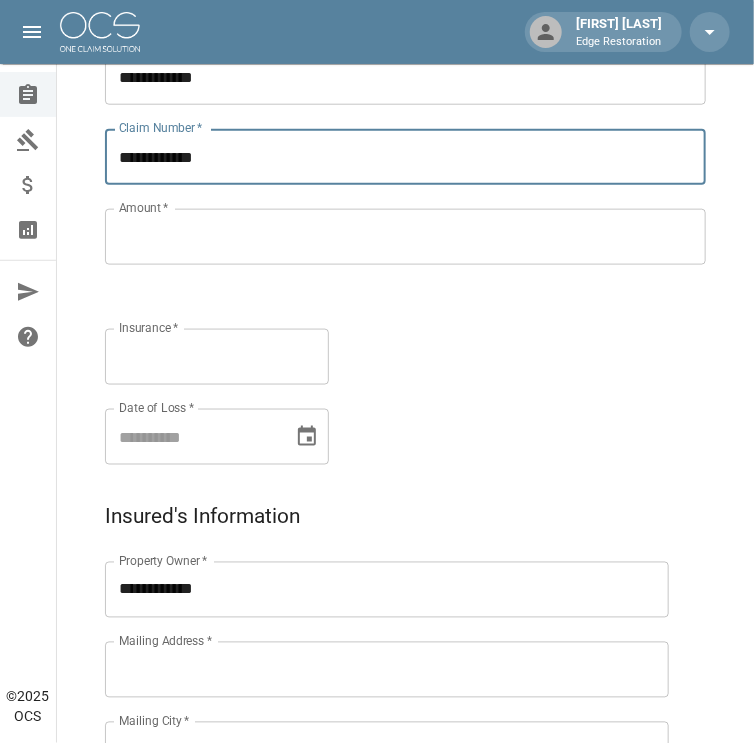 type on "**********" 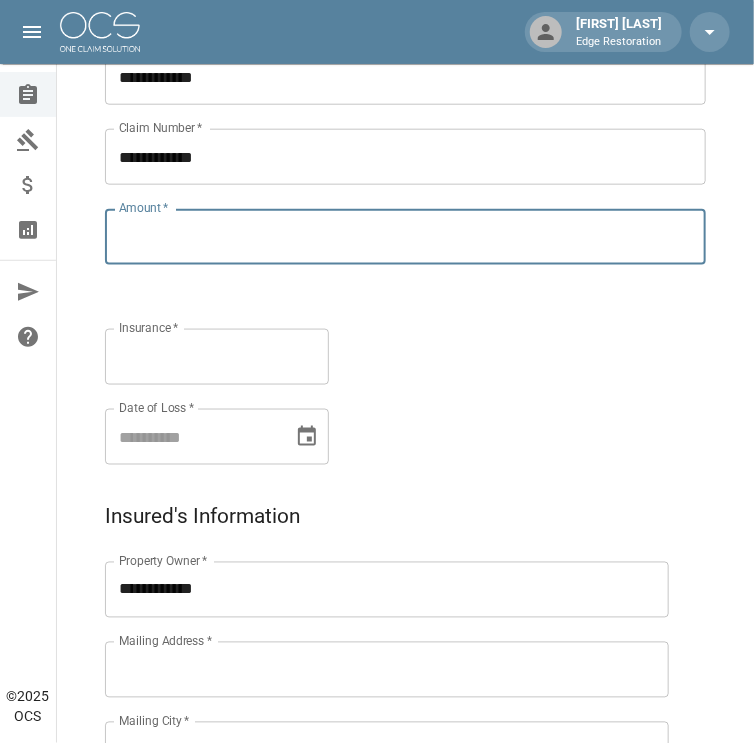 click on "Amount   *" at bounding box center [405, 237] 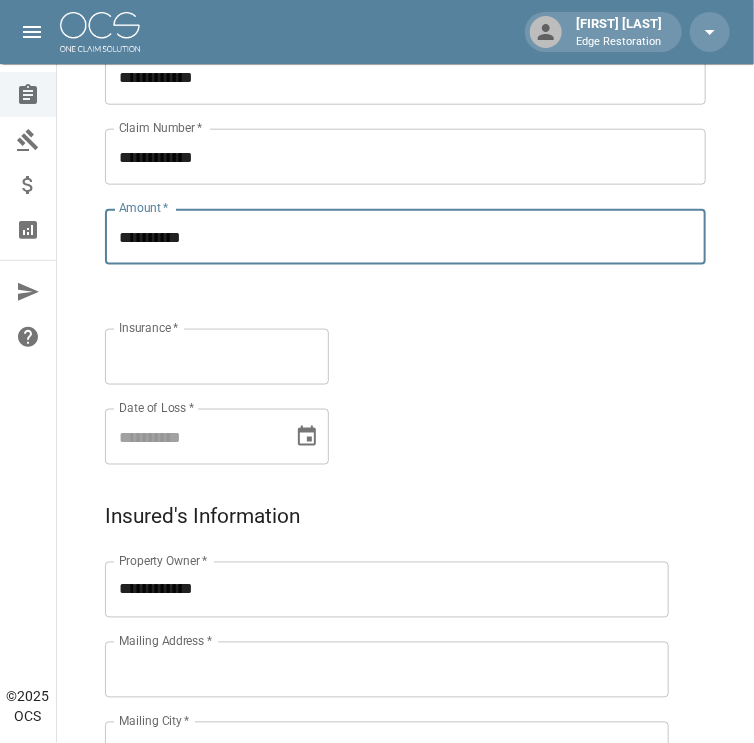 click on "Insurance   *" at bounding box center [217, 357] 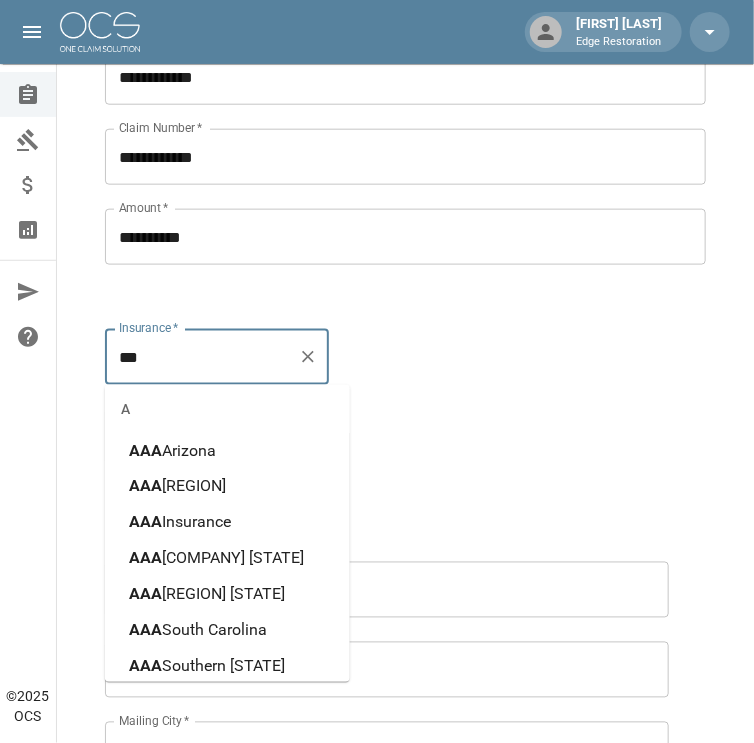 scroll, scrollTop: 13, scrollLeft: 0, axis: vertical 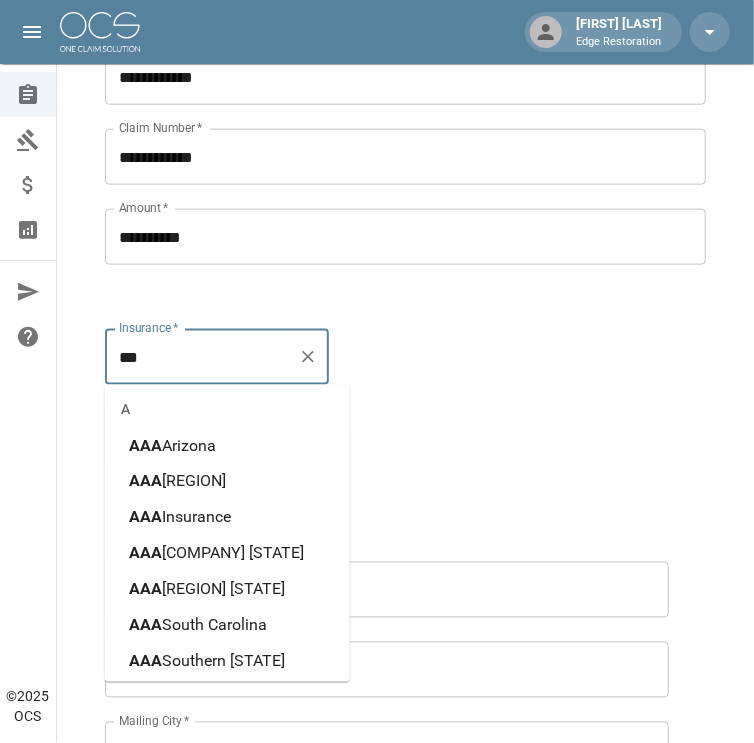 click on "Southern [STATE]" at bounding box center [223, 661] 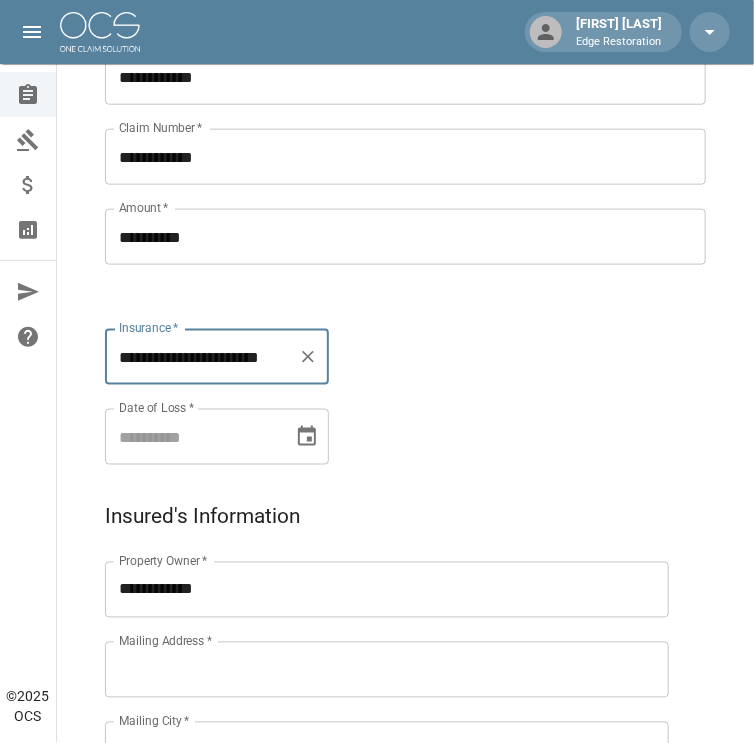 type on "**********" 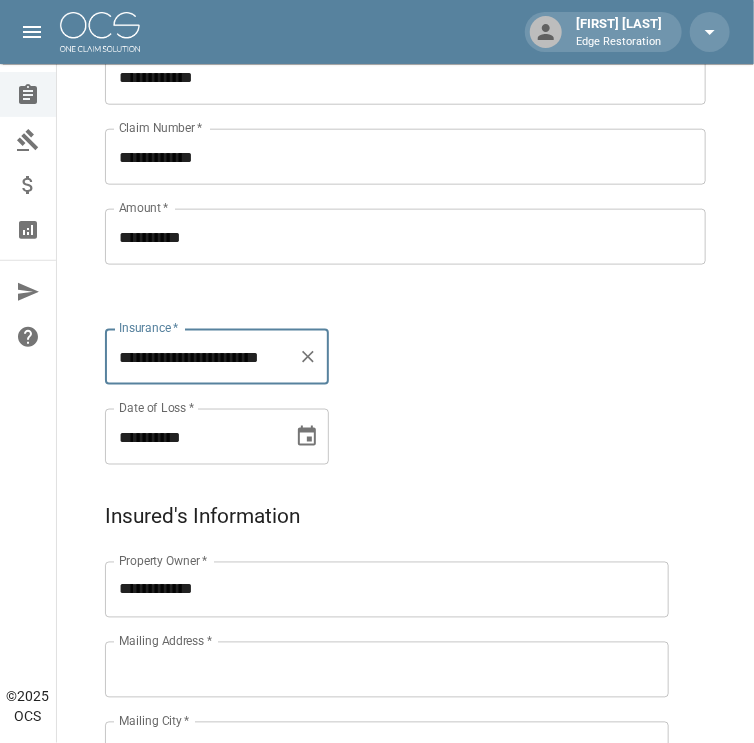 click on "**********" at bounding box center [192, 437] 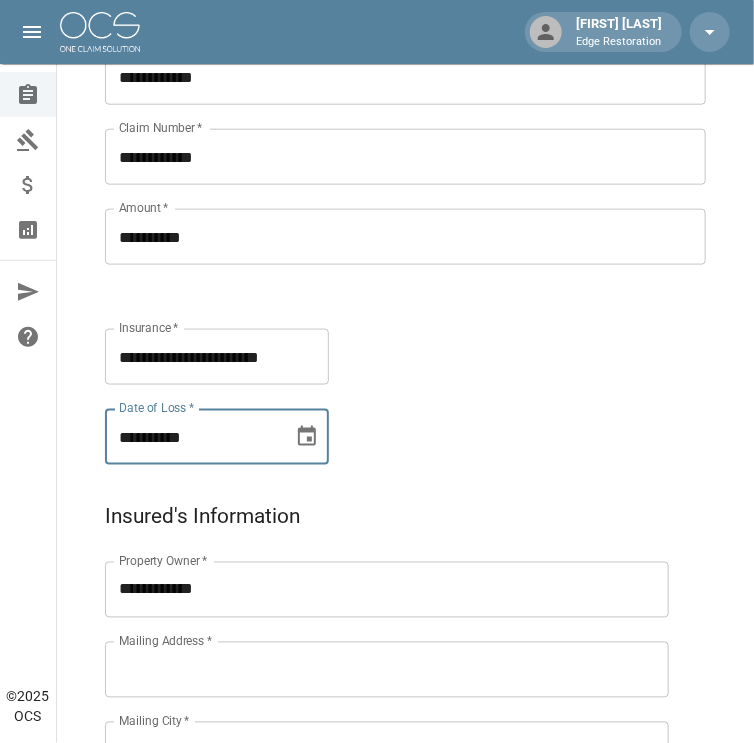 type on "**********" 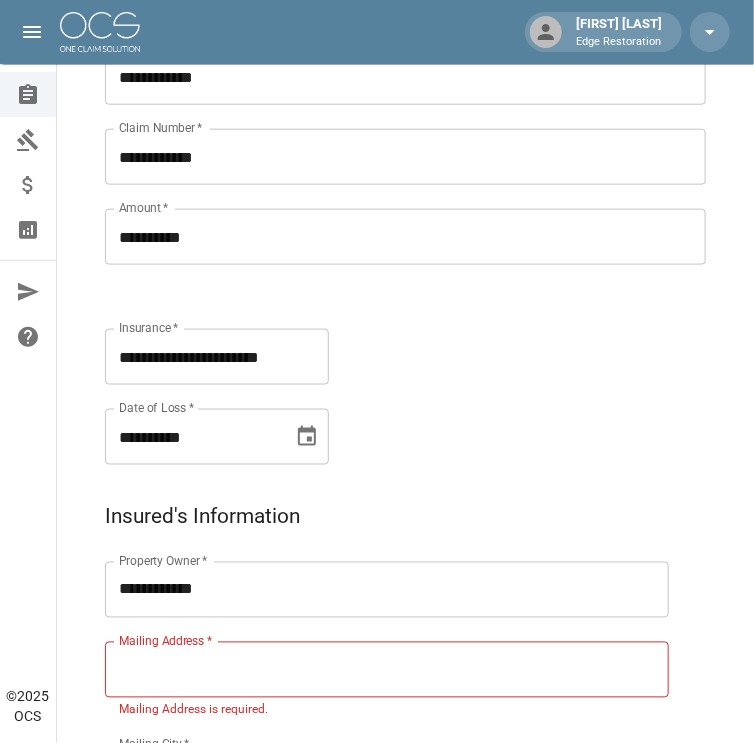 drag, startPoint x: 250, startPoint y: 673, endPoint x: 244, endPoint y: 664, distance: 10.816654 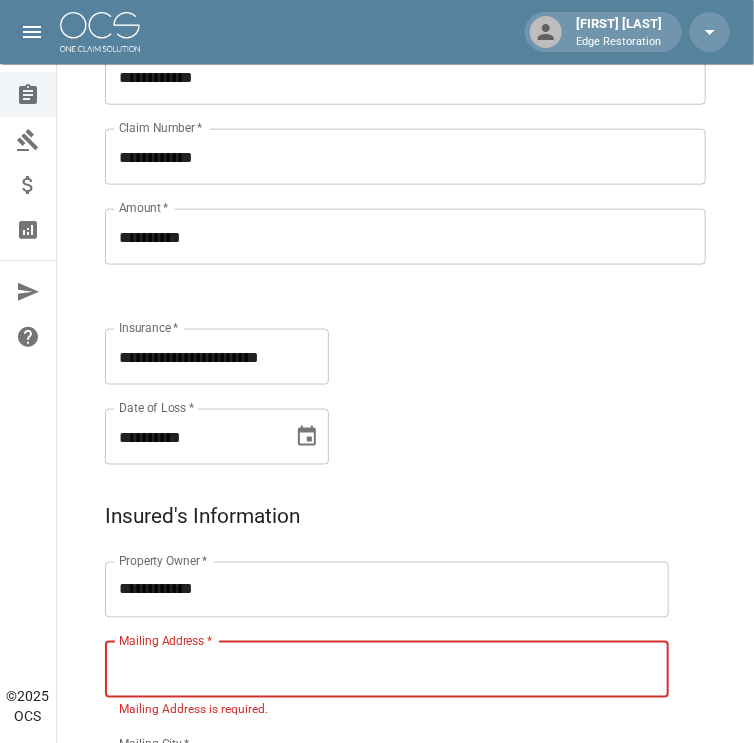 paste on "**********" 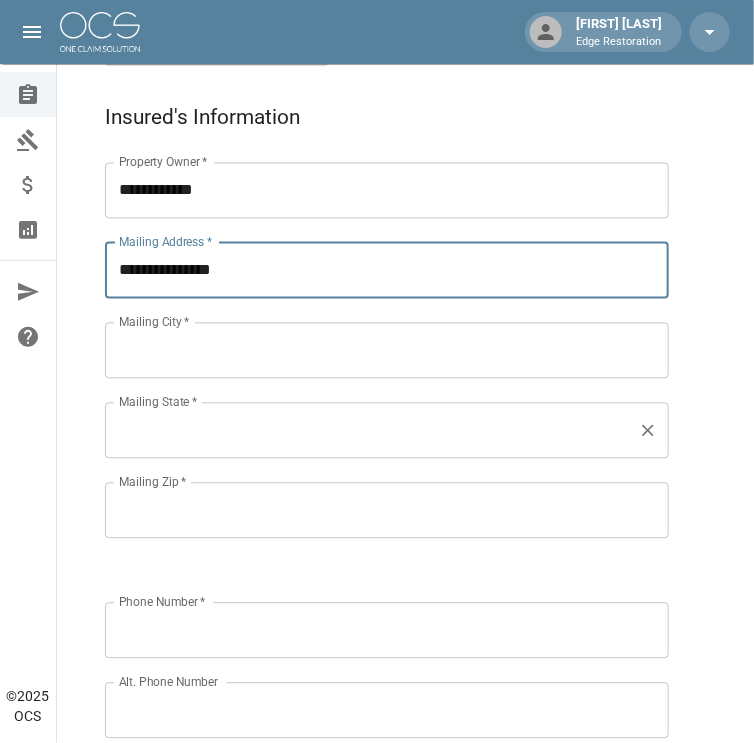 scroll, scrollTop: 879, scrollLeft: 0, axis: vertical 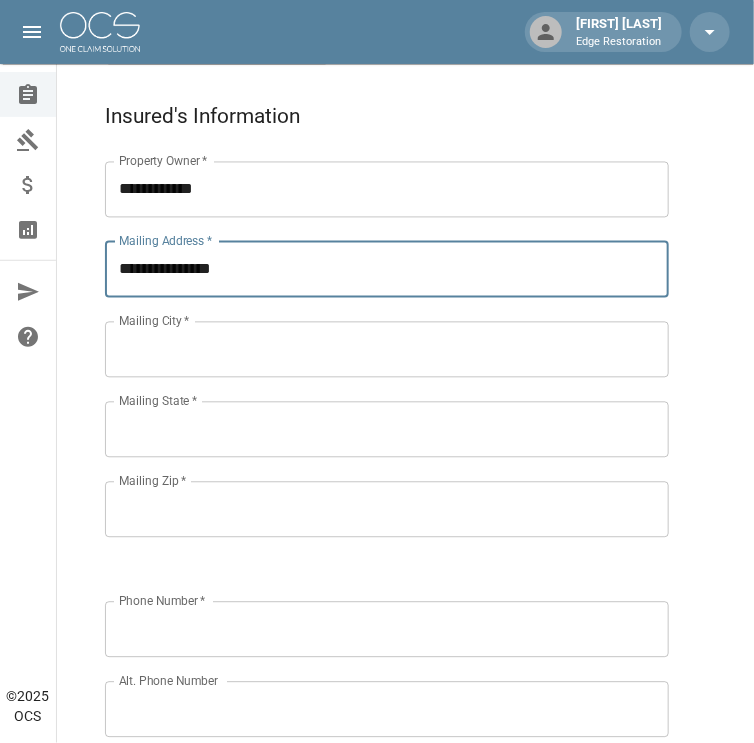 type on "**********" 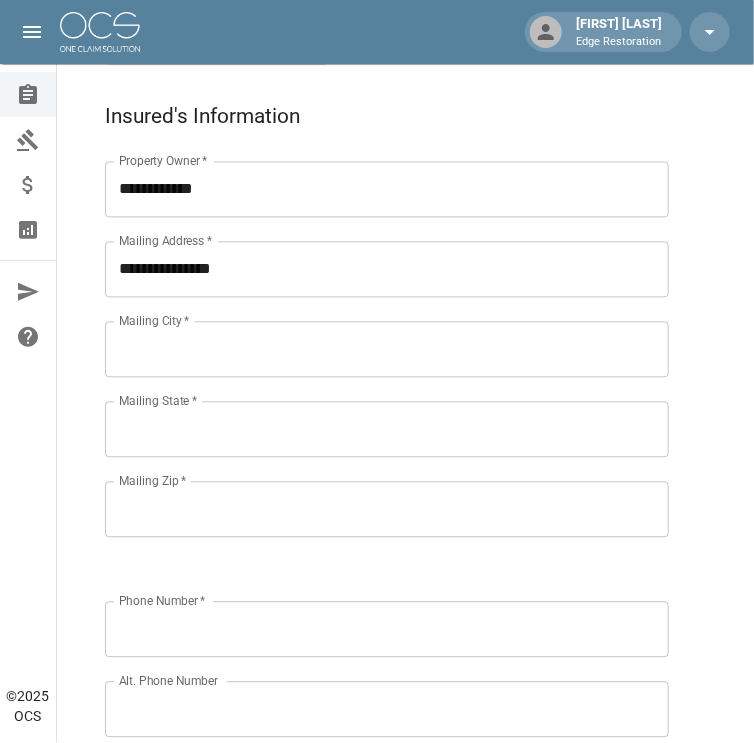 click on "Mailing City   *" at bounding box center [387, 350] 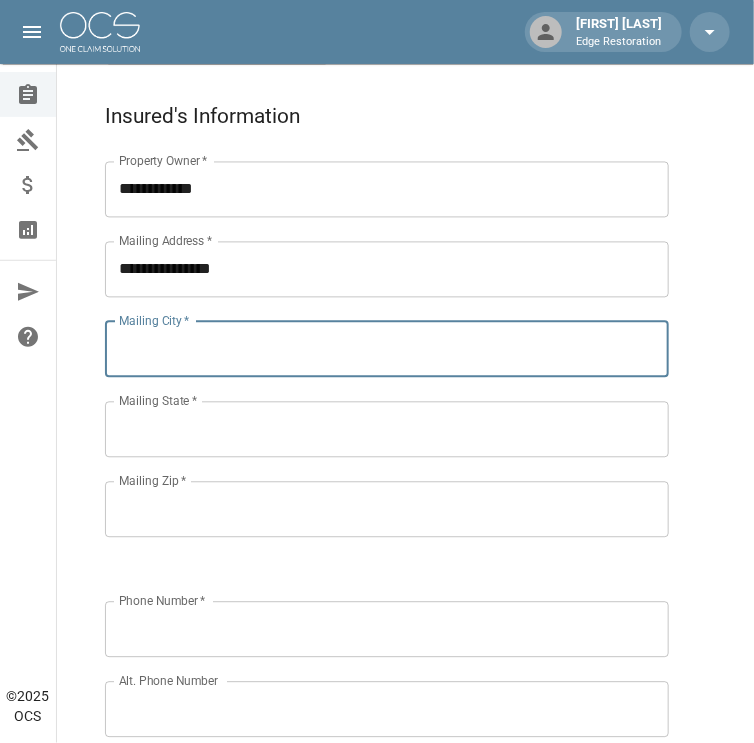 paste on "**********" 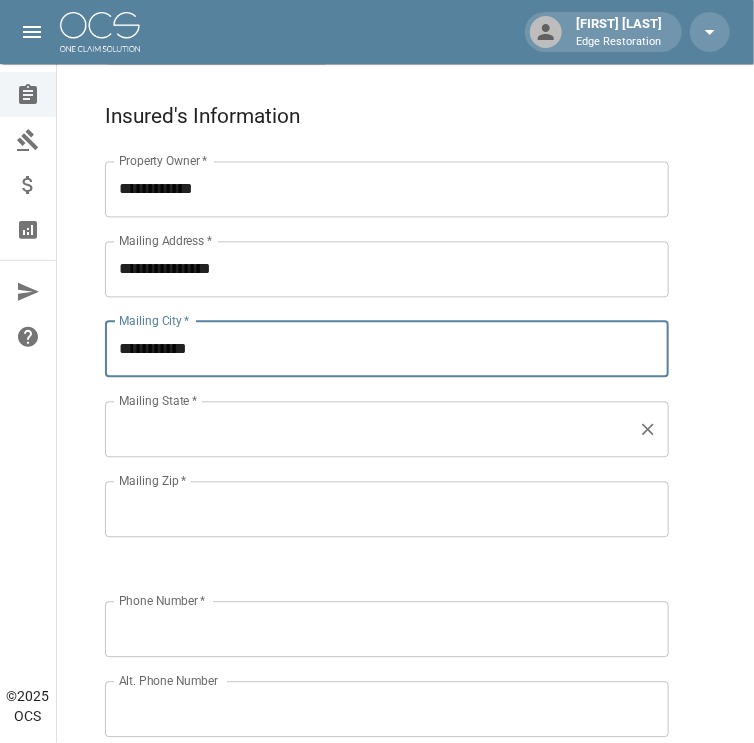 type on "**********" 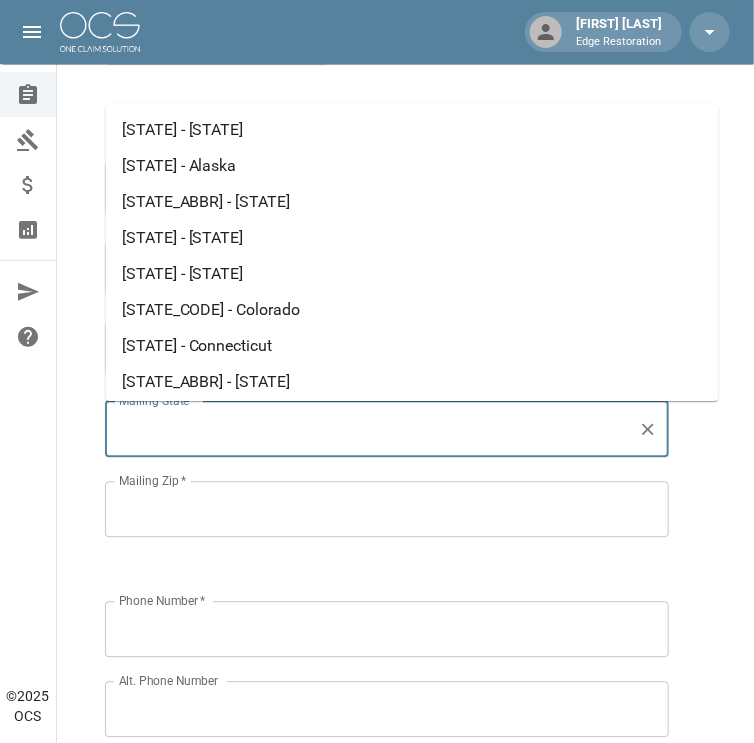 click on "Mailing State   *" at bounding box center [372, 430] 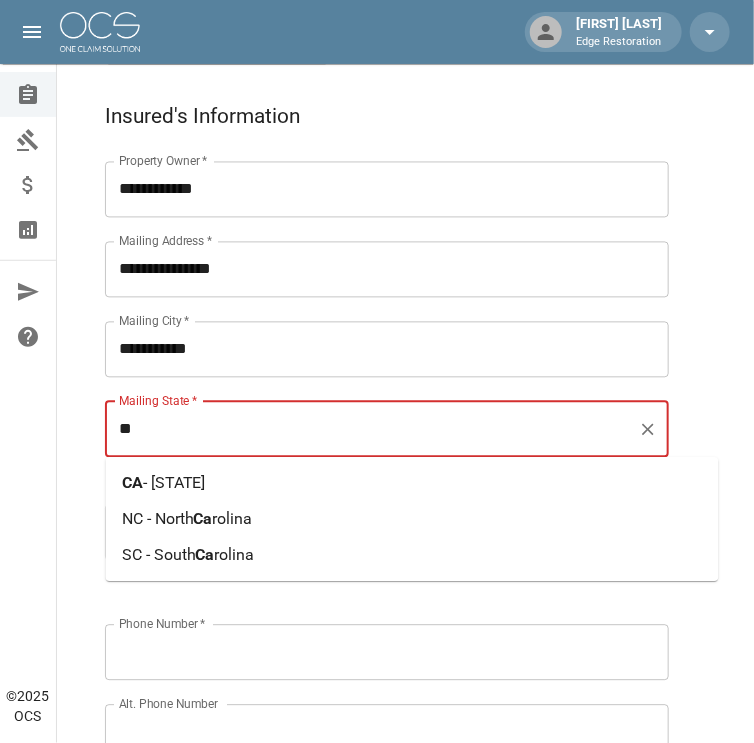 click on "- [STATE]" at bounding box center [174, 483] 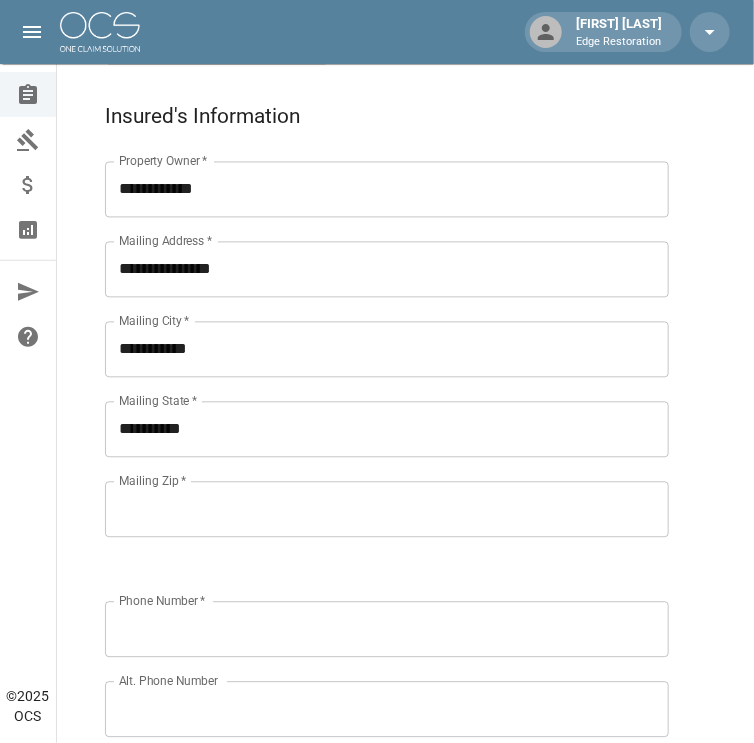 click on "Mailing Zip   *" at bounding box center (387, 510) 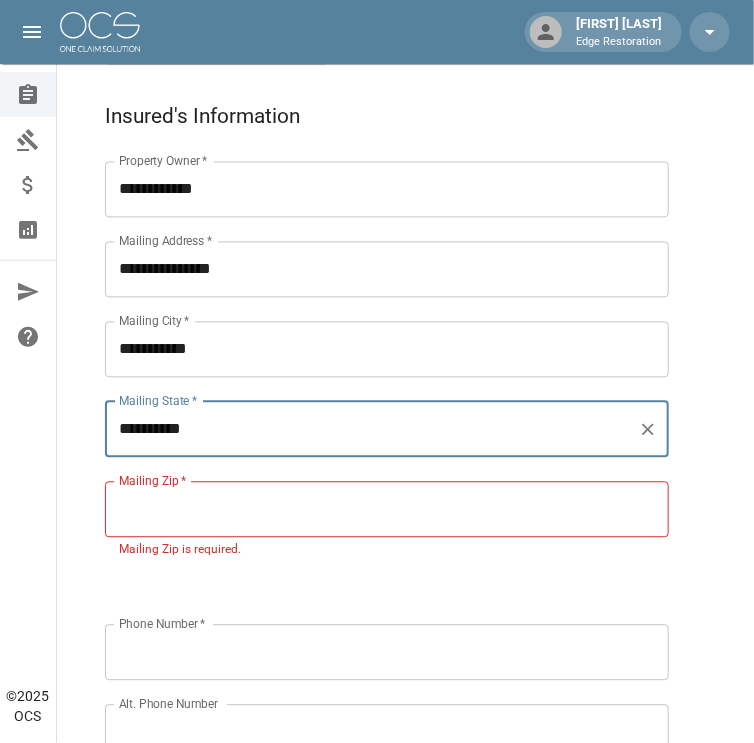 paste 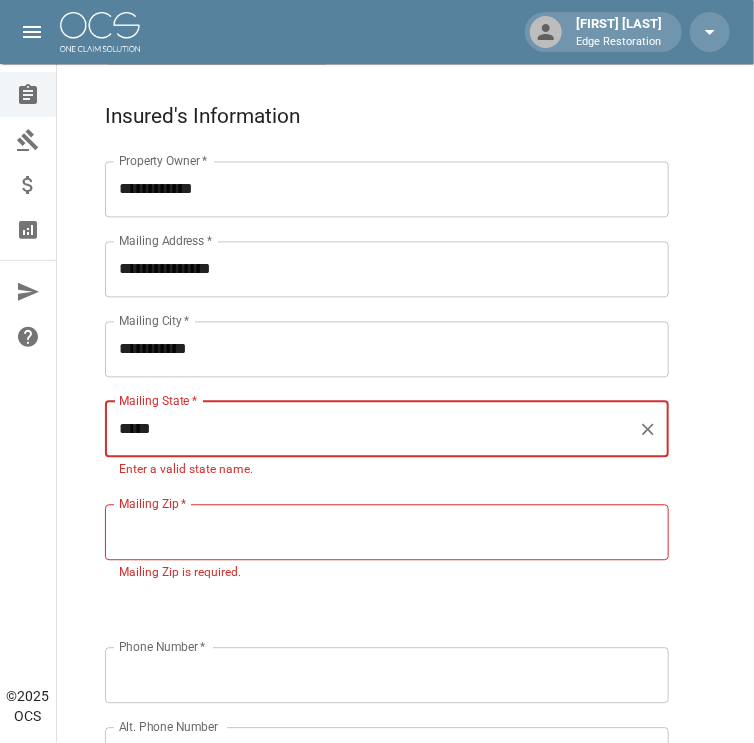 type on "*****" 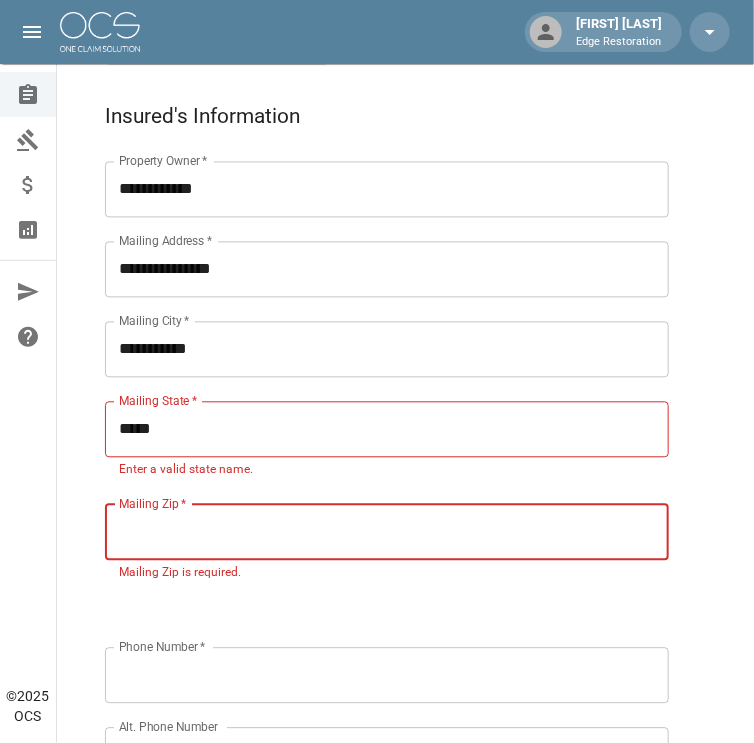 click on "Mailing Zip   *" at bounding box center (387, 533) 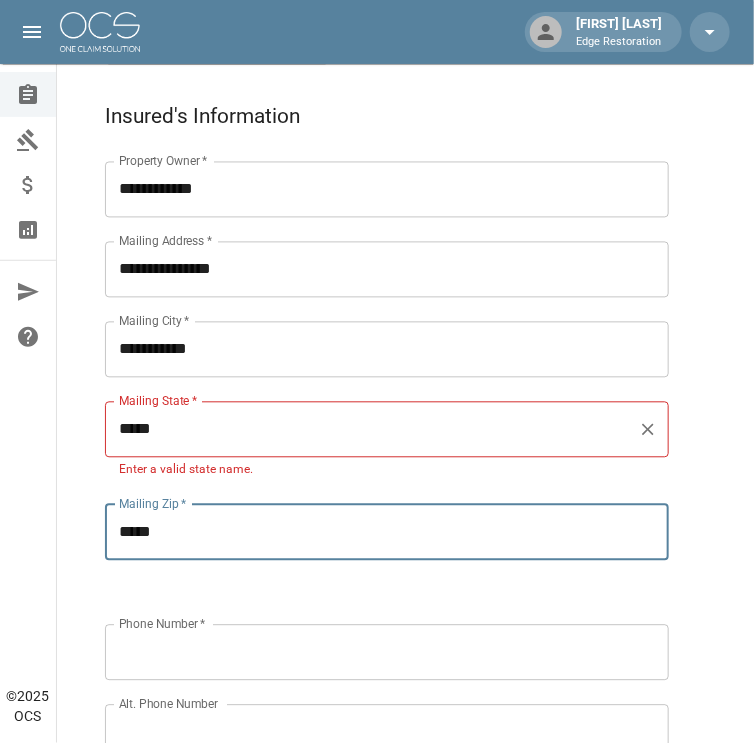 type on "*****" 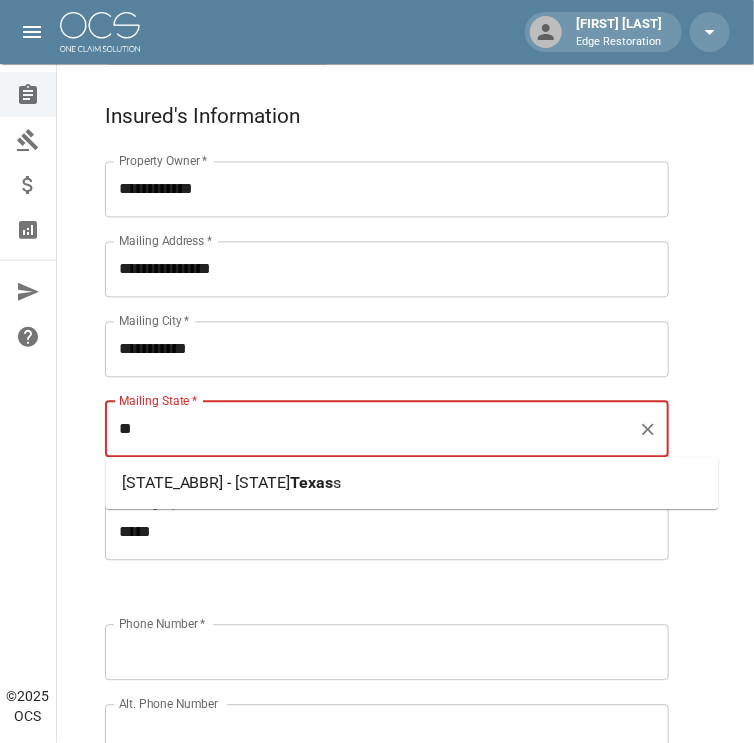 type on "*" 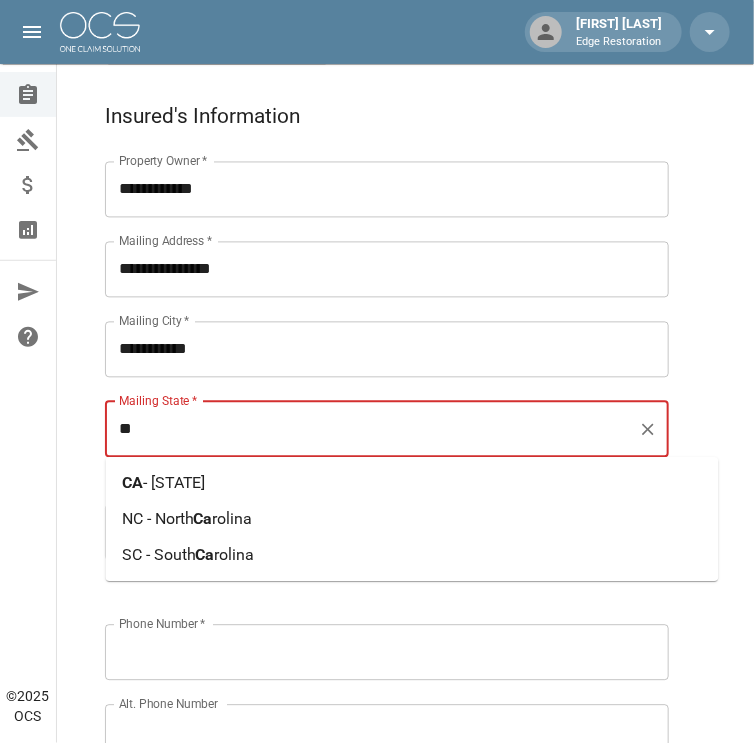 click on "- [STATE]" at bounding box center [174, 483] 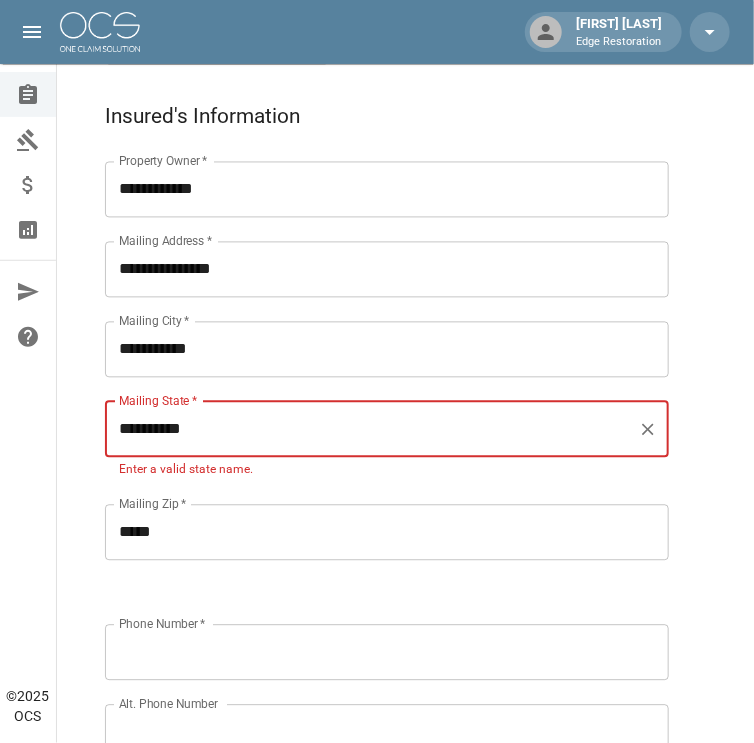 type on "**********" 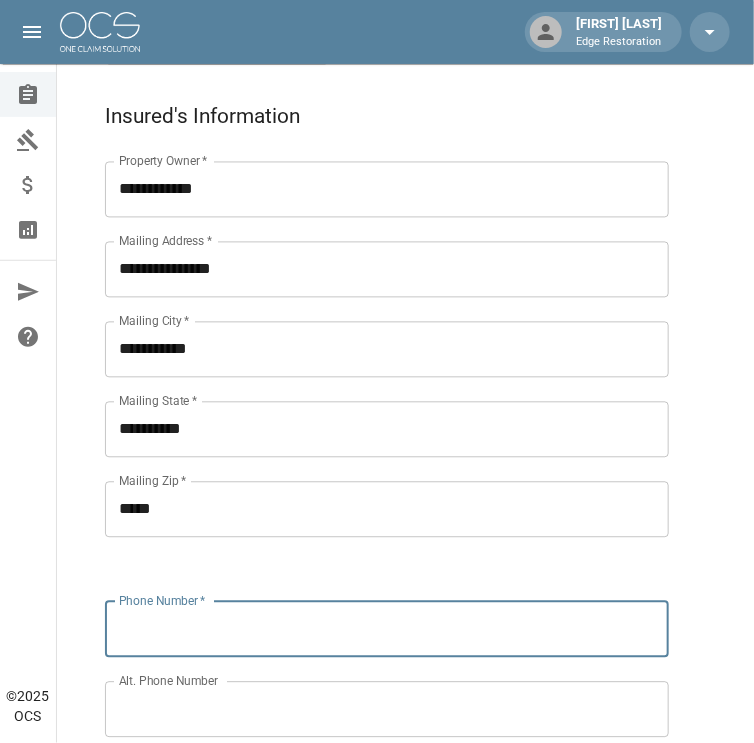 click on "Phone Number   * Phone Number   * Alt. Phone Number Alt. Phone Number Email Email" at bounding box center [367, 686] 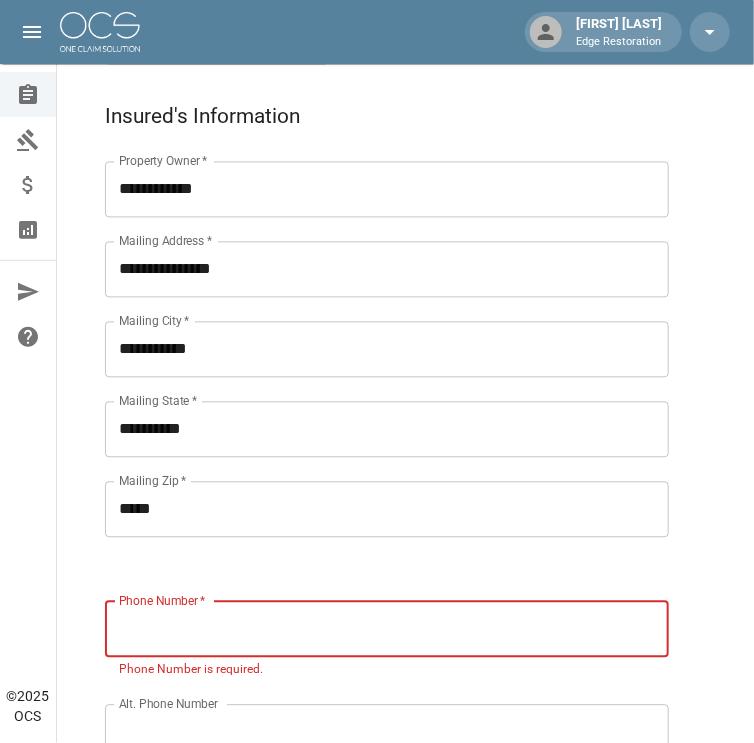 click on "Phone Number   *" at bounding box center (387, 630) 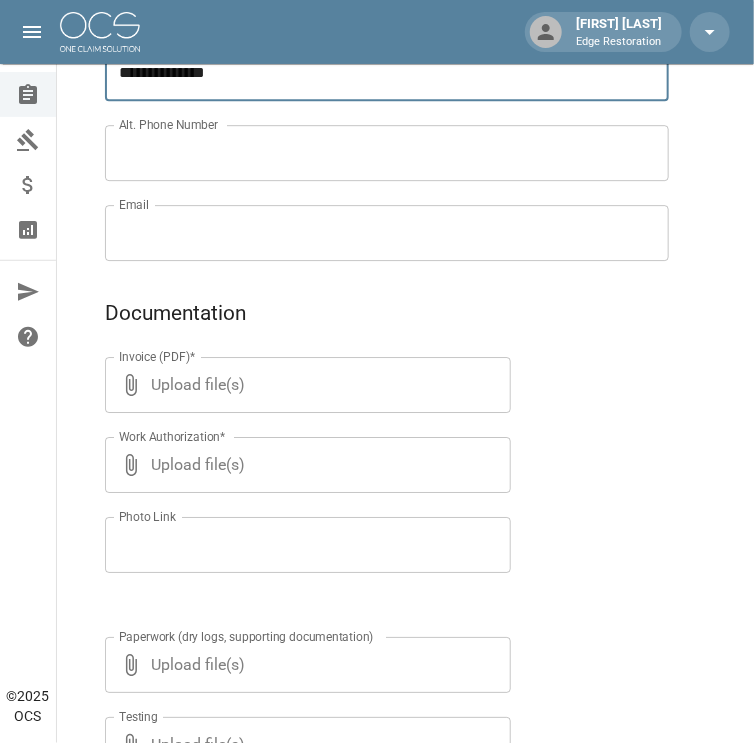 scroll, scrollTop: 1438, scrollLeft: 0, axis: vertical 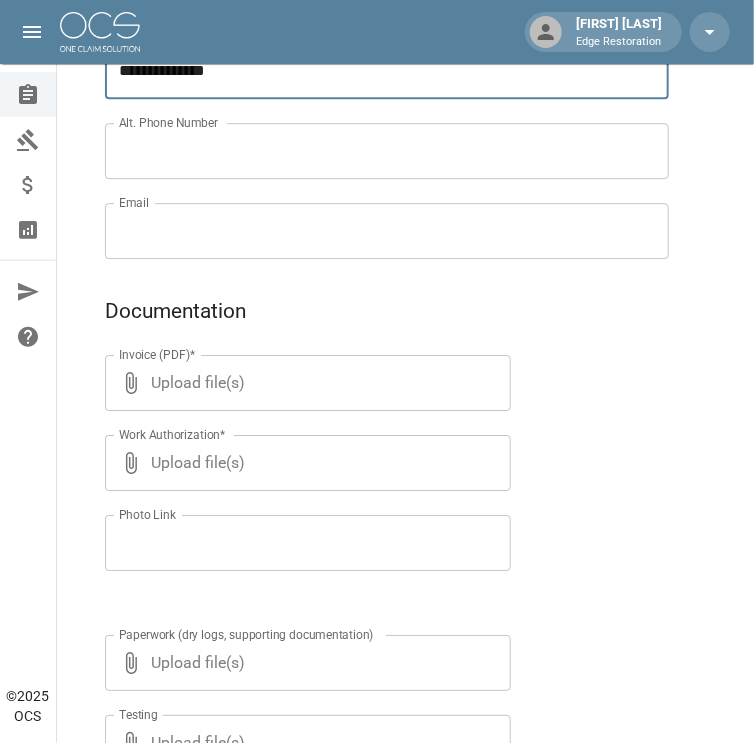 type on "**********" 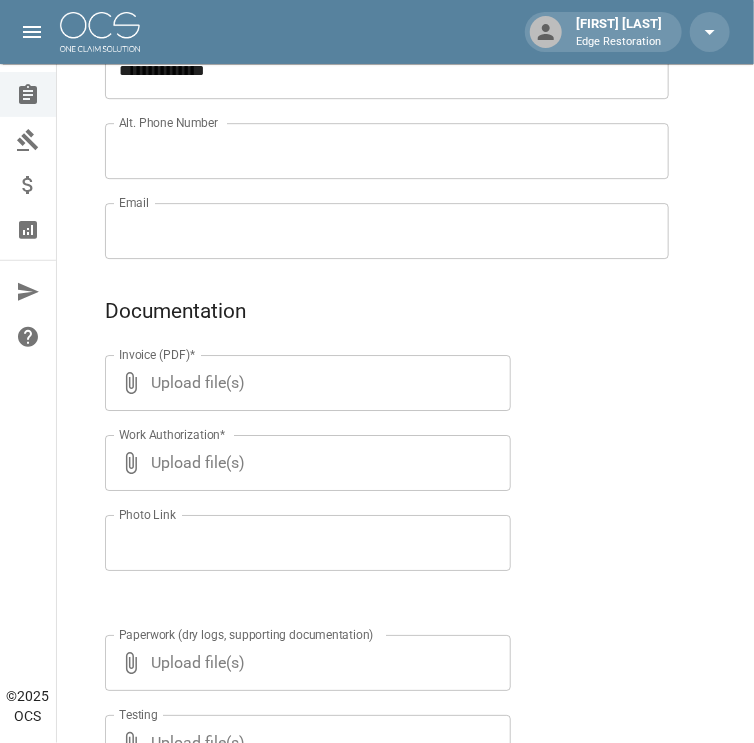 click on "Alt. Phone Number" at bounding box center (387, 151) 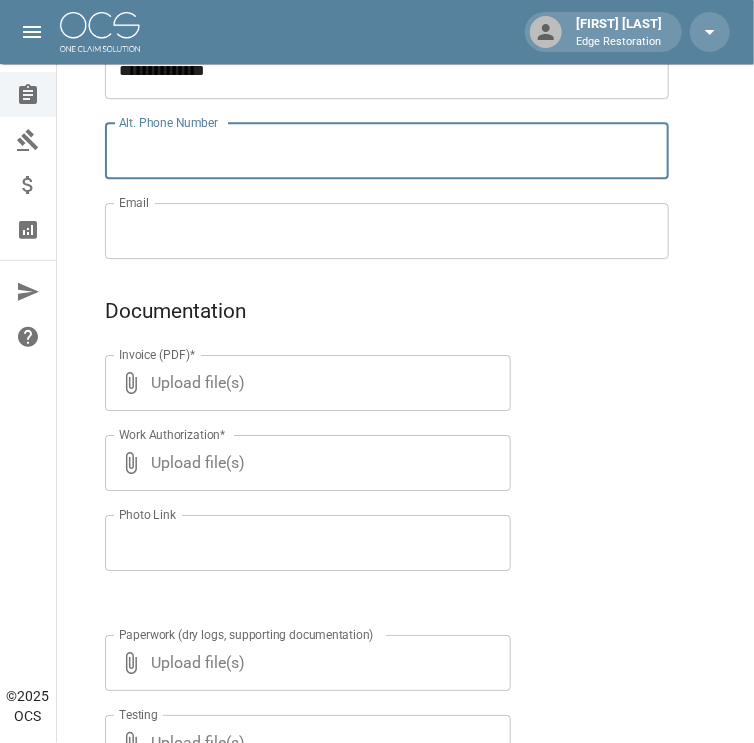 click on "Email" at bounding box center (387, 231) 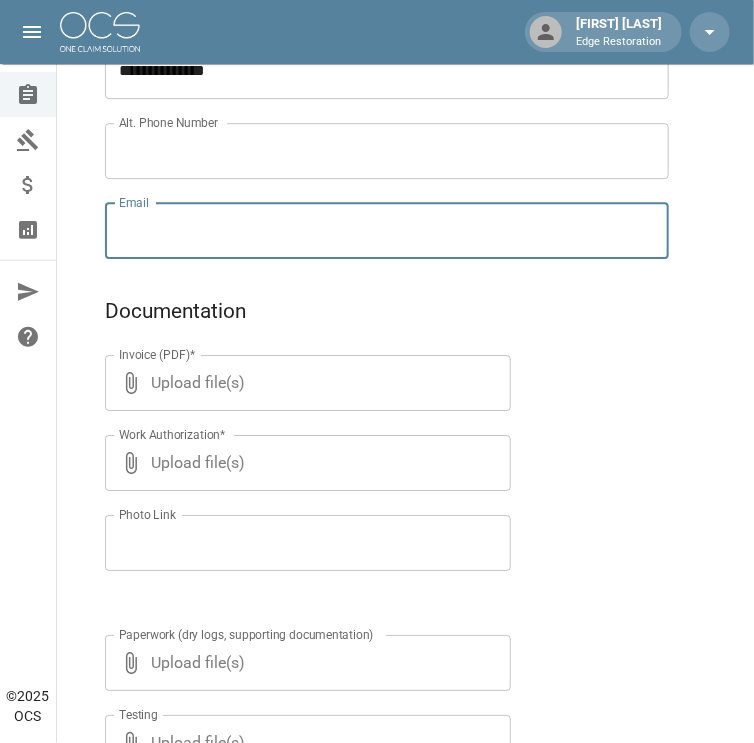 paste on "**********" 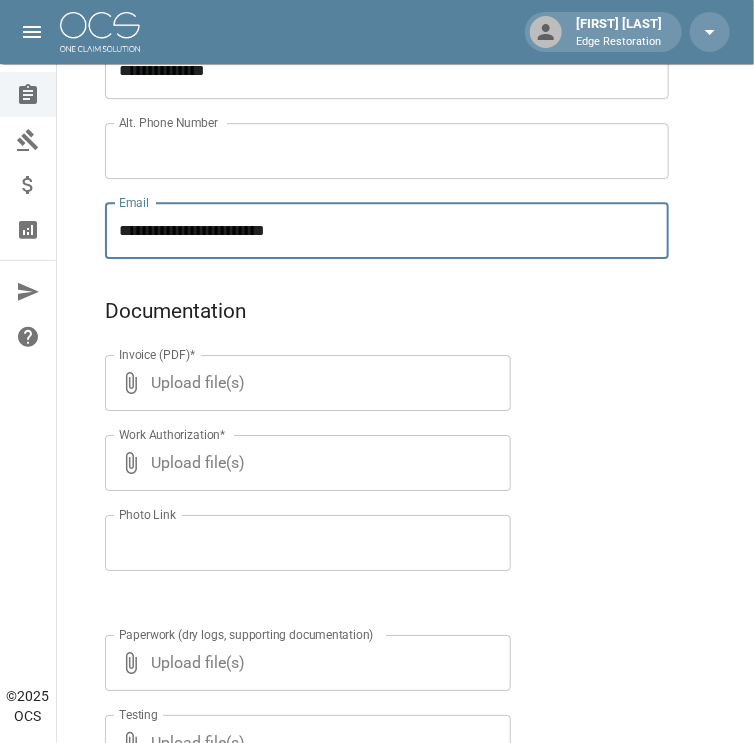 type on "**********" 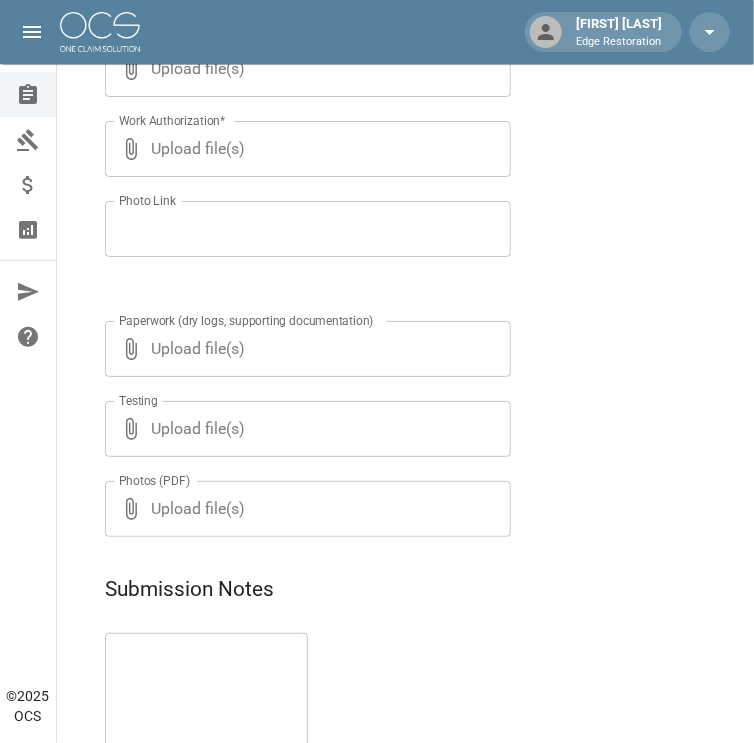 scroll, scrollTop: 1875, scrollLeft: 0, axis: vertical 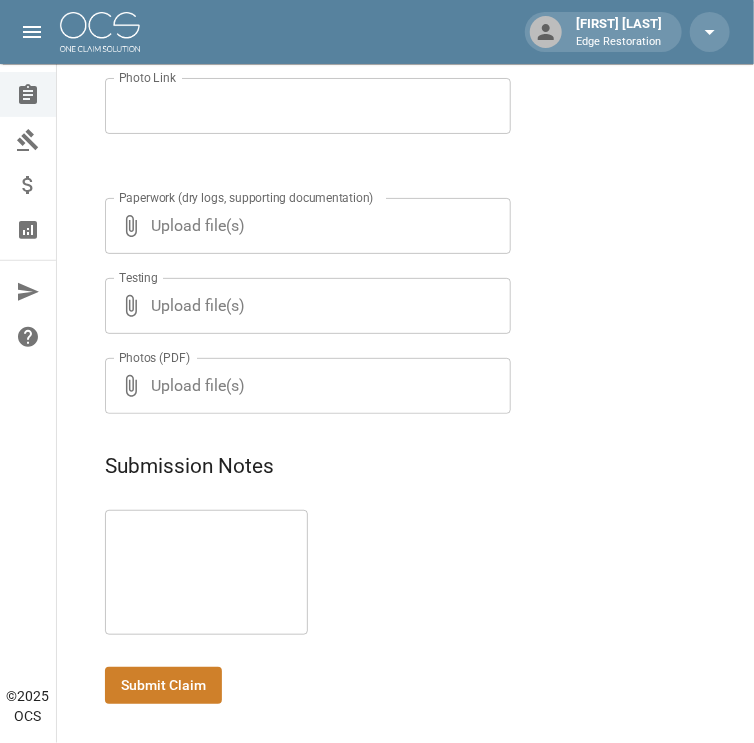 click at bounding box center (206, 573) 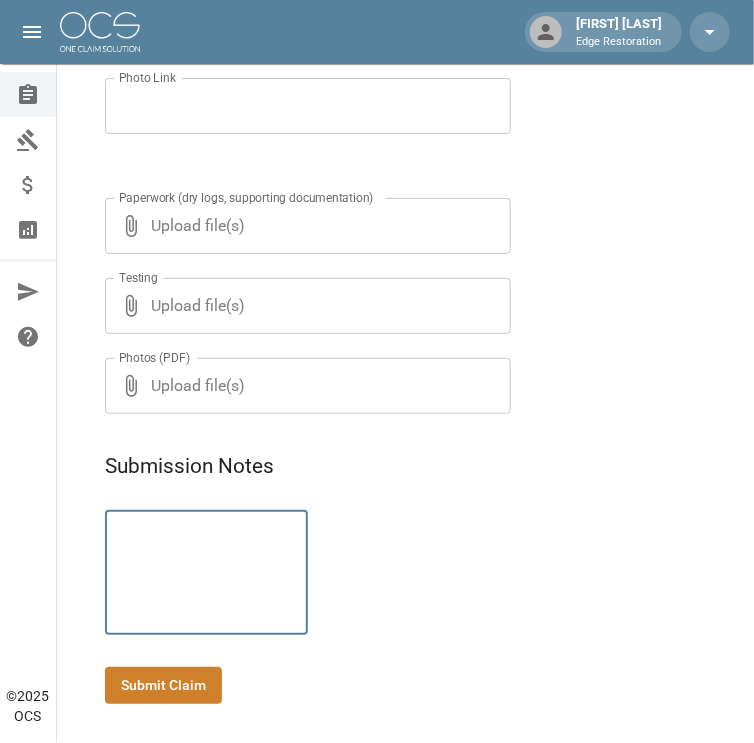 paste on "**********" 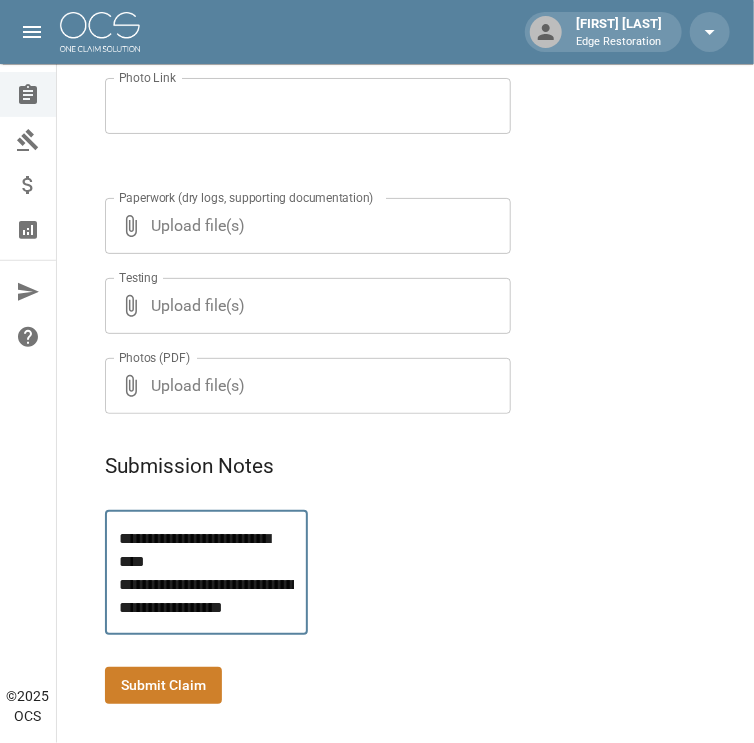 scroll, scrollTop: 21, scrollLeft: 0, axis: vertical 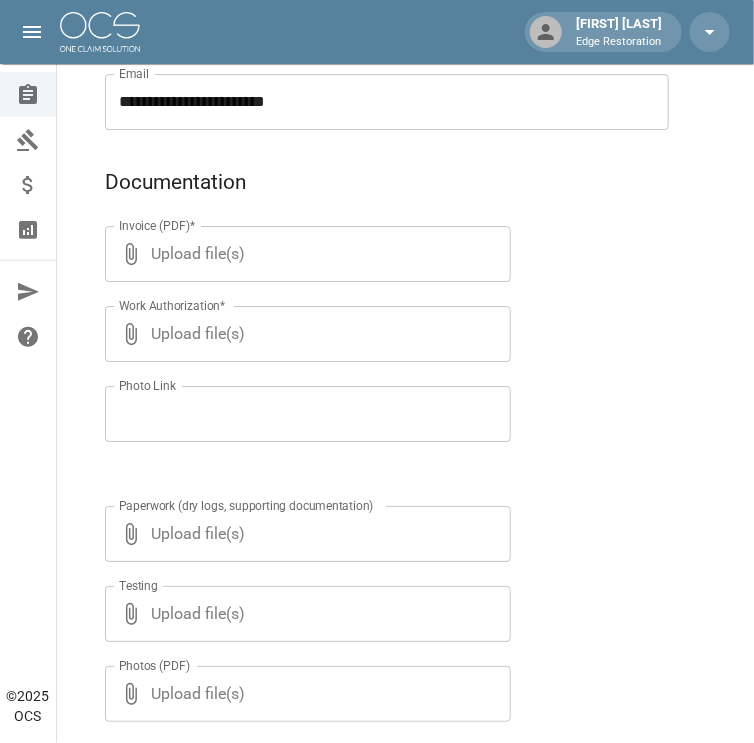 type on "**********" 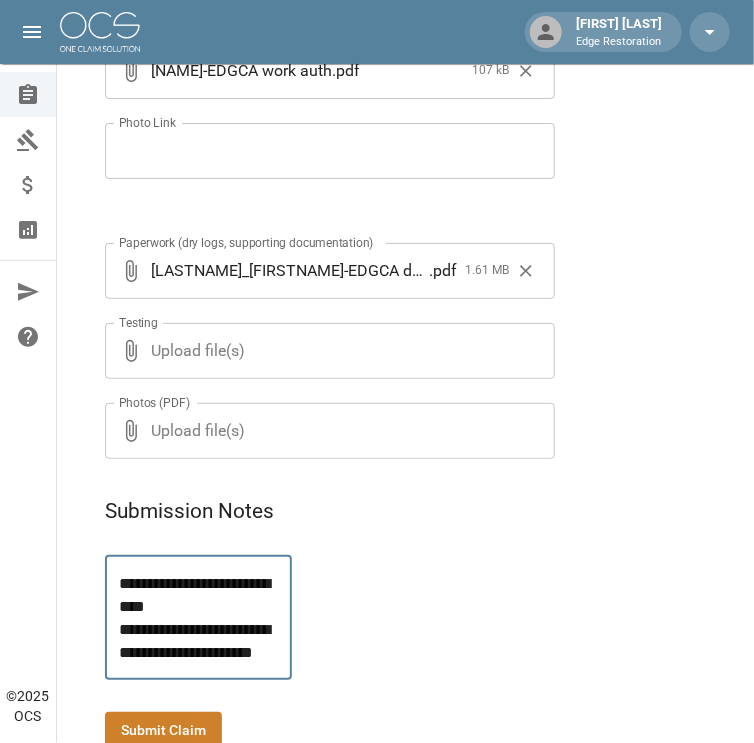 scroll, scrollTop: 1875, scrollLeft: 0, axis: vertical 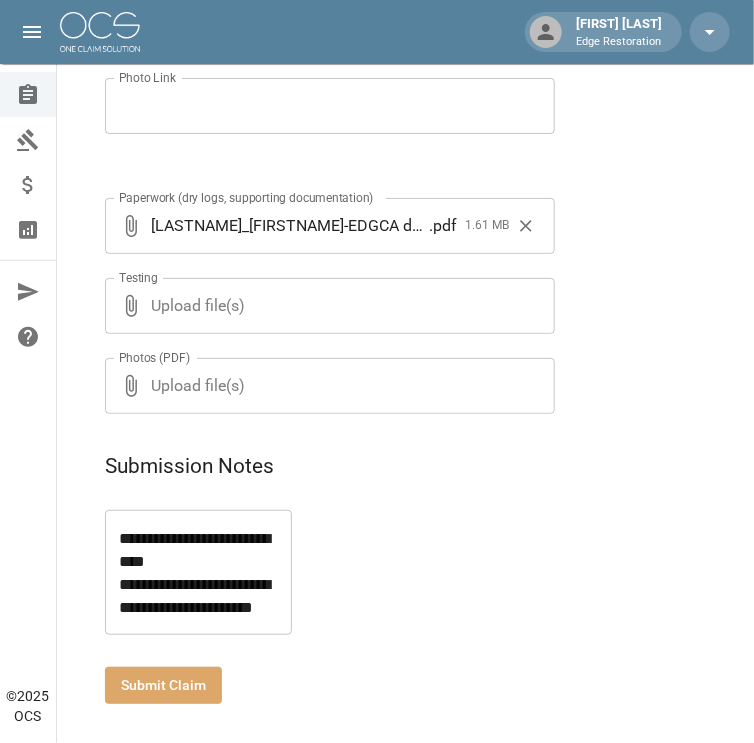 click on "Submit Claim" at bounding box center (163, 685) 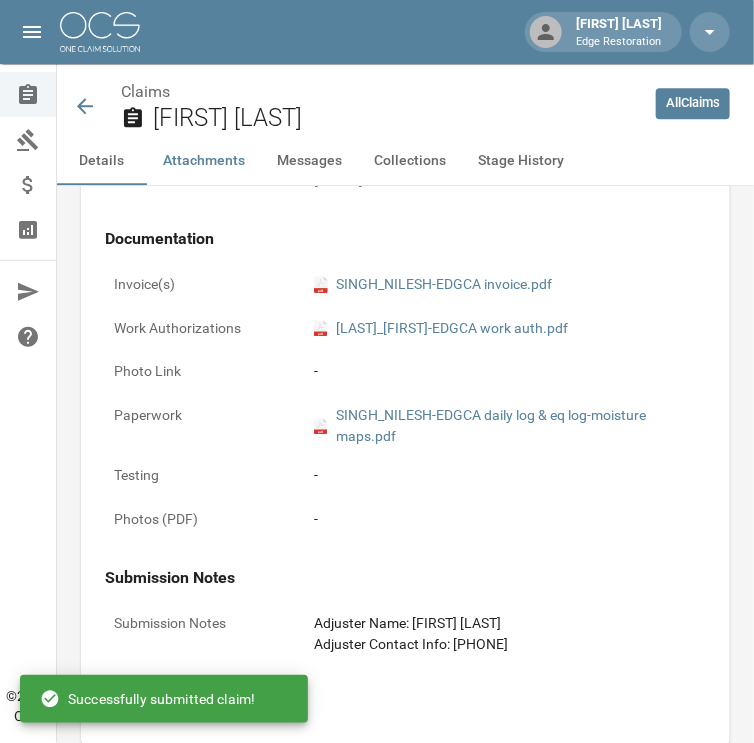 scroll, scrollTop: 1875, scrollLeft: 0, axis: vertical 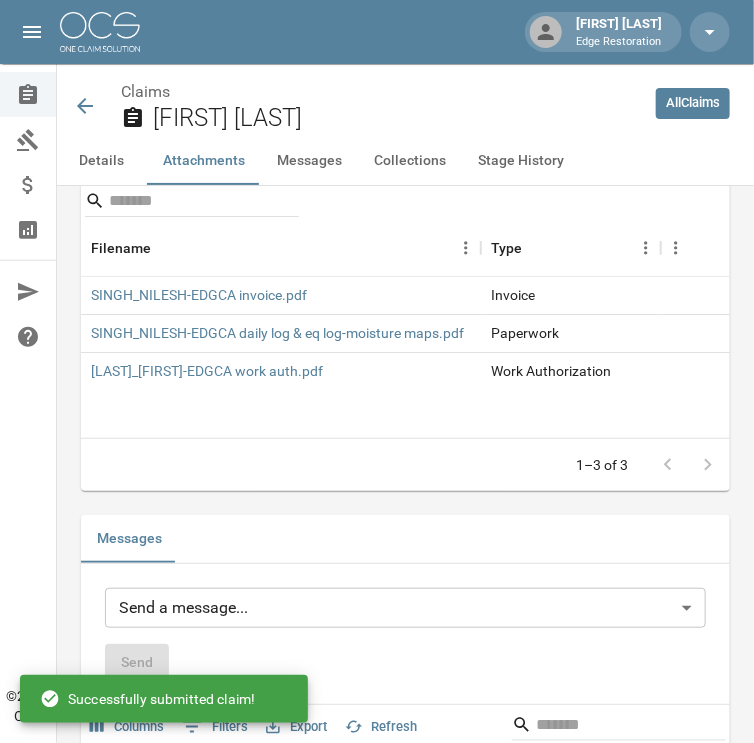 click at bounding box center [100, 32] 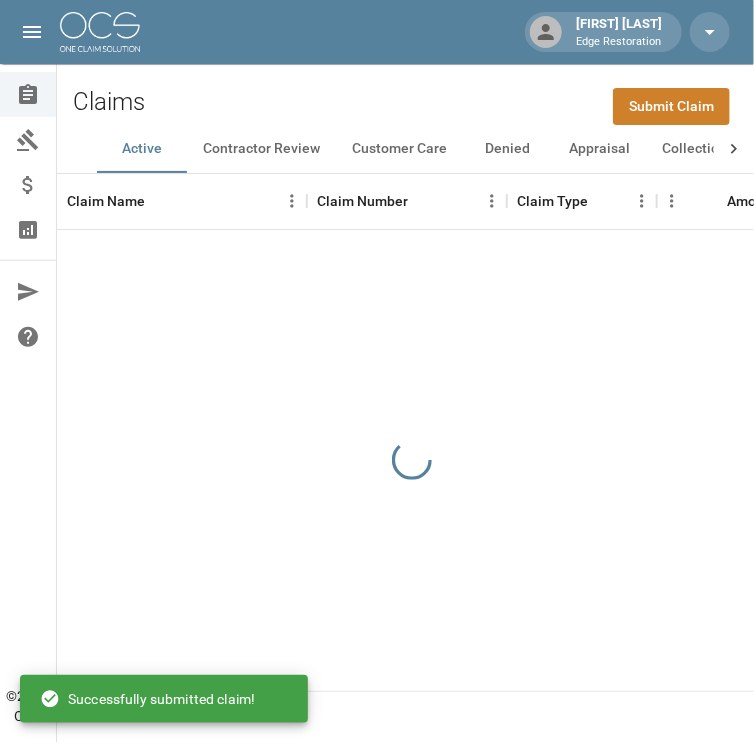 scroll, scrollTop: 0, scrollLeft: 0, axis: both 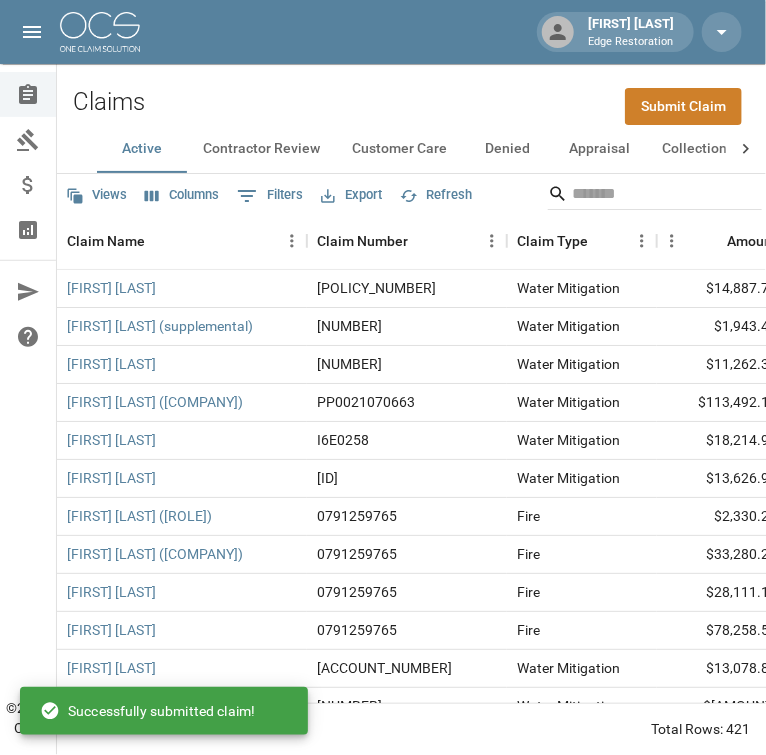 click on "Submit Claim" at bounding box center [683, 106] 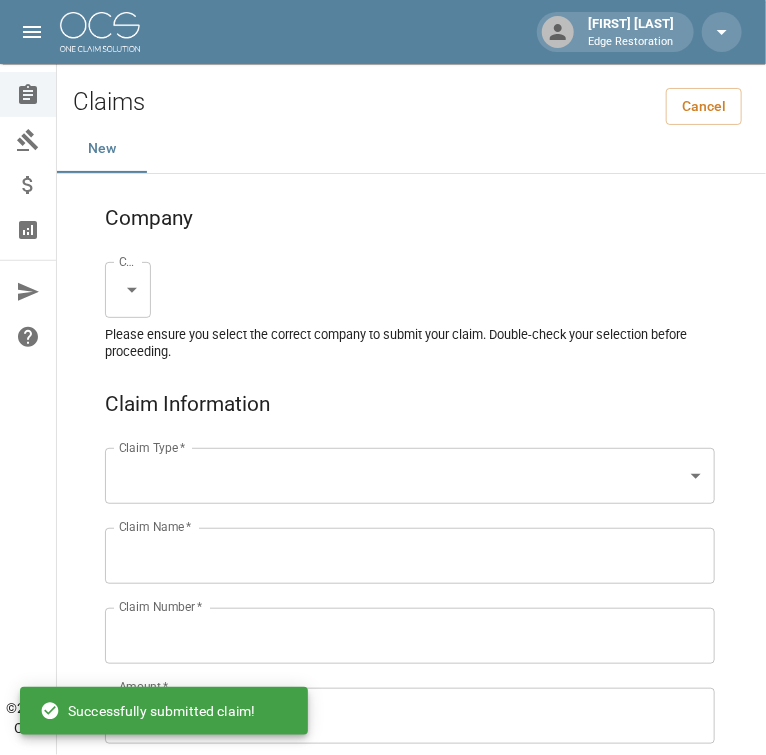 click on "[FIRST] [LAST] Edge Restoration Claims Collections Payment Tracking Analytics Contact Us Help Center © 2025 OCS Claims Cancel New Company Company * Claim Type * Claim Type * Claim Name * Claim Name * Claim Number * Claim Number * Amount * Amount * Insurance * Insurance * Date of Loss * Date of Loss * Insured's Information Property Owner * Property Owner * Mailing Address * Mailing Address * Mailing City * Mailing City * Mailing State * Mailing State * Mailing Zip * Mailing Zip * Phone Number * Phone Number * Alt. Phone Number Alt. Phone Number Email Email Documentation Invoice (PDF)* Upload file(s) Invoice (PDF)* Work Authorization* Upload file(s) Work Authorization* Photo Link Photo Link Paperwork (dry logs, supporting documentation)" at bounding box center [383, 1309] 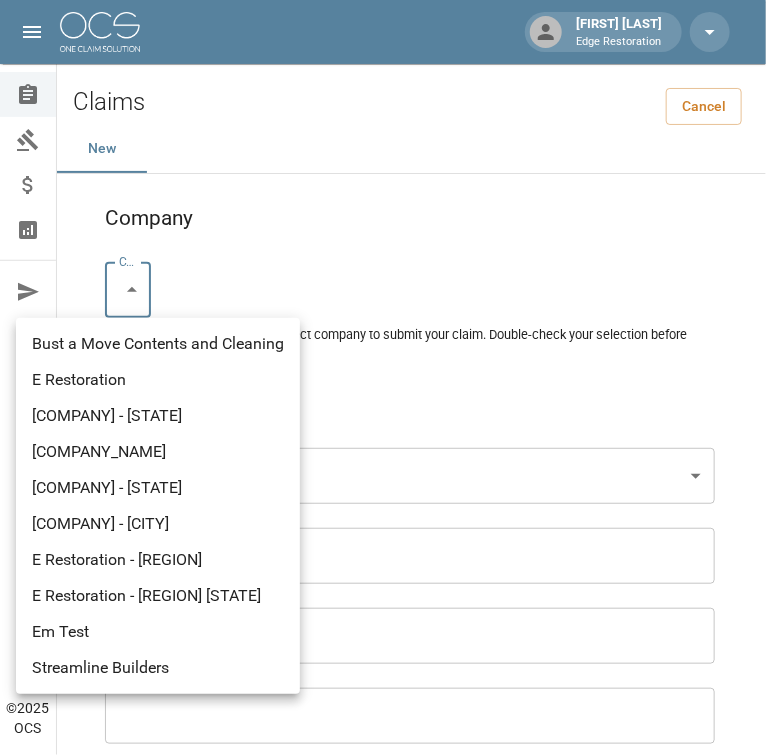 click on "E Restoration" at bounding box center (158, 380) 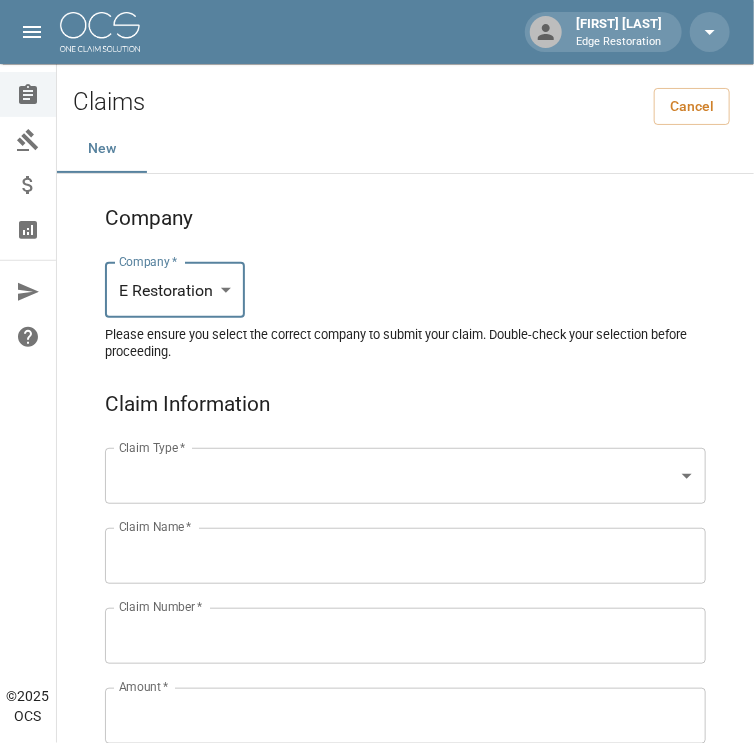 click on "[FIRST] [LAST] Edge Restoration Claims Collections Payment Tracking Analytics Contact Us Help Center © 2025 OCS Claims Cancel New Company Company * E Restoration *** Company * Please ensure you select the correct company to submit your claim. Double-check your selection before proceeding. Claim Information Claim Type * Claim Type * Claim Name * Claim Name * Claim Number * Claim Number * Amount * Amount * Insurance * Insurance * Date of Loss * Date of Loss * Insured's Information Property Owner * Property Owner * Mailing Address * Mailing Address * Mailing City * Mailing City * Mailing State * Mailing State * Mailing Zip * Mailing Zip * Phone Number * Phone Number * Alt. Phone Number Alt. Phone Number Email Email Documentation Invoice (PDF)* Upload file(s) Invoice (PDF)* Work Authorization* Upload file(s) Work Authorization* Photo Link Photo Link Upload file(s) Testing *" at bounding box center [377, 1309] 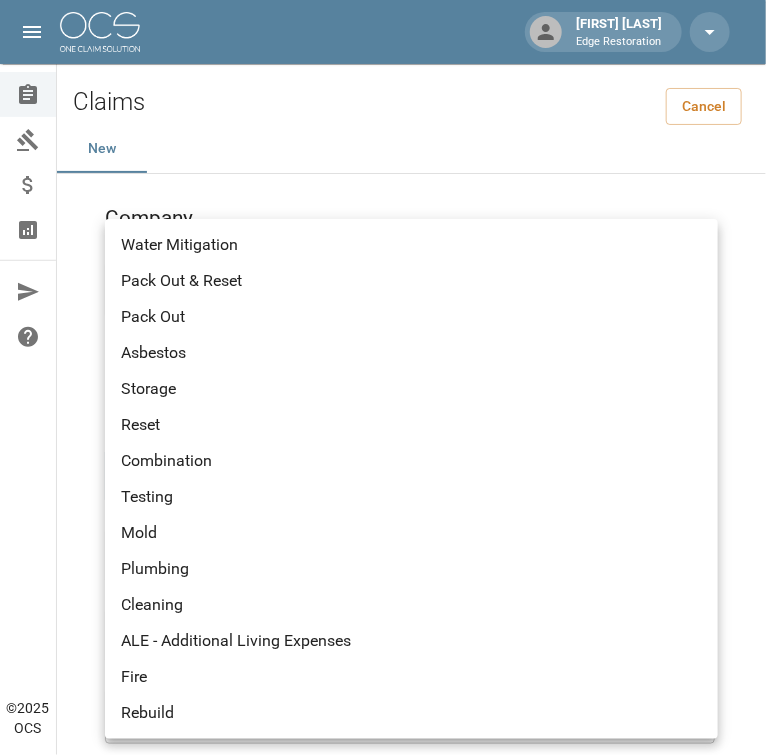 click on "Water Mitigation" at bounding box center (411, 245) 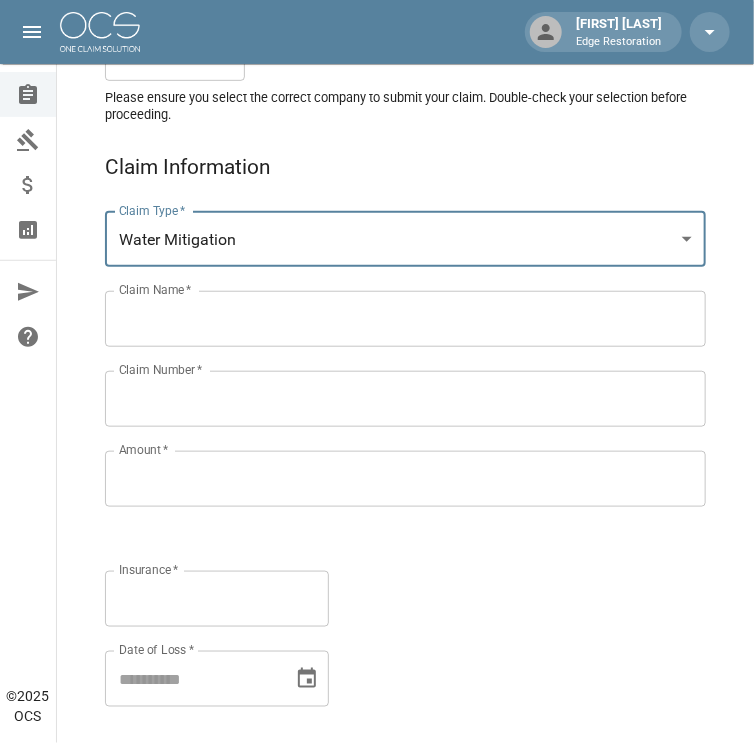 scroll, scrollTop: 238, scrollLeft: 0, axis: vertical 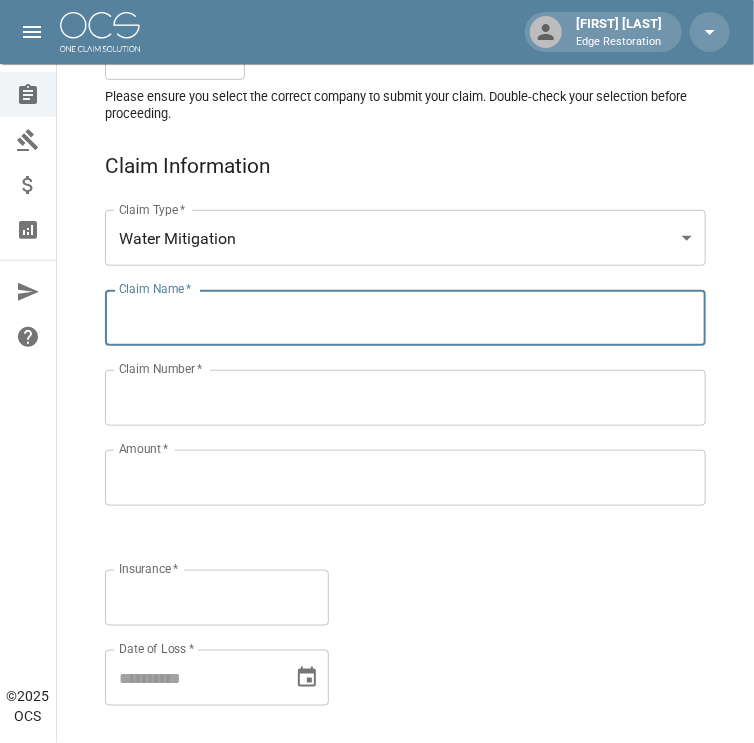 click on "Claim Name   *" at bounding box center [405, 318] 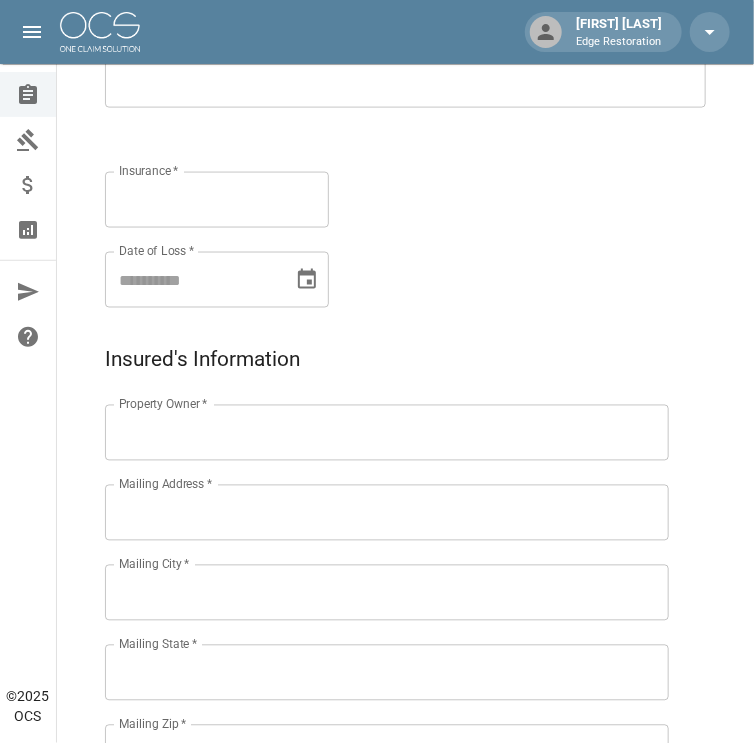 scroll, scrollTop: 637, scrollLeft: 0, axis: vertical 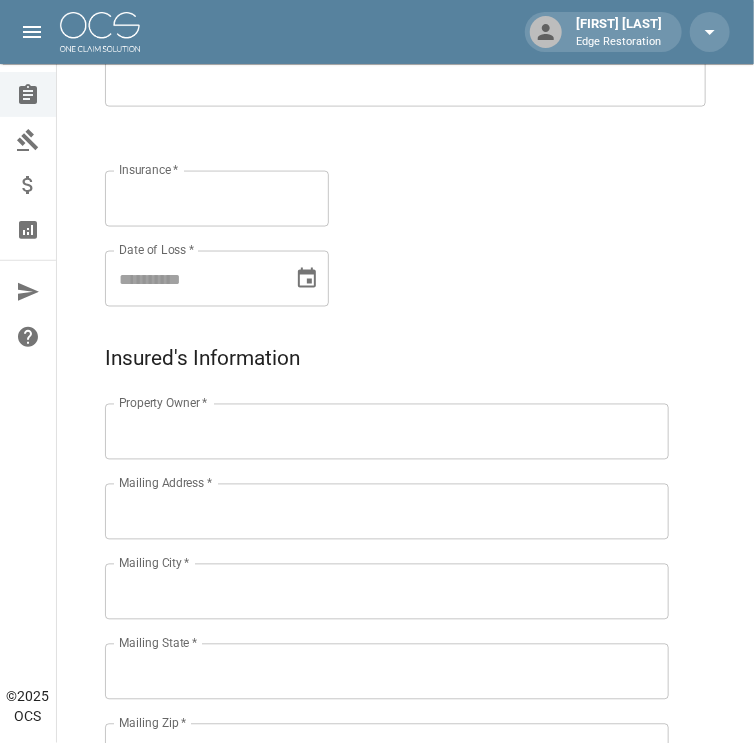 type on "**********" 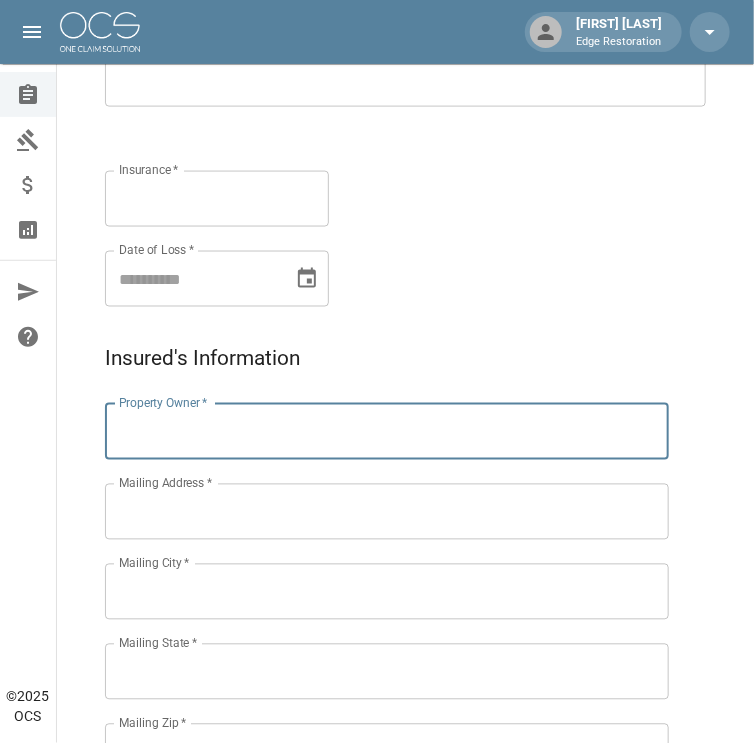paste on "**********" 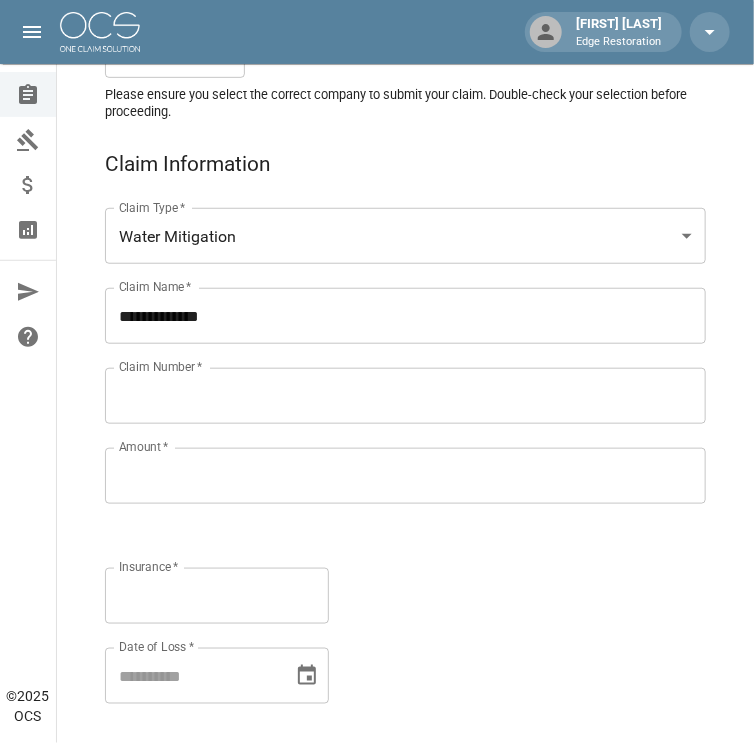scroll, scrollTop: 239, scrollLeft: 0, axis: vertical 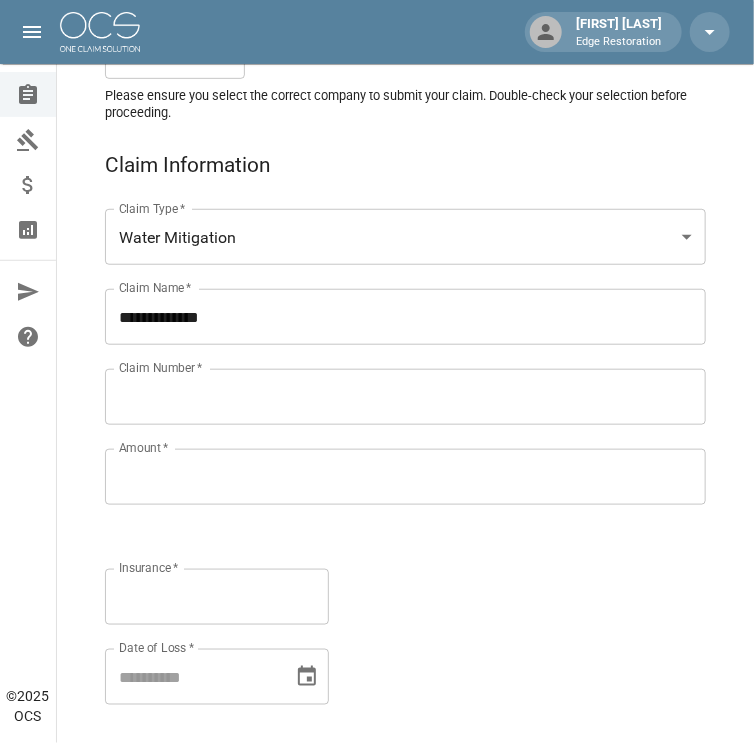 type on "**********" 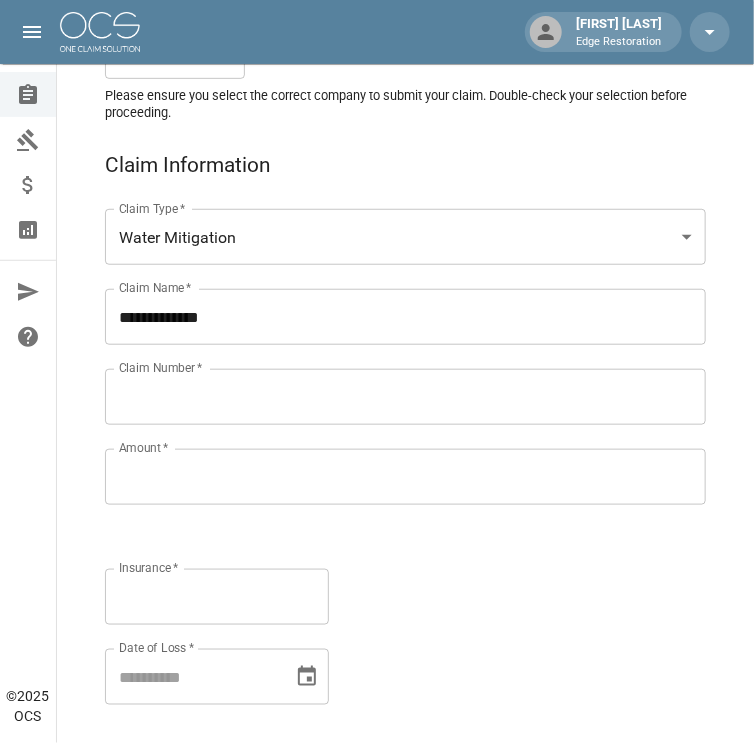 click on "Claim Number   *" at bounding box center [405, 397] 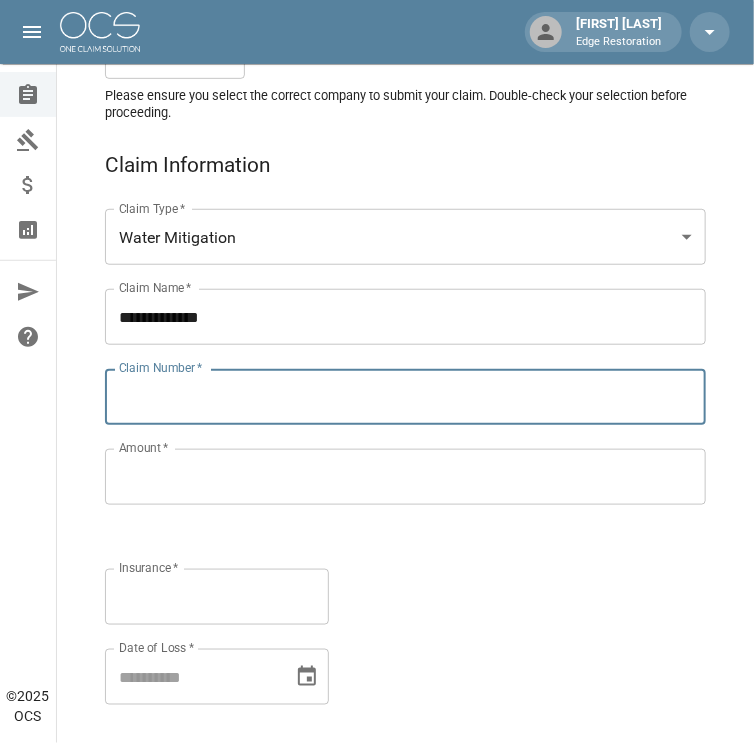 paste on "**********" 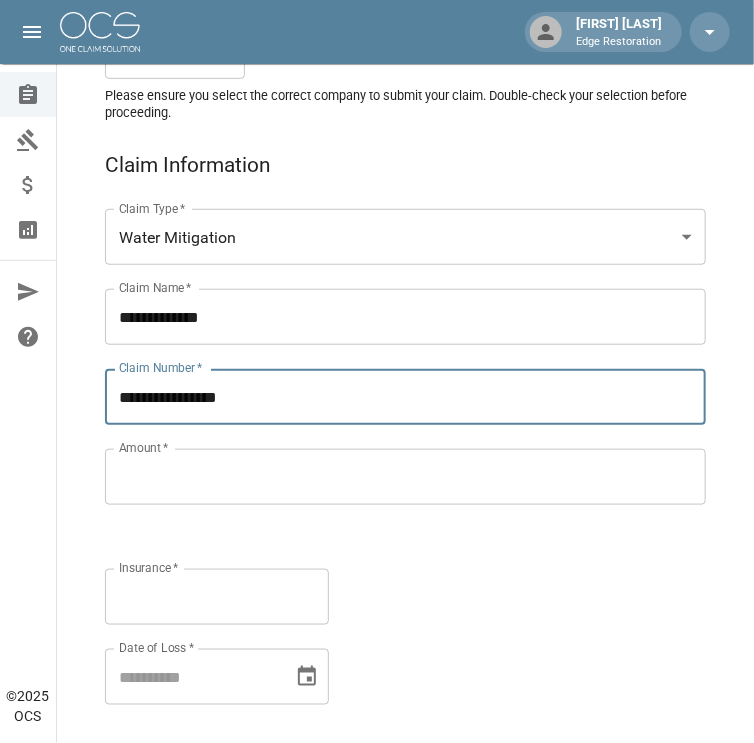type on "**********" 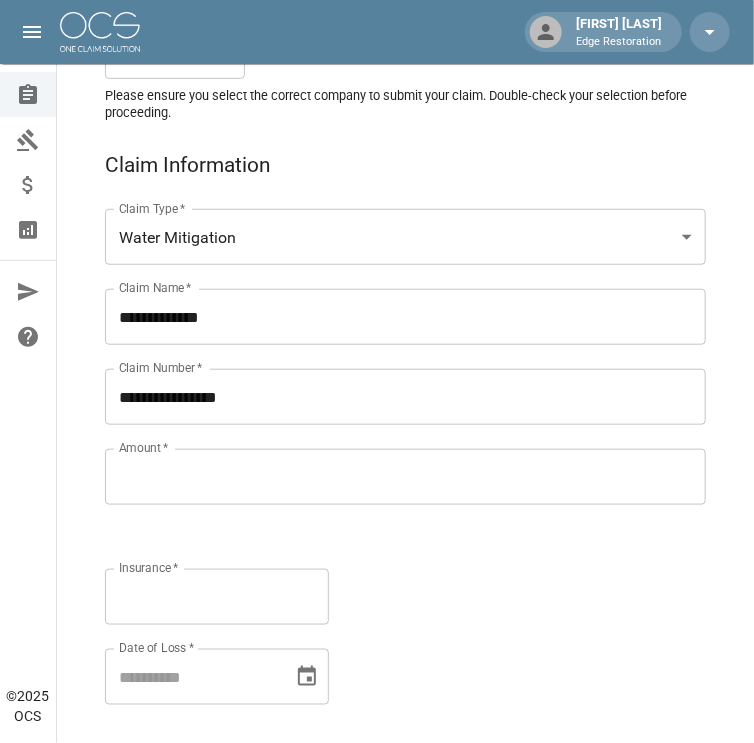 click on "Amount   *" at bounding box center (405, 477) 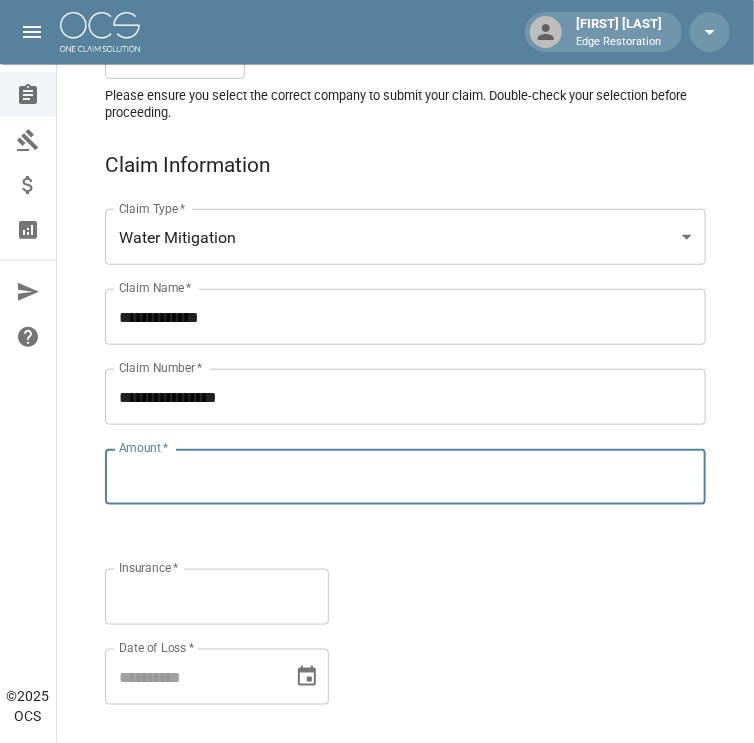 paste on "**********" 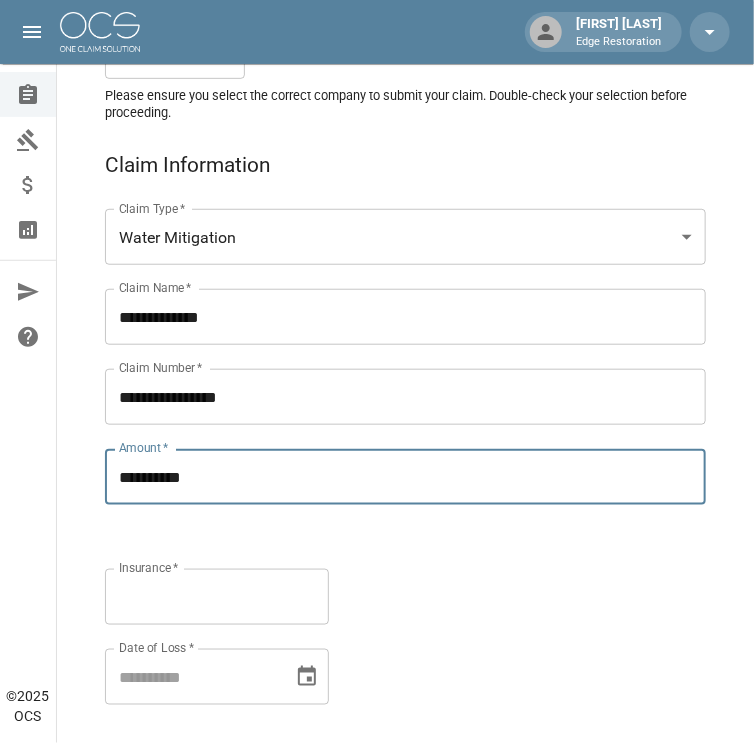 type on "**********" 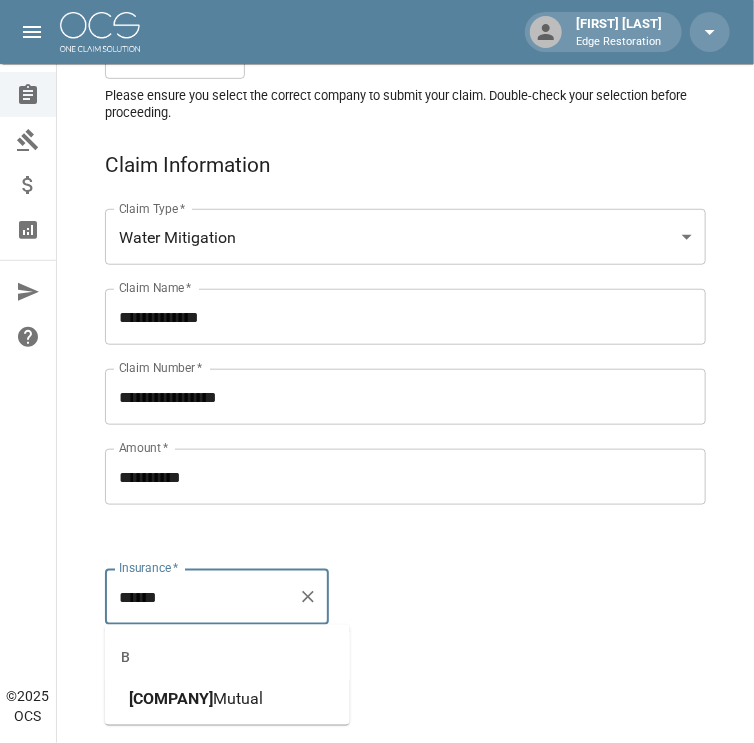 click on "[COMPANY]" at bounding box center [171, 698] 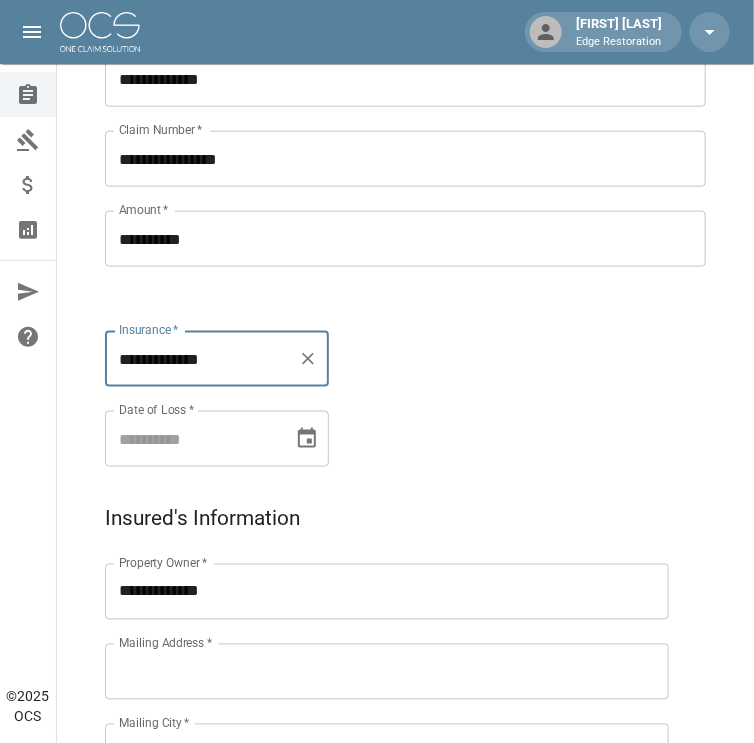 scroll, scrollTop: 478, scrollLeft: 0, axis: vertical 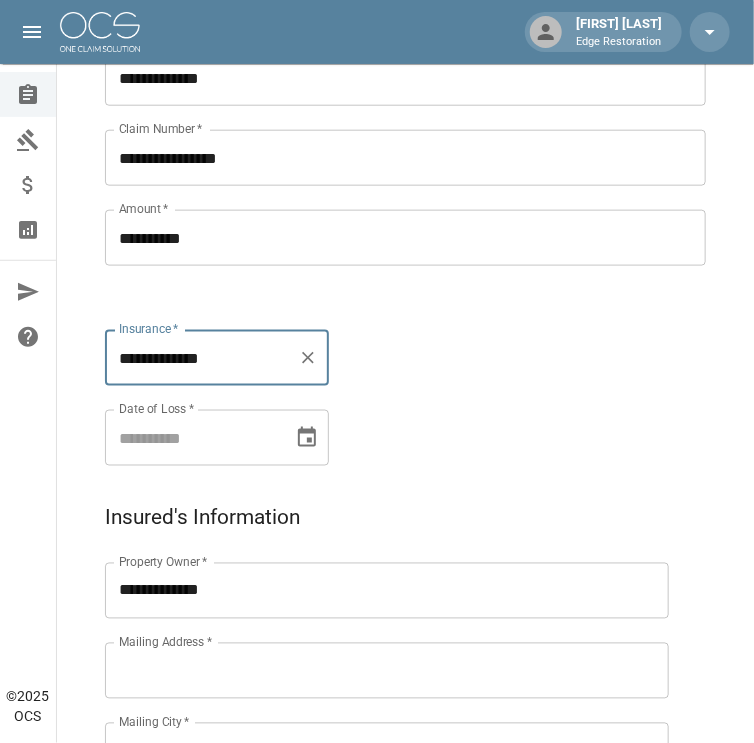 type on "**********" 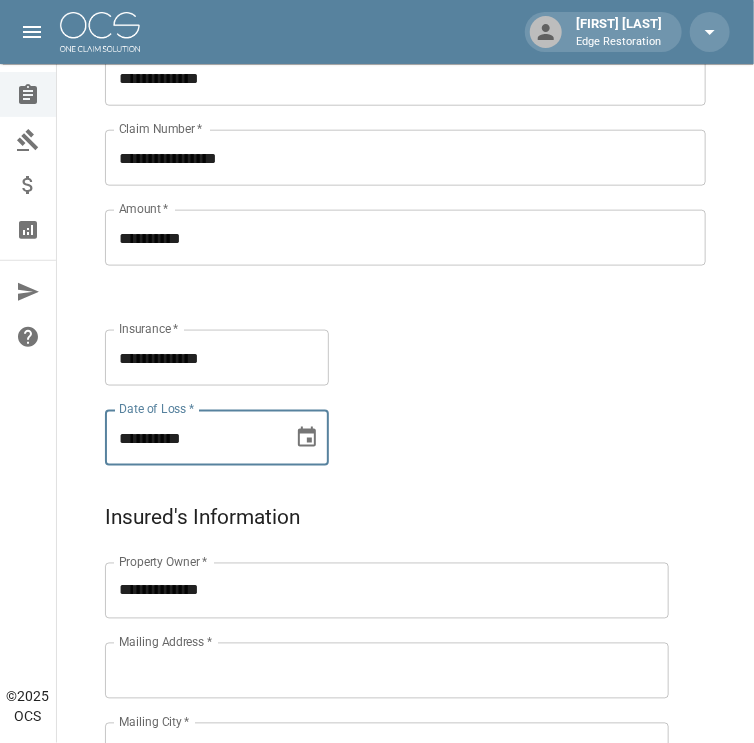 click on "**********" at bounding box center (192, 438) 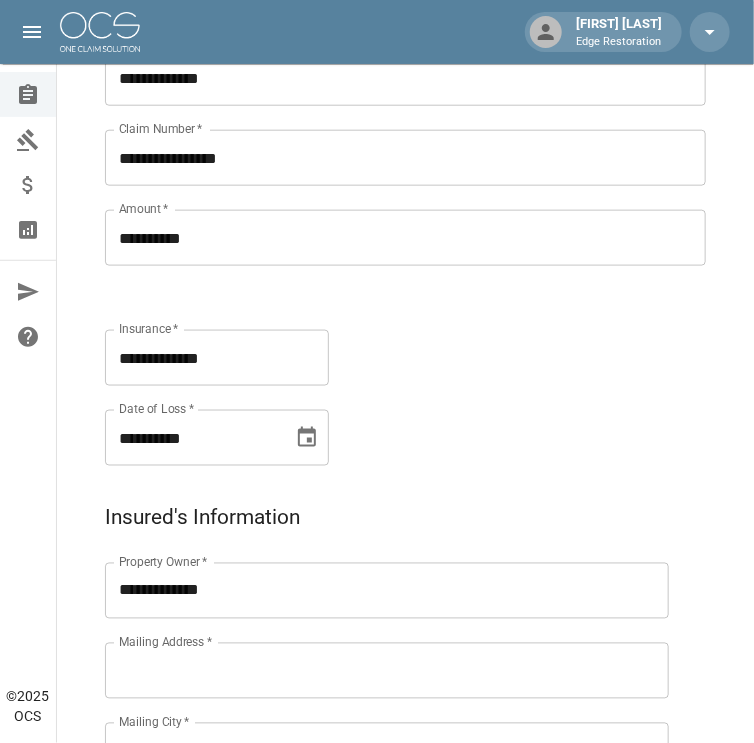 click on "**********" at bounding box center [385, 194] 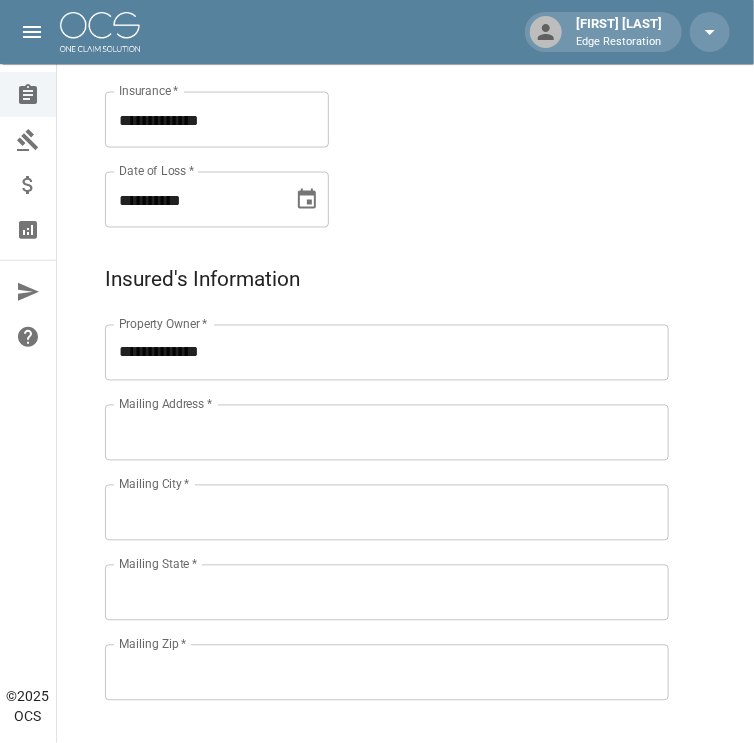 scroll, scrollTop: 717, scrollLeft: 0, axis: vertical 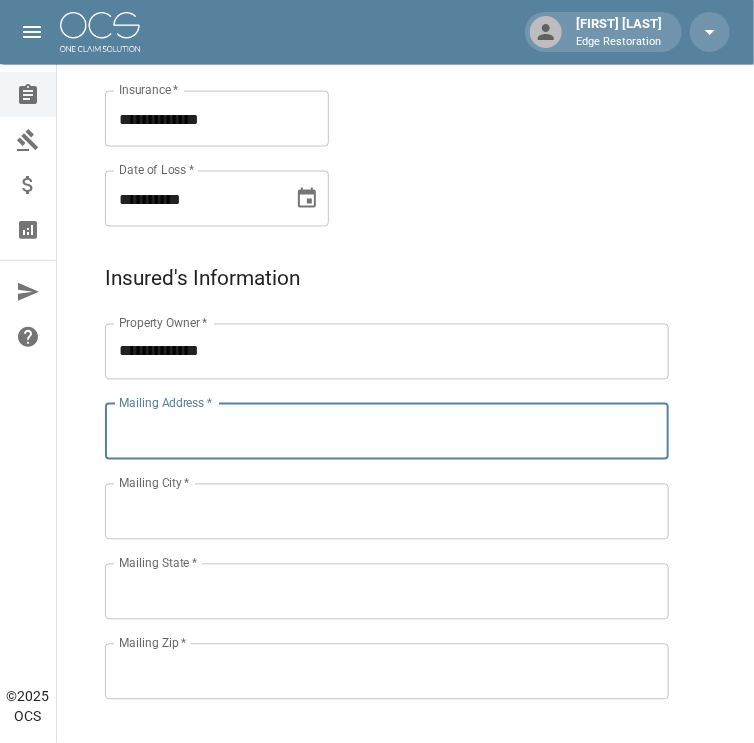 click on "Mailing Address   *" at bounding box center [387, 432] 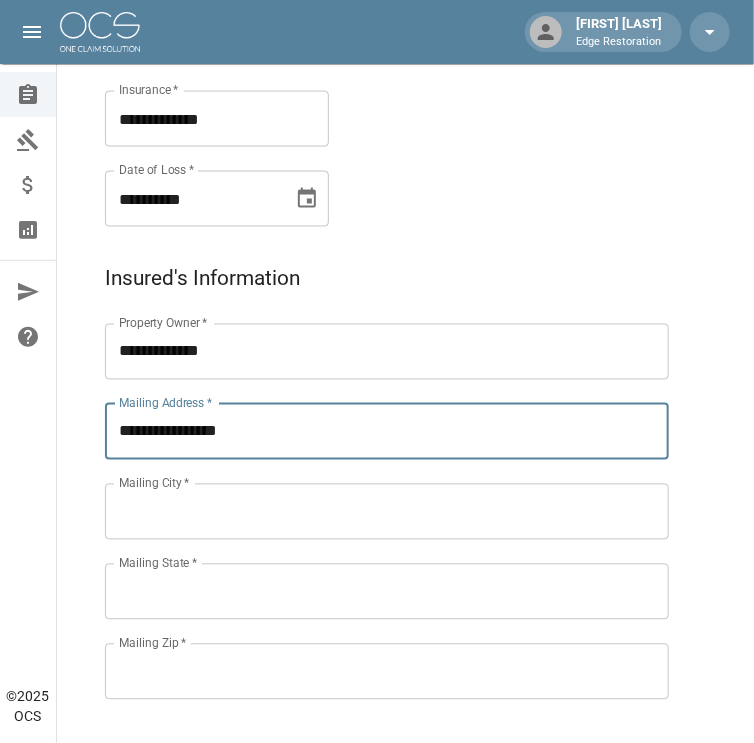 type on "**********" 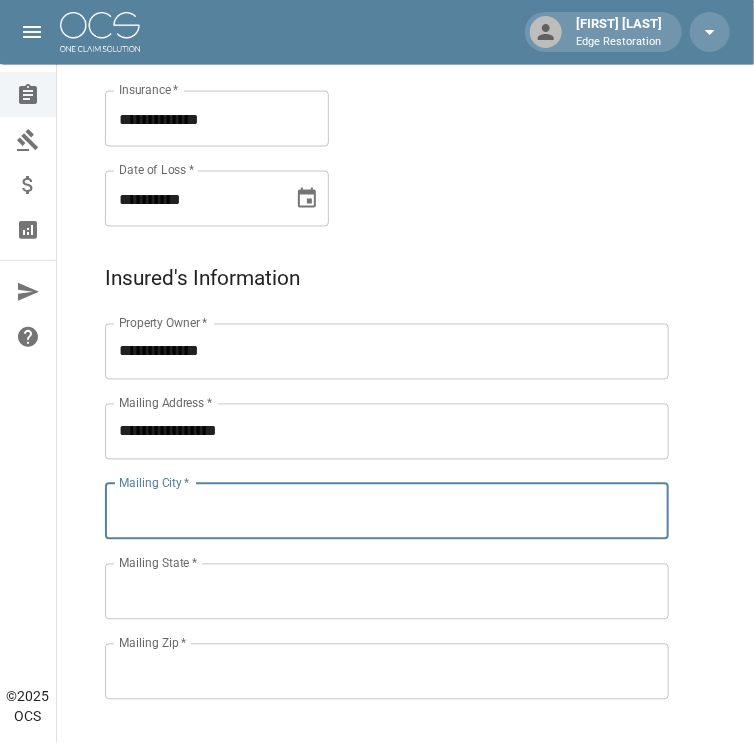 click on "Mailing City   *" at bounding box center (387, 512) 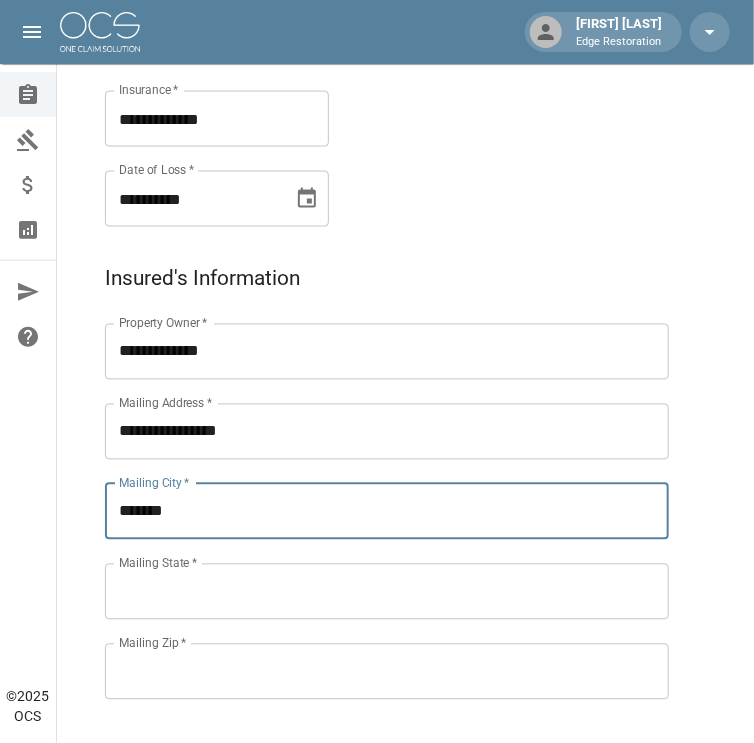 type on "*******" 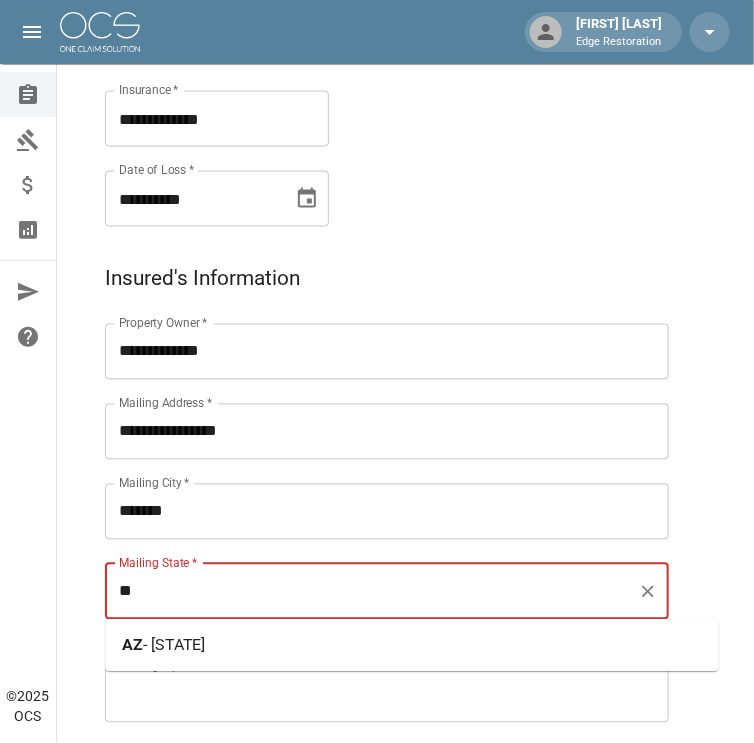 click on "- [STATE]" at bounding box center [174, 645] 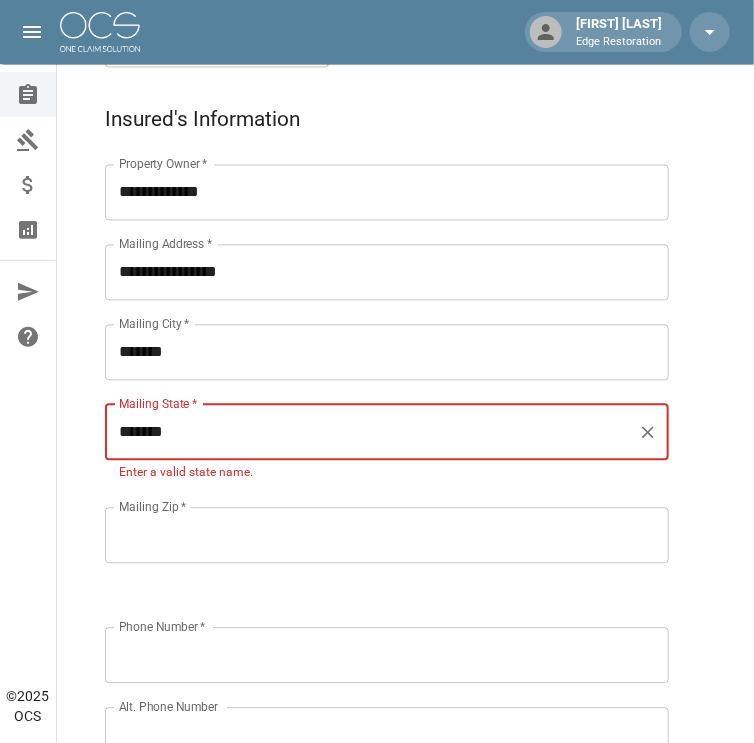 scroll, scrollTop: 877, scrollLeft: 0, axis: vertical 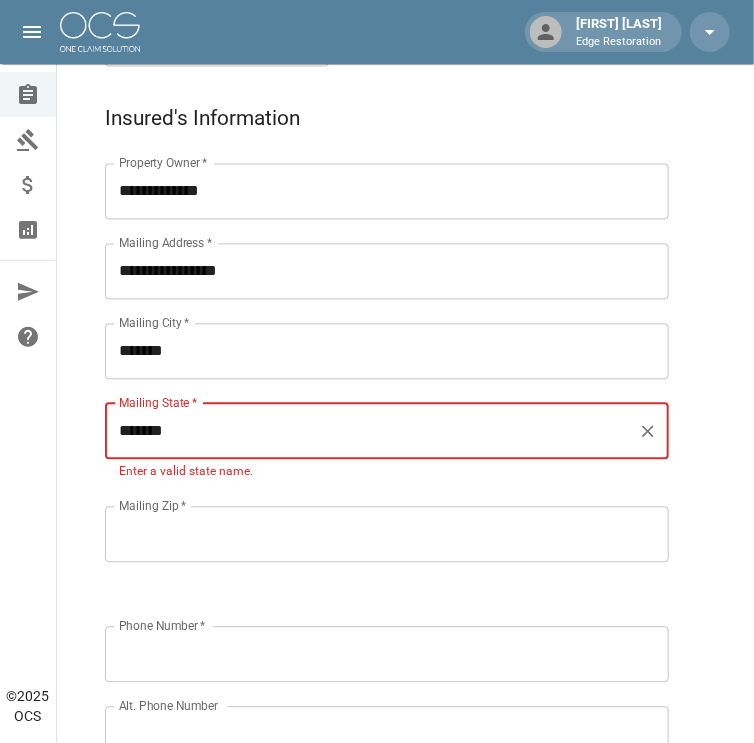 type on "*******" 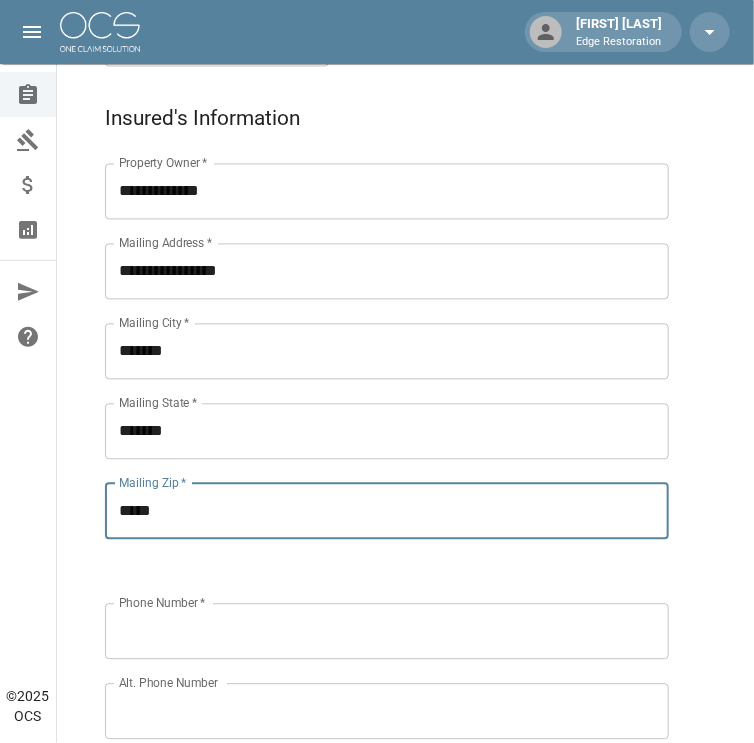 type on "*****" 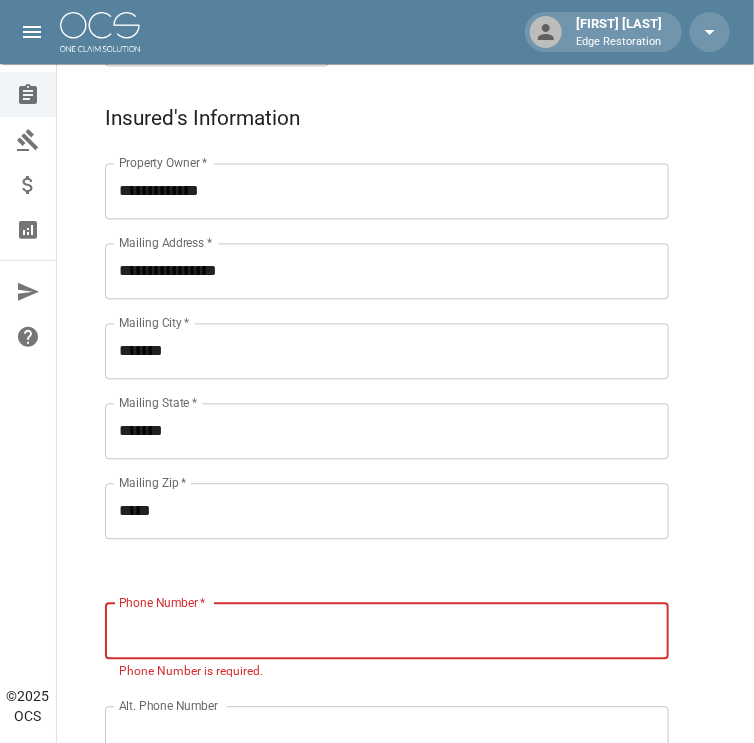 click on "Phone Number   *" at bounding box center (387, 632) 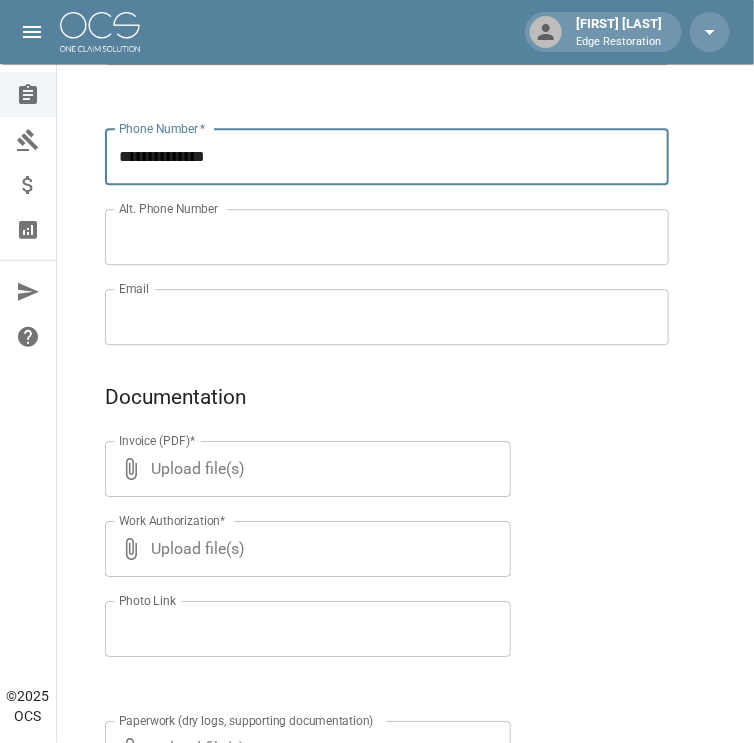 scroll, scrollTop: 1357, scrollLeft: 0, axis: vertical 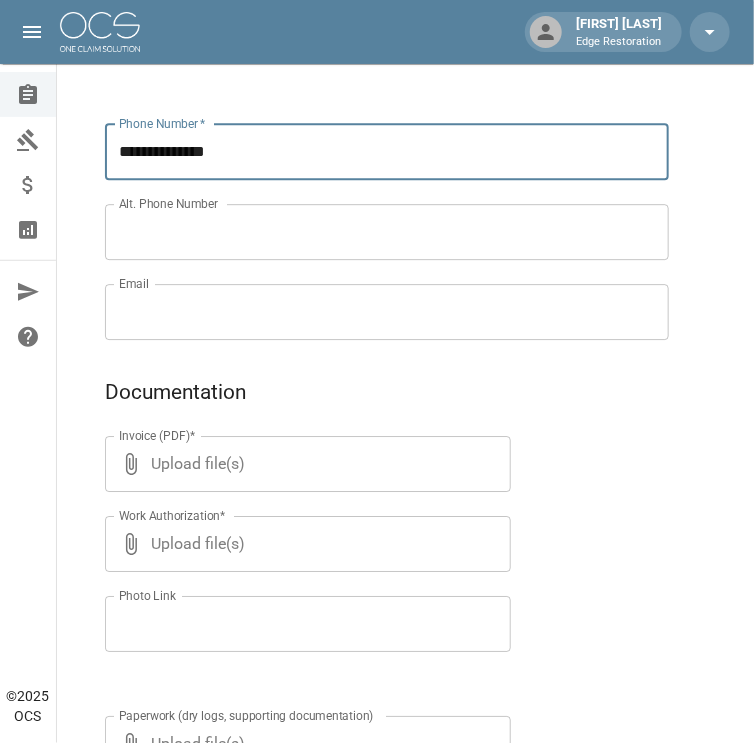 type on "**********" 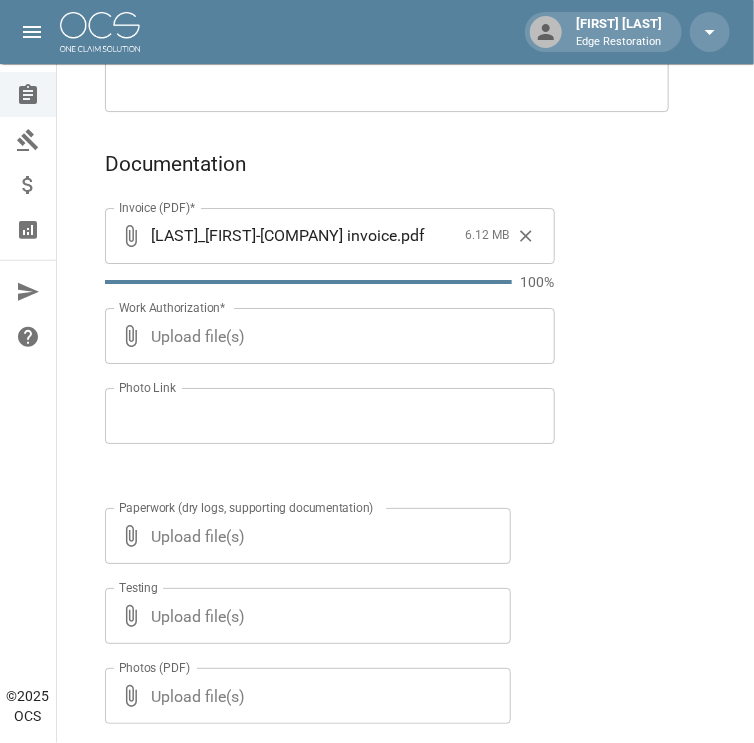 scroll, scrollTop: 1586, scrollLeft: 0, axis: vertical 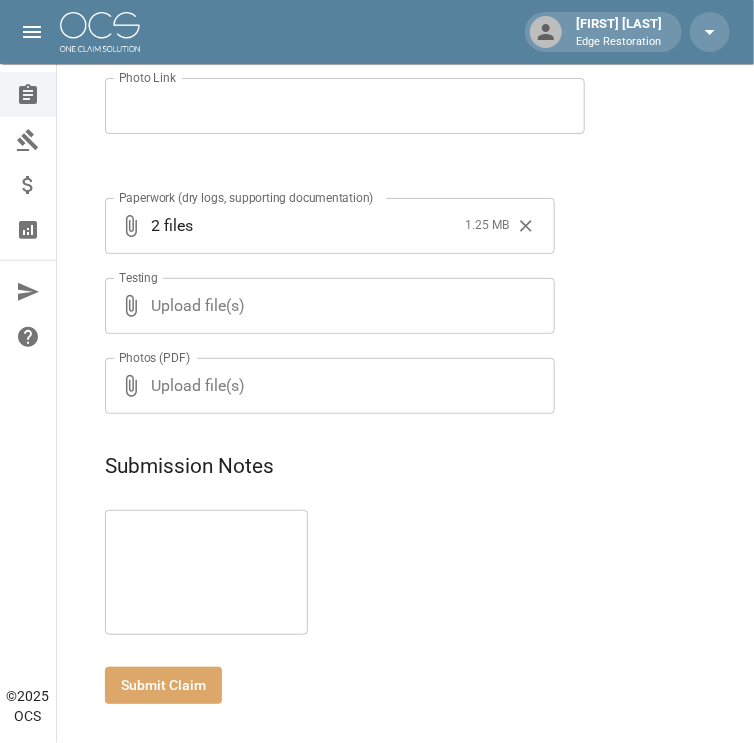 click on "Submit Claim" at bounding box center [163, 685] 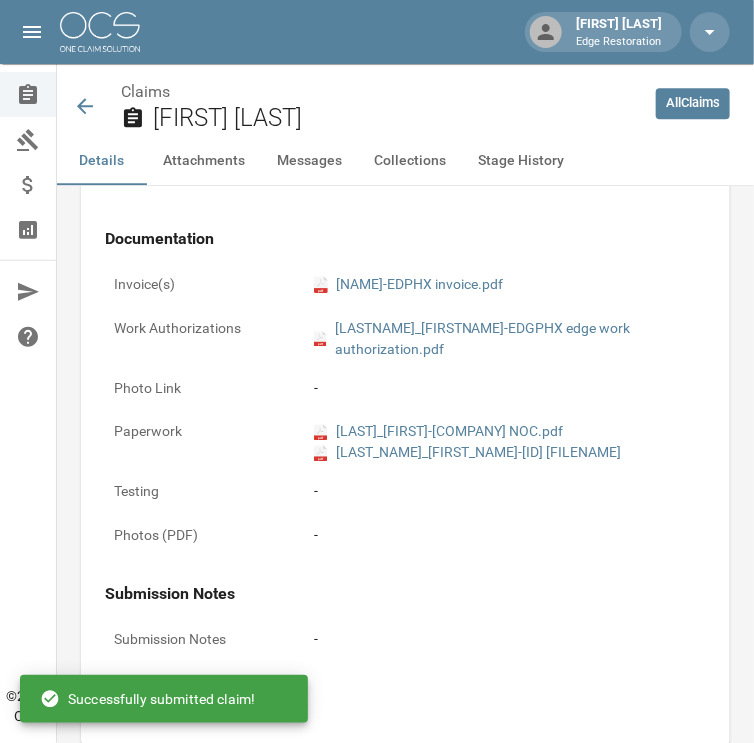 scroll, scrollTop: 1875, scrollLeft: 0, axis: vertical 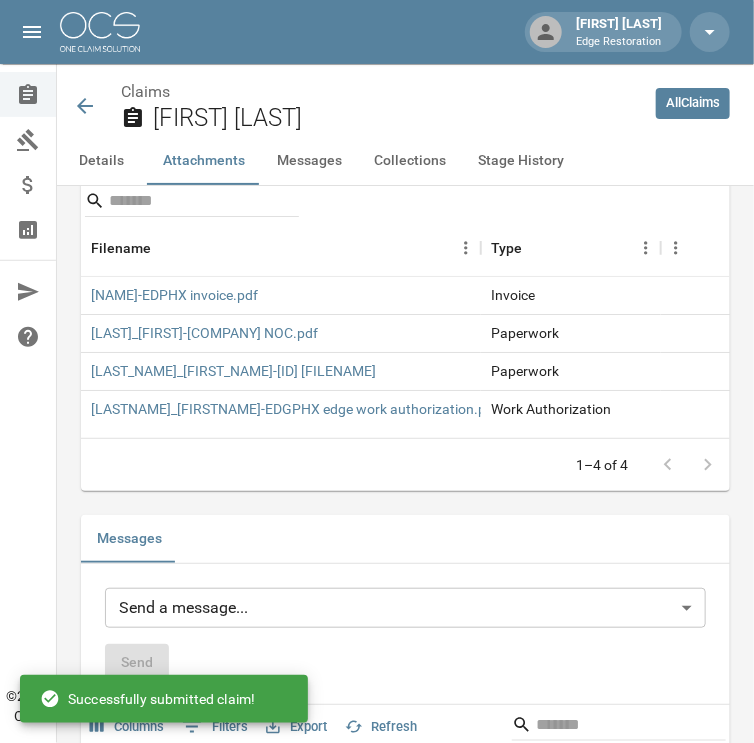 click at bounding box center [100, 32] 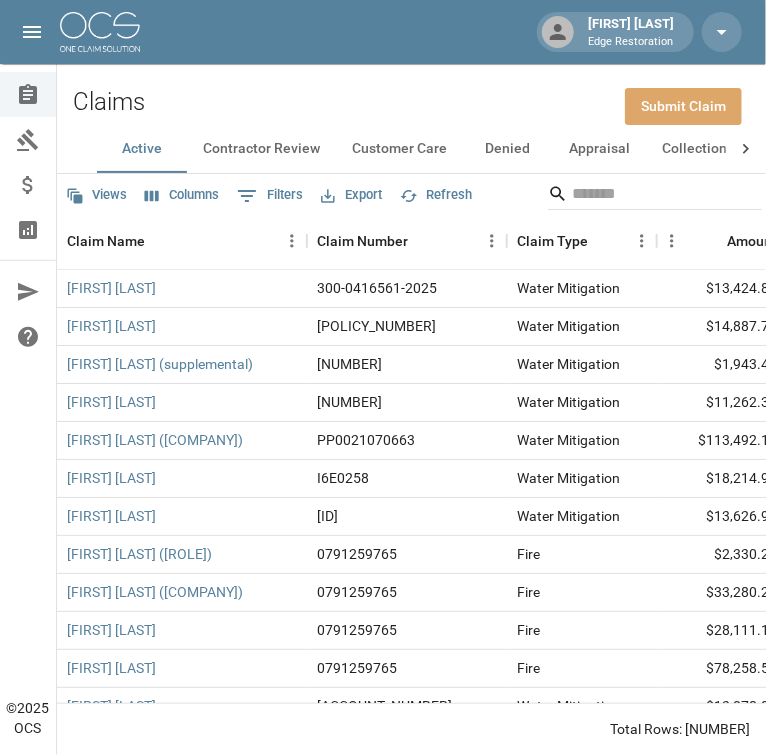click on "Submit Claim" at bounding box center (683, 106) 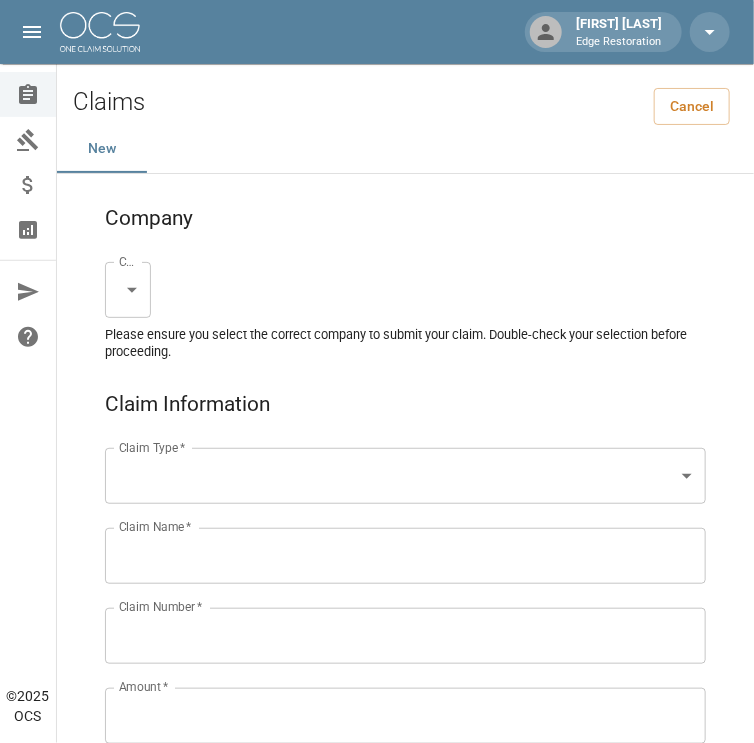 click on "[FIRST] [LAST] Edge Restoration Claims Collections Payment Tracking Analytics Contact Us Help Center © 2025 OCS Claims Cancel New Company Company * Claim Type * Claim Type * Claim Name * Claim Name * Claim Number * Claim Number * Amount * Amount * Insurance * Insurance * Date of Loss * Date of Loss * Insured's Information Property Owner * Property Owner * Mailing Address * Mailing Address * Mailing City * Mailing City * Mailing State * Mailing State * Mailing Zip * Mailing Zip * Phone Number * Phone Number * Alt. Phone Number Alt. Phone Number Email Email Documentation Invoice (PDF)* Upload file(s) Invoice (PDF)* Work Authorization* Upload file(s) Work Authorization* Photo Link Photo Link Paperwork (dry logs, supporting documentation)" at bounding box center (377, 1309) 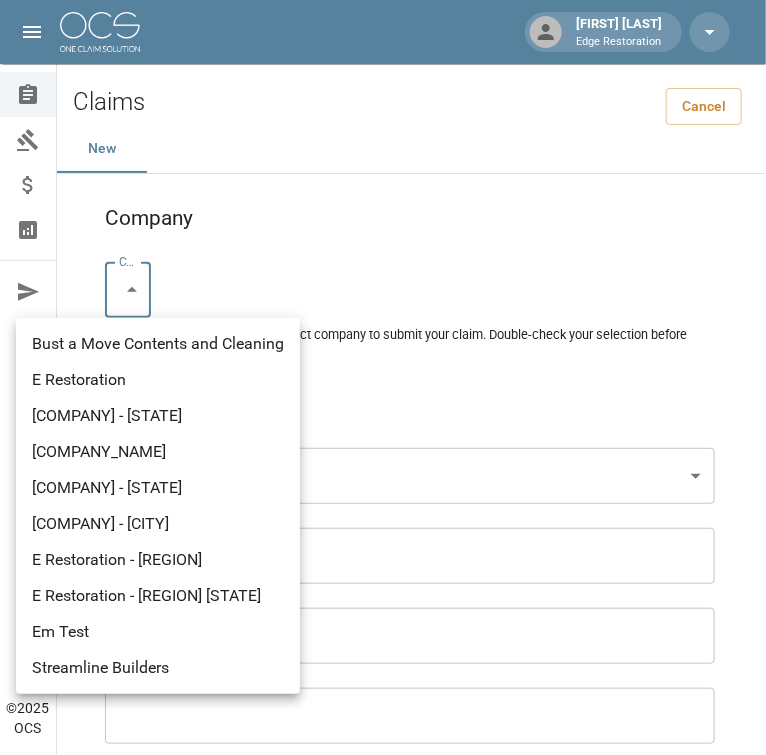 click on "[COMPANY] - [STATE]" at bounding box center [158, 416] 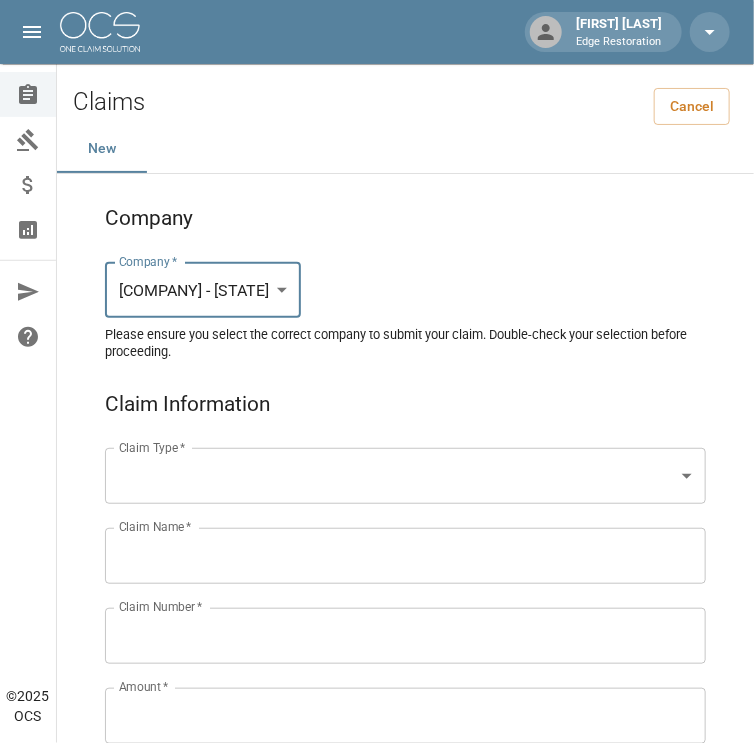 click on "Chelsie Akers Edge Restoration Claims Collections Payment Tracking Analytics Contact Us Help Center © 2025 OCS Claims Cancel New Company Company   * E Restoration - [STATE] ******** Company   * Please ensure you select the correct company to submit your claim. Double-check your selection before proceeding. Claim Information Claim Type   * Claim Type   * Claim Name   * Claim Name   * Claim Number   * Claim Number   * Amount   * Amount   * Insurance   * Insurance   * Date of Loss   * Date of Loss   * Insured's Information Property Owner   * Property Owner   * Mailing Address   * Mailing Address   * Mailing City   * Mailing City   * Mailing State   * Mailing State   * Mailing Zip   * Mailing Zip   * Phone Number   * Phone Number   * Alt. Phone Number Alt. Phone Number Email Email Documentation Invoice (PDF)* ​ Upload file(s) Invoice (PDF)* Work Authorization* ​ Upload file(s) Work Authorization* Photo Link Photo Link ​ Upload file(s)" at bounding box center (377, 1309) 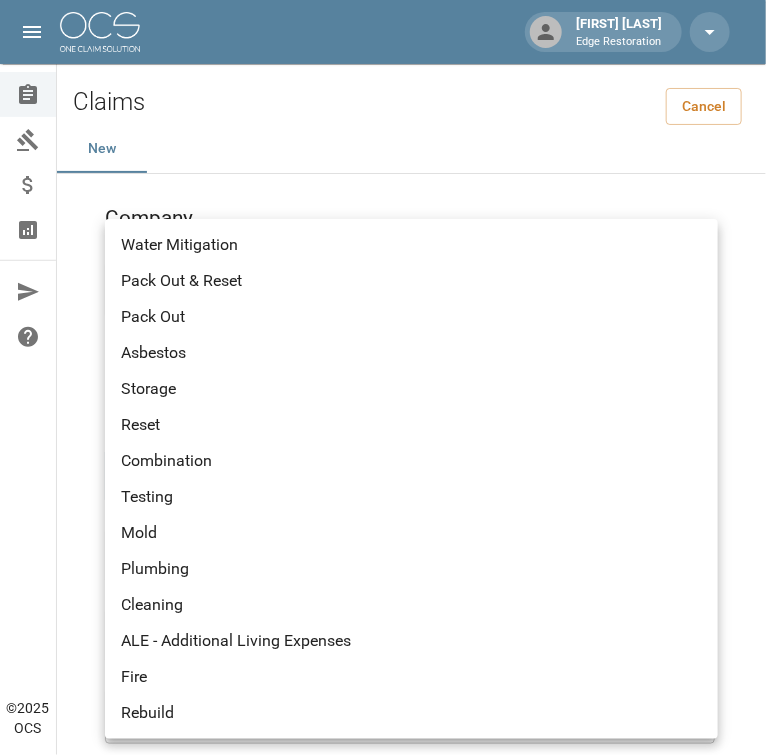 click on "Water Mitigation" at bounding box center (411, 245) 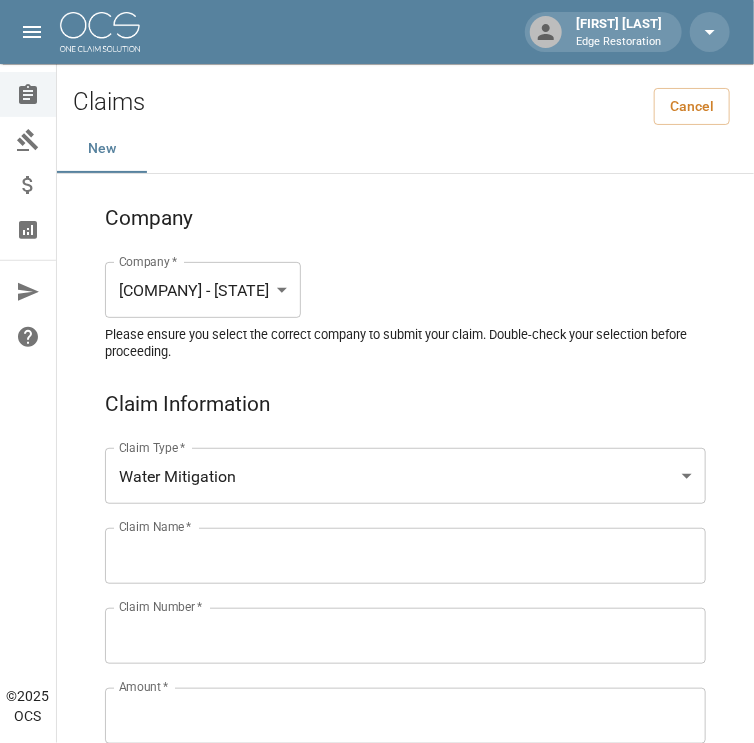 click on "Claim Name   *" at bounding box center [405, 556] 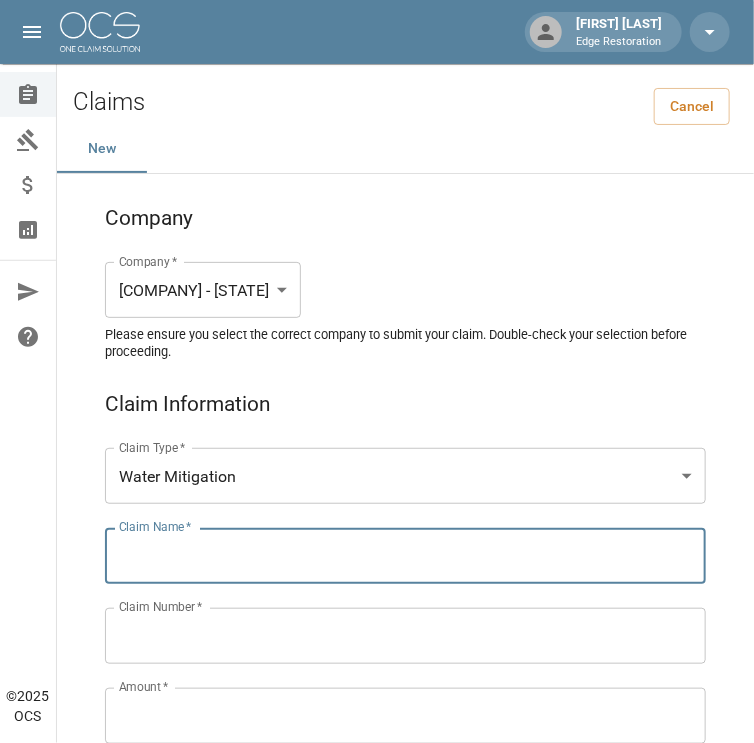paste on "*******" 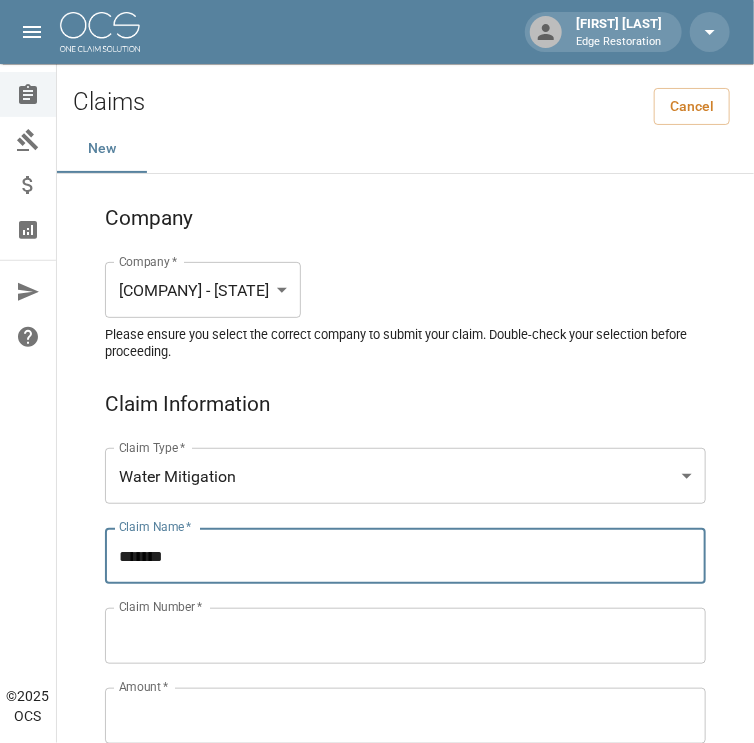 drag, startPoint x: 197, startPoint y: 556, endPoint x: 208, endPoint y: 583, distance: 29.15476 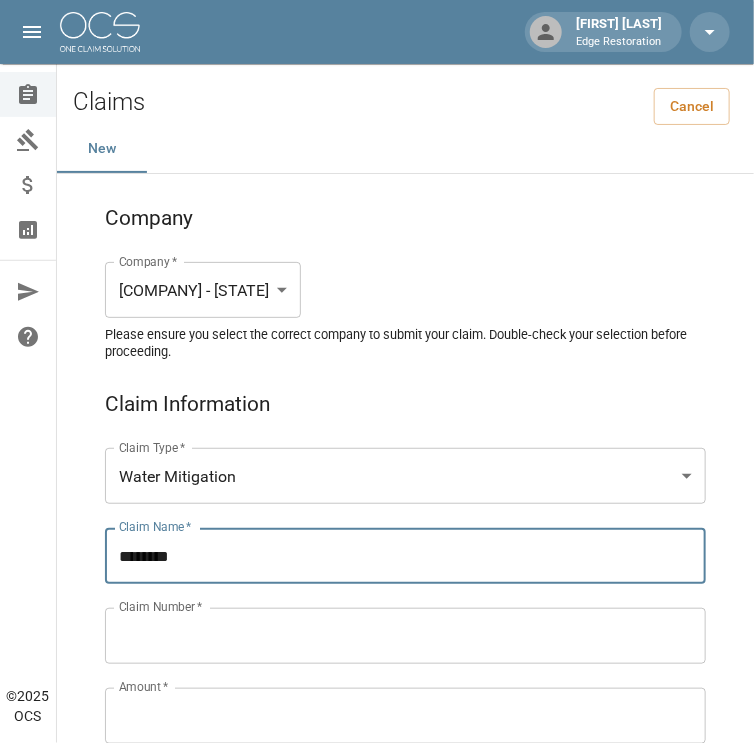 paste on "********" 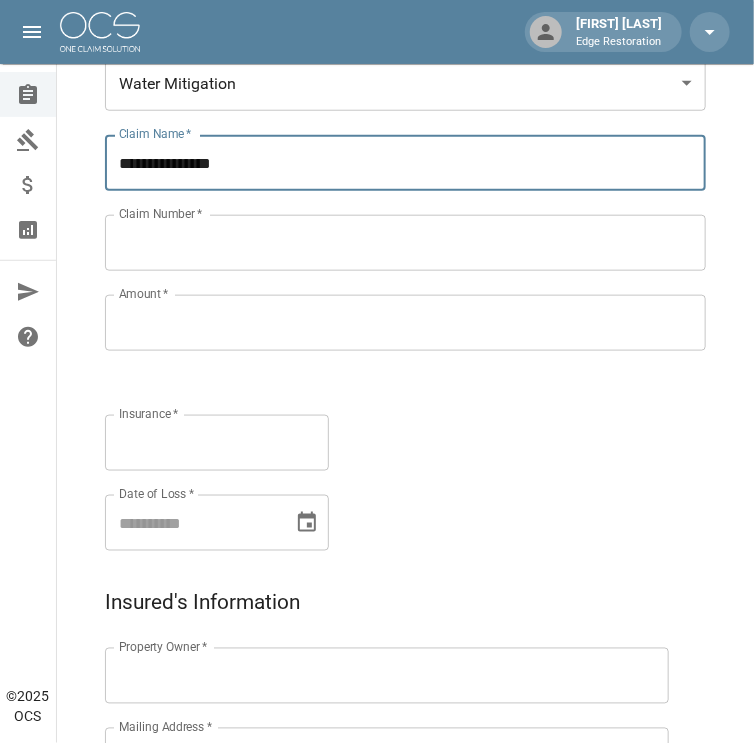 scroll, scrollTop: 399, scrollLeft: 0, axis: vertical 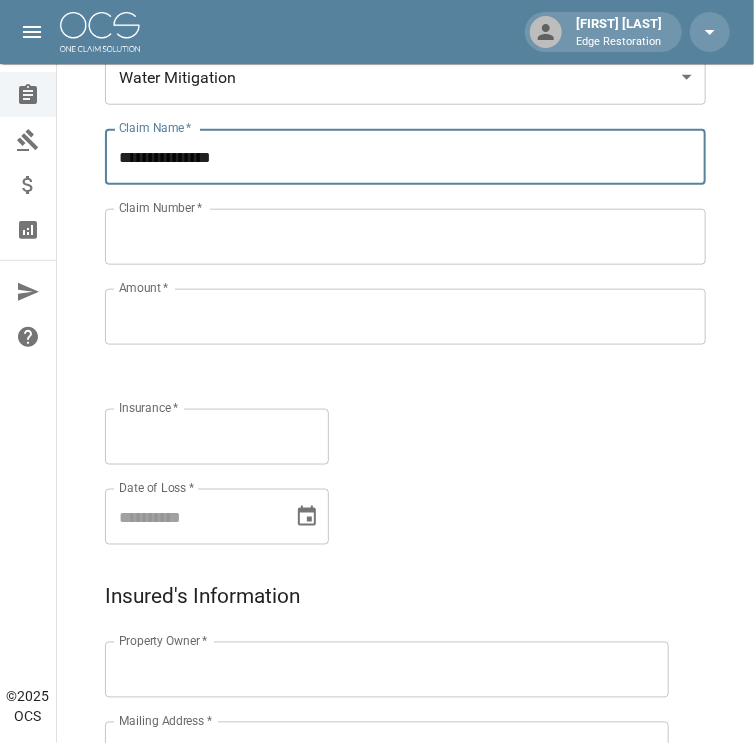 type on "**********" 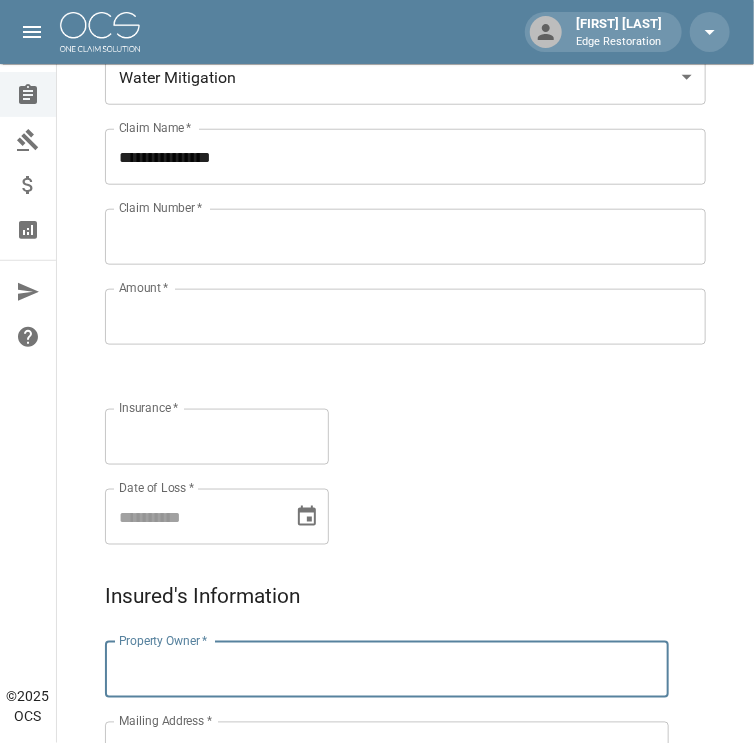 click on "Property Owner   *" at bounding box center (387, 670) 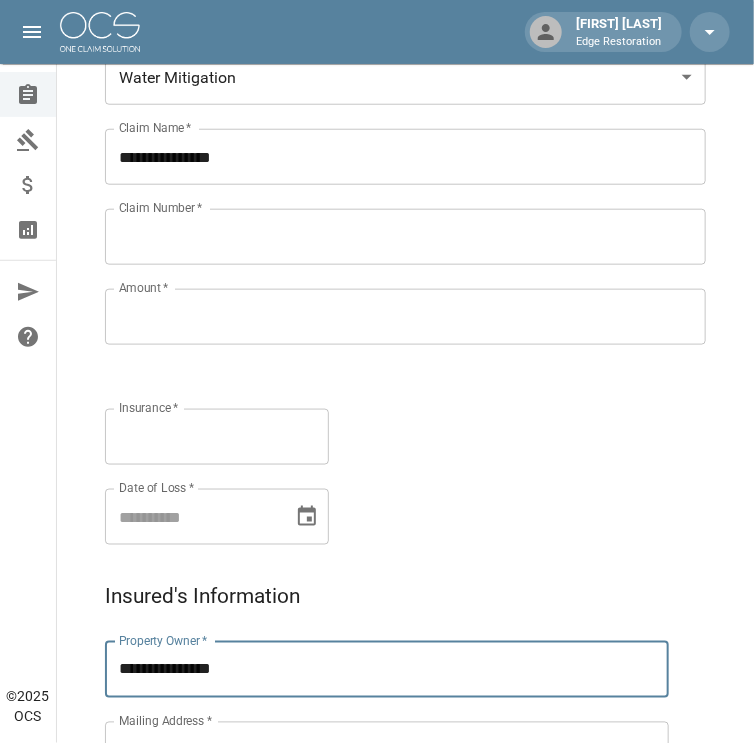 type on "**********" 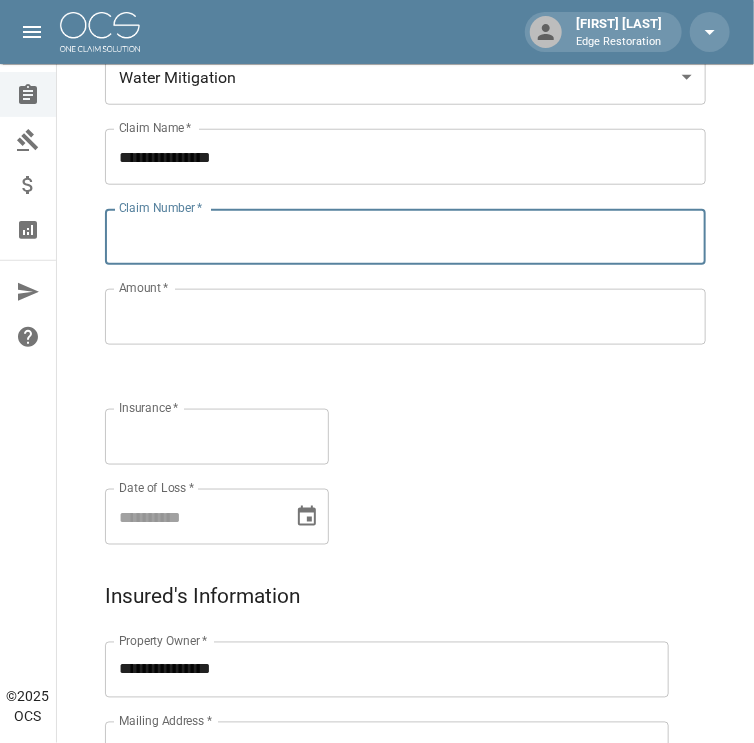 click on "Claim Number   *" at bounding box center (405, 237) 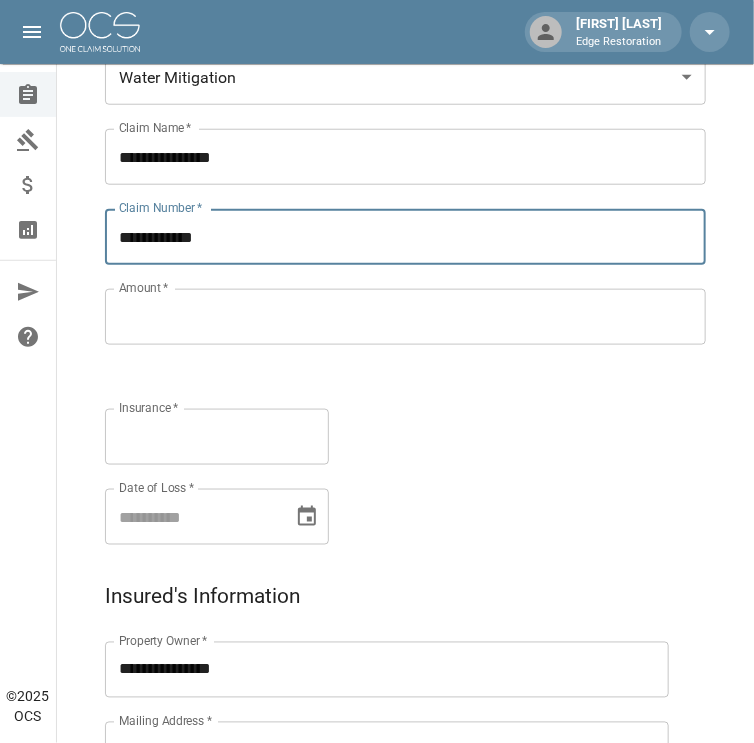 type on "**********" 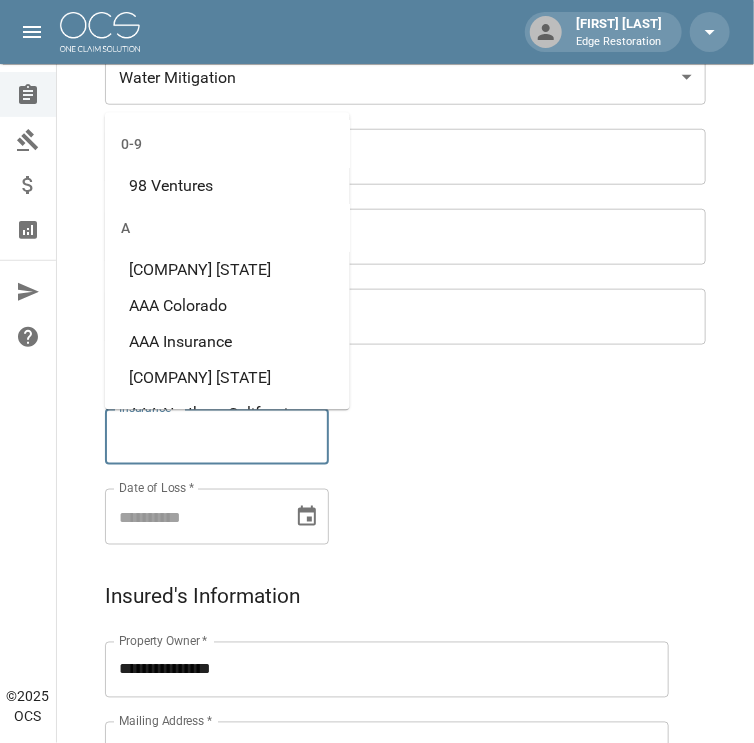 click on "Insurance   *" at bounding box center (217, 437) 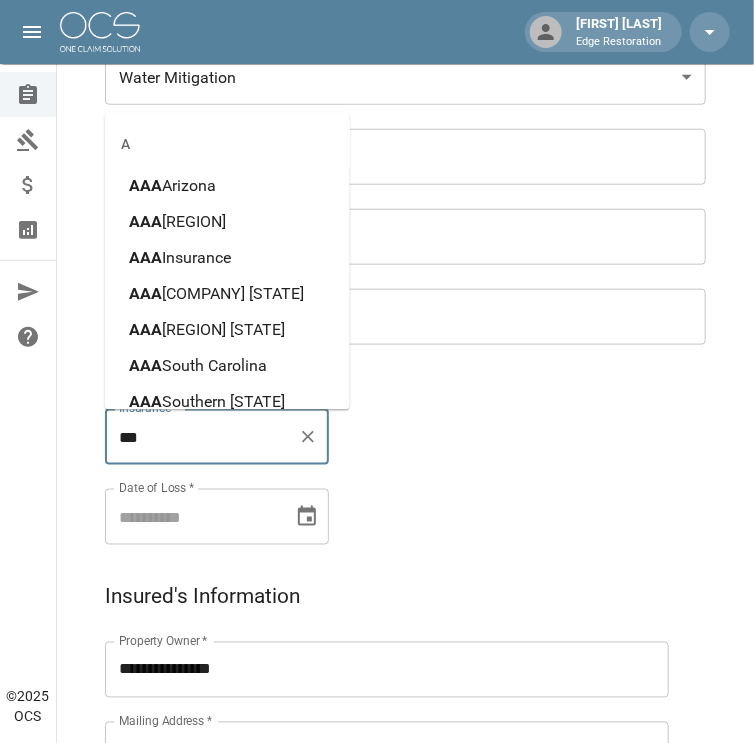 click on "Southern [STATE]" at bounding box center [223, 401] 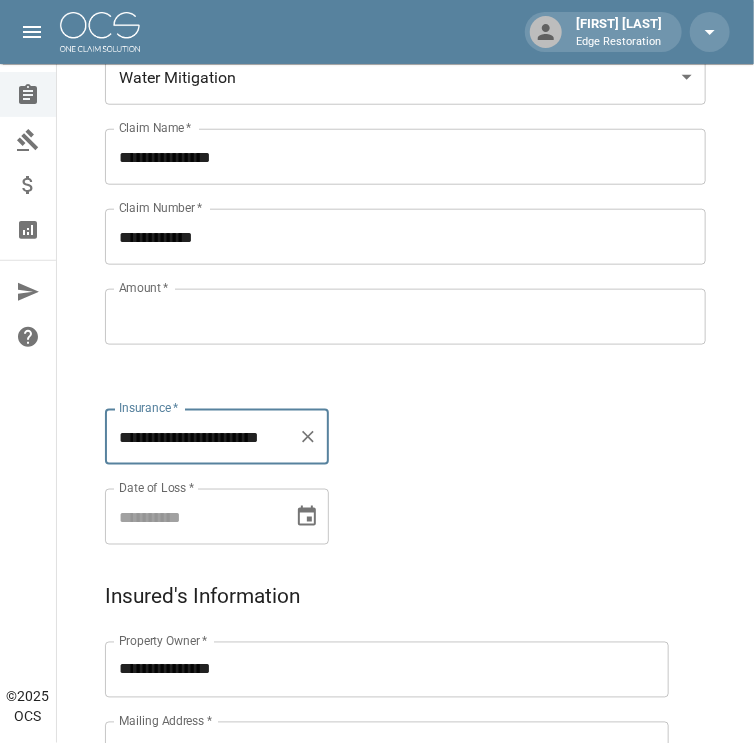 type on "**********" 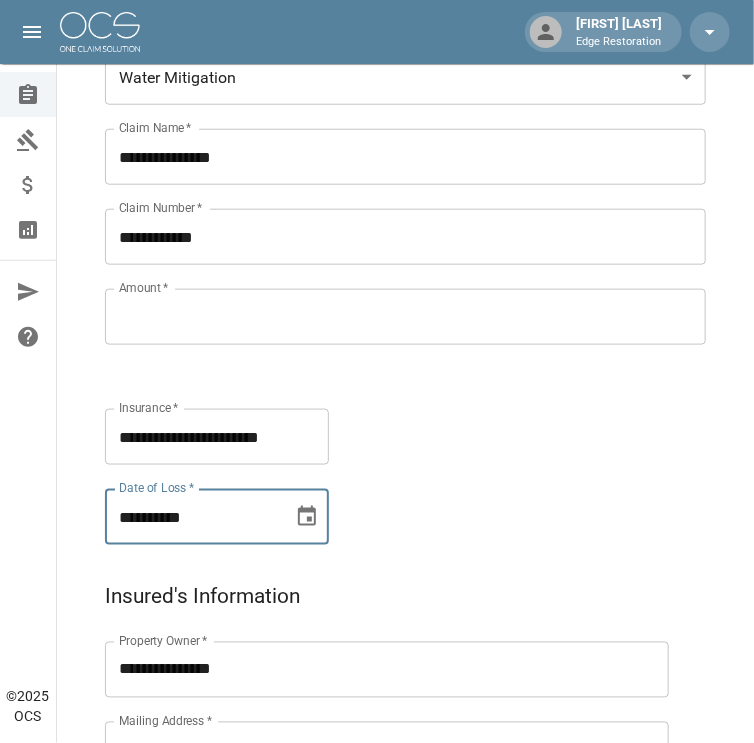 click on "**********" at bounding box center [192, 517] 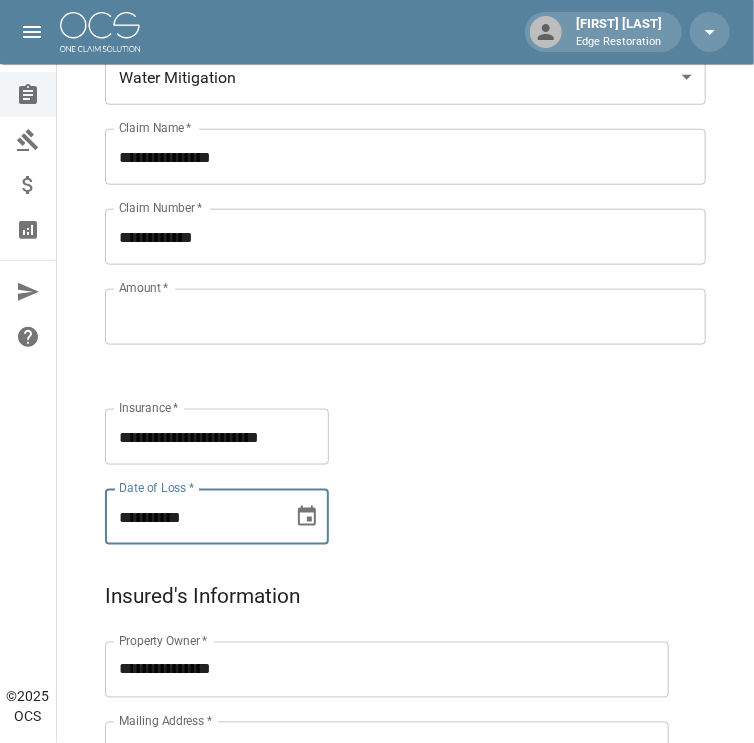 type on "**********" 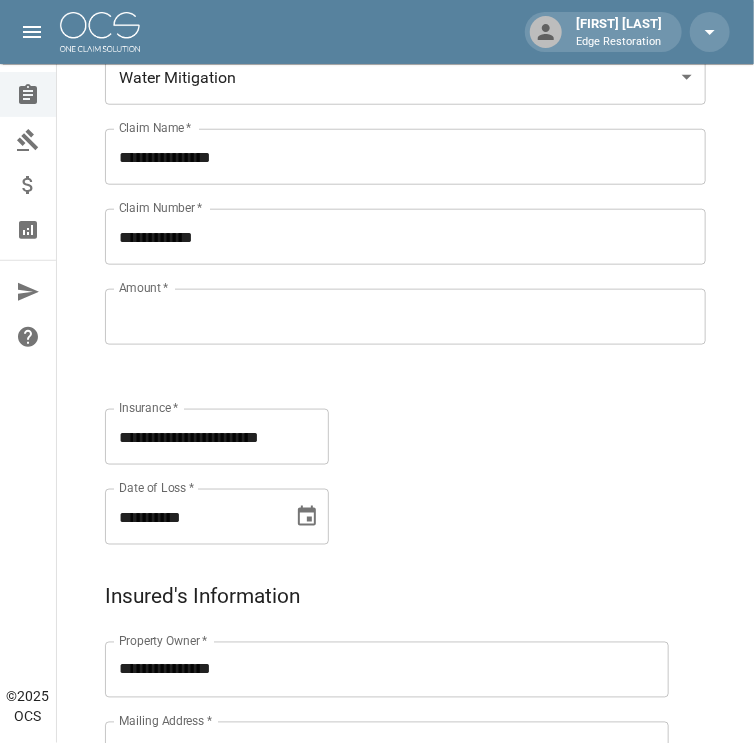 click on "Amount   *" at bounding box center [405, 317] 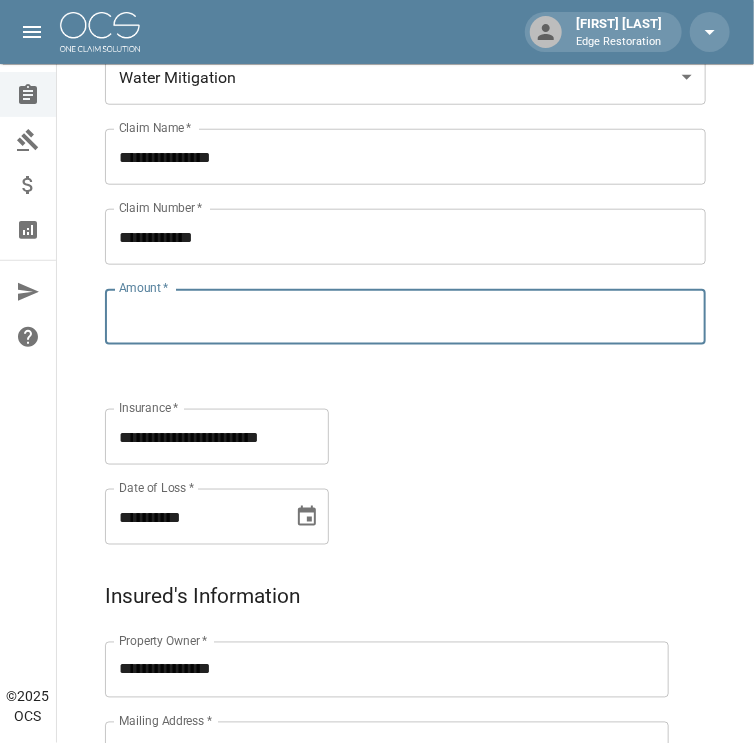 paste on "*********" 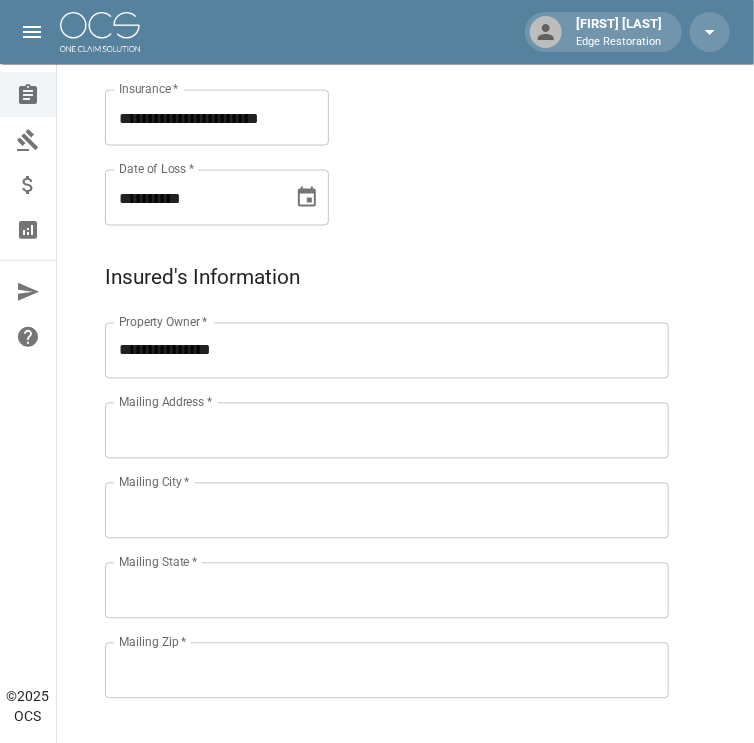 scroll, scrollTop: 719, scrollLeft: 0, axis: vertical 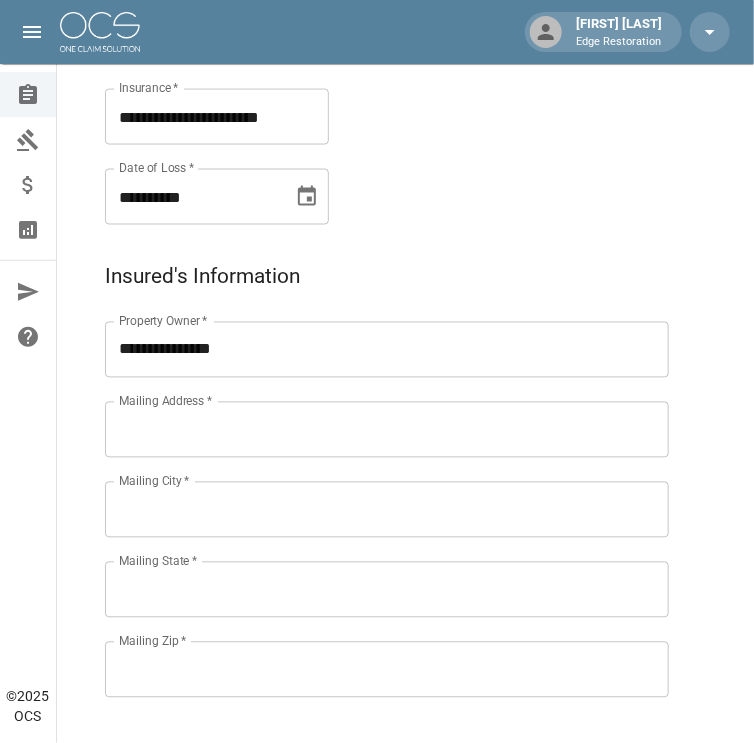 type on "*********" 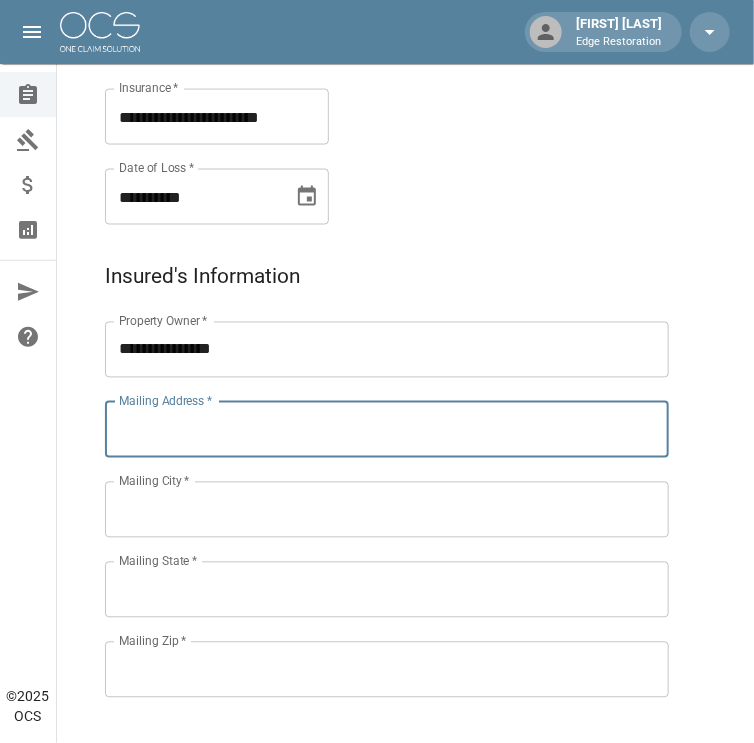 click on "Mailing Address   *" at bounding box center [387, 430] 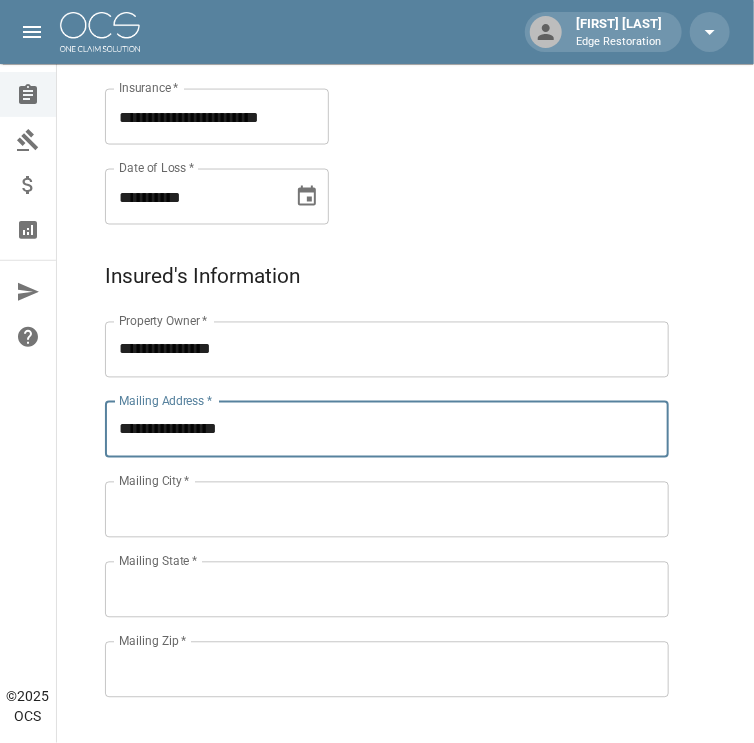type on "**********" 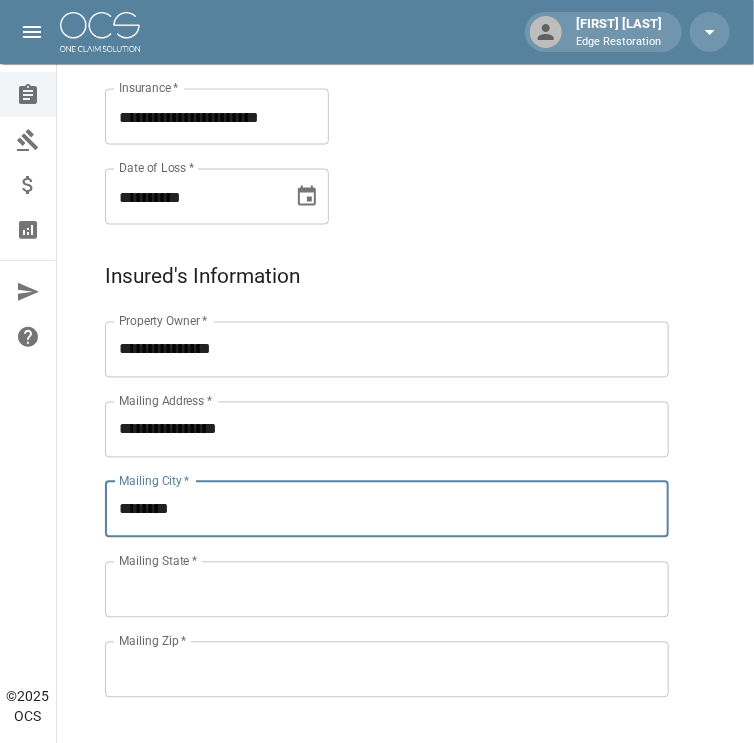 type on "********" 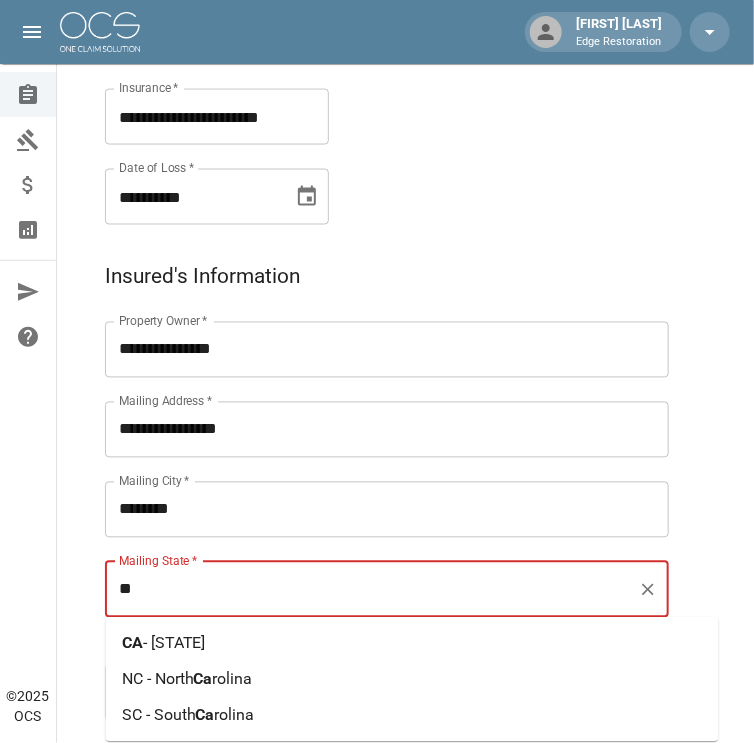 click on "- [STATE]" at bounding box center [174, 643] 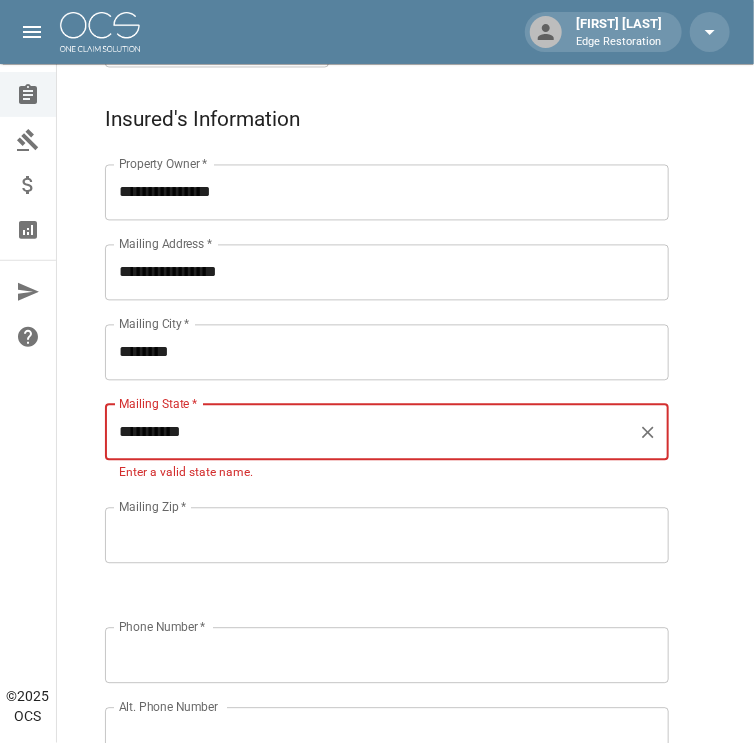scroll, scrollTop: 878, scrollLeft: 0, axis: vertical 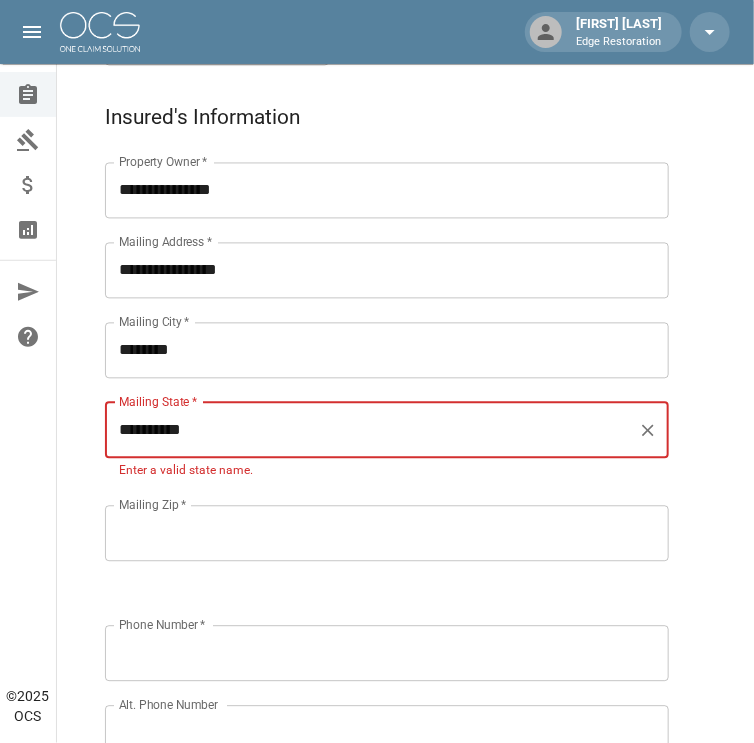 type on "**********" 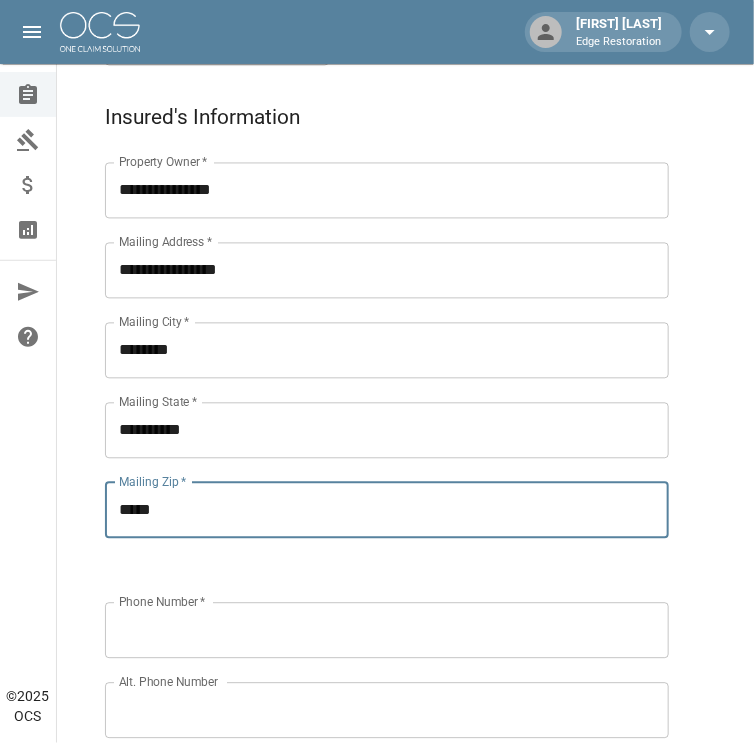 type on "*****" 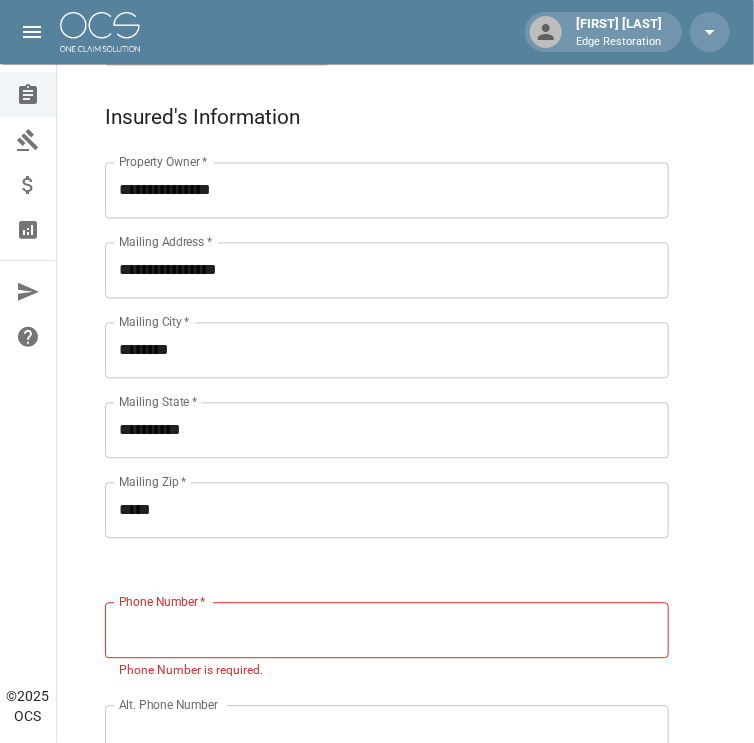 click on "Phone Number   *" at bounding box center [387, 631] 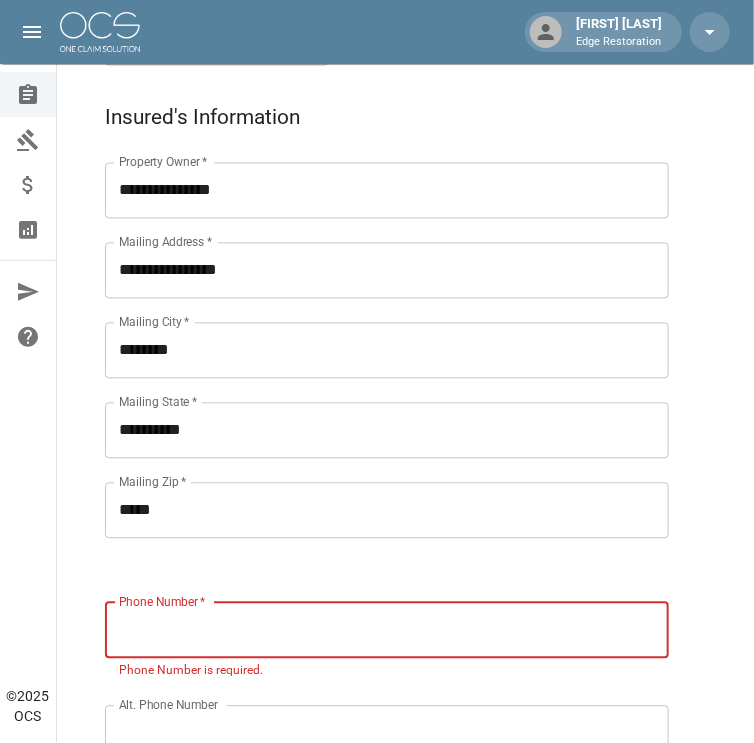 paste on "**********" 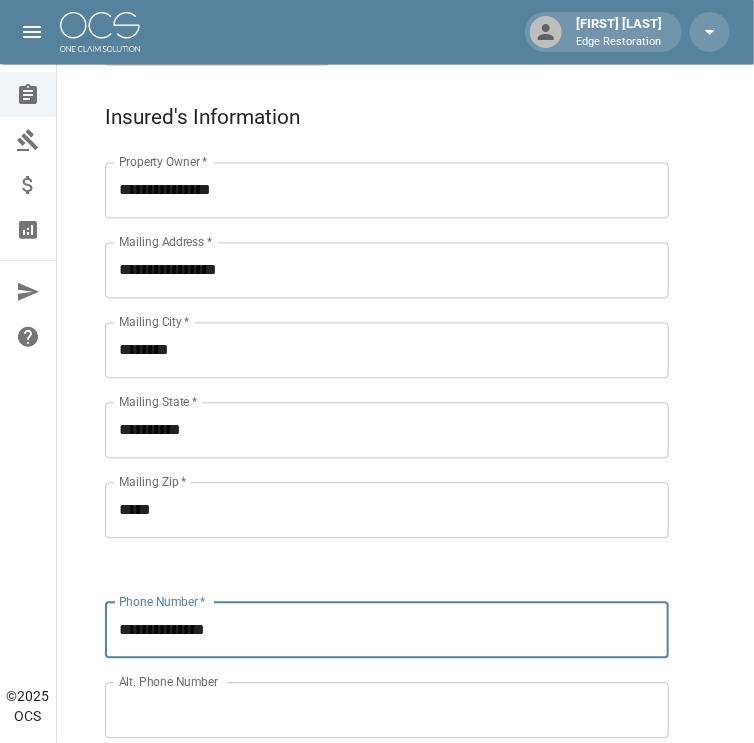 type on "**********" 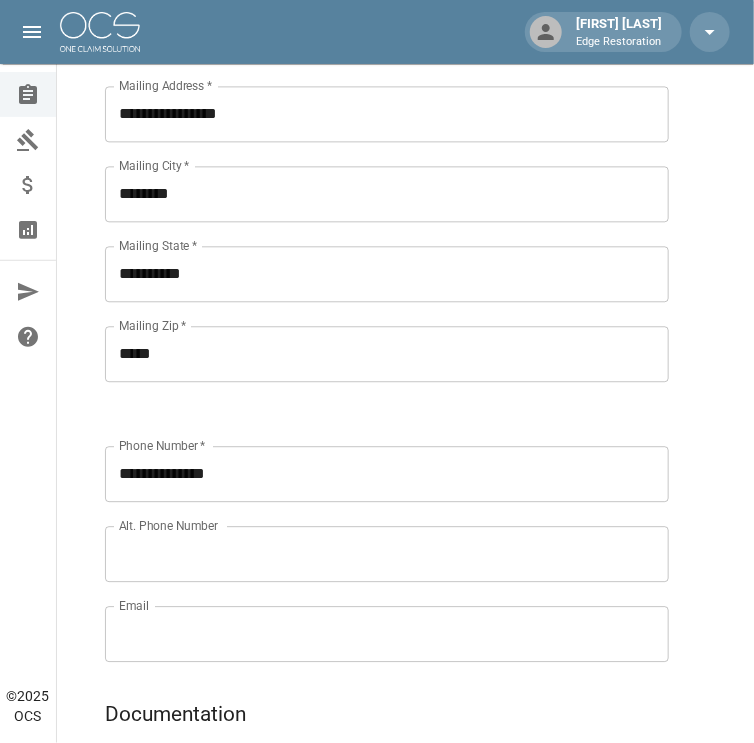 scroll, scrollTop: 1036, scrollLeft: 0, axis: vertical 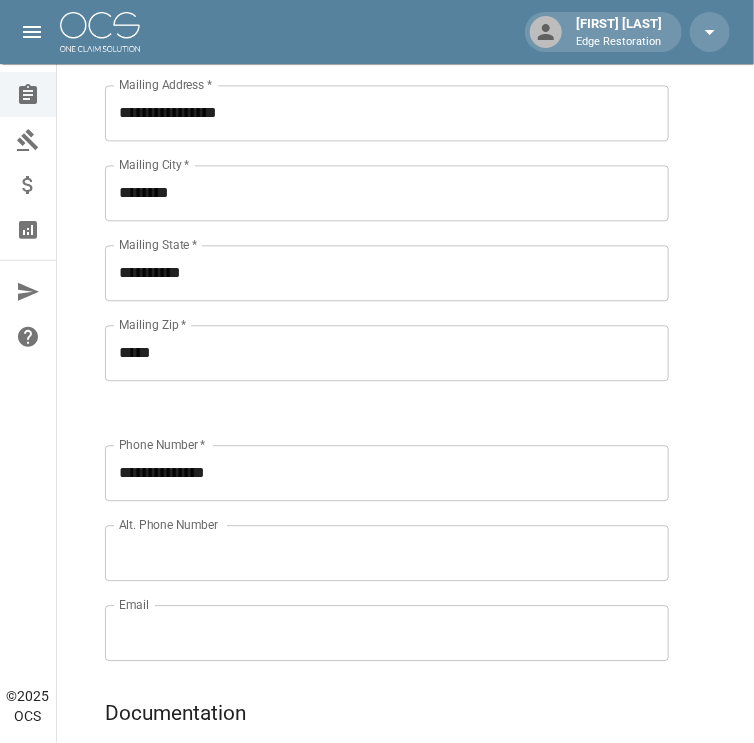 click on "Alt. Phone Number" at bounding box center (387, 553) 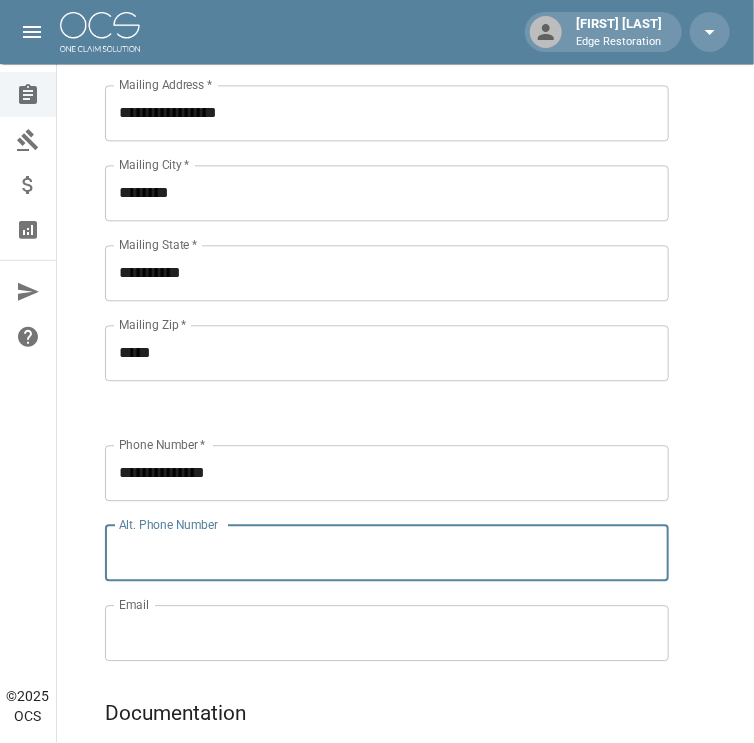 paste on "*" 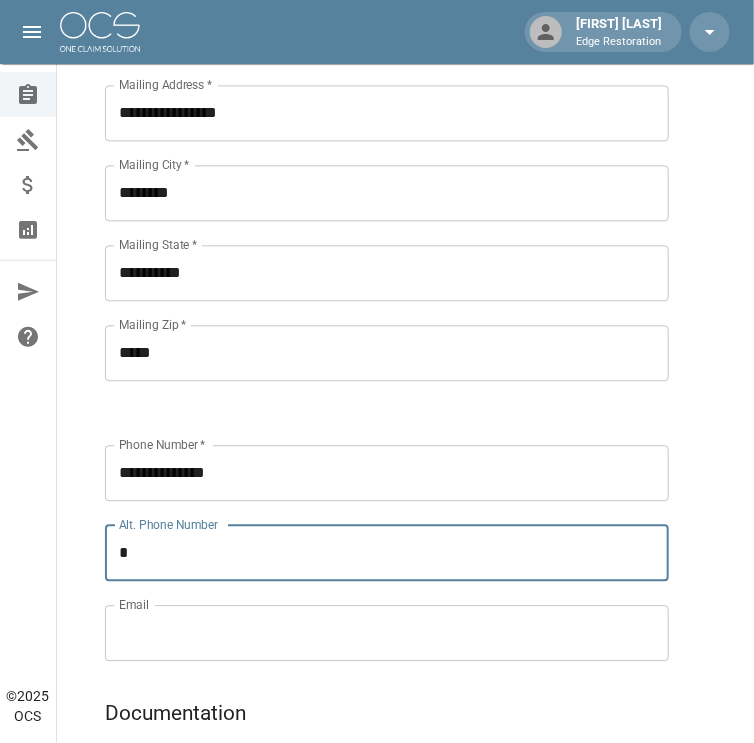 type 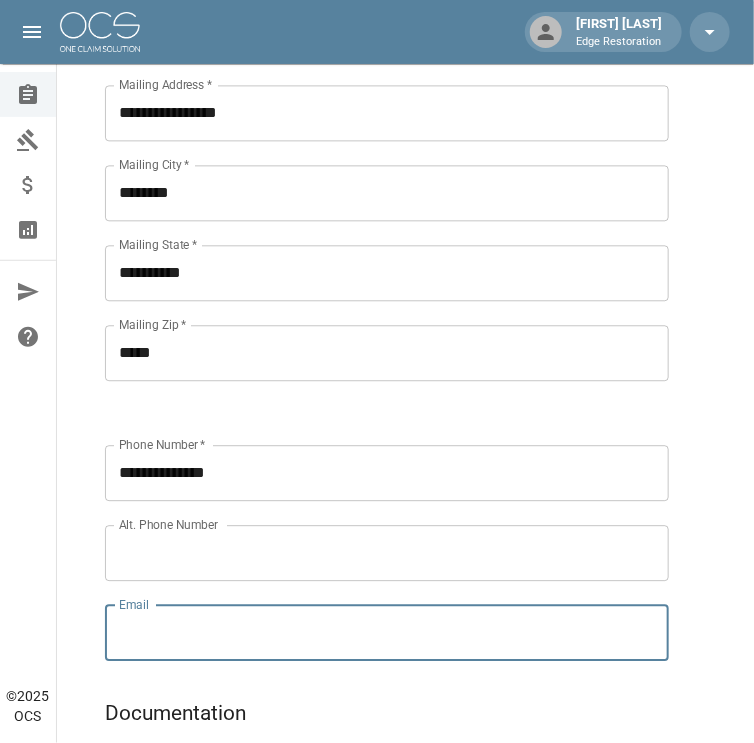click on "Email" at bounding box center (387, 633) 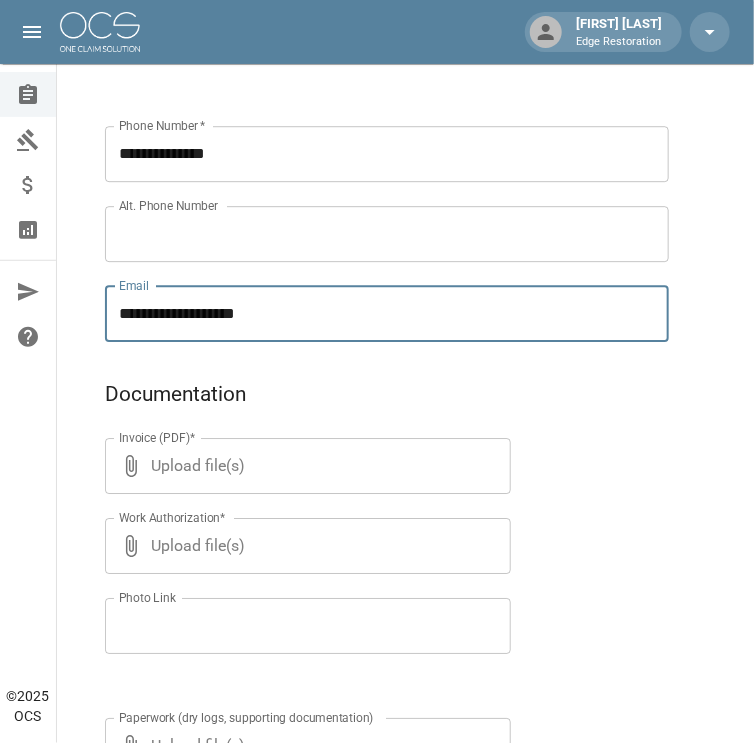 scroll, scrollTop: 1356, scrollLeft: 0, axis: vertical 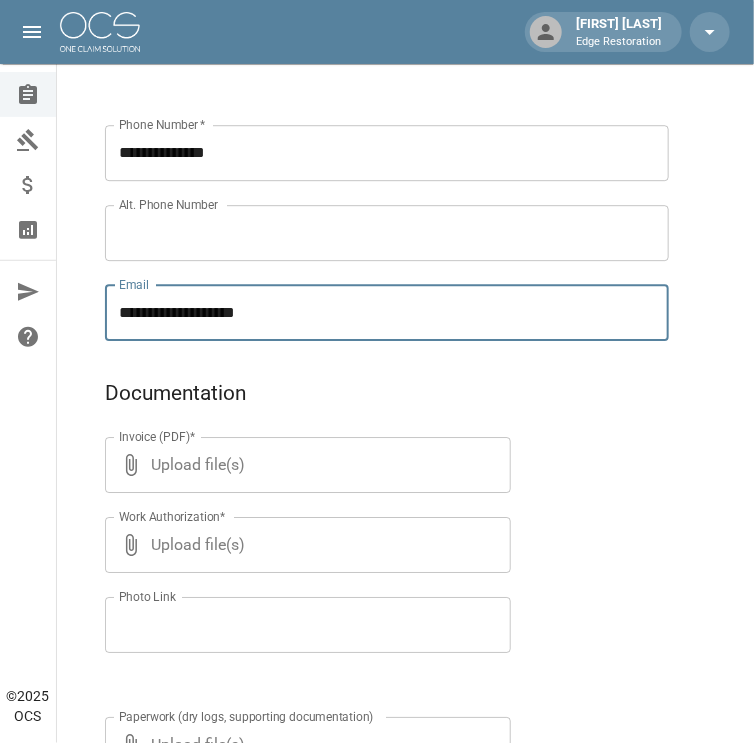type on "**********" 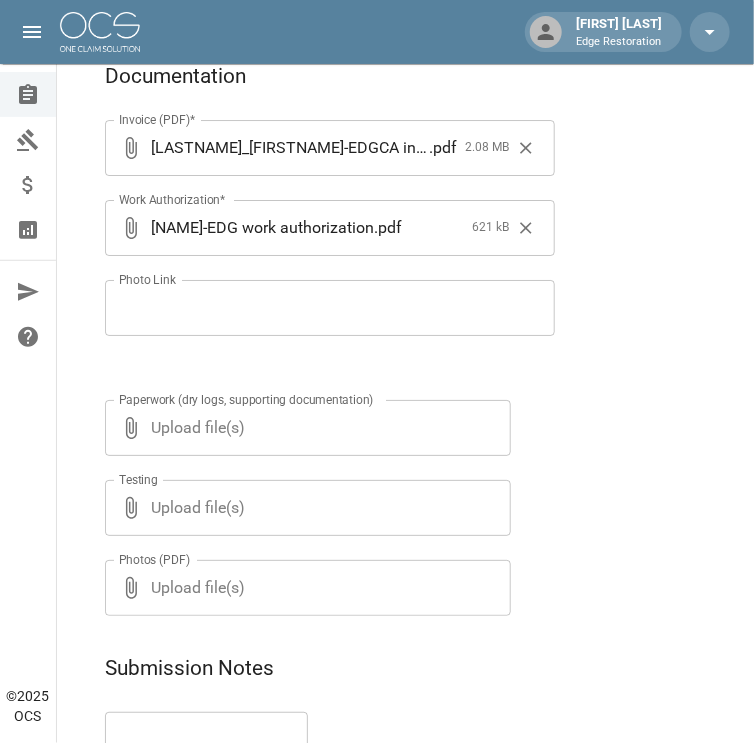 scroll, scrollTop: 1674, scrollLeft: 0, axis: vertical 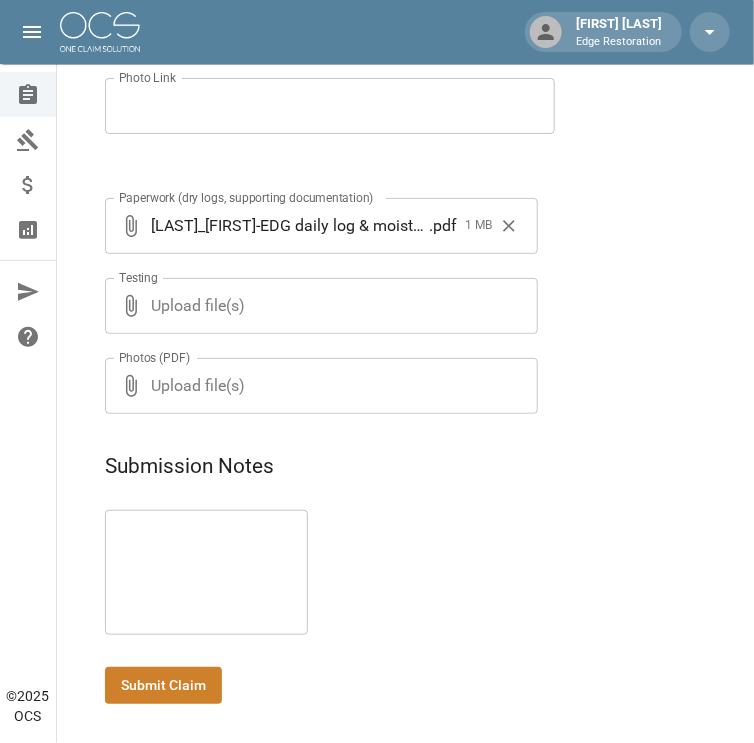 click on "Submit Claim" at bounding box center [163, 685] 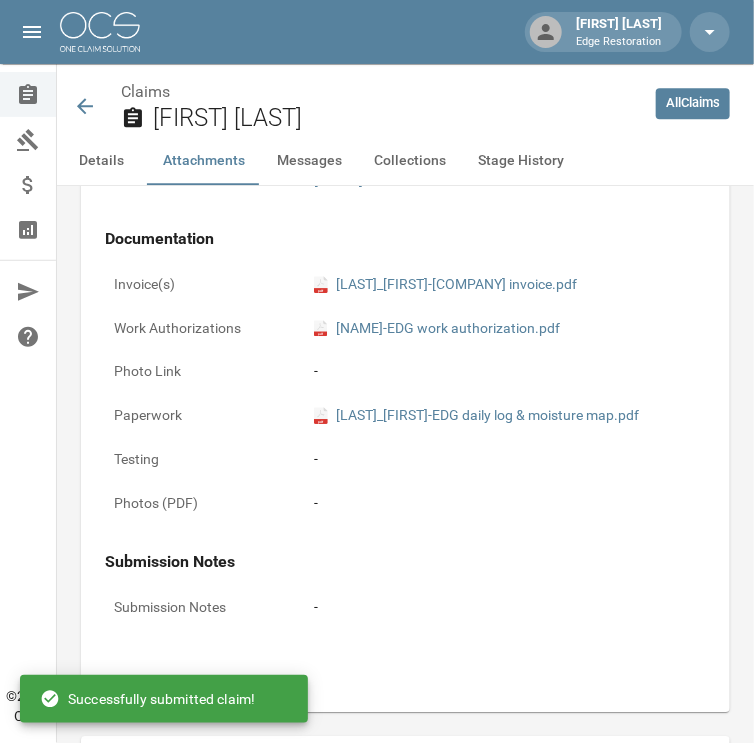 scroll, scrollTop: 1875, scrollLeft: 0, axis: vertical 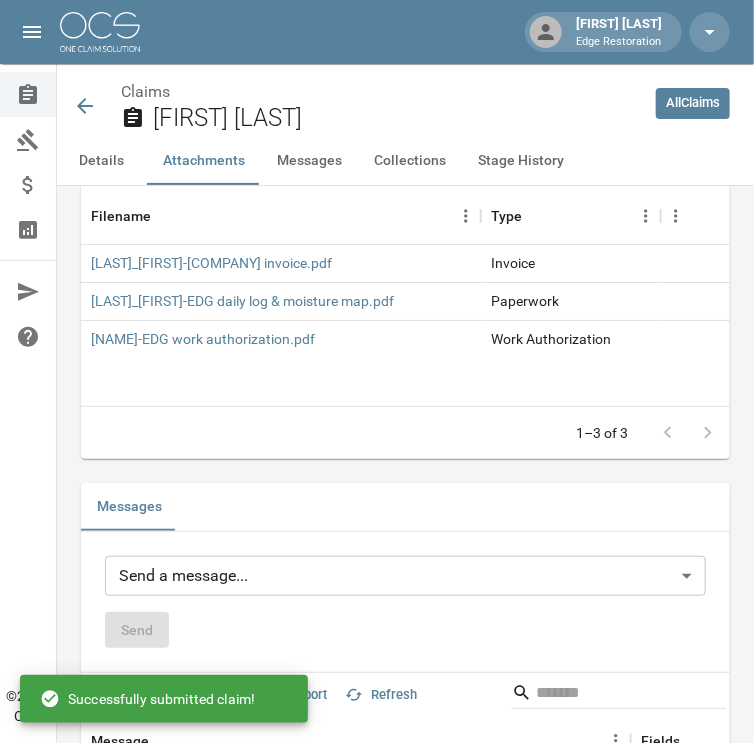 click at bounding box center [100, 32] 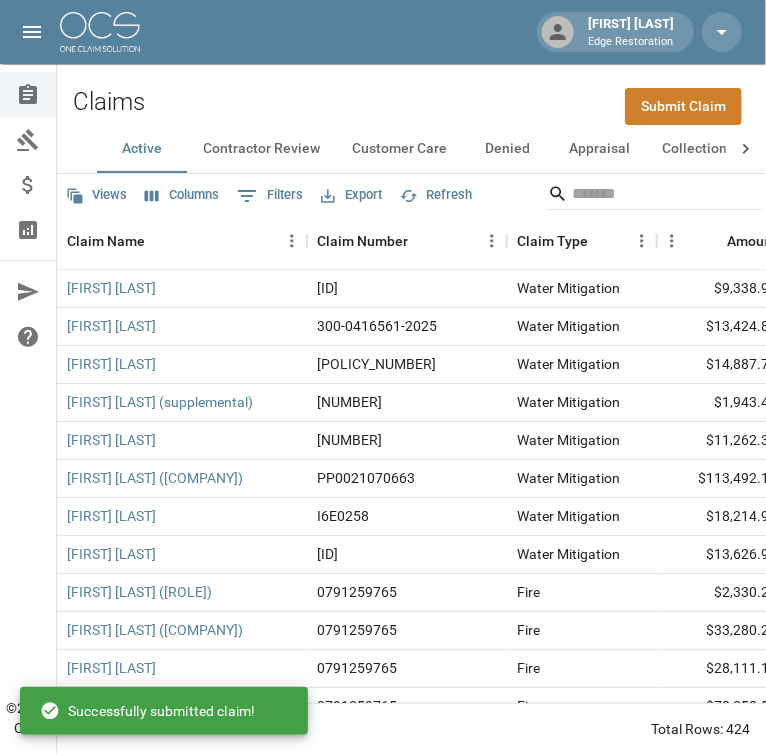 click on "Submit Claim" at bounding box center [683, 106] 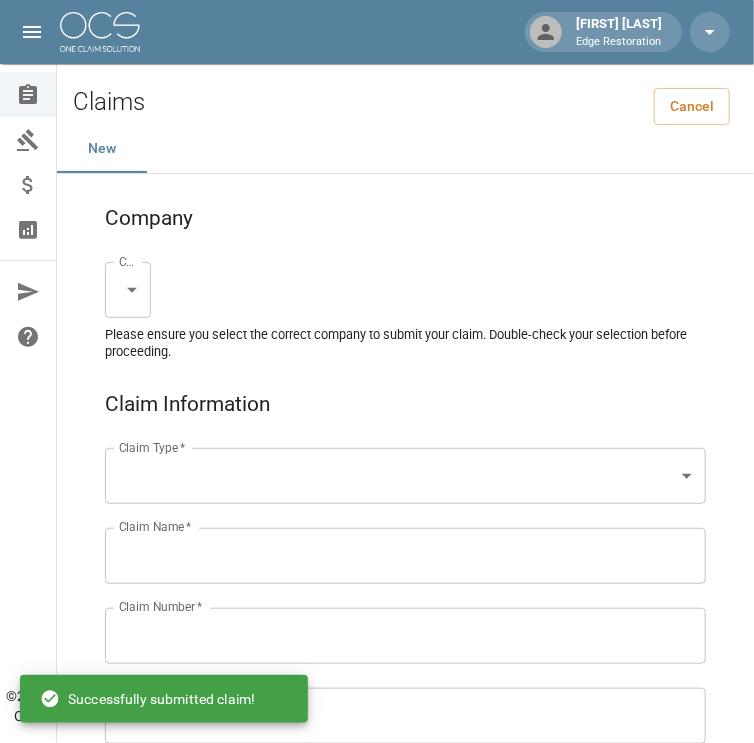 click on "[FIRST] [LAST] Edge Restoration Claims Collections Payment Tracking Analytics Contact Us Help Center © 2025 OCS Claims Cancel New Company Company * Claim Type * Claim Type * Claim Name * Claim Name * Claim Number * Claim Number * Amount * Amount * Insurance * Insurance * Date of Loss * Date of Loss * Insured's Information Property Owner * Property Owner * Mailing Address * Mailing Address * Mailing City * Mailing City * Mailing State * Mailing State * Mailing Zip * Mailing Zip * Phone Number * Phone Number * Alt. Phone Number Alt. Phone Number Email Email Documentation Invoice (PDF)* Upload file(s) Invoice (PDF)* Work Authorization* Upload file(s) Work Authorization* Photo Link Photo Link Paperwork (dry logs, supporting documentation)" at bounding box center (377, 1309) 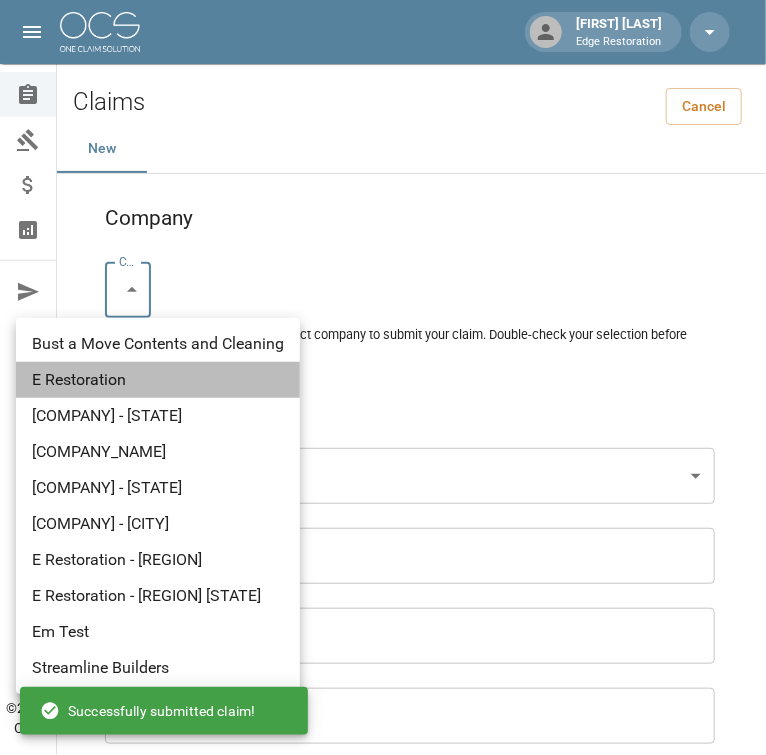 click on "E Restoration" at bounding box center [158, 380] 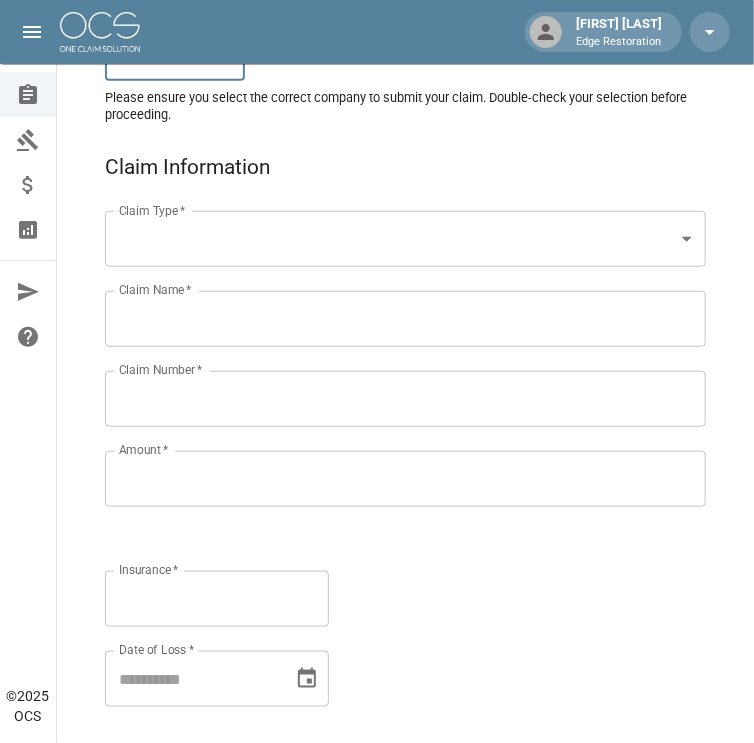 scroll, scrollTop: 239, scrollLeft: 0, axis: vertical 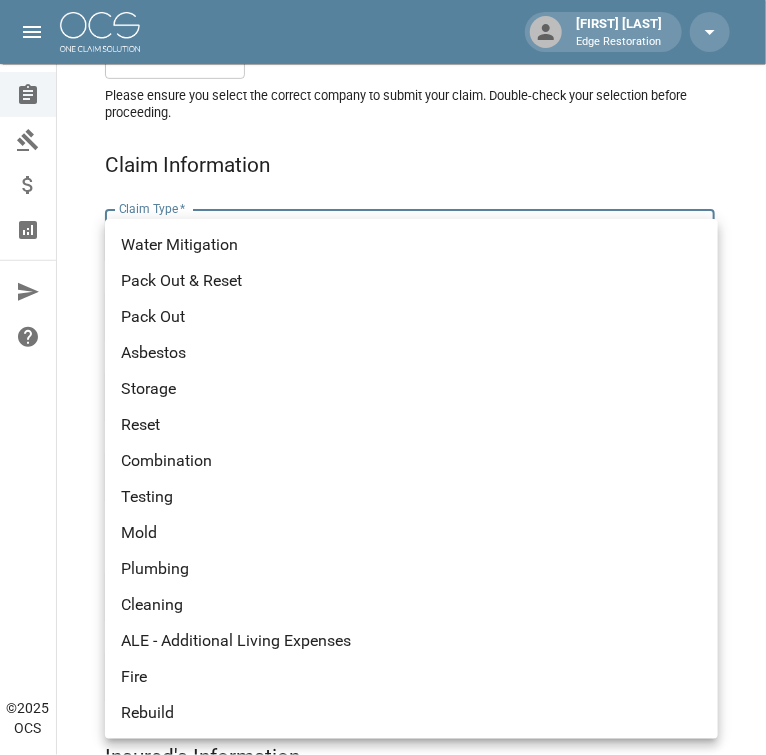 click on "[FIRST] [LAST] Edge Restoration Claims Collections Payment Tracking Analytics Contact Us Help Center © 2025 OCS Claims Cancel New Company Company * E Restoration *** Company * Please ensure you select the correct company to submit your claim. Double-check your selection before proceeding. Claim Information Claim Type * Claim Type * Claim Name * Claim Name * Claim Number * Claim Number * Amount * Amount * Insurance * Insurance * Date of Loss * Date of Loss * Insured's Information Property Owner * Property Owner * Mailing Address * Mailing Address * Mailing City * Mailing City * Mailing State * Mailing State * Mailing Zip * Mailing Zip * Phone Number * Phone Number * Alt. Phone Number Alt. Phone Number Email Email Documentation Invoice (PDF)* Upload file(s) Invoice (PDF)* Work Authorization* Upload file(s) Work Authorization* Photo Link Photo Link Upload file(s) Testing *" at bounding box center (383, 1070) 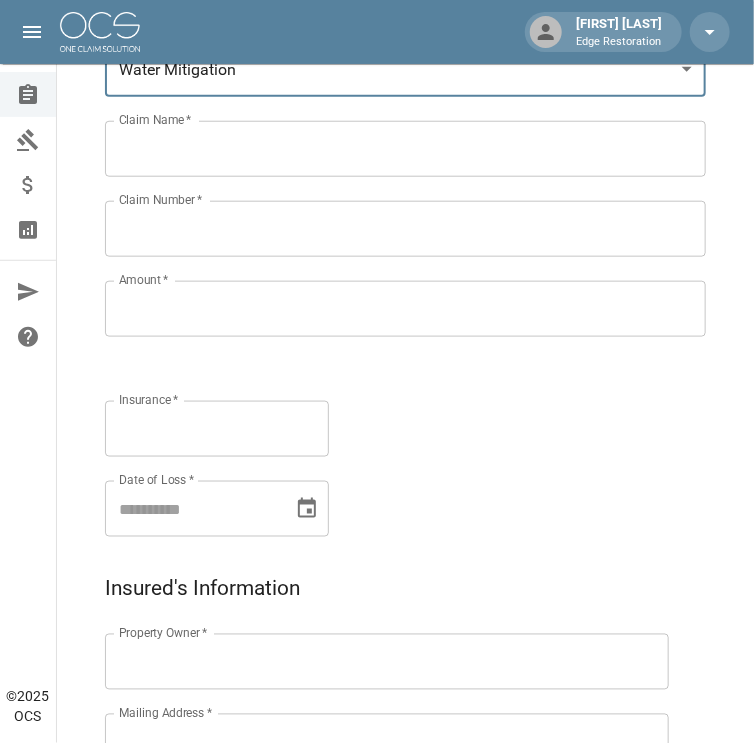 scroll, scrollTop: 406, scrollLeft: 0, axis: vertical 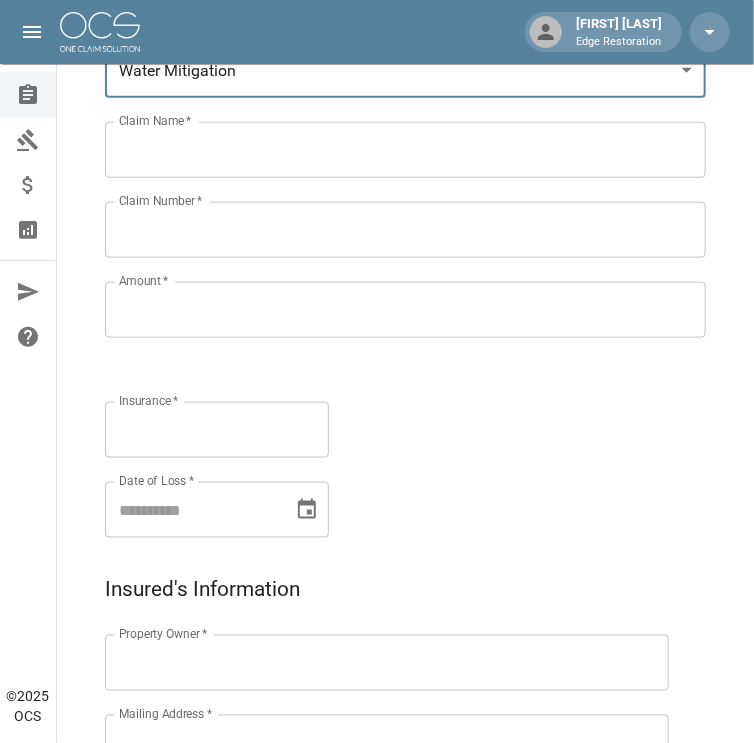 click on "Claim Name   *" at bounding box center [405, 150] 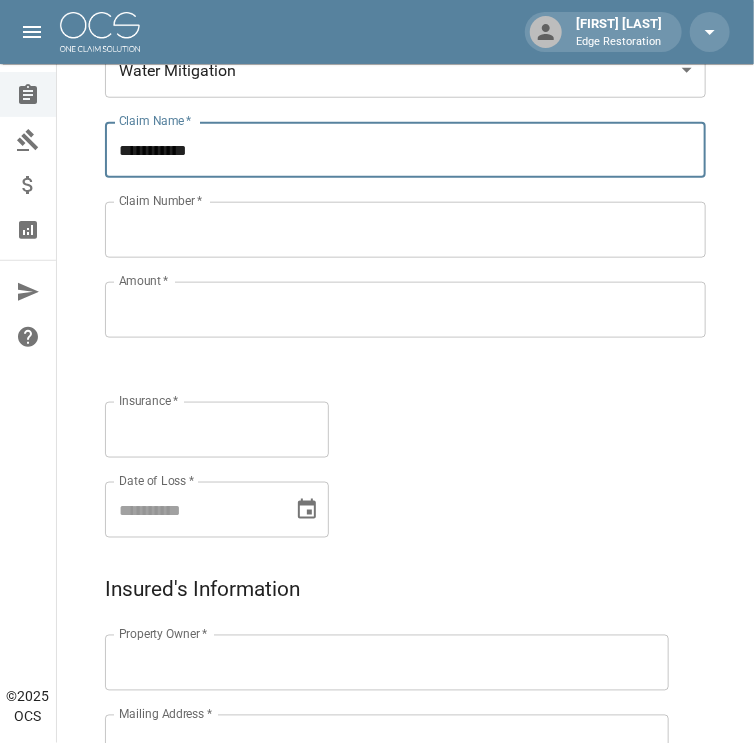 type on "**********" 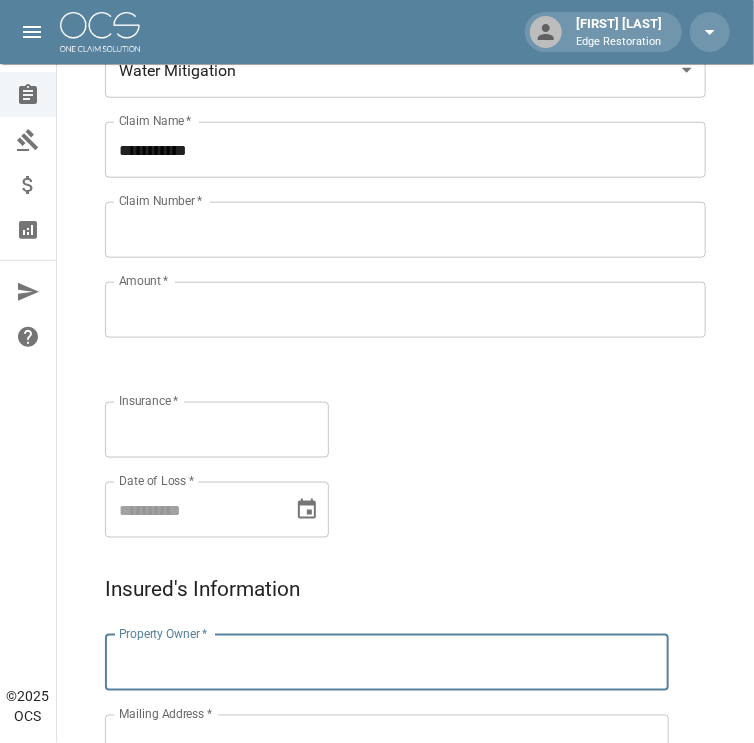 click on "Property Owner   *" at bounding box center [387, 663] 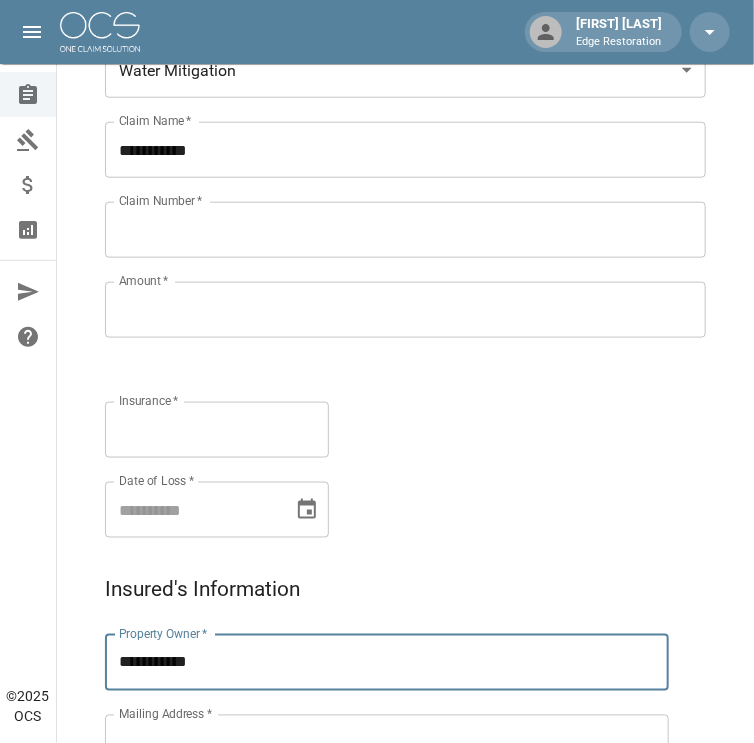 type on "**********" 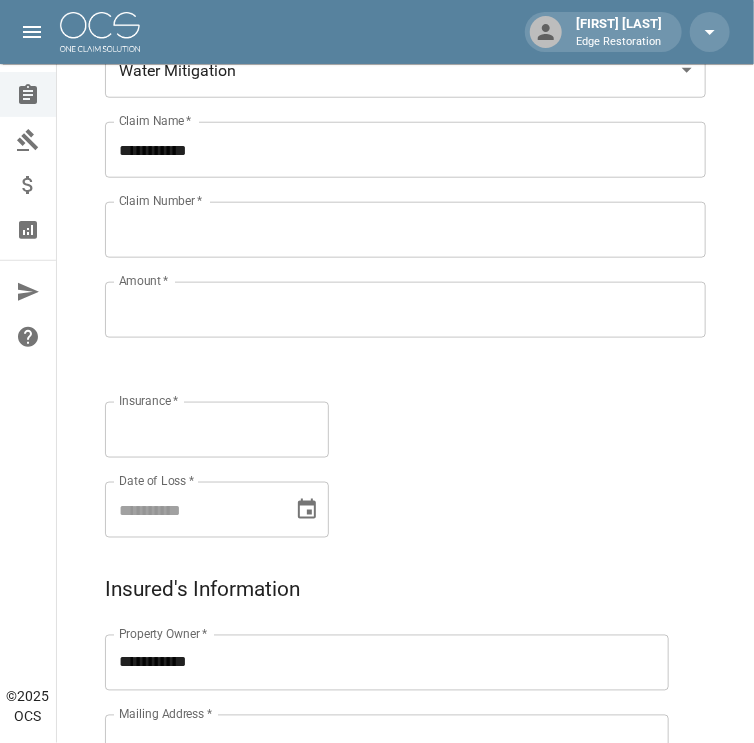 click on "Claim Number   *" at bounding box center (405, 230) 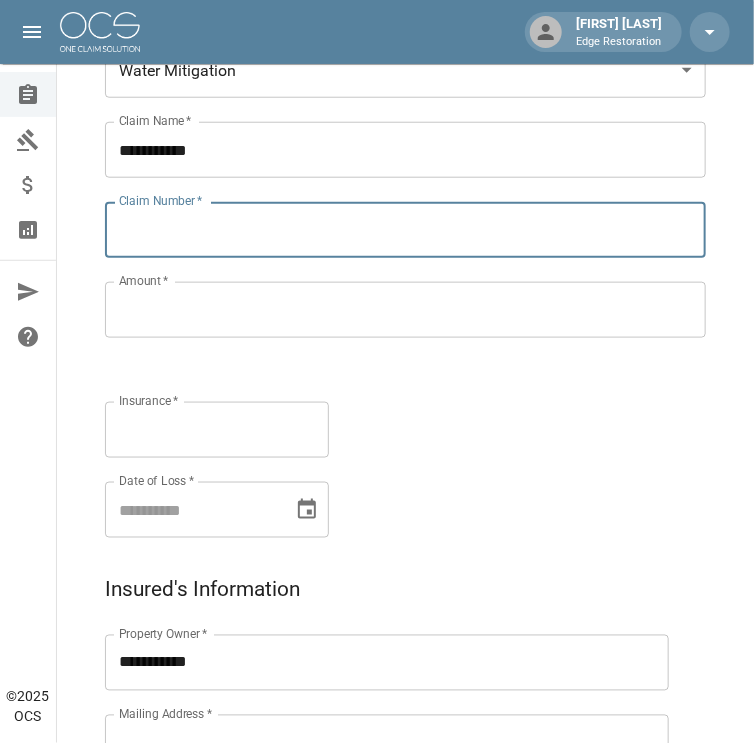 paste on "*******" 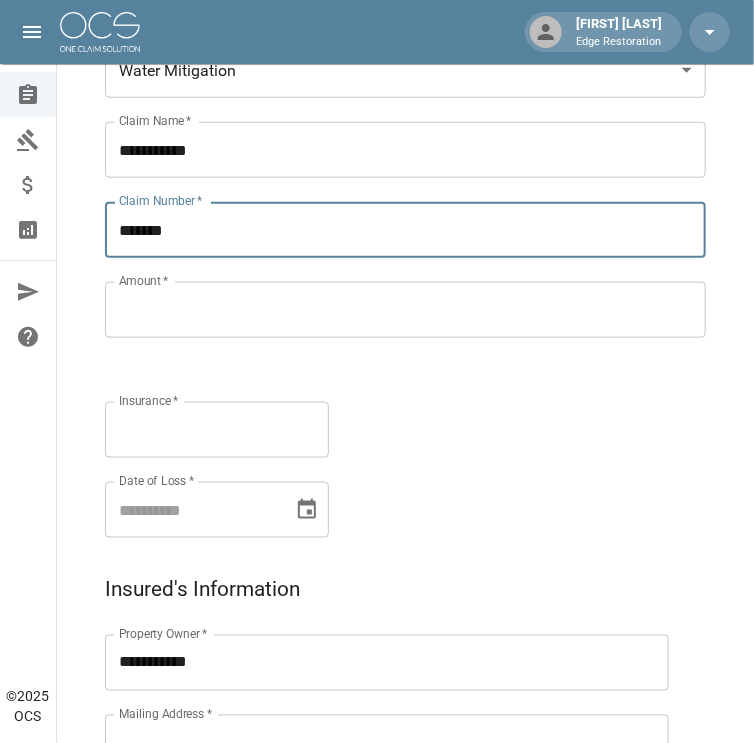 type on "*******" 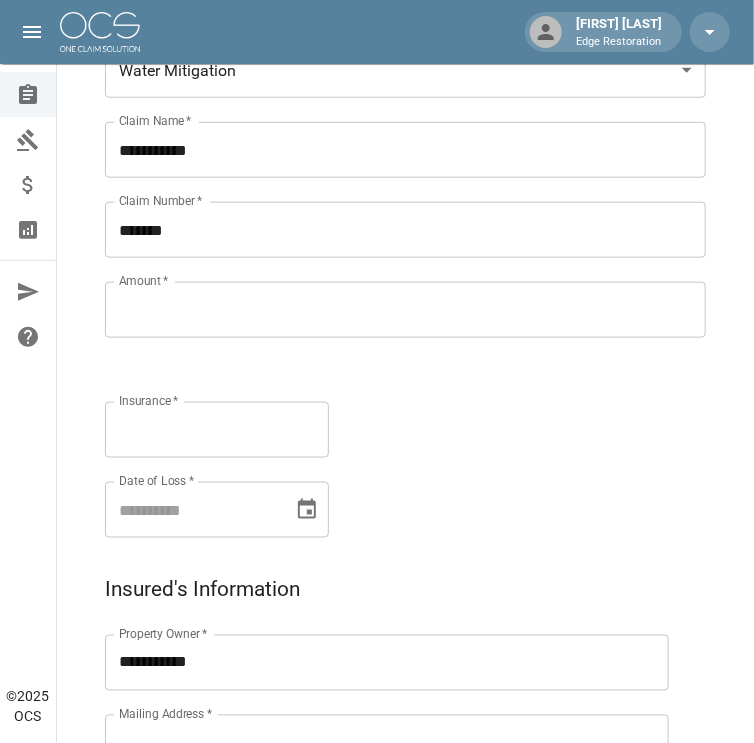 click on "Amount   *" at bounding box center [405, 310] 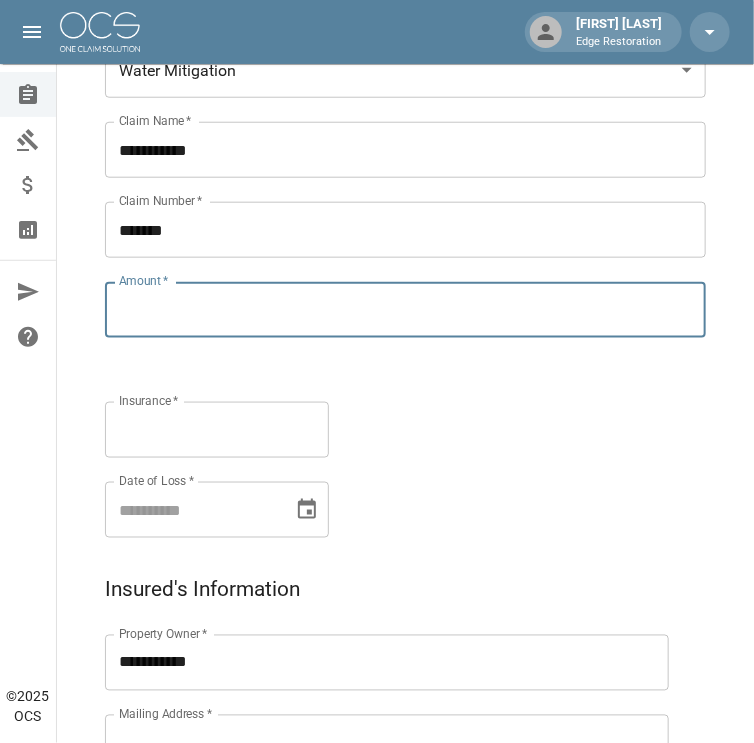 paste on "*********" 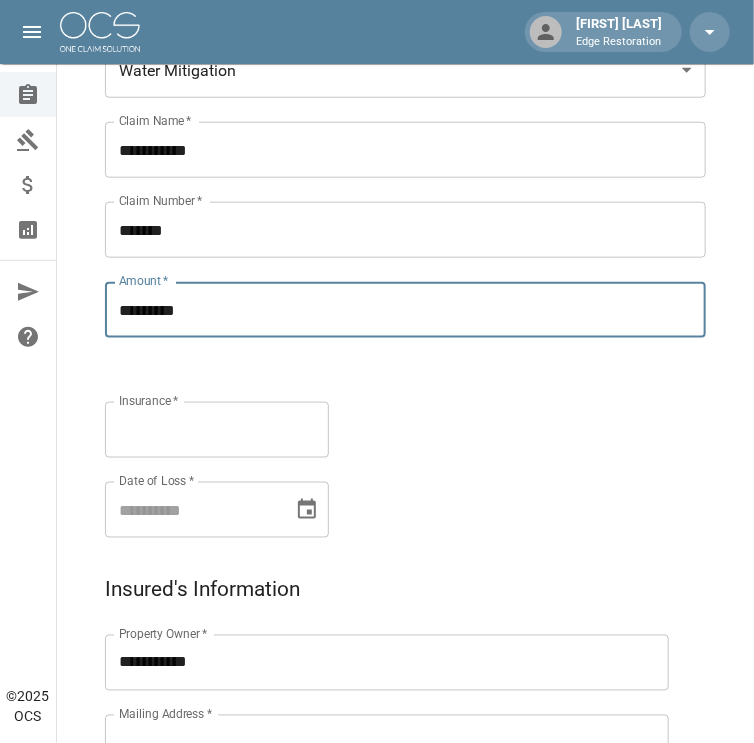 type on "*********" 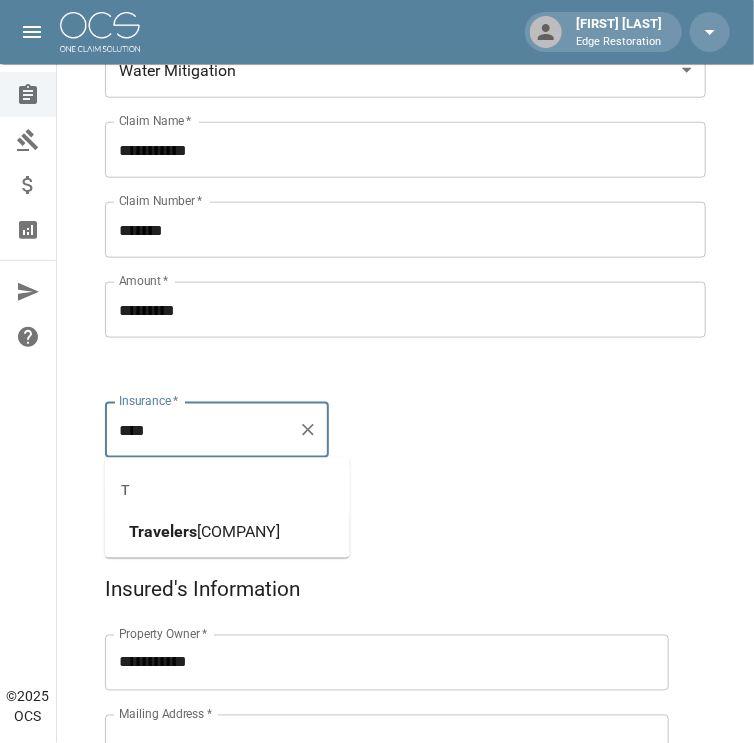 click on "[COMPANY]" at bounding box center (238, 531) 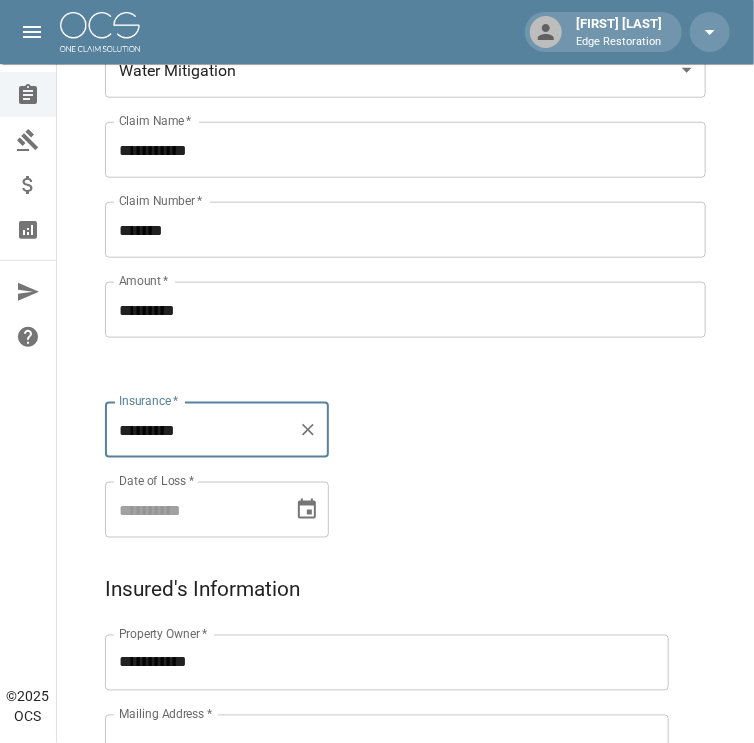 type on "*********" 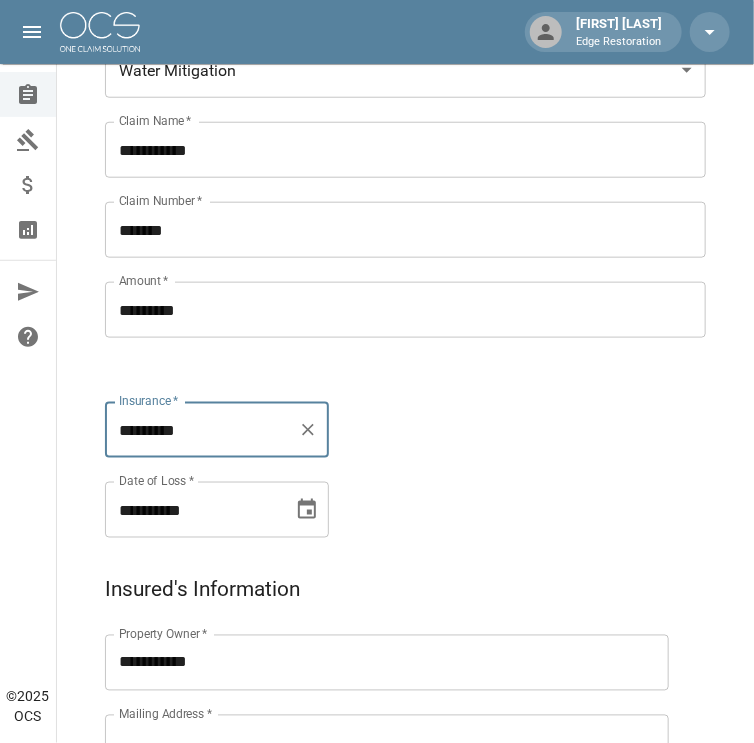 click on "**********" at bounding box center [192, 510] 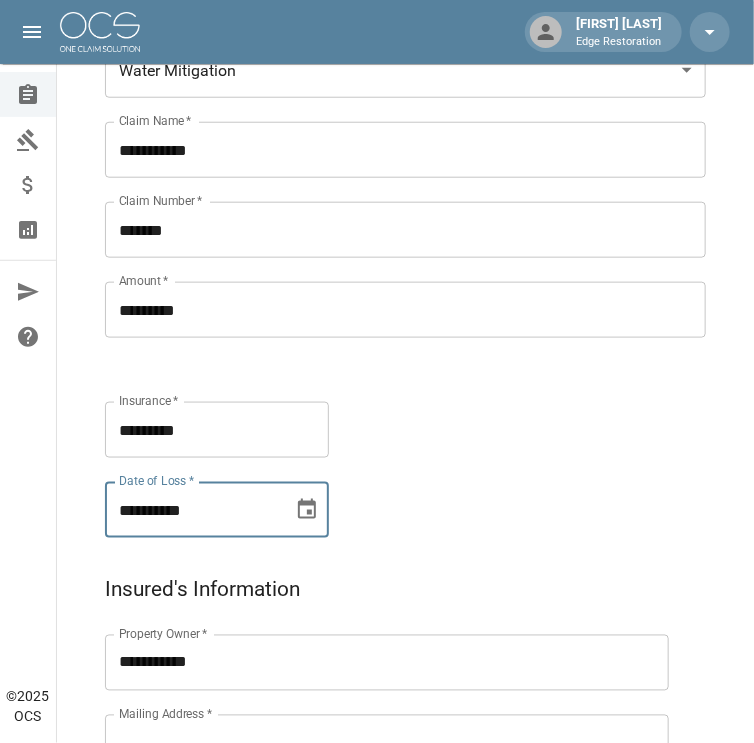 type on "**********" 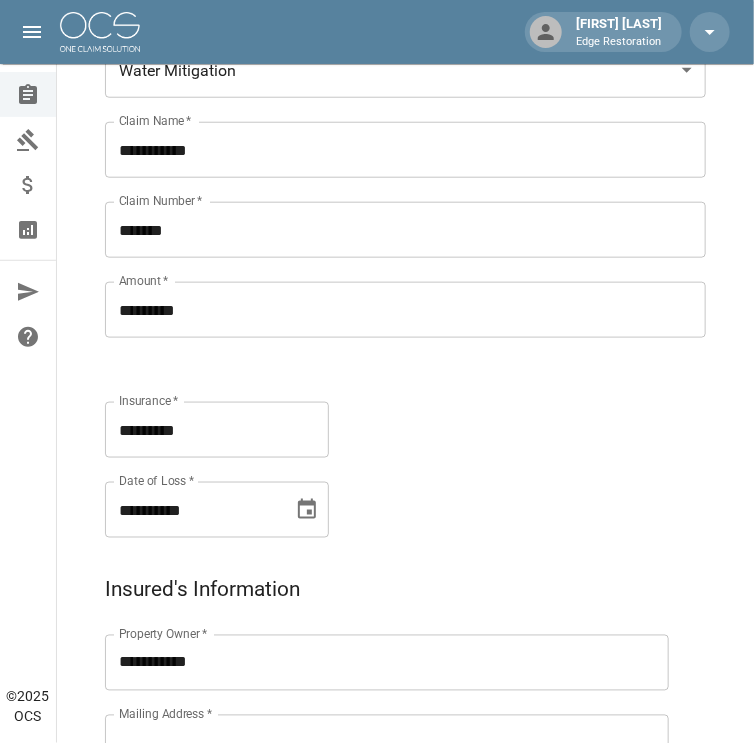 click on "**********" at bounding box center (385, 266) 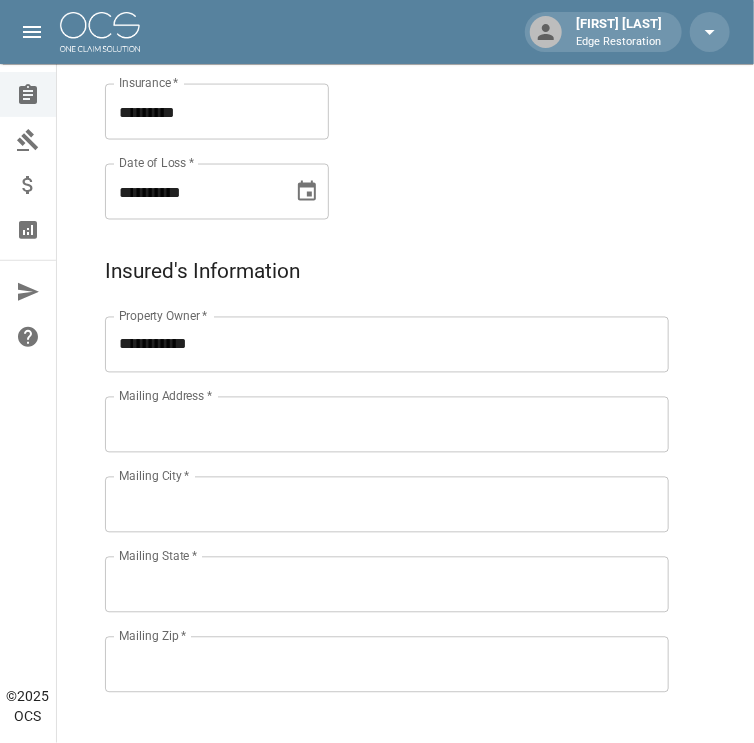 scroll, scrollTop: 725, scrollLeft: 0, axis: vertical 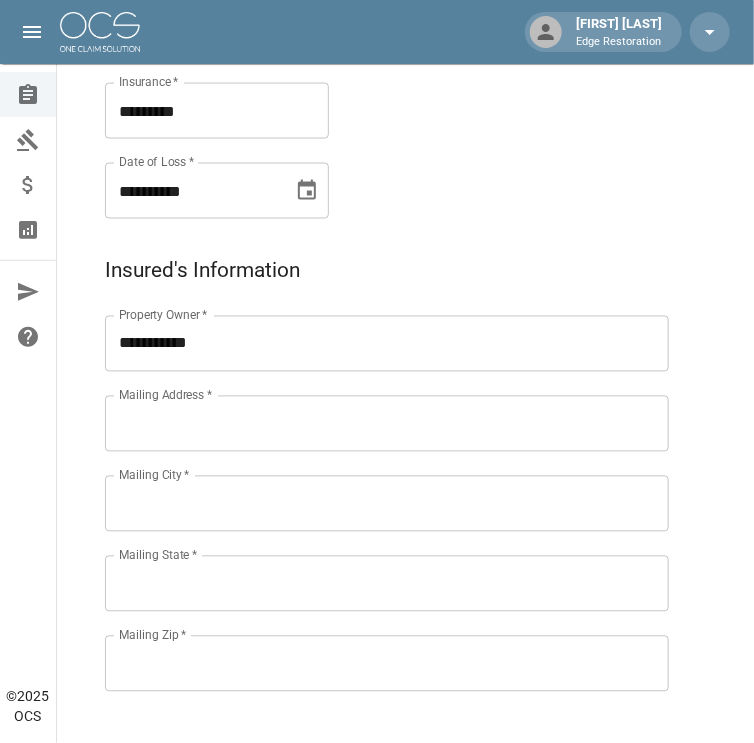 click on "Mailing Address   *" at bounding box center (387, 424) 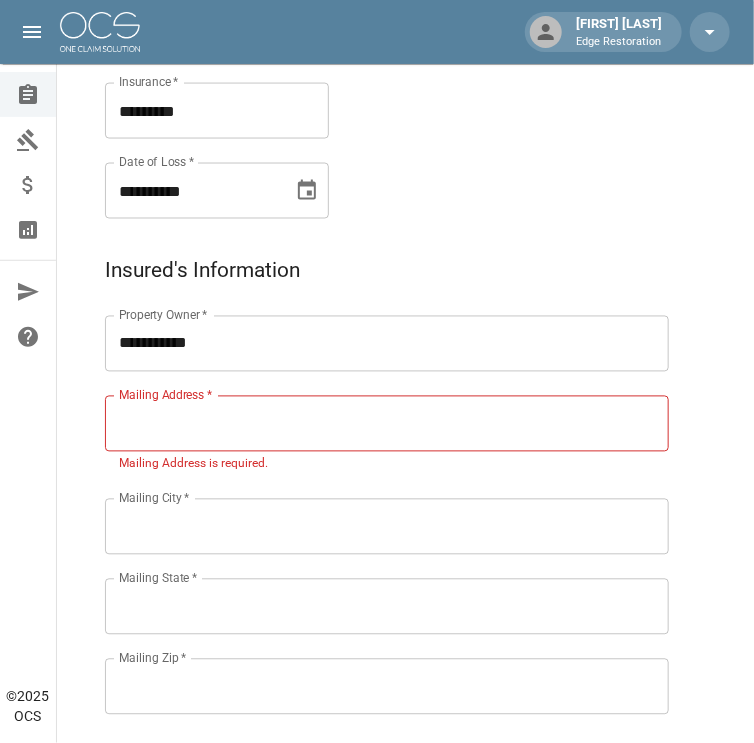 click on "Mailing Address   *" at bounding box center [387, 424] 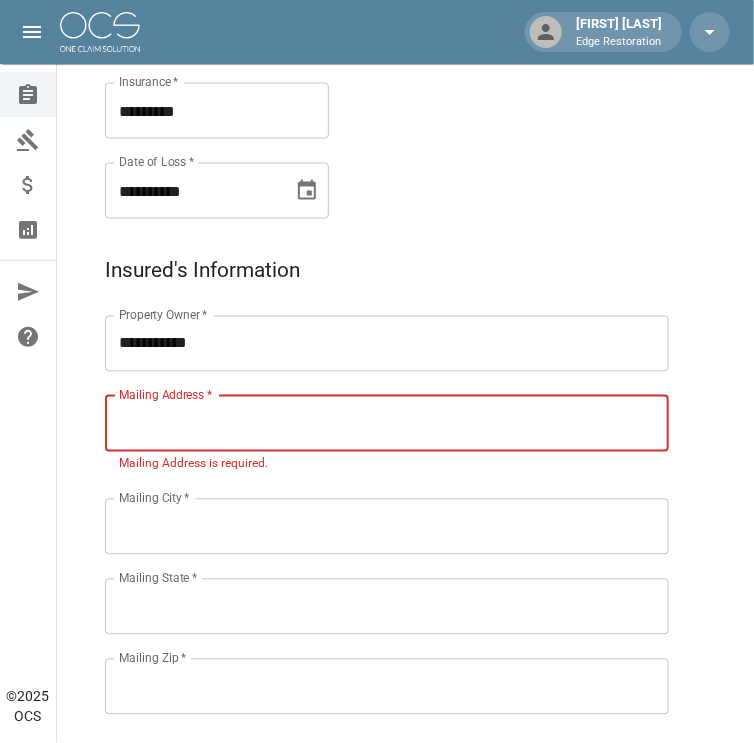paste on "**********" 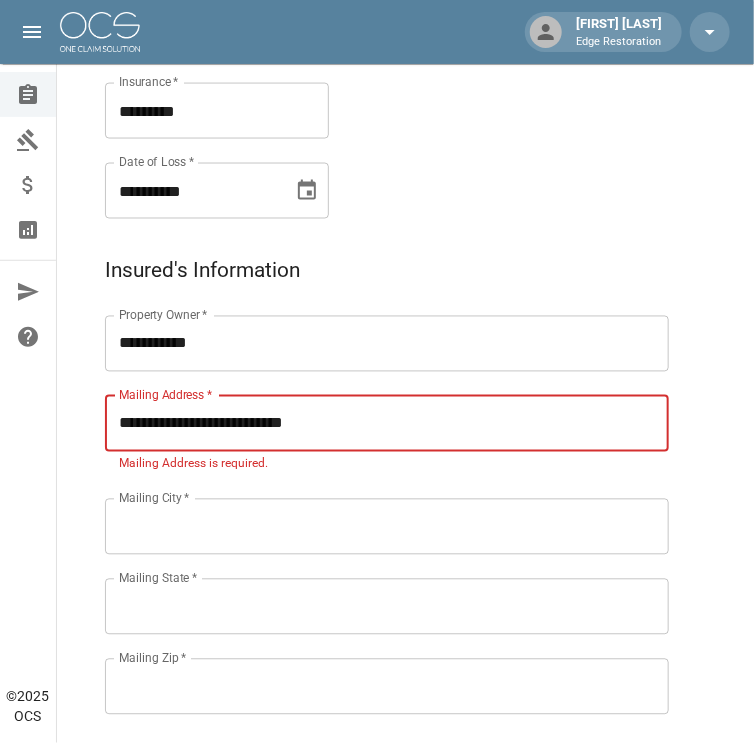type on "**********" 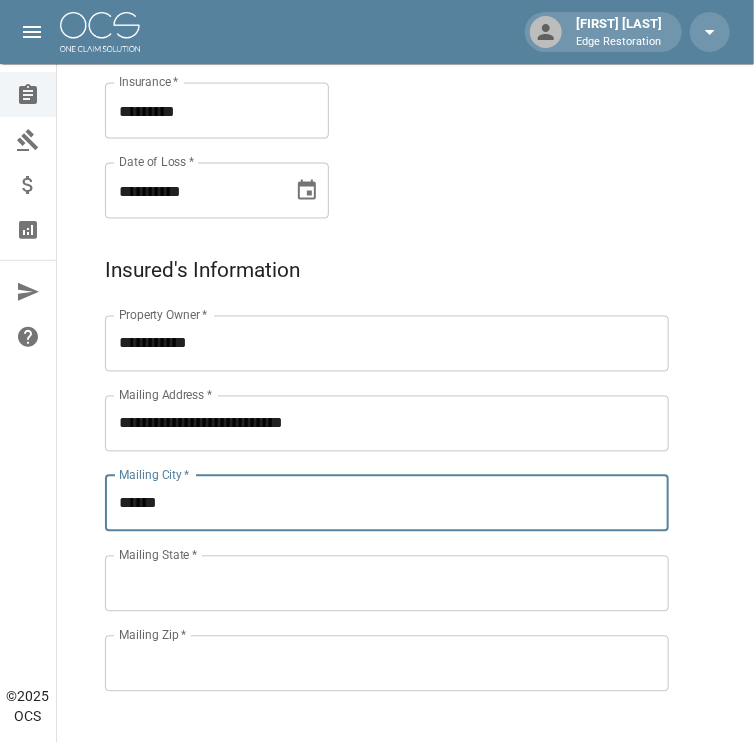 type on "******" 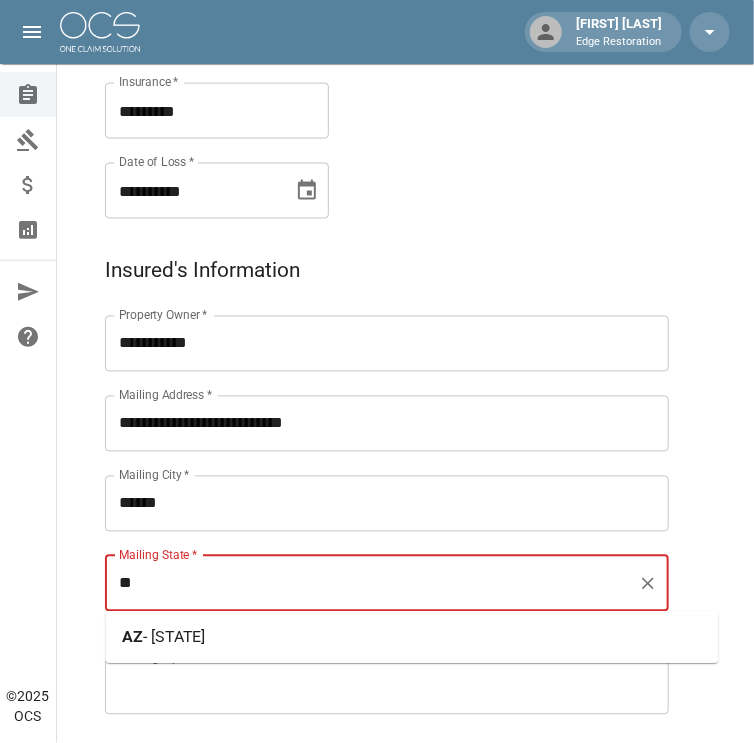 click on "[STATE] - Arizona" at bounding box center (412, 638) 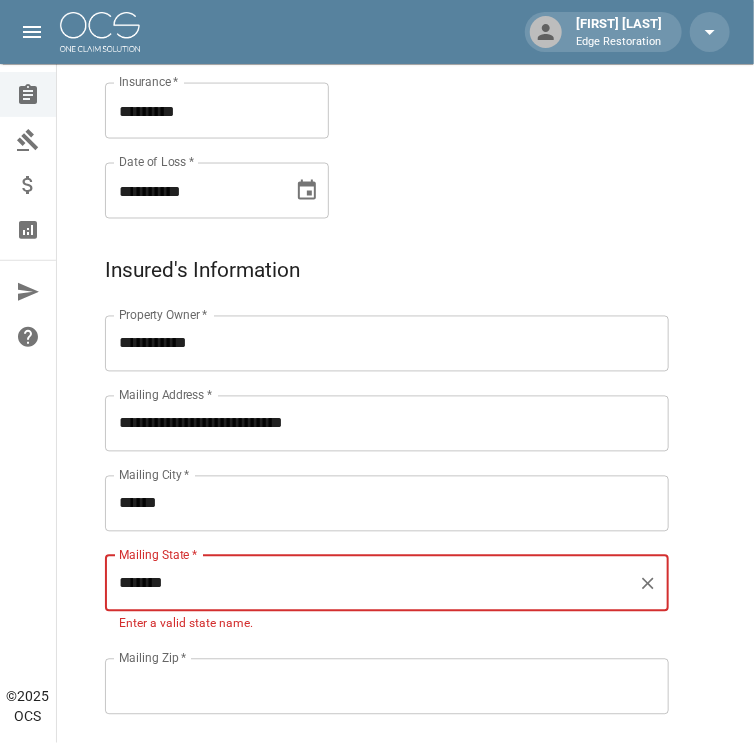 type on "*******" 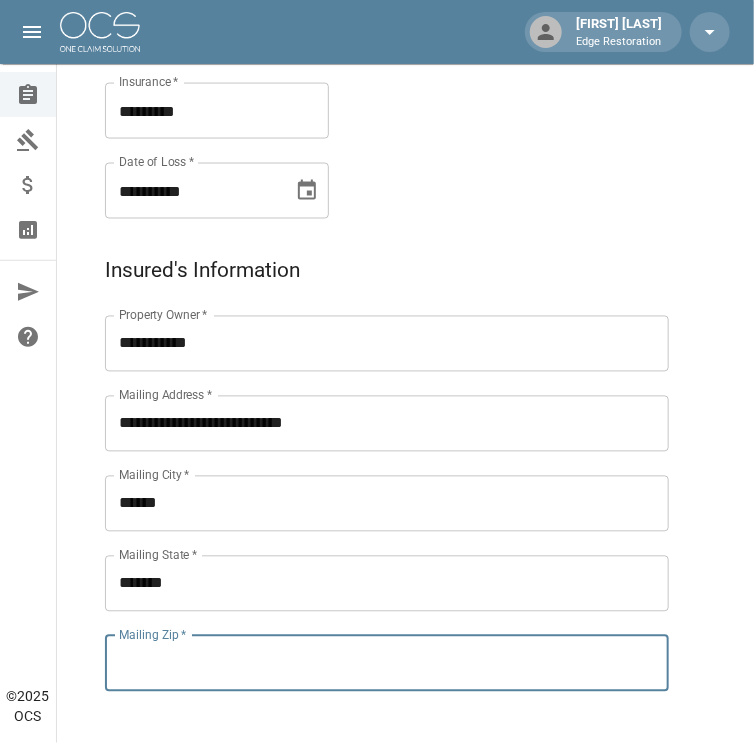 click on "Mailing Zip   *" at bounding box center [387, 664] 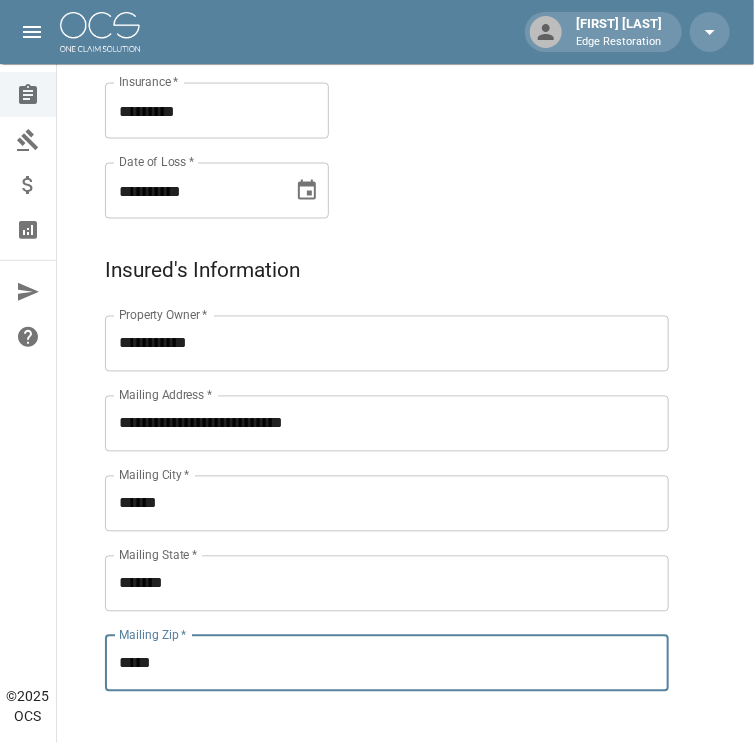 type on "*****" 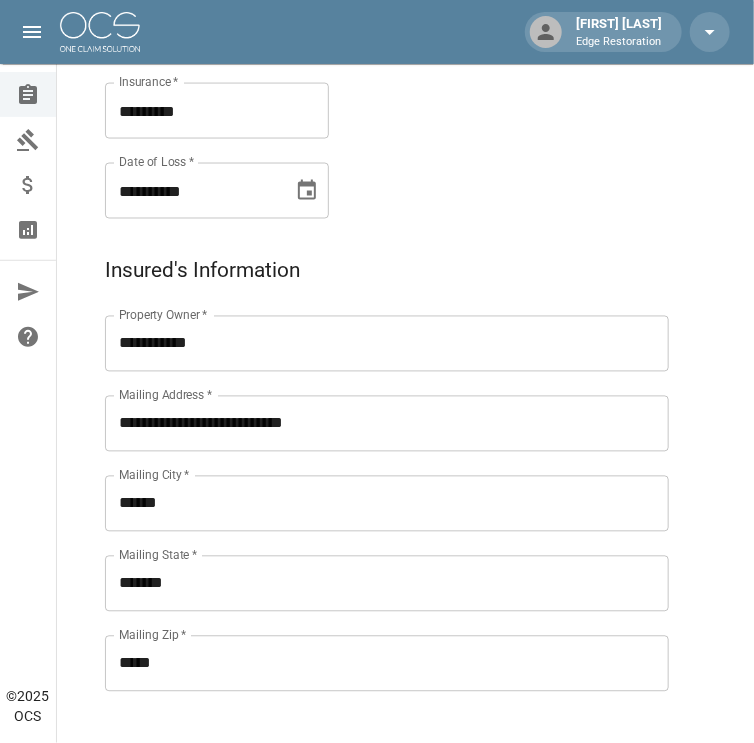 click on "Phone Number   * Phone Number   * Alt. Phone Number Alt. Phone Number Email Email" at bounding box center [367, 840] 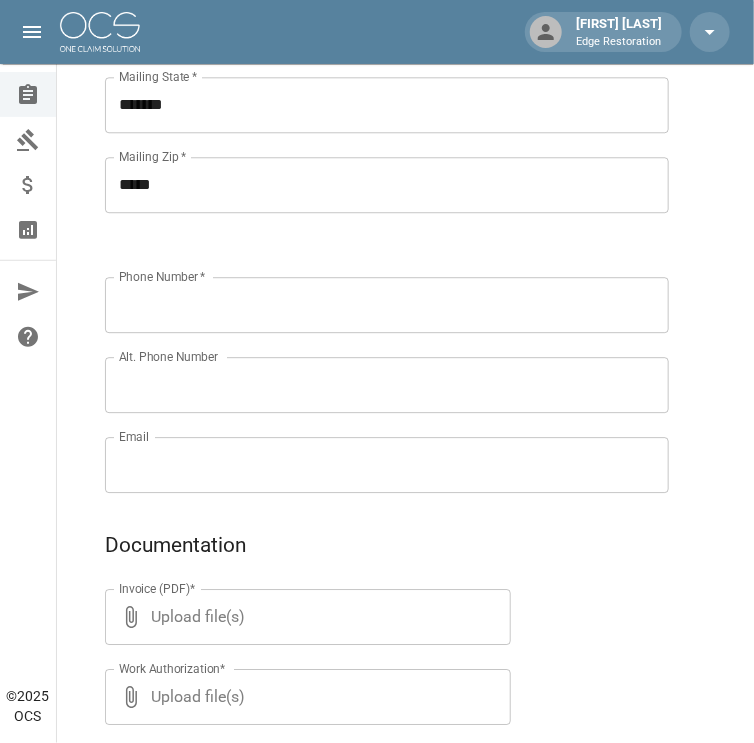scroll, scrollTop: 1205, scrollLeft: 0, axis: vertical 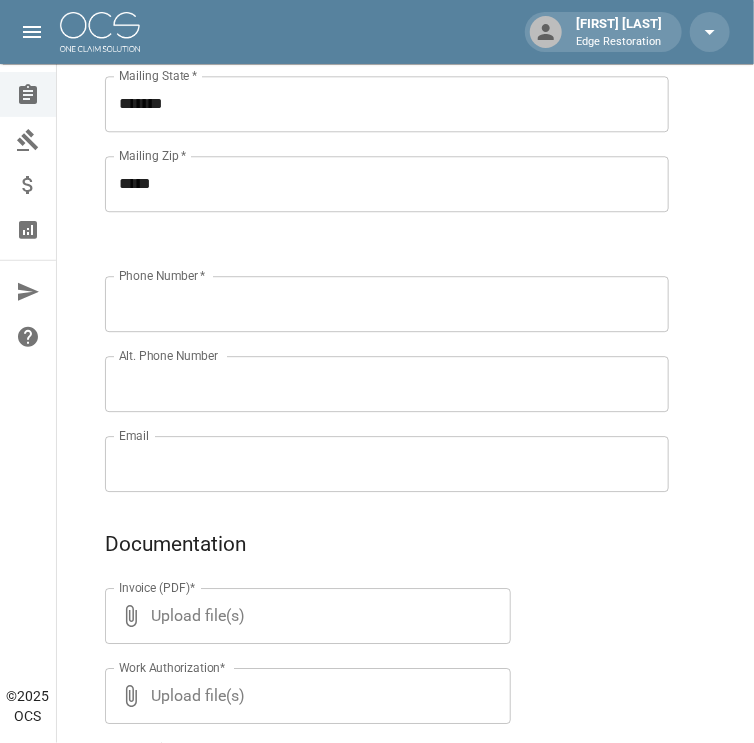 click on "Phone Number   *" at bounding box center [387, 304] 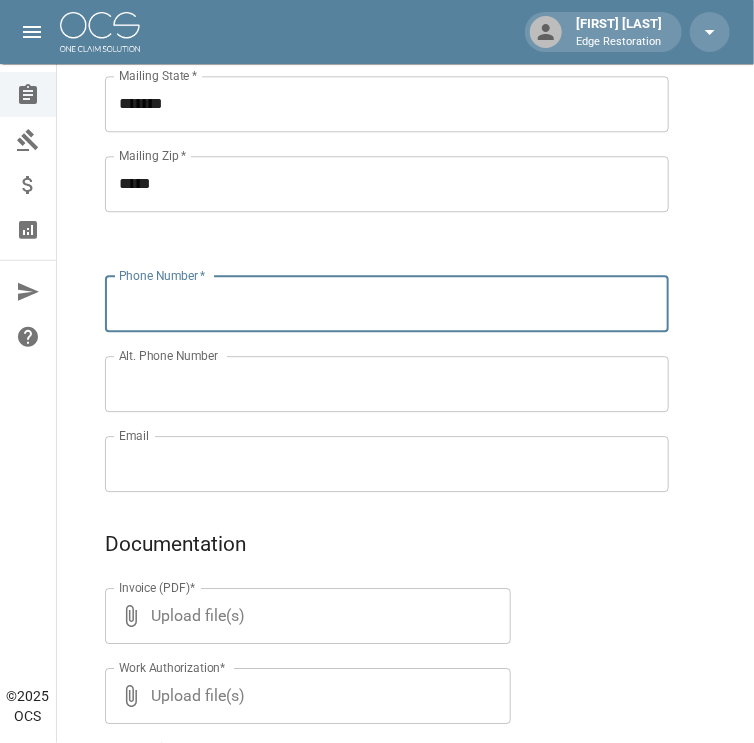 paste on "**********" 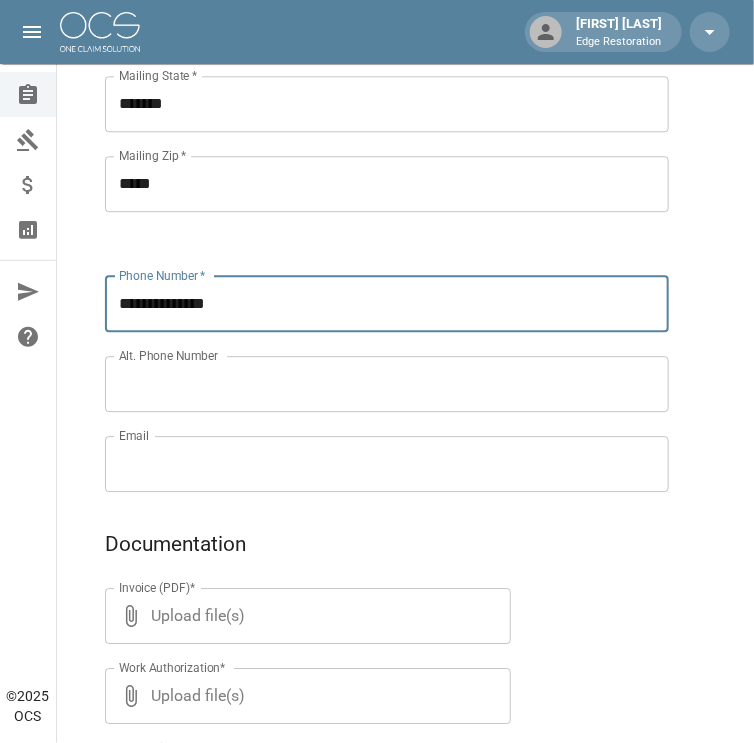 type on "**********" 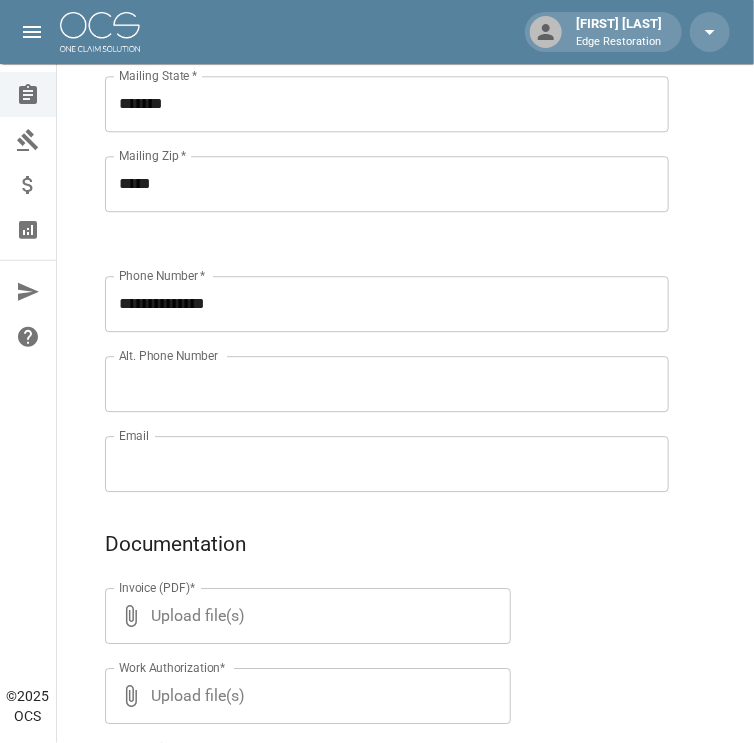 click on "Email" at bounding box center (387, 464) 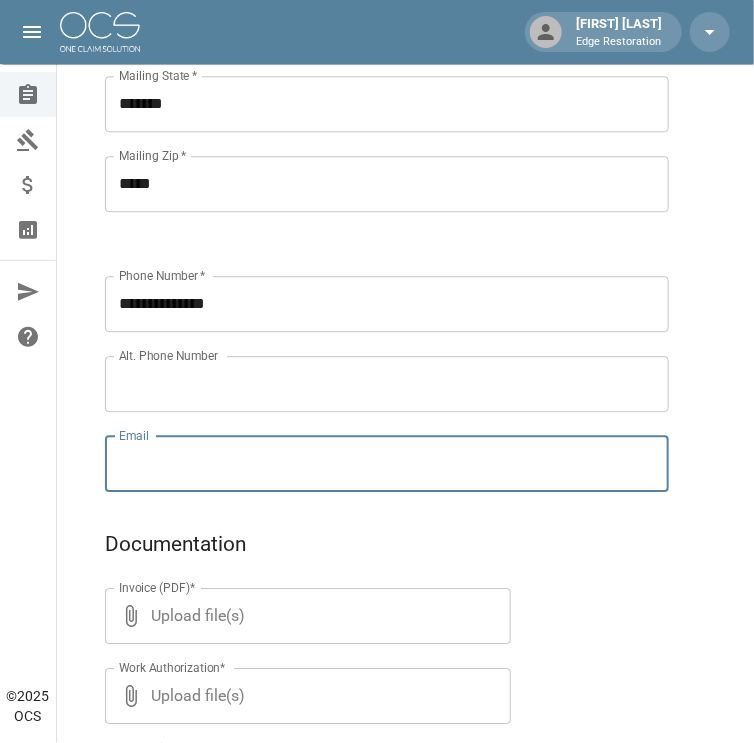 paste on "**********" 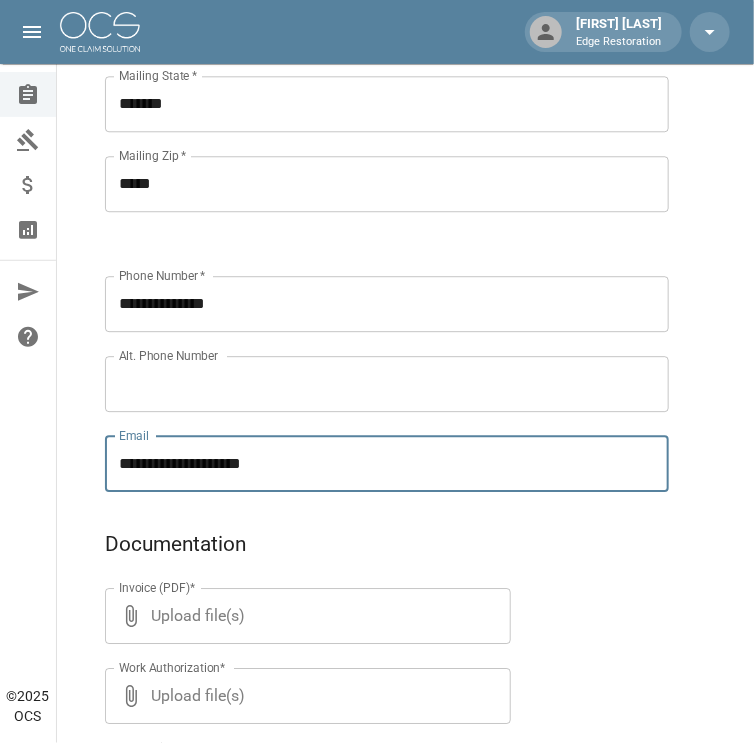 type on "**********" 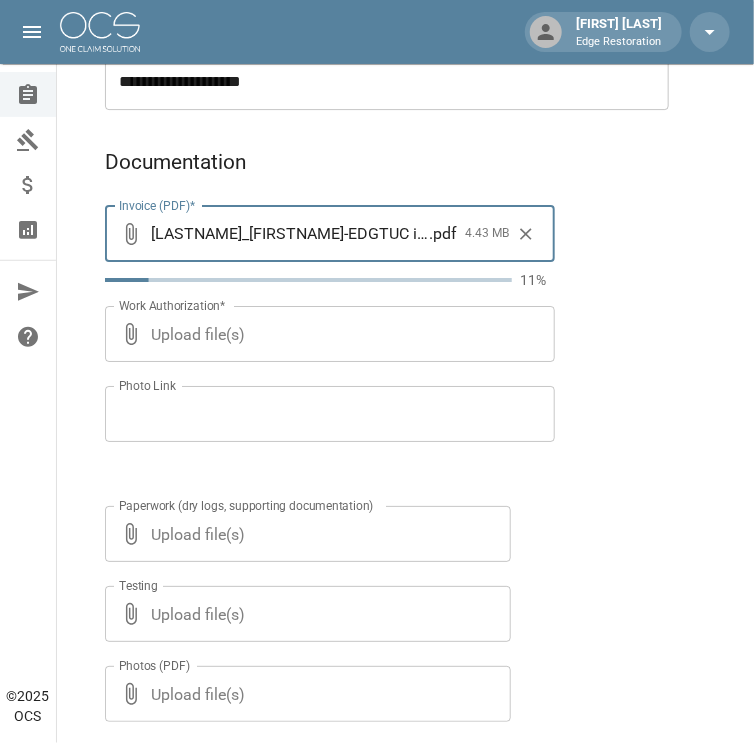scroll, scrollTop: 1599, scrollLeft: 0, axis: vertical 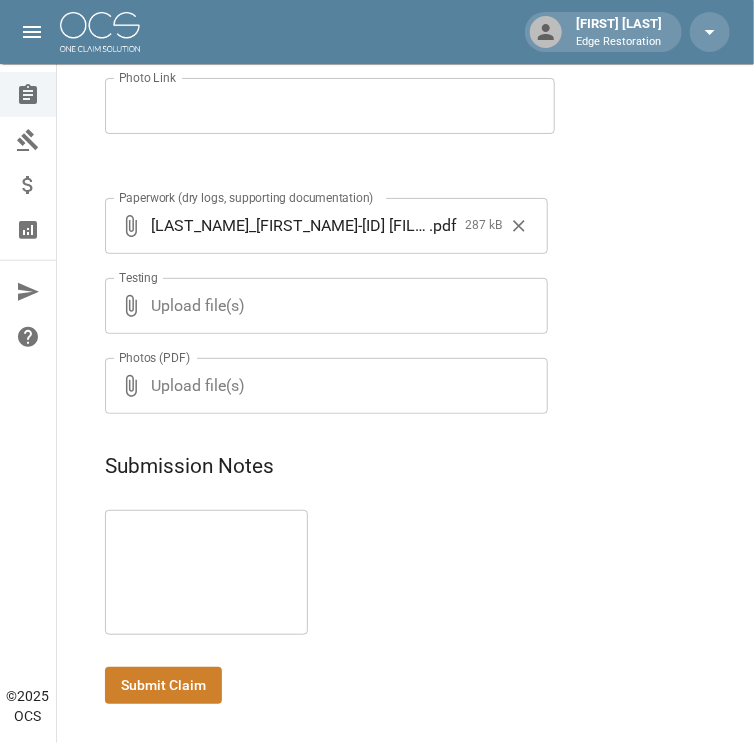 click on "Submit Claim" at bounding box center (163, 685) 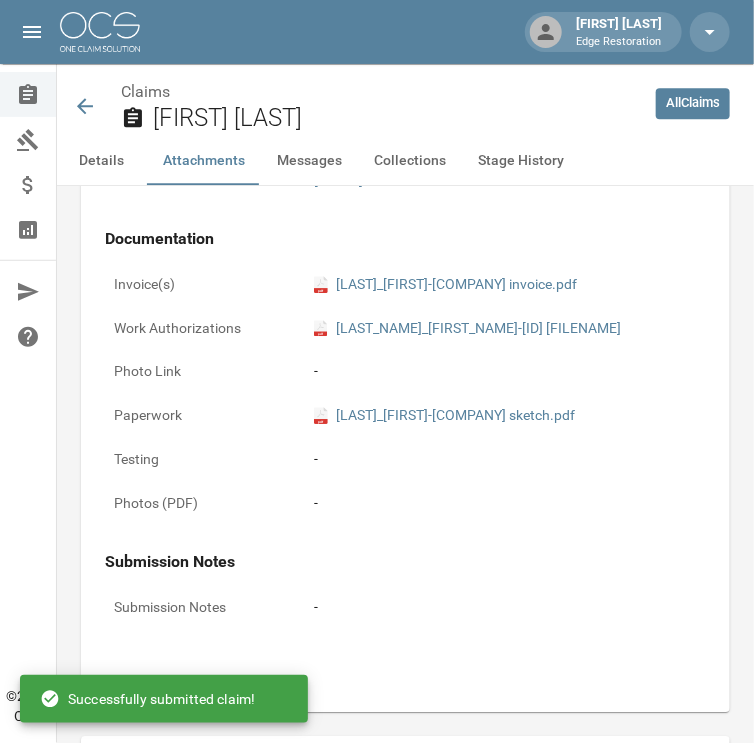 scroll, scrollTop: 1875, scrollLeft: 0, axis: vertical 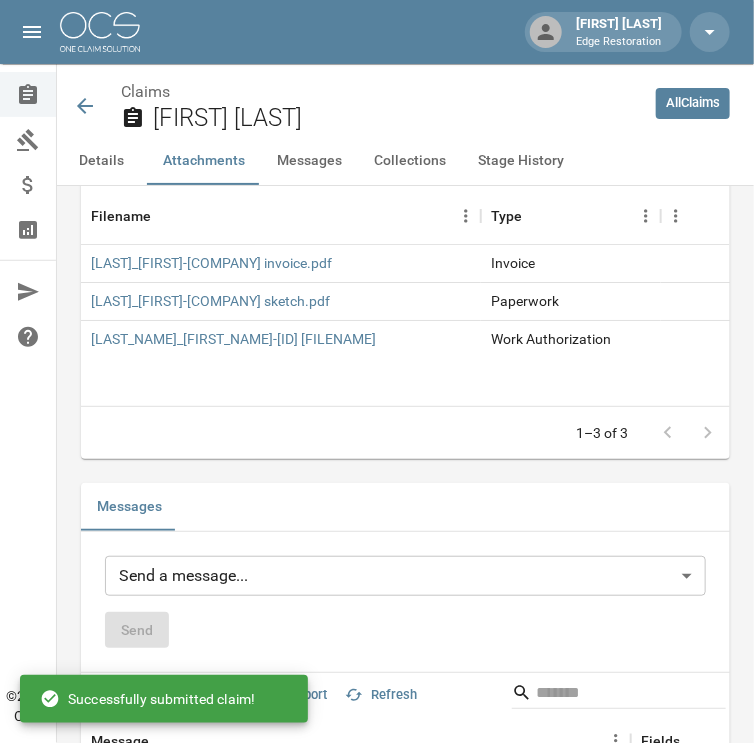 click at bounding box center (100, 32) 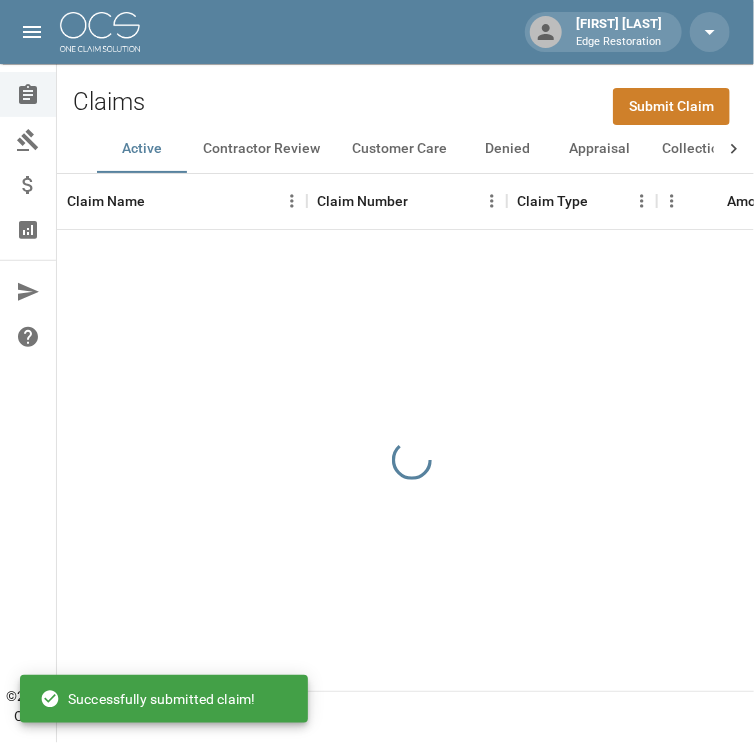 scroll, scrollTop: 0, scrollLeft: 0, axis: both 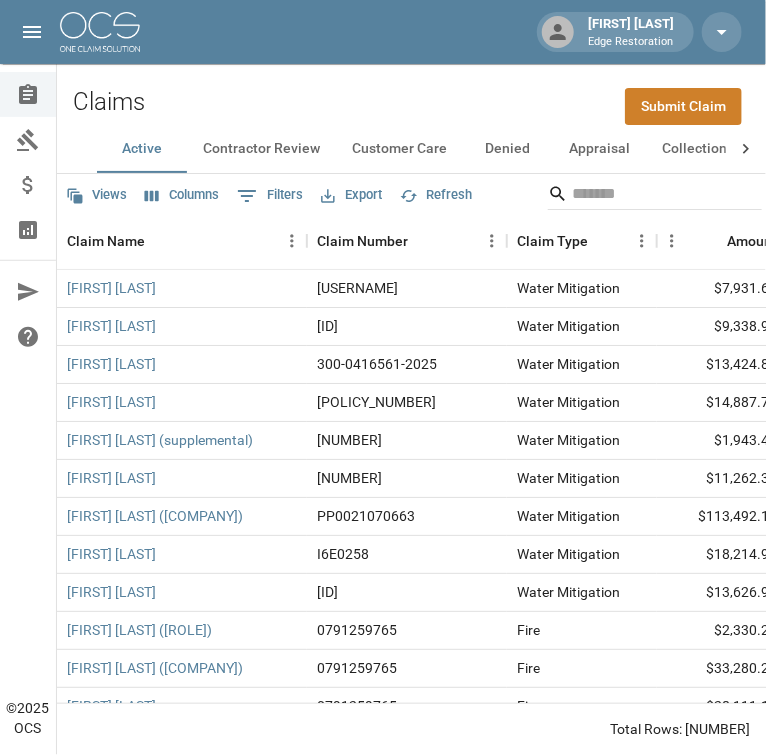 click on "Submit Claim" at bounding box center (683, 106) 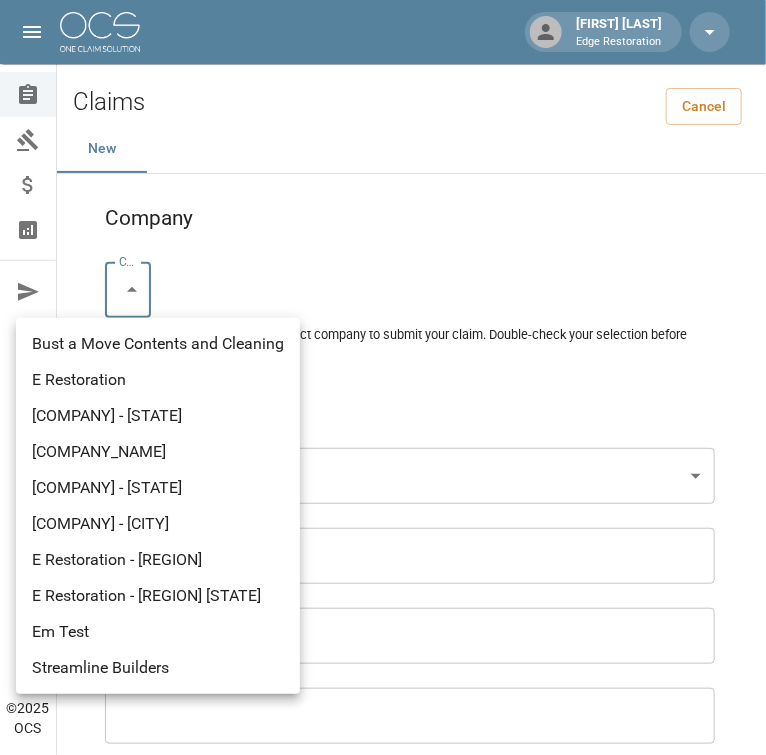 click on "[FIRST] [LAST] Edge Restoration Claims Collections Payment Tracking Analytics Contact Us Help Center © 2025 OCS Claims Cancel New Company Company * Claim Type * Claim Type * Claim Name * Claim Name * Claim Number * Claim Number * Amount * Amount * Insurance * Insurance * Date of Loss * Date of Loss * Insured's Information Property Owner * Property Owner * Mailing Address * Mailing Address * Mailing City * Mailing City * Mailing State * Mailing State * Mailing Zip * Mailing Zip * Phone Number * Phone Number * Alt. Phone Number Alt. Phone Number Email Email Documentation Invoice (PDF)* Upload file(s) Invoice (PDF)* Work Authorization* Upload file(s) Work Authorization* Photo Link Photo Link Paperwork (dry logs, supporting documentation)" at bounding box center [383, 1309] 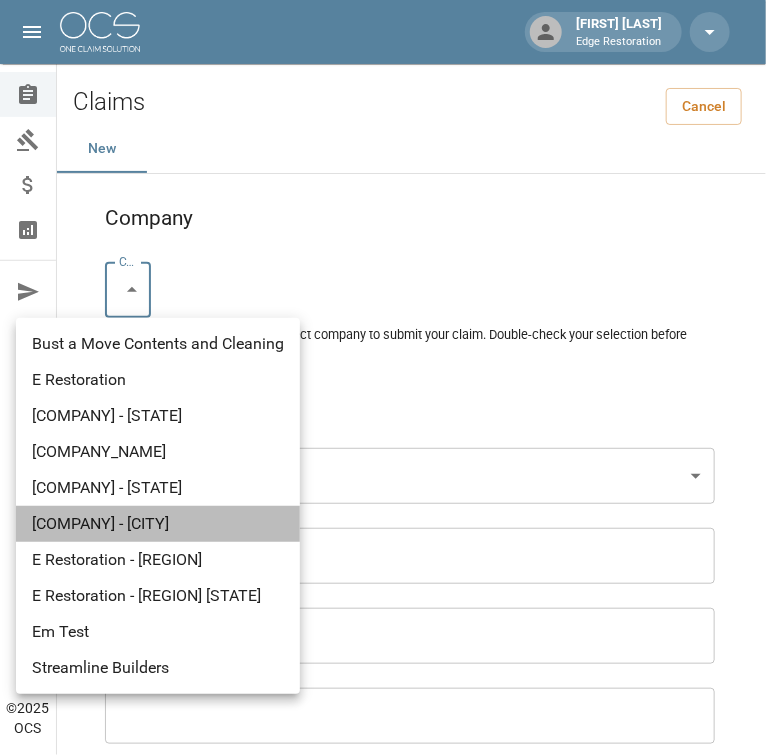 drag, startPoint x: 133, startPoint y: 523, endPoint x: 144, endPoint y: 488, distance: 36.687874 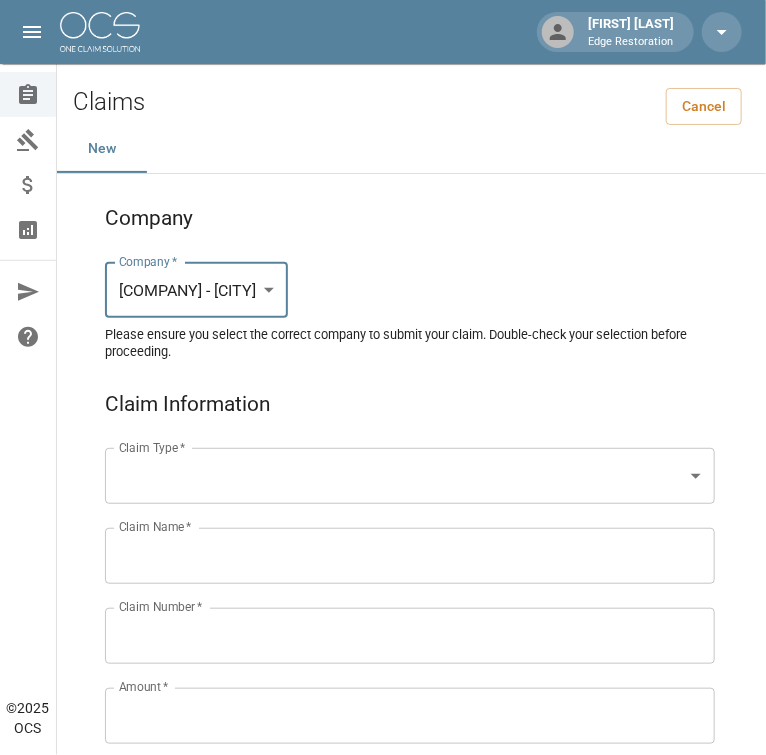 click on "Chelsie Akers Edge Restoration Claims Collections Payment Tracking Analytics Contact Us Help Center ©  2025 OCS Claims Cancel New Company Company   * E Restoration - Salt Lake City ******* Company   * Please ensure you select the correct company to submit your claim. Double-check your selection before proceeding. Claim Information Claim Type   * ​ Claim Type   * Claim Name   * Claim Name   * Claim Number   * Claim Number   * Amount   * Amount   * Insurance   * Insurance   * Date of Loss   * Date of Loss   * Insured's Information Property Owner   * Property Owner   * Mailing Address   * Mailing Address   * Mailing City   * Mailing City   * Mailing State   * Mailing State   * Mailing Zip   * Mailing Zip   * Phone Number   * Phone Number   * Alt. Phone Number Alt. Phone Number Email Email Documentation Invoice (PDF)* ​ Upload file(s) Invoice (PDF)* Work Authorization* ​ Upload file(s) Work Authorization* Photo Link Photo Link ​ Testing ​" at bounding box center [383, 1309] 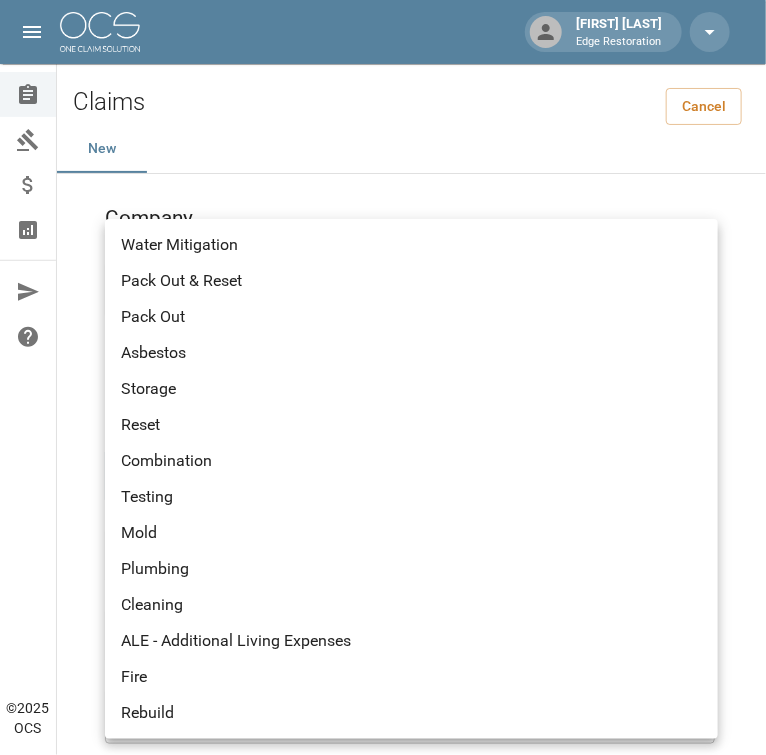 click on "Water Mitigation" at bounding box center (411, 245) 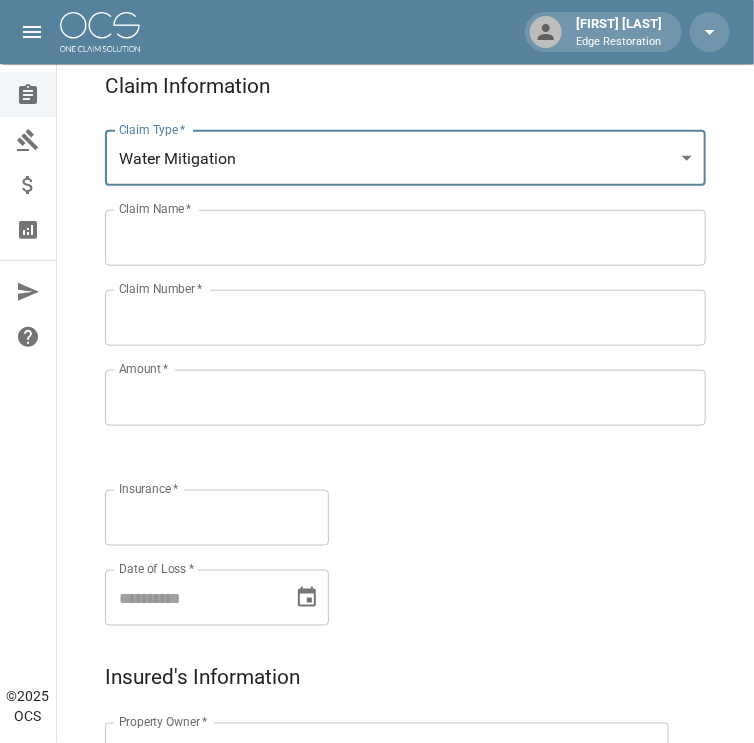 scroll, scrollTop: 319, scrollLeft: 0, axis: vertical 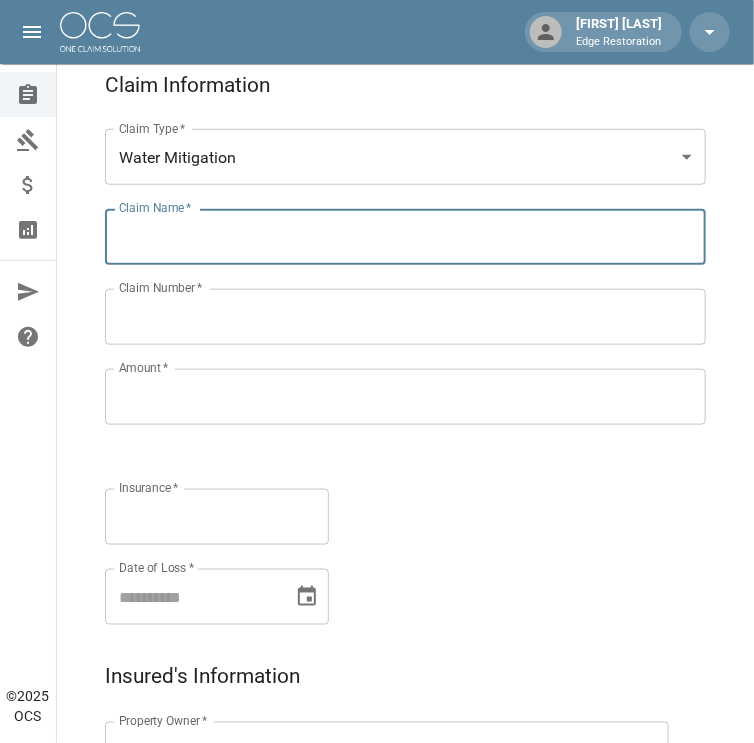 click on "Claim Name   *" at bounding box center [405, 237] 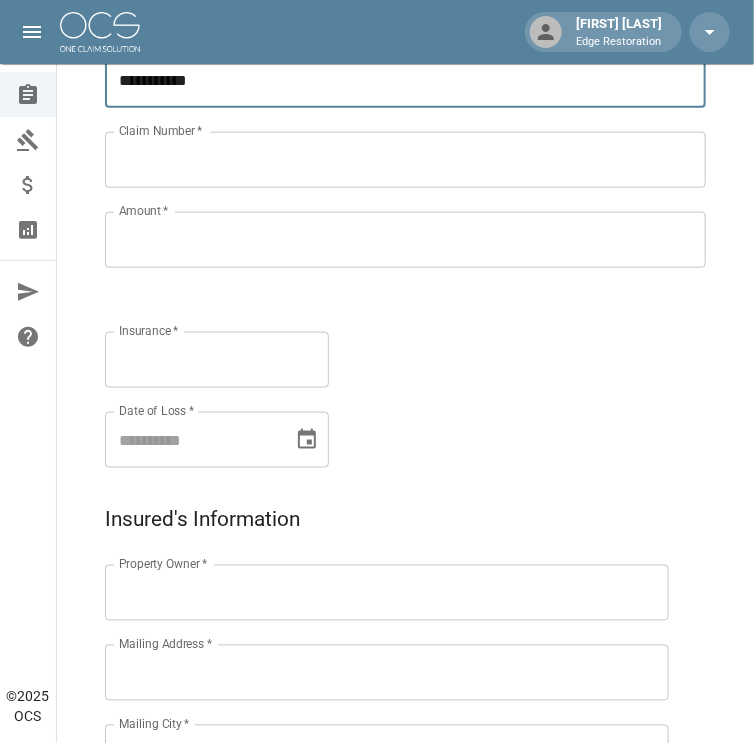 type on "**********" 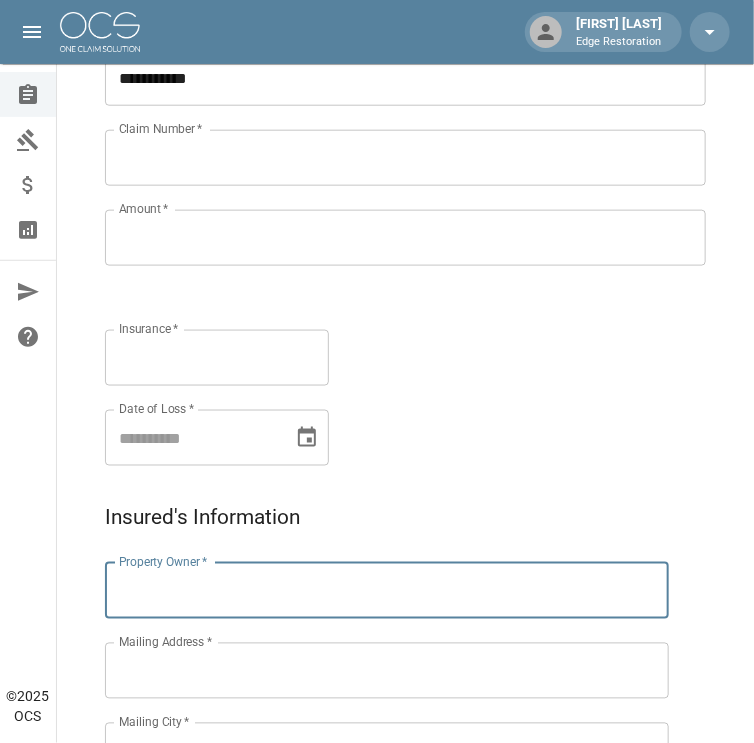 click on "Property Owner   *" at bounding box center (387, 591) 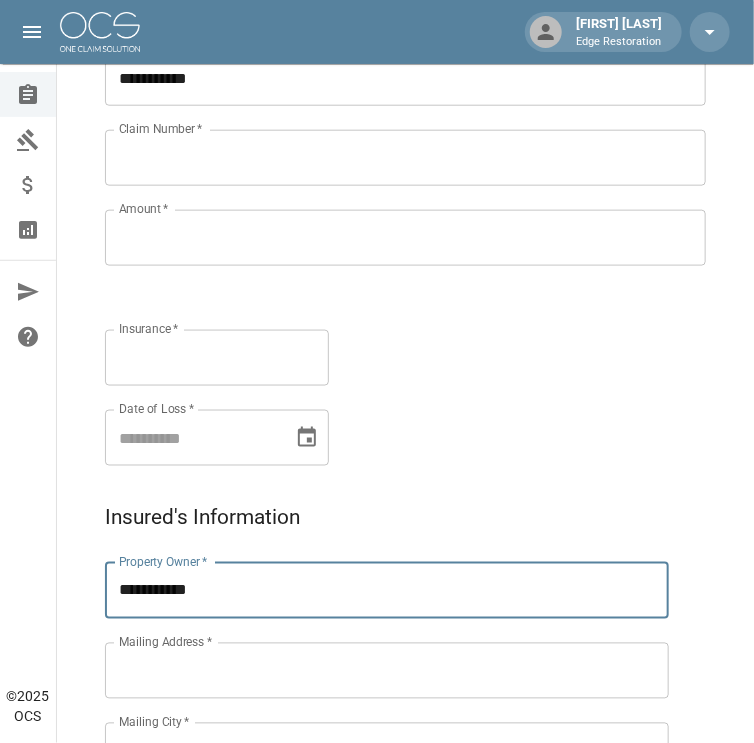 type on "**********" 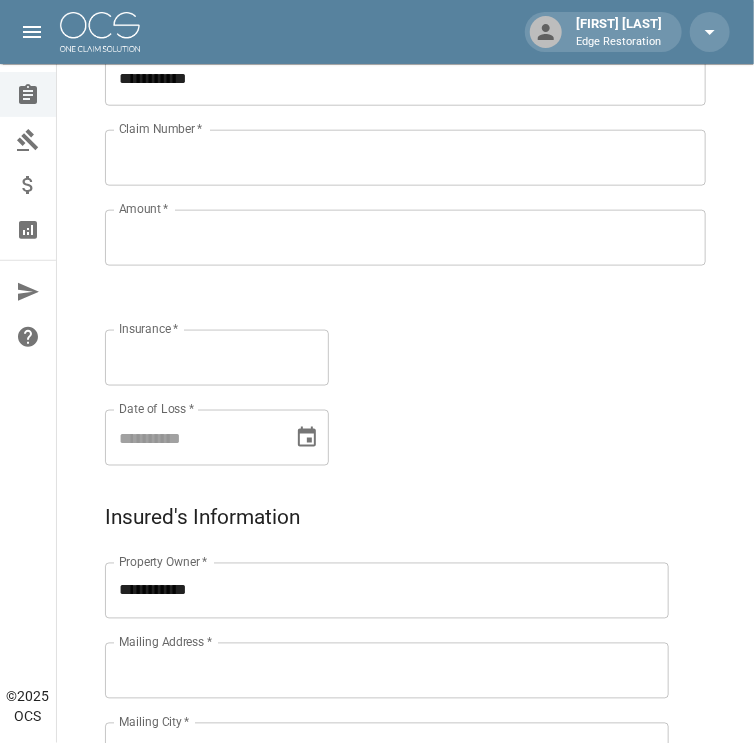 click on "Claim Number   *" at bounding box center (405, 158) 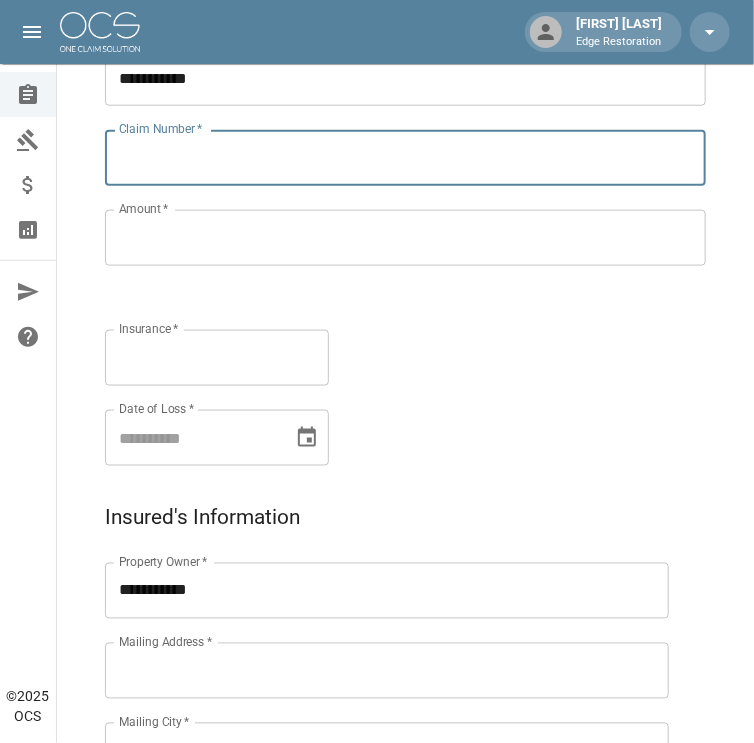 paste on "**********" 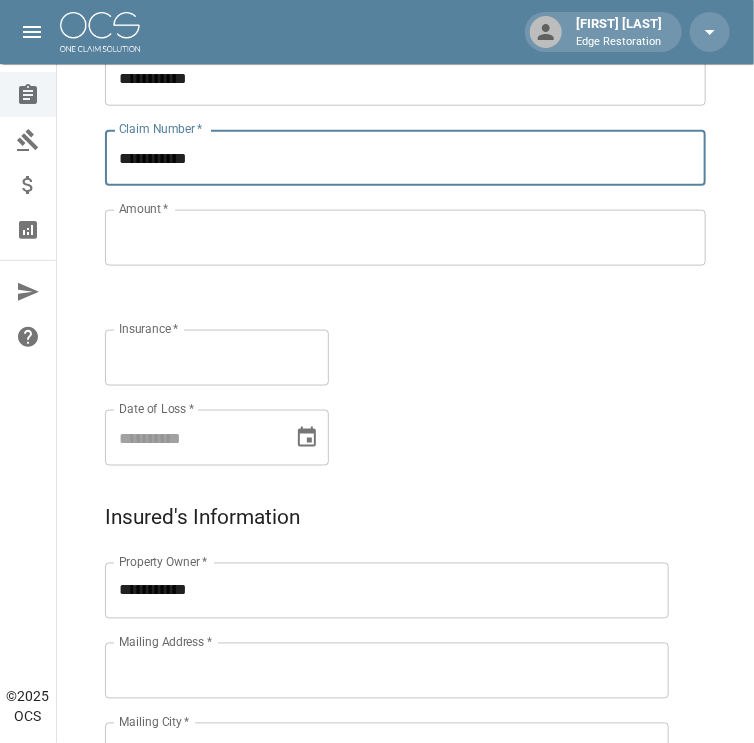 type on "**********" 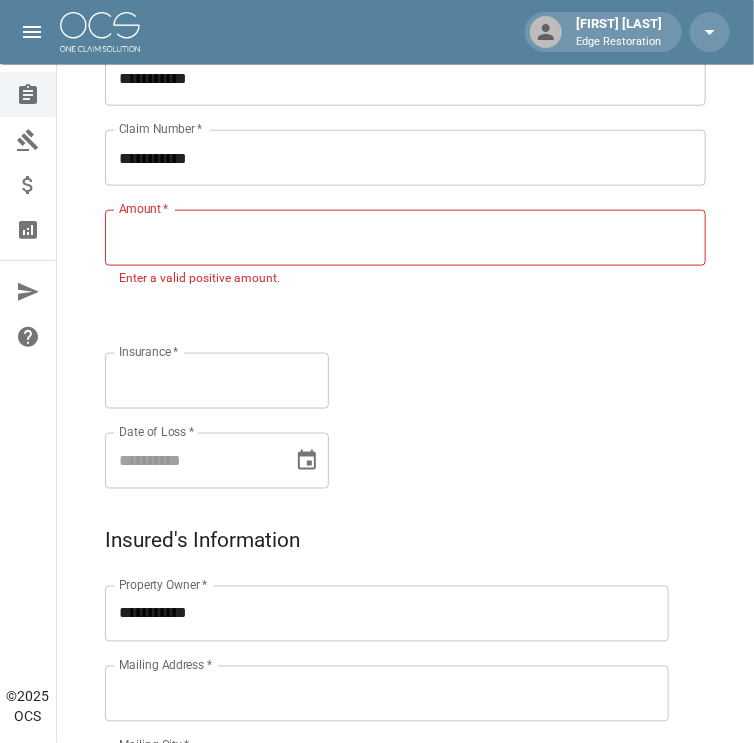 click on "Amount   *" at bounding box center [405, 238] 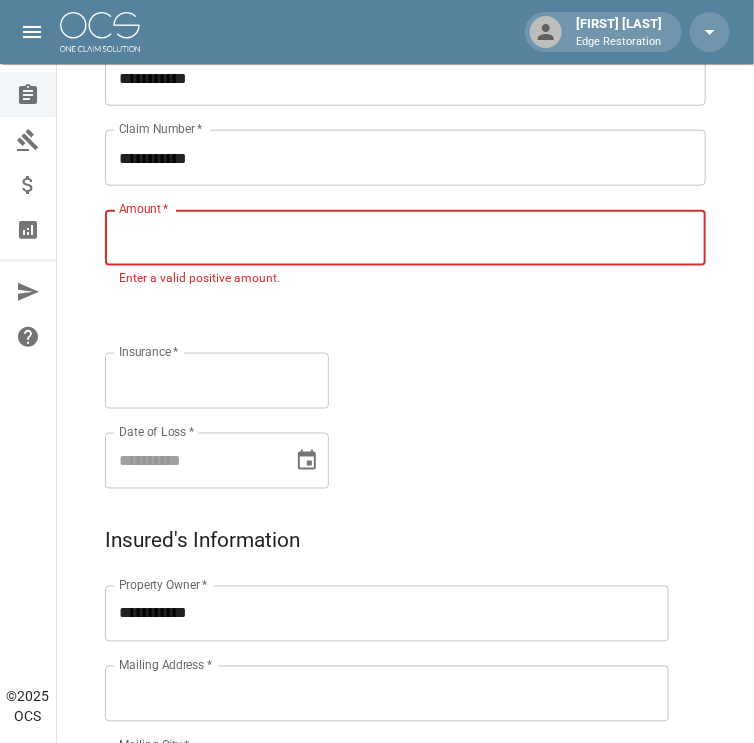 paste on "**********" 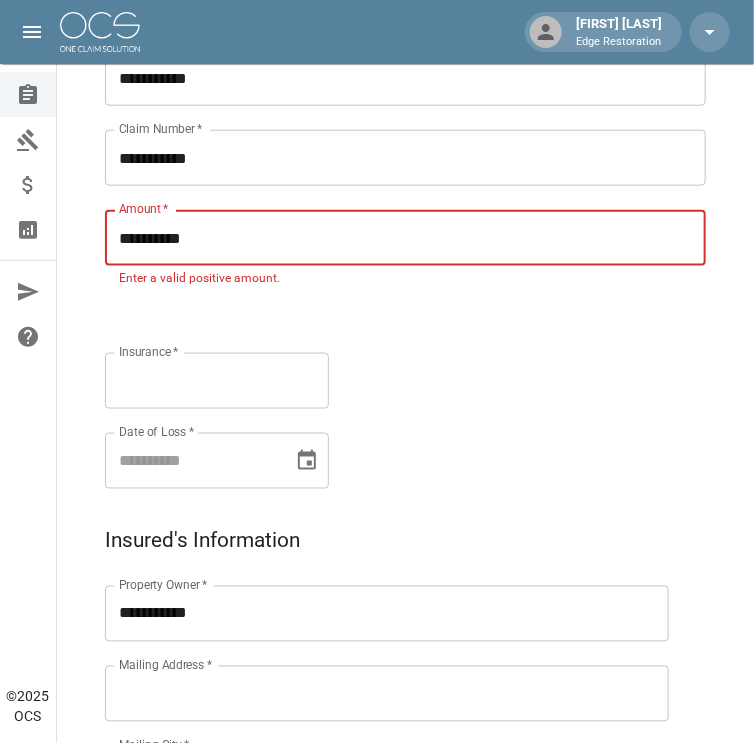 type on "**********" 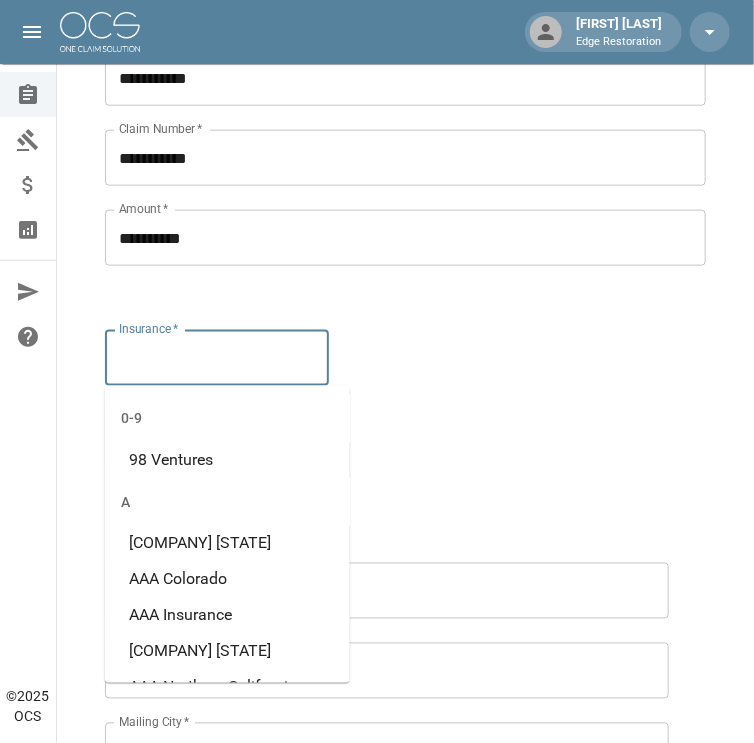 click on "Insurance   * Insurance   * 0-9 98 Ventures A AAA Arizona AAA Colorado AAA Insurance AAA Insurance TX AAA Northern California AAA South Carolina AAA Southern California Accelerant National Insurance Company Achosa Home Insurance Acord Insurance Acuity Adirondack NGIC Adventist Risk Management, INC. Aegis Security Insurance AE Mahoney Company Agency Insurance AgWorkers AIG Alacrity Solutions Alaska National Alliance Alliant National Allied / Nationwide Allied Trust Insurance Co Allstate Allstate Insurance AMC insurance American Alternative Insurance American Banker Insurance Company of Florida American Bankers American Claims Management American Commerce American Family AMERICAN FAMILY American Home American Home Shield American Insurance Corp American Integrity Insurance Group American Modern American Property Insurance Company American Reliable American Residential Warranty American Risk Insurance Company American Security Insurance American Select American Southern Insurance Company American Specialty B" at bounding box center [197, 374] 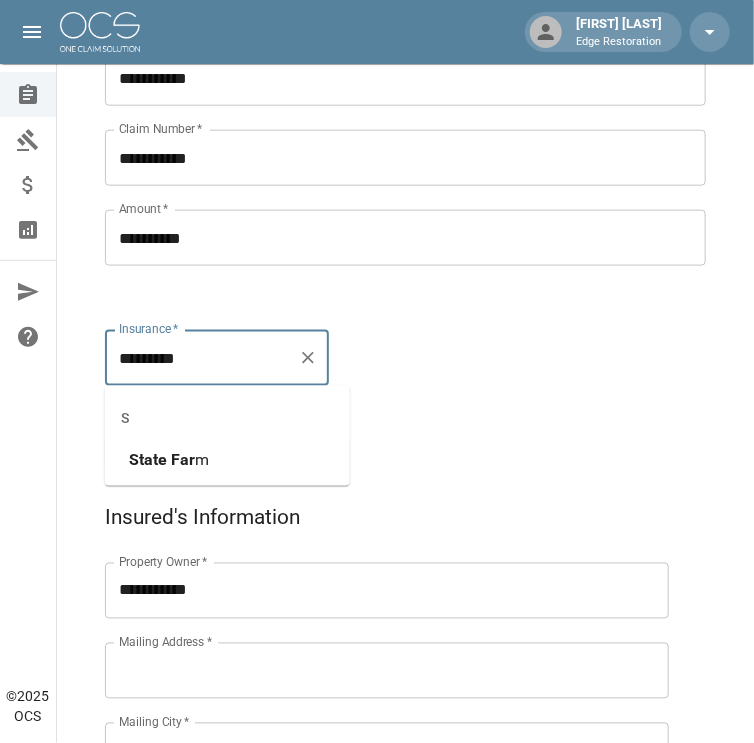 click on "State" at bounding box center [148, 459] 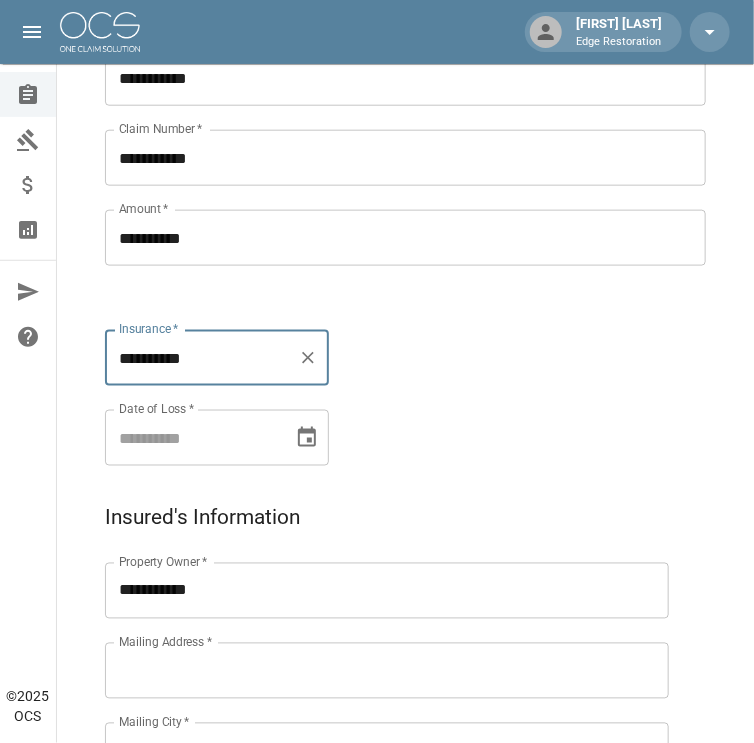 type on "**********" 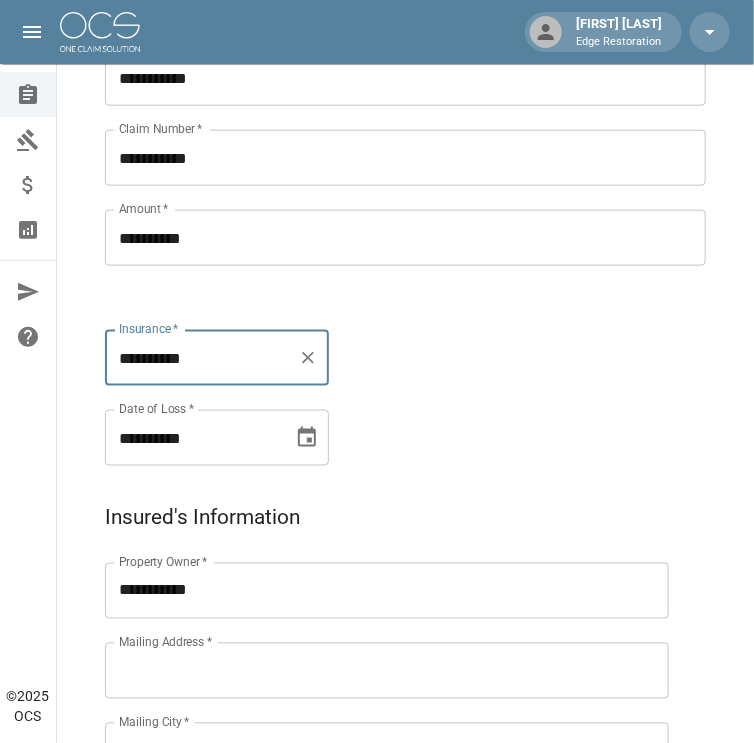 click on "**********" at bounding box center (192, 438) 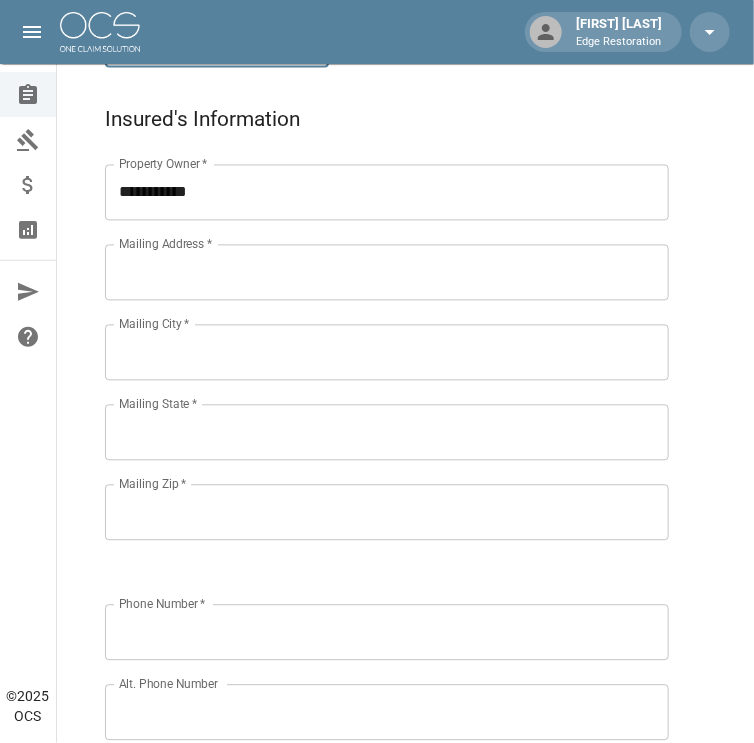 scroll, scrollTop: 877, scrollLeft: 0, axis: vertical 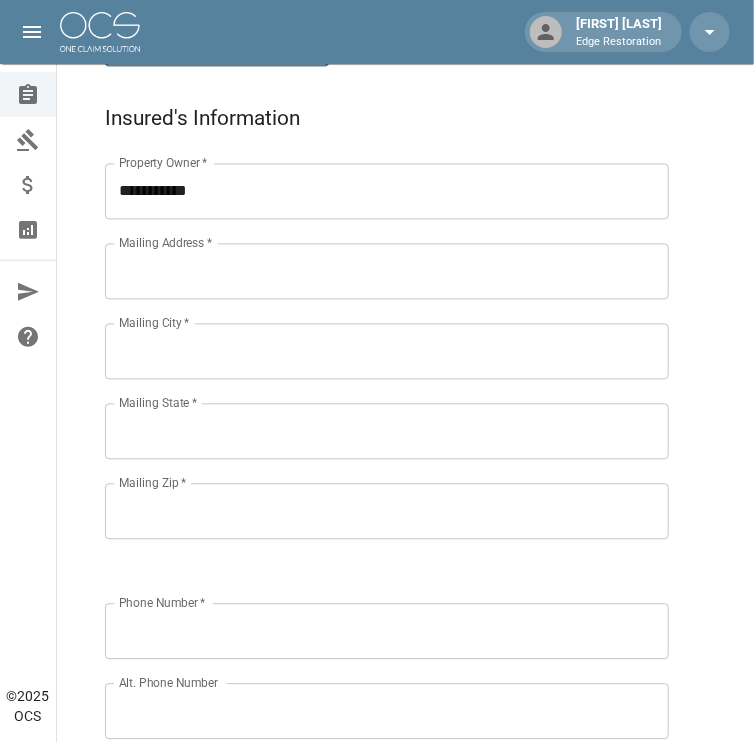 type on "**********" 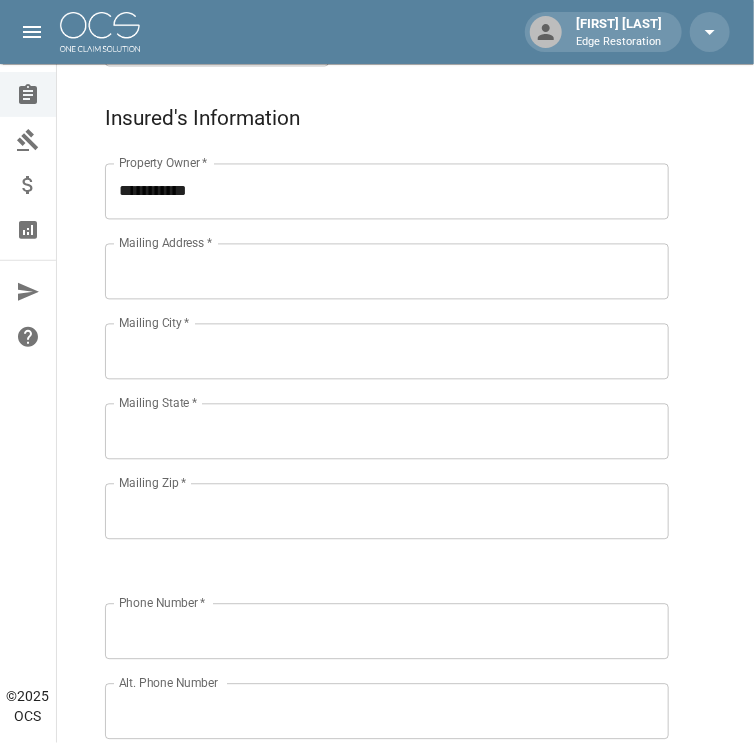 click on "Mailing Address   *" at bounding box center (165, 243) 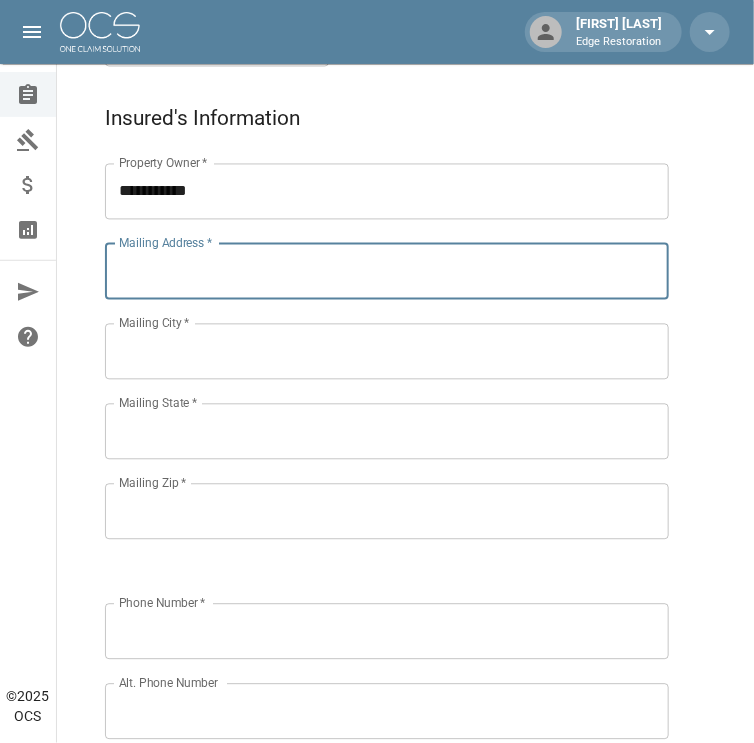 paste on "**********" 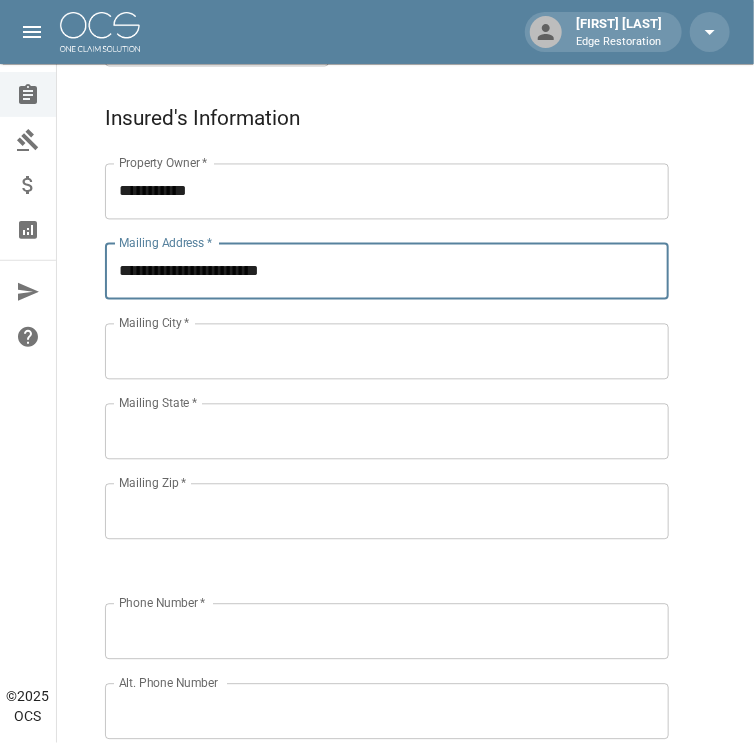 type on "**********" 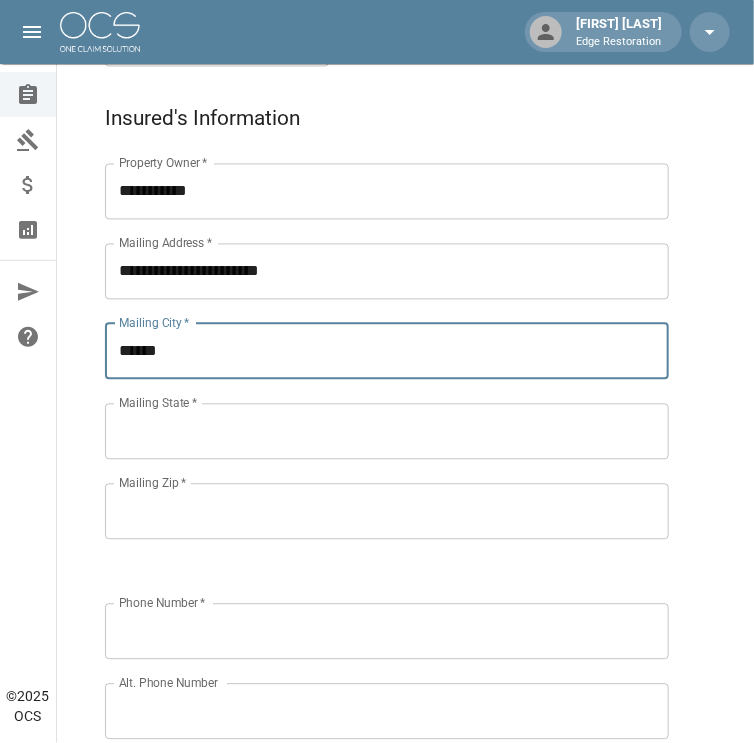 type on "******" 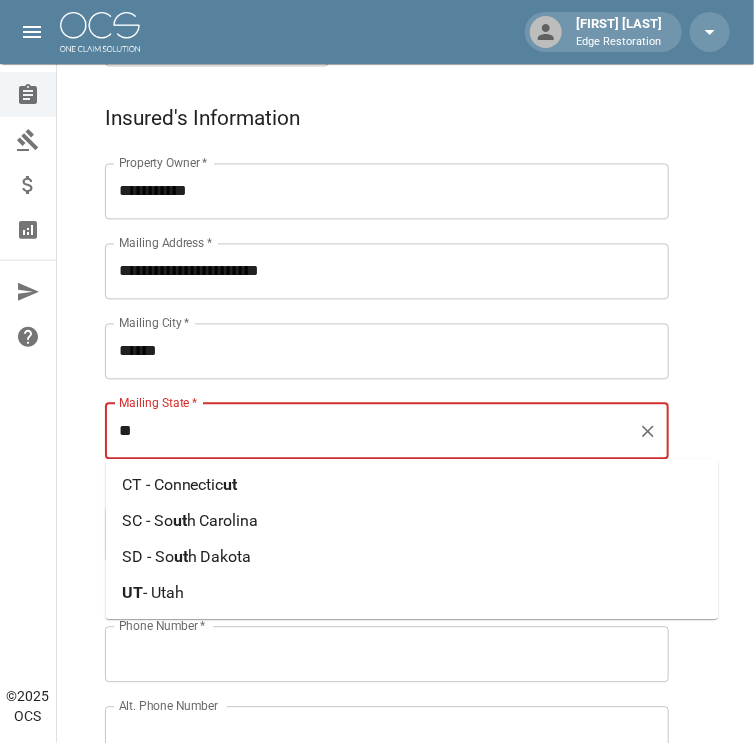 click on "- Utah" at bounding box center [163, 593] 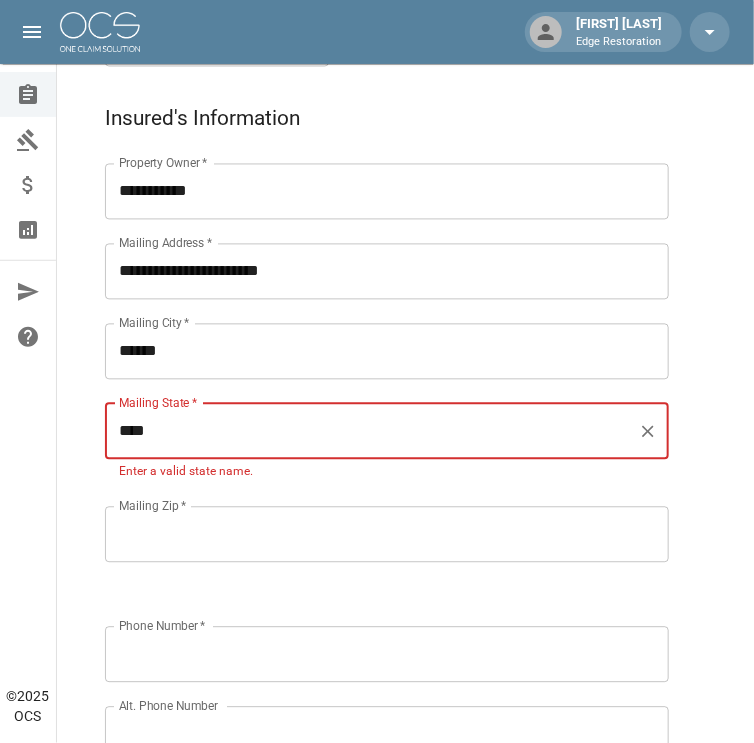 type on "****" 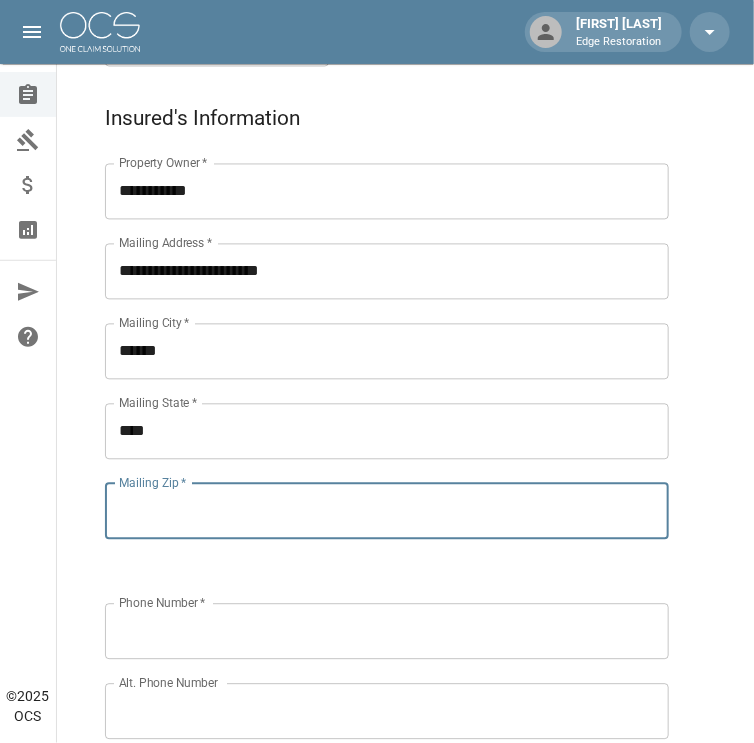 click on "Mailing Zip   *" at bounding box center [387, 512] 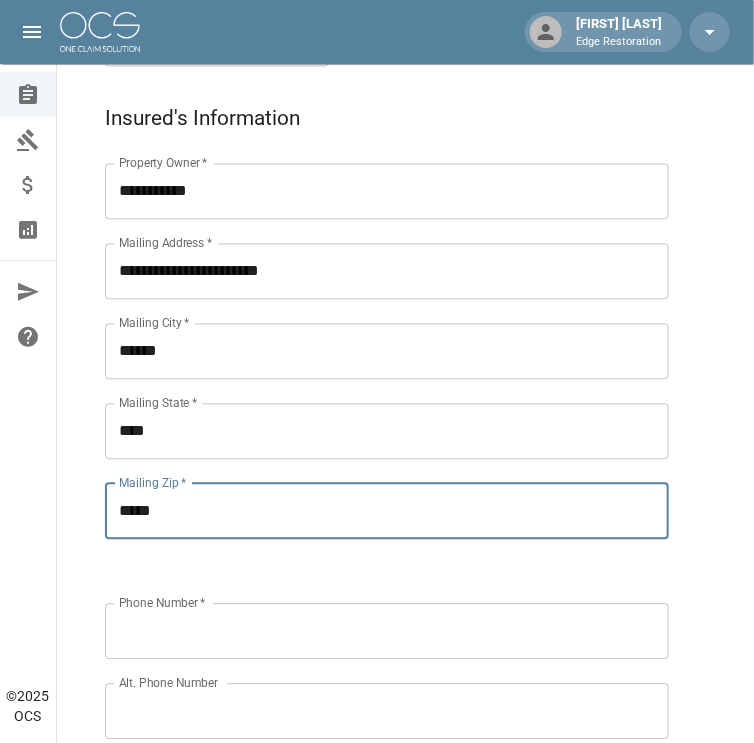type on "*****" 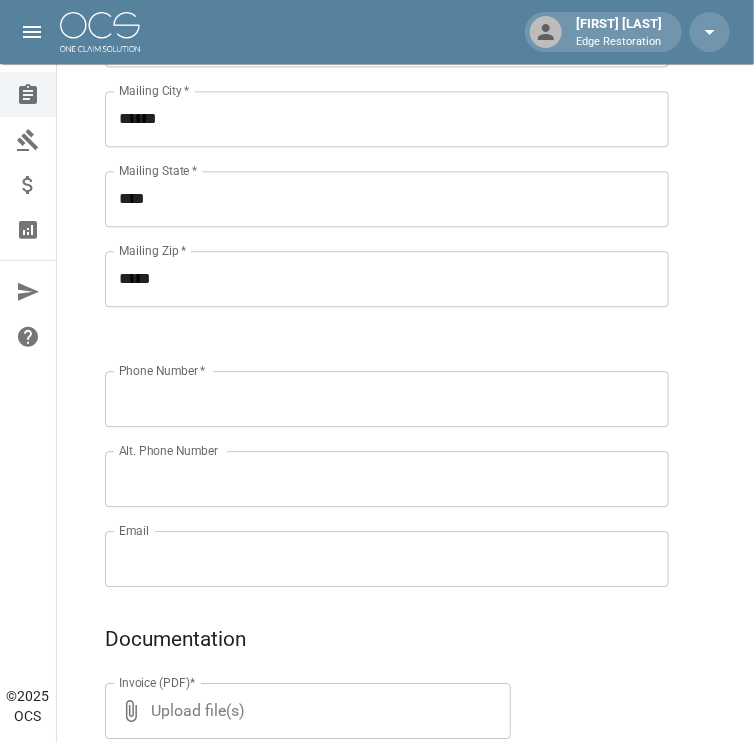 scroll, scrollTop: 1112, scrollLeft: 0, axis: vertical 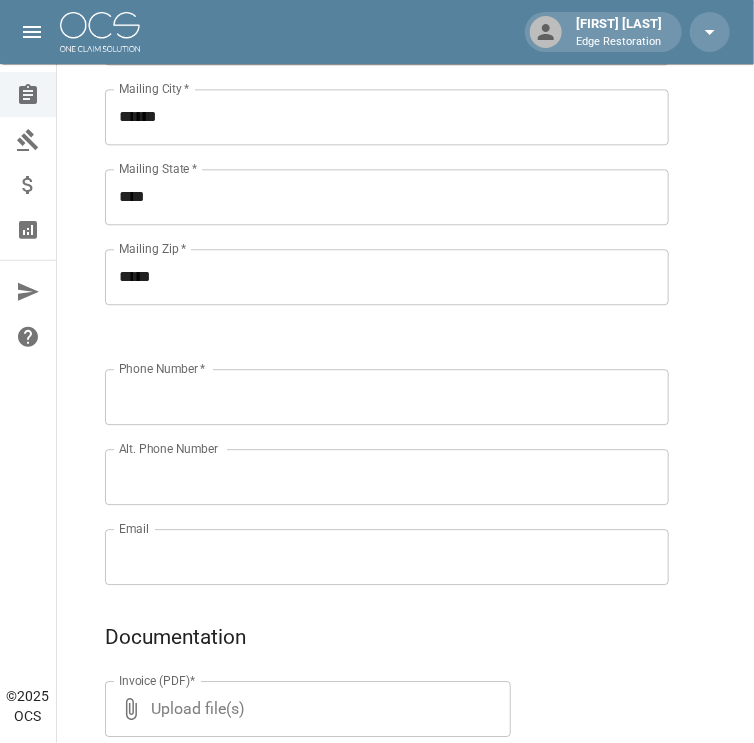 click on "Phone Number   *" at bounding box center [387, 397] 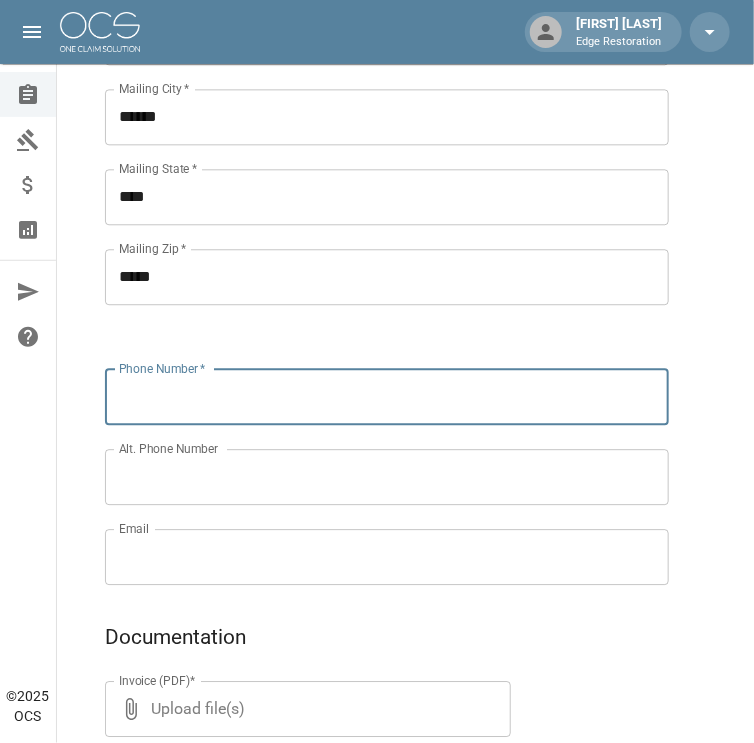 paste on "**********" 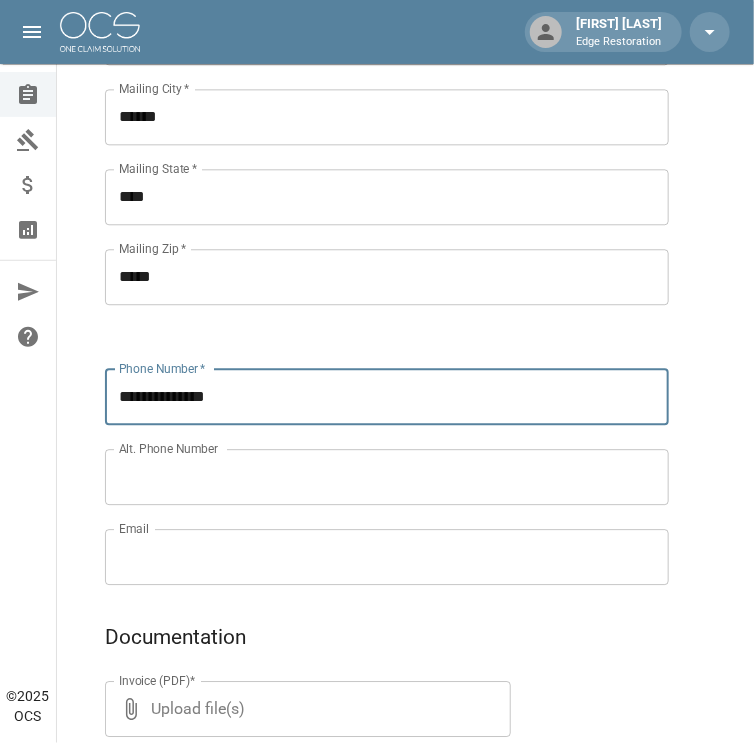 type on "**********" 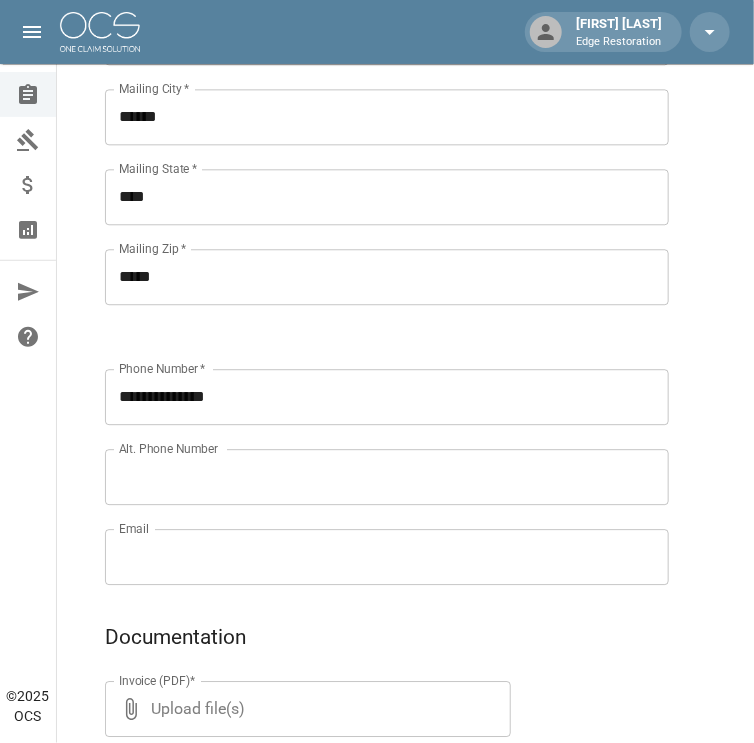 click on "Email" at bounding box center (387, 557) 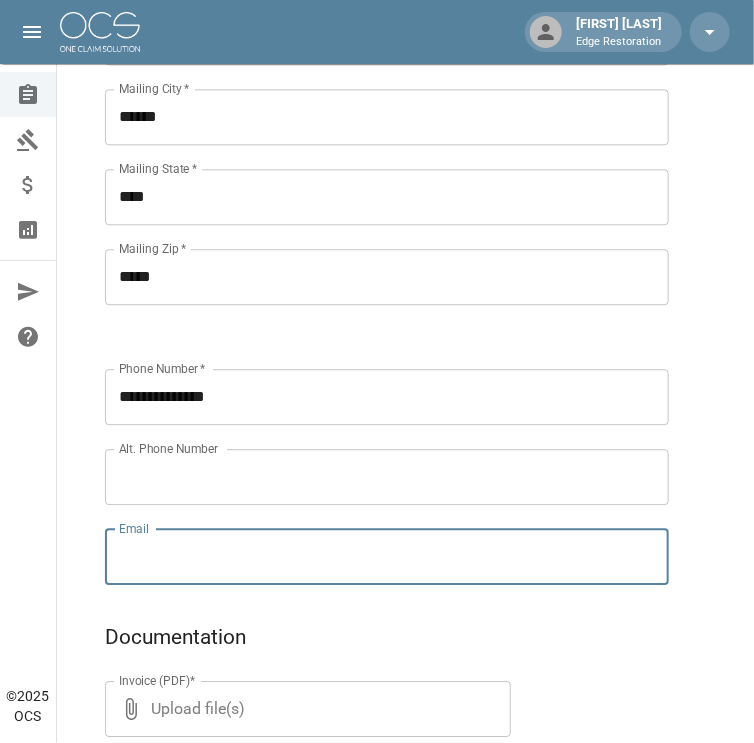 paste on "**********" 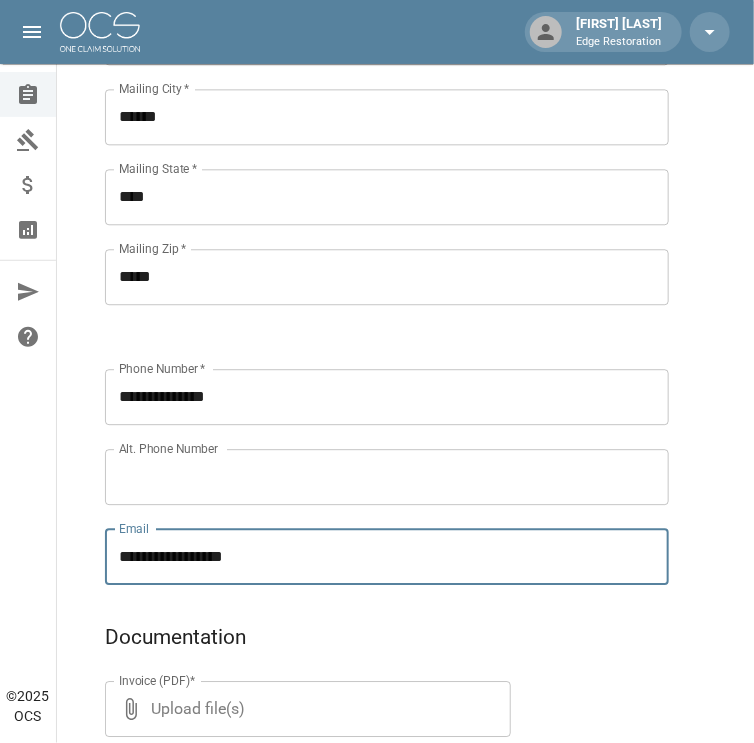 type on "**********" 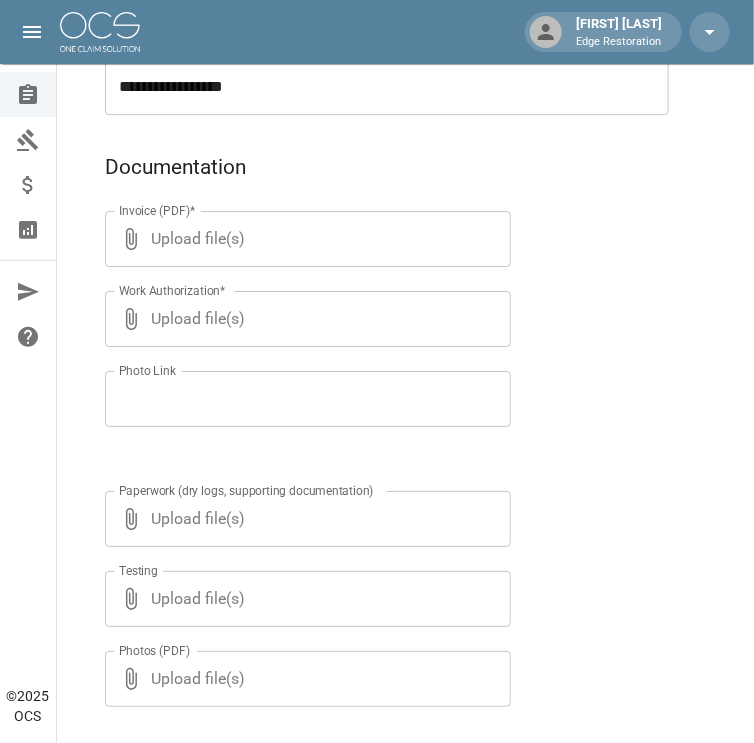 scroll, scrollTop: 1592, scrollLeft: 0, axis: vertical 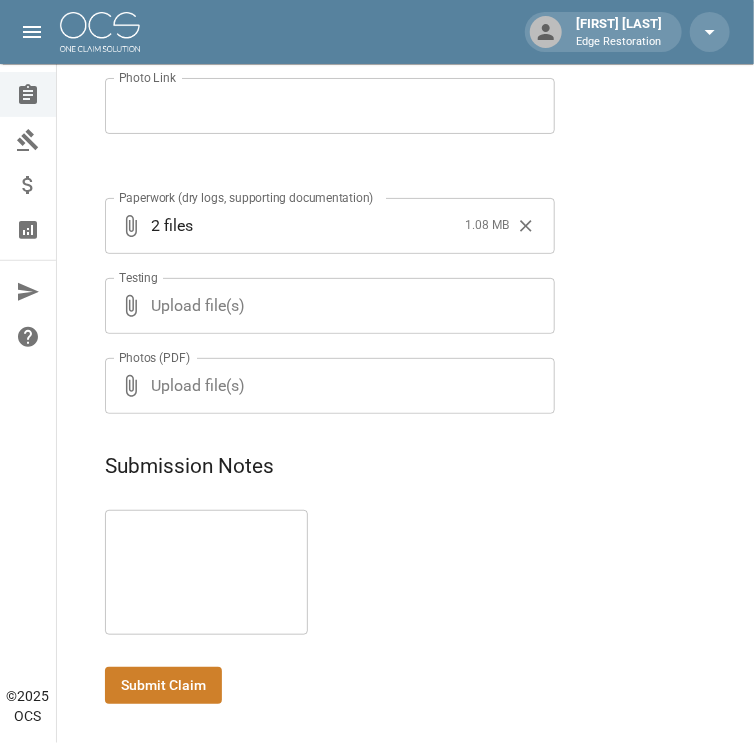 click on "Submit Claim" at bounding box center [163, 685] 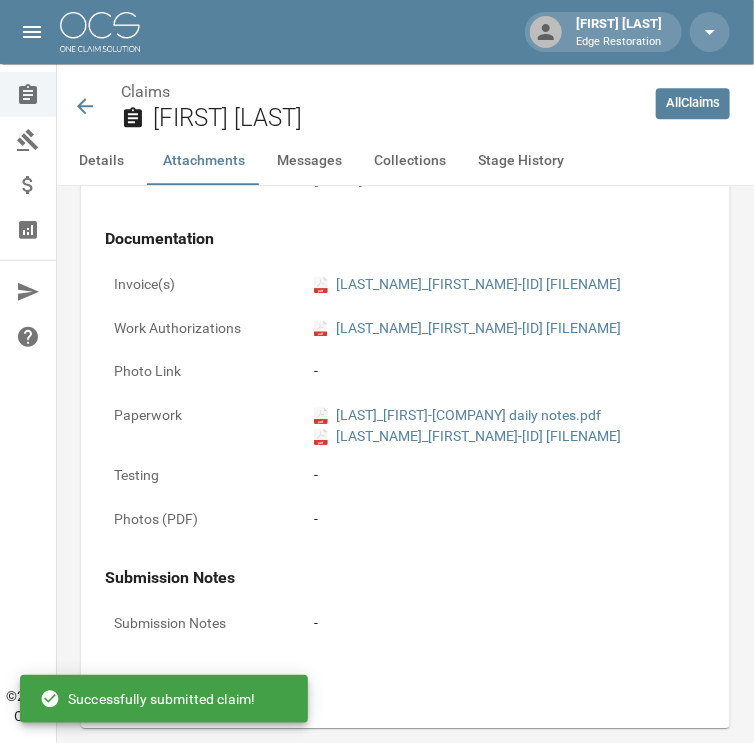 scroll, scrollTop: 1875, scrollLeft: 0, axis: vertical 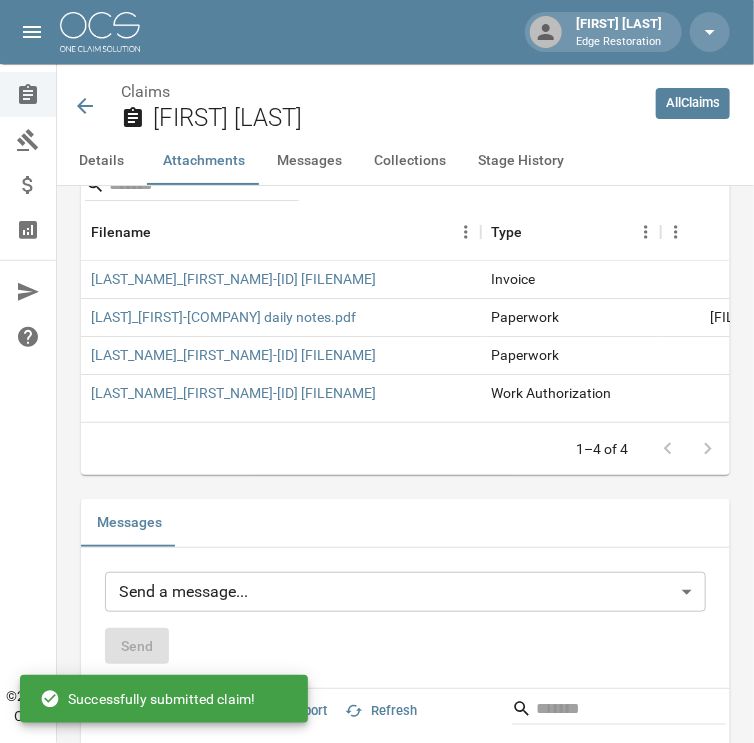 click at bounding box center [100, 32] 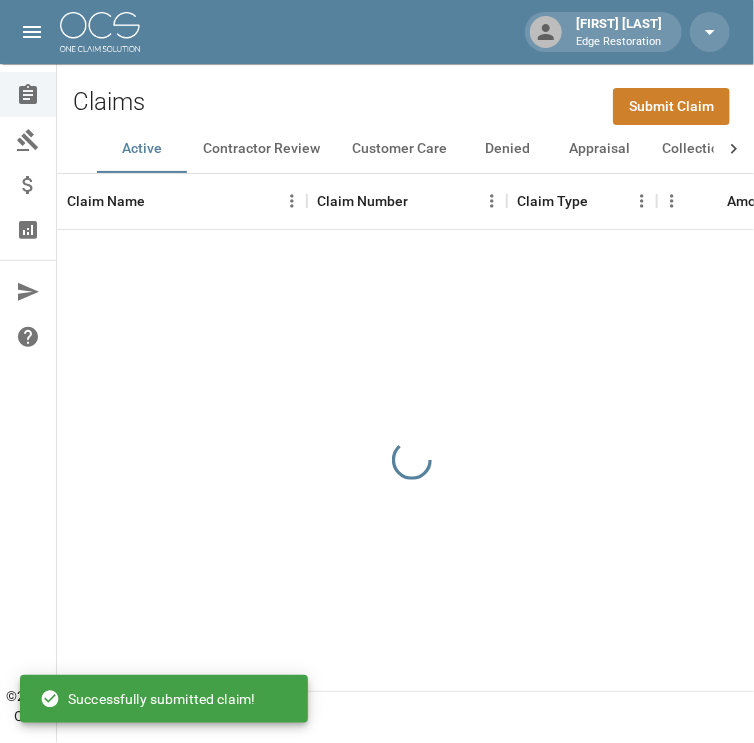 scroll, scrollTop: 0, scrollLeft: 0, axis: both 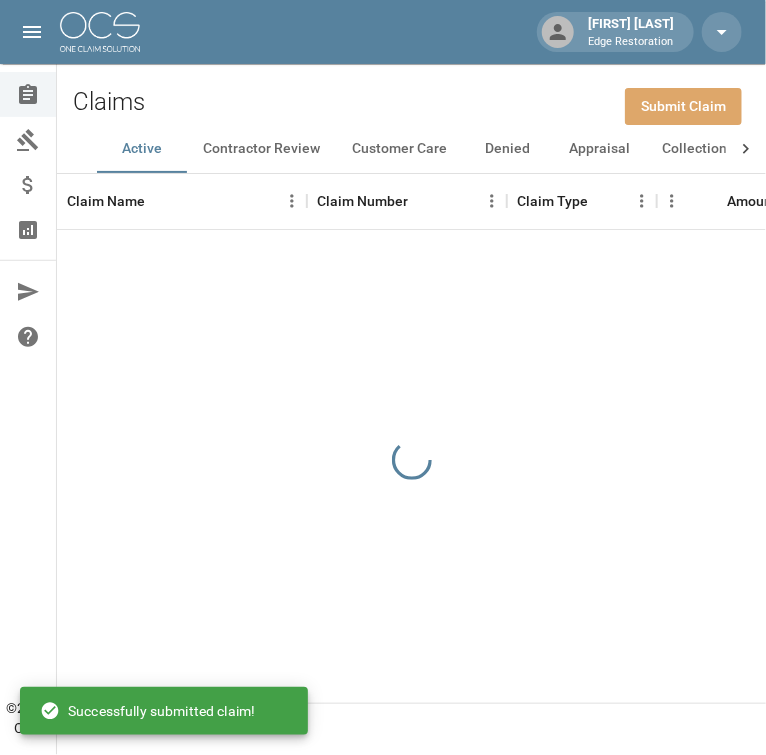 click on "Submit Claim" at bounding box center [683, 106] 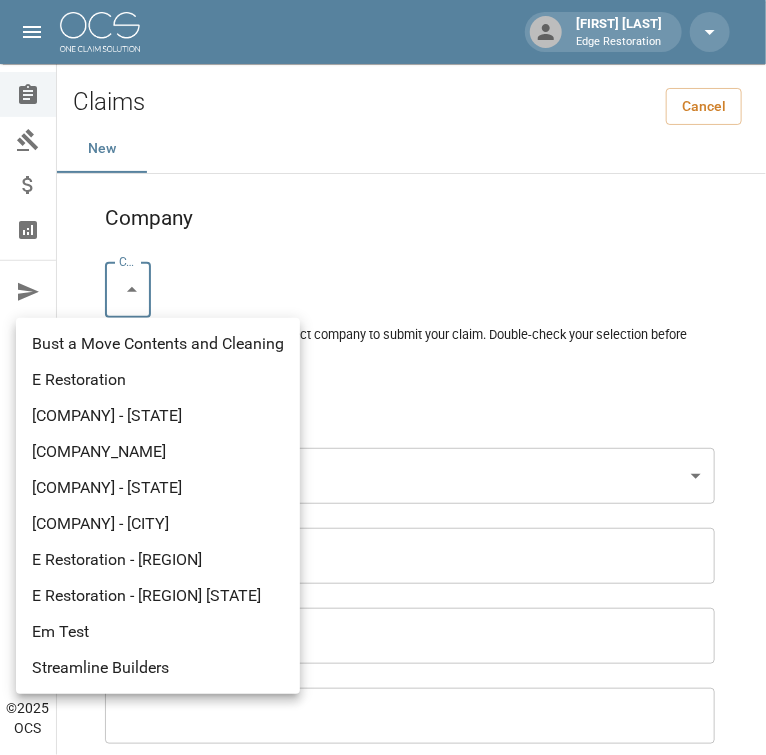 click on "[FIRST] [LAST] Edge Restoration Claims Collections Payment Tracking Analytics Contact Us Help Center © 2025 OCS Claims Cancel New Company Company * Claim Type * Claim Type * Claim Name * Claim Name * Claim Number * Claim Number * Amount * Amount * Insurance * Insurance * Date of Loss * Date of Loss * Insured's Information Property Owner * Property Owner * Mailing Address * Mailing Address * Mailing City * Mailing City * Mailing State * Mailing State * Mailing Zip * Mailing Zip * Phone Number * Phone Number * Alt. Phone Number Alt. Phone Number Email Email Documentation Invoice (PDF)* Upload file(s) Invoice (PDF)* Work Authorization* Upload file(s) Work Authorization* Photo Link Photo Link Paperwork (dry logs, supporting documentation)" at bounding box center [383, 1309] 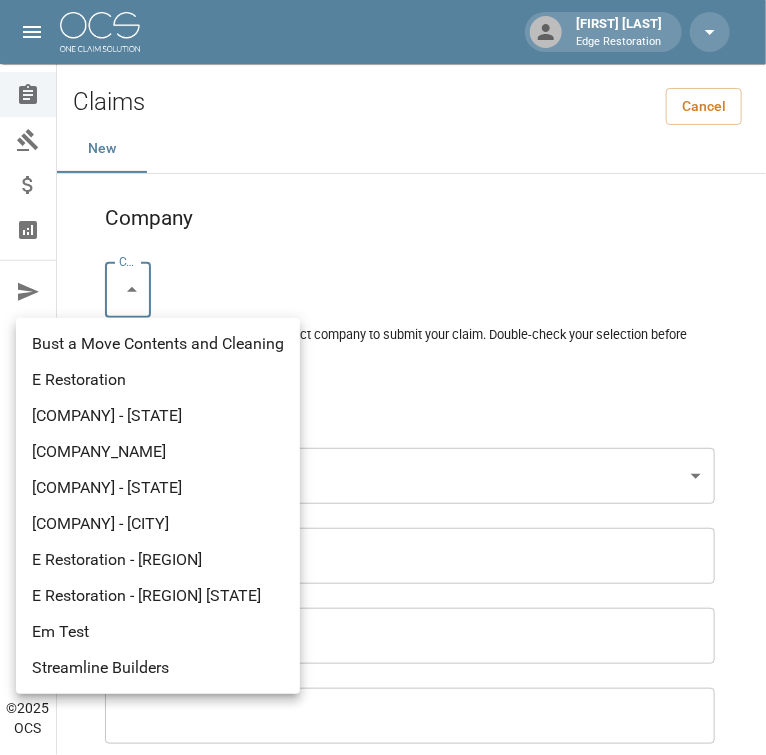 click on "E Restoration" at bounding box center (158, 380) 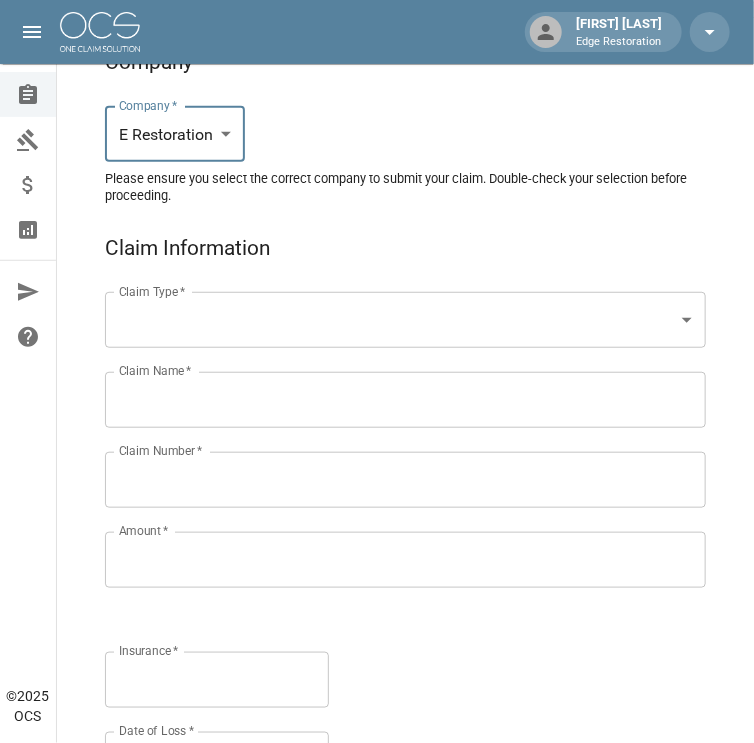 scroll, scrollTop: 158, scrollLeft: 0, axis: vertical 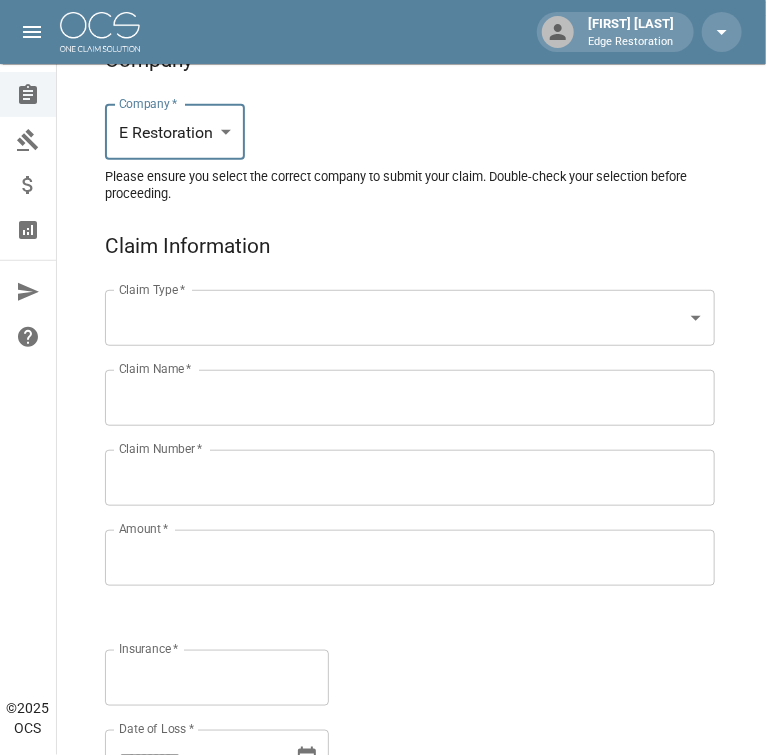 click on "[FIRST] [LAST] Edge Restoration Claims Collections Payment Tracking Analytics Contact Us Help Center © 2025 OCS Claims Cancel New Company Company * E Restoration *** Company * Please ensure you select the correct company to submit your claim. Double-check your selection before proceeding. Claim Information Claim Type * Claim Type * Claim Name * Claim Name * Claim Number * Claim Number * Amount * Amount * Insurance * Insurance * Date of Loss * Date of Loss * Insured's Information Property Owner * Property Owner * Mailing Address * Mailing Address * Mailing City * Mailing City * Mailing State * Mailing State * Mailing Zip * Mailing Zip * Phone Number * Phone Number * Alt. Phone Number Alt. Phone Number Email Email Documentation Invoice (PDF)* Upload file(s) Invoice (PDF)* Work Authorization* Upload file(s) Work Authorization* Photo Link Photo Link Upload file(s) Testing *" at bounding box center (383, 1151) 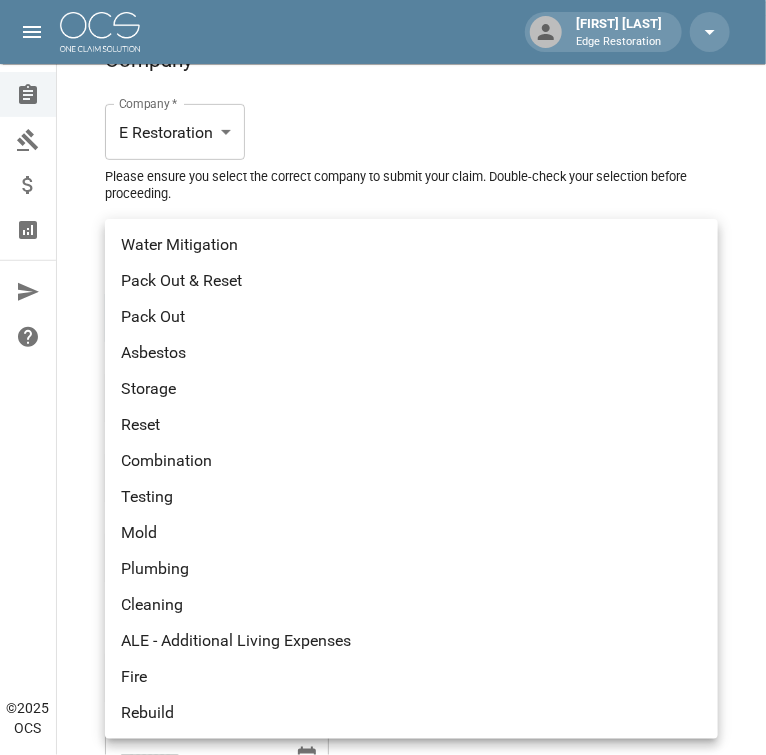 click on "Water Mitigation" at bounding box center [411, 245] 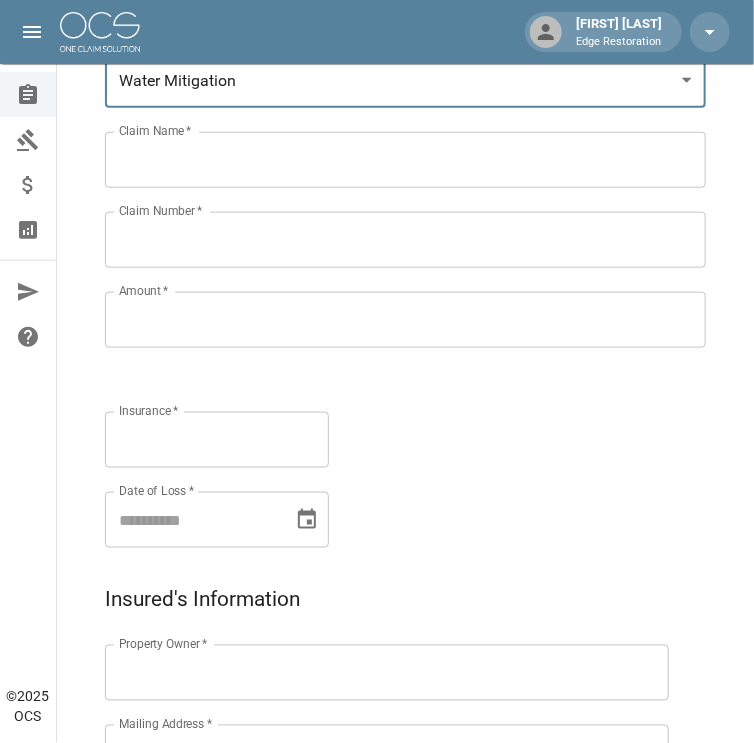scroll, scrollTop: 397, scrollLeft: 0, axis: vertical 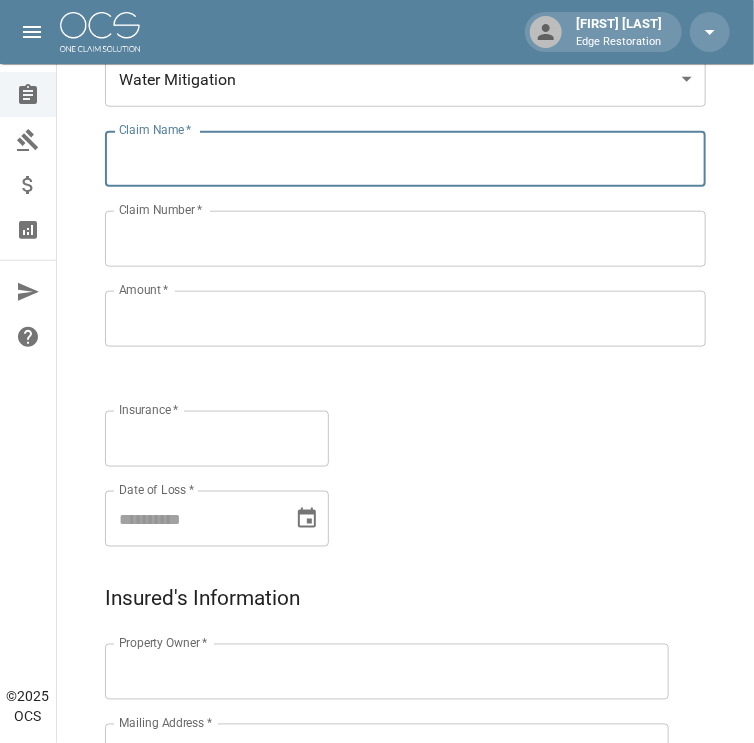 click on "Claim Name   *" at bounding box center (405, 159) 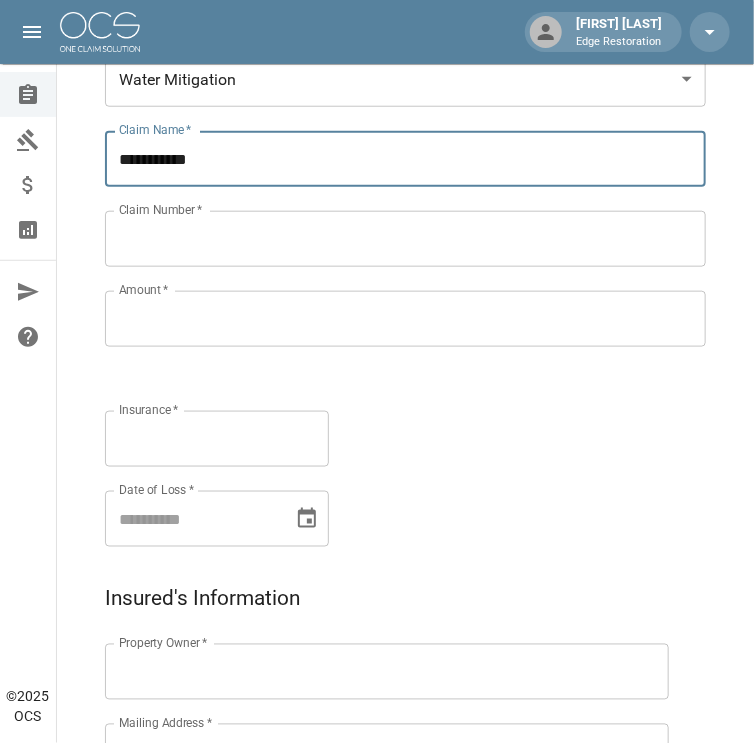 type on "**********" 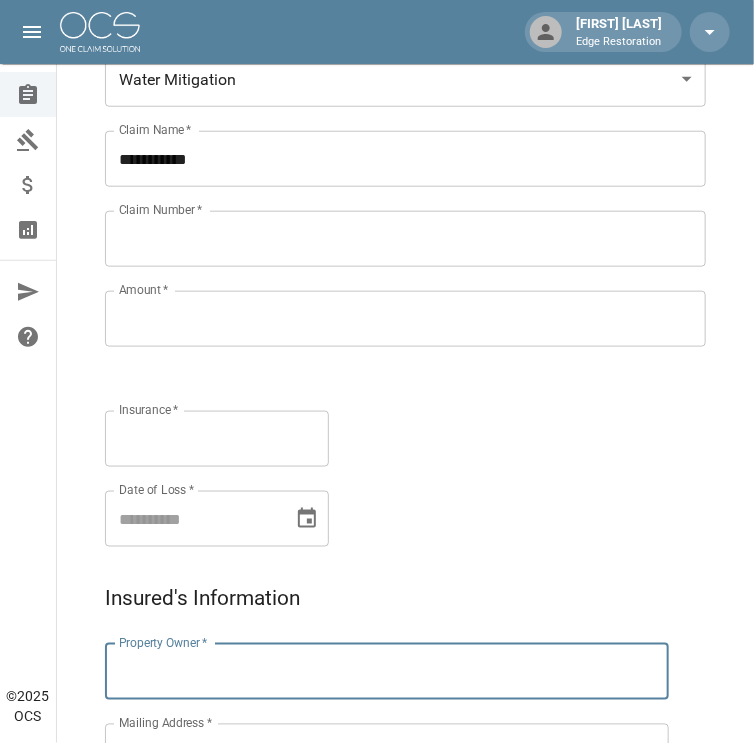 paste on "**********" 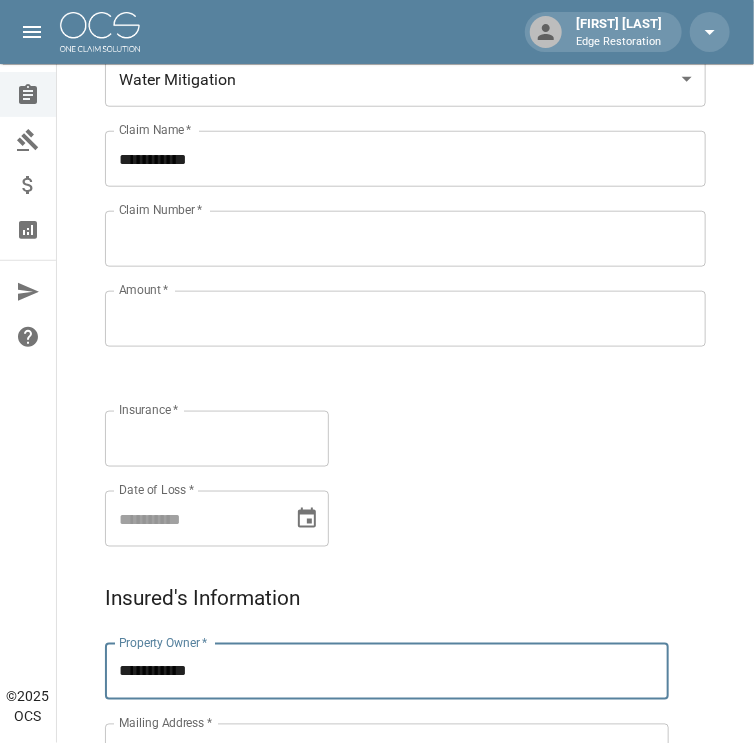 type on "**********" 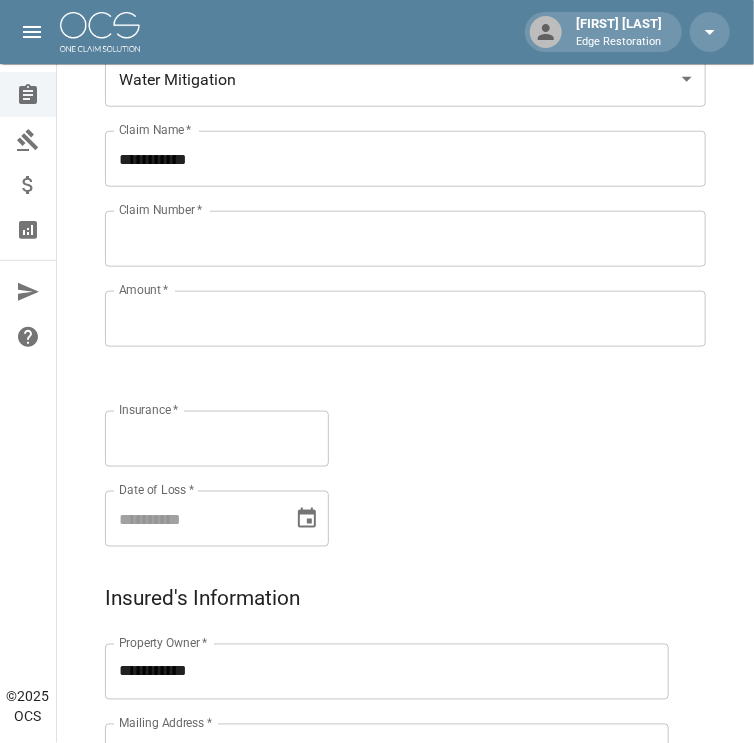 click on "Claim Number   *" at bounding box center (405, 239) 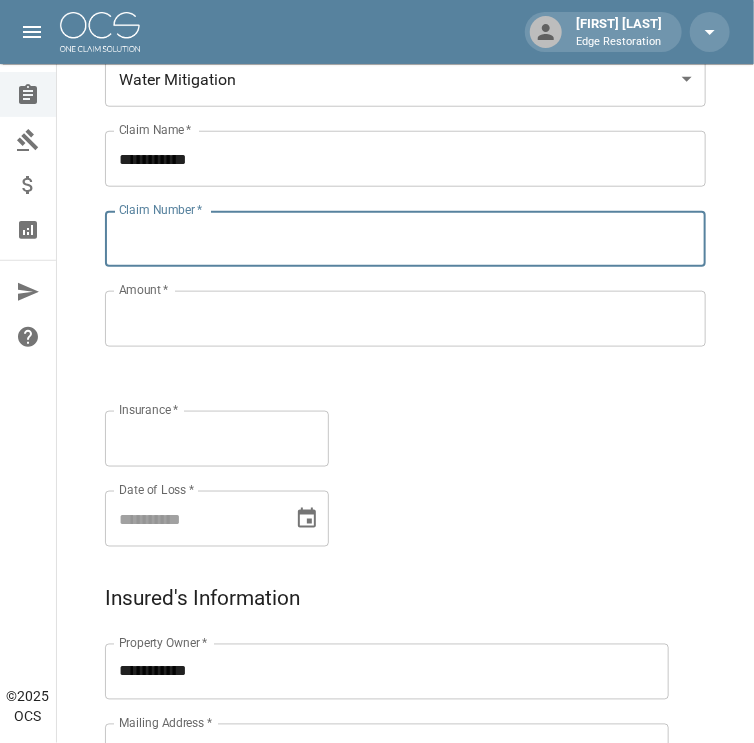 paste on "**********" 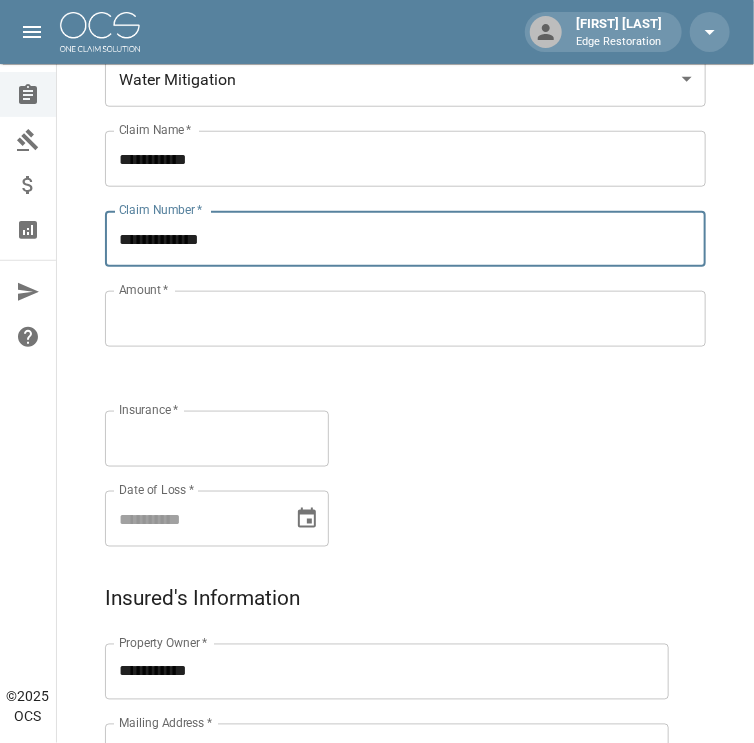 type on "**********" 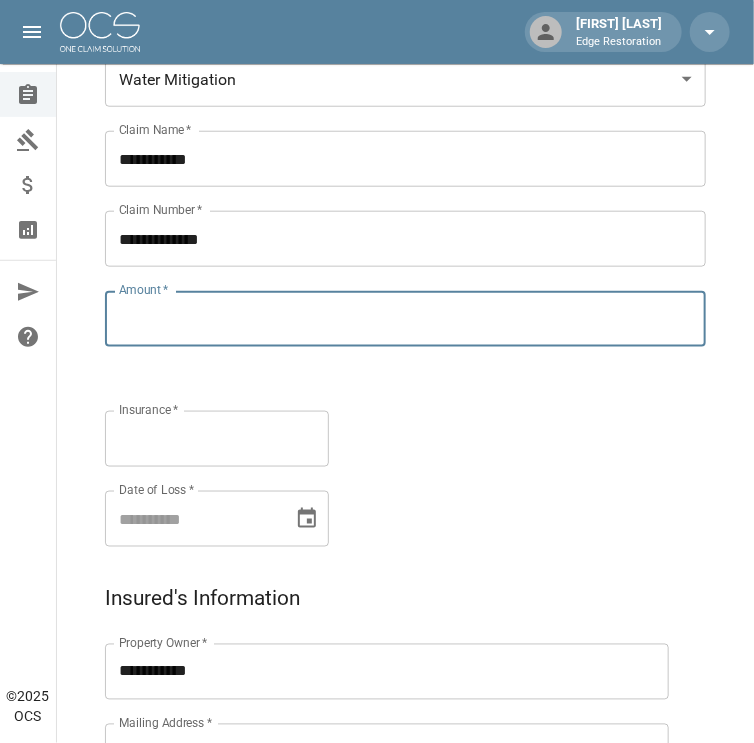 drag, startPoint x: 179, startPoint y: 336, endPoint x: 161, endPoint y: 336, distance: 18 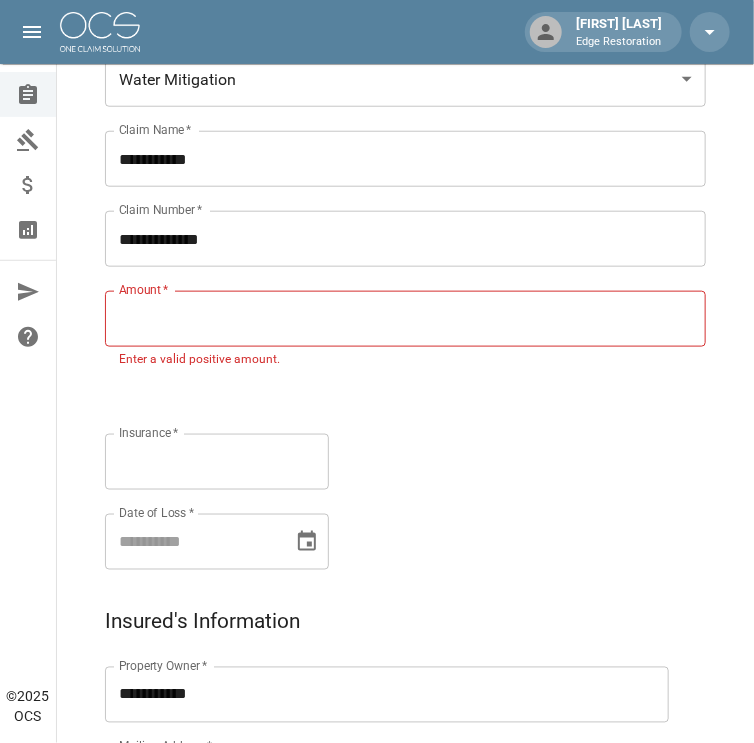 click on "Amount   *" at bounding box center (405, 319) 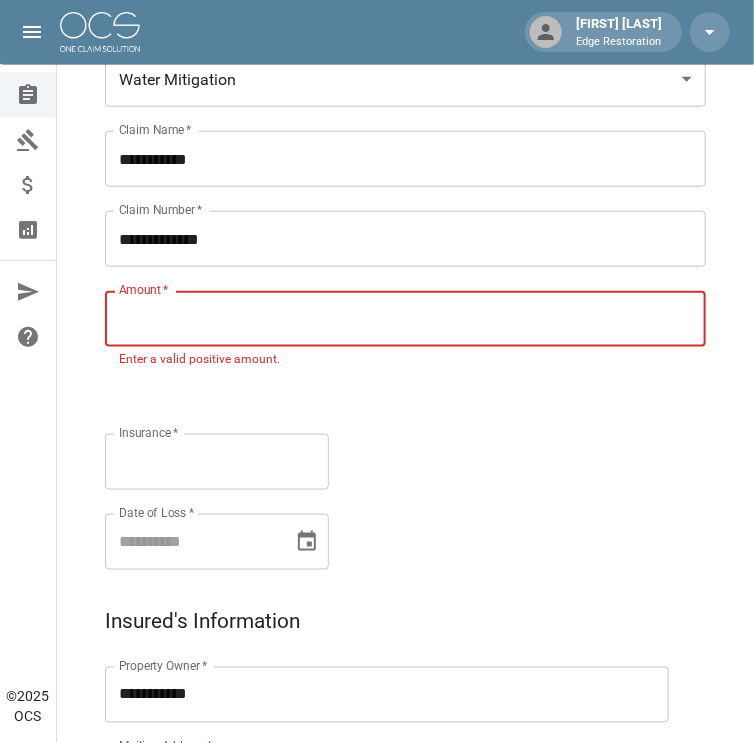 paste on "*********" 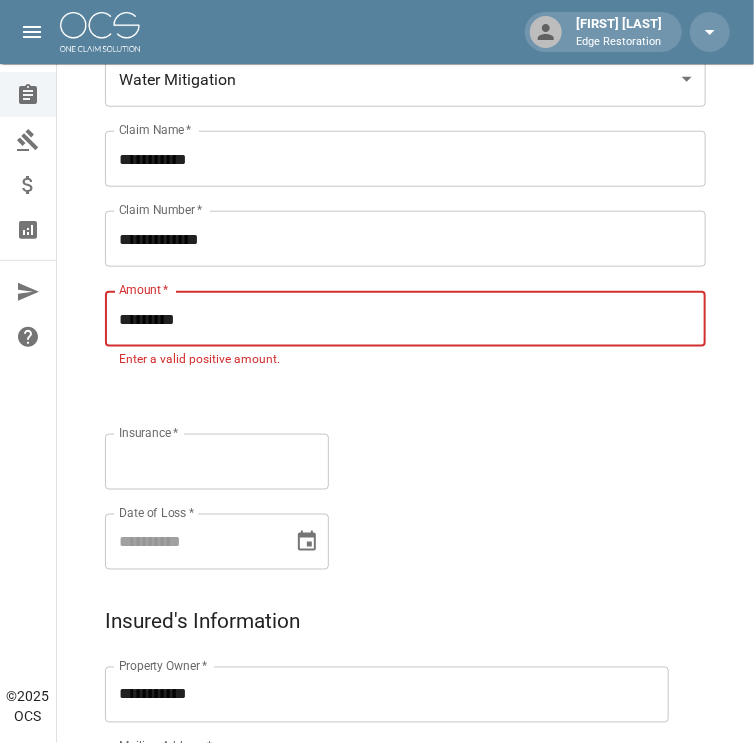 type on "*********" 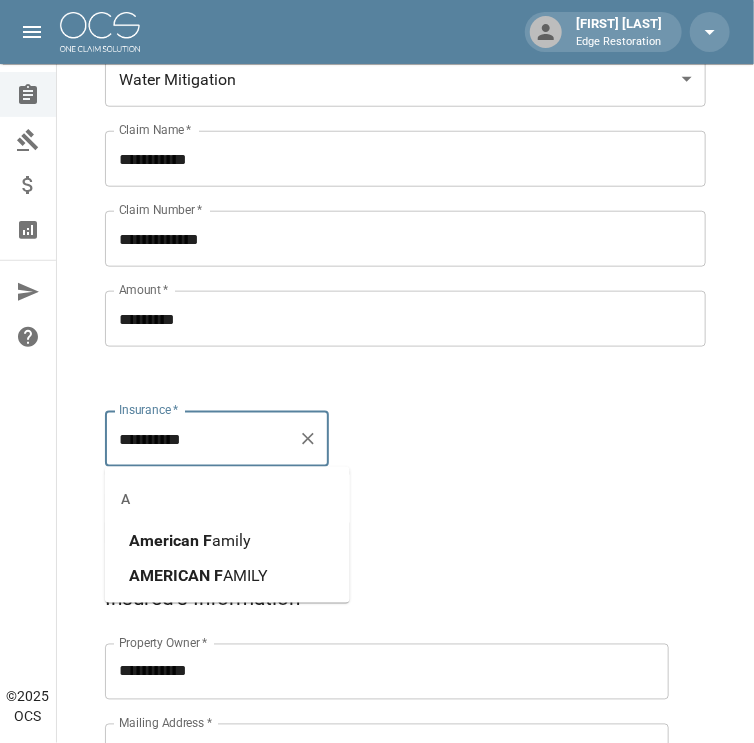 click on "F" at bounding box center (207, 540) 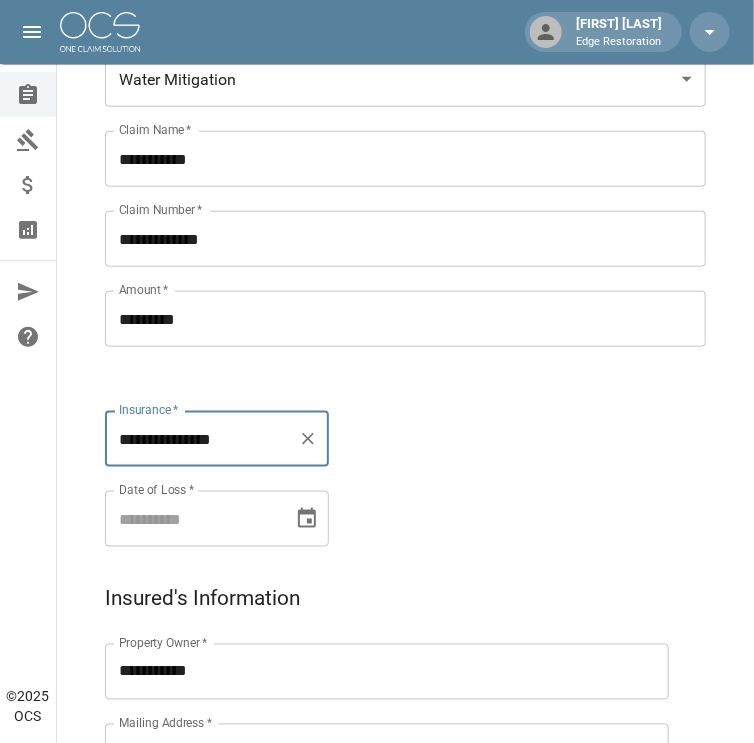type on "**********" 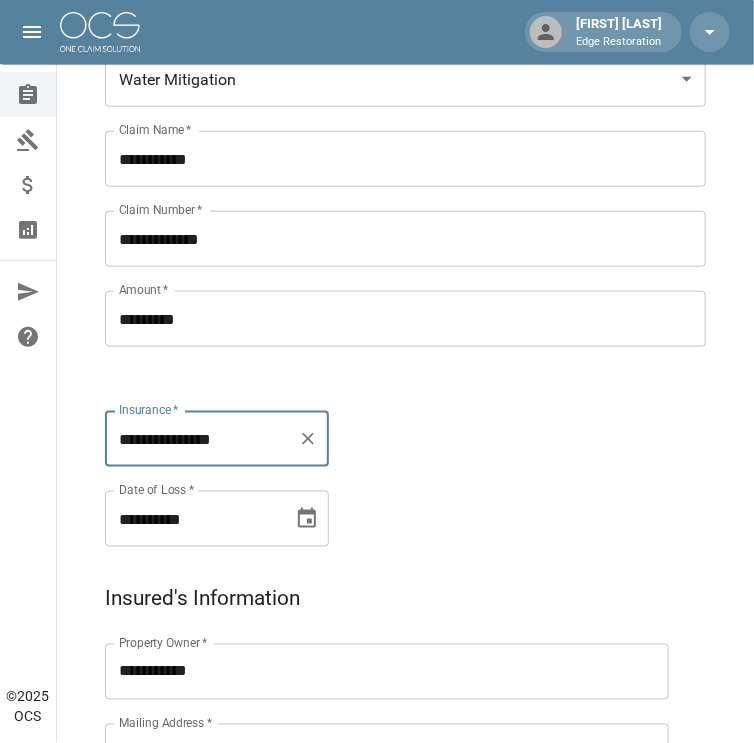 click on "**********" at bounding box center (192, 519) 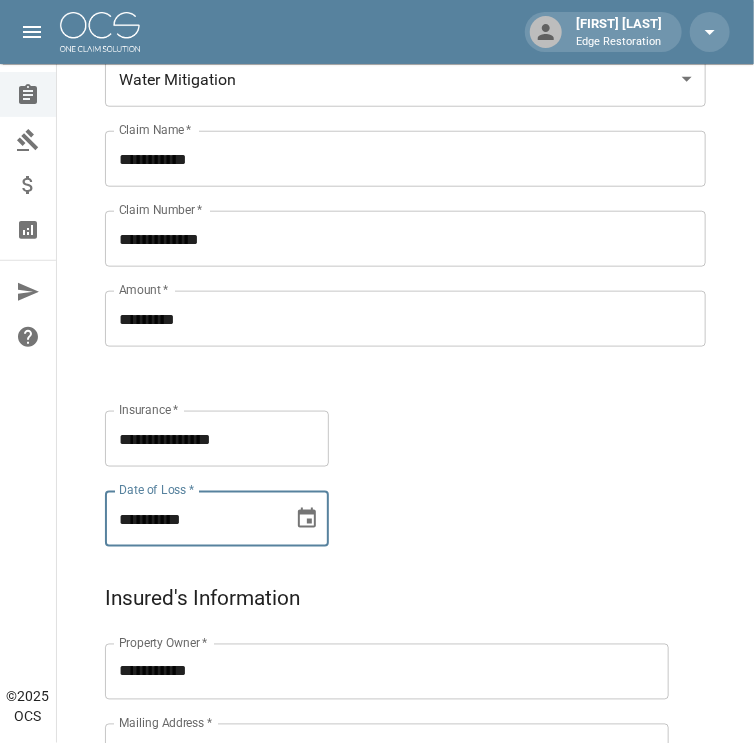 type on "**********" 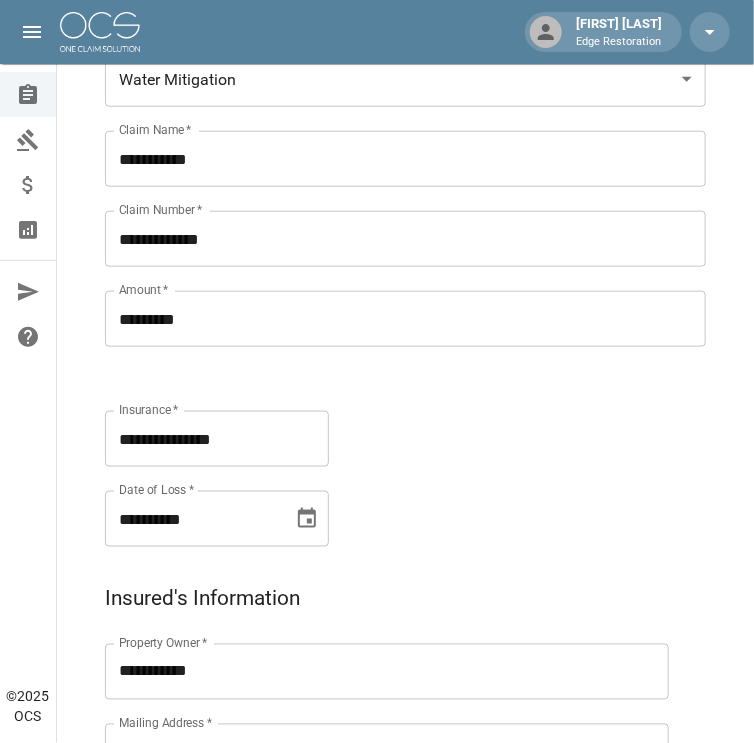 drag, startPoint x: 554, startPoint y: 592, endPoint x: 522, endPoint y: 582, distance: 33.526108 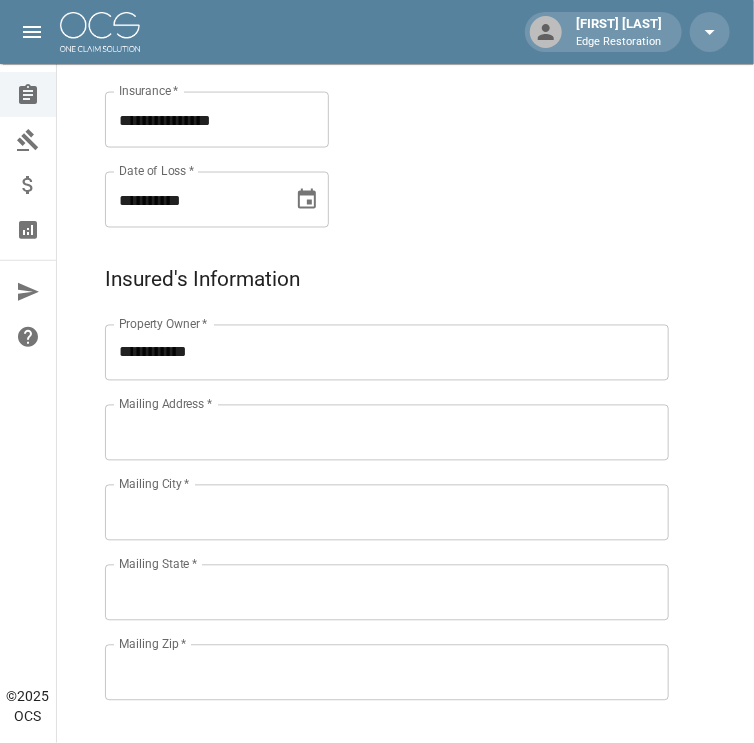scroll, scrollTop: 717, scrollLeft: 0, axis: vertical 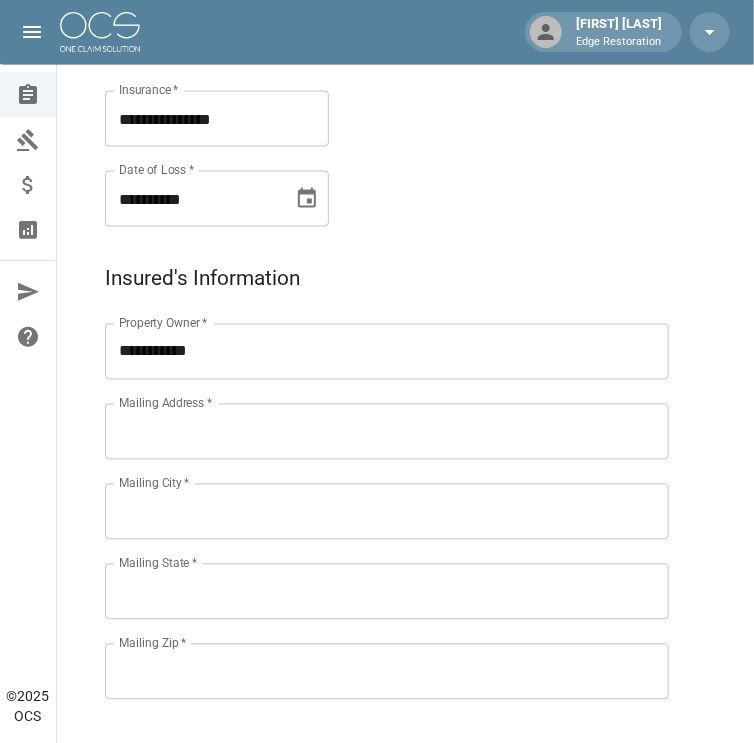 click on "Mailing Address   *" at bounding box center [387, 432] 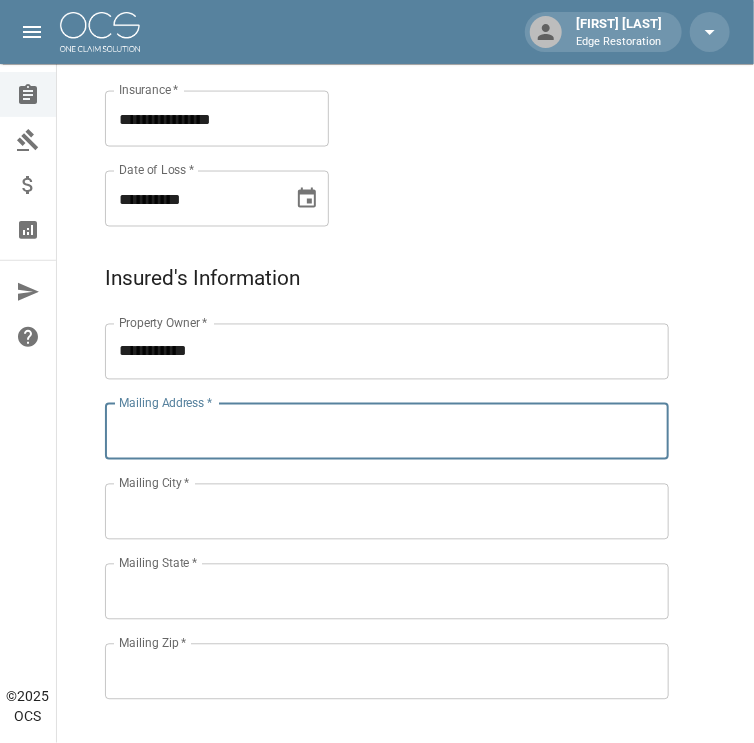paste on "**********" 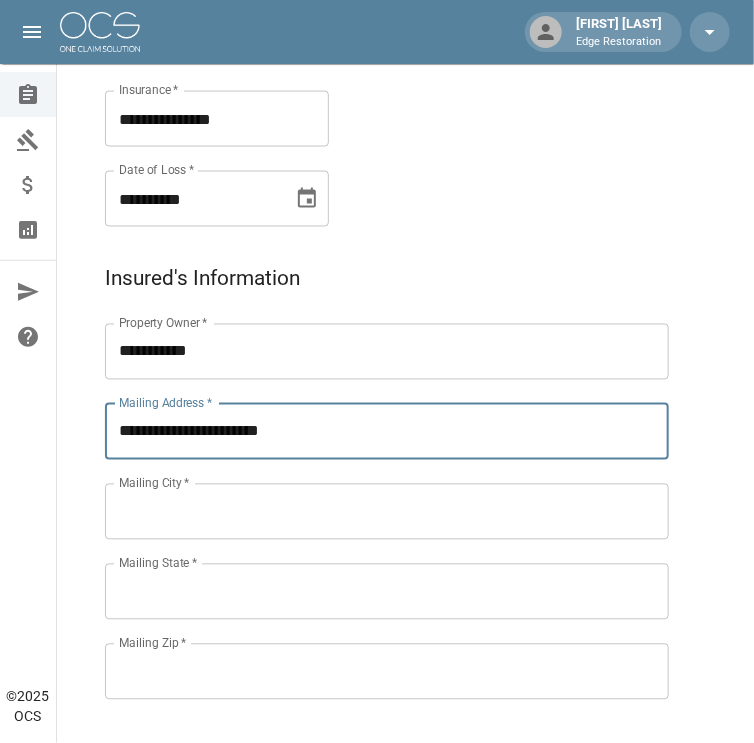 type on "**********" 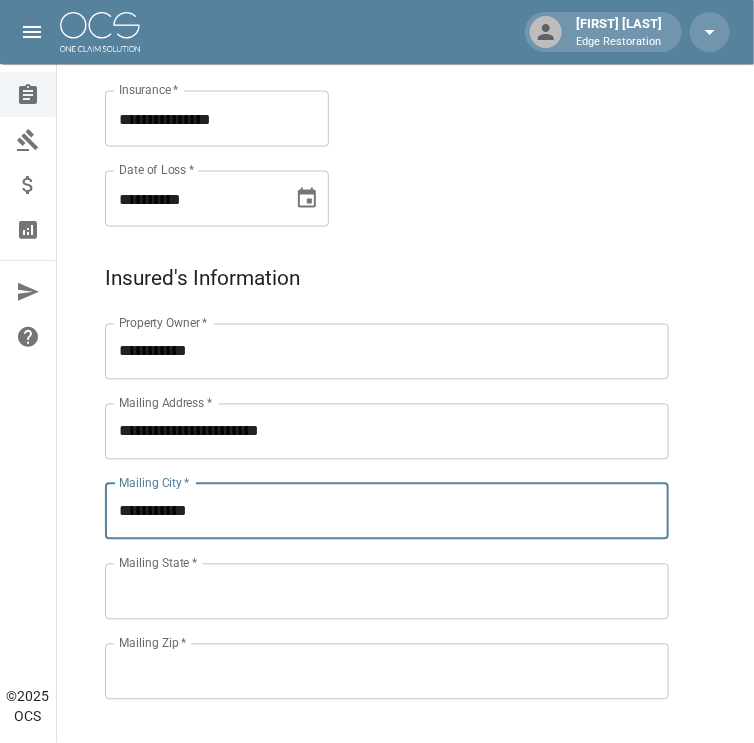 type on "**********" 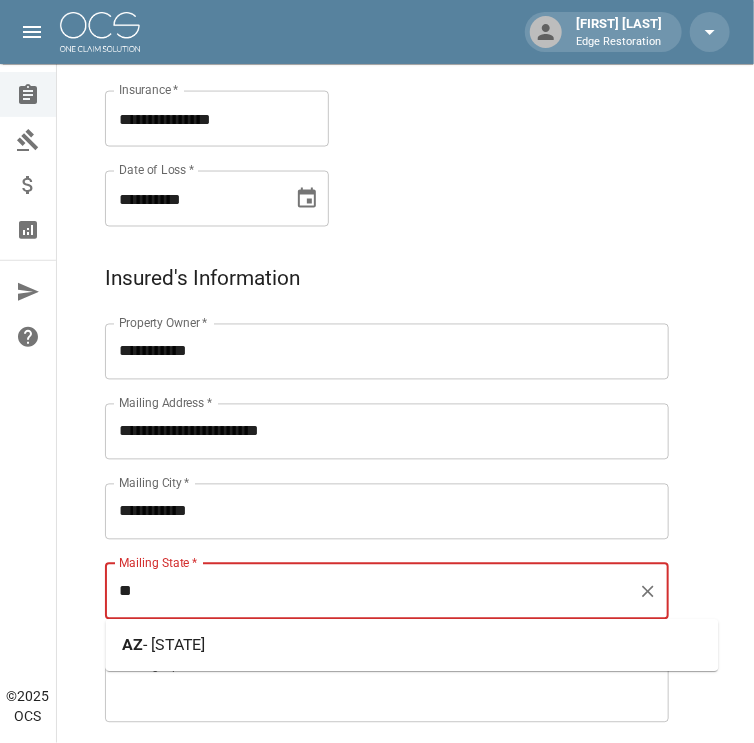 click on "[STATE] - Arizona" at bounding box center (412, 646) 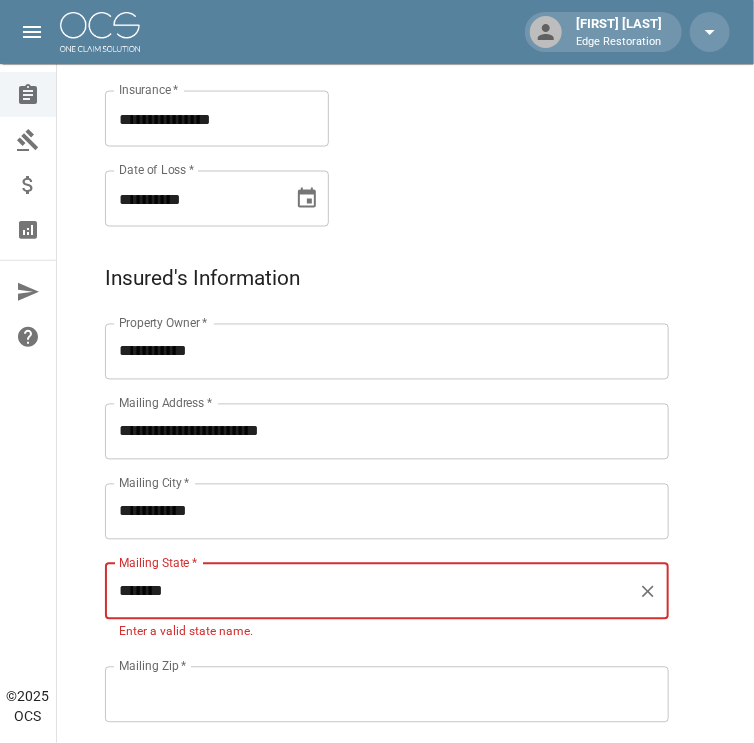 type on "*******" 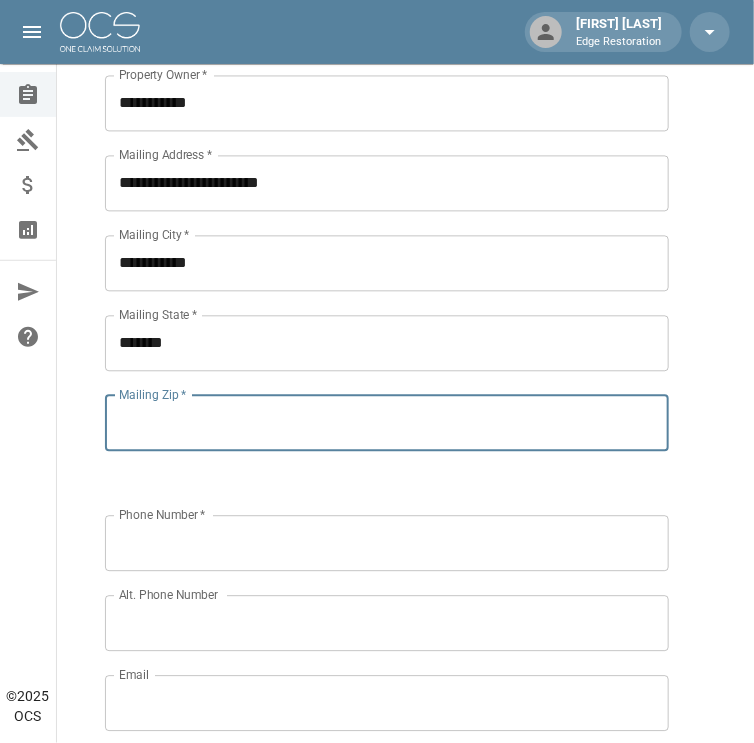 scroll, scrollTop: 968, scrollLeft: 0, axis: vertical 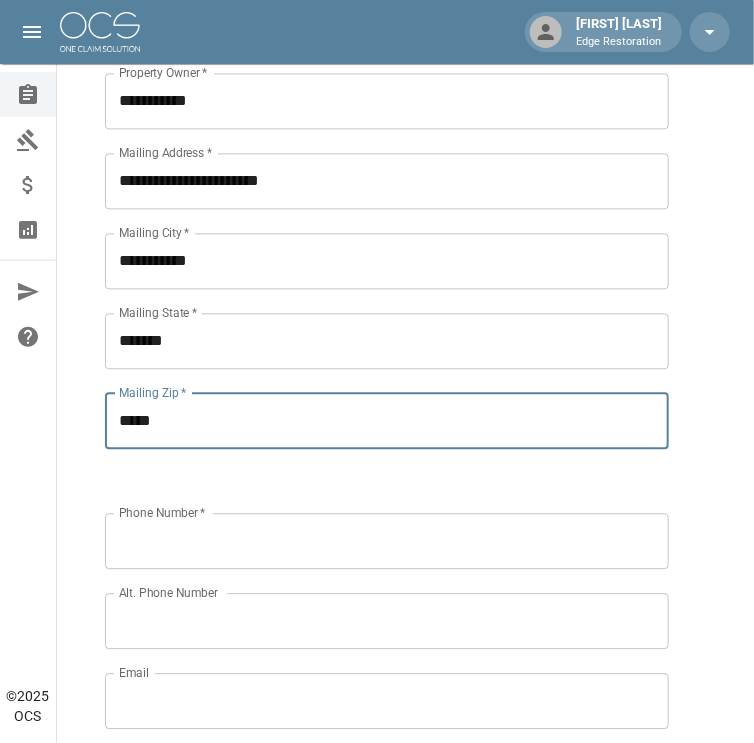 type on "*****" 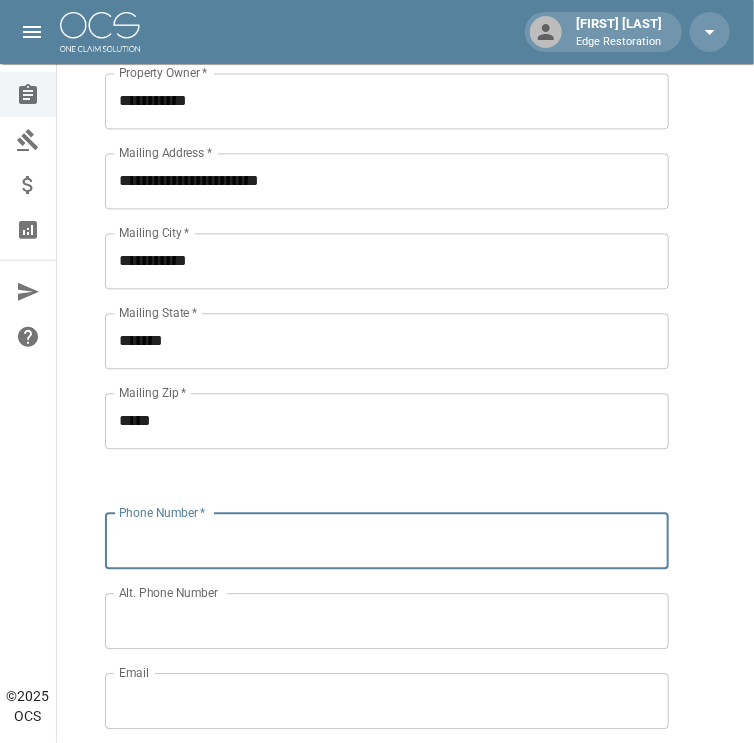 click on "Phone Number   *" at bounding box center [387, 541] 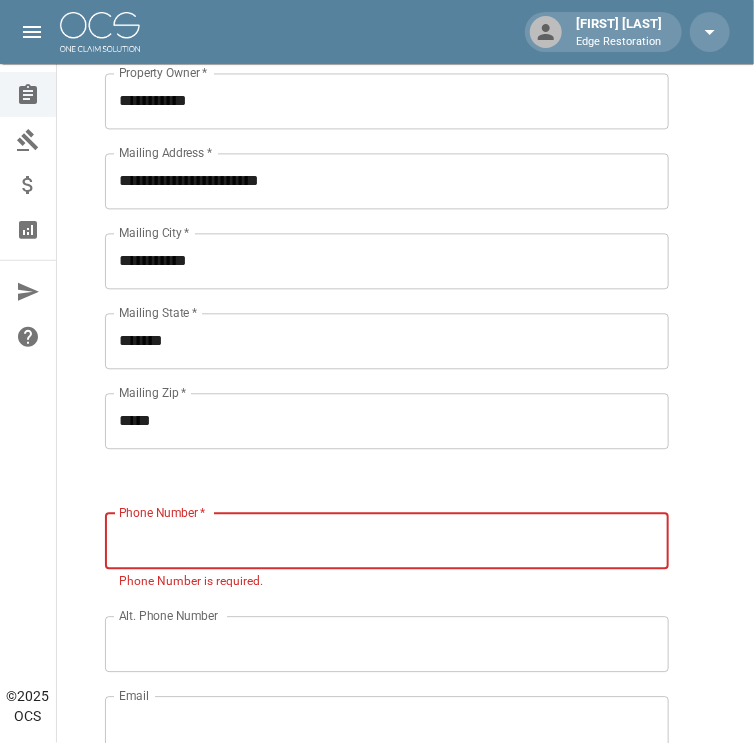 click on "Phone Number   *" at bounding box center [387, 541] 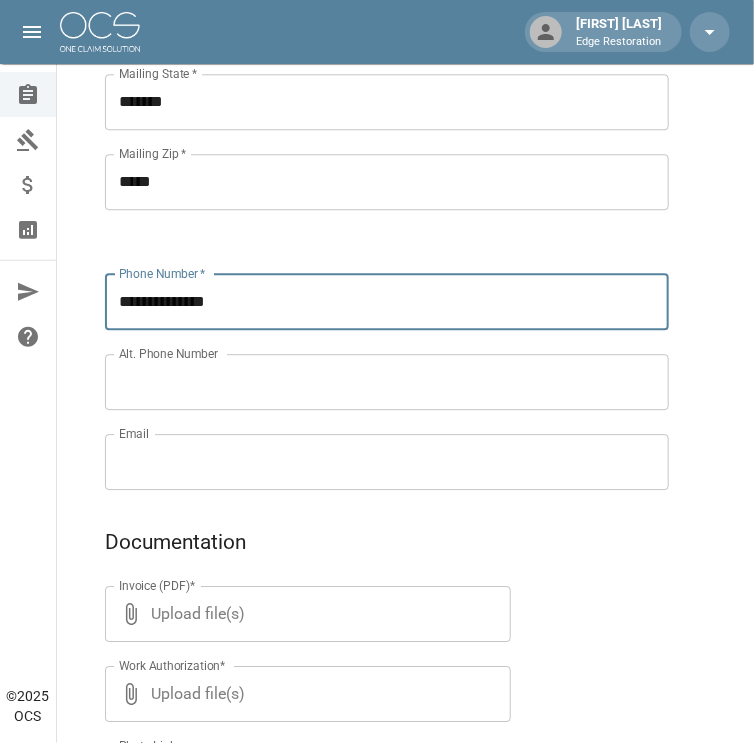 scroll, scrollTop: 1208, scrollLeft: 0, axis: vertical 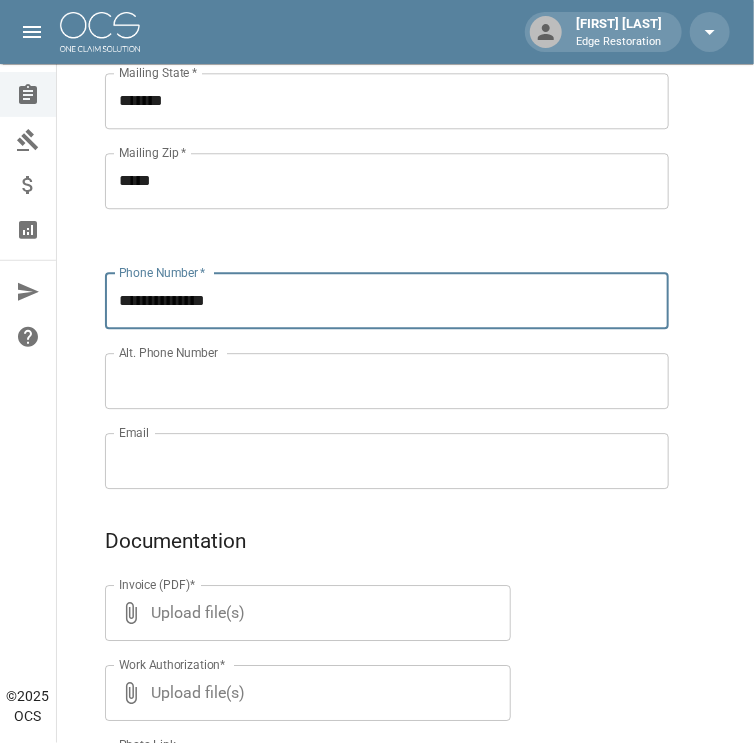 type on "**********" 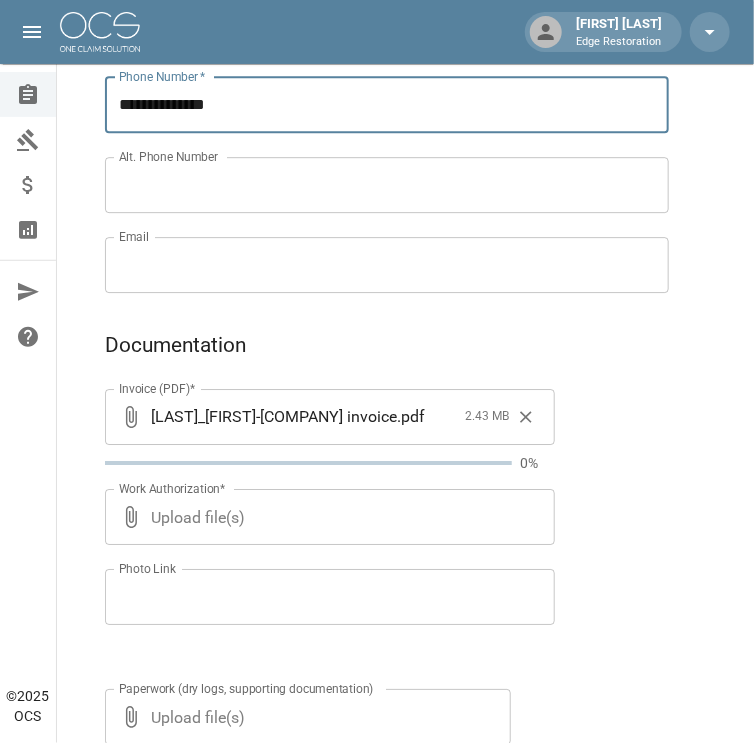 scroll, scrollTop: 1440, scrollLeft: 0, axis: vertical 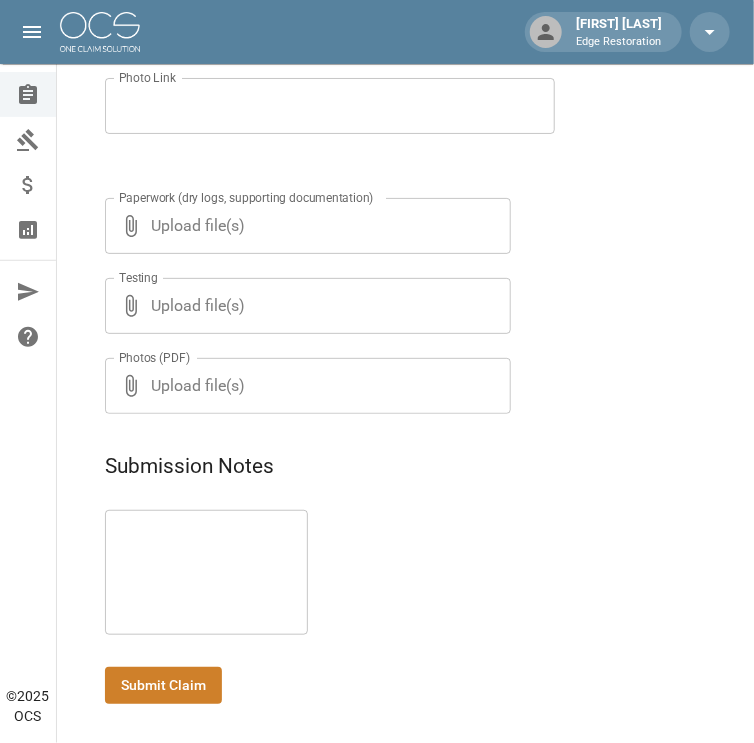 click on "Submit Claim" at bounding box center (163, 685) 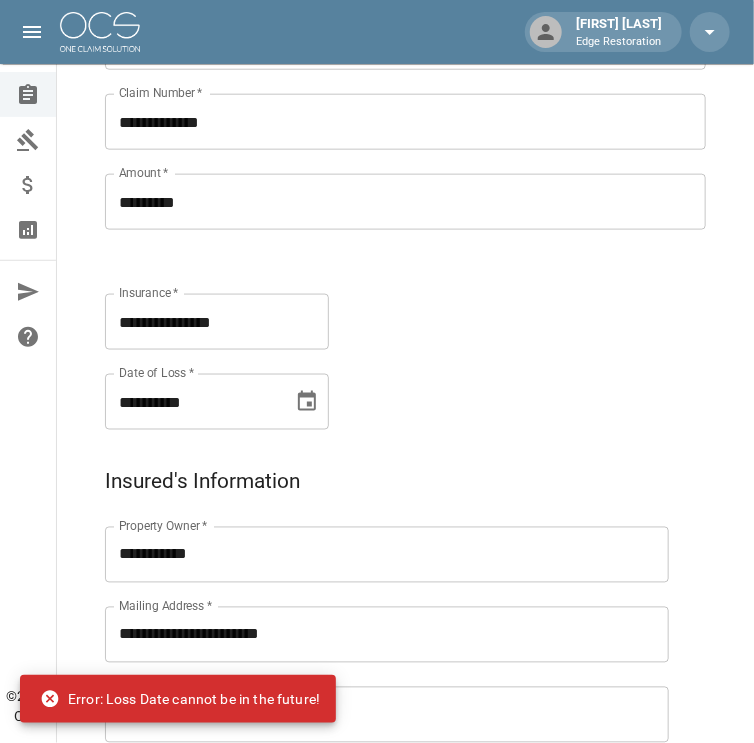 scroll, scrollTop: 515, scrollLeft: 0, axis: vertical 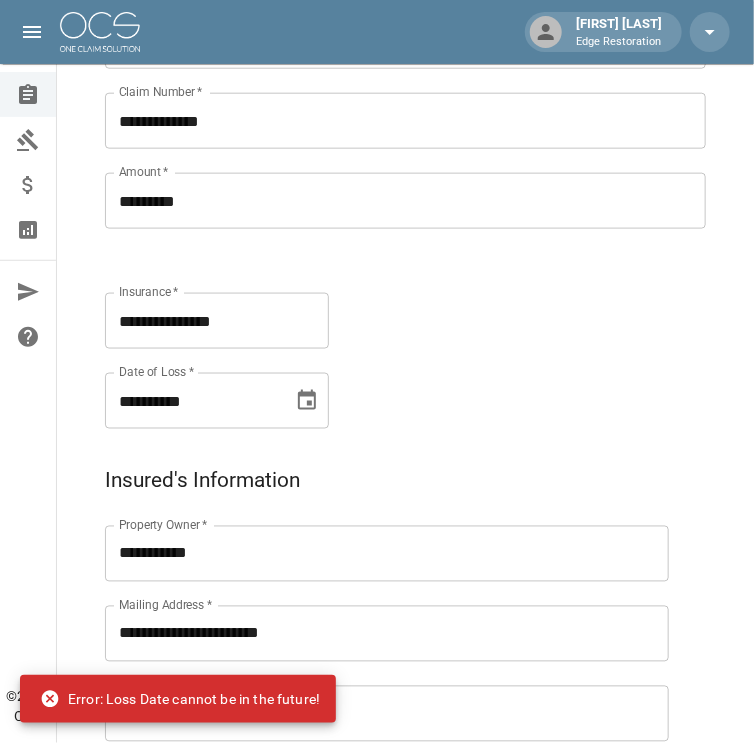 click on "**********" at bounding box center [192, 401] 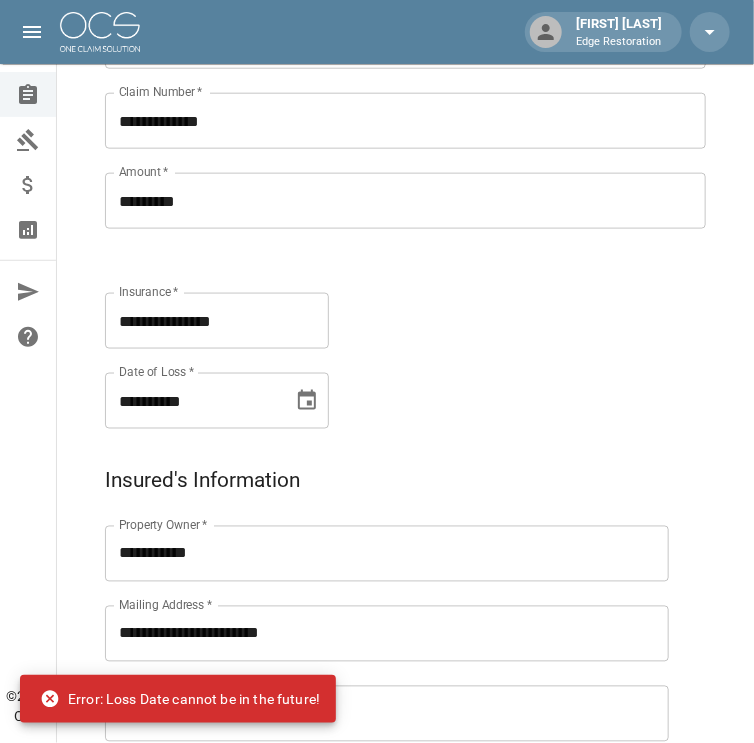 click on "**********" at bounding box center (405, 881) 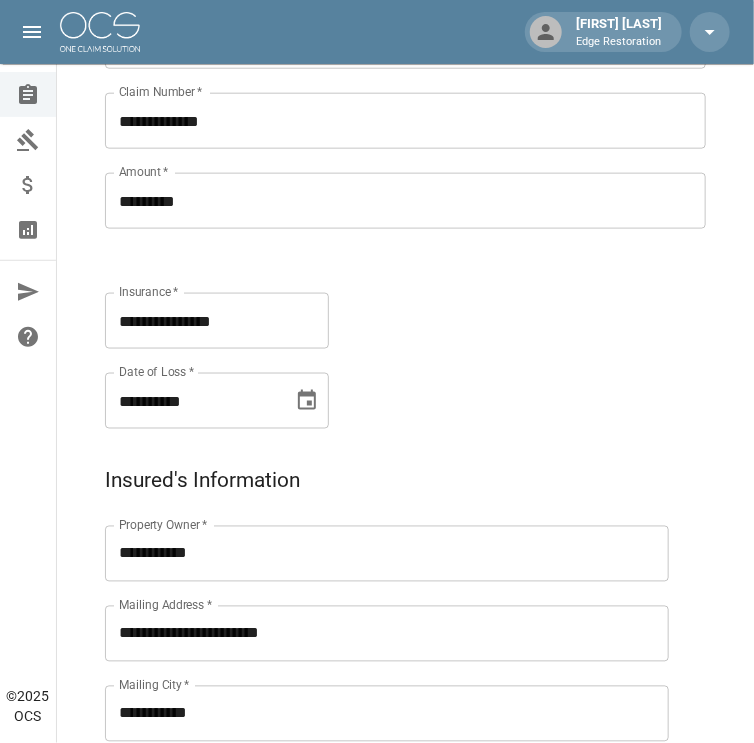 click on "**********" at bounding box center [192, 401] 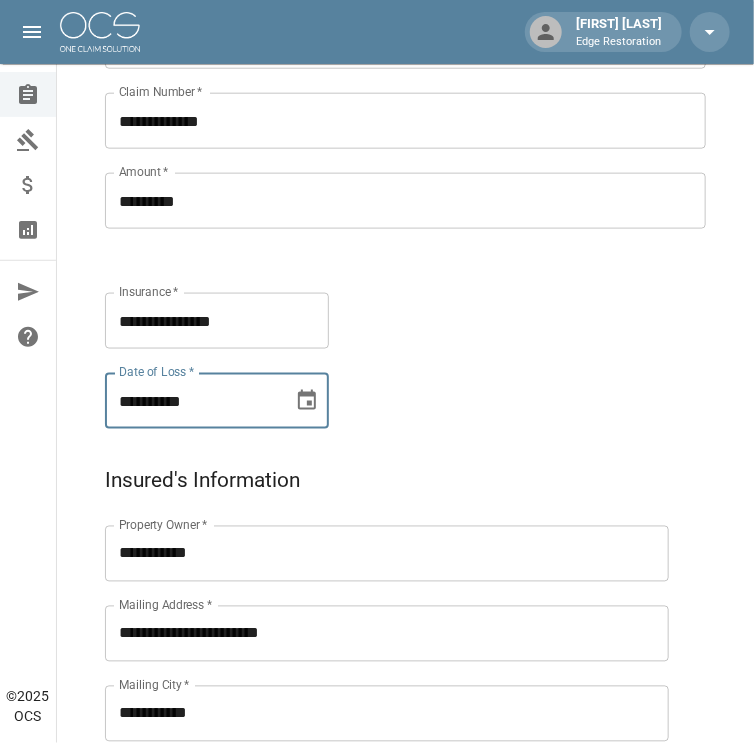 click on "**********" at bounding box center (192, 401) 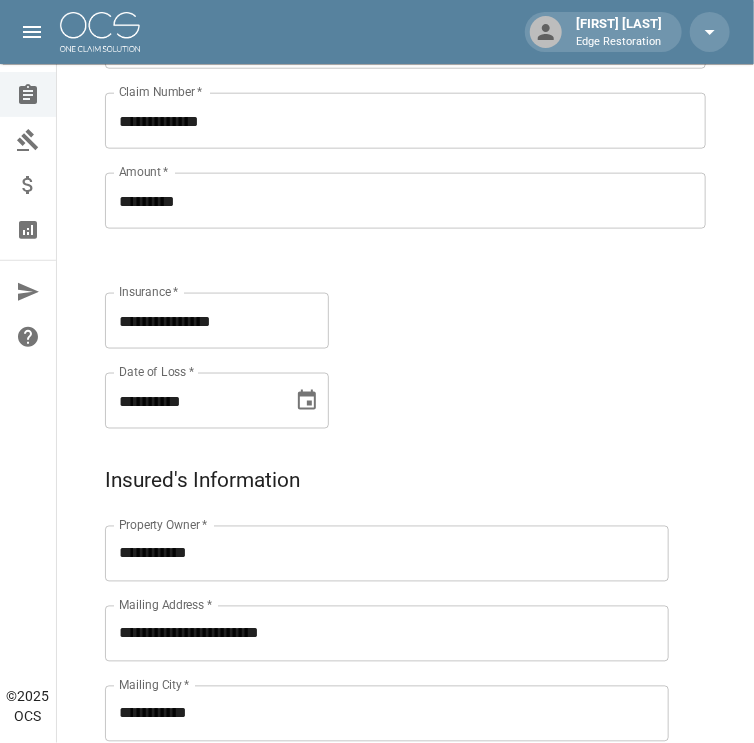 click on "**********" at bounding box center (405, 881) 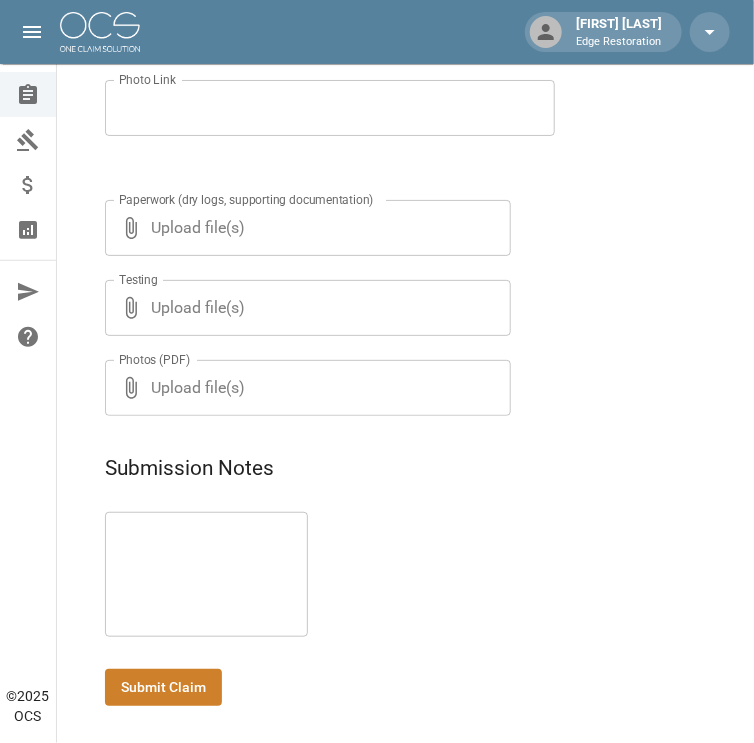 scroll, scrollTop: 1875, scrollLeft: 0, axis: vertical 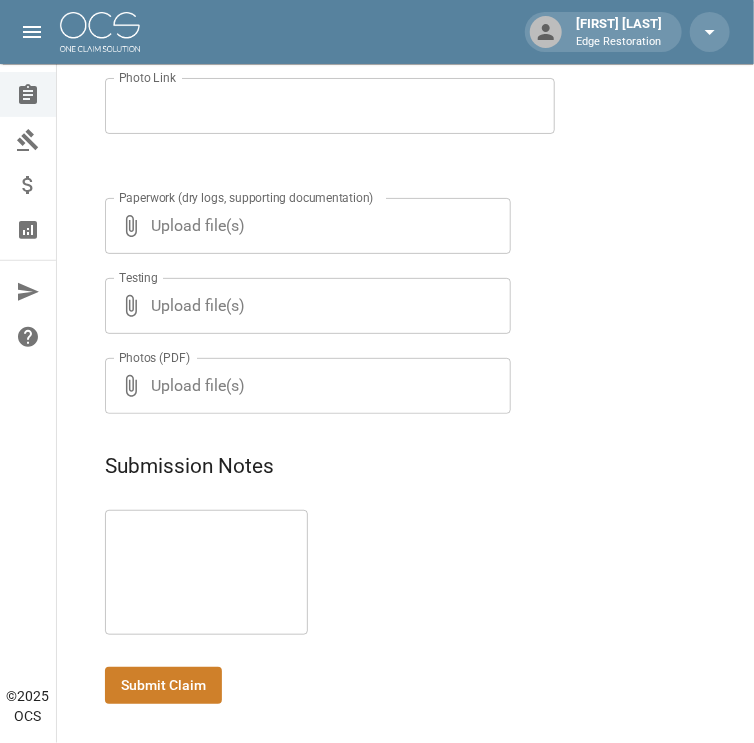 click on "Submit Claim" at bounding box center [163, 685] 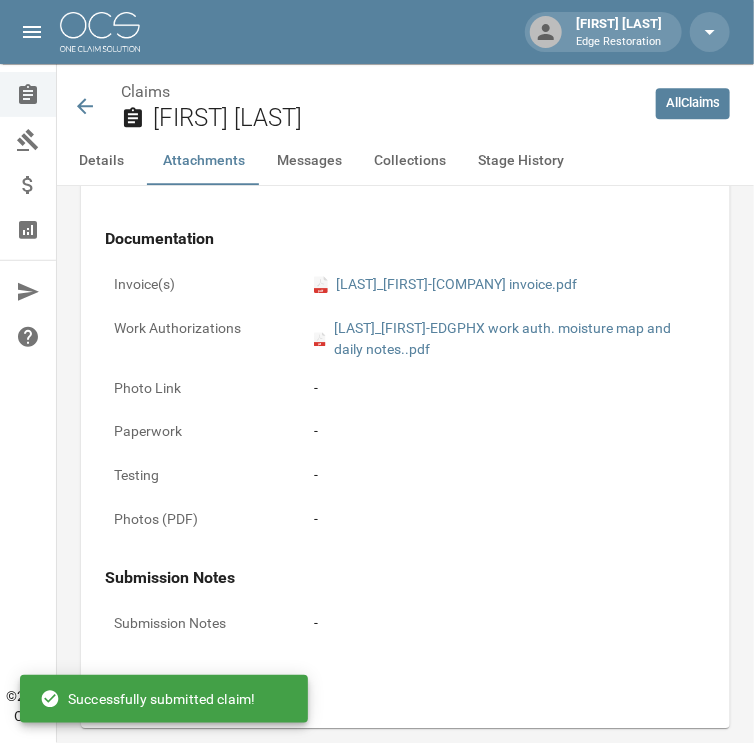 scroll, scrollTop: 1875, scrollLeft: 0, axis: vertical 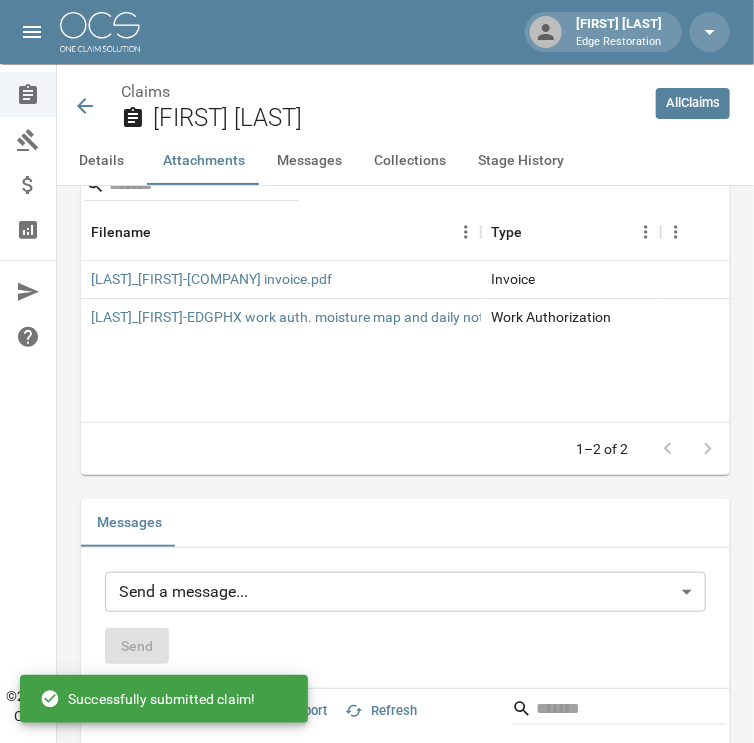 click 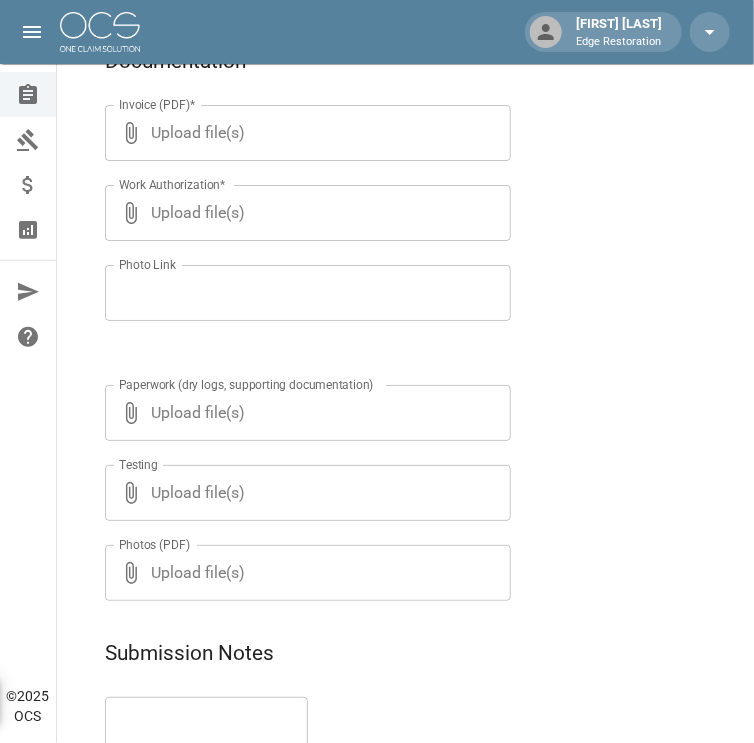 scroll, scrollTop: 1875, scrollLeft: 0, axis: vertical 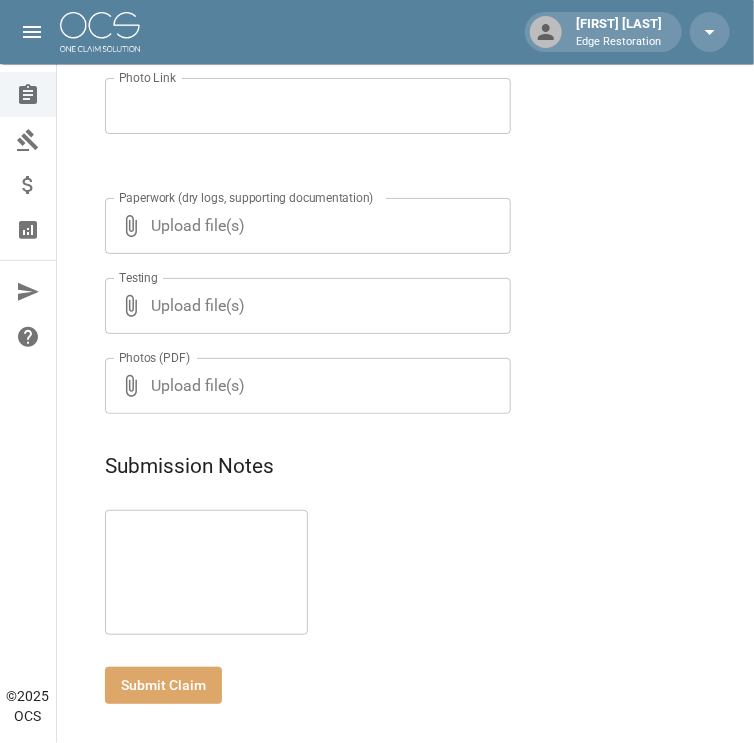 click on "Submit Claim" at bounding box center (163, 685) 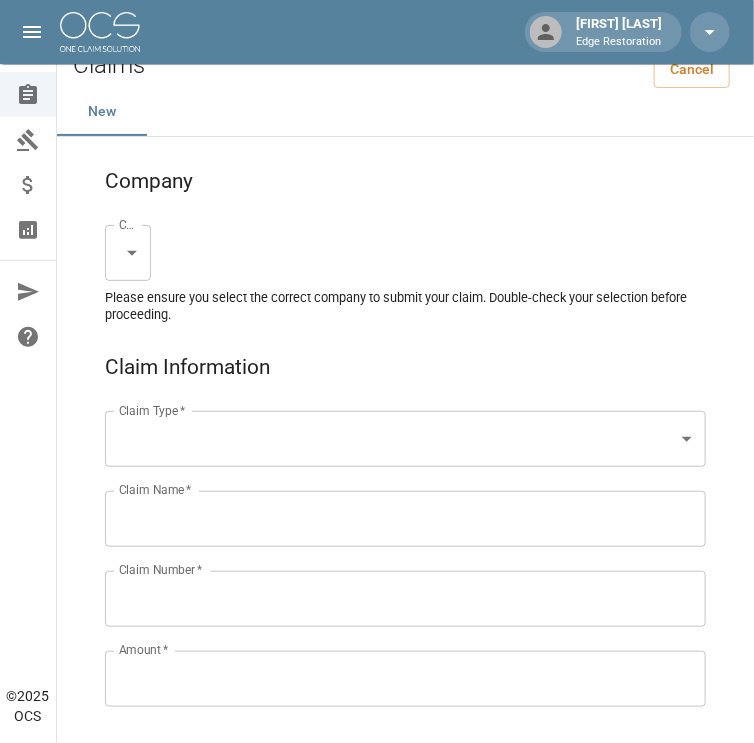 scroll, scrollTop: 0, scrollLeft: 0, axis: both 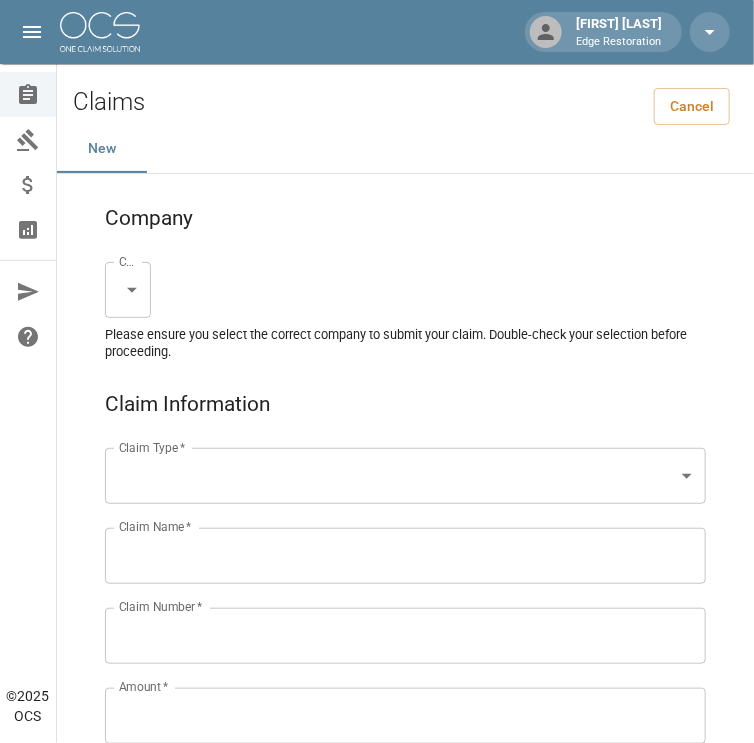 click on "[FIRST] [LAST] Edge Restoration Claims Collections Payment Tracking Analytics Contact Us Help Center © 2025 OCS Claims Cancel New Company Company * Claim Type * Claim Type * Claim Name * Claim Name * Claim Number * Claim Number * Amount * Amount * Insurance * Insurance * Date of Loss * Date of Loss * Insured's Information Property Owner * Property Owner * Mailing Address * Mailing Address * Mailing City * Mailing City * Mailing State * Mailing State * Mailing Zip * Mailing Zip * Phone Number * Phone Number * Alt. Phone Number Alt. Phone Number Email Email Documentation Invoice (PDF)* Upload file(s) Invoice (PDF)* Work Authorization* Upload file(s) Work Authorization* Photo Link Photo Link Paperwork (dry logs, supporting documentation)" at bounding box center [377, 1309] 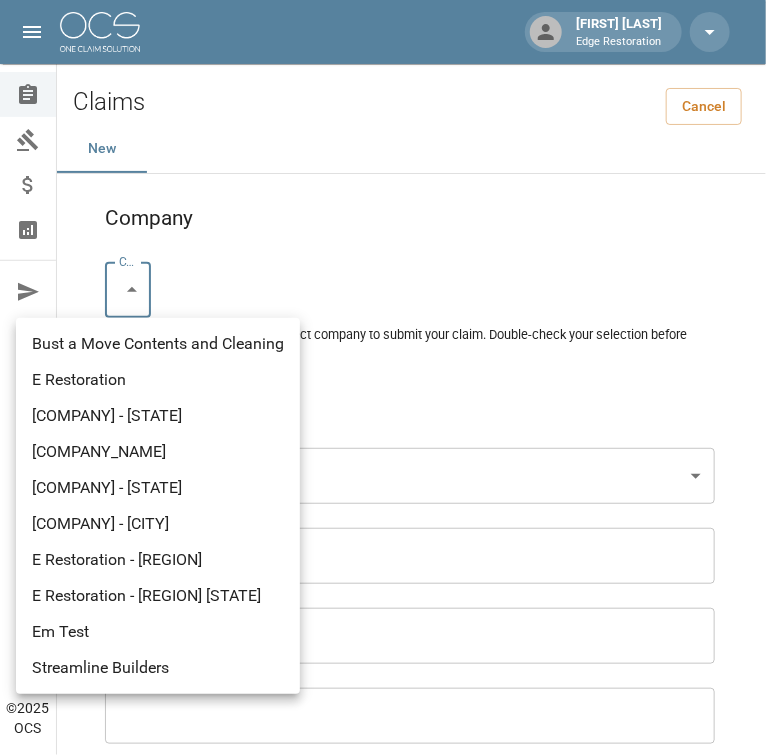 drag, startPoint x: 143, startPoint y: 389, endPoint x: 143, endPoint y: 424, distance: 35 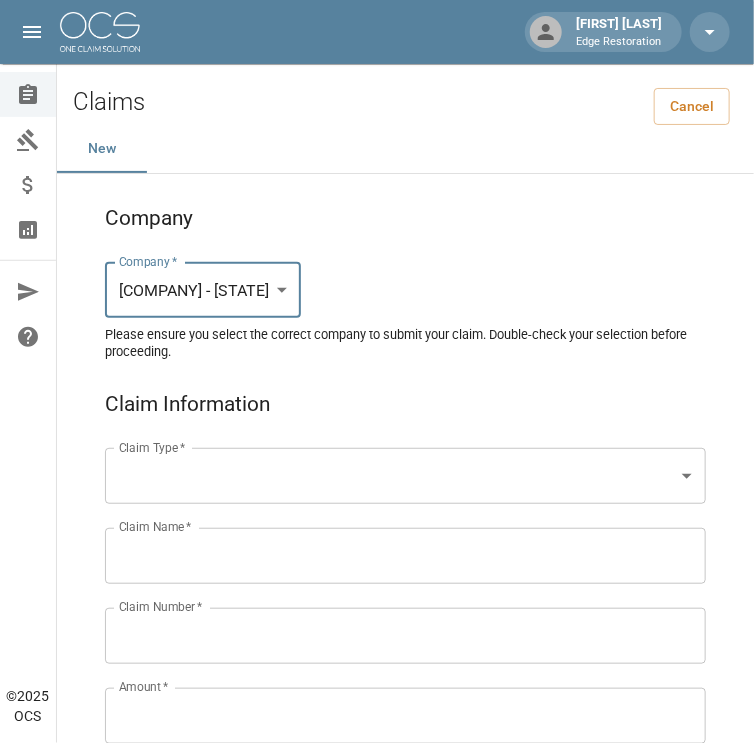 click on "Chelsie Akers Edge Restoration Claims Collections Payment Tracking Analytics Contact Us Help Center © 2025 OCS Claims Cancel New Company Company   * E Restoration - [STATE] ******** Company   * Please ensure you select the correct company to submit your claim. Double-check your selection before proceeding. Claim Information Claim Type   * Claim Type   * Claim Name   * Claim Name   * Claim Number   * Claim Number   * Amount   * Amount   * Insurance   * Insurance   * Date of Loss   * Date of Loss   * Insured's Information Property Owner   * Property Owner   * Mailing Address   * Mailing Address   * Mailing City   * Mailing City   * Mailing State   * Mailing State   * Mailing Zip   * Mailing Zip   * Phone Number   * Phone Number   * Alt. Phone Number Alt. Phone Number Email Email Documentation Invoice (PDF)* ​ Upload file(s) Invoice (PDF)* Work Authorization* ​ Upload file(s) Work Authorization* Photo Link Photo Link ​ Upload file(s)" at bounding box center (377, 1309) 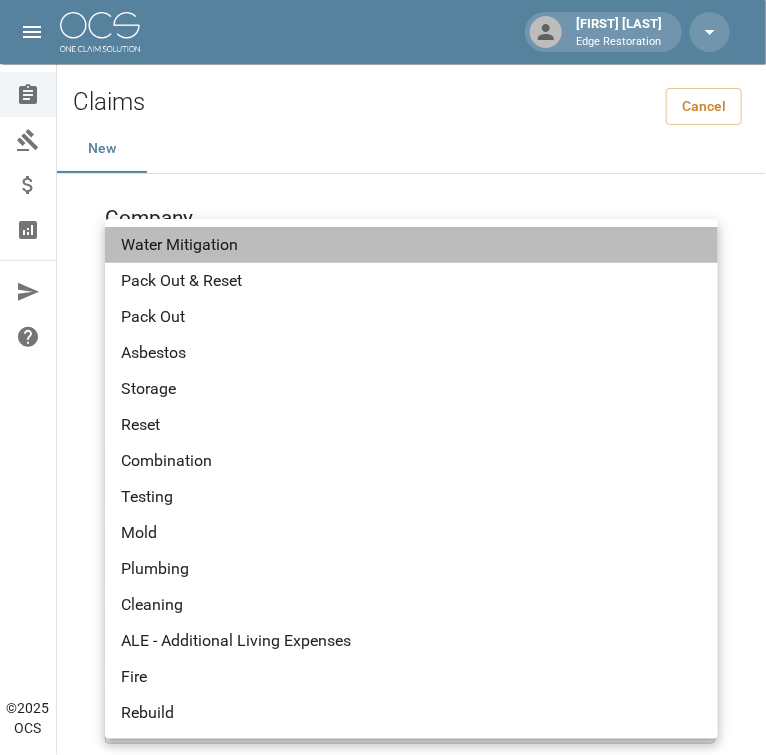 click on "Water Mitigation" at bounding box center (411, 245) 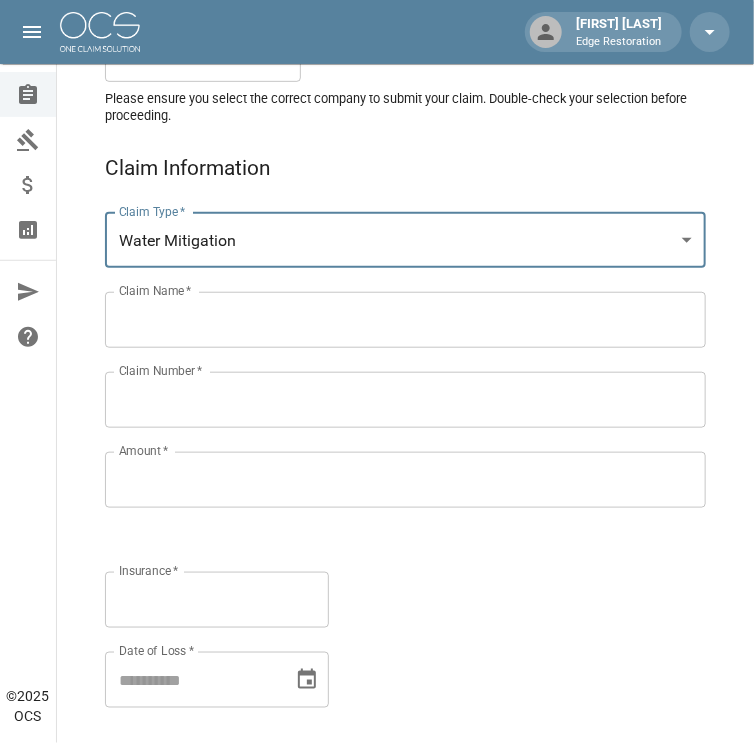 click on "Claim Name   *" at bounding box center [405, 320] 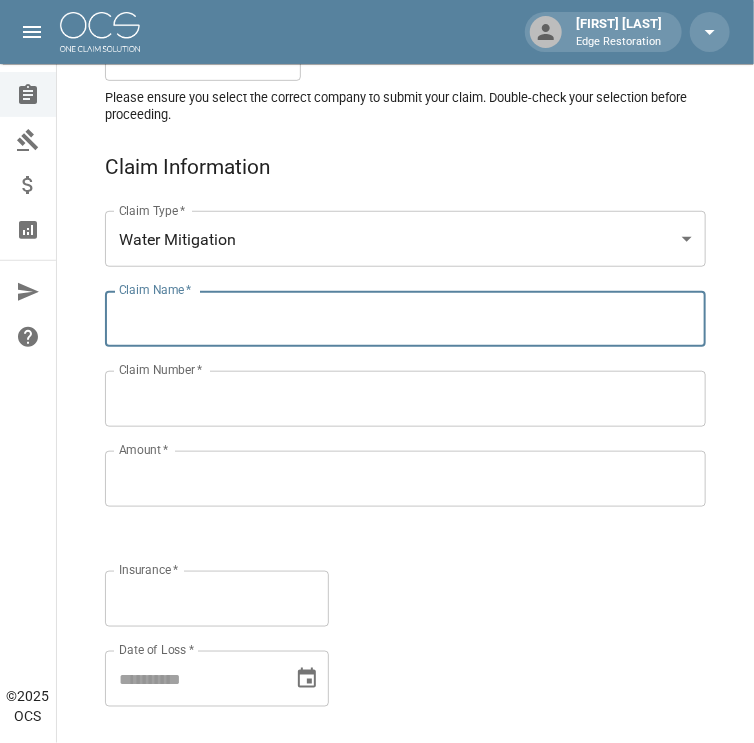 scroll, scrollTop: 238, scrollLeft: 0, axis: vertical 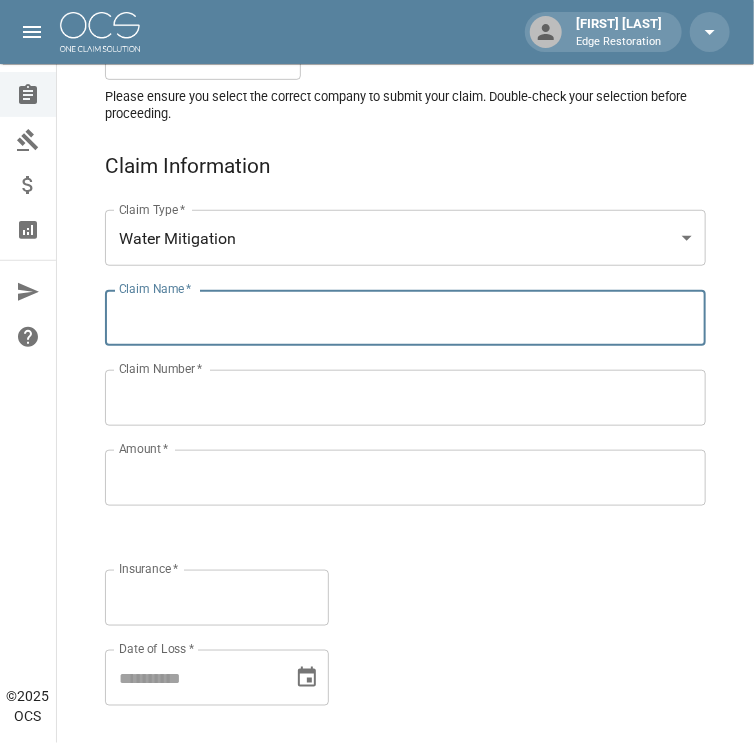 paste on "****" 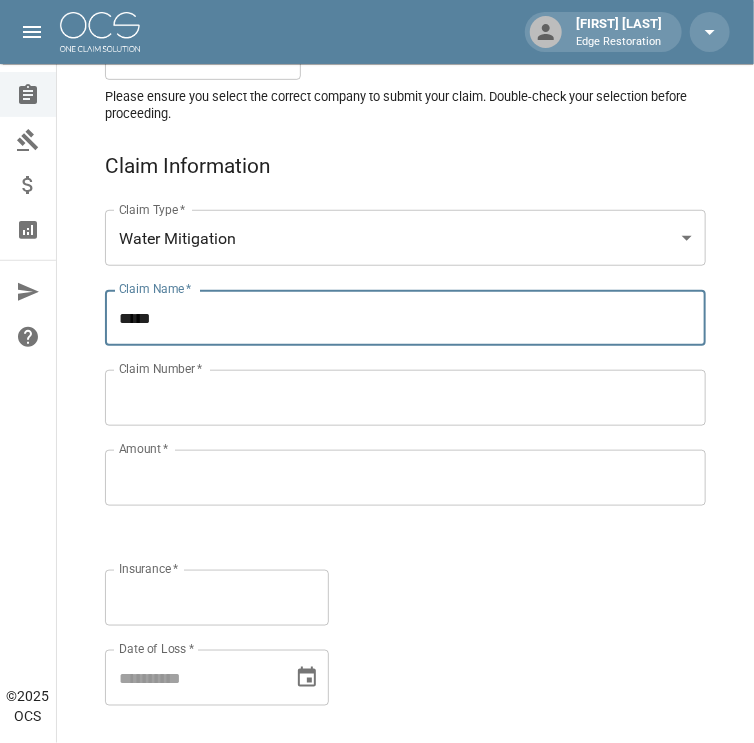 type on "****" 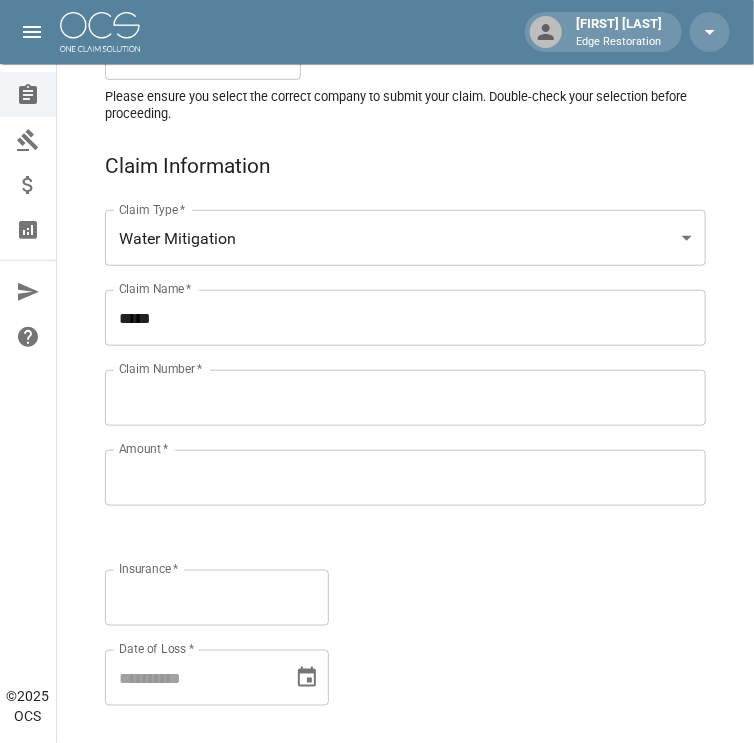 click on "Claim Number   *" at bounding box center (405, 398) 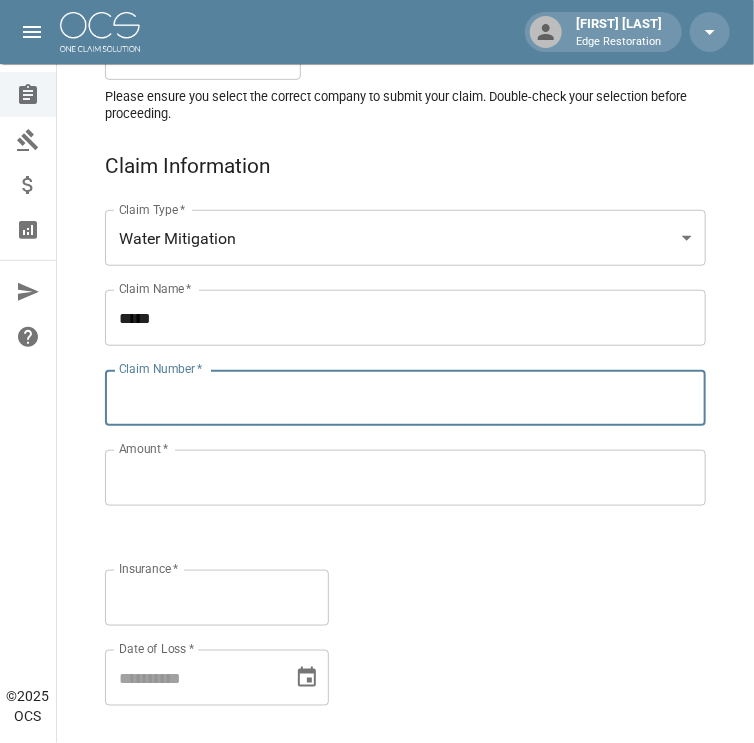paste on "**********" 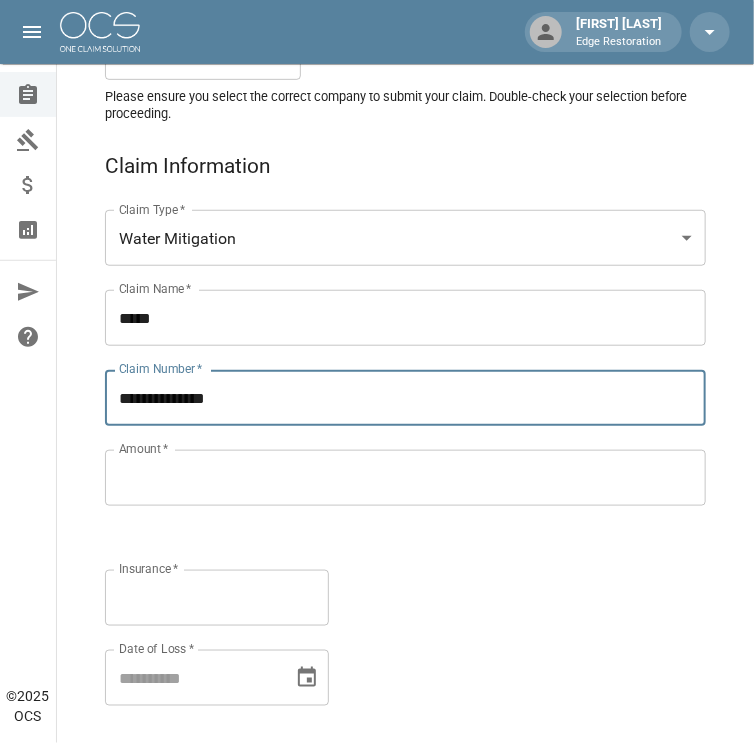 type on "**********" 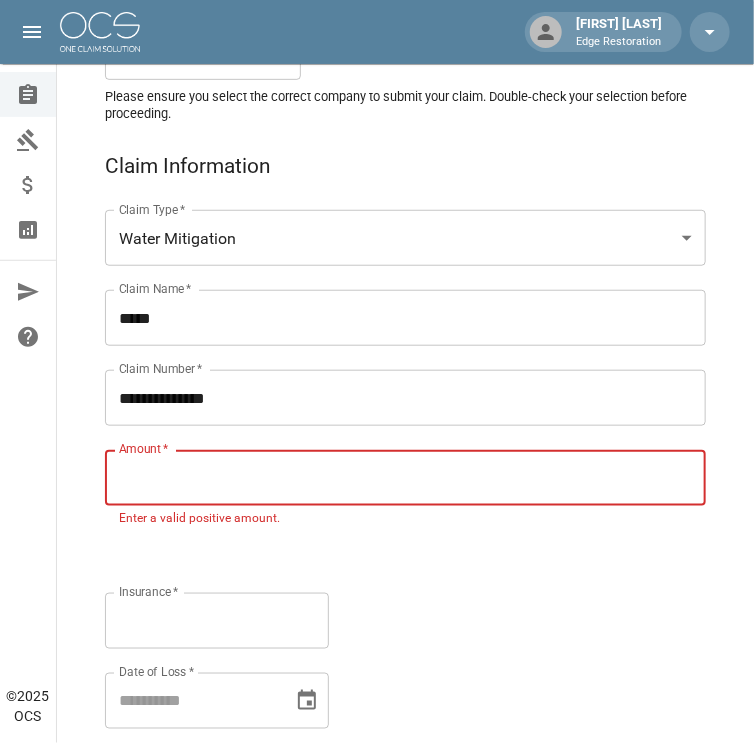 click on "Amount   *" at bounding box center [405, 478] 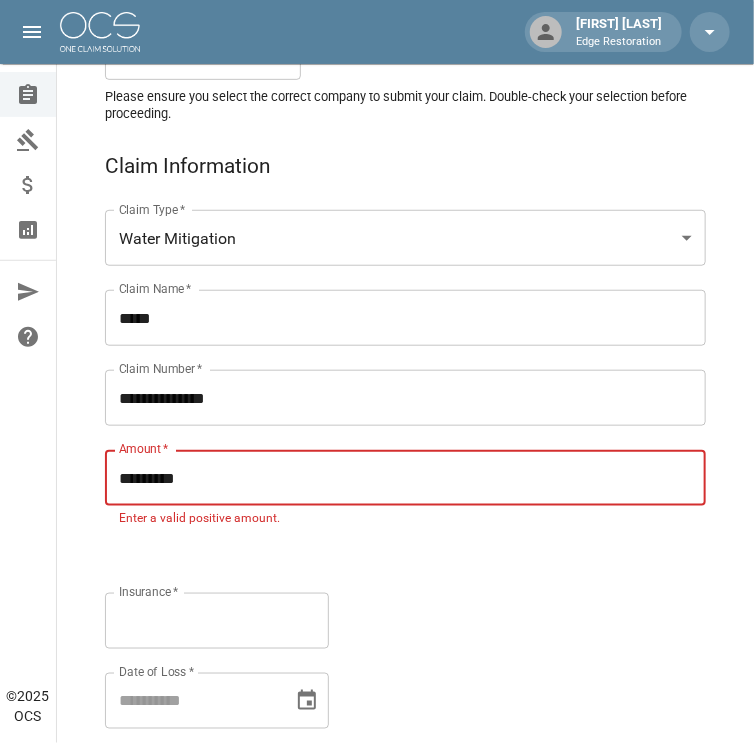 type on "*********" 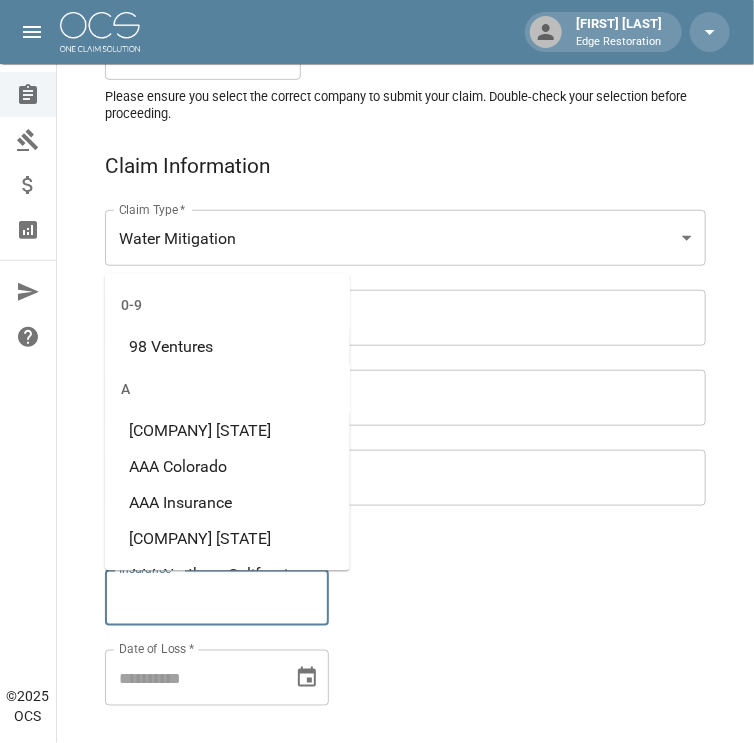click on "Insurance   *" at bounding box center [217, 598] 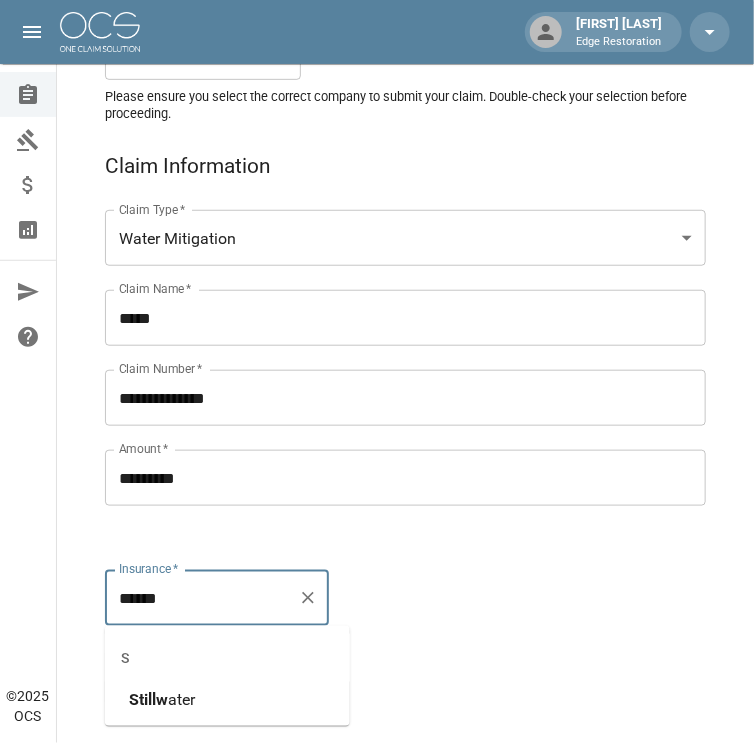 type on "******" 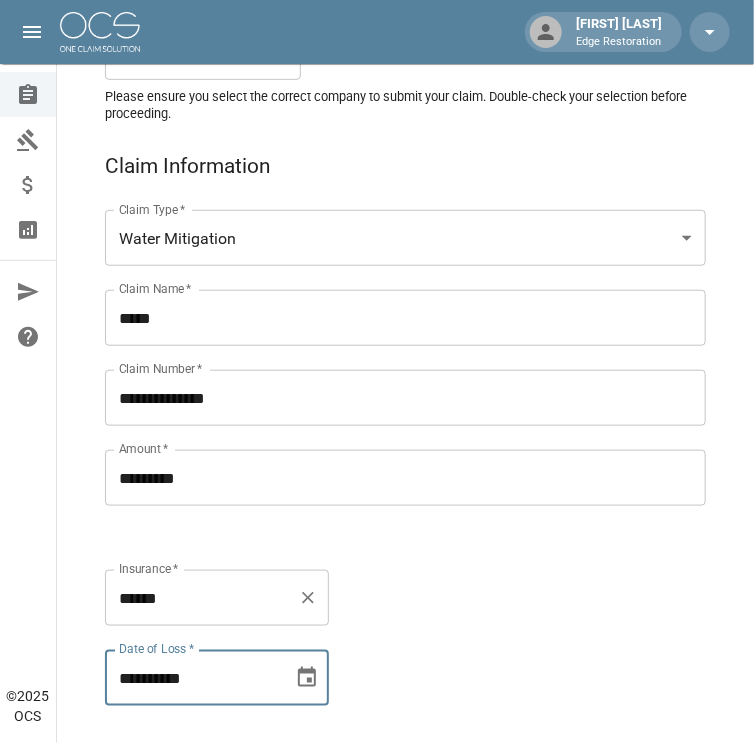 type 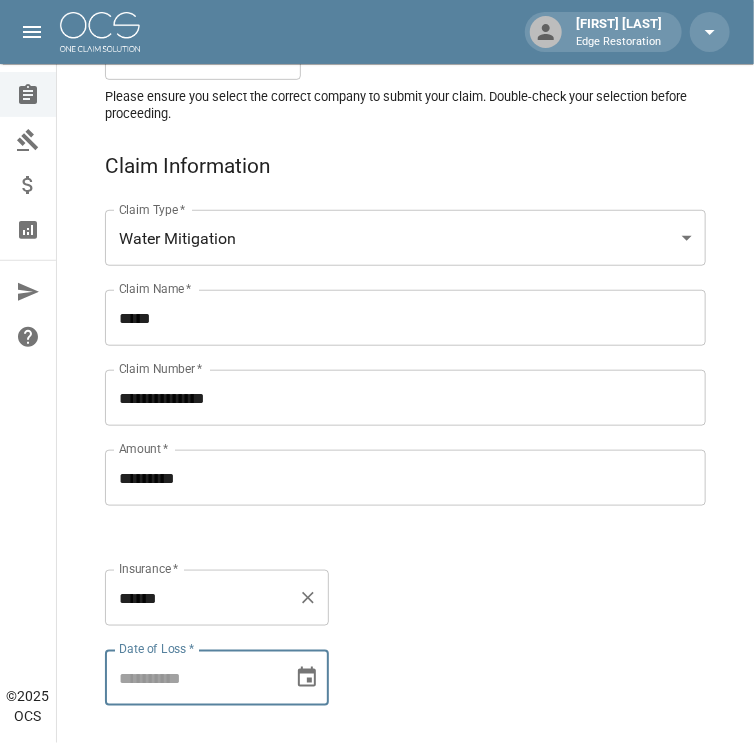 click on "******" at bounding box center [202, 598] 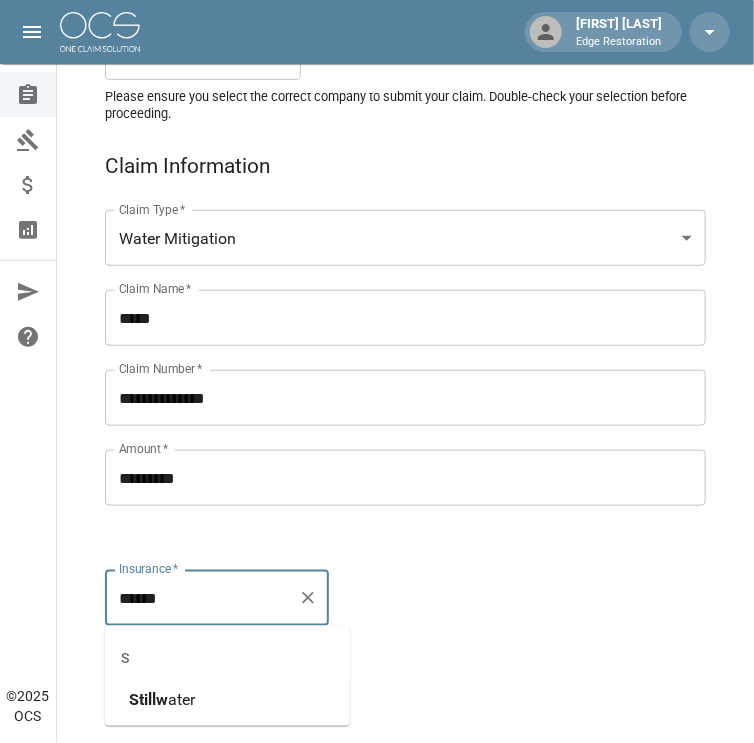 click on "ater" at bounding box center (181, 699) 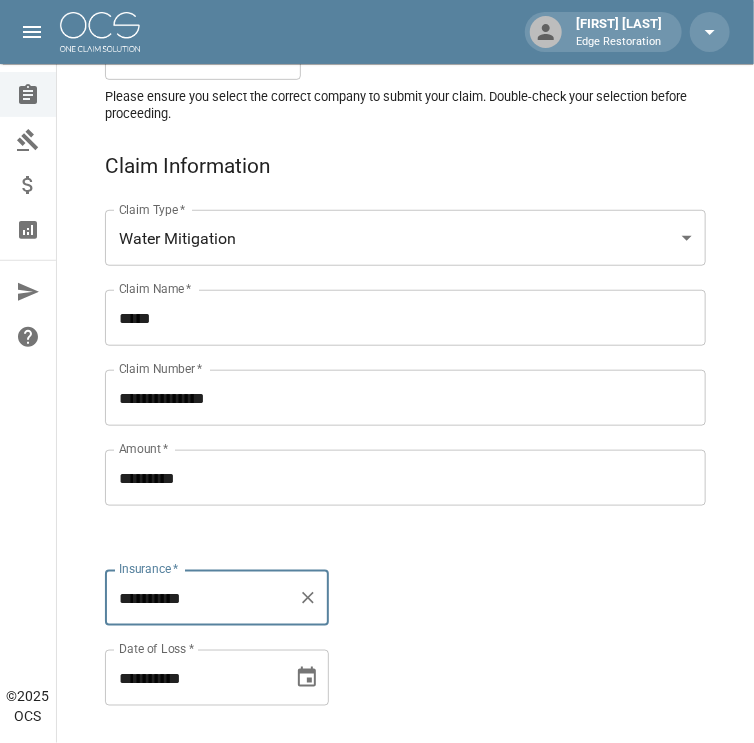click on "**********" at bounding box center (192, 678) 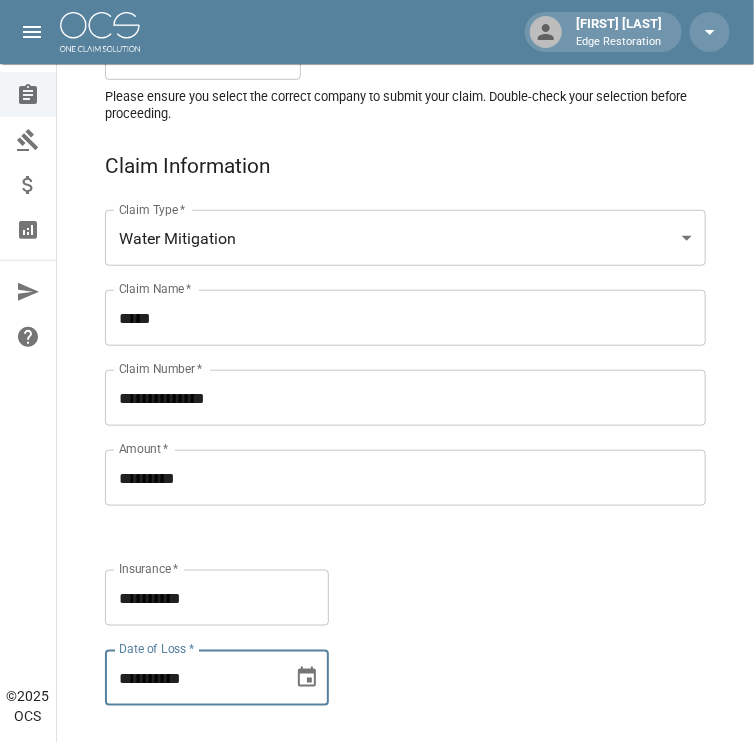 type on "**********" 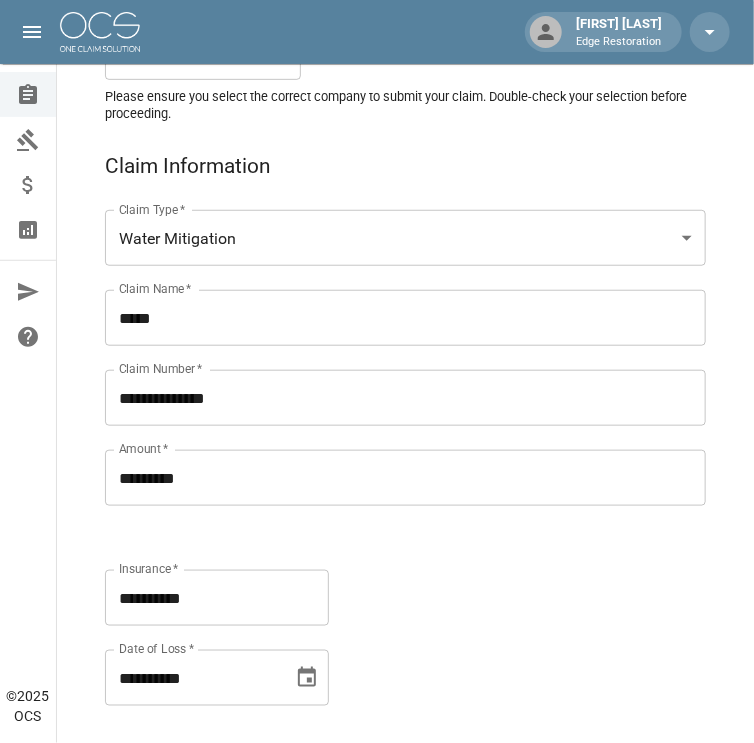 click on "**********" at bounding box center (385, 434) 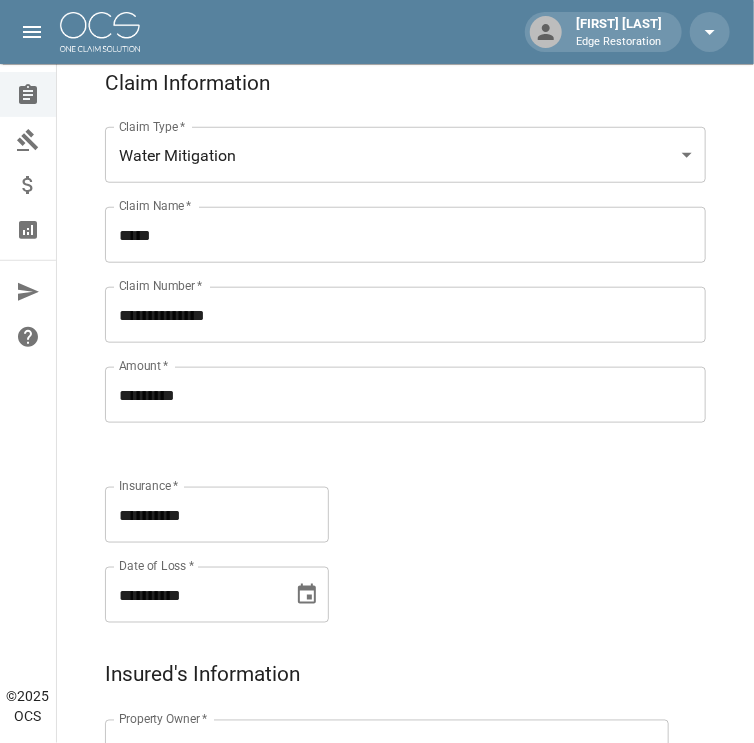 scroll, scrollTop: 320, scrollLeft: 0, axis: vertical 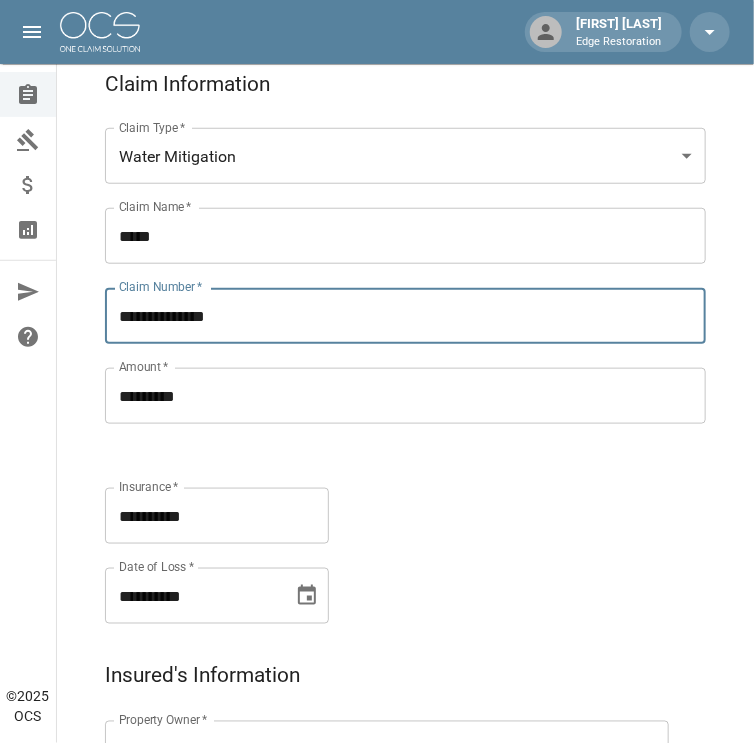 drag, startPoint x: 235, startPoint y: 321, endPoint x: 119, endPoint y: 328, distance: 116.21101 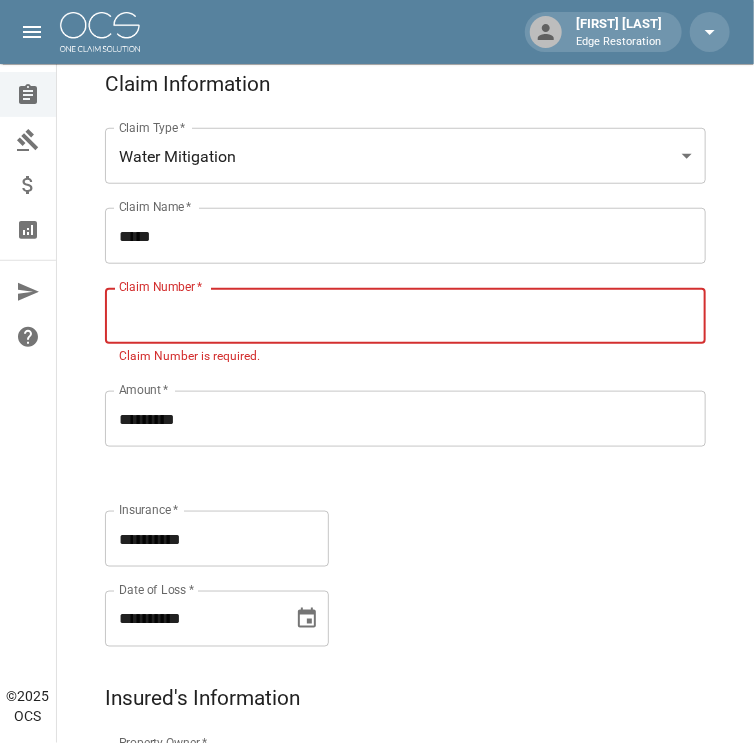 type 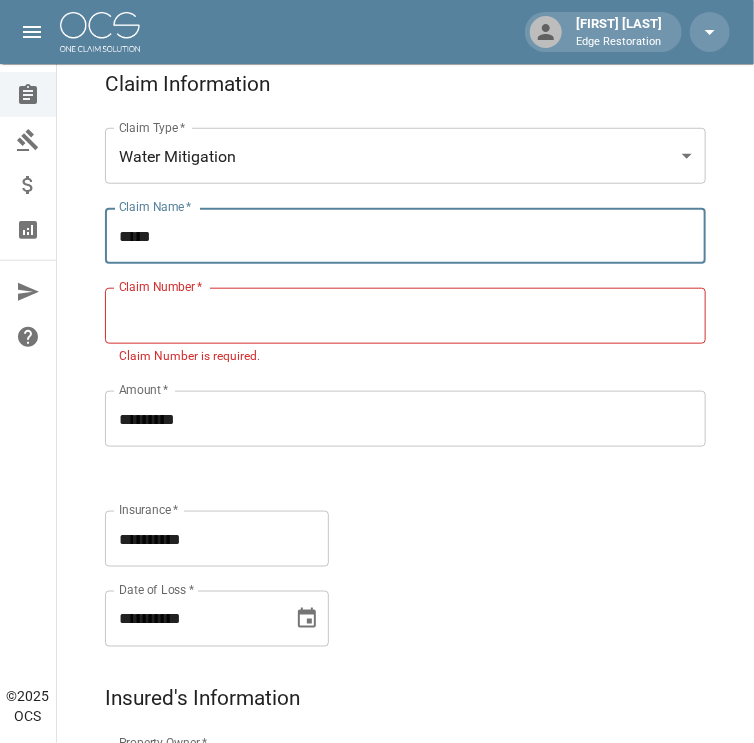 paste on "**********" 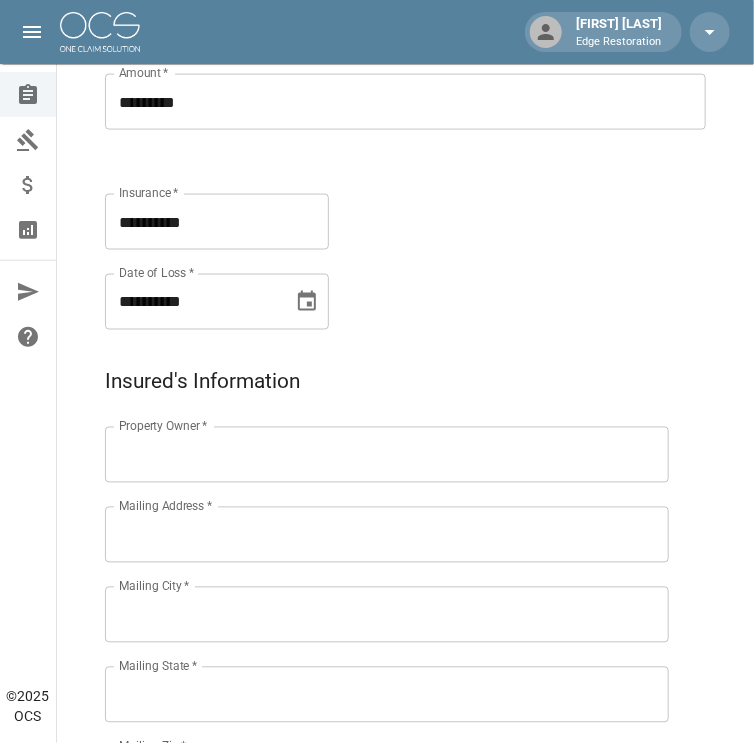type on "**********" 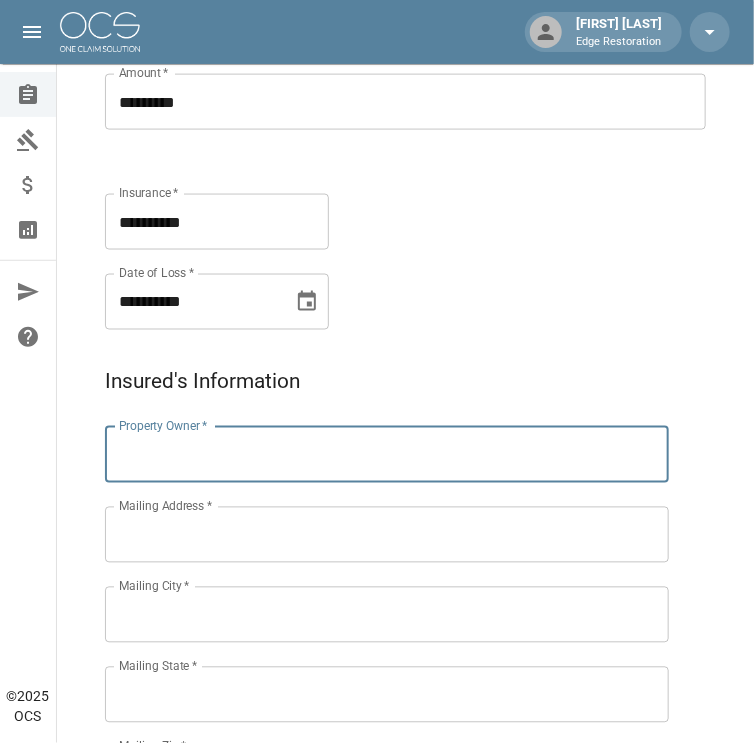 scroll, scrollTop: 638, scrollLeft: 0, axis: vertical 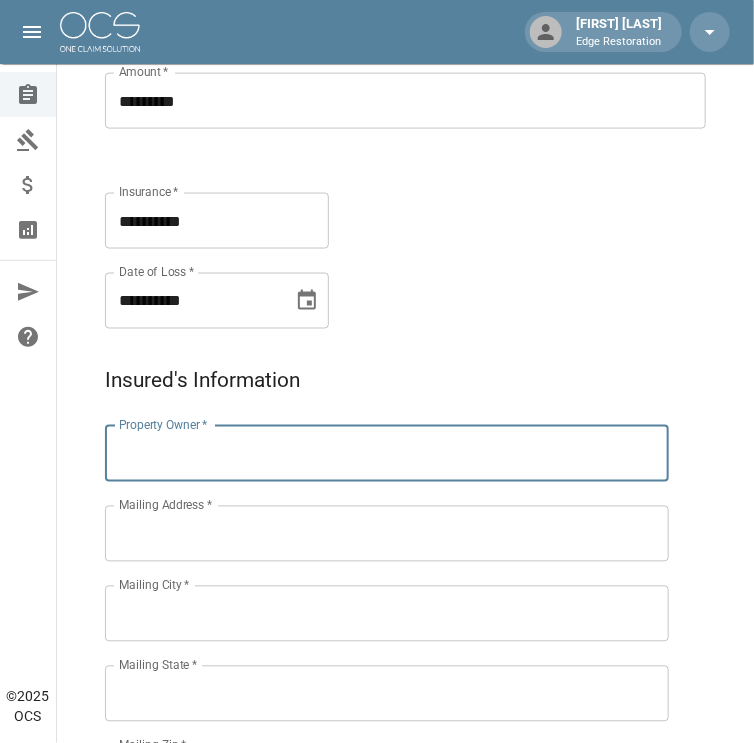 click on "Property Owner   *" at bounding box center [387, 454] 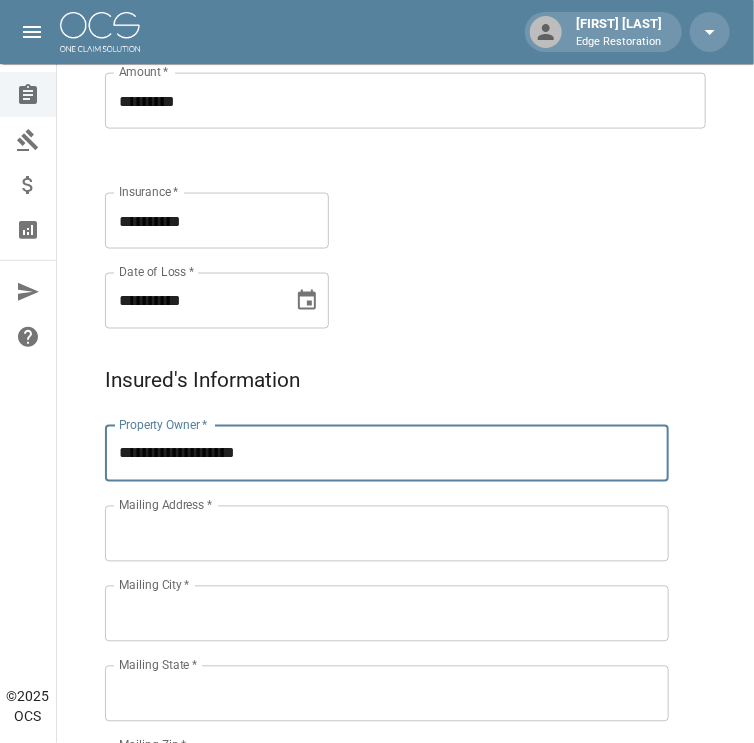 type on "**********" 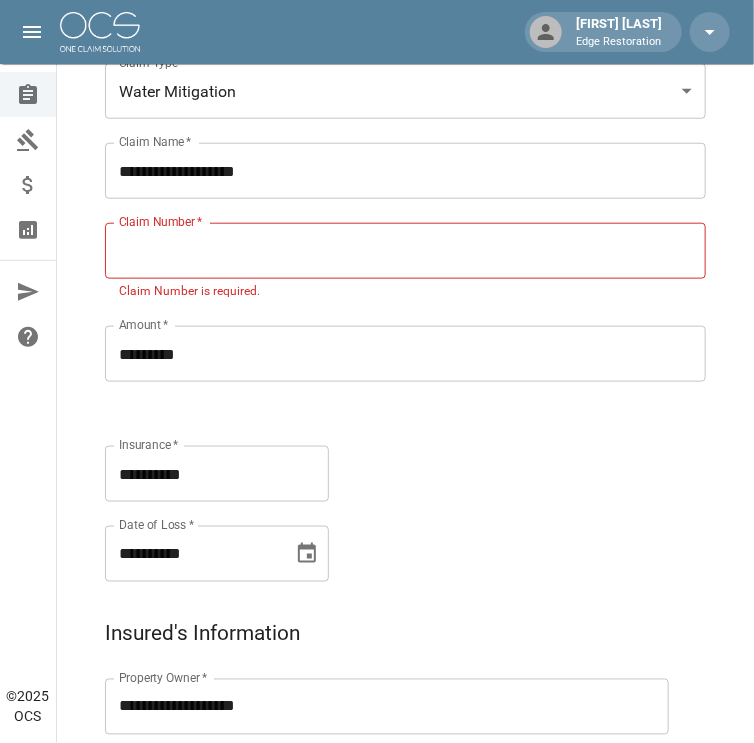 click on "Claim Number   *" at bounding box center (405, 251) 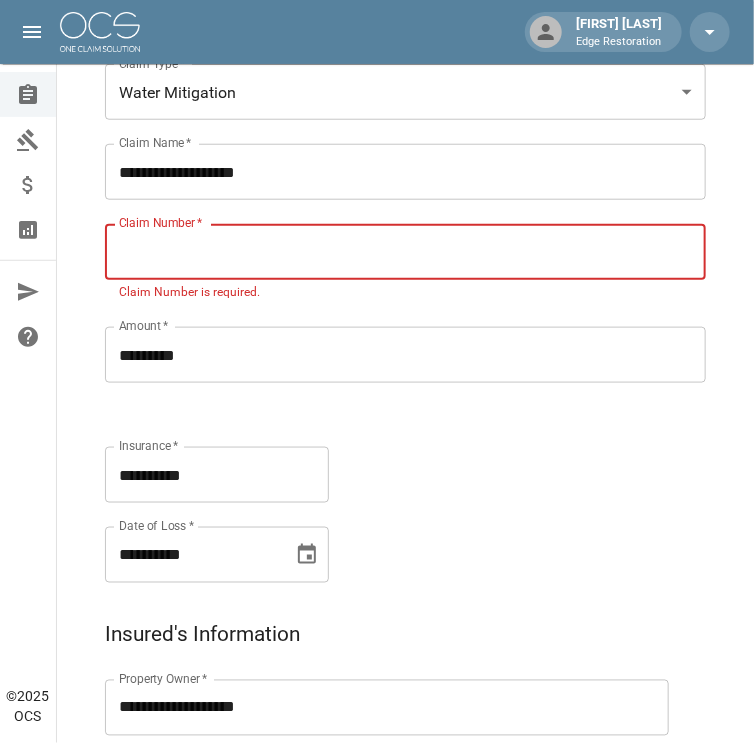 paste on "**********" 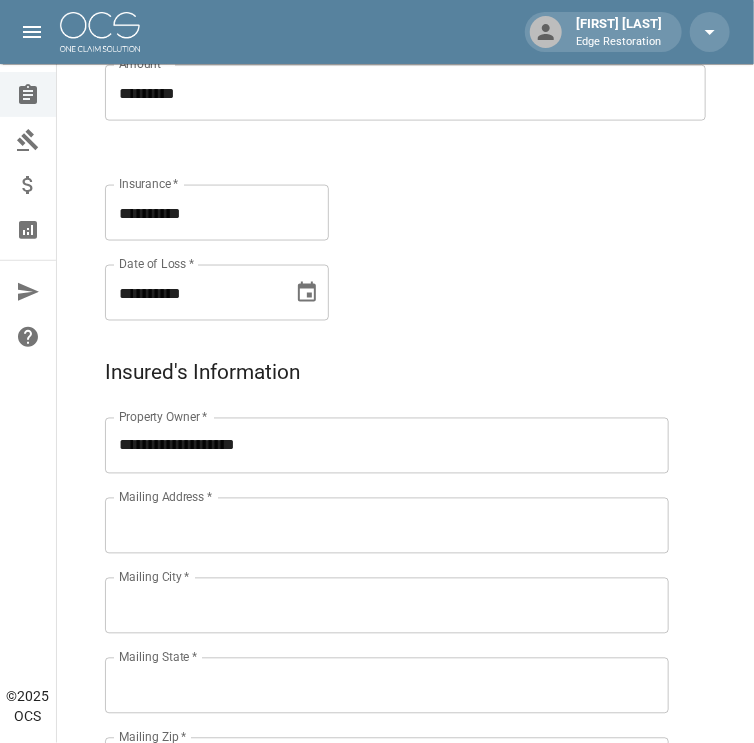 scroll, scrollTop: 624, scrollLeft: 0, axis: vertical 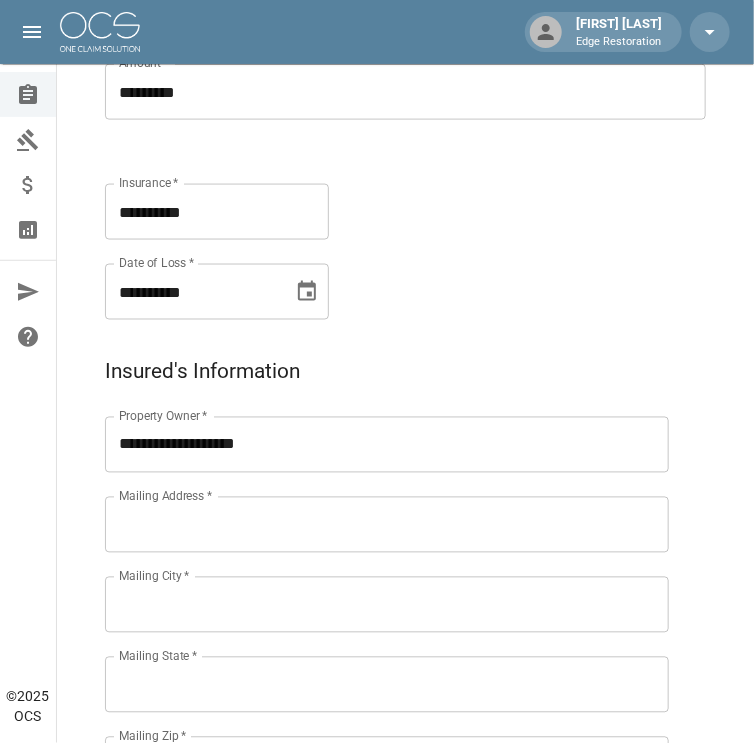 type on "**********" 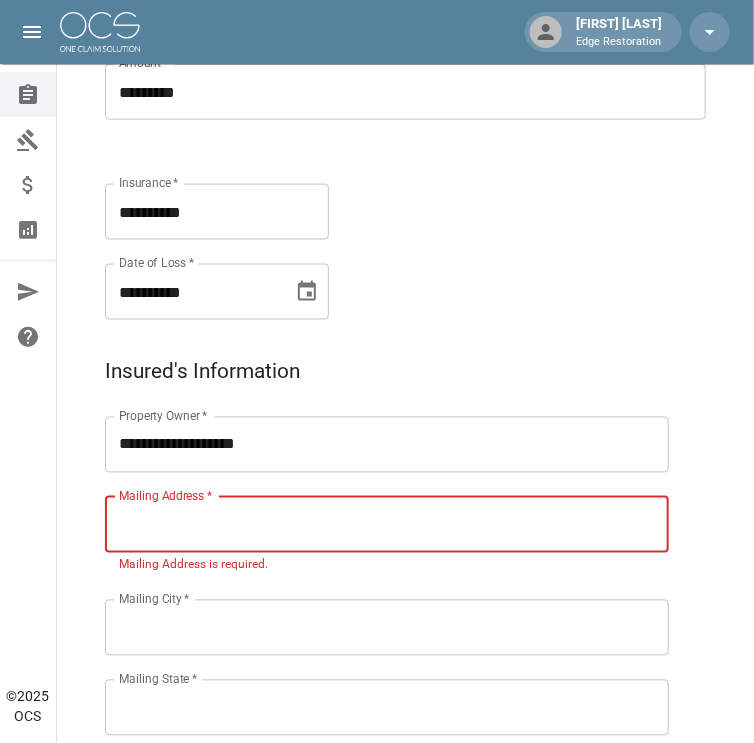 click on "Mailing Address   *" at bounding box center [387, 525] 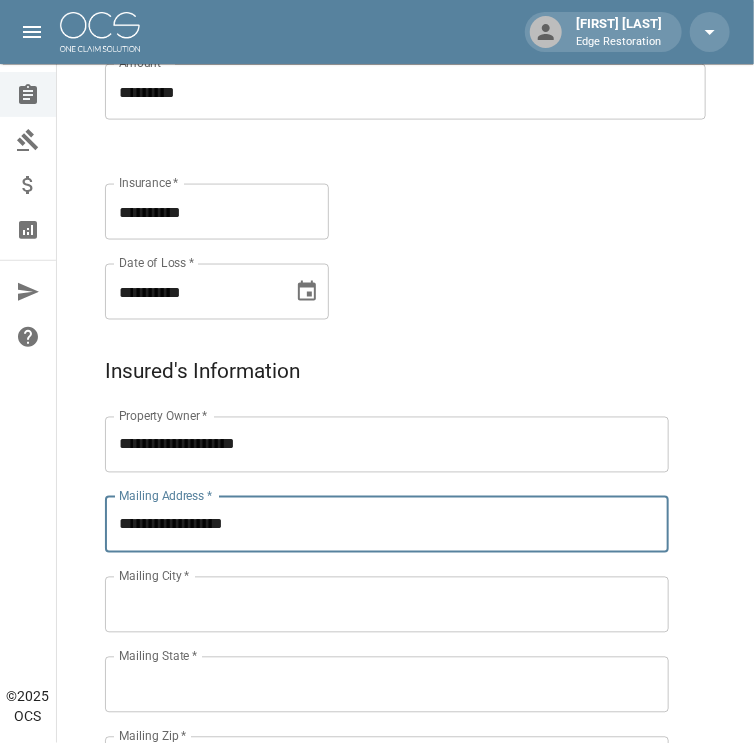 type on "**********" 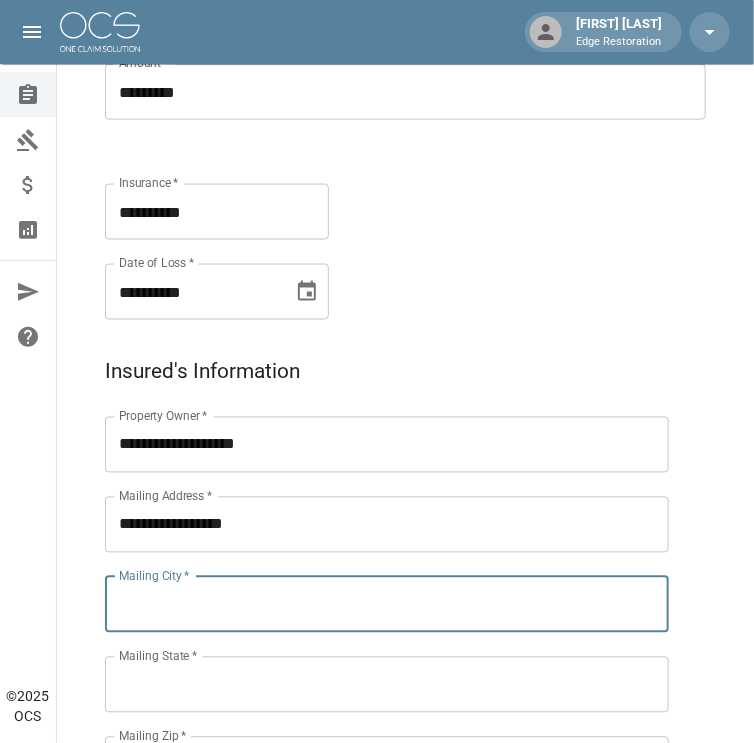 click on "Mailing City   *" at bounding box center (387, 605) 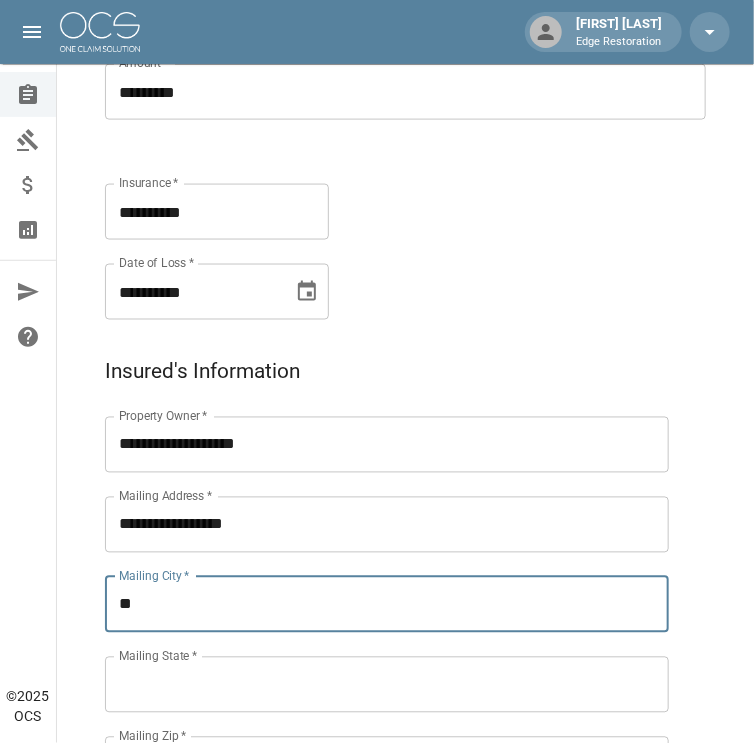 type on "*" 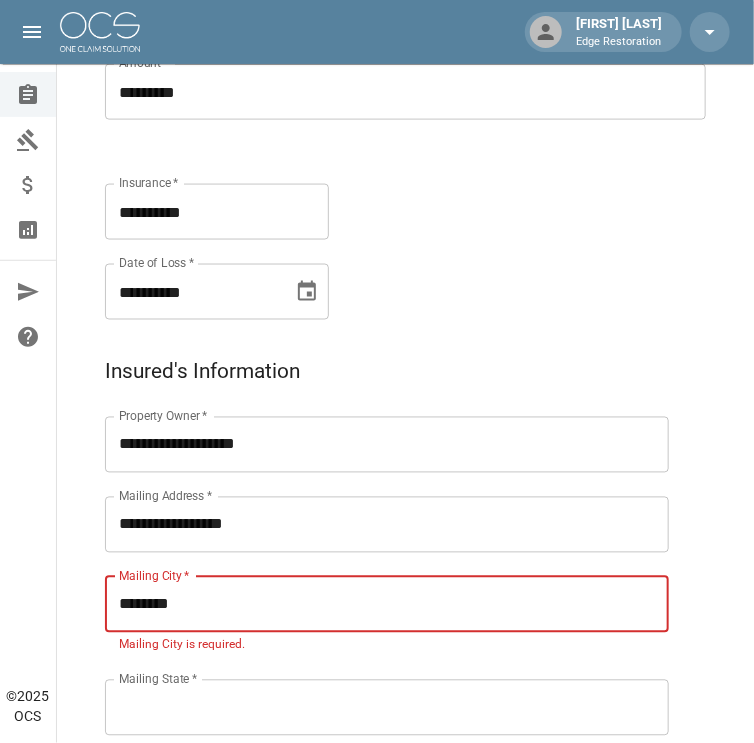 type on "********" 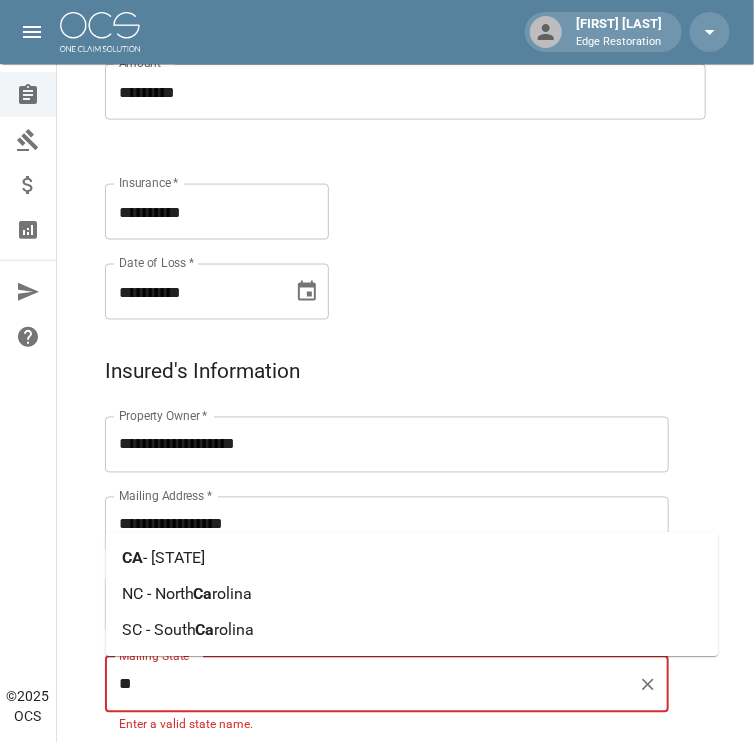 click on "- [STATE]" at bounding box center [174, 558] 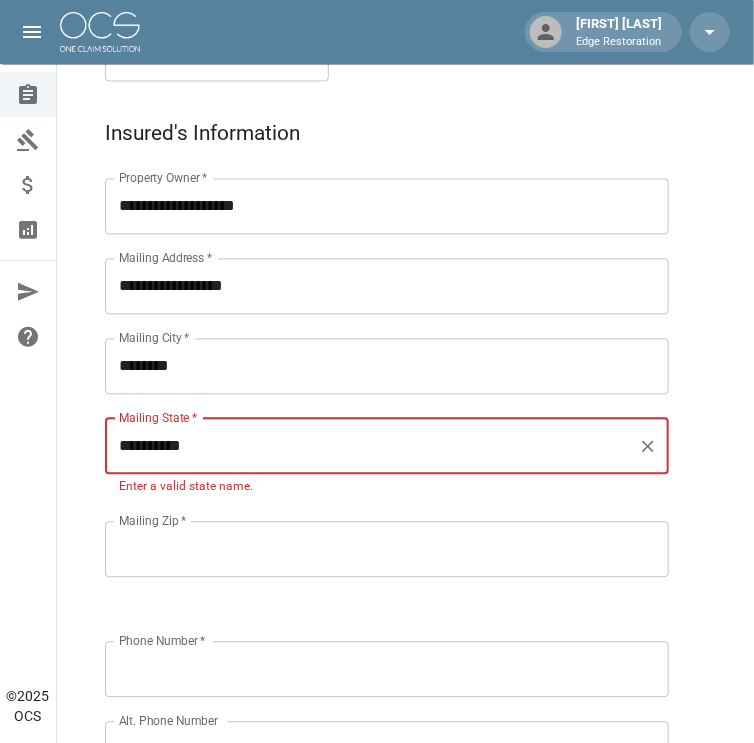 type on "**********" 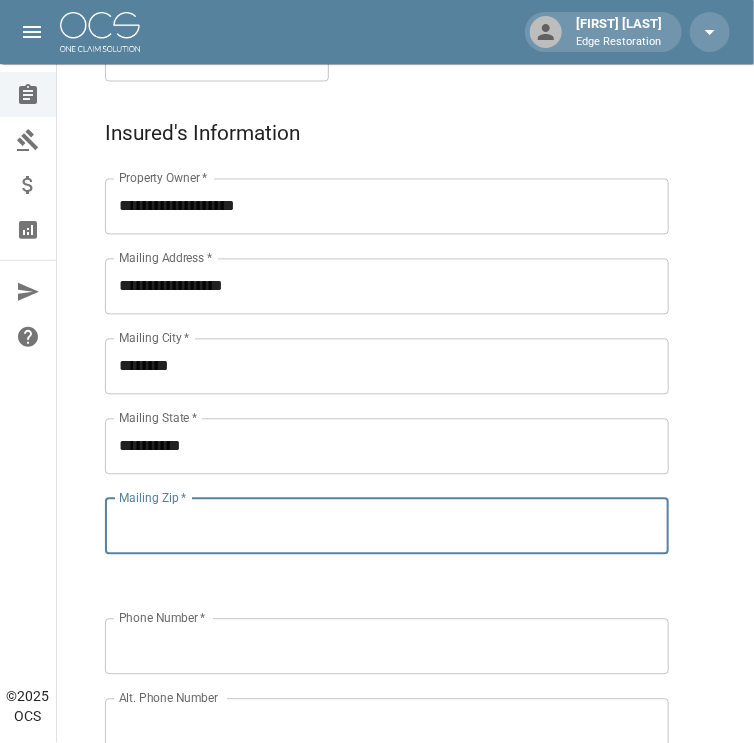 scroll, scrollTop: 864, scrollLeft: 0, axis: vertical 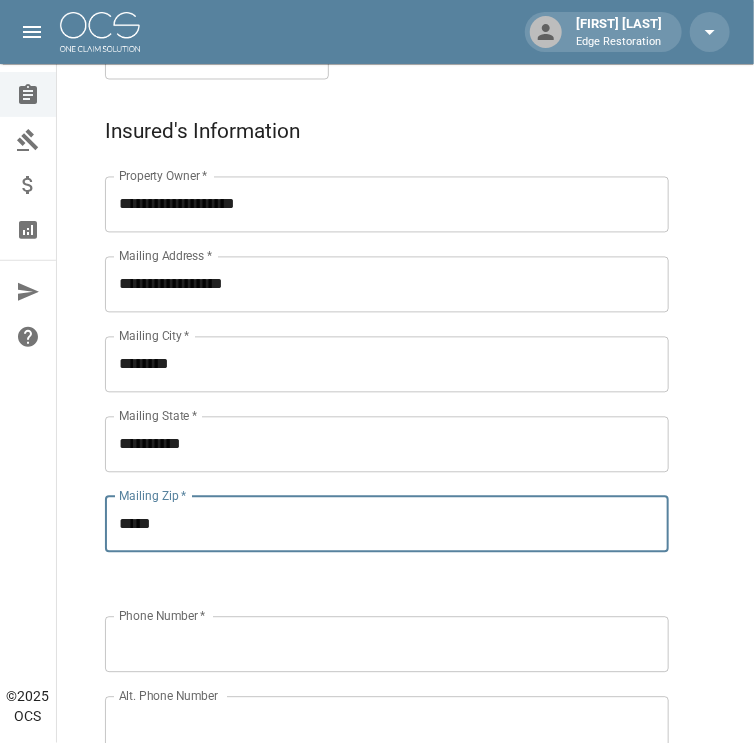 type on "*****" 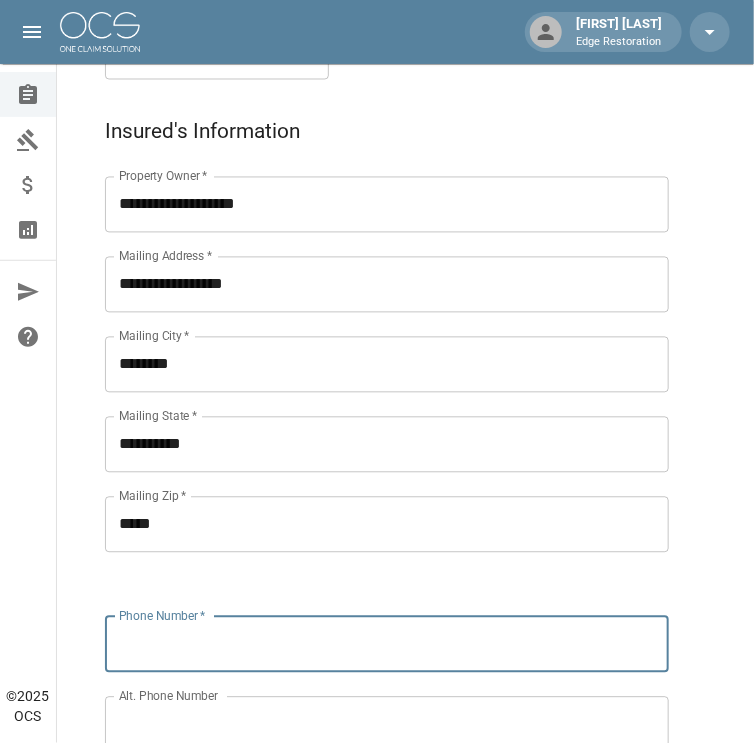 click on "Phone Number   *" at bounding box center [387, 645] 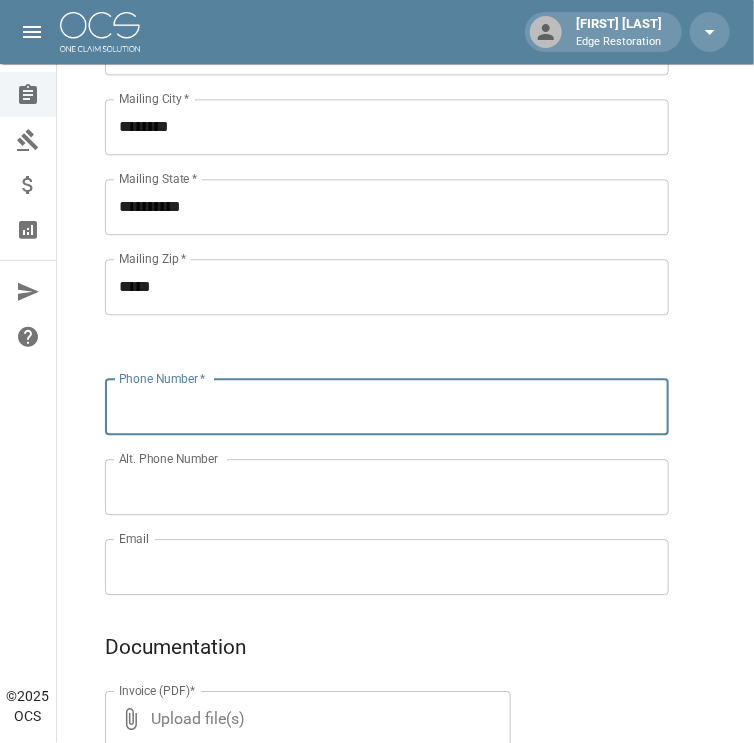 scroll, scrollTop: 1103, scrollLeft: 0, axis: vertical 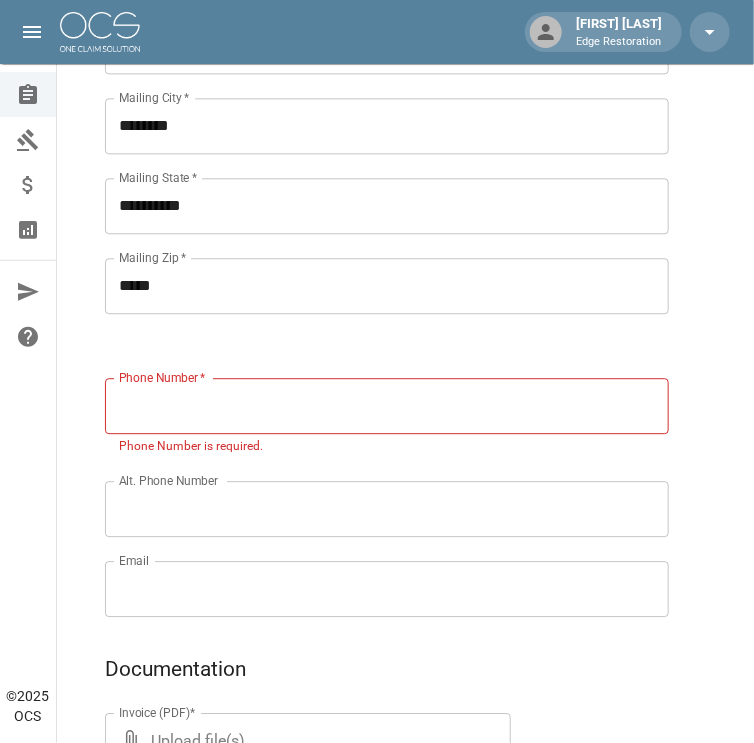 click on "Phone Number   * Phone Number   * Phone Number is required. Alt. Phone Number Alt. Phone Number Email Email" at bounding box center [367, 473] 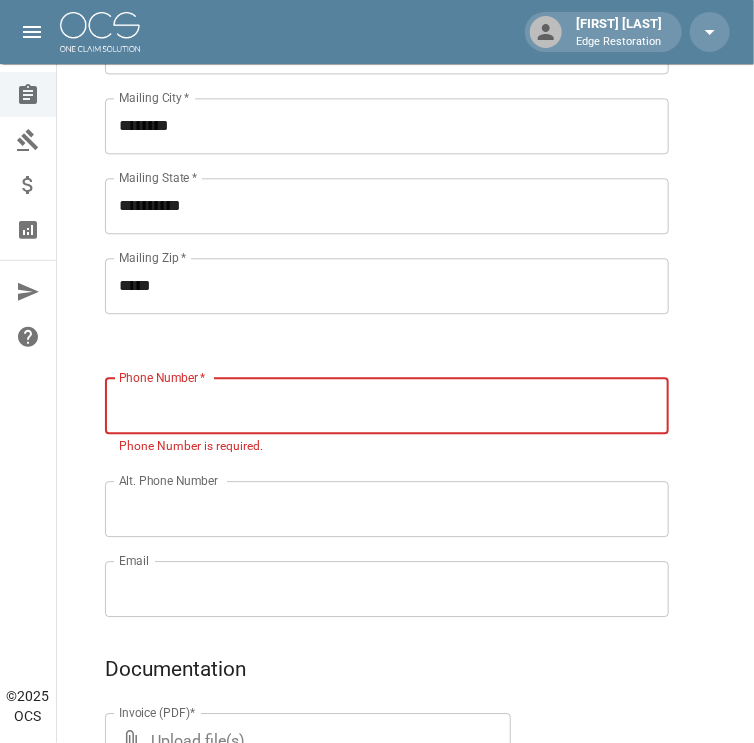 click on "Phone Number   *" at bounding box center [387, 406] 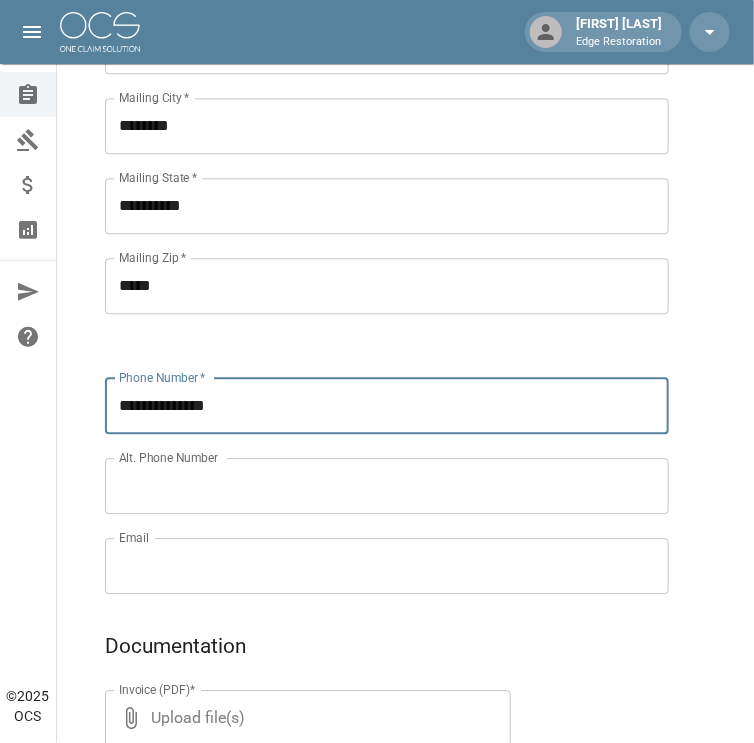 type on "**********" 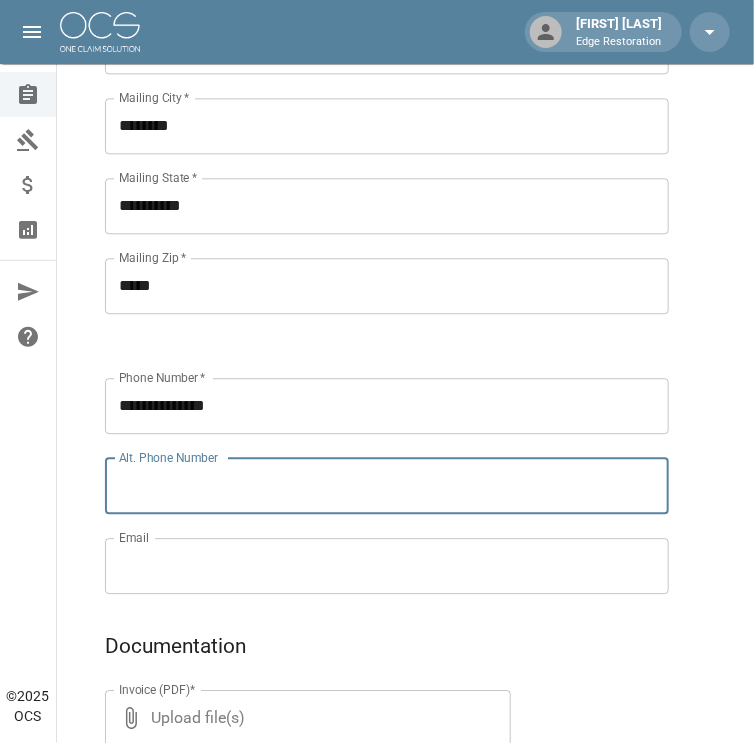 click on "Alt. Phone Number" at bounding box center (387, 486) 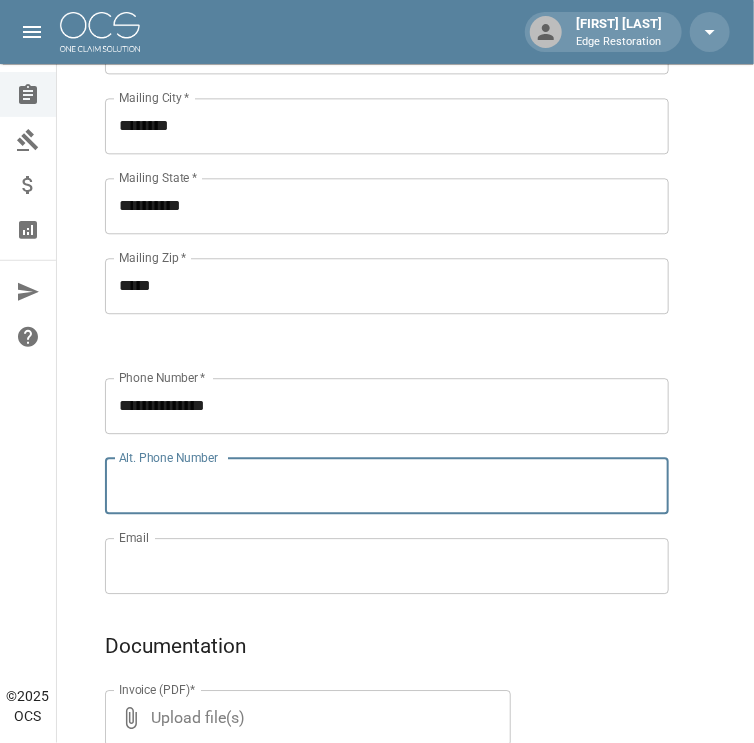 click on "Alt. Phone Number" at bounding box center (387, 486) 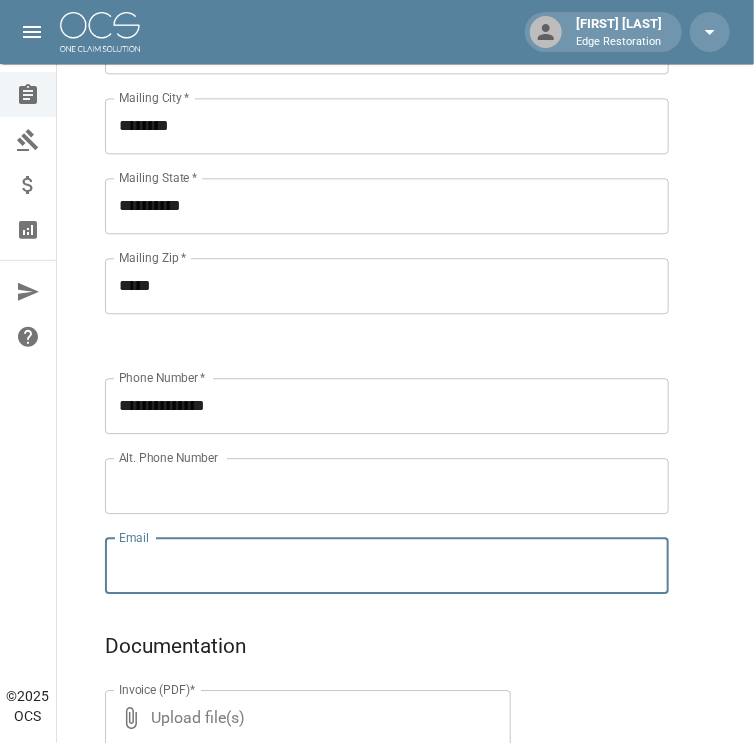 paste on "**********" 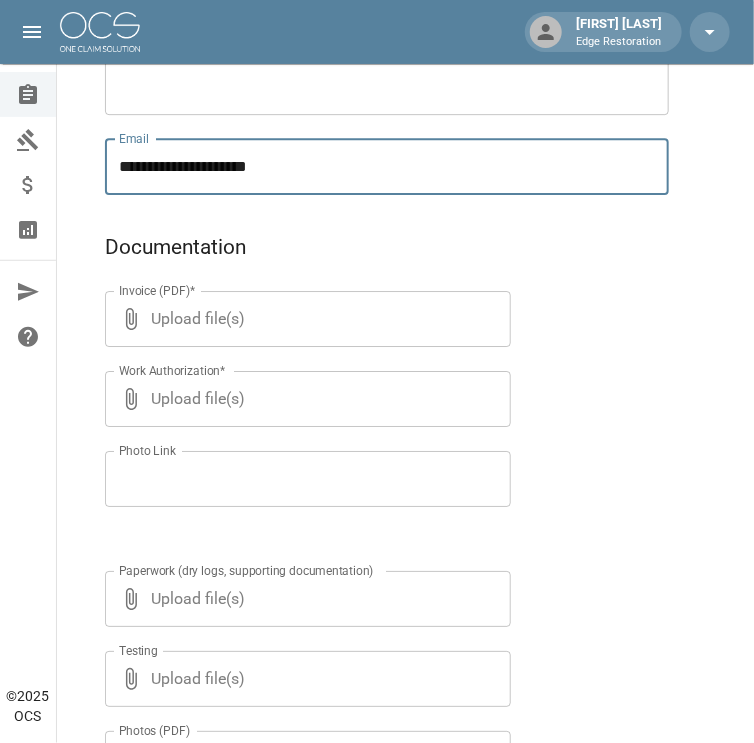 scroll, scrollTop: 1503, scrollLeft: 0, axis: vertical 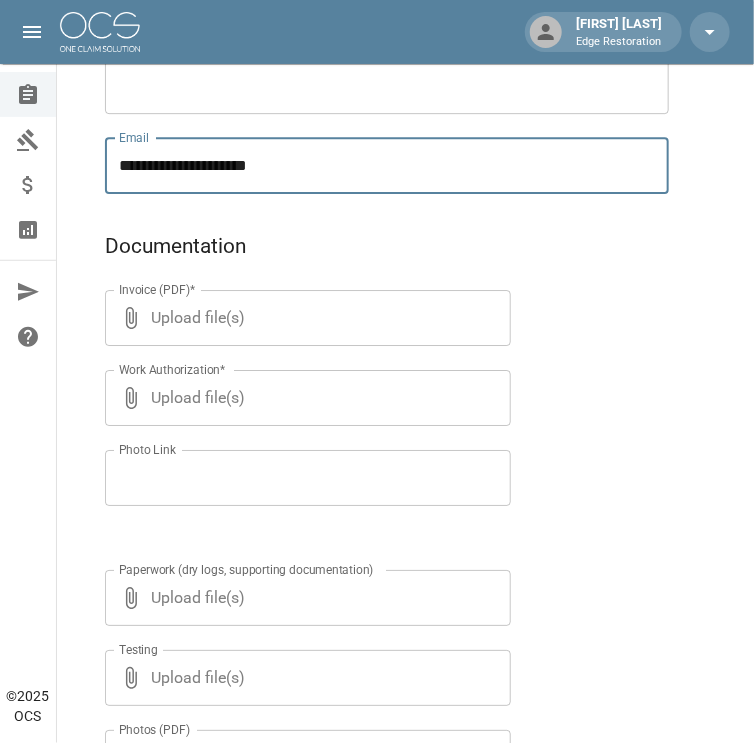 type on "**********" 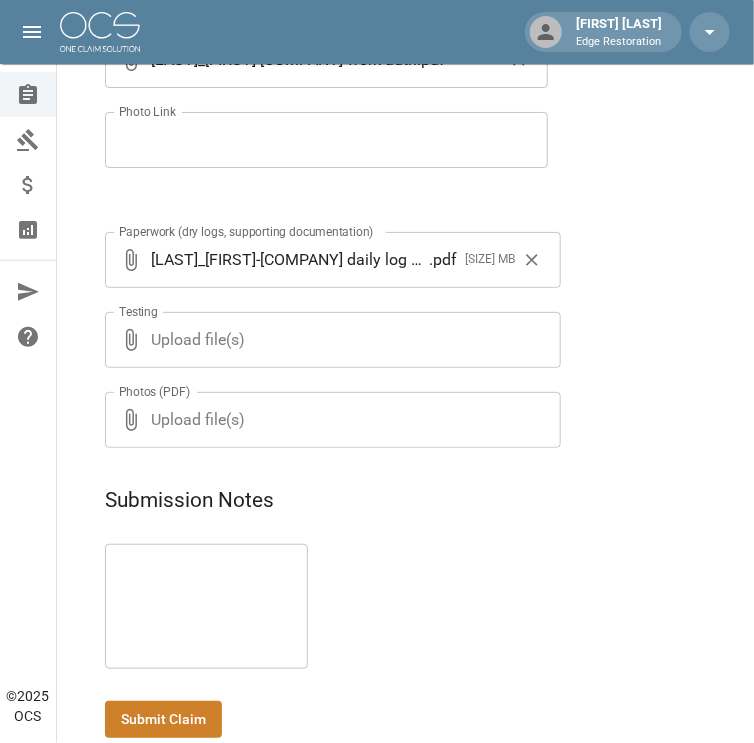 scroll, scrollTop: 1875, scrollLeft: 0, axis: vertical 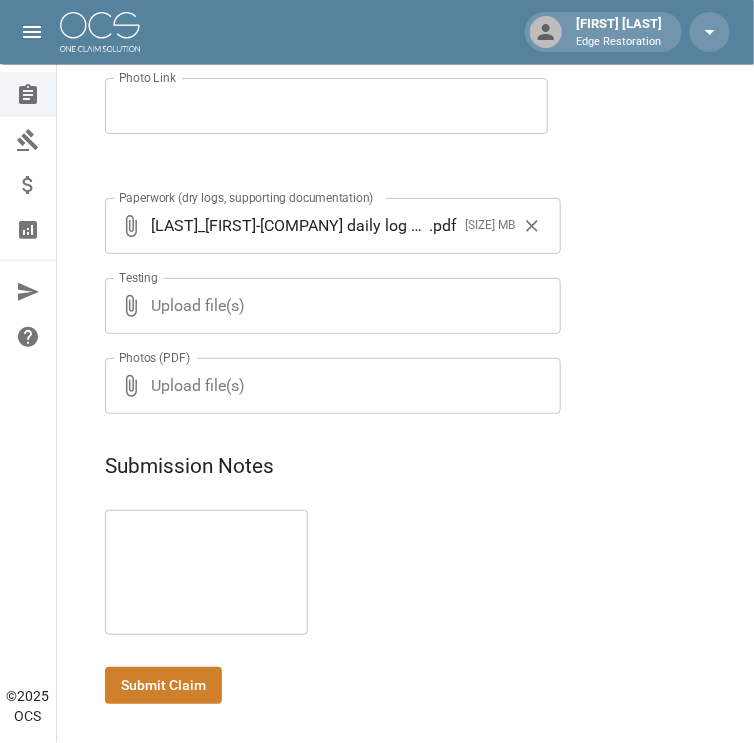 click on "Submit Claim" at bounding box center [163, 685] 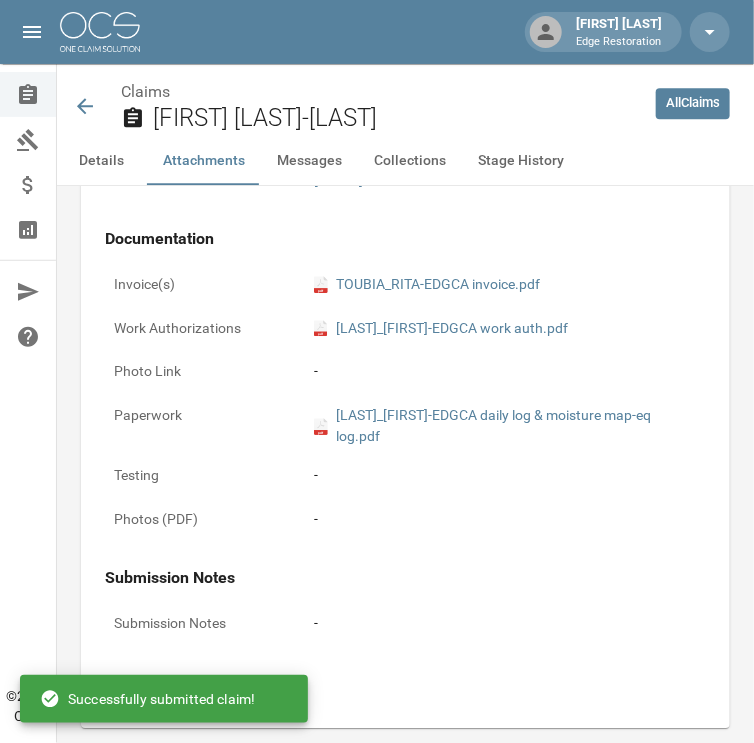 scroll, scrollTop: 1875, scrollLeft: 0, axis: vertical 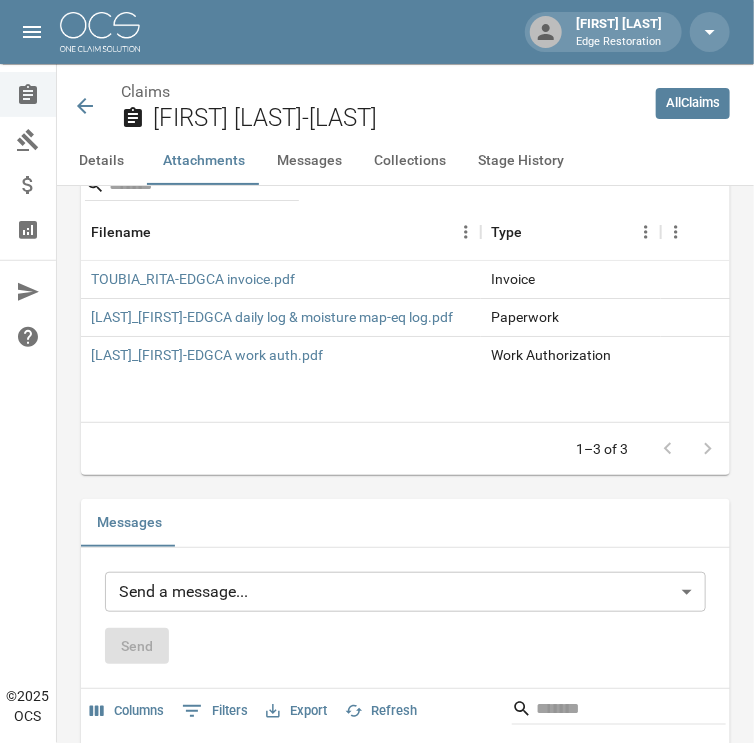 click at bounding box center (100, 32) 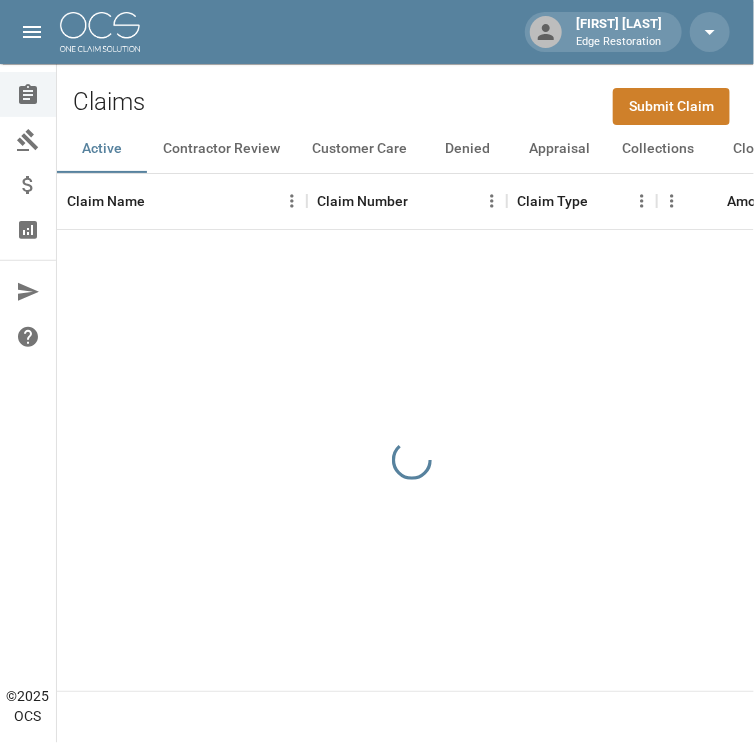 scroll, scrollTop: 0, scrollLeft: 0, axis: both 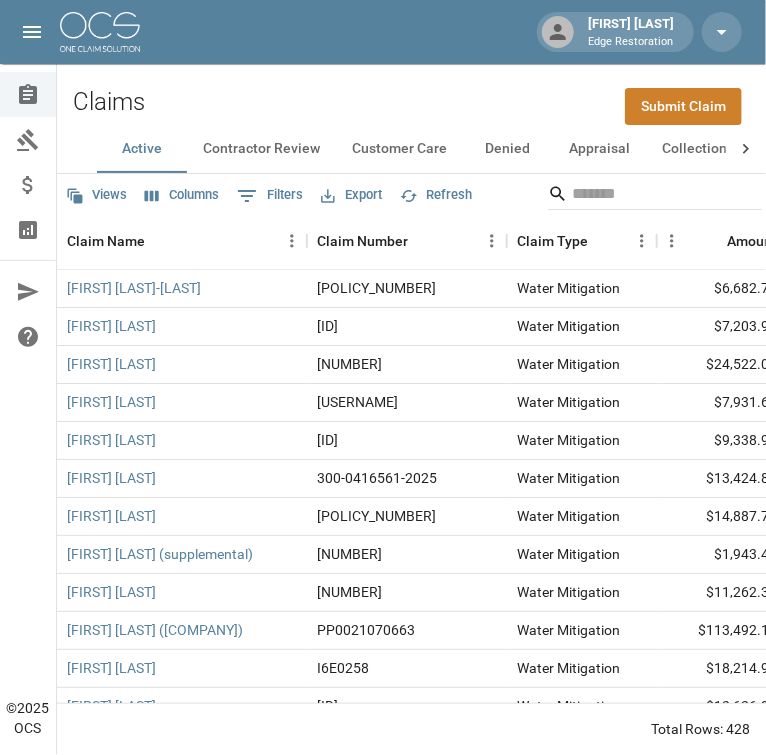 click on "Submit Claim" at bounding box center (683, 106) 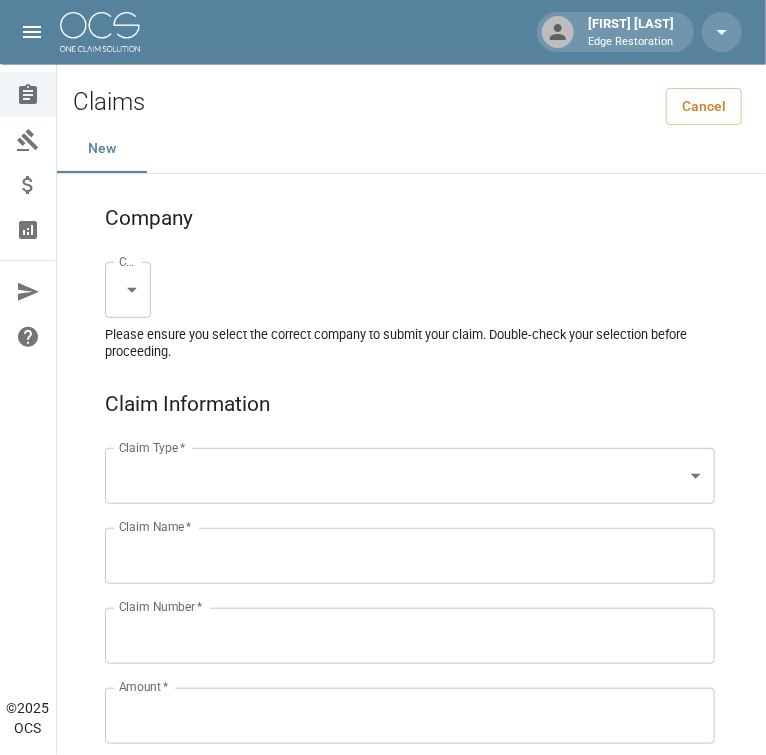 click on "[FIRST] [LAST] Edge Restoration Claims Collections Payment Tracking Analytics Contact Us Help Center © 2025 OCS Claims Cancel New Company Company * Claim Type * Claim Type * Claim Name * Claim Name * Claim Number * Claim Number * Amount * Amount * Insurance * Insurance * Date of Loss * Date of Loss * Insured's Information Property Owner * Property Owner * Mailing Address * Mailing Address * Mailing City * Mailing City * Mailing State * Mailing State * Mailing Zip * Mailing Zip * Phone Number * Phone Number * Alt. Phone Number Alt. Phone Number Email Email Documentation Invoice (PDF)* Upload file(s) Invoice (PDF)* Work Authorization* Upload file(s) Work Authorization* Photo Link Photo Link Paperwork (dry logs, supporting documentation)" at bounding box center [383, 1309] 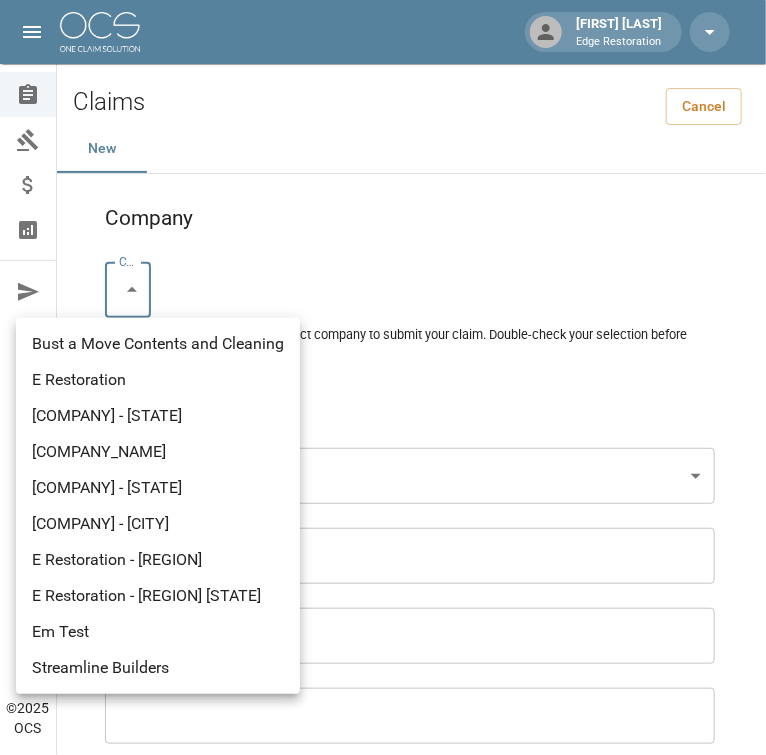 click on "[COMPANY] - [CITY]" at bounding box center (158, 524) 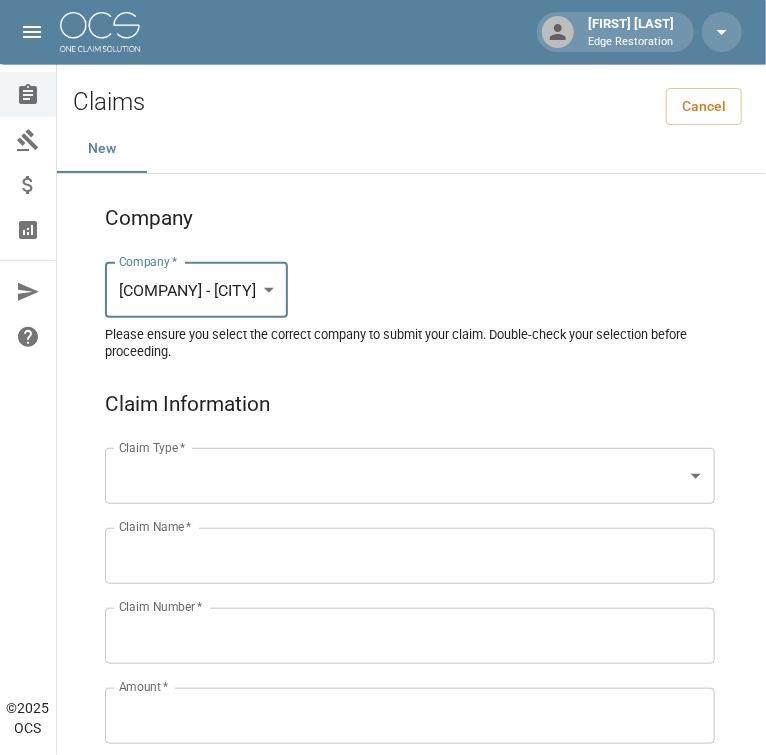 click on "Chelsie Akers Edge Restoration Claims Collections Payment Tracking Analytics Contact Us Help Center ©  2025 OCS Claims Cancel New Company Company   * E Restoration - Salt Lake City ******* Company   * Please ensure you select the correct company to submit your claim. Double-check your selection before proceeding. Claim Information Claim Type   * ​ Claim Type   * Claim Name   * Claim Name   * Claim Number   * Claim Number   * Amount   * Amount   * Insurance   * Insurance   * Date of Loss   * Date of Loss   * Insured's Information Property Owner   * Property Owner   * Mailing Address   * Mailing Address   * Mailing City   * Mailing City   * Mailing State   * Mailing State   * Mailing Zip   * Mailing Zip   * Phone Number   * Phone Number   * Alt. Phone Number Alt. Phone Number Email Email Documentation Invoice (PDF)* ​ Upload file(s) Invoice (PDF)* Work Authorization* ​ Upload file(s) Work Authorization* Photo Link Photo Link ​ Testing ​" at bounding box center (383, 1309) 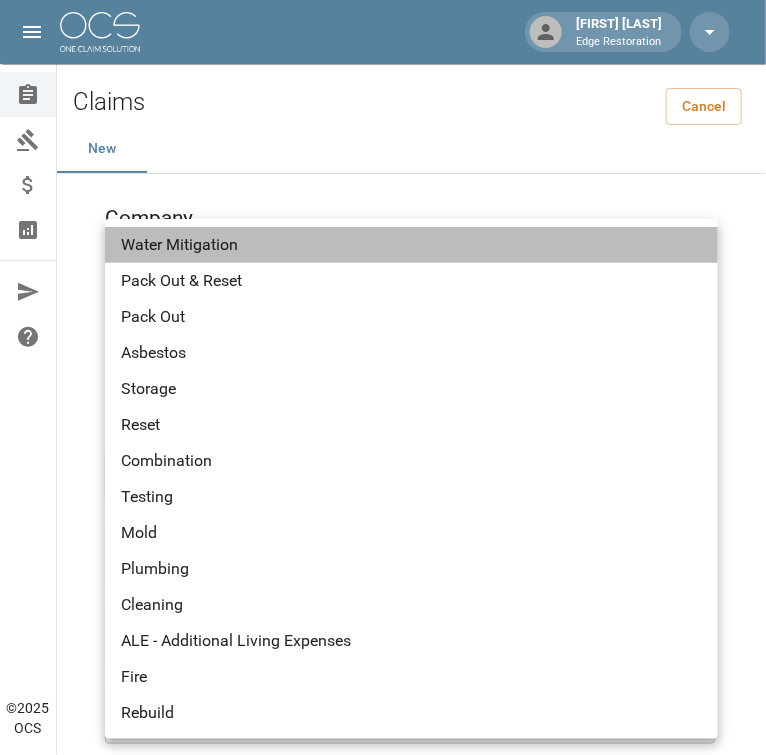 click on "Water Mitigation" at bounding box center (411, 245) 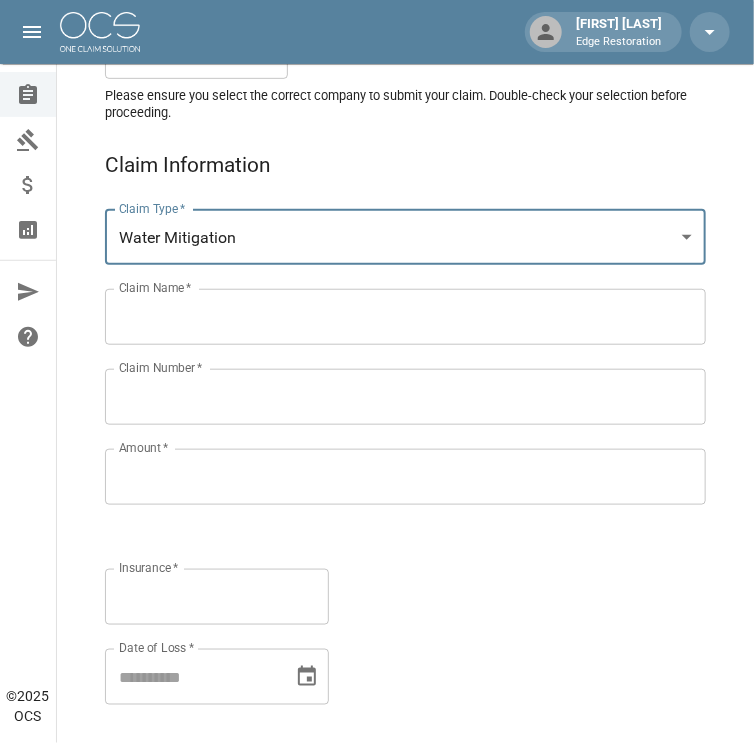 scroll, scrollTop: 240, scrollLeft: 0, axis: vertical 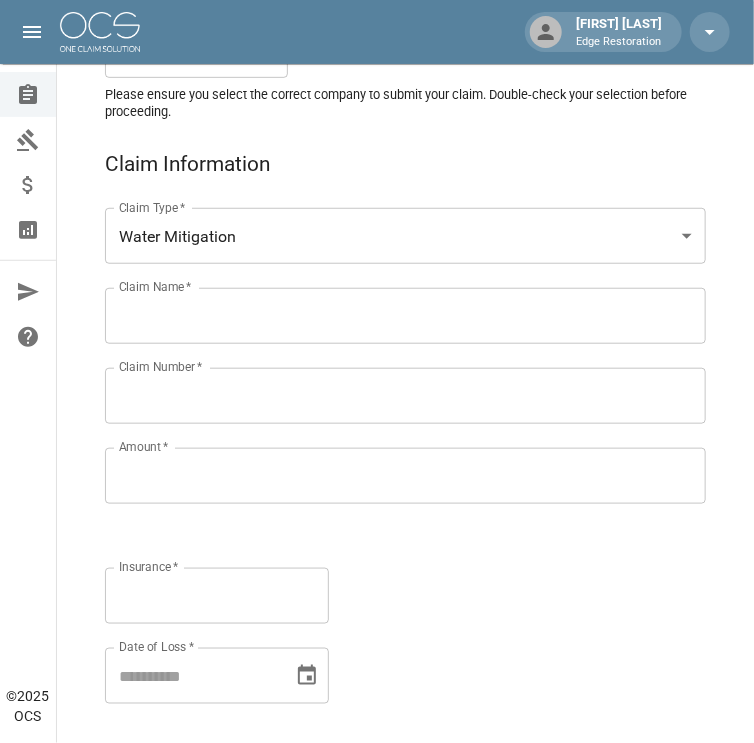 click on "Claim Name   *" at bounding box center (405, 316) 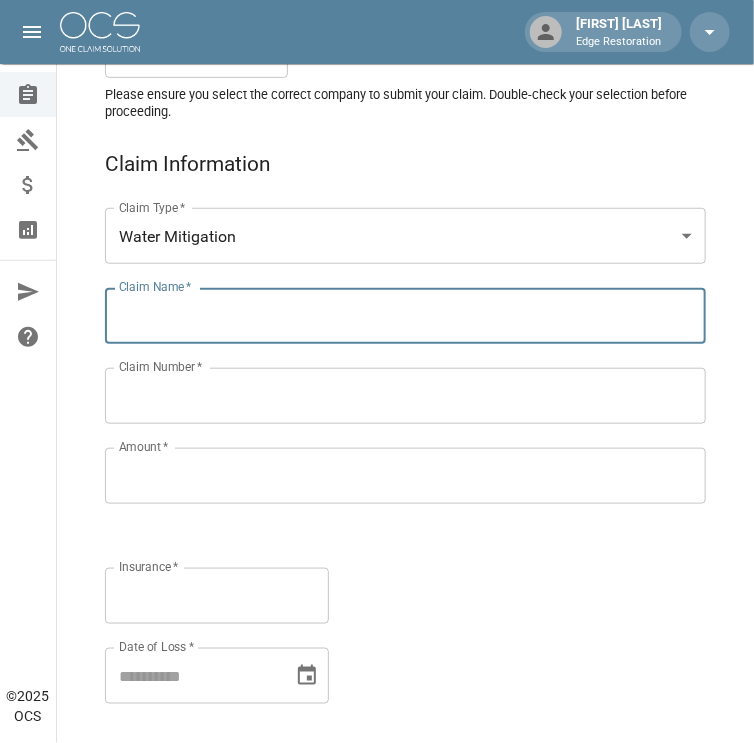 paste on "**********" 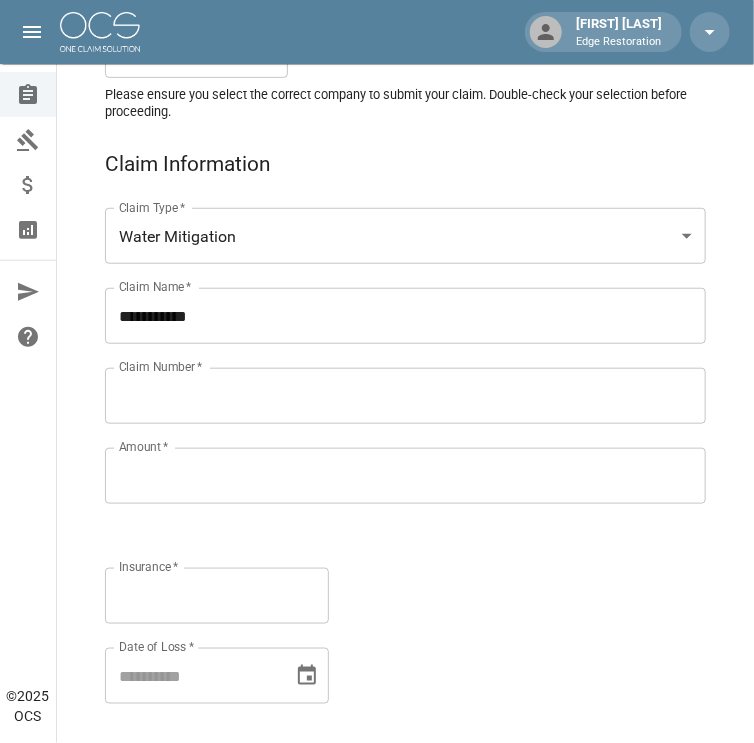 click on "**********" at bounding box center (405, 316) 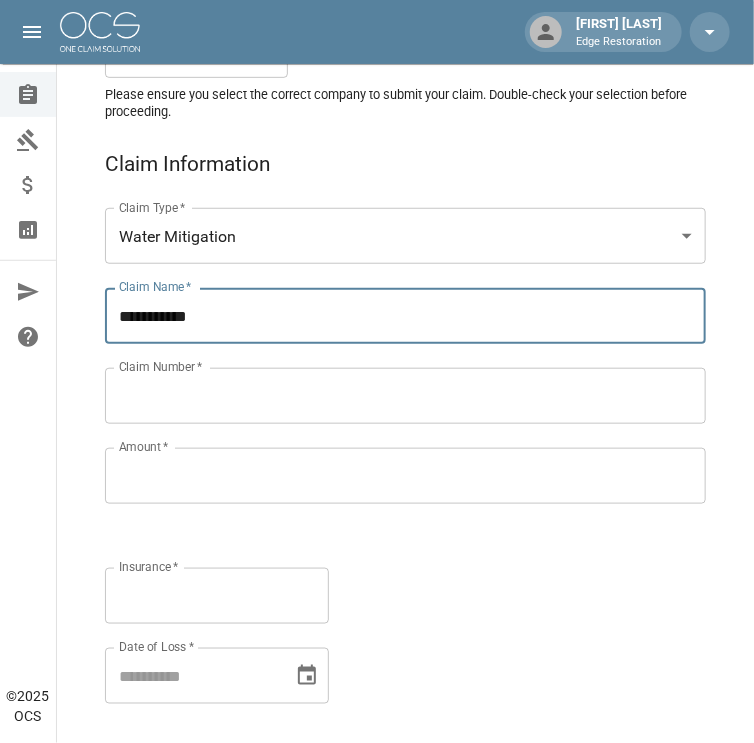 paste on "********" 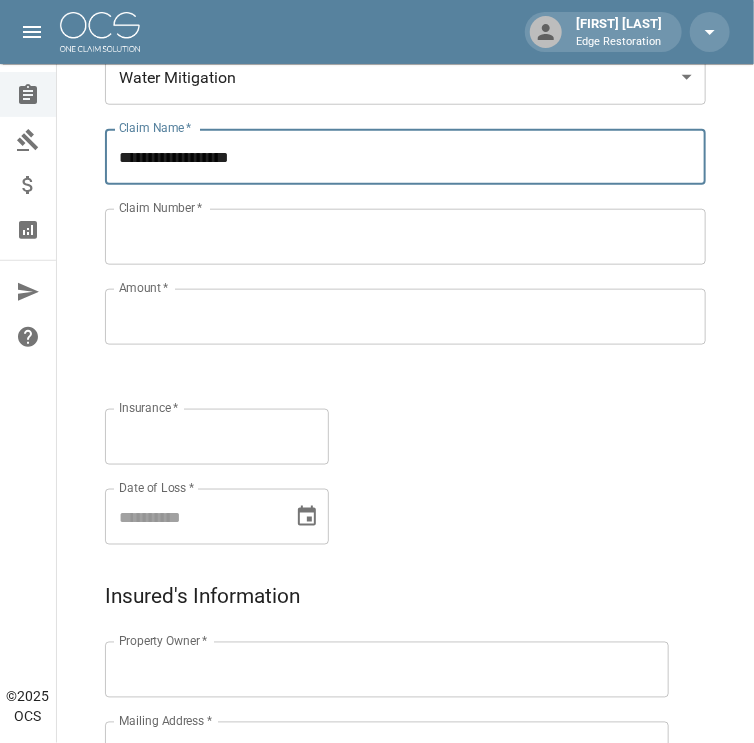 type on "**********" 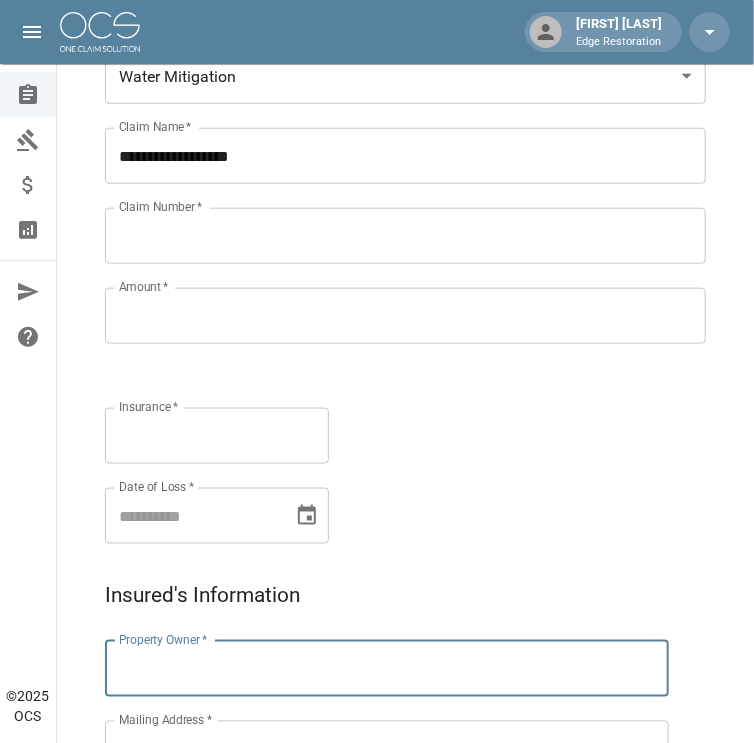 paste on "**********" 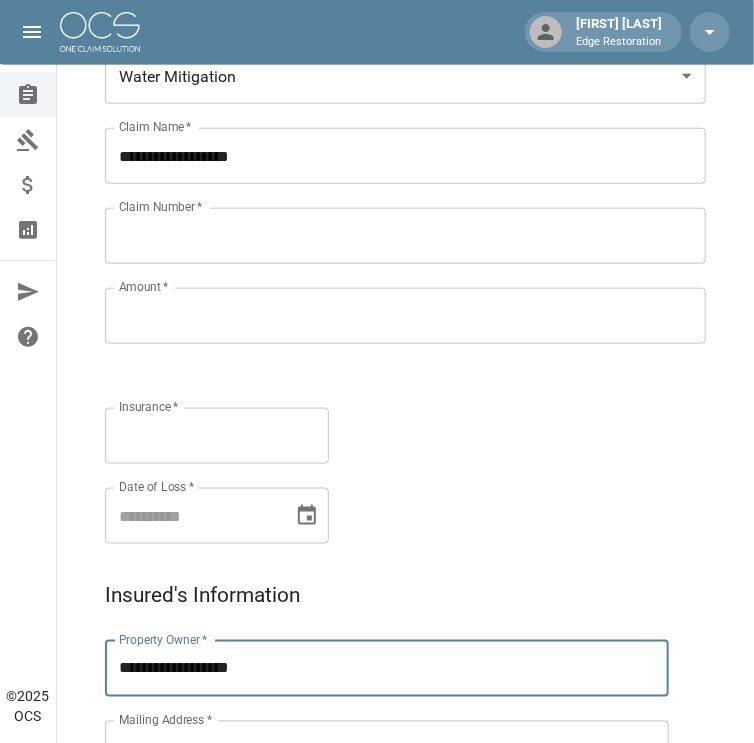 type on "**********" 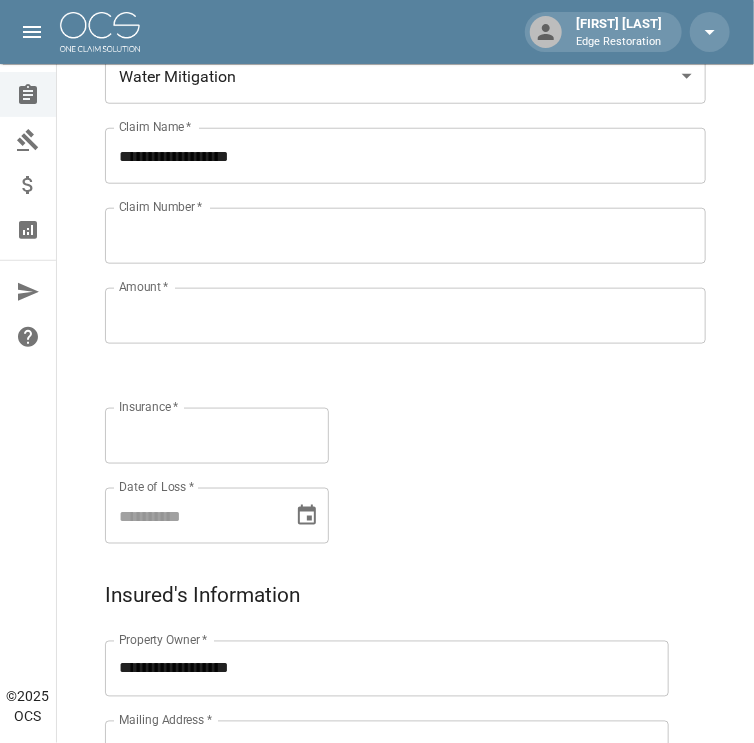 click on "Claim Number   *" at bounding box center (405, 236) 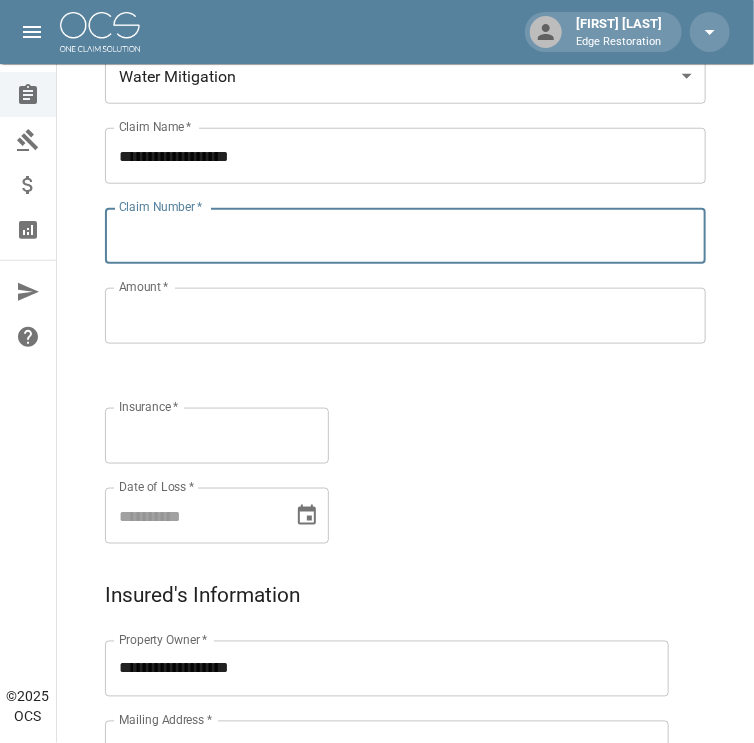 paste on "**********" 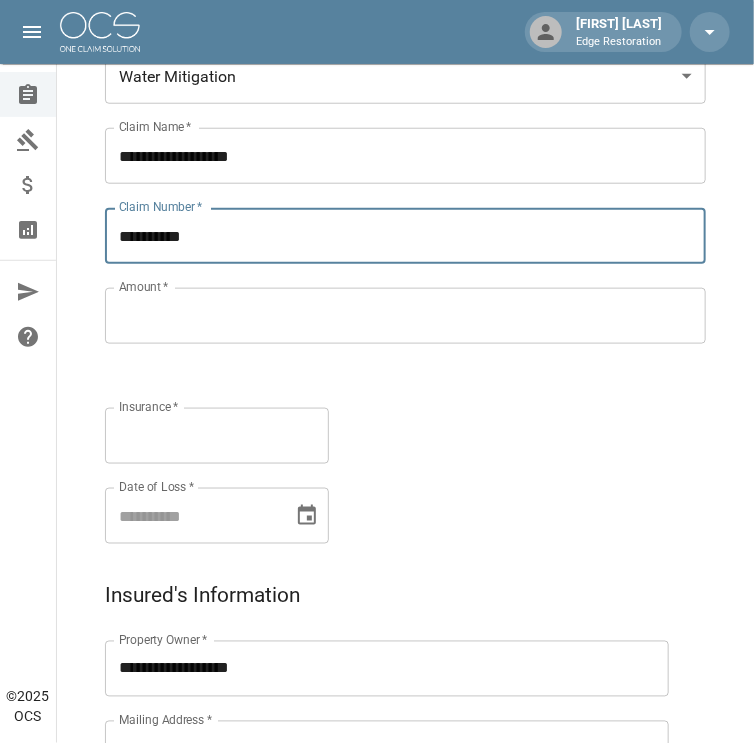 type on "**********" 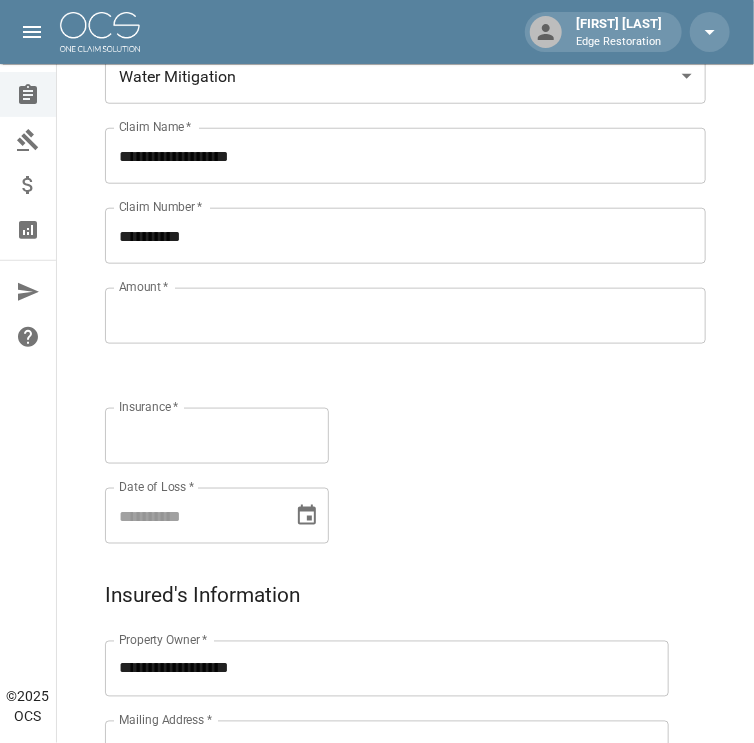 click on "Amount   *" at bounding box center [405, 316] 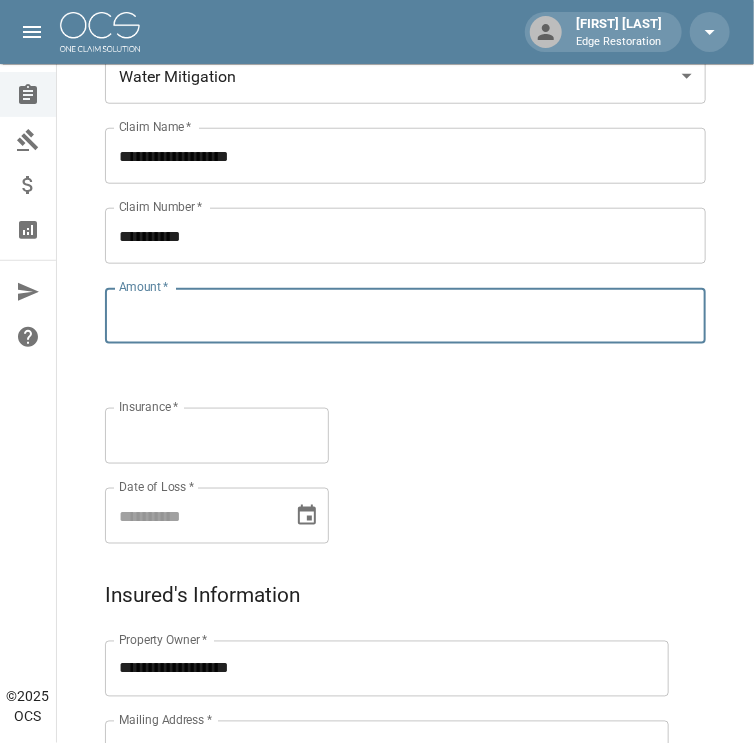 paste on "**********" 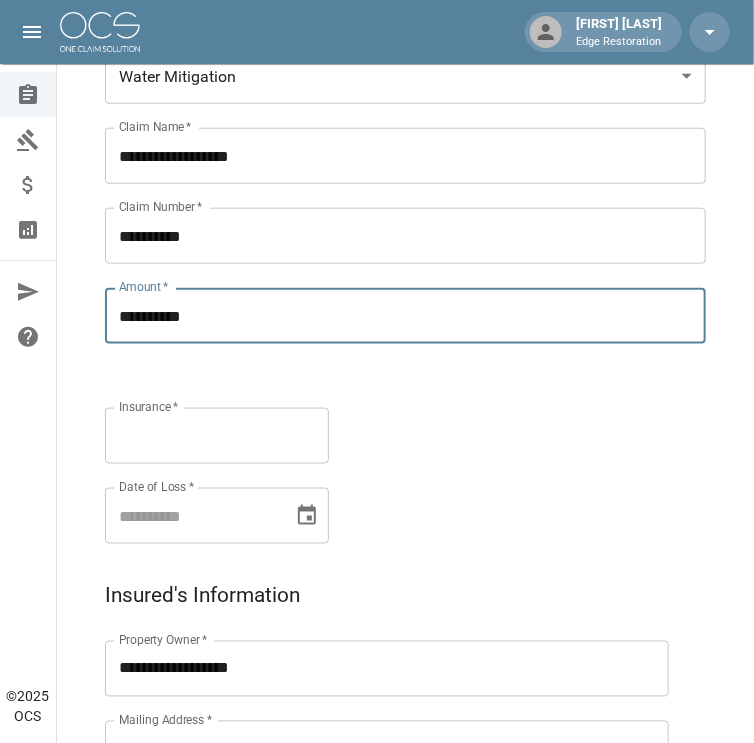 type on "**********" 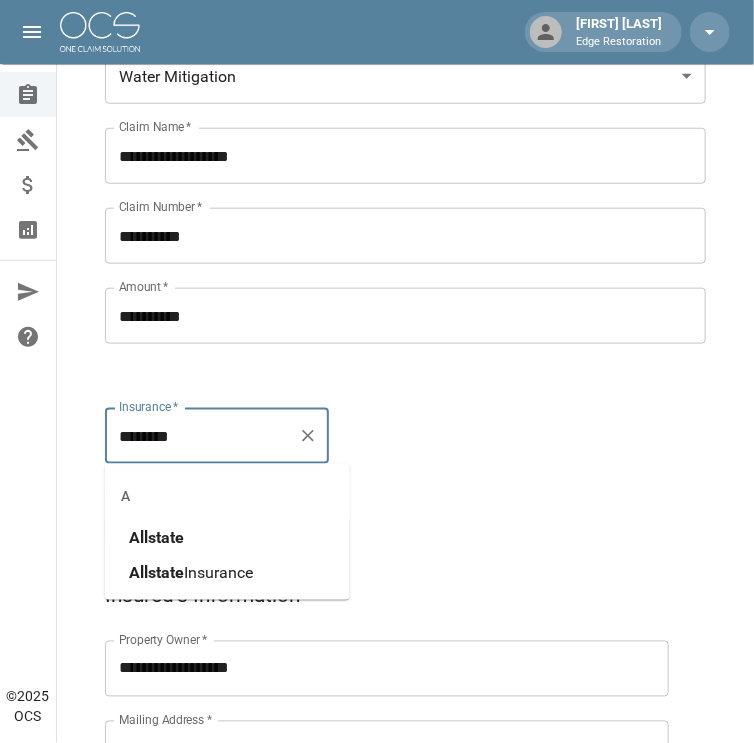 click on "Allstate" at bounding box center [156, 537] 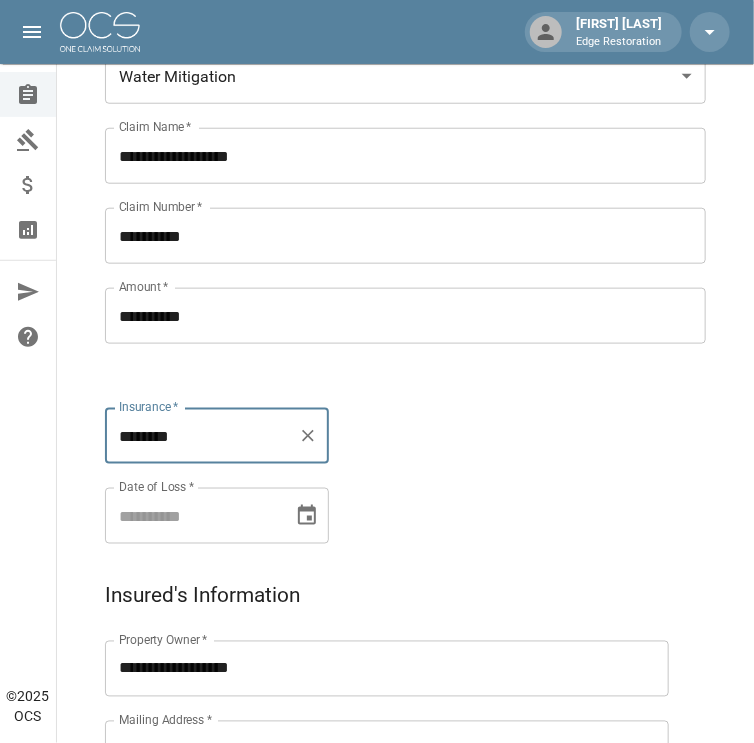 type on "********" 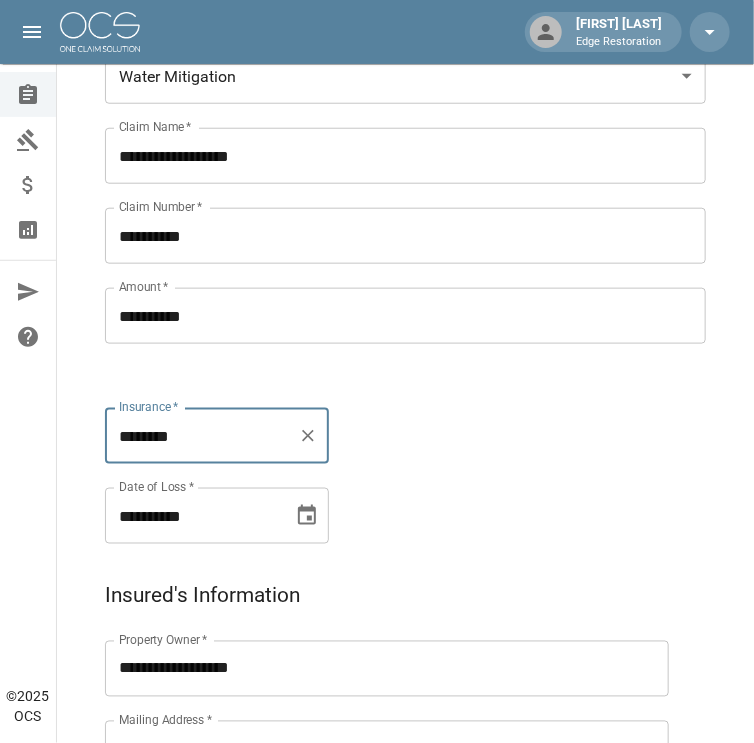 click on "**********" at bounding box center [192, 516] 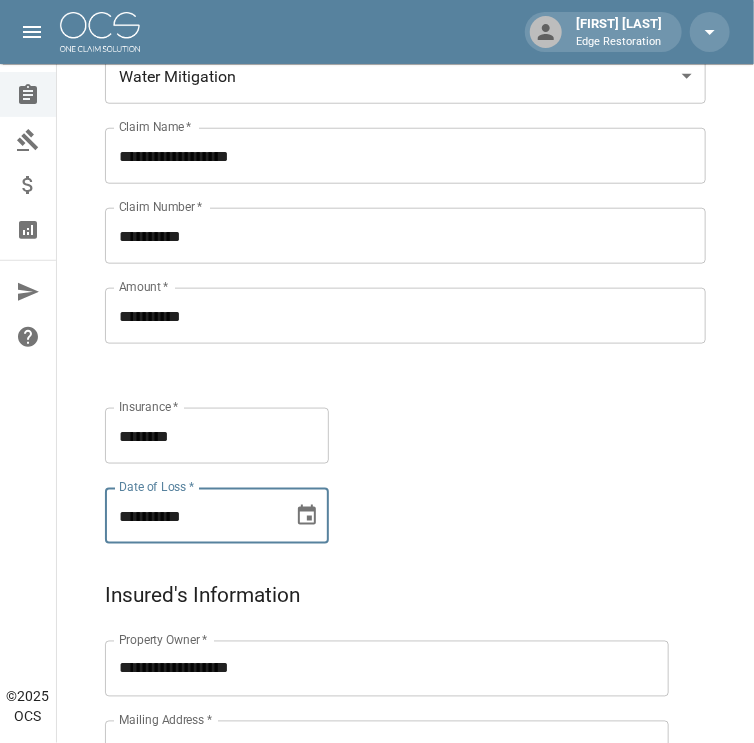 type on "**********" 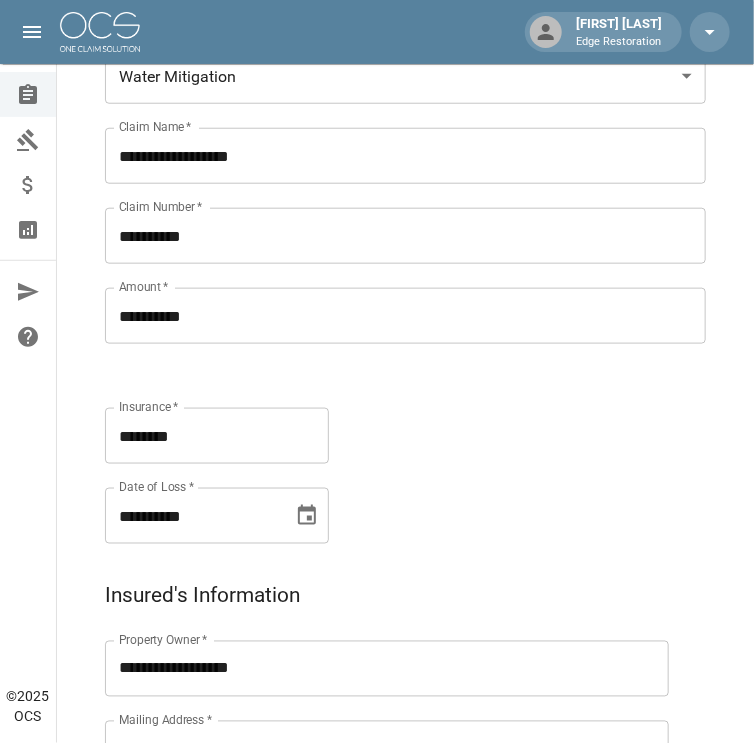 click on "**********" at bounding box center (385, 272) 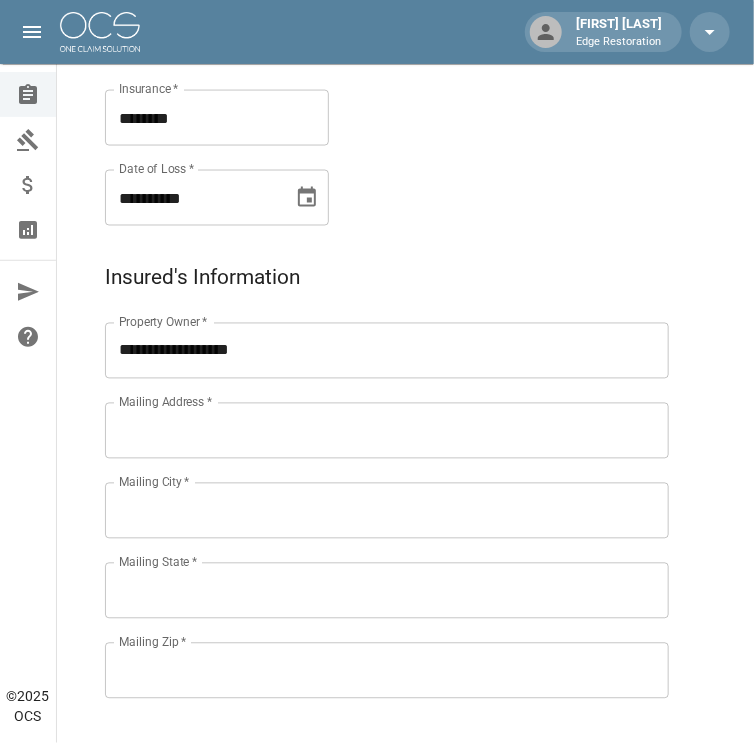scroll, scrollTop: 719, scrollLeft: 0, axis: vertical 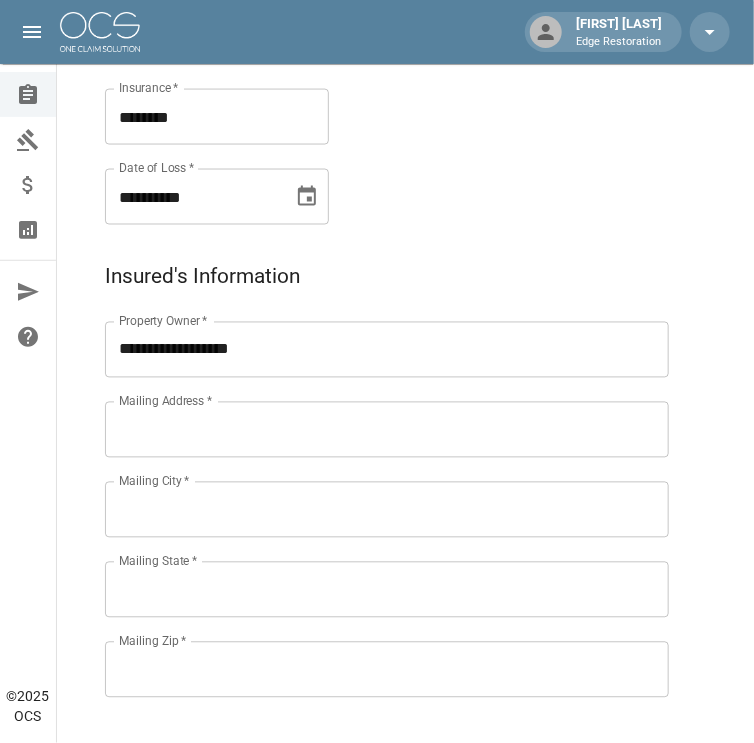 click on "Mailing Address   *" at bounding box center (387, 430) 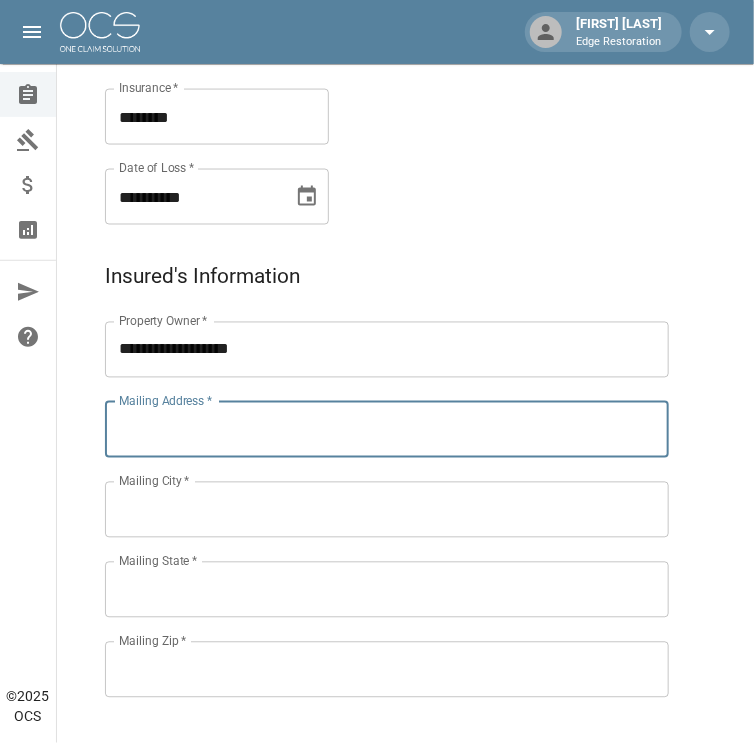 paste on "**********" 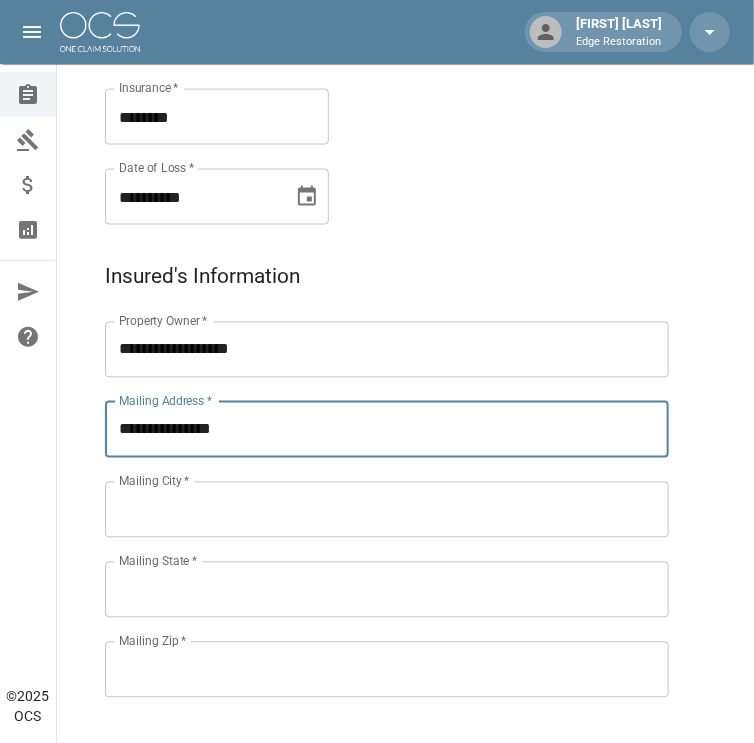 type on "**********" 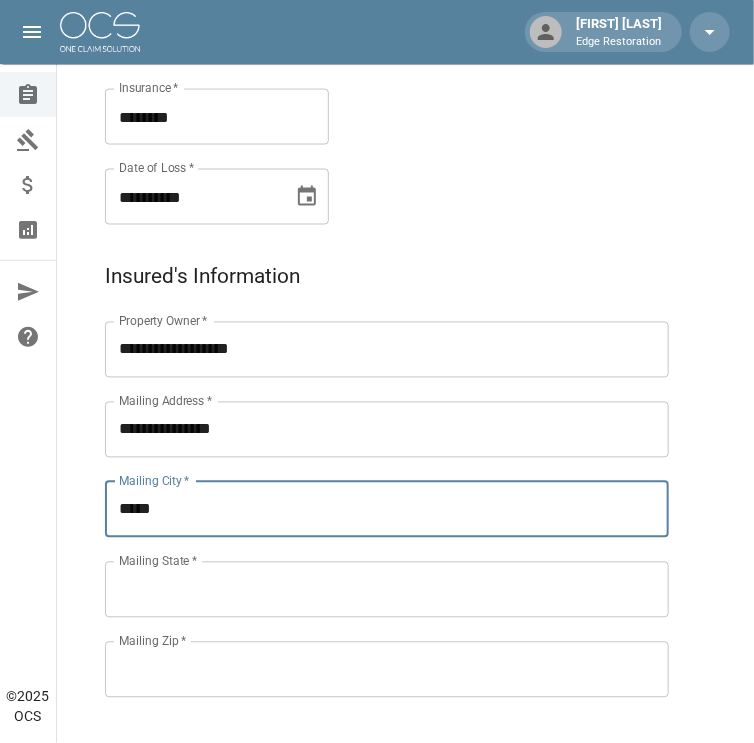 type on "*****" 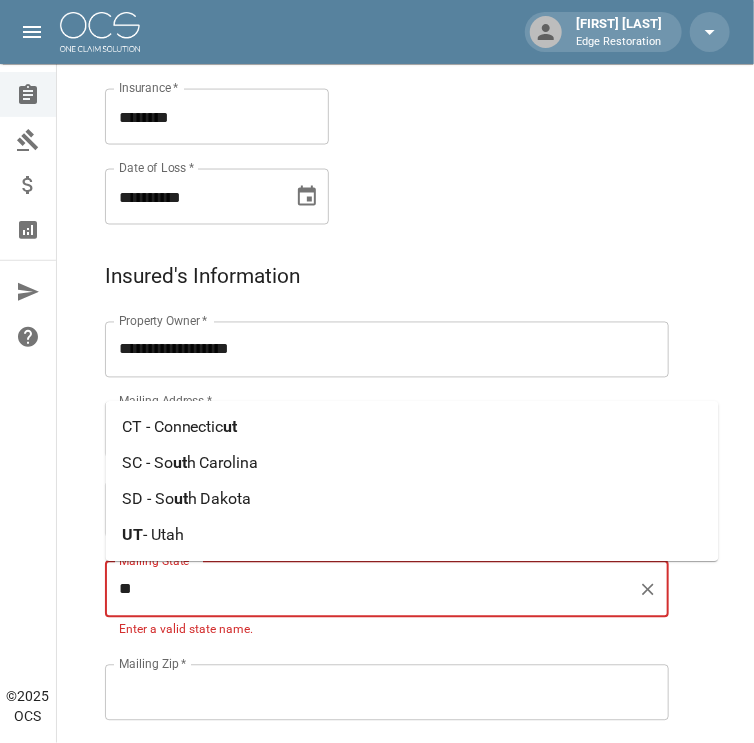 click on "[STATE_ABBR] - [STATE]" at bounding box center (412, 536) 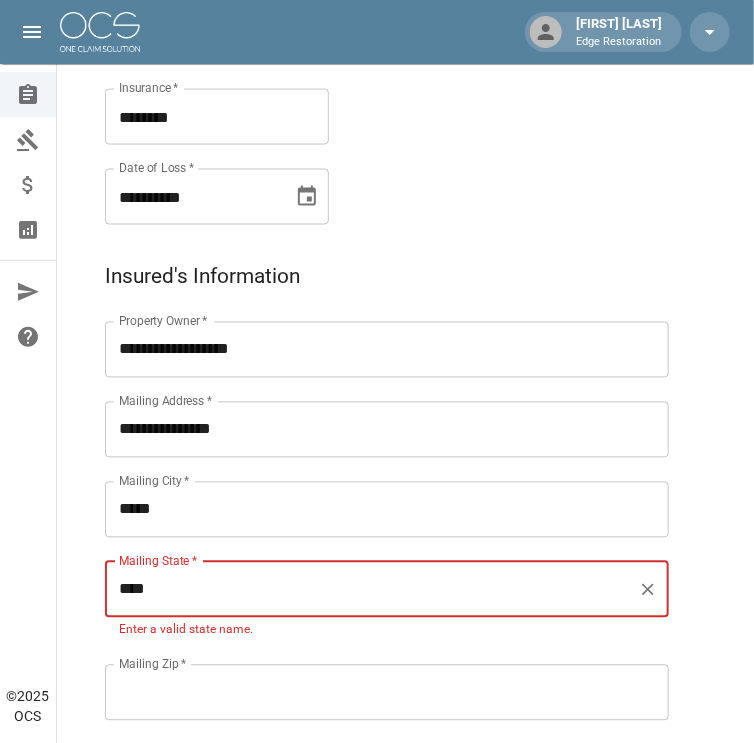 type on "****" 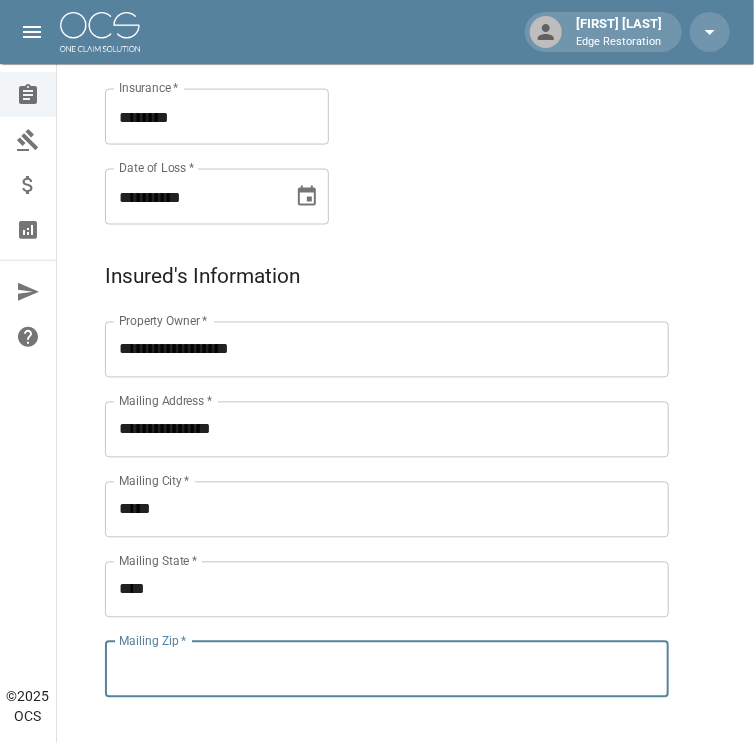 click on "**********" at bounding box center [367, 486] 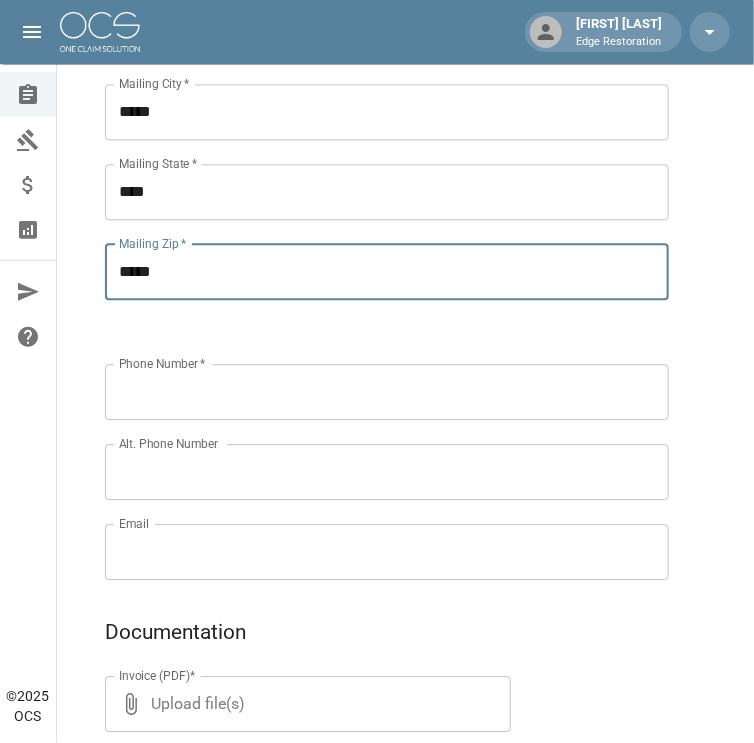 scroll, scrollTop: 1119, scrollLeft: 0, axis: vertical 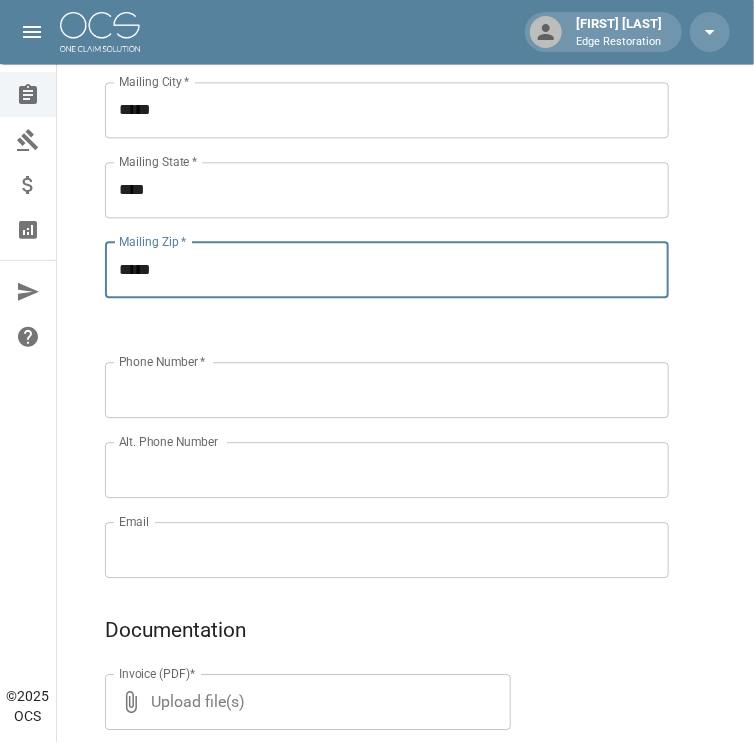 type on "*****" 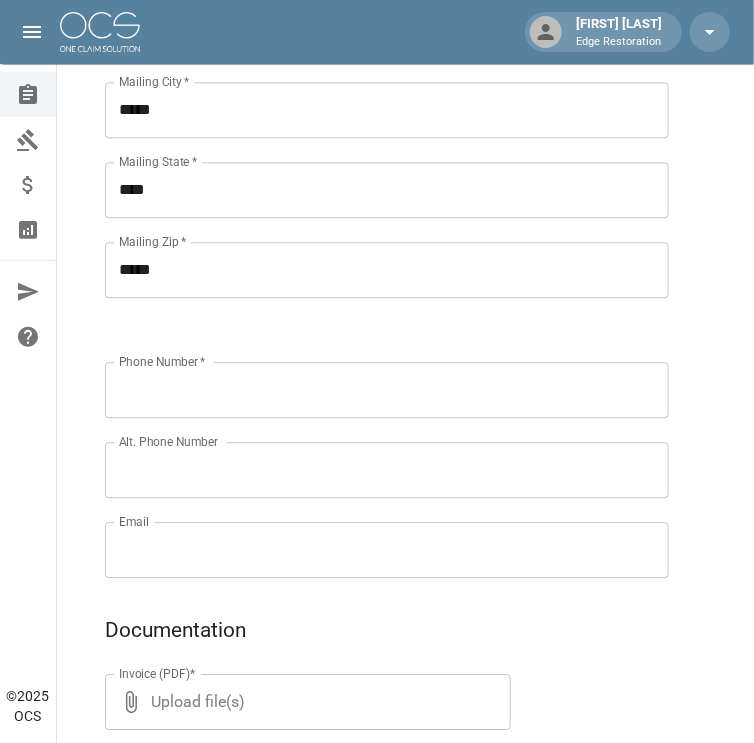 click on "Phone Number   *" at bounding box center (387, 390) 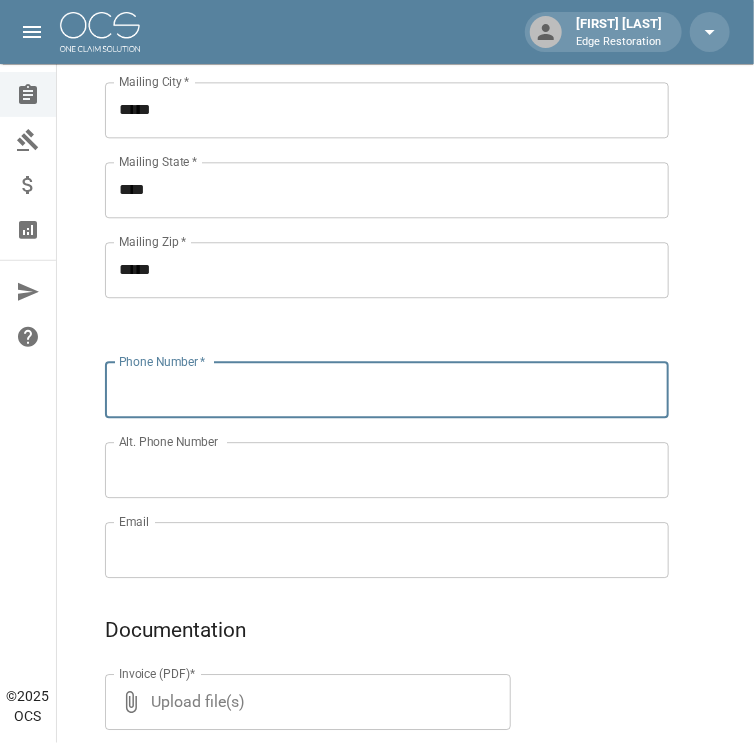 paste on "**********" 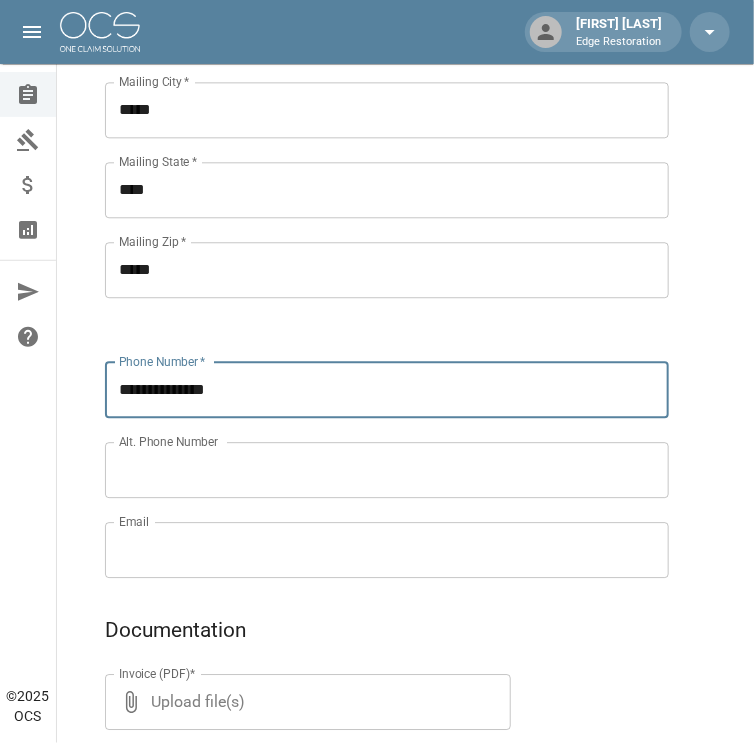 type on "**********" 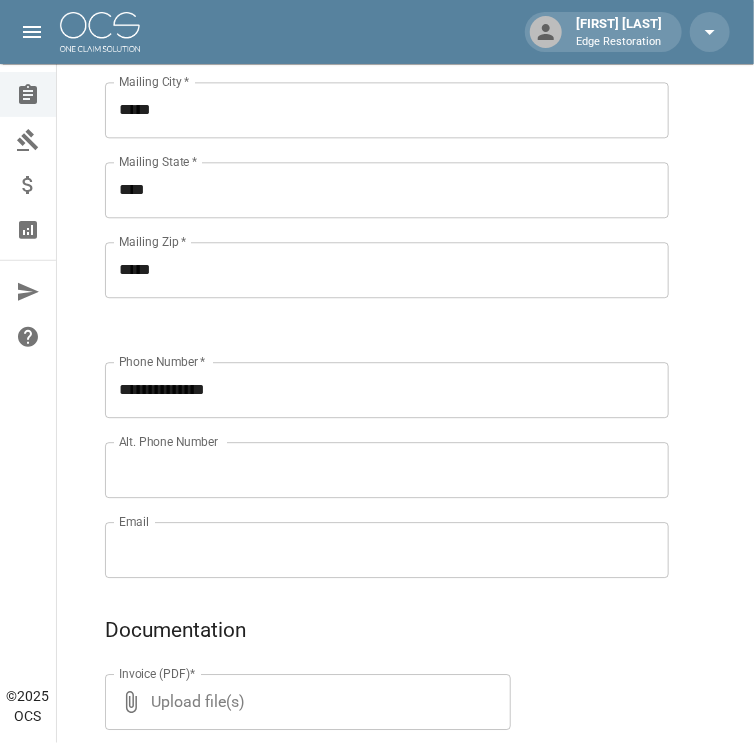 click on "Email" at bounding box center (387, 550) 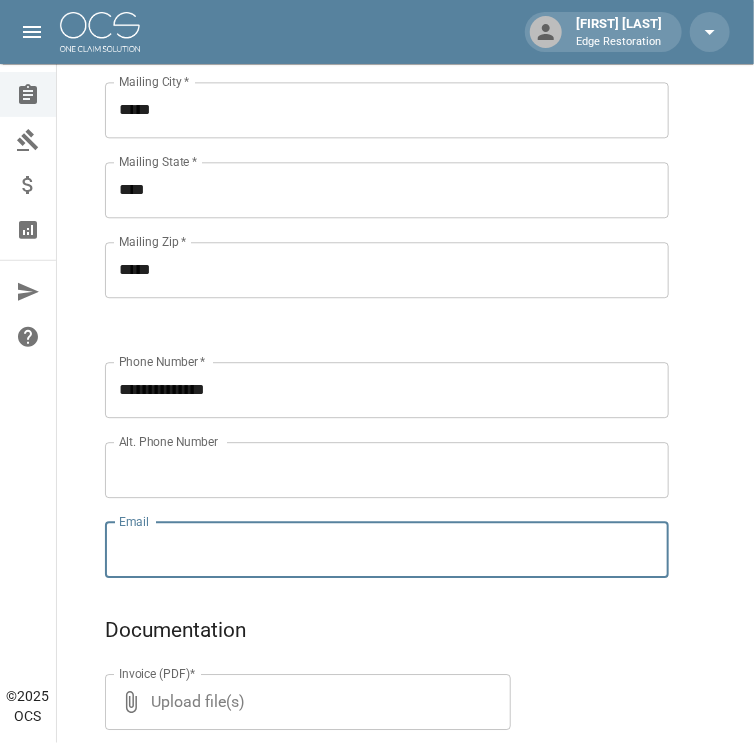 paste on "**********" 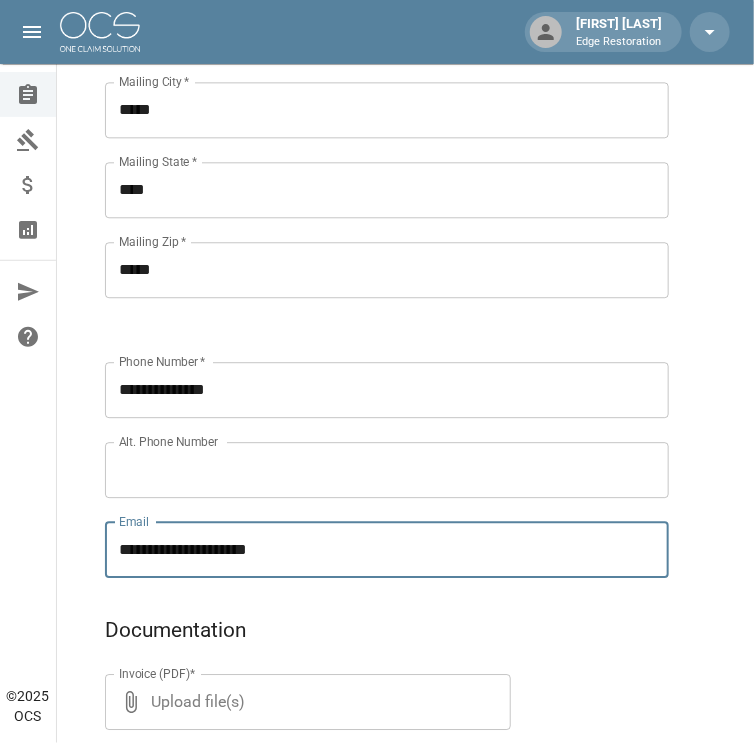 type on "**********" 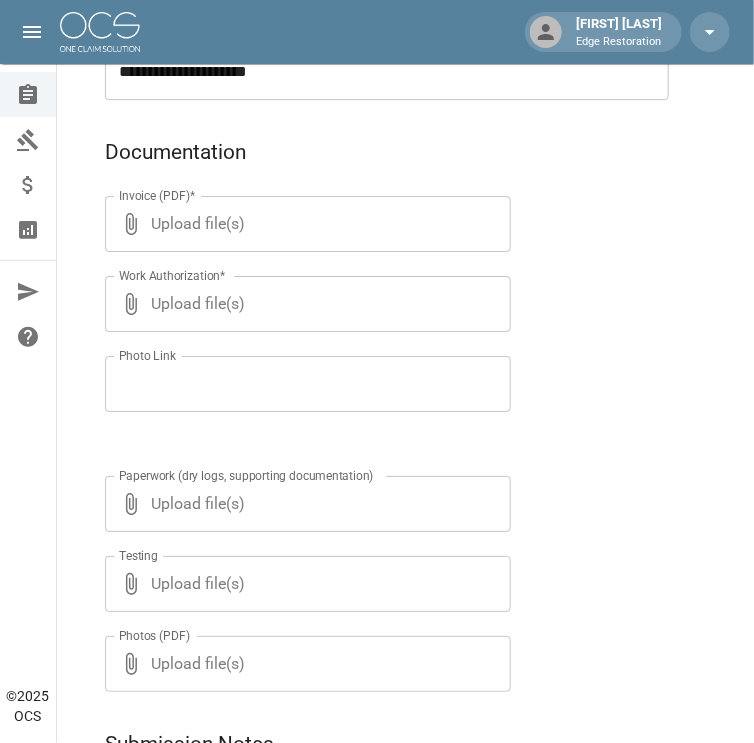 scroll, scrollTop: 1598, scrollLeft: 0, axis: vertical 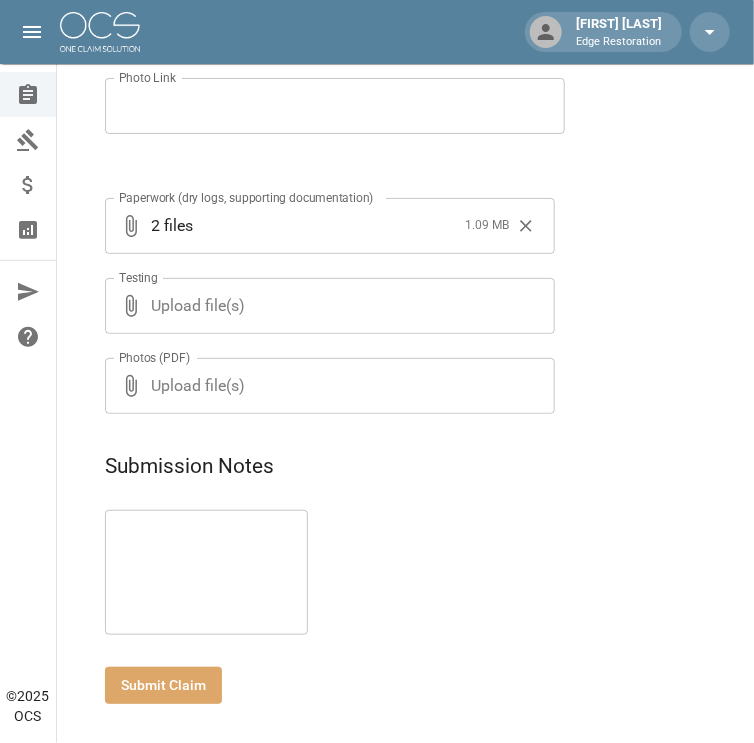 click on "Submit Claim" at bounding box center (163, 685) 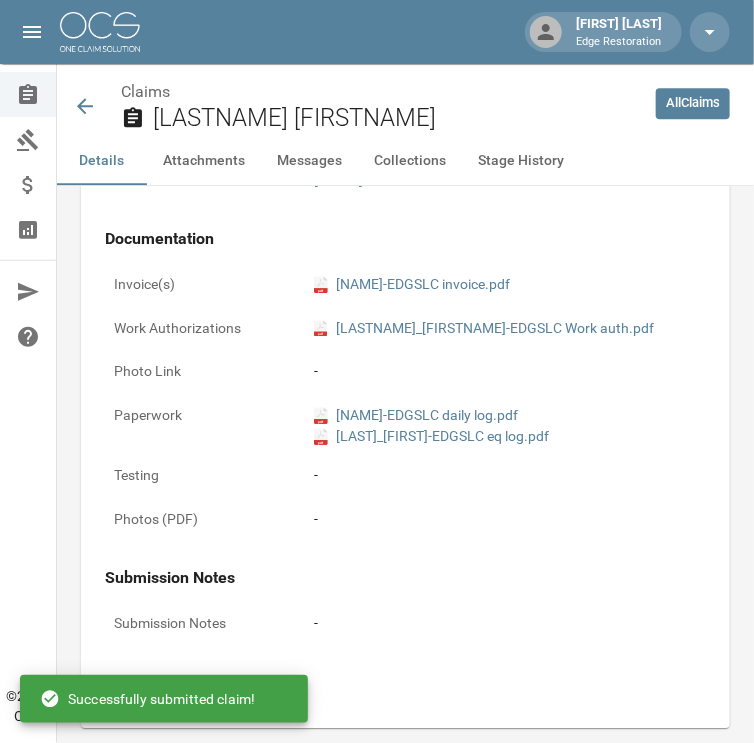 scroll, scrollTop: 1875, scrollLeft: 0, axis: vertical 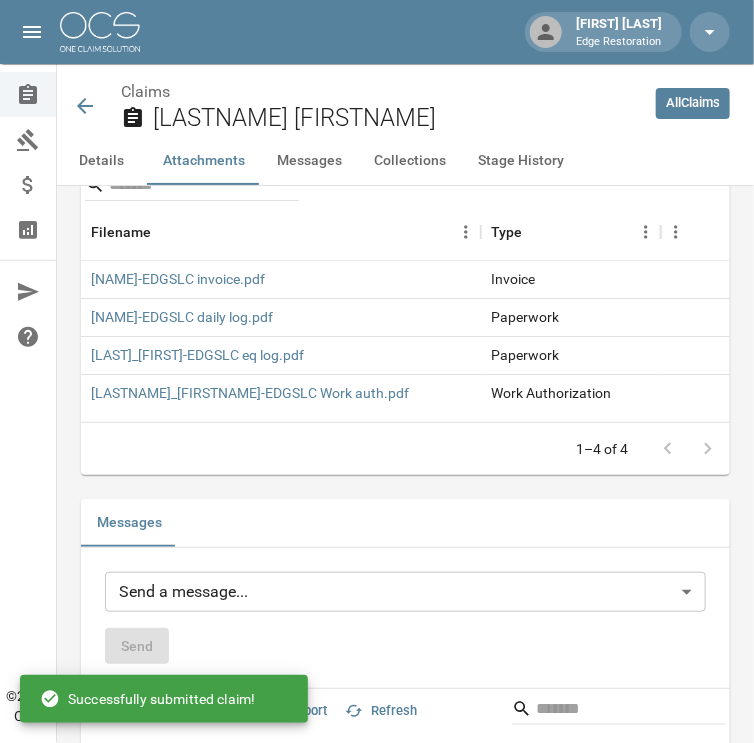 click at bounding box center [100, 32] 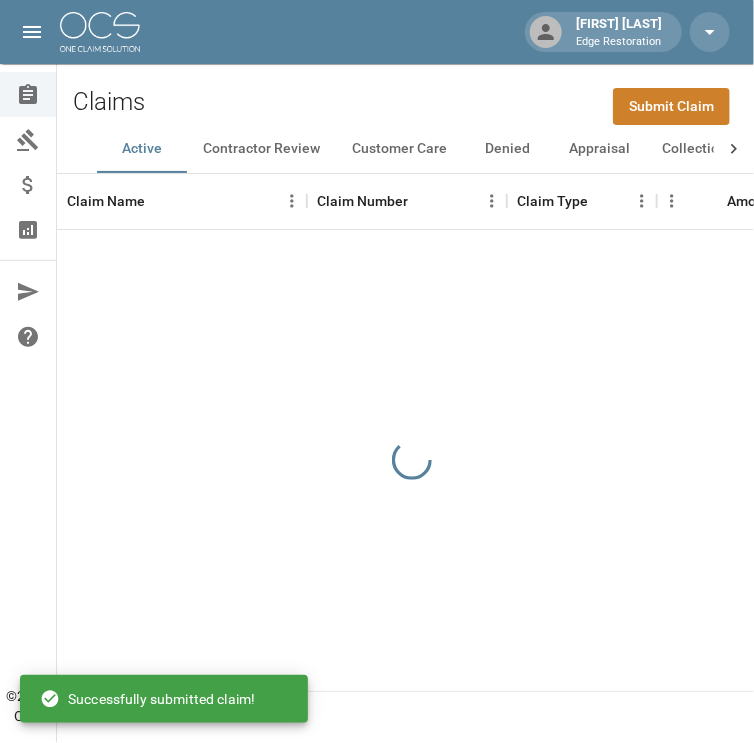 scroll, scrollTop: 0, scrollLeft: 0, axis: both 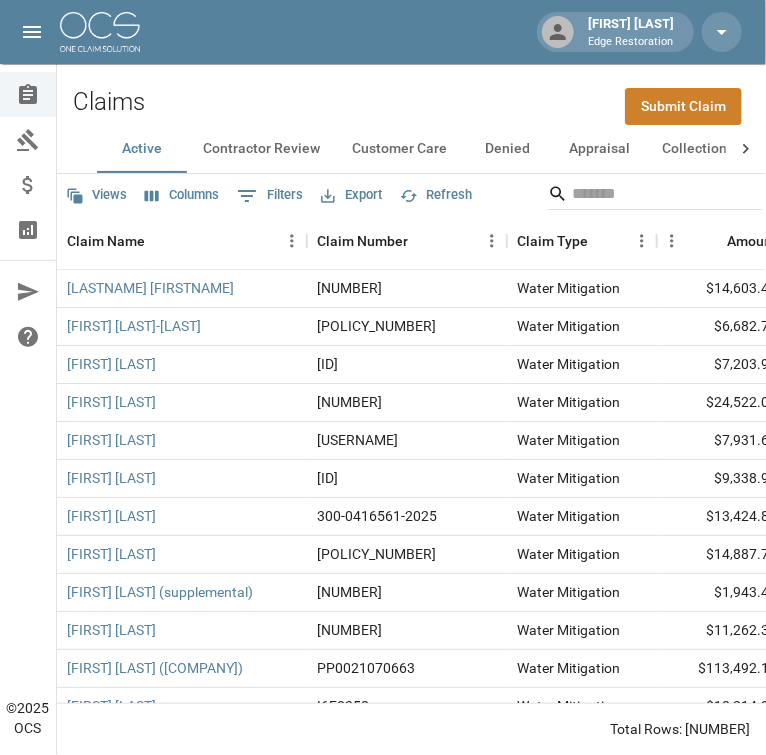 click on "Submit Claim" at bounding box center [683, 106] 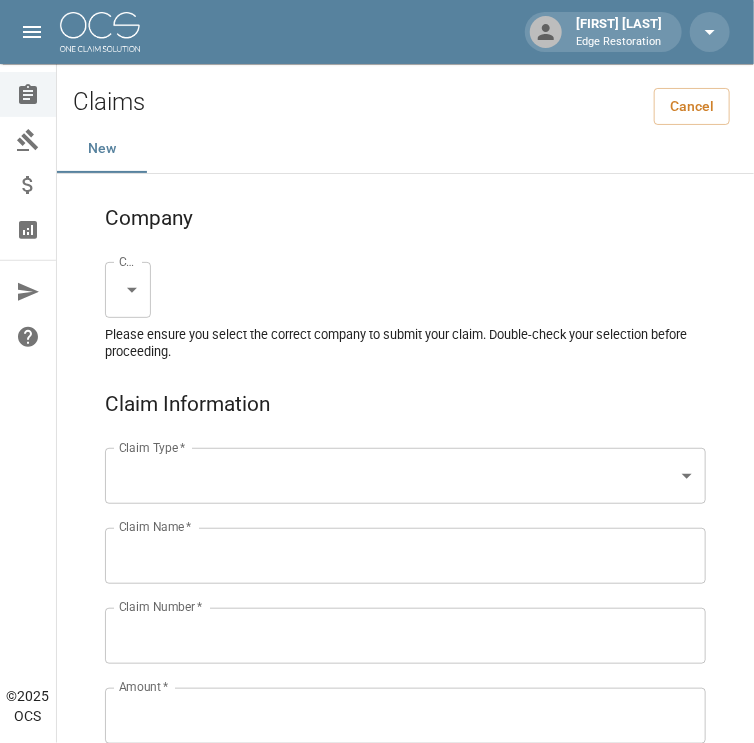 click on "[FIRST] [LAST] Edge Restoration Claims Collections Payment Tracking Analytics Contact Us Help Center © 2025 OCS Claims Cancel New Company Company * Claim Type * Claim Type * Claim Name * Claim Name * Claim Number * Claim Number * Amount * Amount * Insurance * Insurance * Date of Loss * Date of Loss * Insured's Information Property Owner * Property Owner * Mailing Address * Mailing Address * Mailing City * Mailing City * Mailing State * Mailing State * Mailing Zip * Mailing Zip * Phone Number * Phone Number * Alt. Phone Number Alt. Phone Number Email Email Documentation Invoice (PDF)* Upload file(s) Invoice (PDF)* Work Authorization* Upload file(s) Work Authorization* Photo Link Photo Link Paperwork (dry logs, supporting documentation)" at bounding box center [377, 1309] 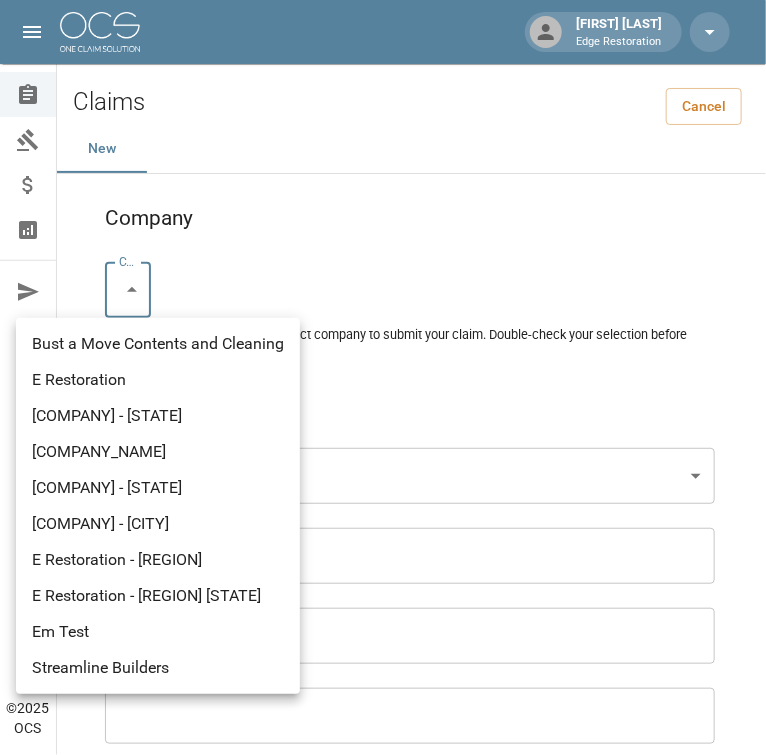 click on "E Restoration" at bounding box center (158, 380) 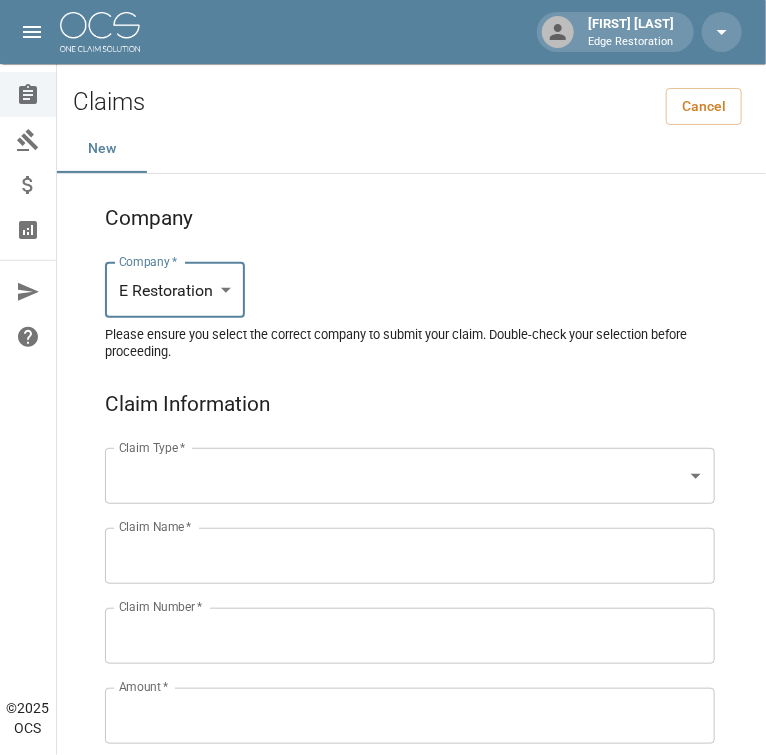 click on "[FIRST] [LAST] Edge Restoration Claims Collections Payment Tracking Analytics Contact Us Help Center © 2025 OCS Claims Cancel New Company Company * E Restoration *** Company * Please ensure you select the correct company to submit your claim. Double-check your selection before proceeding. Claim Information Claim Type * Claim Type * Claim Name * Claim Name * Claim Number * Claim Number * Amount * Amount * Insurance * Insurance * Date of Loss * Date of Loss * Insured's Information Property Owner * Property Owner * Mailing Address * Mailing Address * Mailing City * Mailing City * Mailing State * Mailing State * Mailing Zip * Mailing Zip * Phone Number * Phone Number * Alt. Phone Number Alt. Phone Number Email Email Documentation Invoice (PDF)* Upload file(s) Invoice (PDF)* Work Authorization* Upload file(s) Work Authorization* Photo Link Photo Link Upload file(s) Testing *" at bounding box center [383, 1309] 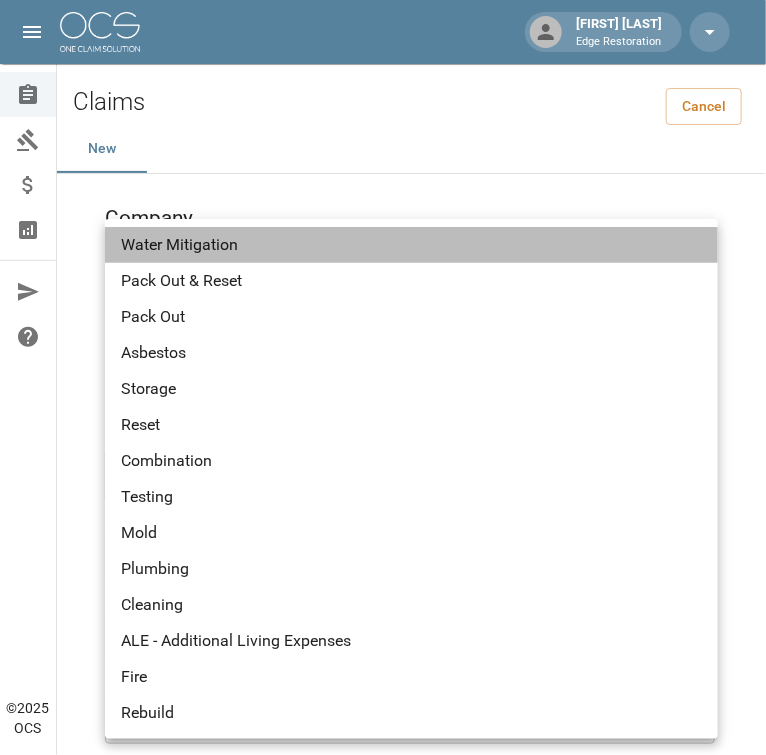 click on "Water Mitigation" at bounding box center [411, 245] 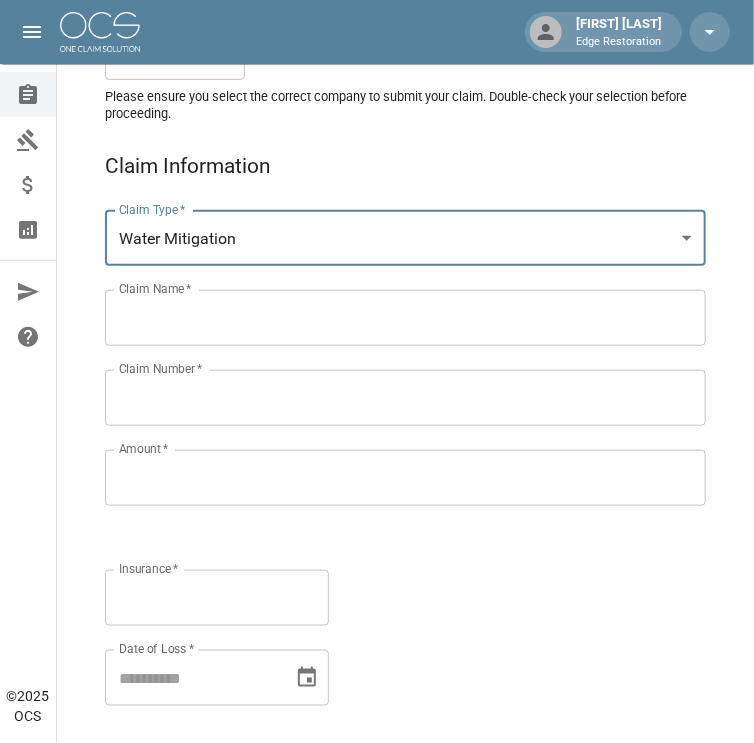 scroll, scrollTop: 239, scrollLeft: 0, axis: vertical 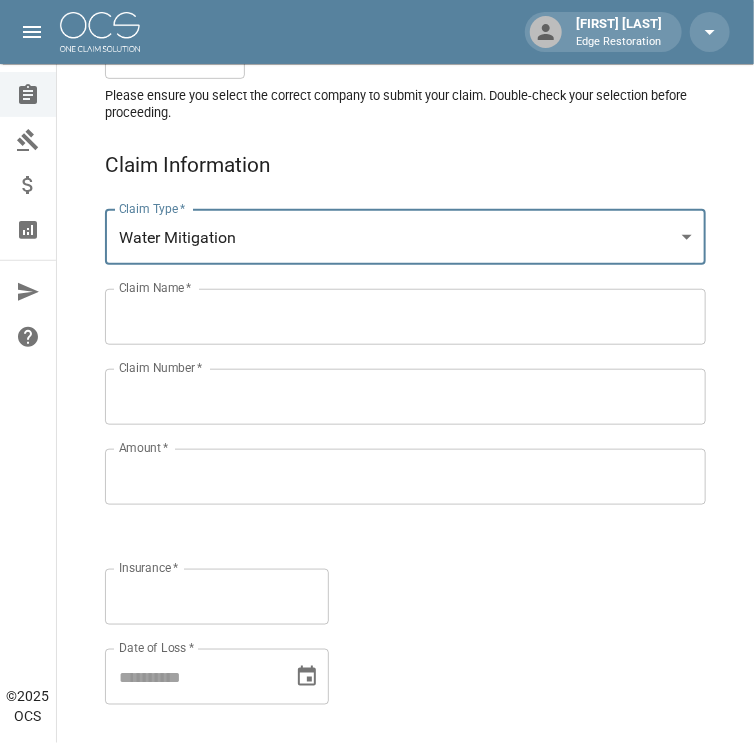 click on "Claim Name   *" at bounding box center [405, 317] 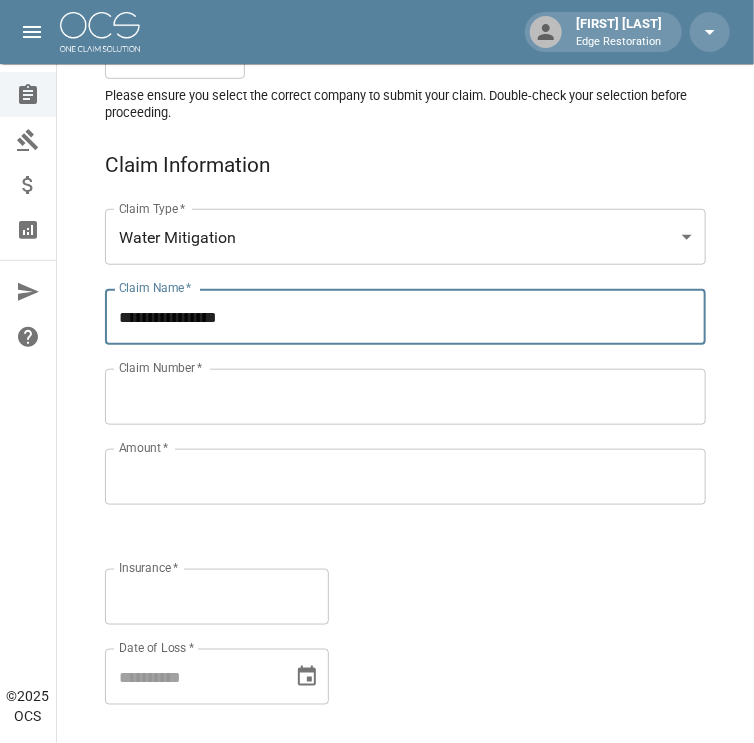 type on "**********" 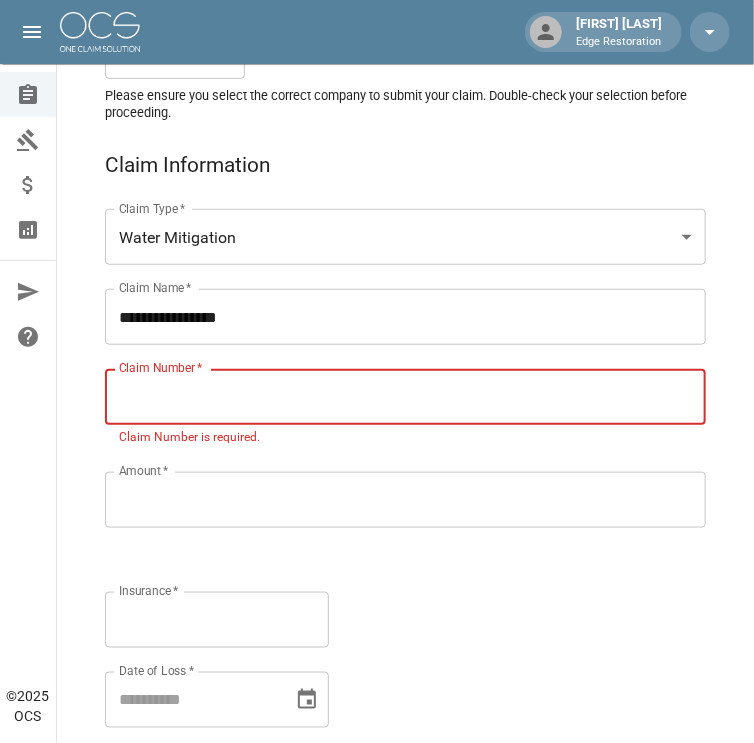 click on "Claim Number   *" at bounding box center [405, 397] 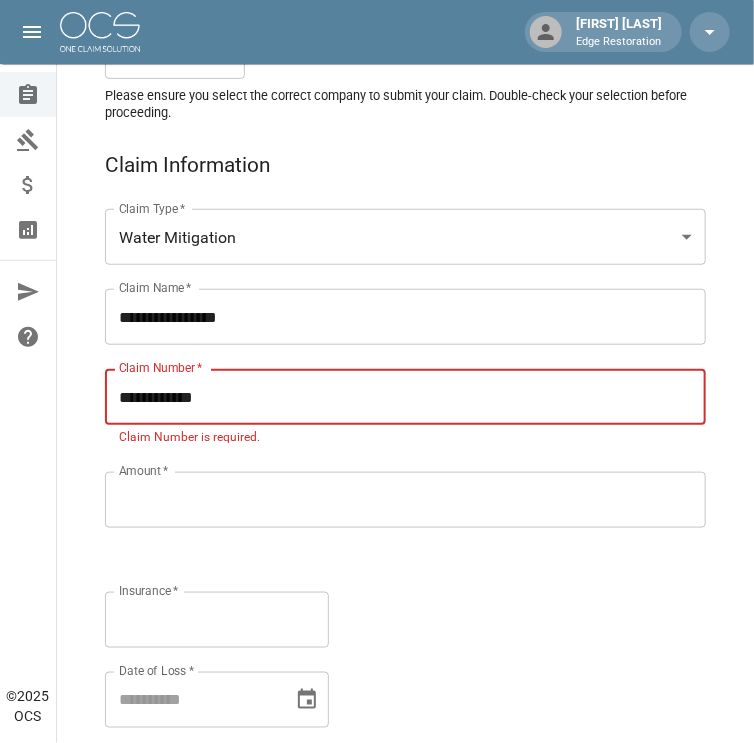 type on "**********" 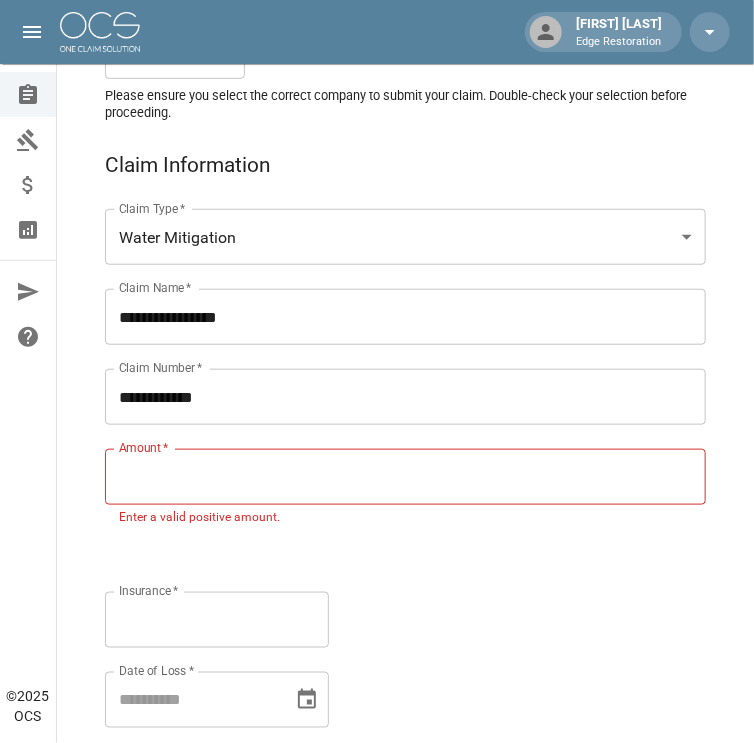 click on "Amount   *" at bounding box center (405, 477) 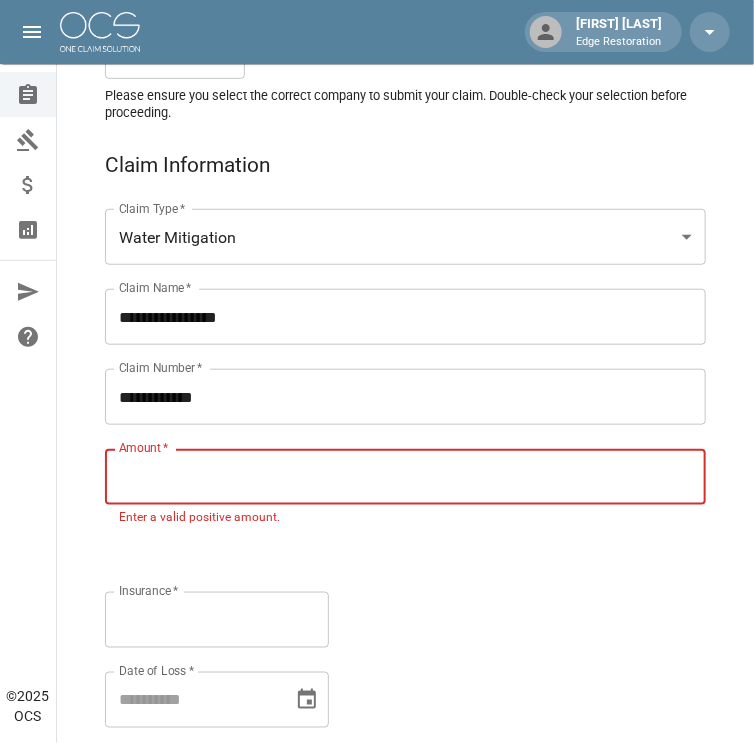 paste on "**********" 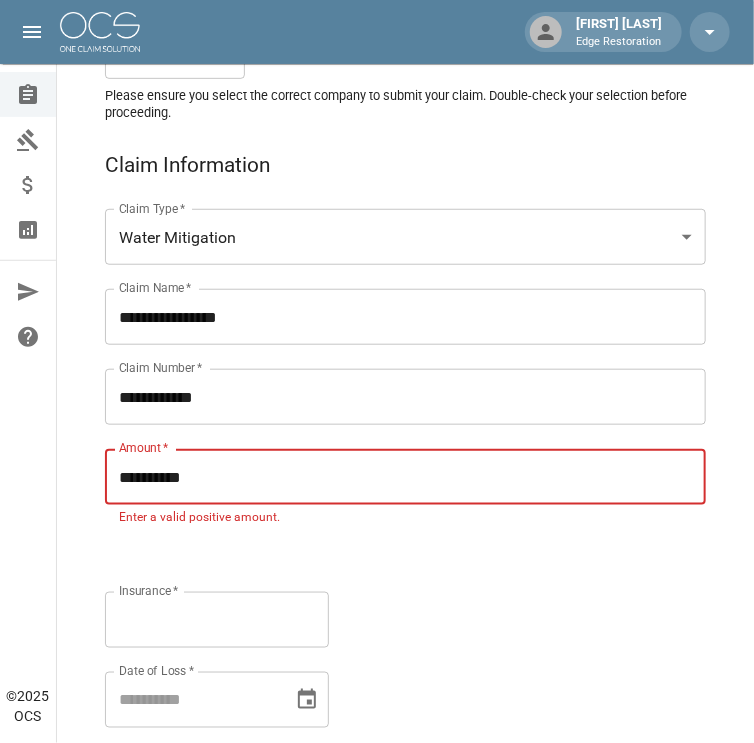 type on "**********" 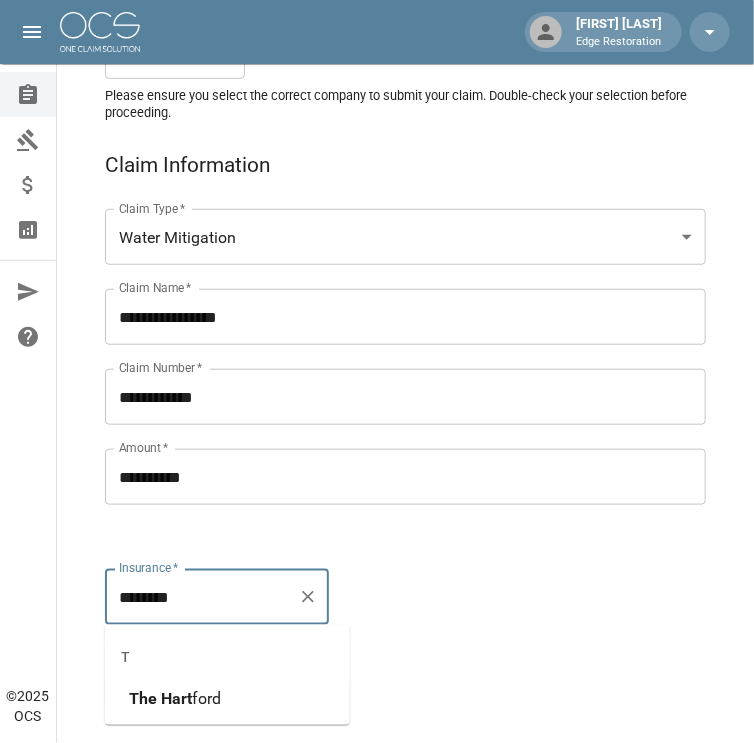 click on "Hart" at bounding box center (176, 698) 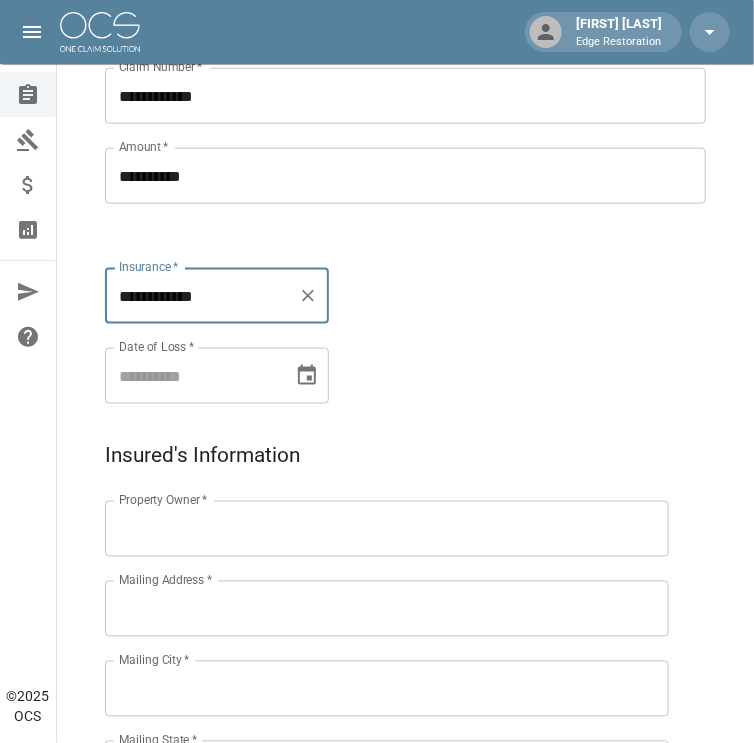 scroll, scrollTop: 558, scrollLeft: 0, axis: vertical 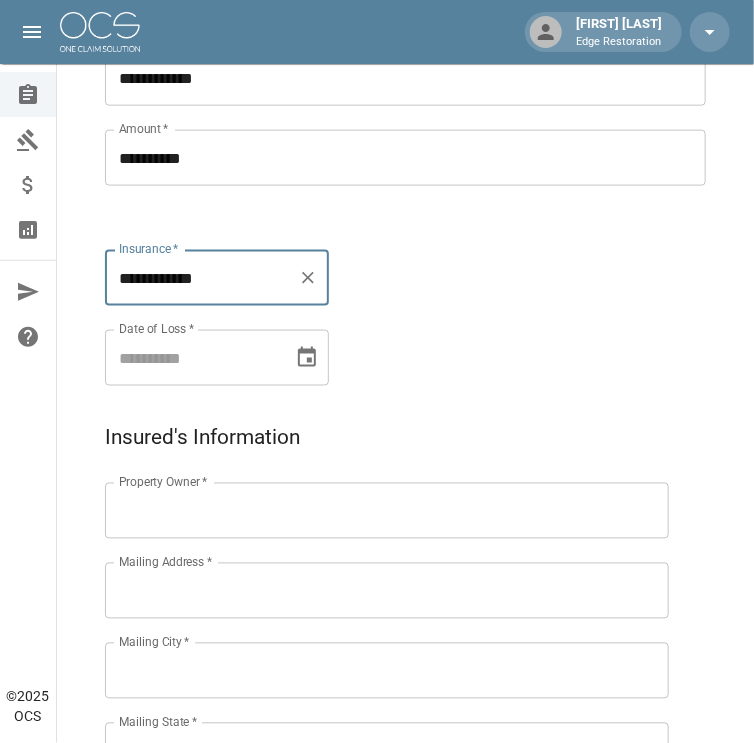 type on "**********" 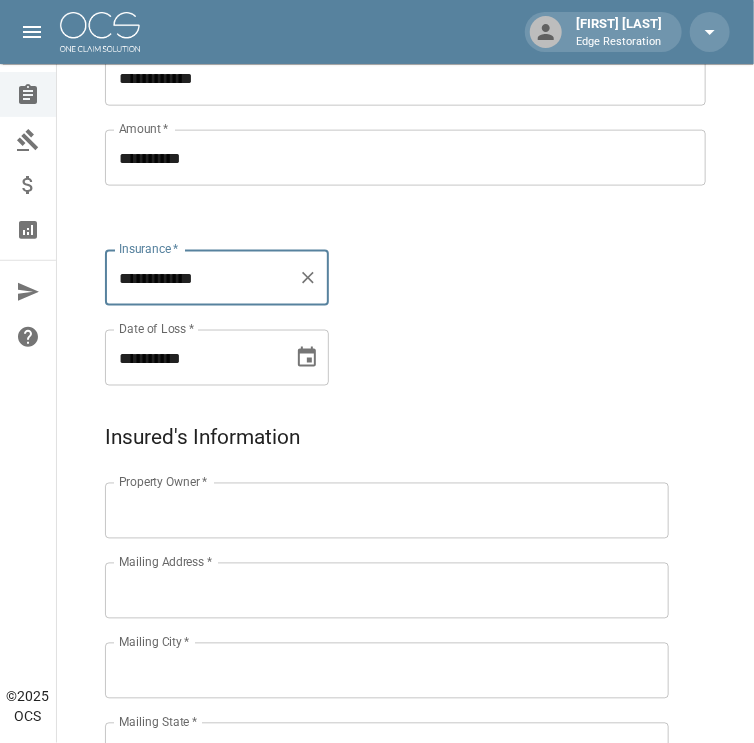 click on "**********" at bounding box center (192, 358) 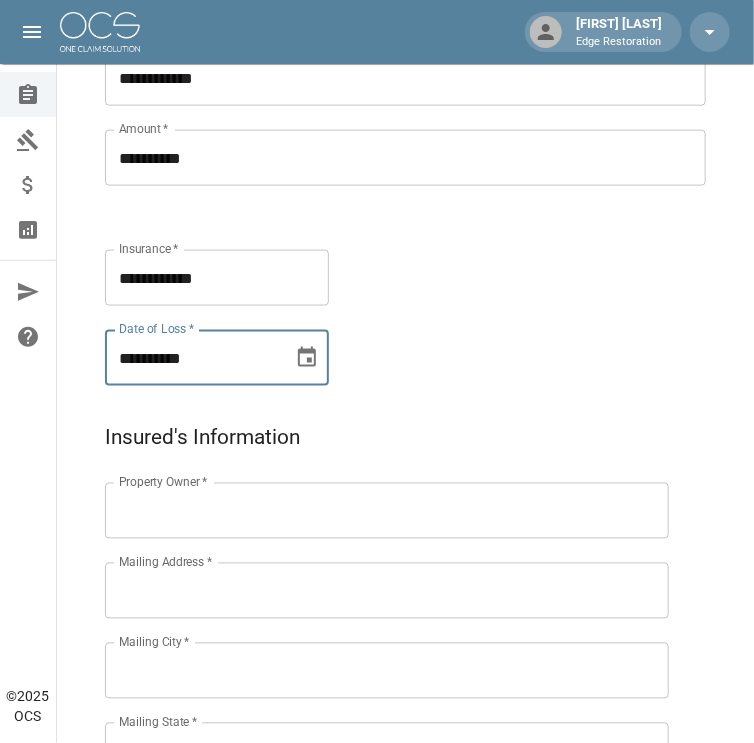 type on "**********" 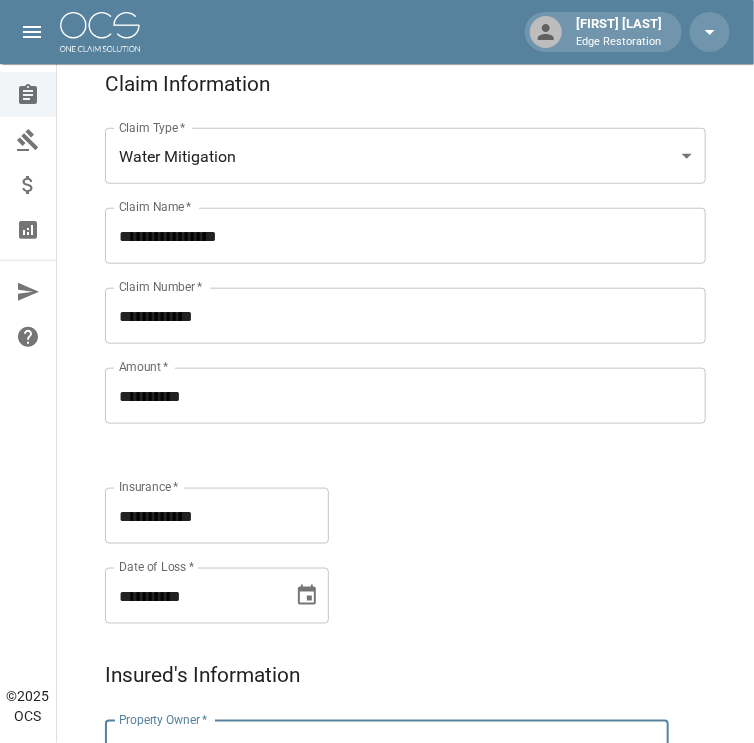 scroll, scrollTop: 320, scrollLeft: 0, axis: vertical 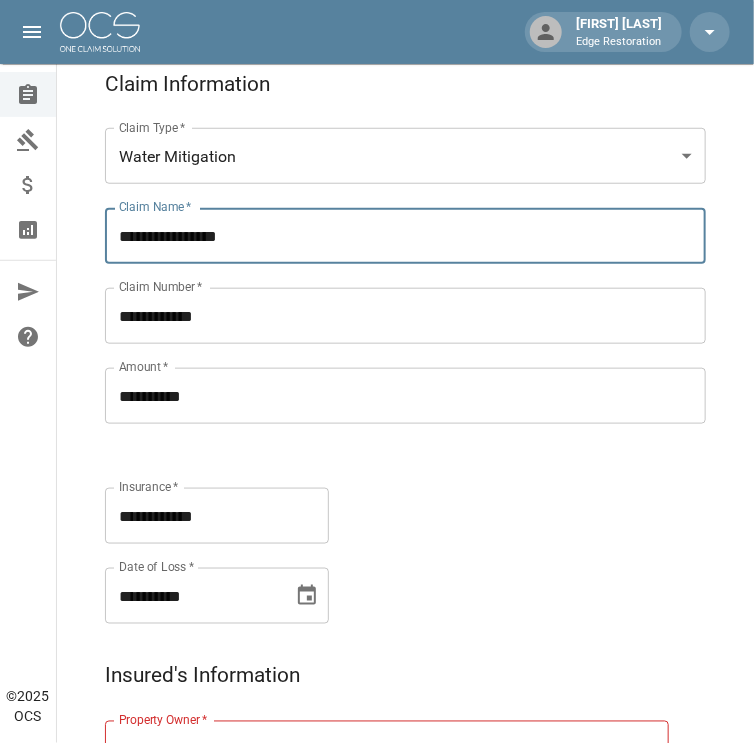 drag, startPoint x: 235, startPoint y: 239, endPoint x: 109, endPoint y: 242, distance: 126.035706 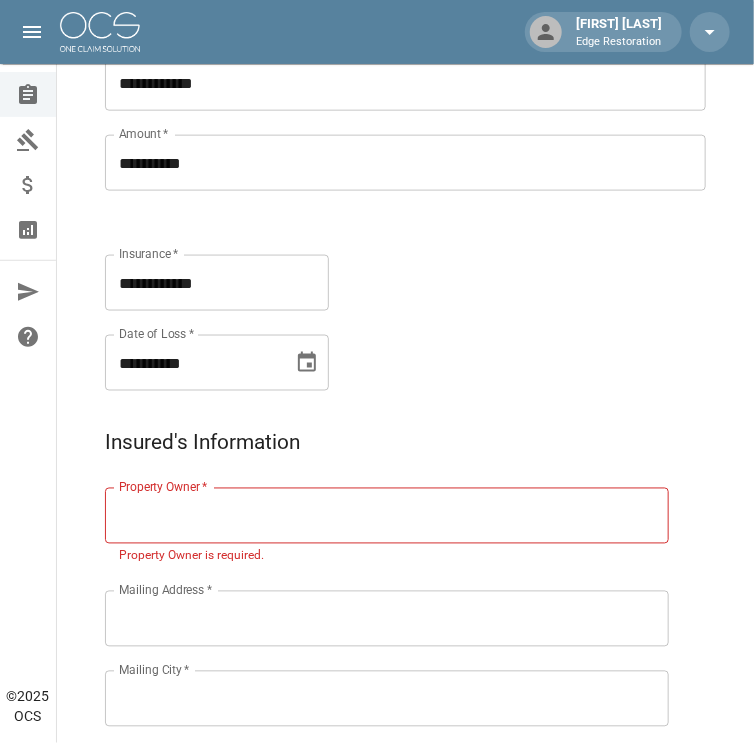 scroll, scrollTop: 558, scrollLeft: 0, axis: vertical 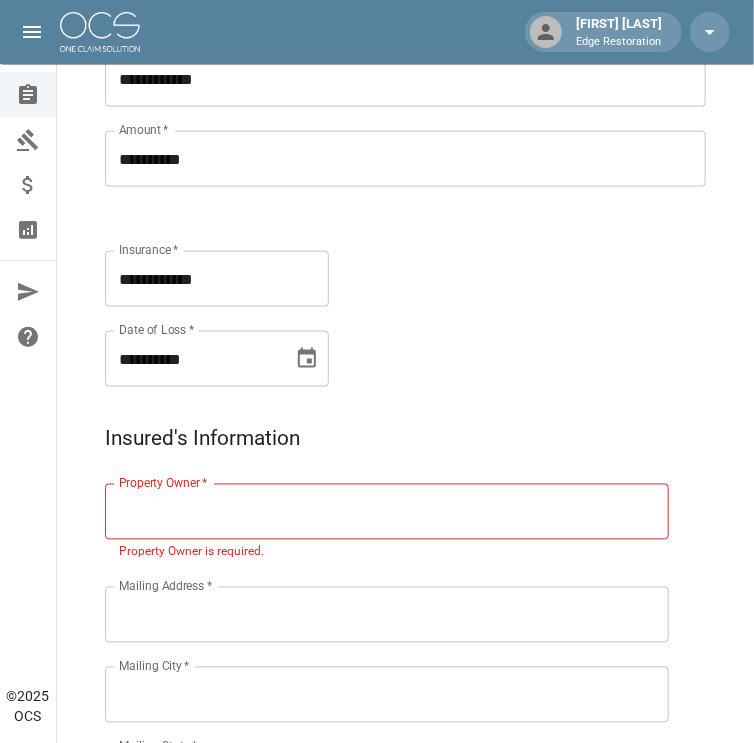 click on "Property Owner   *" at bounding box center [163, 483] 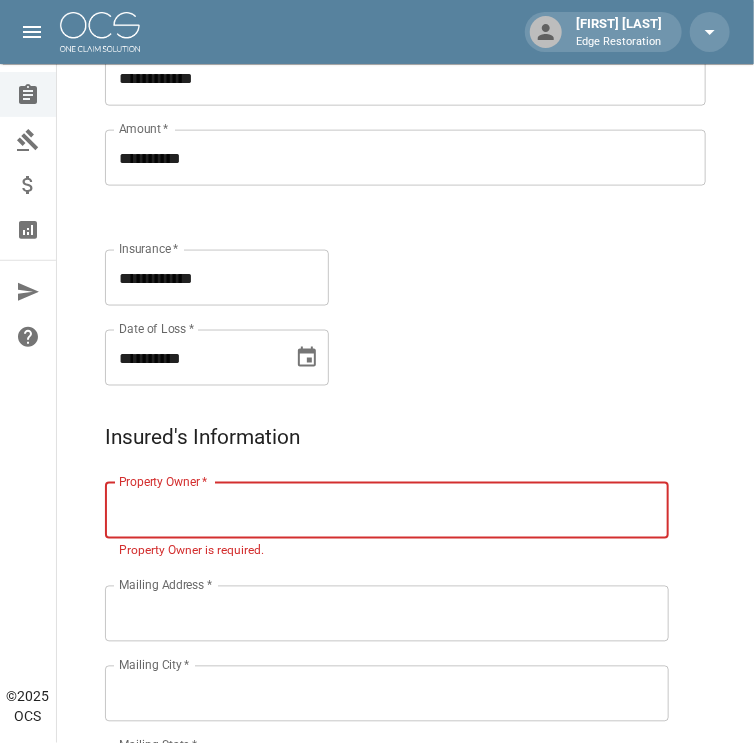 paste on "**********" 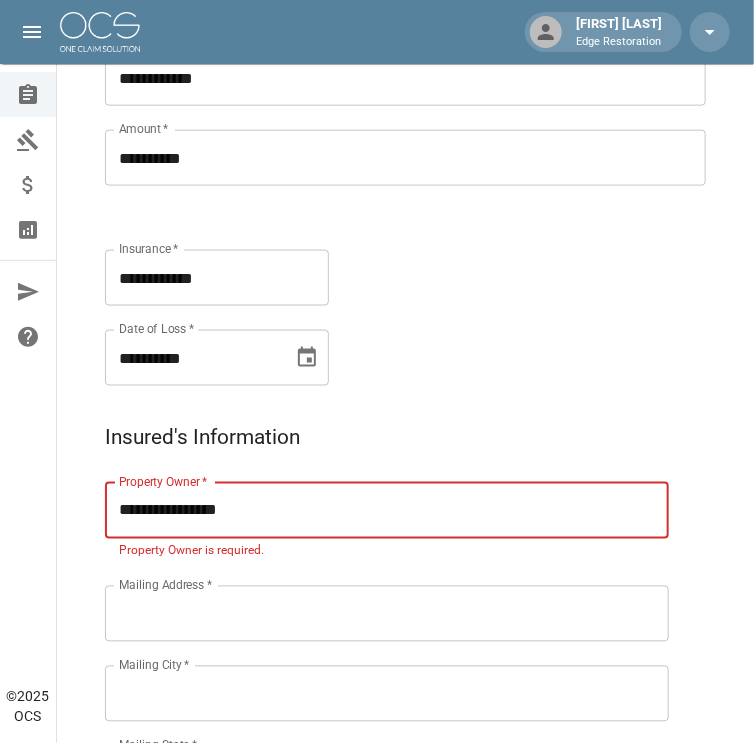type on "**********" 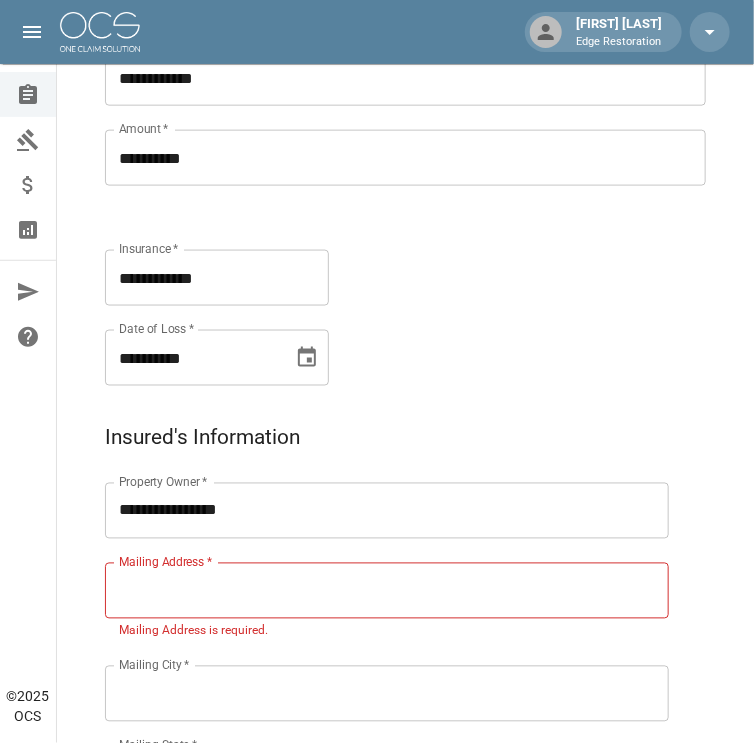 click on "Mailing Address   *" at bounding box center [387, 591] 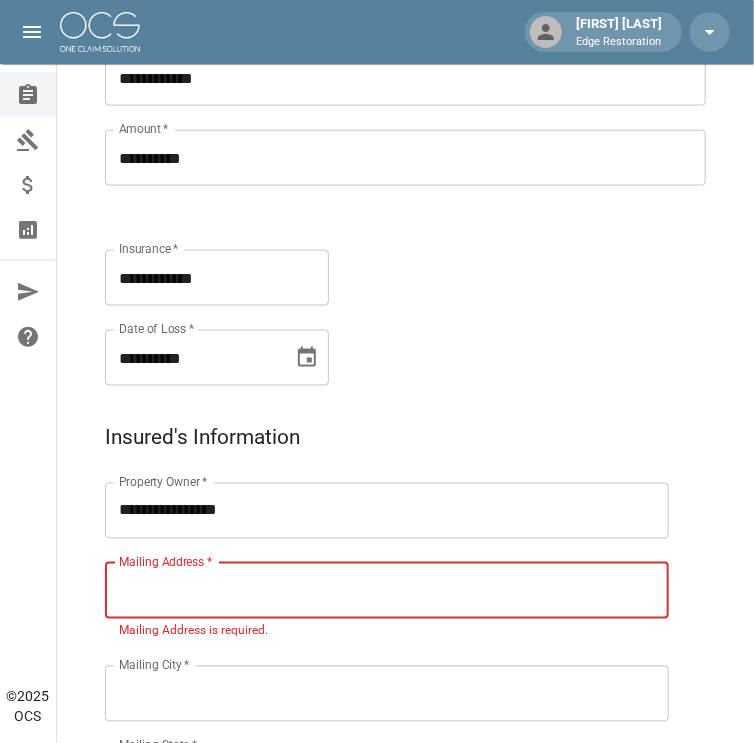 paste on "**********" 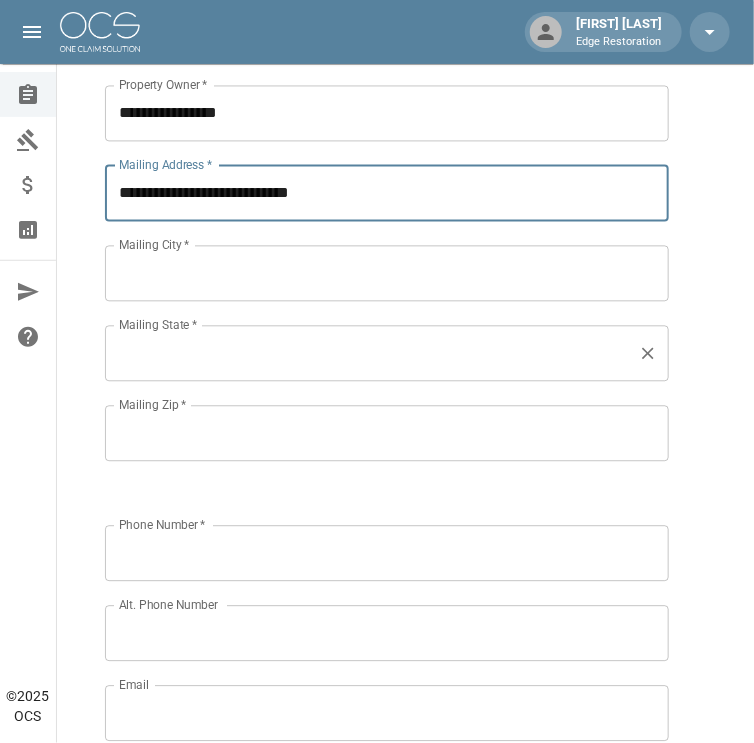 scroll, scrollTop: 958, scrollLeft: 0, axis: vertical 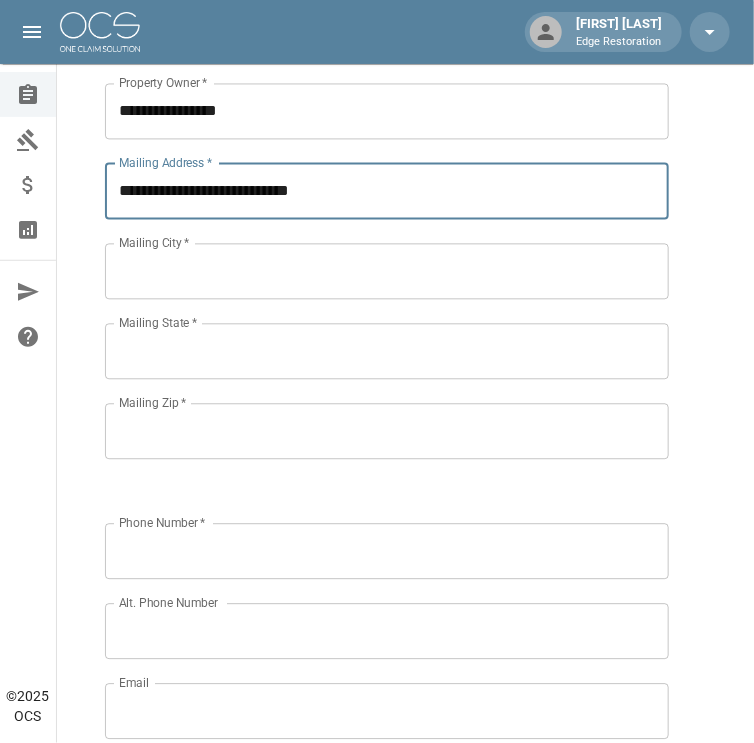type on "**********" 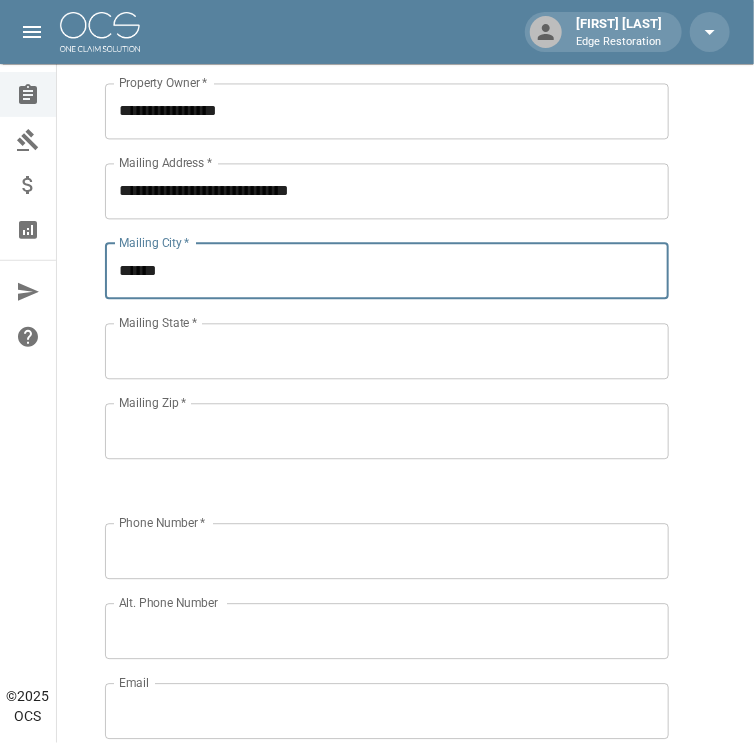 type on "******" 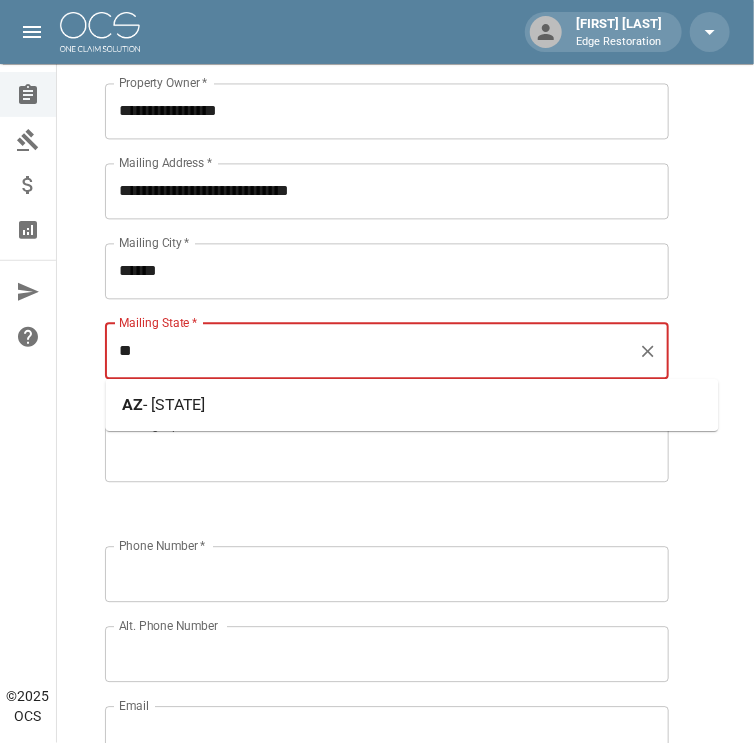 drag, startPoint x: 220, startPoint y: 410, endPoint x: 208, endPoint y: 442, distance: 34.176014 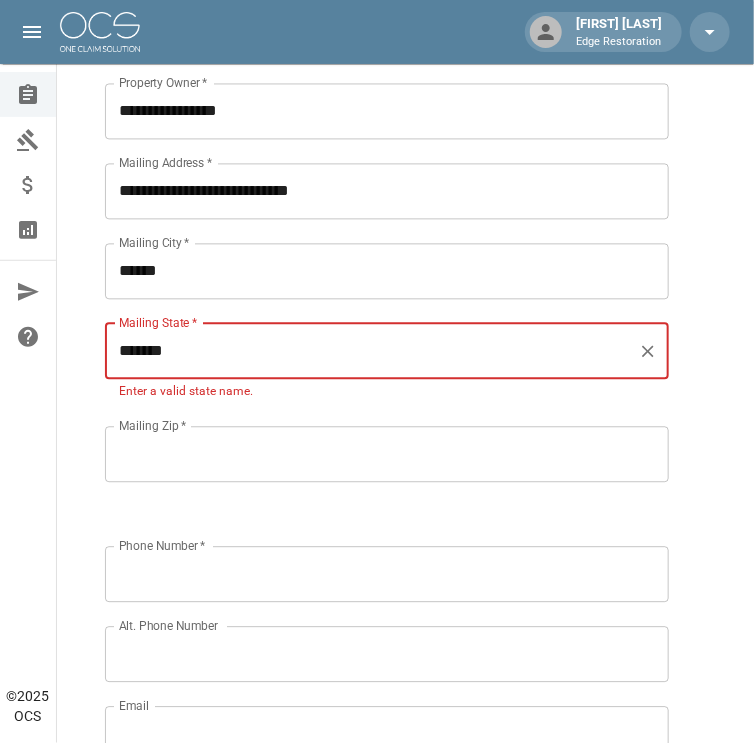 type on "*******" 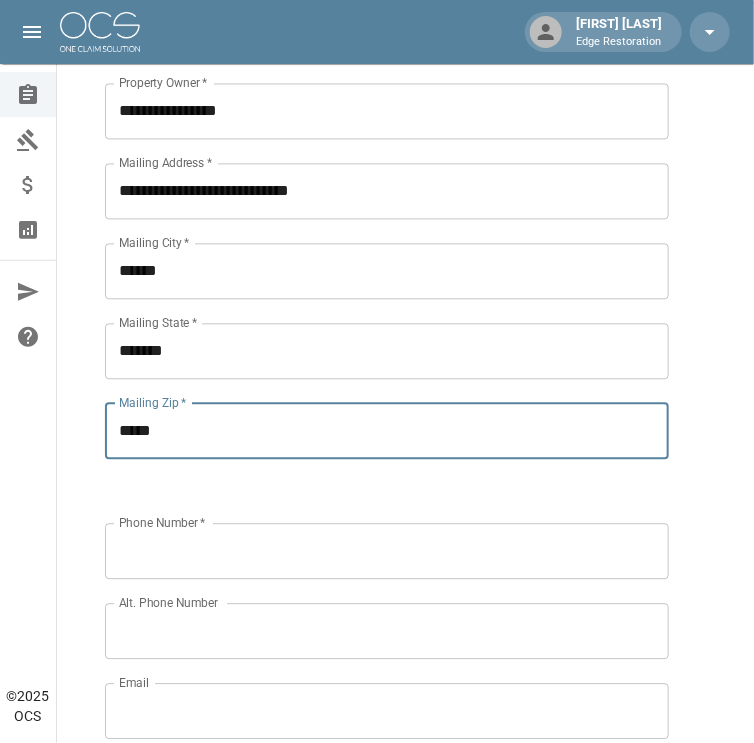 type on "*****" 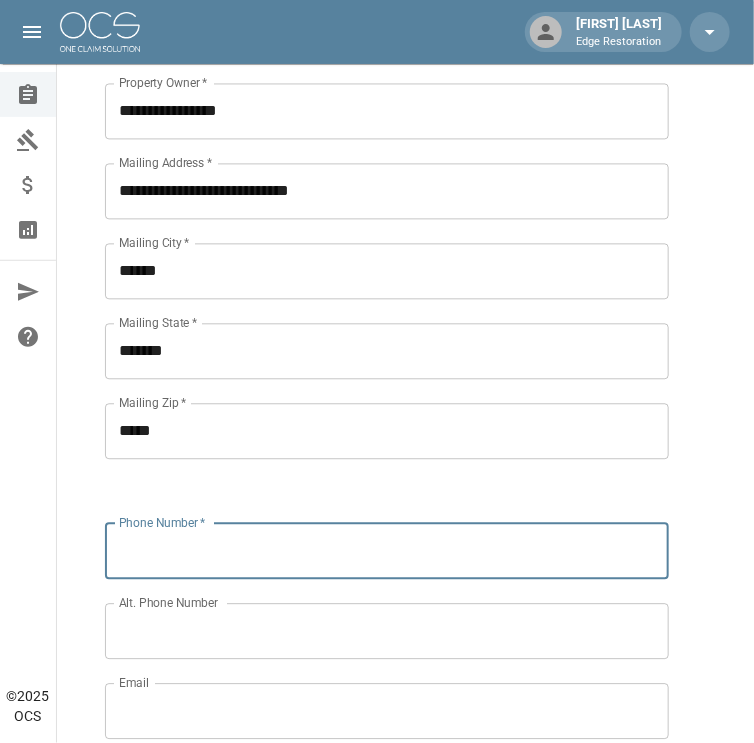click on "Phone Number   *" at bounding box center (387, 551) 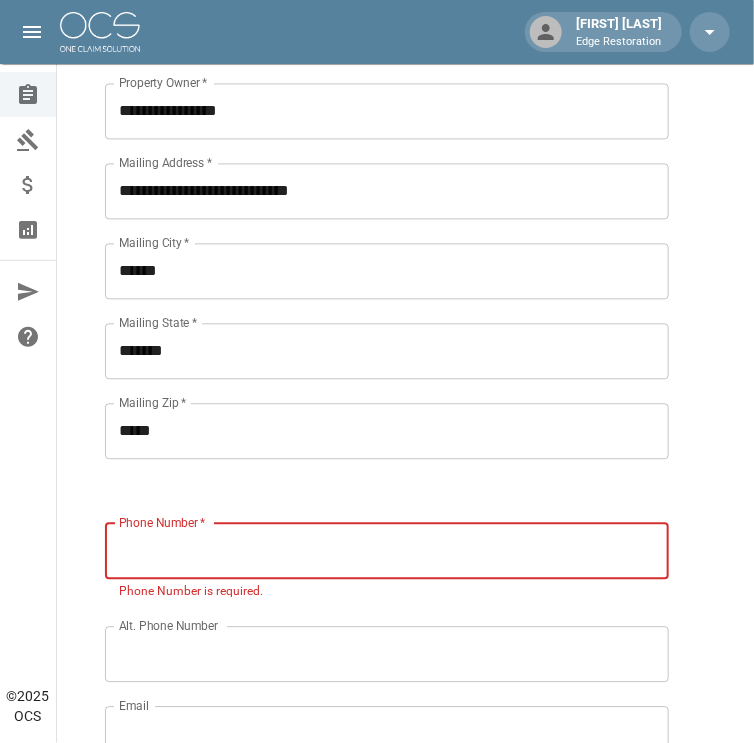 click on "Phone Number   *" at bounding box center (387, 551) 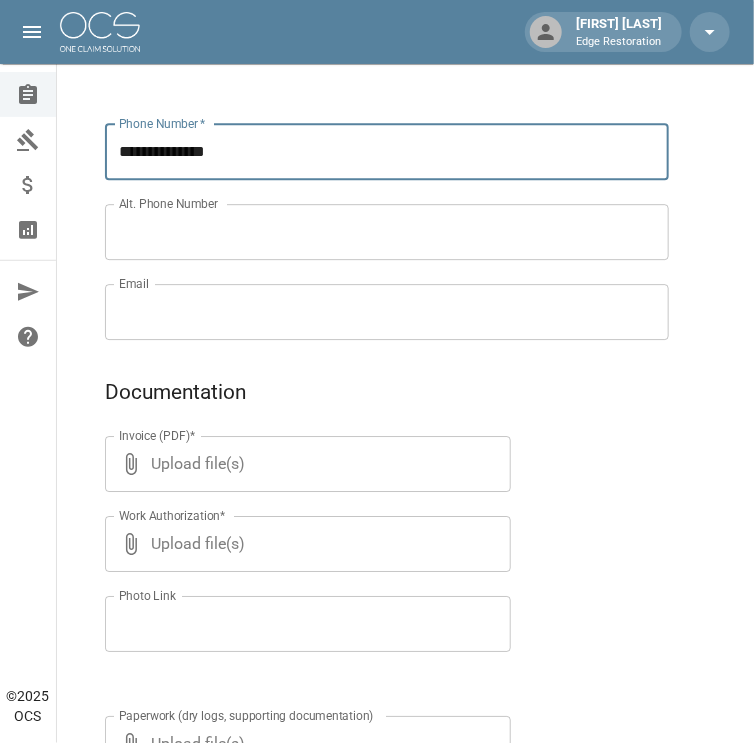 scroll, scrollTop: 1358, scrollLeft: 0, axis: vertical 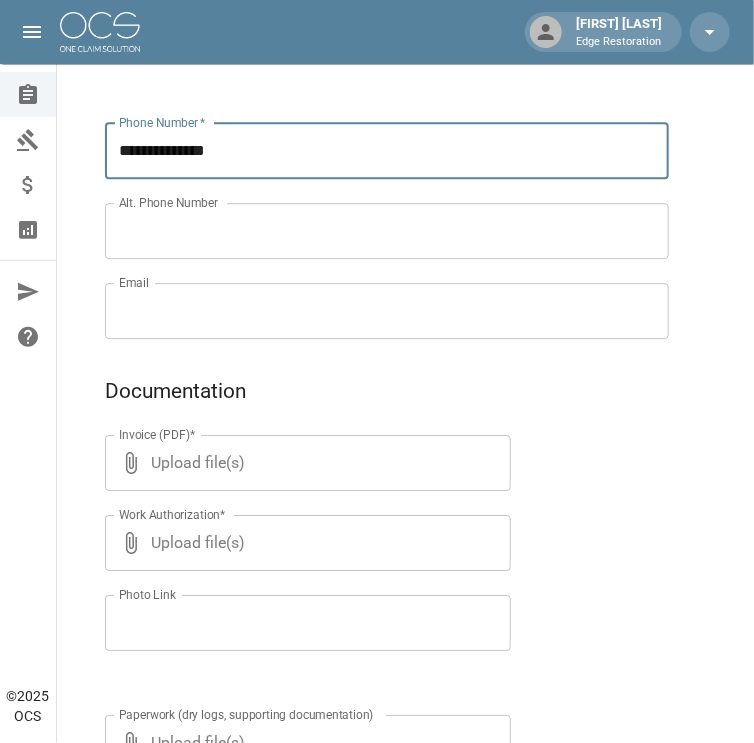 type on "**********" 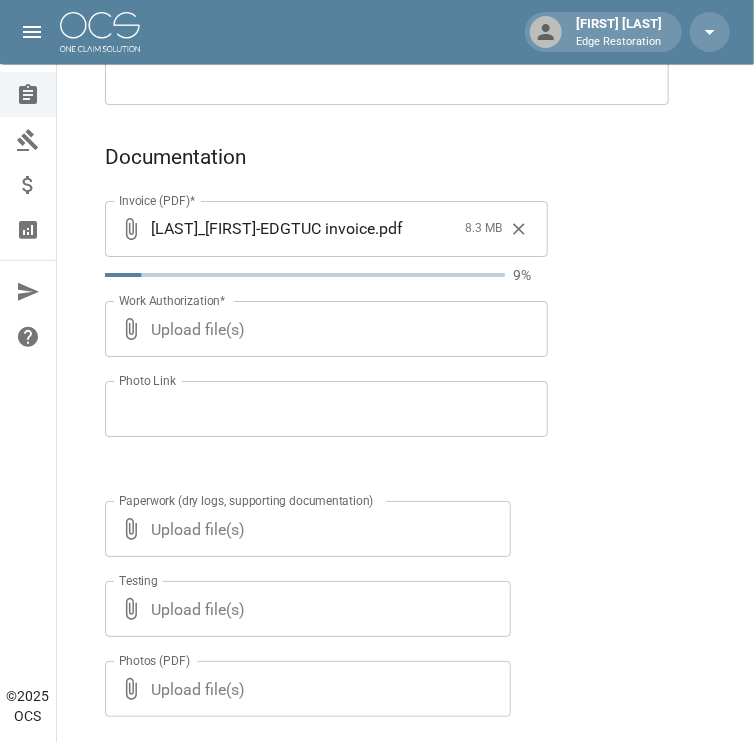 scroll, scrollTop: 1592, scrollLeft: 0, axis: vertical 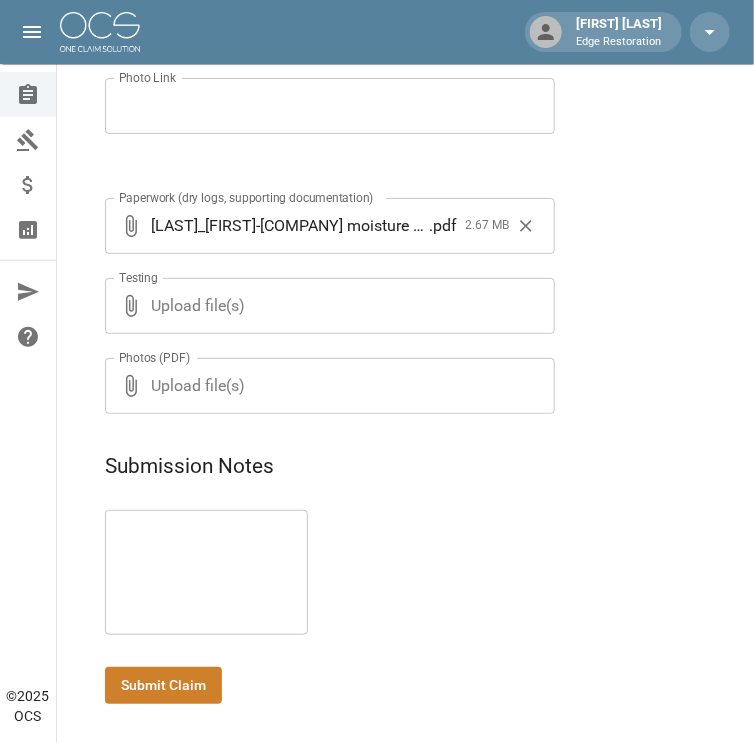 click on "**********" at bounding box center [405, -479] 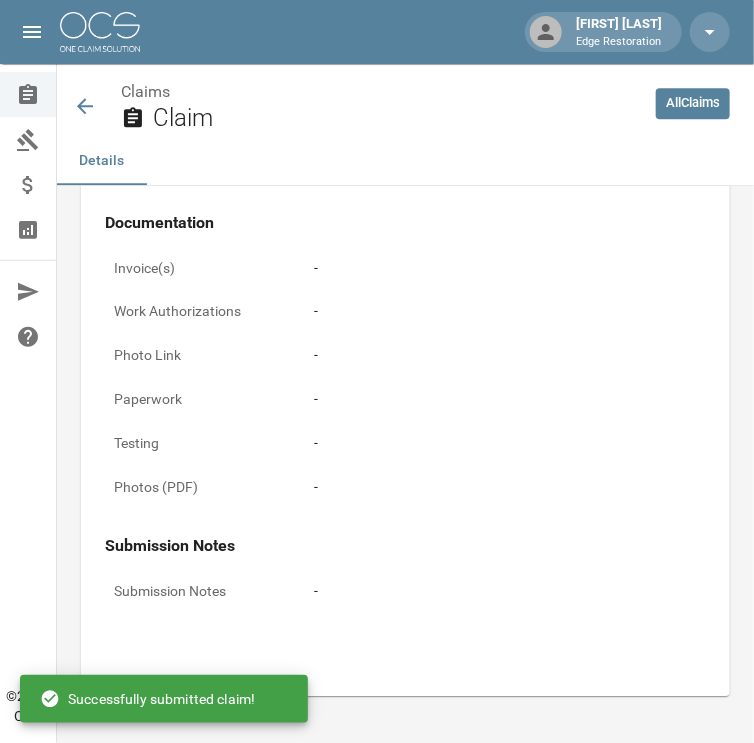scroll, scrollTop: 1875, scrollLeft: 0, axis: vertical 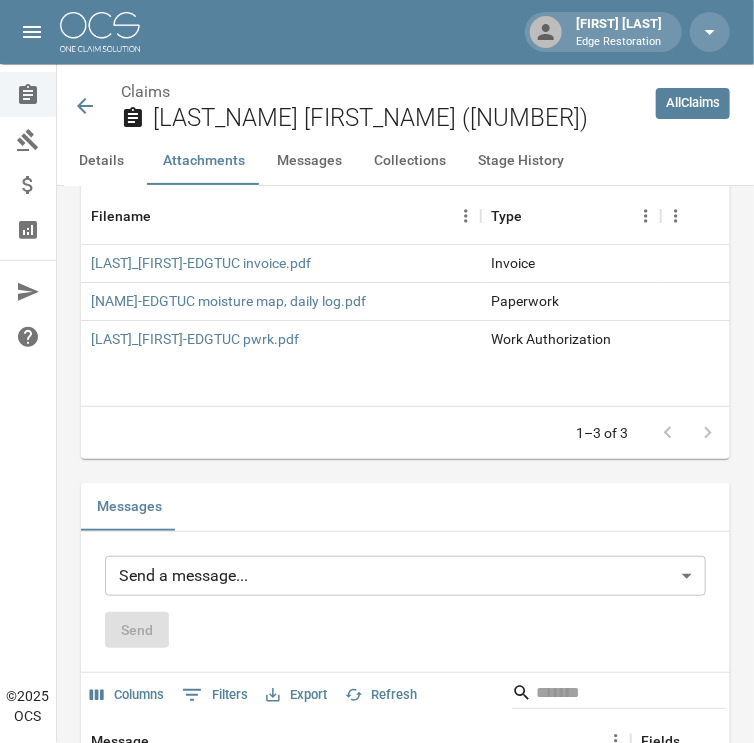click at bounding box center (100, 32) 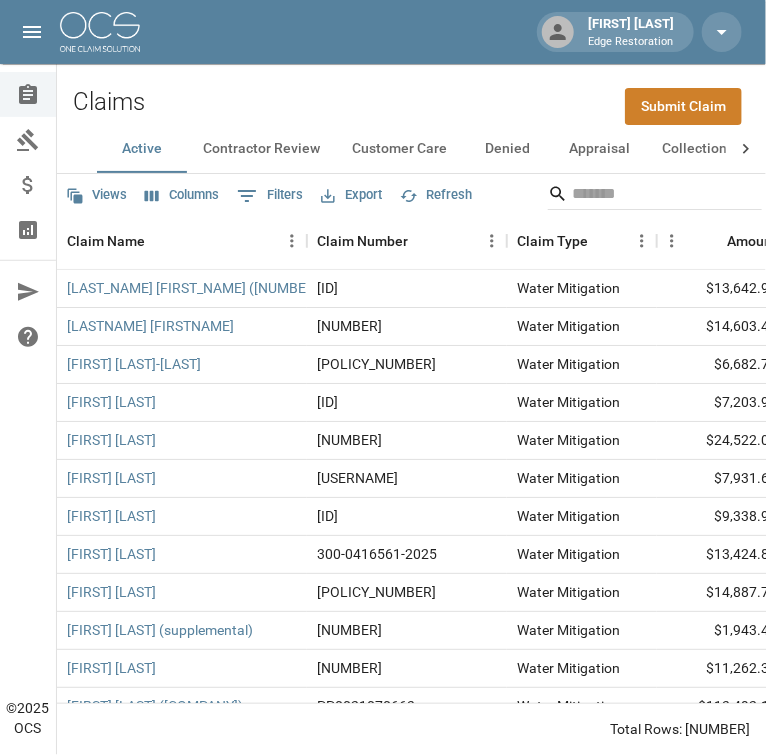 click on "Submit Claim" at bounding box center [683, 106] 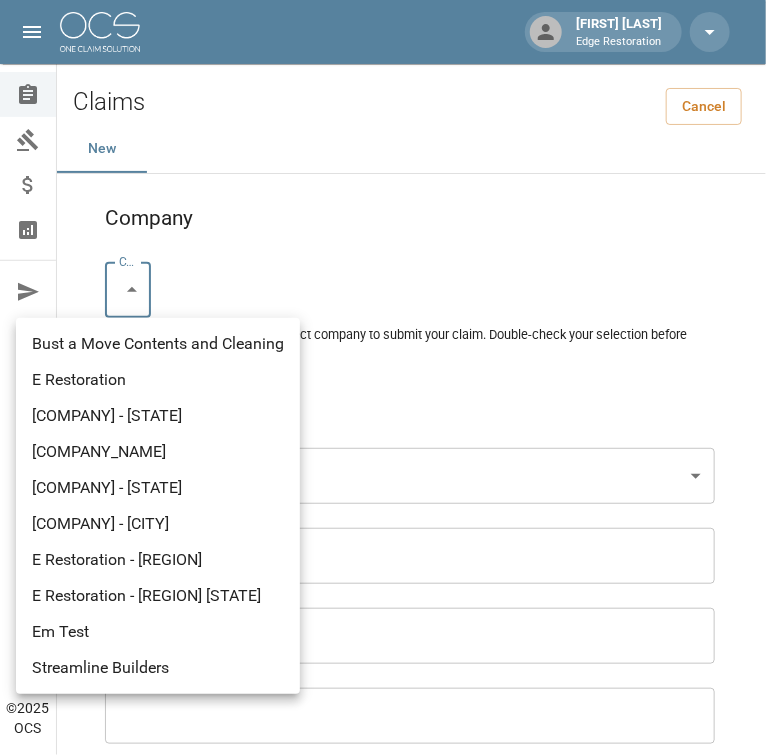 click on "[FIRST] [LAST] Edge Restoration Claims Collections Payment Tracking Analytics Contact Us Help Center © 2025 OCS Claims Cancel New Company Company * Claim Type * Claim Type * Claim Name * Claim Name * Claim Number * Claim Number * Amount * Amount * Insurance * Insurance * Date of Loss * Date of Loss * Insured's Information Property Owner * Property Owner * Mailing Address * Mailing Address * Mailing City * Mailing City * Mailing State * Mailing State * Mailing Zip * Mailing Zip * Phone Number * Phone Number * Alt. Phone Number Alt. Phone Number Email Email Documentation Invoice (PDF)* Upload file(s) Invoice (PDF)* Work Authorization* Upload file(s) Work Authorization* Photo Link Photo Link Paperwork (dry logs, supporting documentation)" at bounding box center [383, 1309] 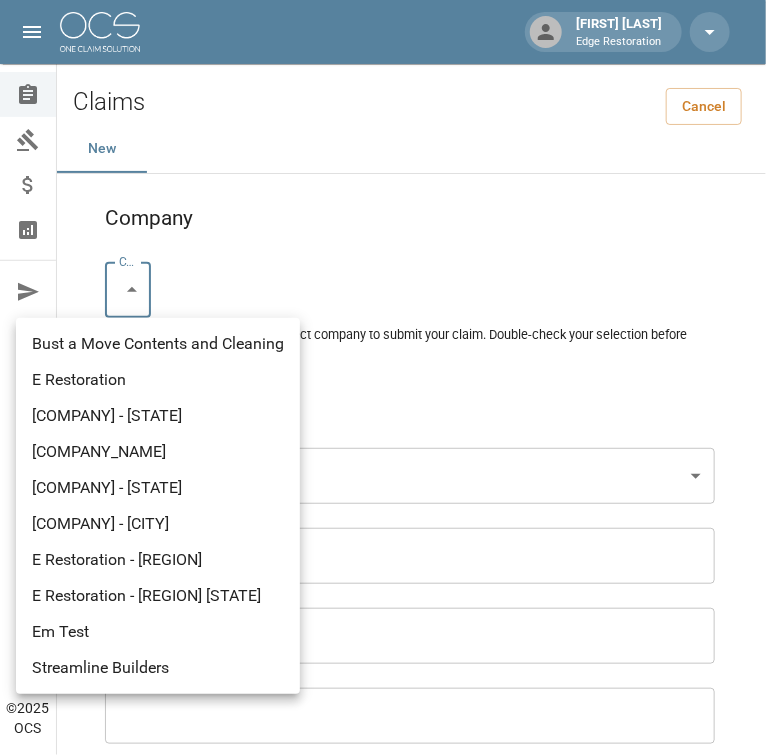 click on "E Restoration" at bounding box center [158, 380] 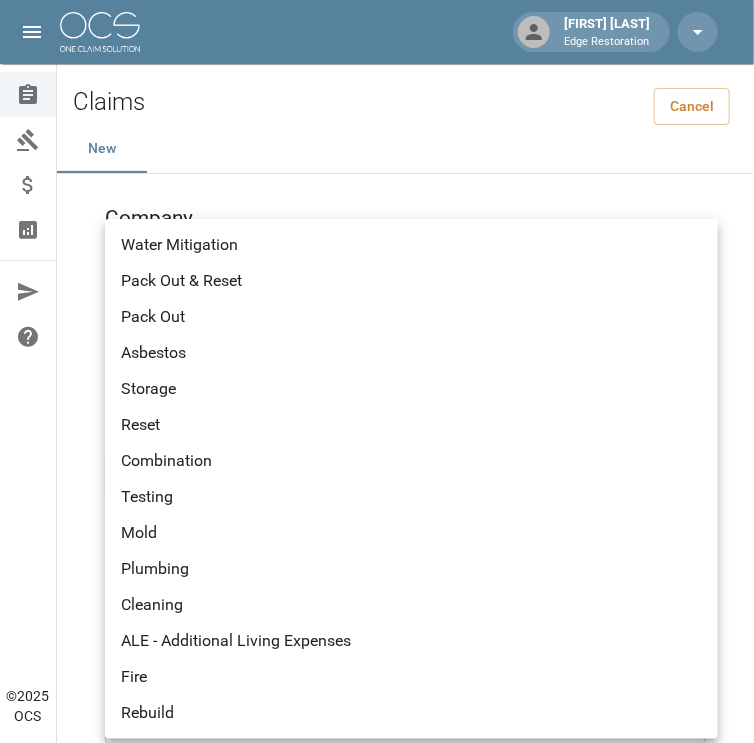 click on "[FIRST] [LAST] Edge Restoration Claims Collections Payment Tracking Analytics Contact Us Help Center © 2025 OCS Claims Cancel New Company Company * E Restoration *** Company * Please ensure you select the correct company to submit your claim. Double-check your selection before proceeding. Claim Information Claim Type * Claim Type * Claim Name * Claim Name * Claim Number * Claim Number * Amount * Amount * Insurance * Insurance * Date of Loss * Date of Loss * Insured's Information Property Owner * Property Owner * Mailing Address * Mailing Address * Mailing City * Mailing City * Mailing State * Mailing State * Mailing Zip * Mailing Zip * Phone Number * Phone Number * Alt. Phone Number Alt. Phone Number Email Email Documentation Invoice (PDF)* Upload file(s) Invoice (PDF)* Work Authorization* Upload file(s) Work Authorization* Photo Link Photo Link Upload file(s) Testing *" at bounding box center (377, 1309) 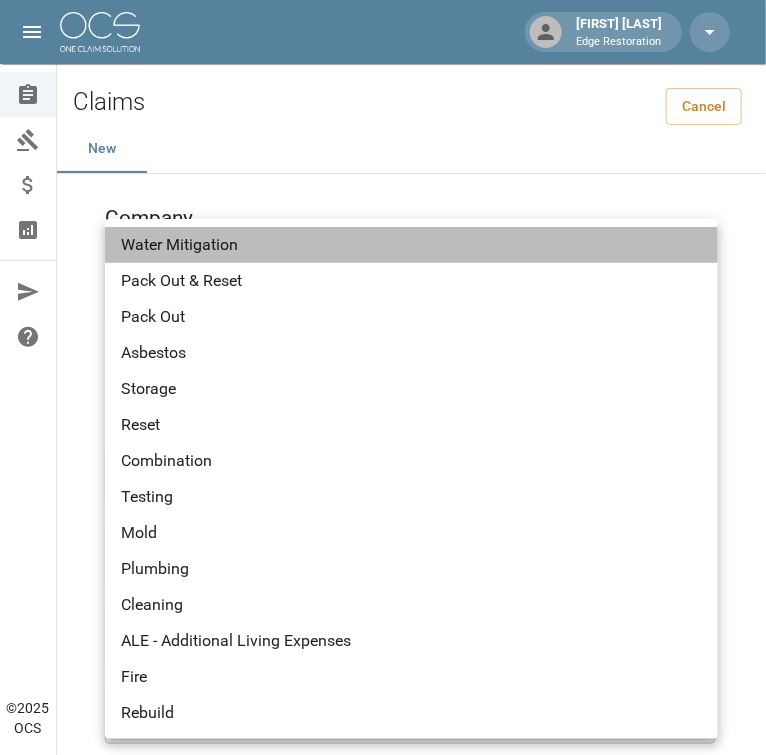 click on "Water Mitigation" at bounding box center (411, 245) 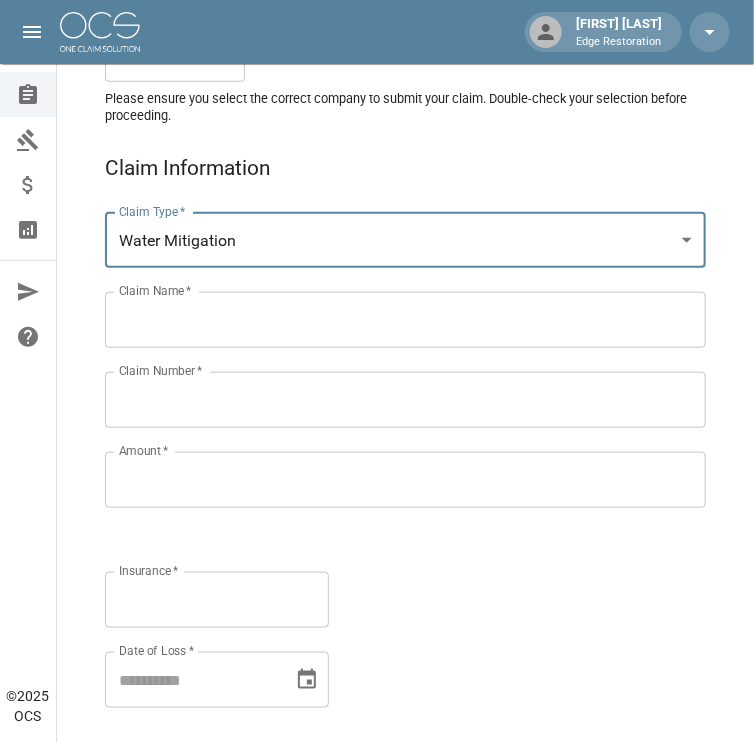 scroll, scrollTop: 238, scrollLeft: 0, axis: vertical 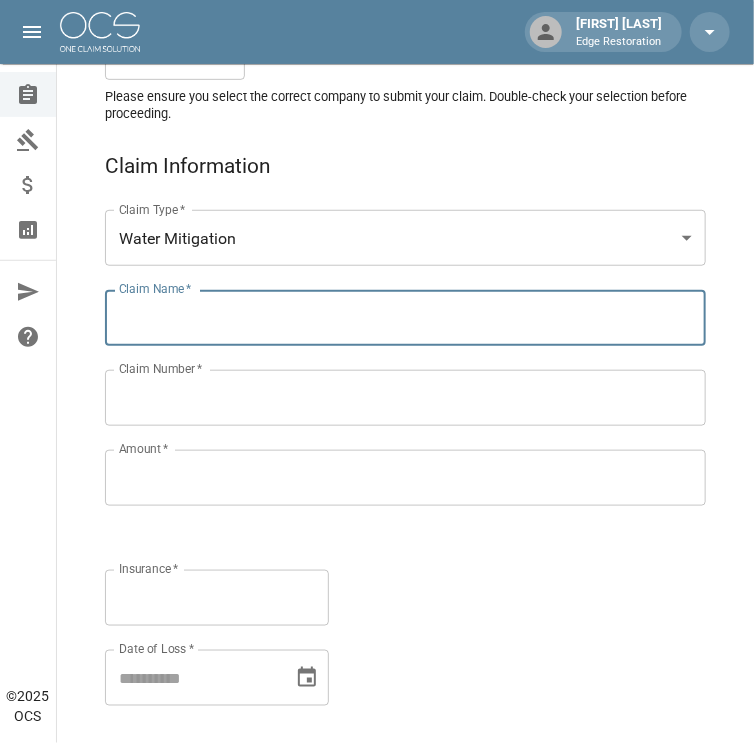 click on "Claim Name   *" at bounding box center (405, 318) 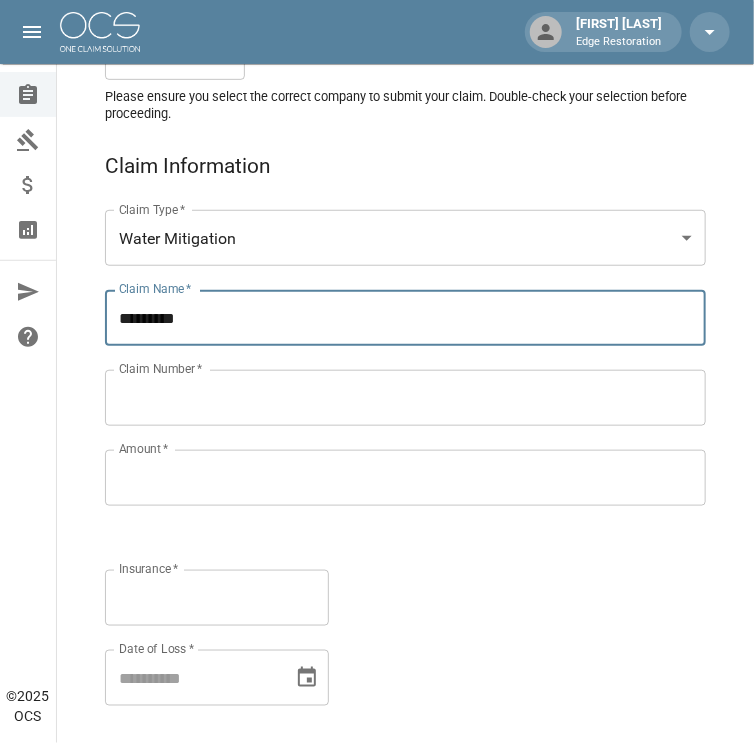 type on "*********" 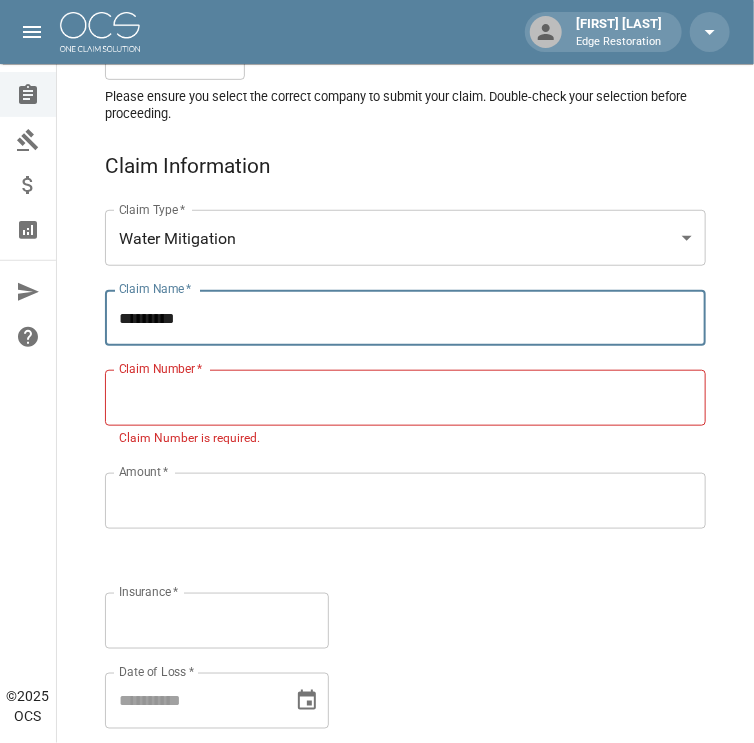 drag, startPoint x: 194, startPoint y: 329, endPoint x: 131, endPoint y: 329, distance: 63 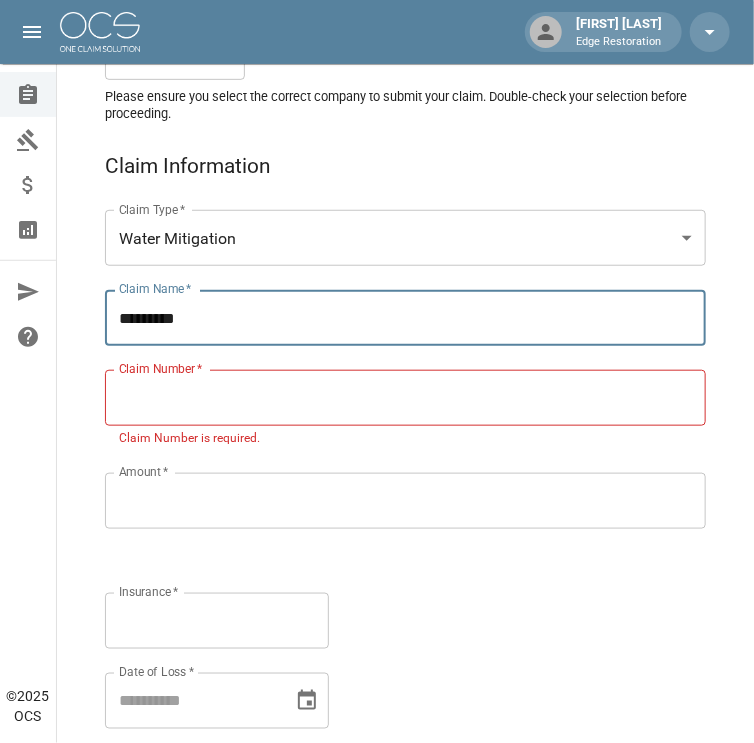click on "*********" at bounding box center [405, 318] 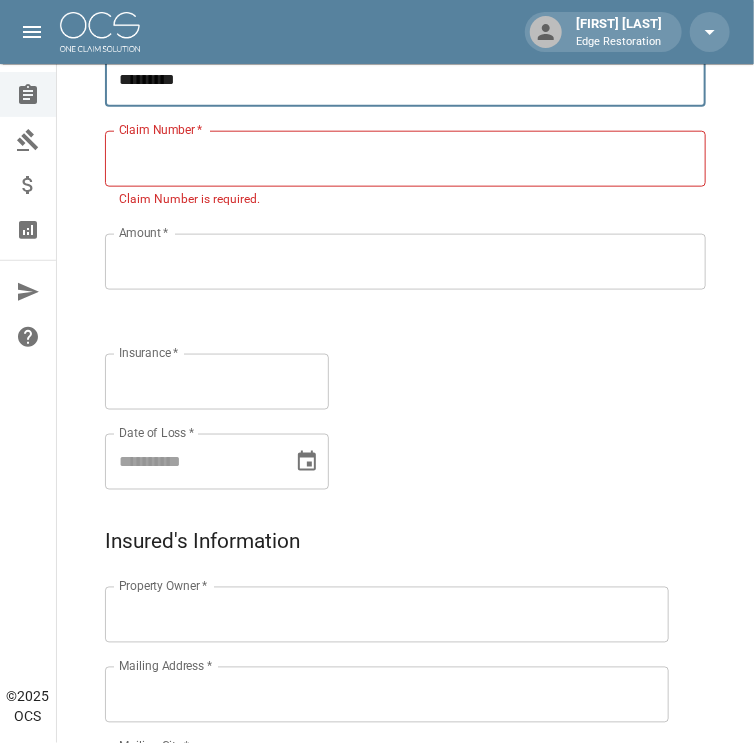scroll, scrollTop: 478, scrollLeft: 0, axis: vertical 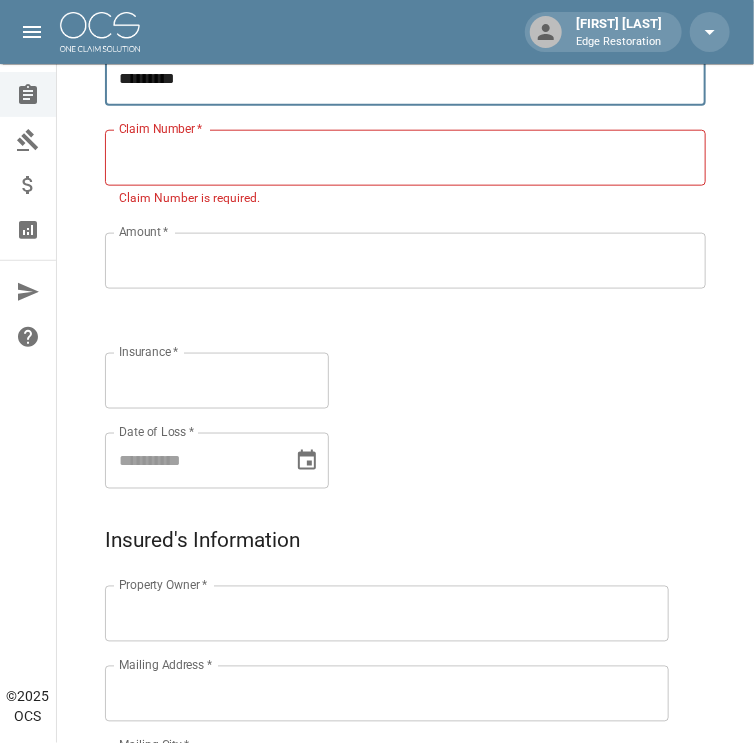 click on "Property Owner   *" at bounding box center (387, 614) 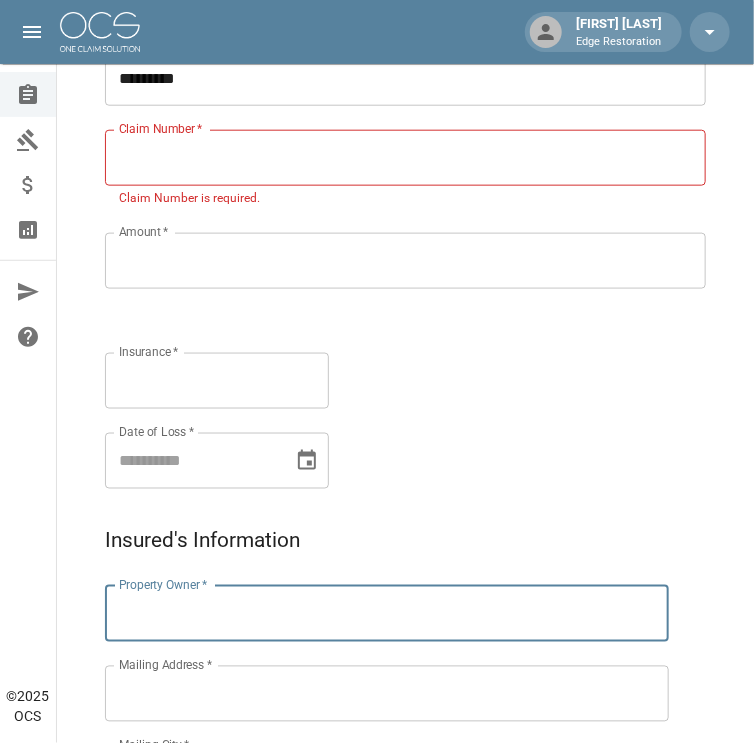 paste on "*********" 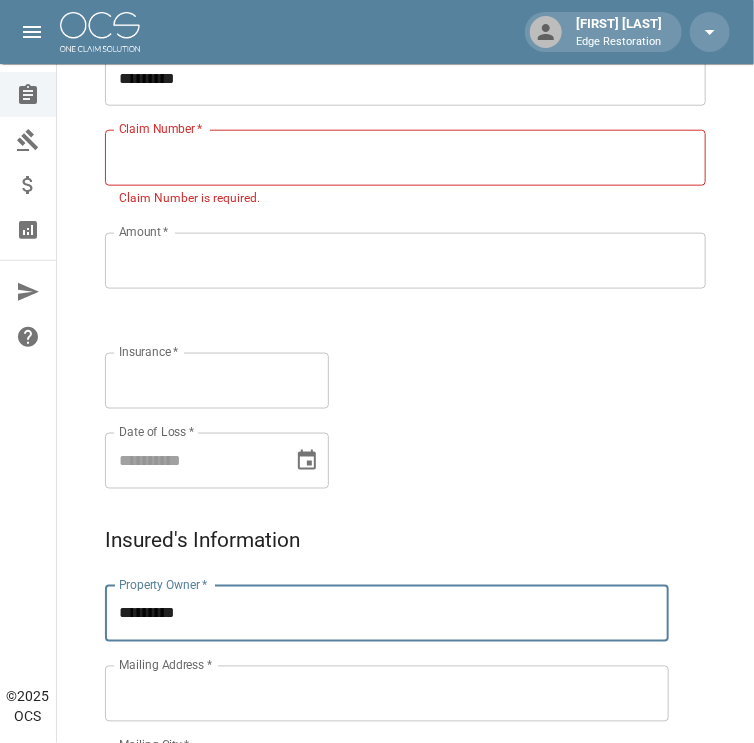 type on "*********" 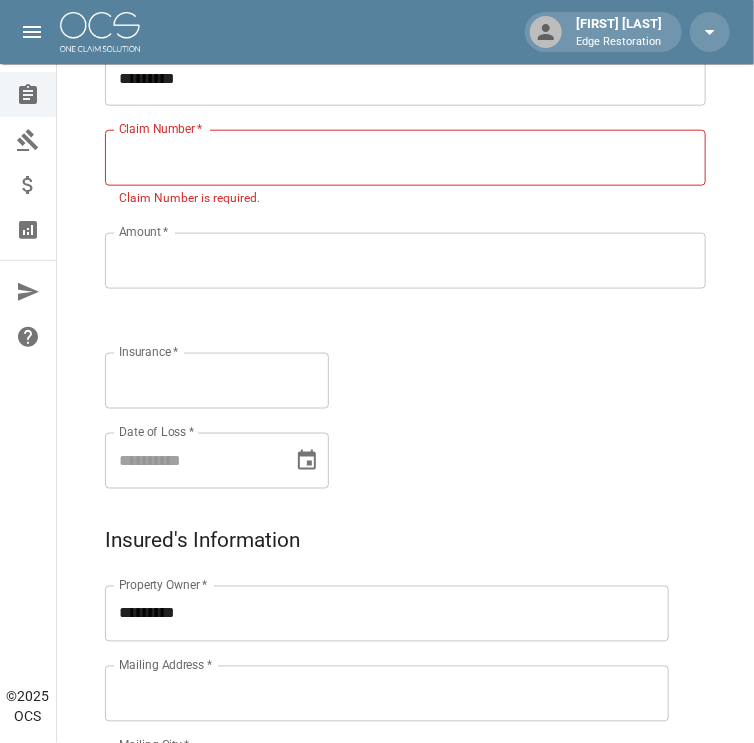 click on "Claim Number   *" 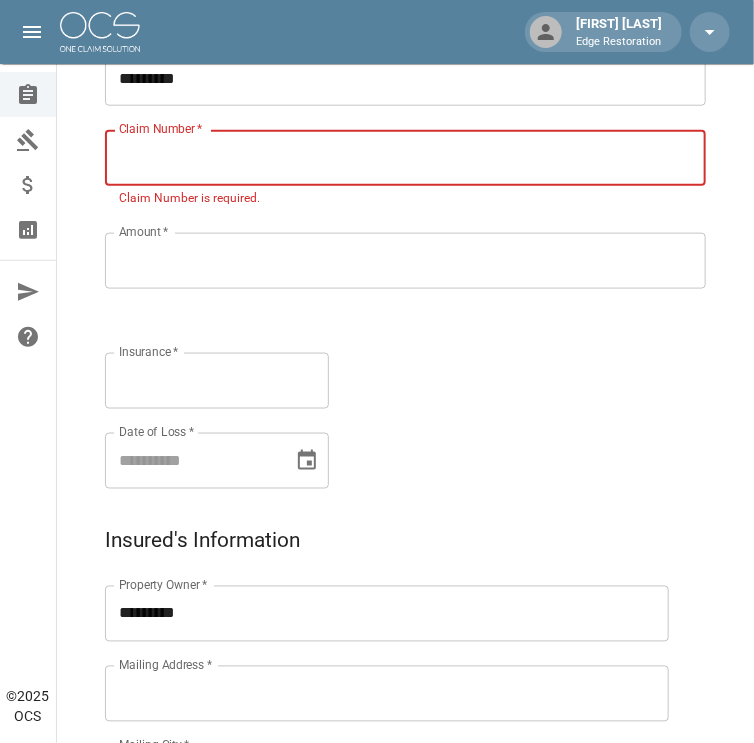 paste on "**********" 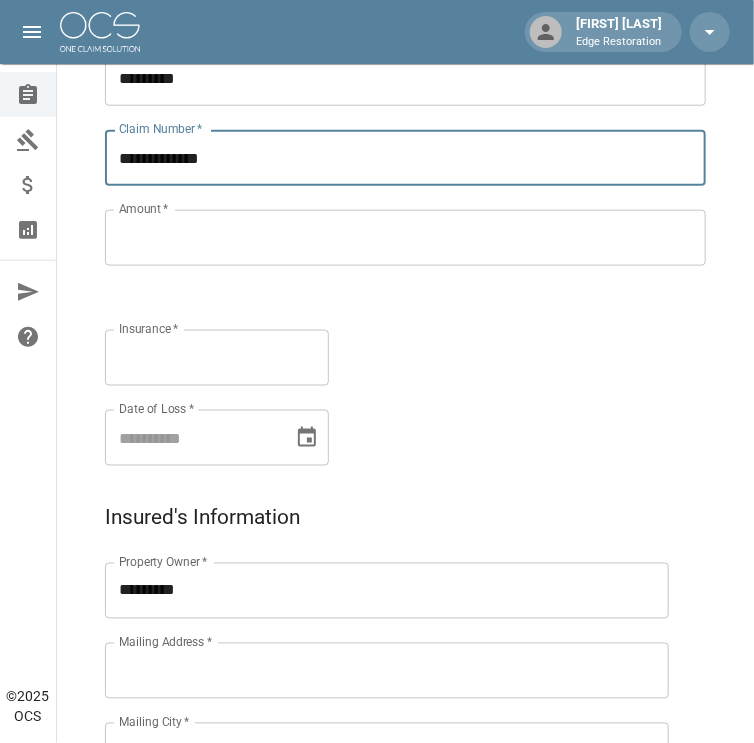 type on "**********" 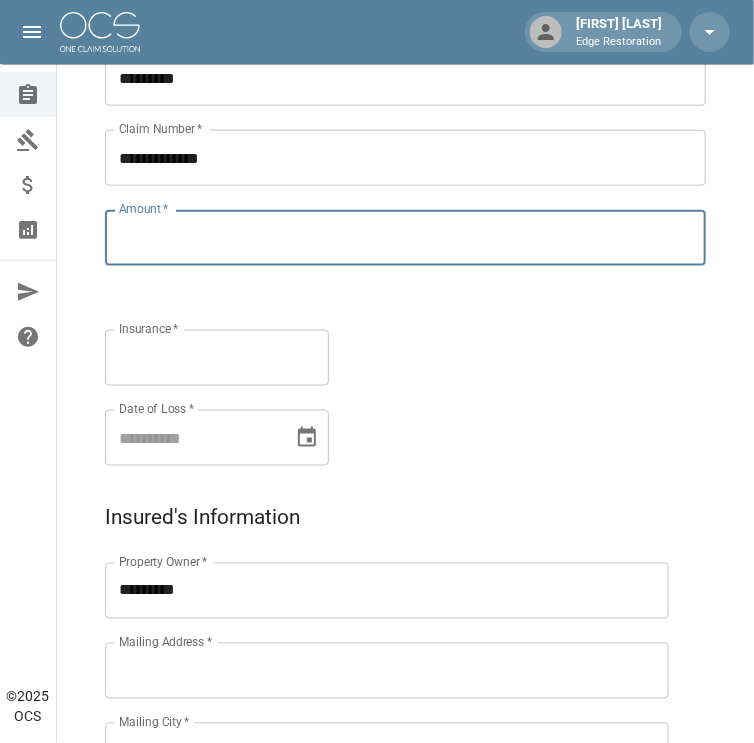 drag, startPoint x: 168, startPoint y: 252, endPoint x: 136, endPoint y: 269, distance: 36.23534 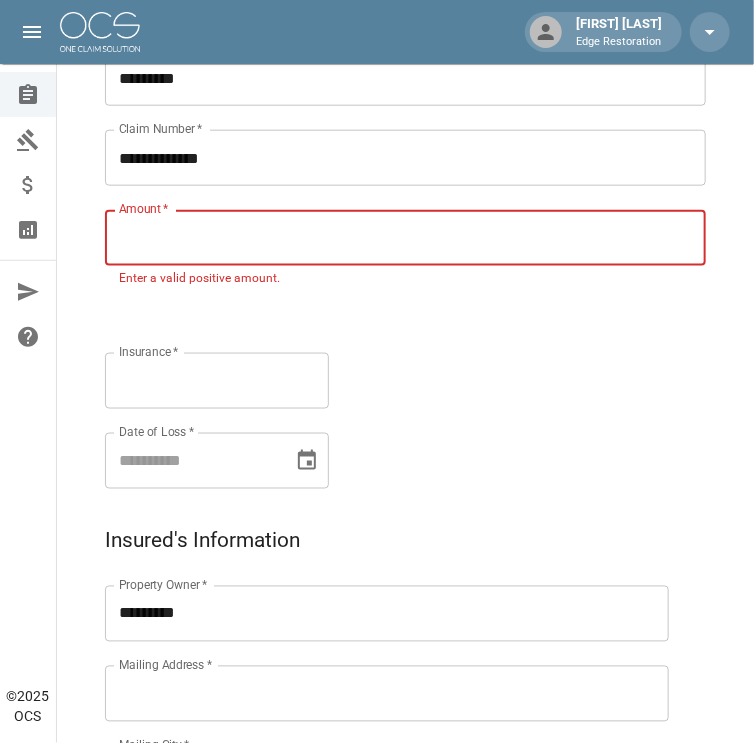click on "Amount   *" at bounding box center [405, 238] 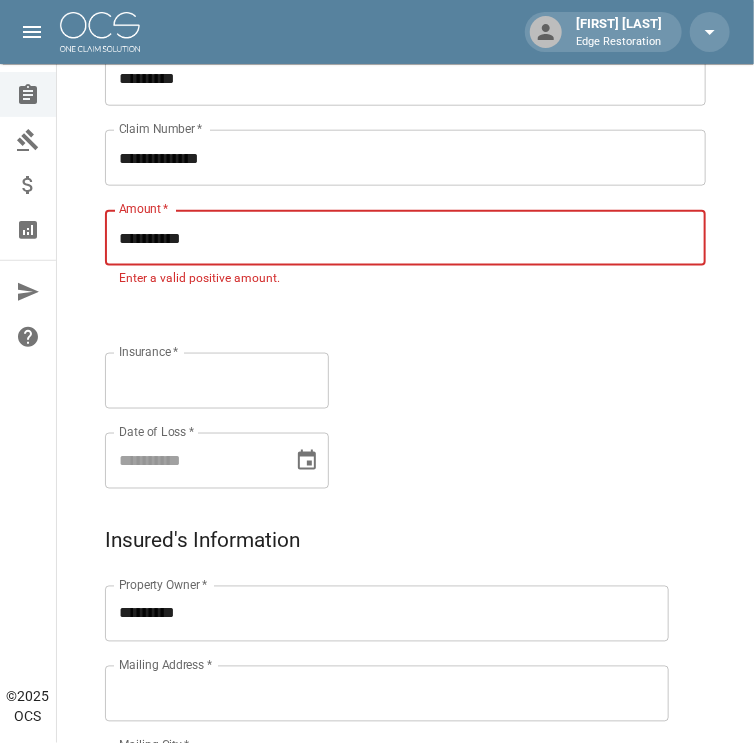 type on "**********" 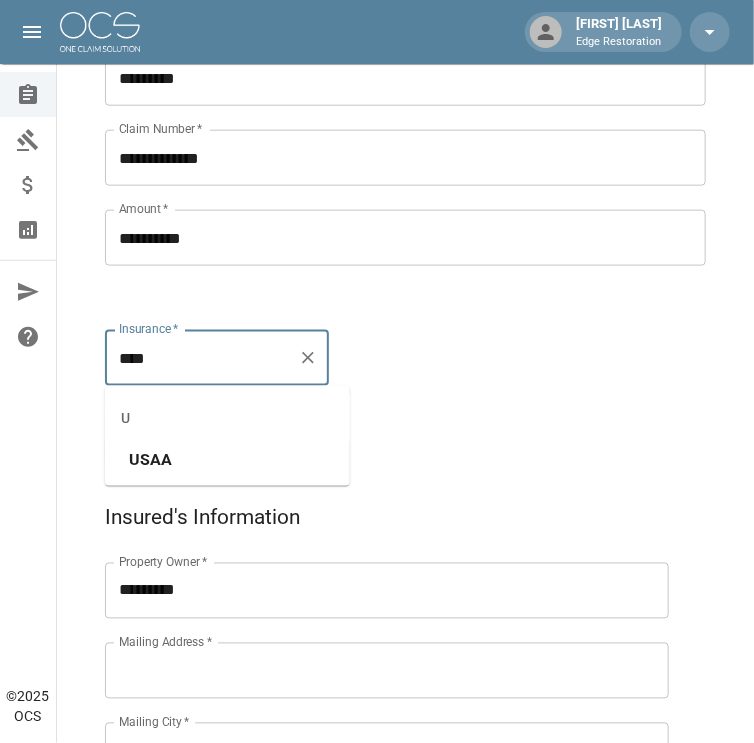 click on "USAA" at bounding box center [150, 460] 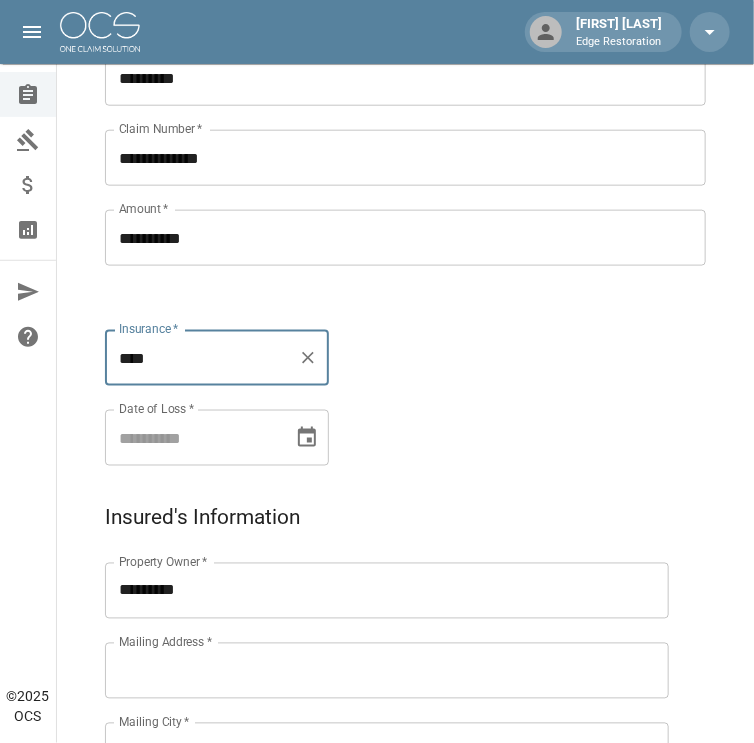 type on "****" 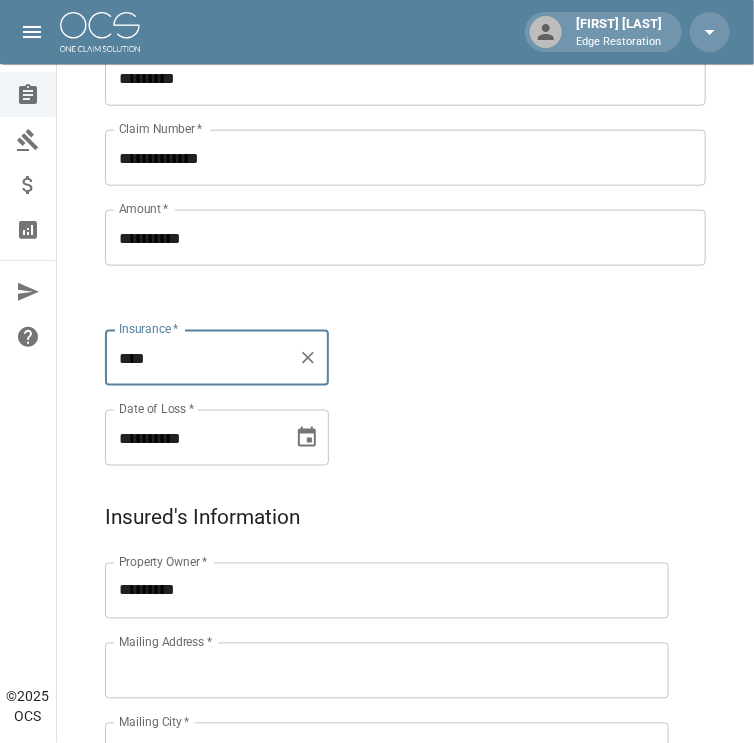 click on "**********" at bounding box center [192, 438] 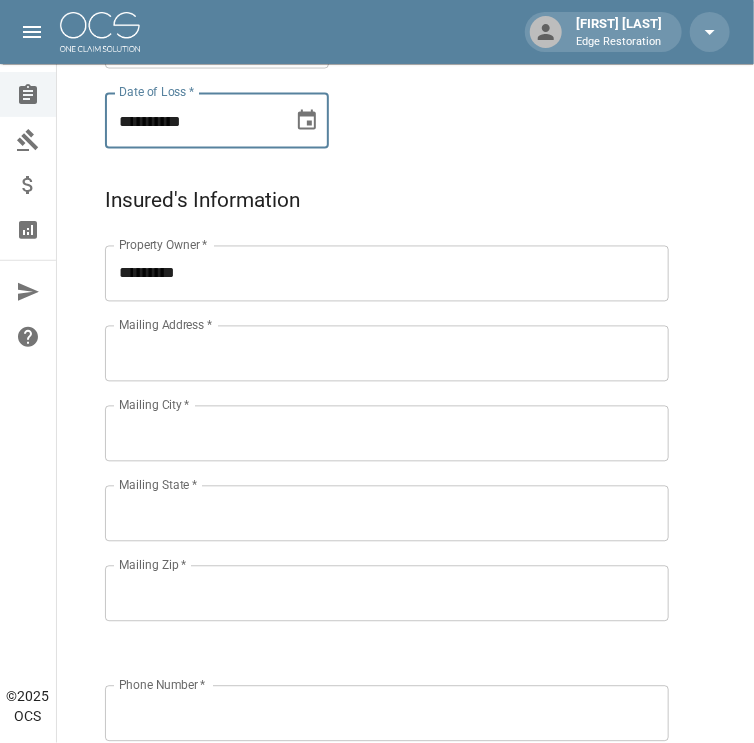 scroll, scrollTop: 796, scrollLeft: 0, axis: vertical 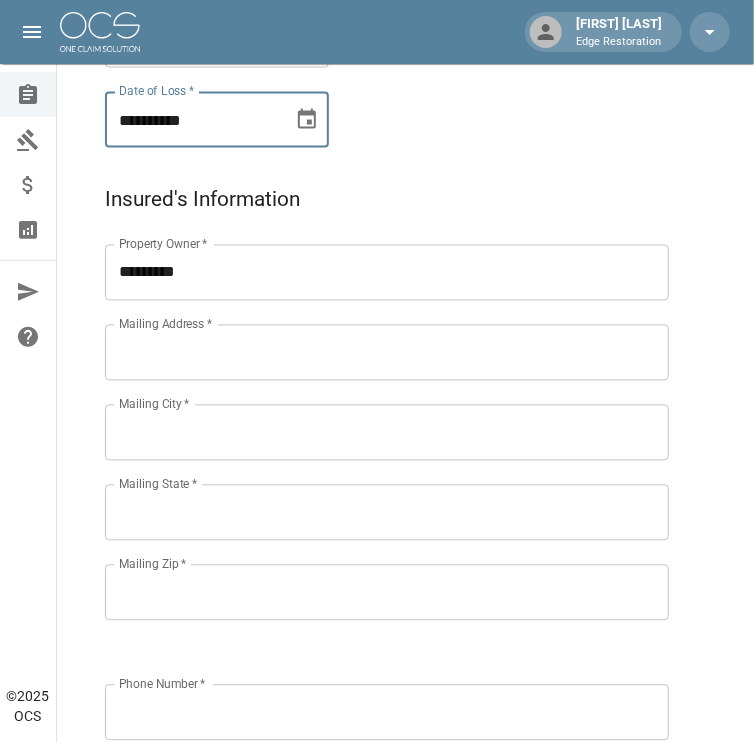 type on "**********" 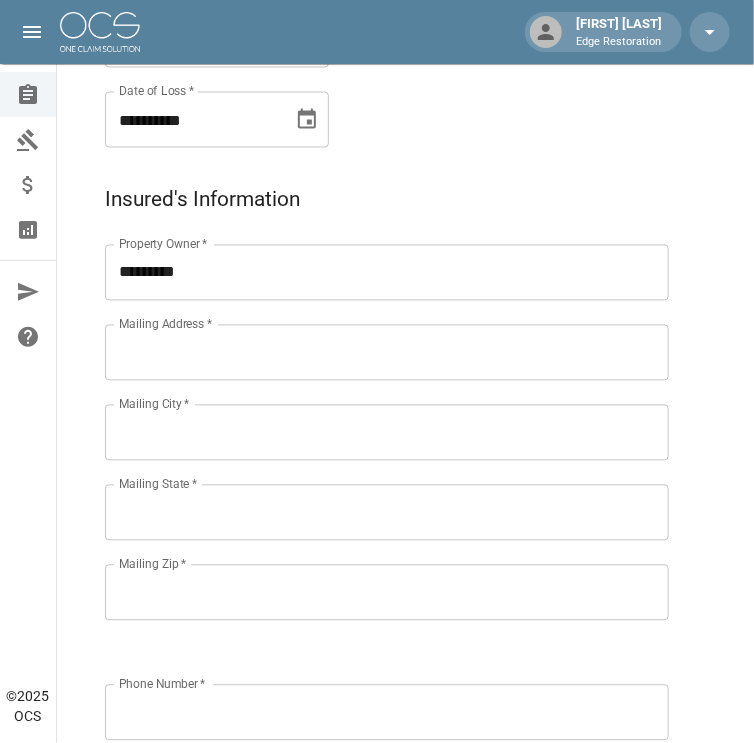 click on "Mailing Address   *" at bounding box center [387, 353] 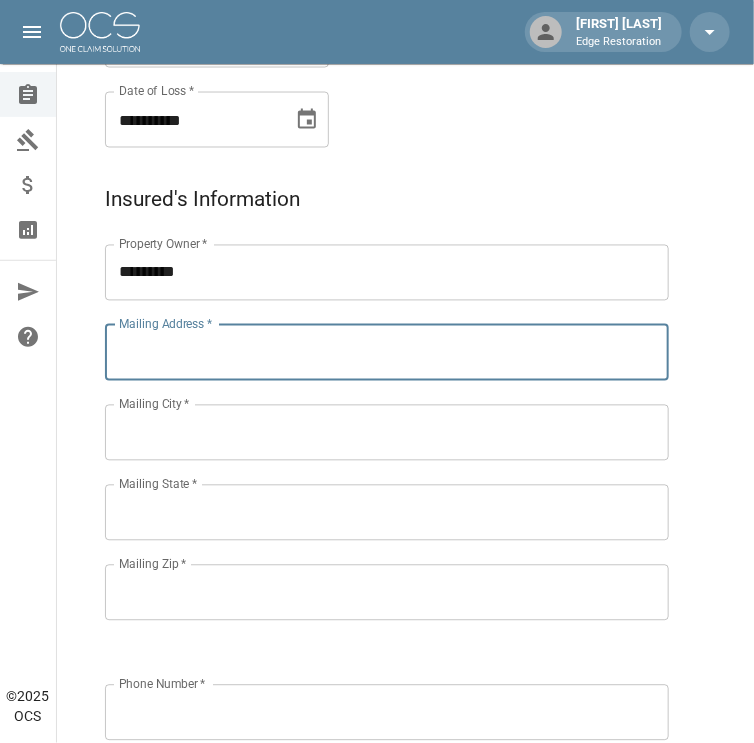paste on "**********" 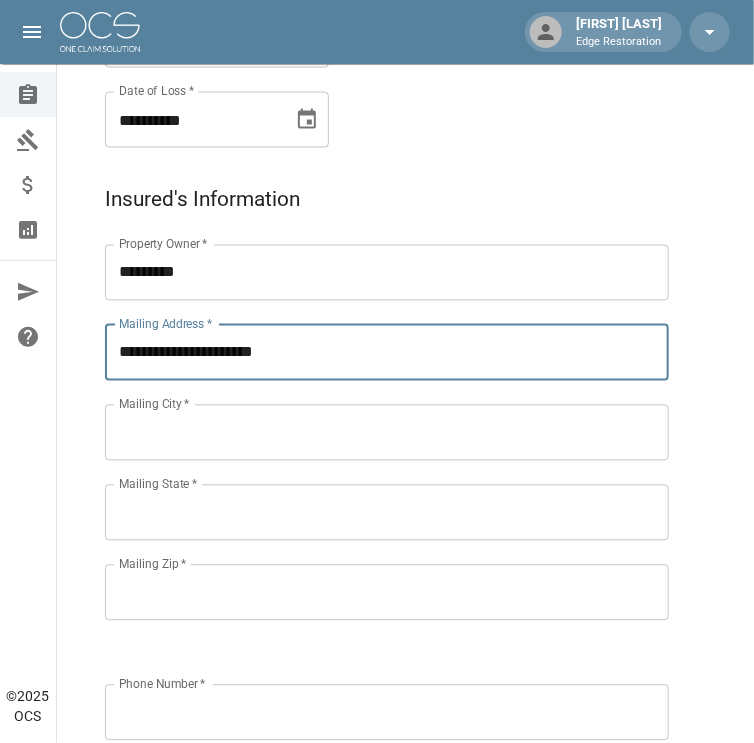 type on "**********" 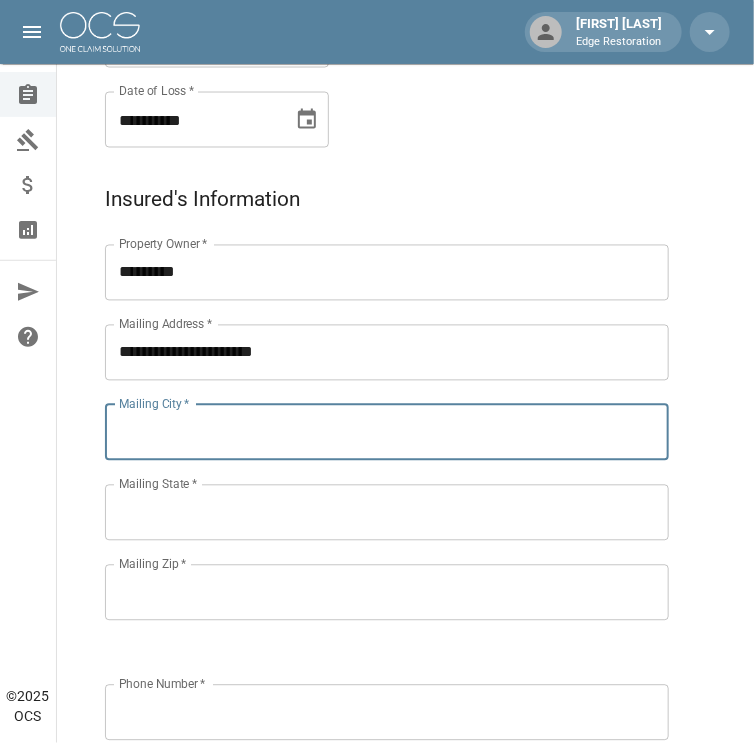 click on "Mailing City   *" at bounding box center (387, 433) 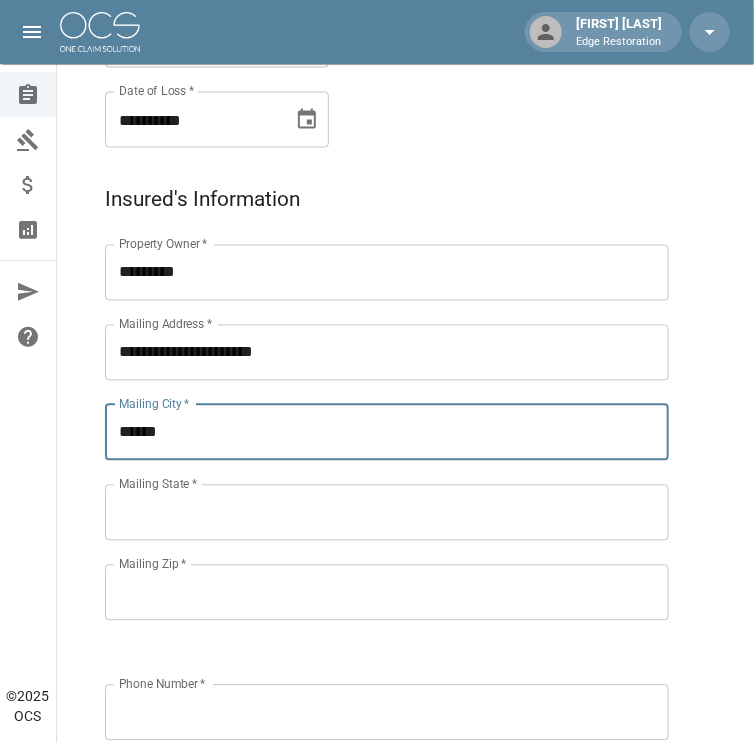 type on "******" 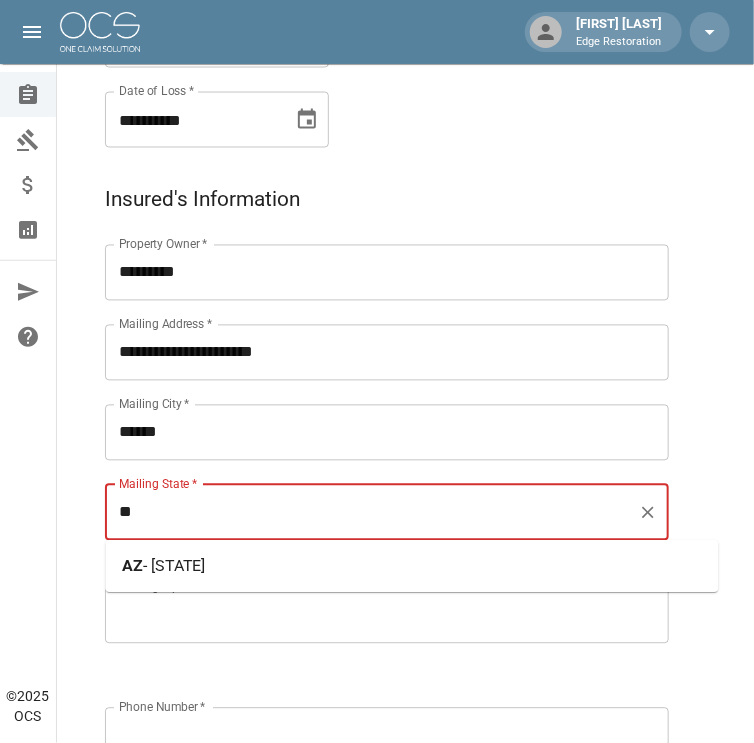 click on "[STATE] - Arizona" at bounding box center [412, 567] 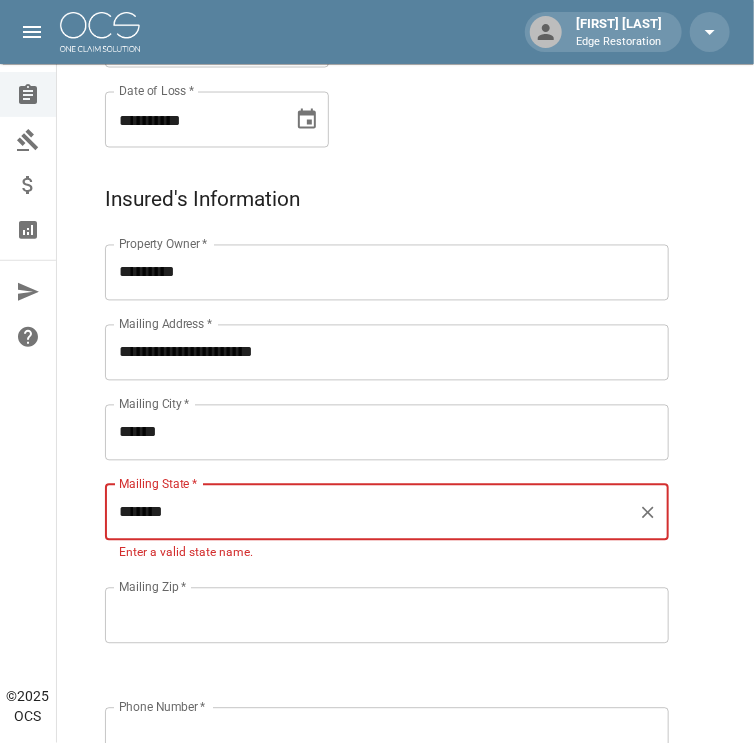 type on "*******" 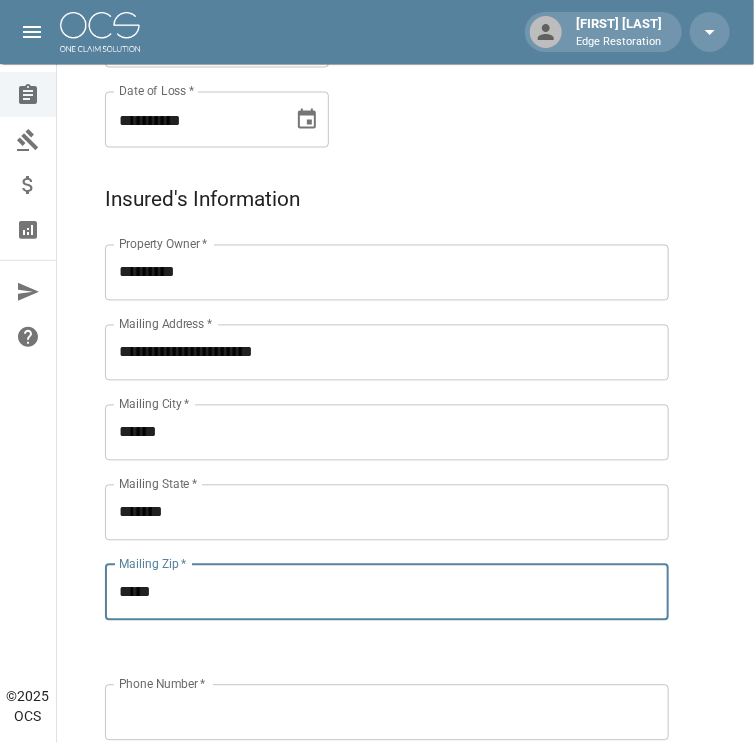 type on "*****" 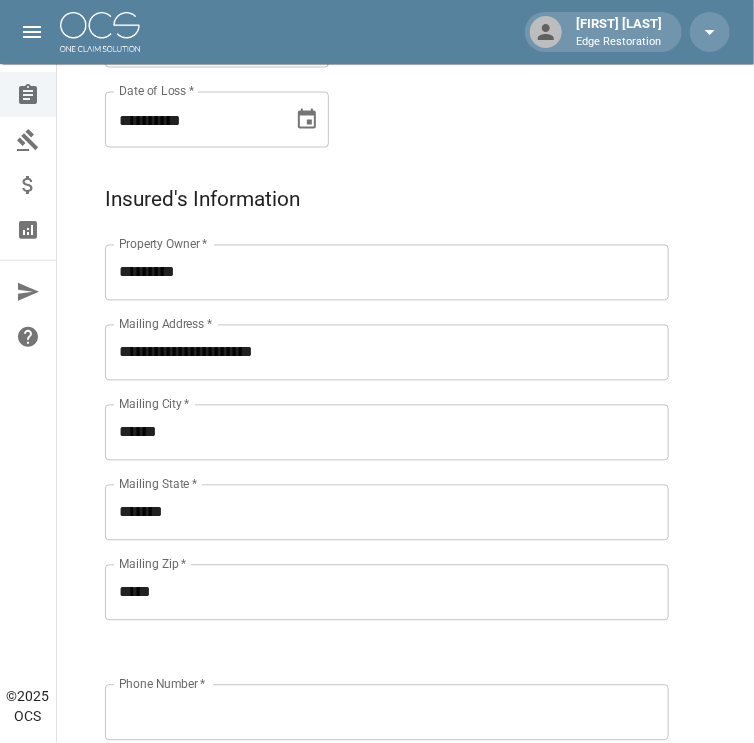 click on "Phone Number   * Phone Number   * Alt. Phone Number Alt. Phone Number Email Email" at bounding box center (367, 769) 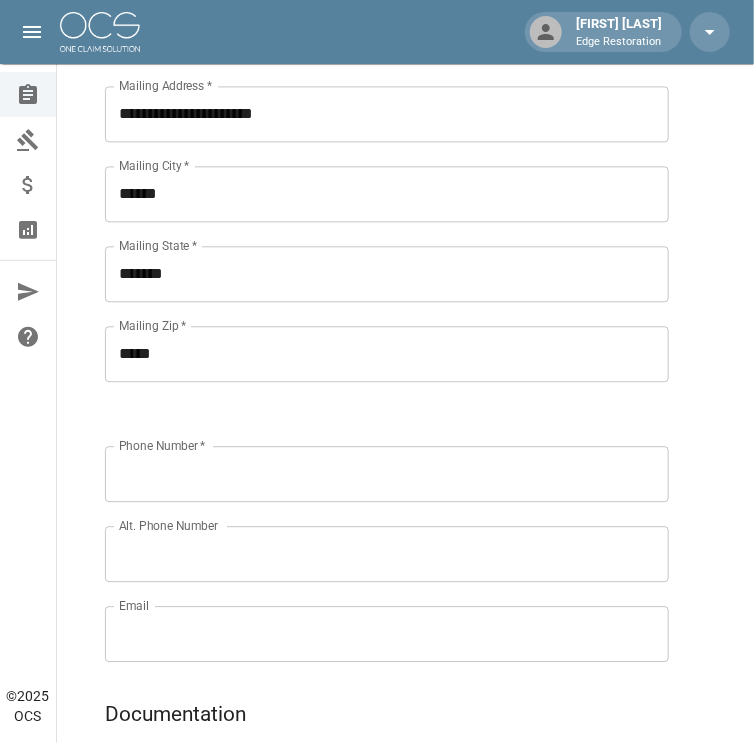 scroll, scrollTop: 1036, scrollLeft: 0, axis: vertical 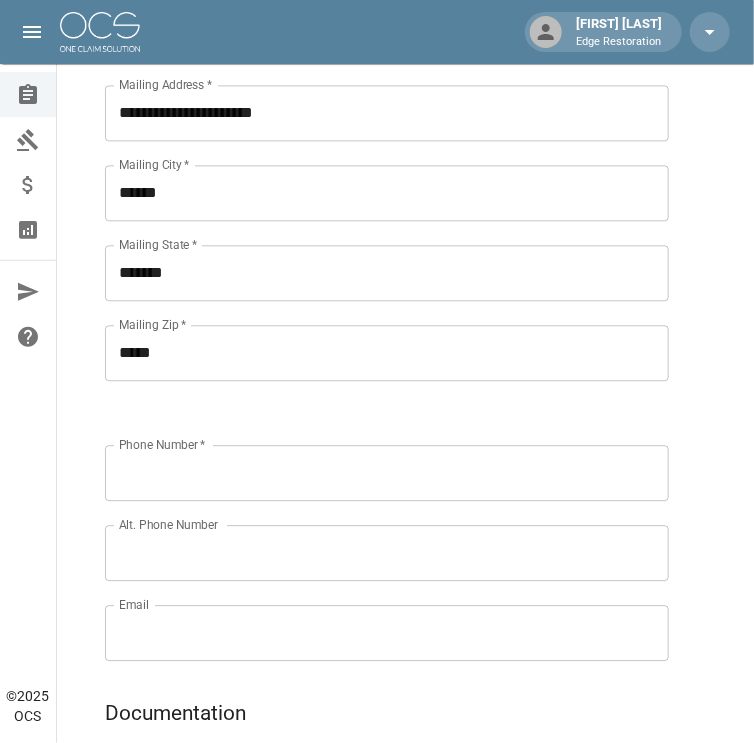 click on "Phone Number   *" at bounding box center [387, 473] 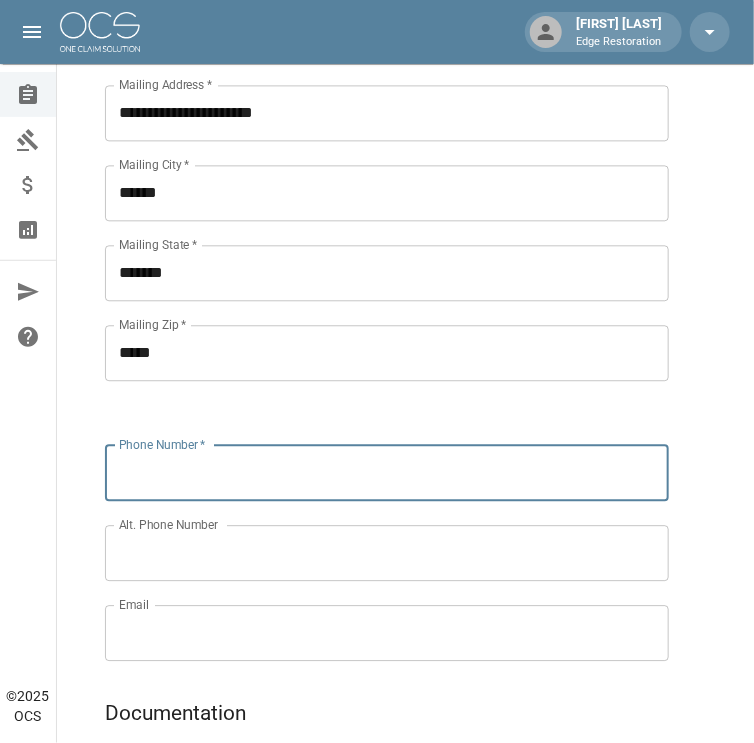 paste on "**********" 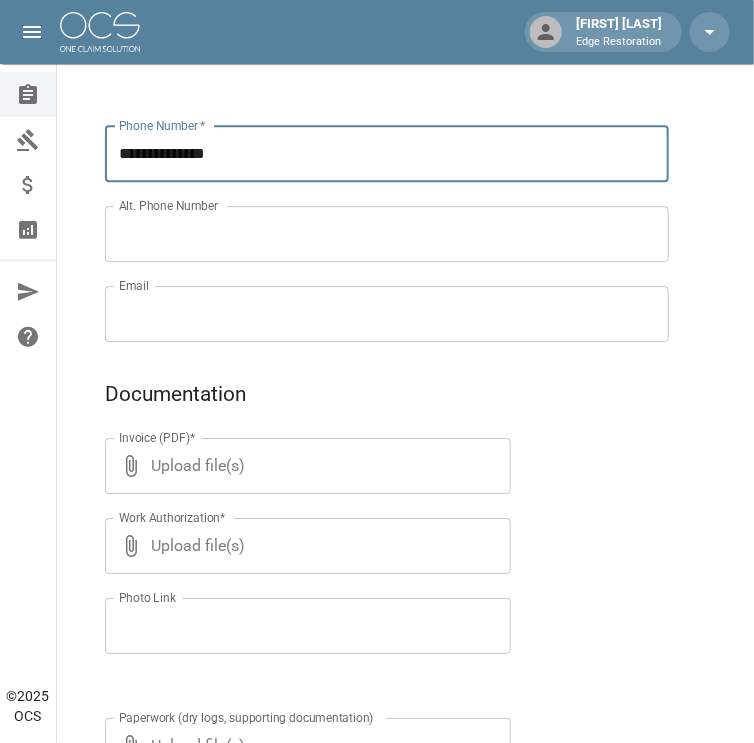 scroll, scrollTop: 1356, scrollLeft: 0, axis: vertical 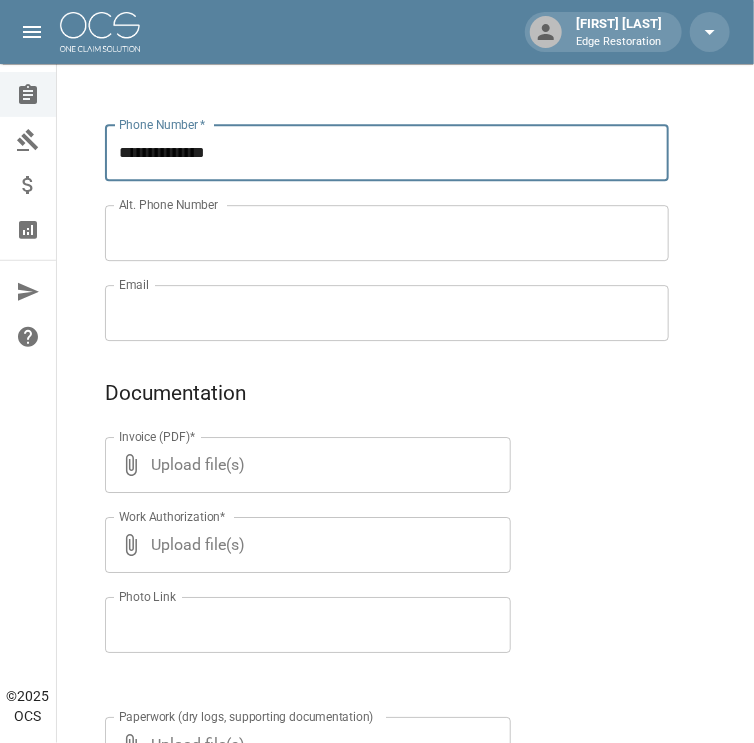 type on "**********" 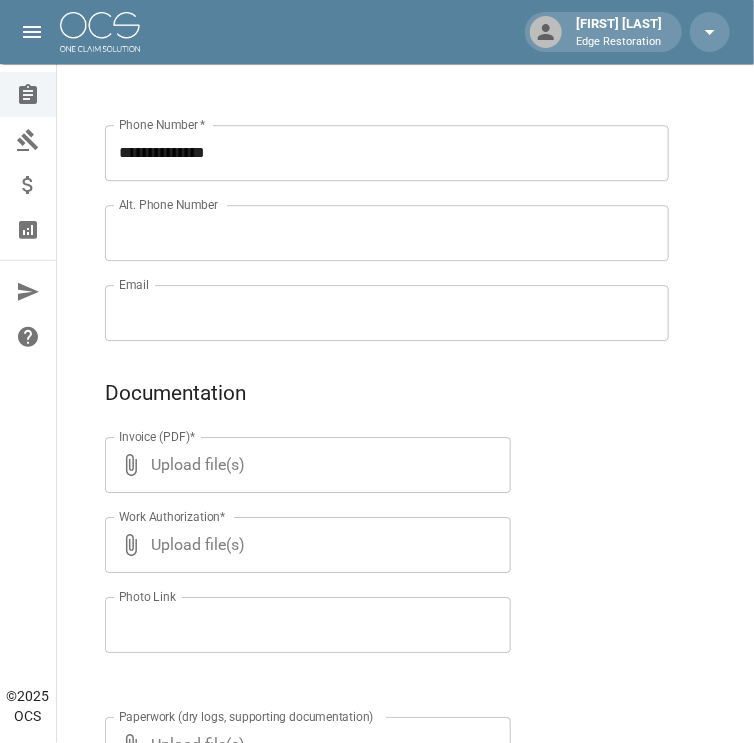 click on "Alt. Phone Number" at bounding box center (387, 233) 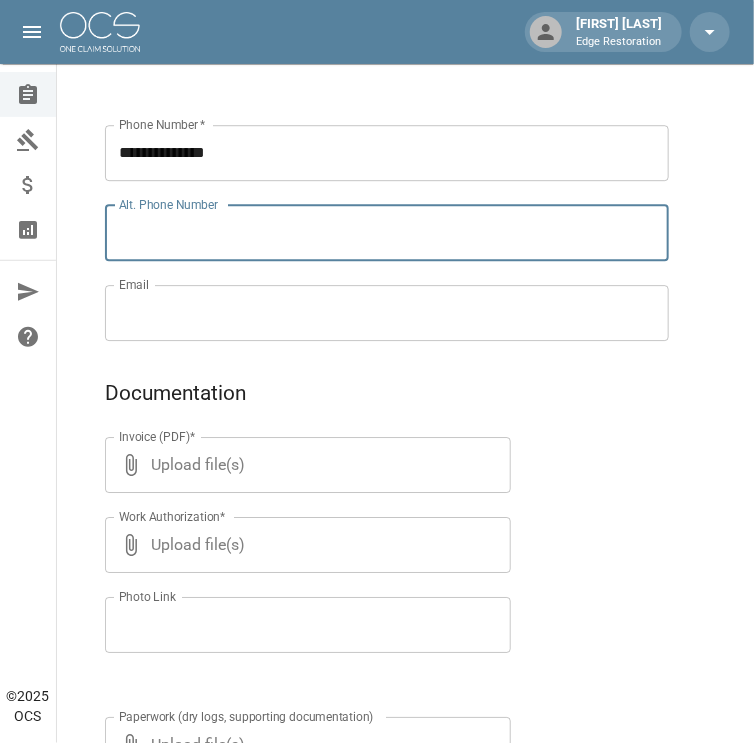 click on "Email" at bounding box center [387, 313] 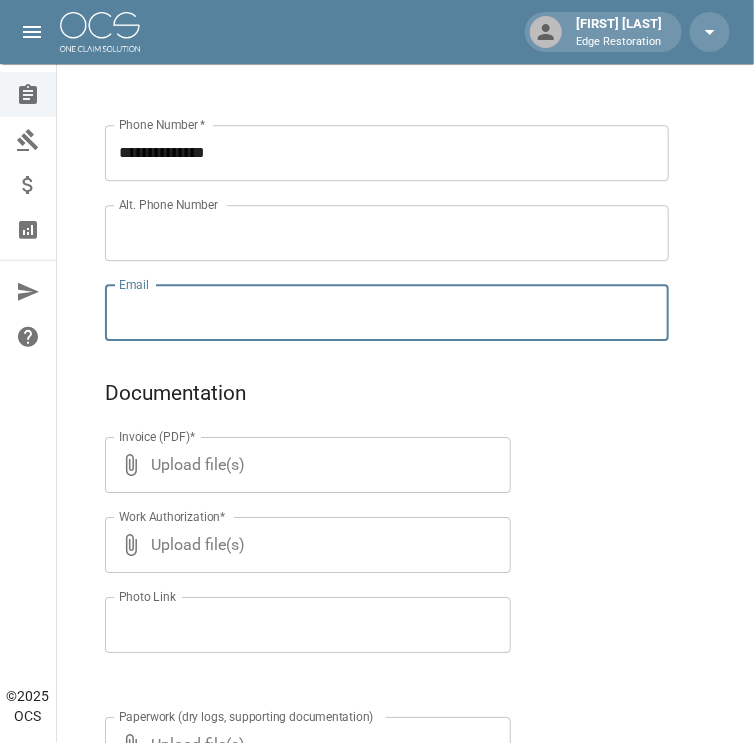 paste on "**********" 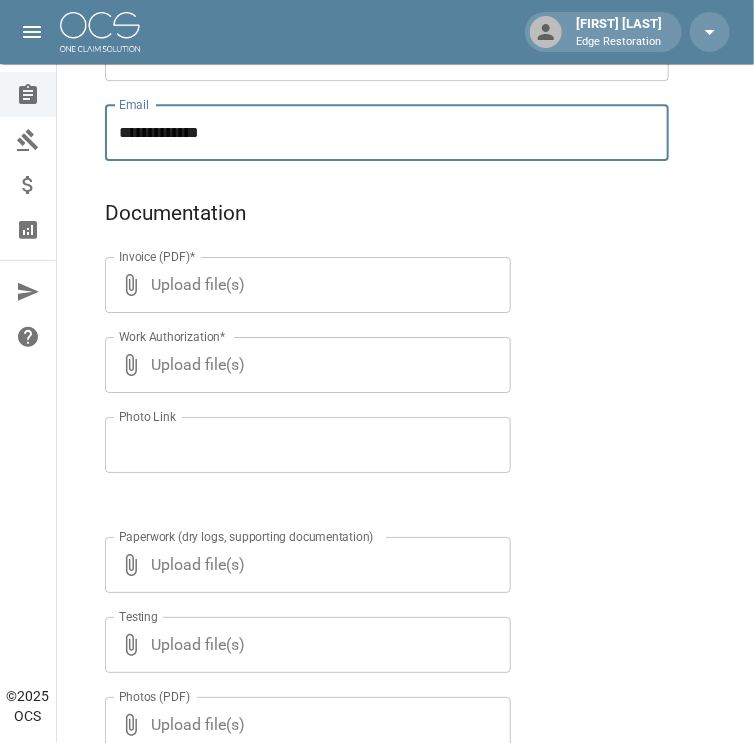 scroll, scrollTop: 1586, scrollLeft: 0, axis: vertical 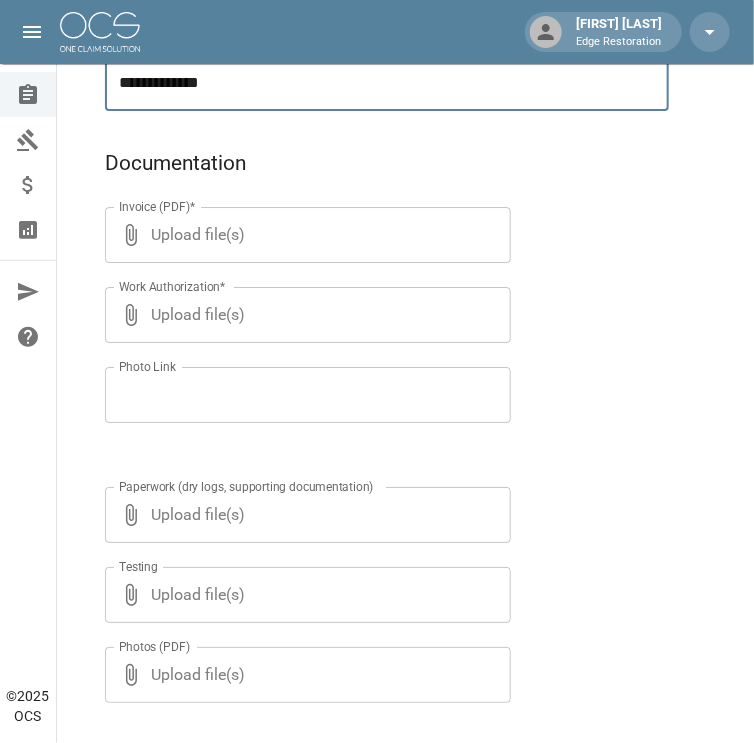 type on "**********" 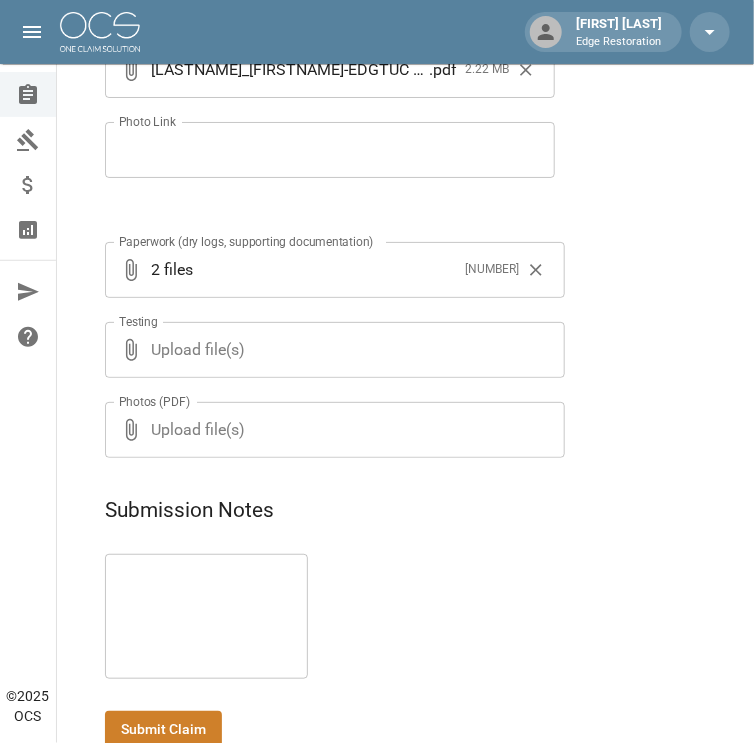 scroll, scrollTop: 1875, scrollLeft: 0, axis: vertical 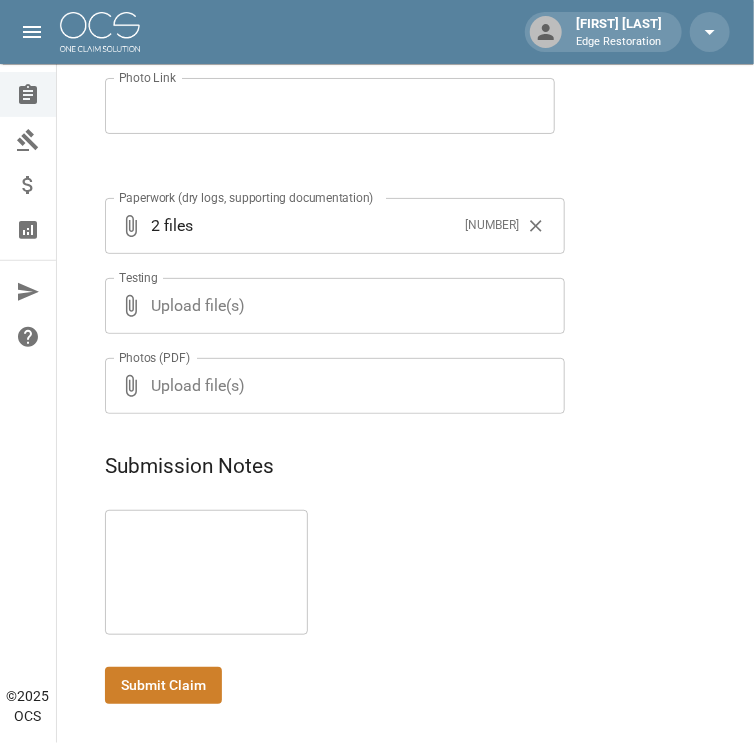 click at bounding box center [206, 573] 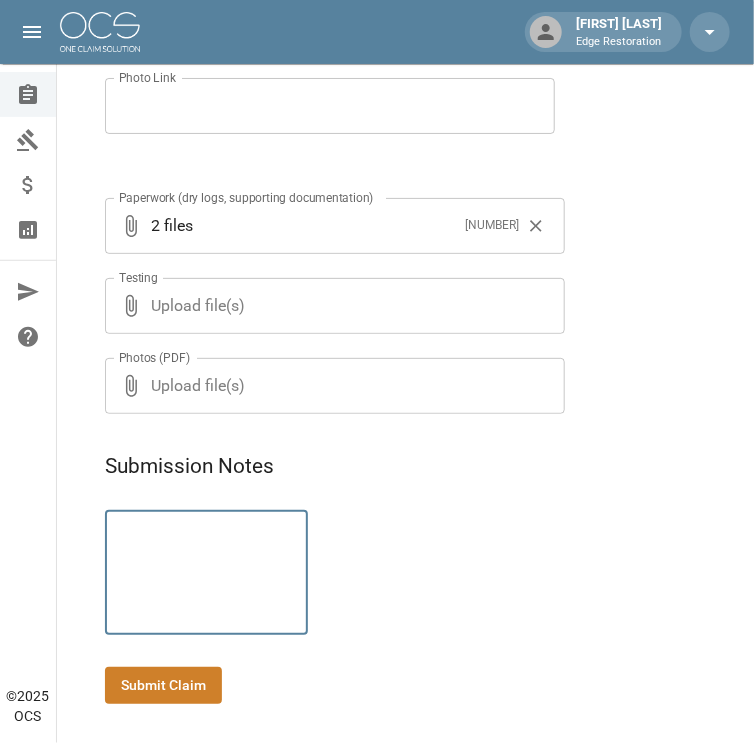 paste on "**********" 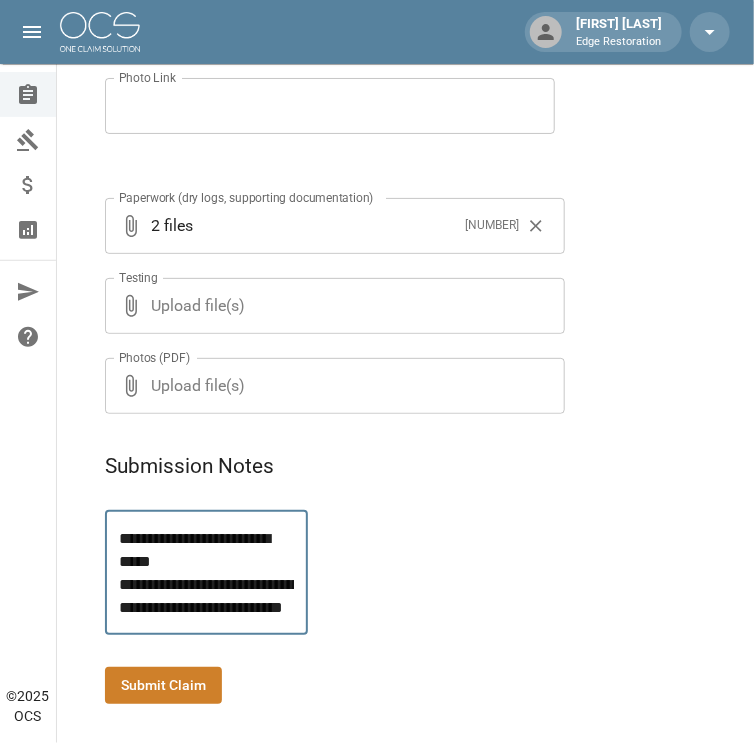 scroll, scrollTop: 113, scrollLeft: 0, axis: vertical 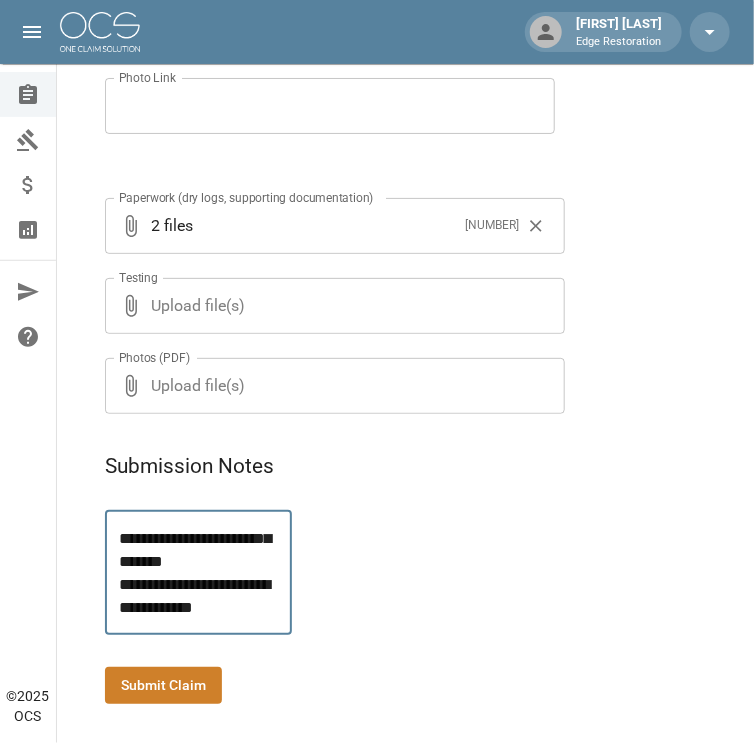 type on "**********" 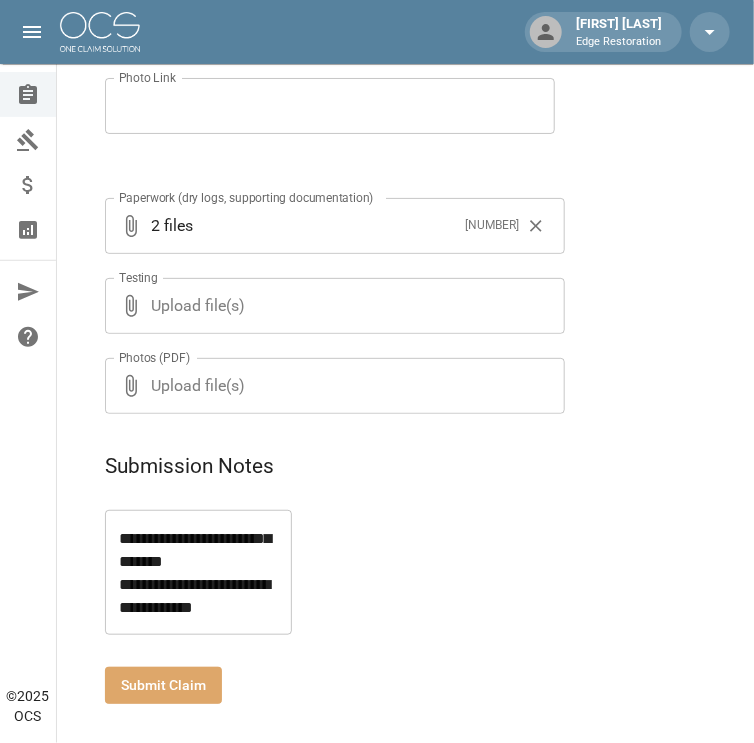 click on "Submit Claim" at bounding box center [163, 685] 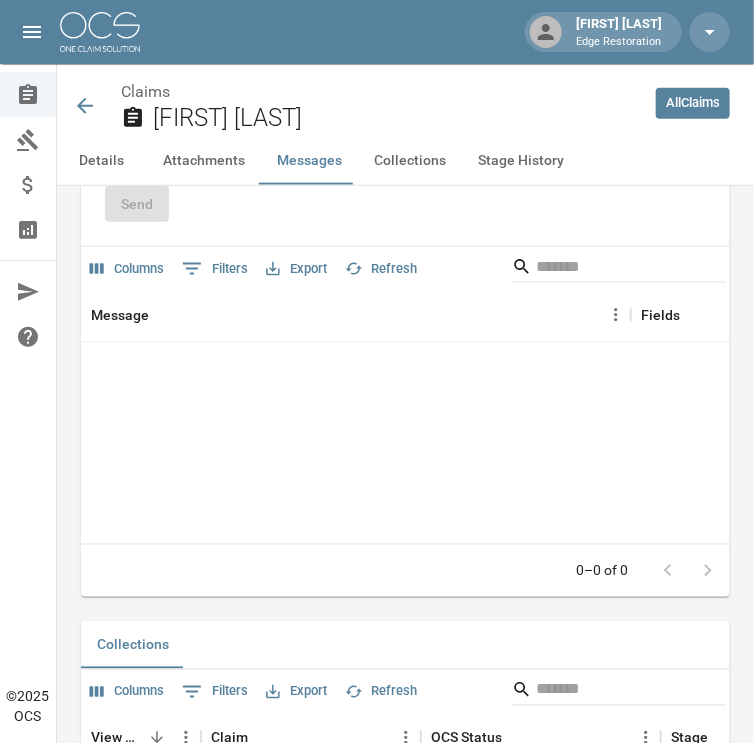 scroll, scrollTop: 2355, scrollLeft: 0, axis: vertical 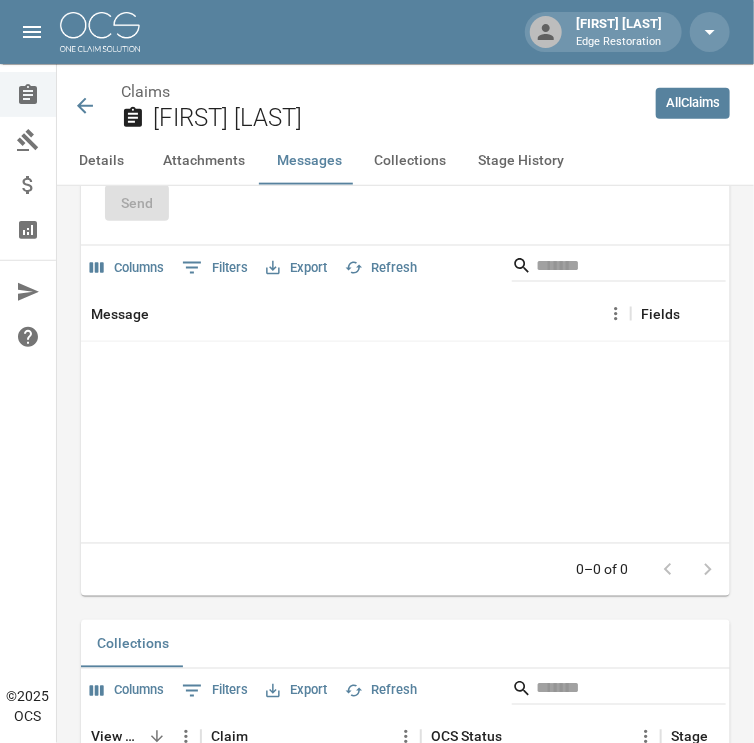 click at bounding box center (100, 32) 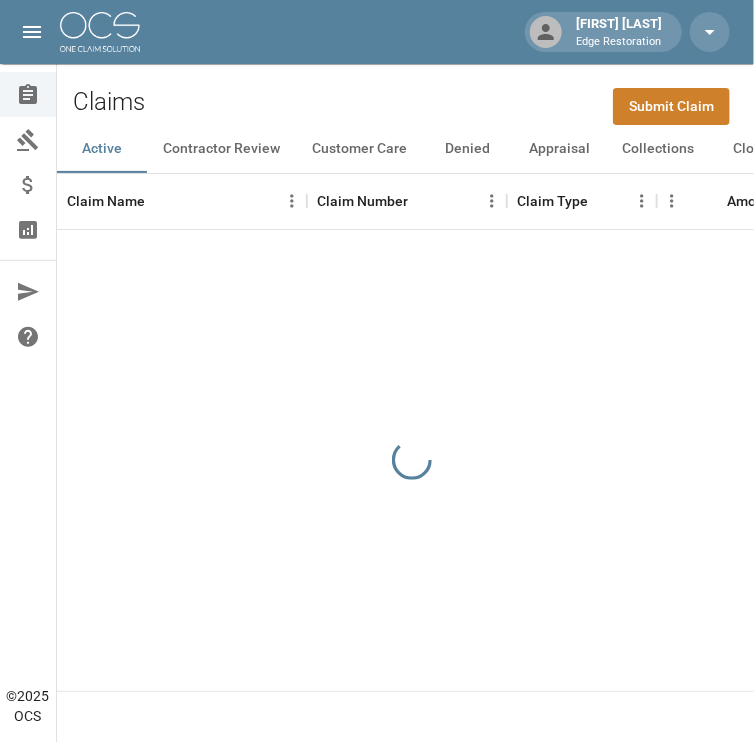 scroll, scrollTop: 0, scrollLeft: 0, axis: both 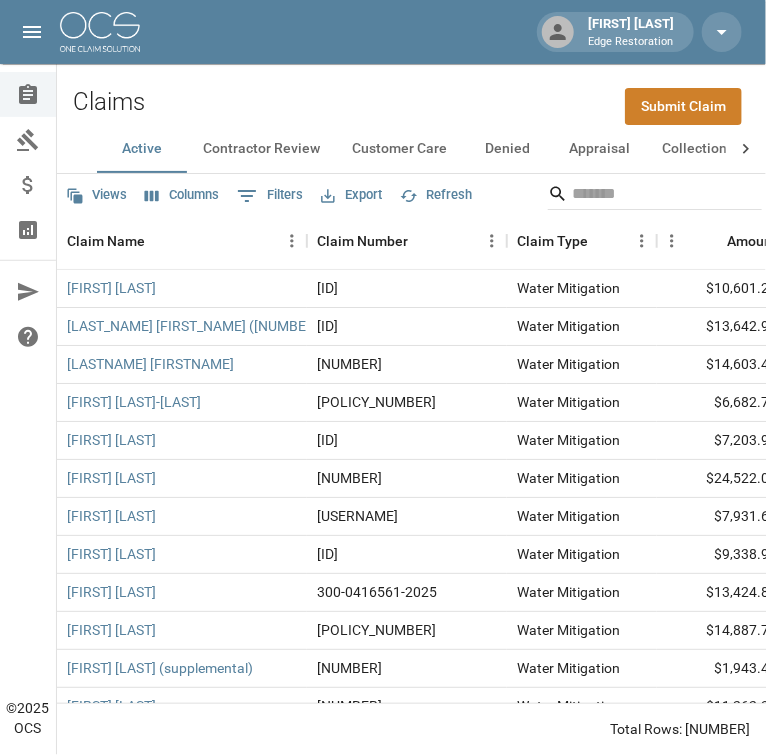 click on "Submit Claim" at bounding box center [683, 106] 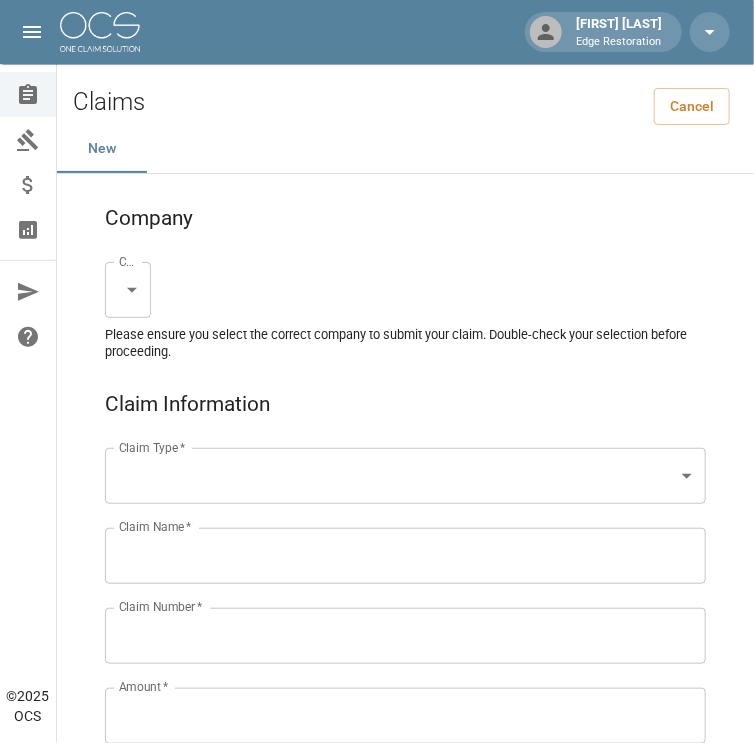 click on "[FIRST] [LAST] Edge Restoration Claims Collections Payment Tracking Analytics Contact Us Help Center © 2025 OCS Claims Cancel New Company Company * Claim Type * Claim Type * Claim Name * Claim Name * Claim Number * Claim Number * Amount * Amount * Insurance * Insurance * Date of Loss * Date of Loss * Insured's Information Property Owner * Property Owner * Mailing Address * Mailing Address * Mailing City * Mailing City * Mailing State * Mailing State * Mailing Zip * Mailing Zip * Phone Number * Phone Number * Alt. Phone Number Alt. Phone Number Email Email Documentation Invoice (PDF)* Upload file(s) Invoice (PDF)* Work Authorization* Upload file(s) Work Authorization* Photo Link Photo Link Paperwork (dry logs, supporting documentation)" at bounding box center [377, 1309] 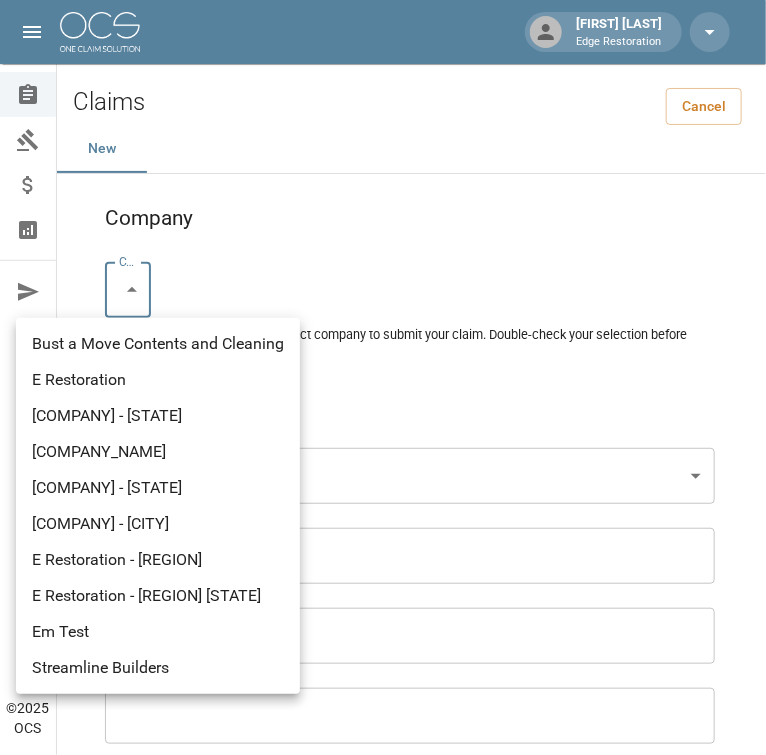click on "E Restoration" at bounding box center (158, 380) 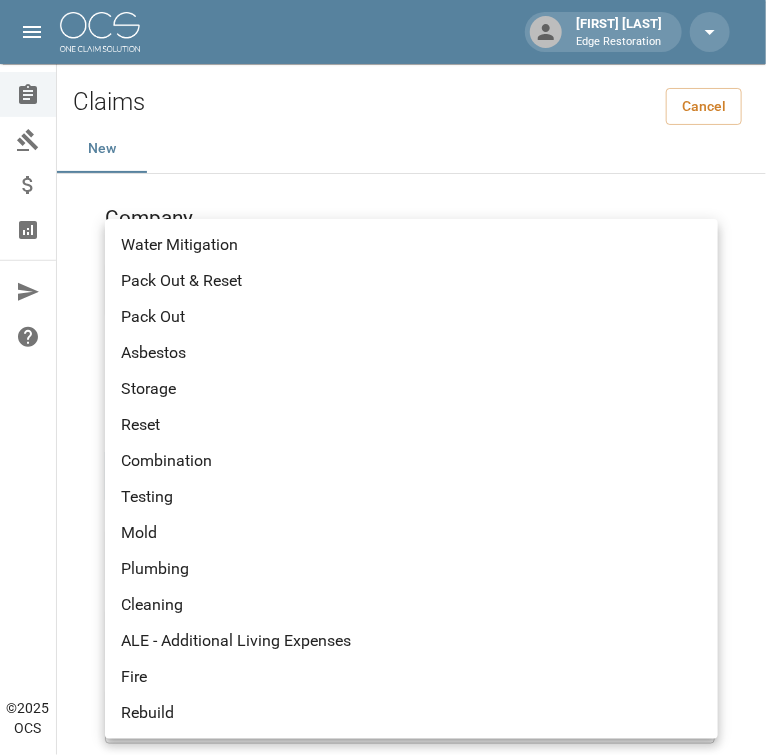 click on "[FIRST] [LAST] Edge Restoration Claims Collections Payment Tracking Analytics Contact Us Help Center © 2025 OCS Claims Cancel New Company Company * E Restoration *** Company * Please ensure you select the correct company to submit your claim. Double-check your selection before proceeding. Claim Information Claim Type * Claim Type * Claim Name * Claim Name * Claim Number * Claim Number * Amount * Amount * Insurance * Insurance * Date of Loss * Date of Loss * Insured's Information Property Owner * Property Owner * Mailing Address * Mailing Address * Mailing City * Mailing City * Mailing State * Mailing State * Mailing Zip * Mailing Zip * Phone Number * Phone Number * Alt. Phone Number Alt. Phone Number Email Email Documentation Invoice (PDF)* Upload file(s) Invoice (PDF)* Work Authorization* Upload file(s) Work Authorization* Photo Link Photo Link Upload file(s) Testing *" at bounding box center (383, 1309) 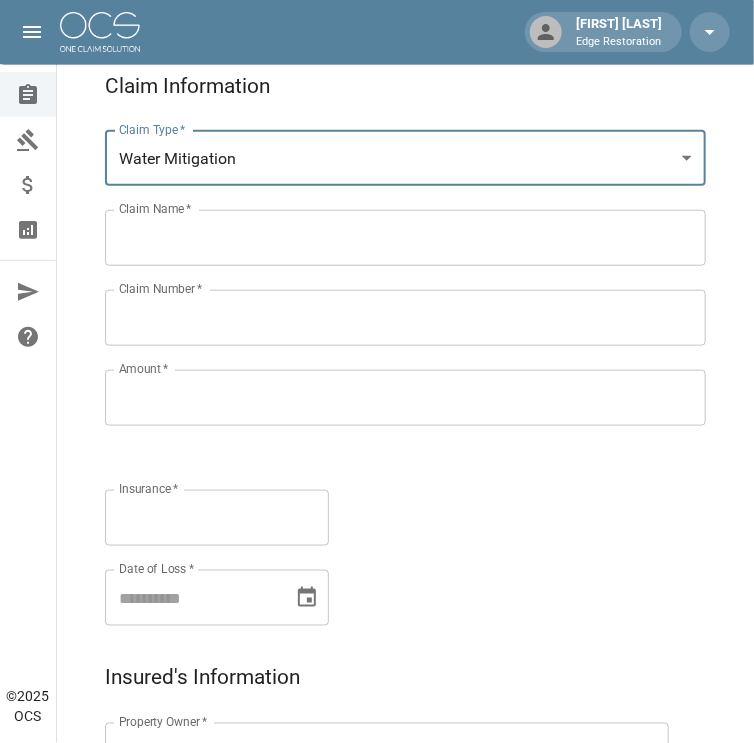 scroll, scrollTop: 319, scrollLeft: 0, axis: vertical 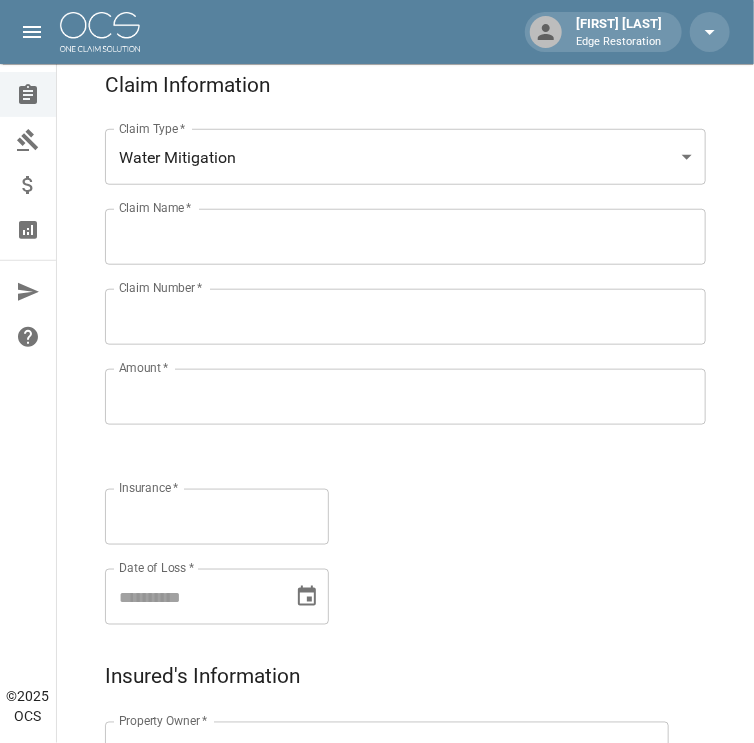 click on "Claim Name   *" at bounding box center (405, 237) 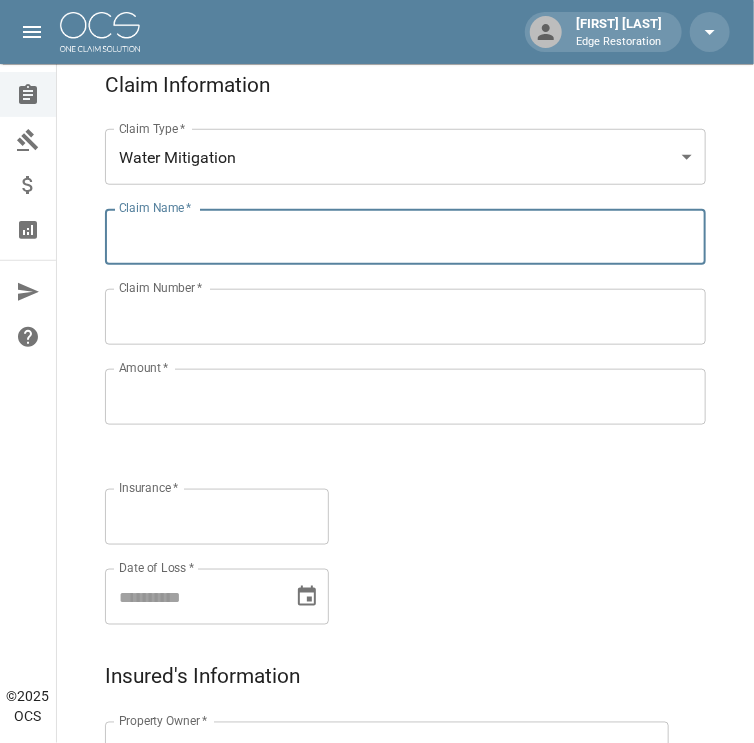 paste on "*******" 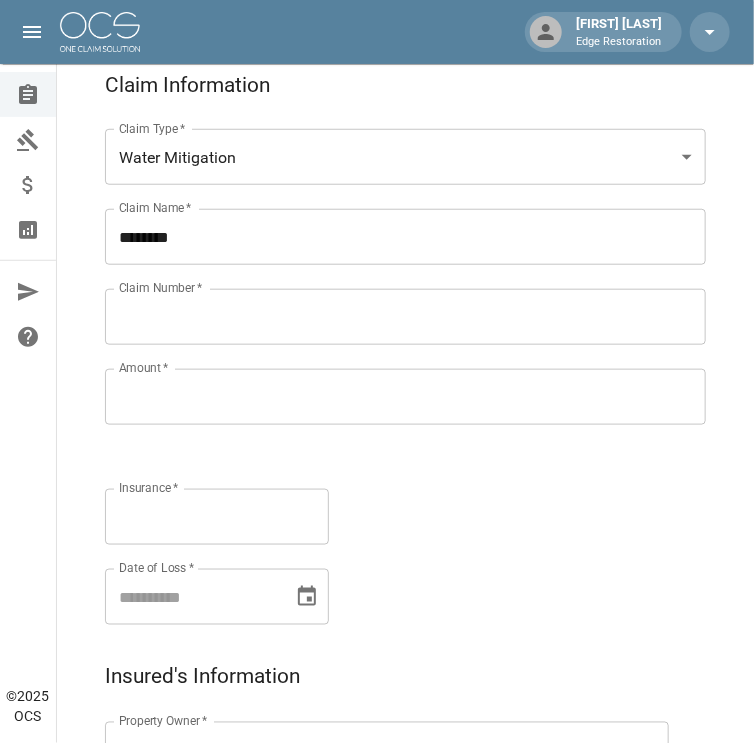 click on "*******" at bounding box center (405, 237) 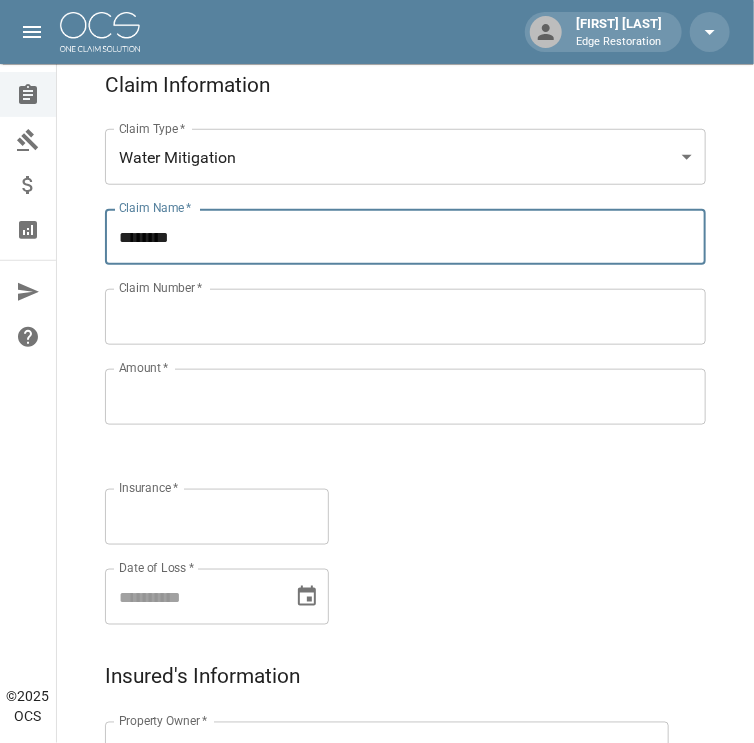 paste on "*******" 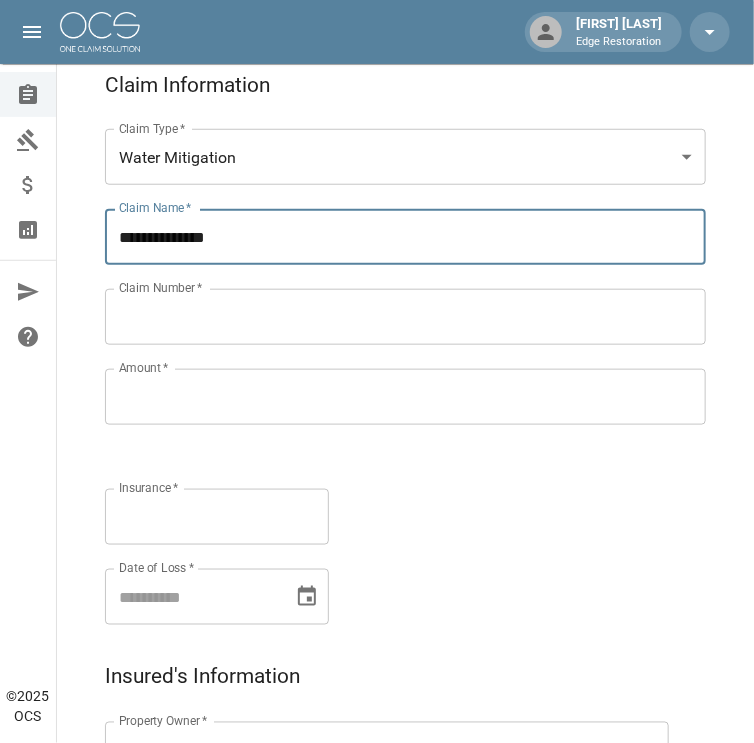 type on "**********" 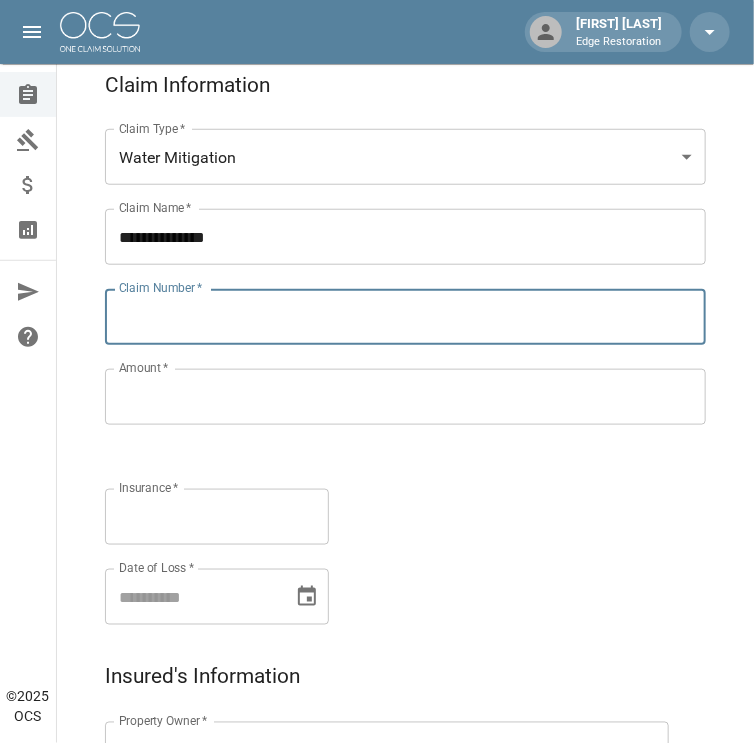 click on "Claim Number   *" at bounding box center (405, 317) 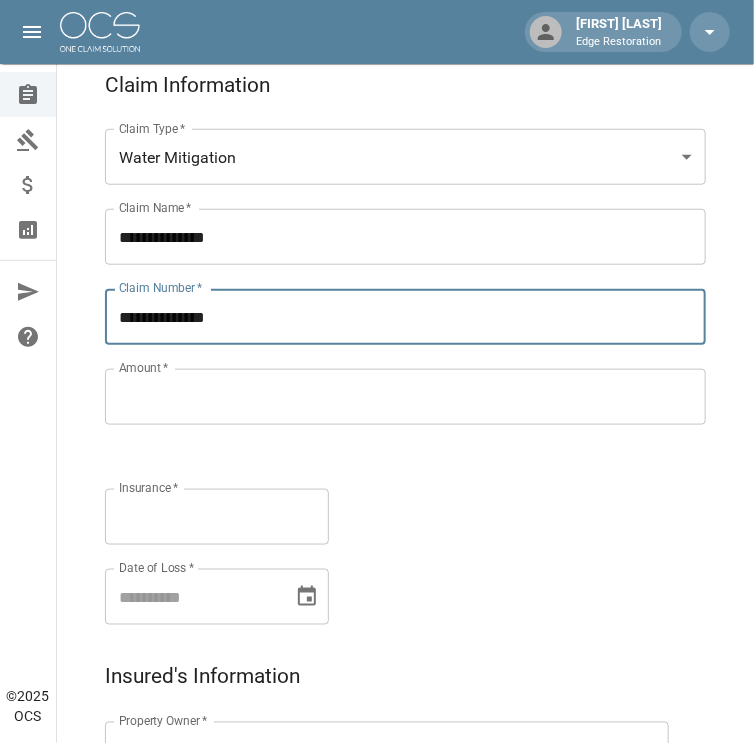 type on "**********" 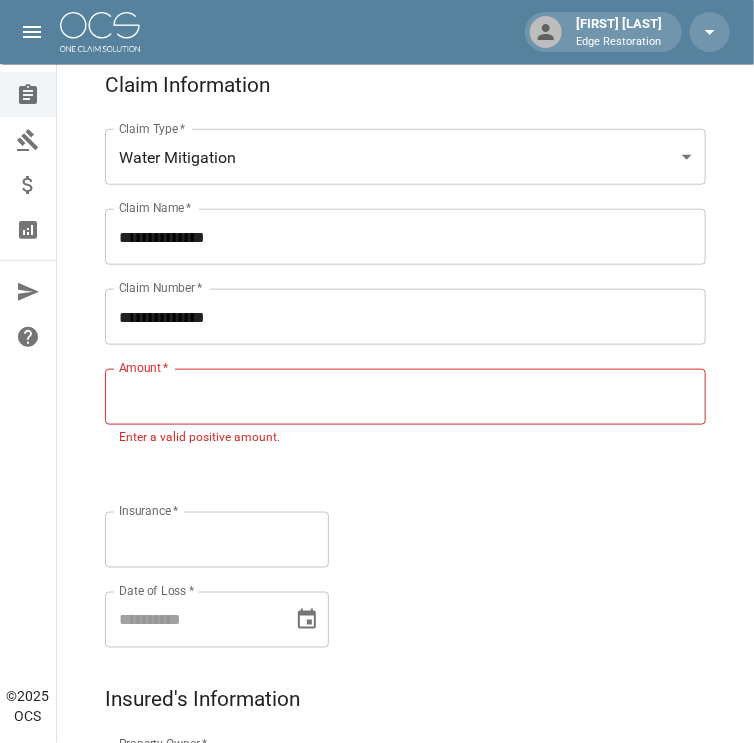 click on "Amount   *" at bounding box center (405, 397) 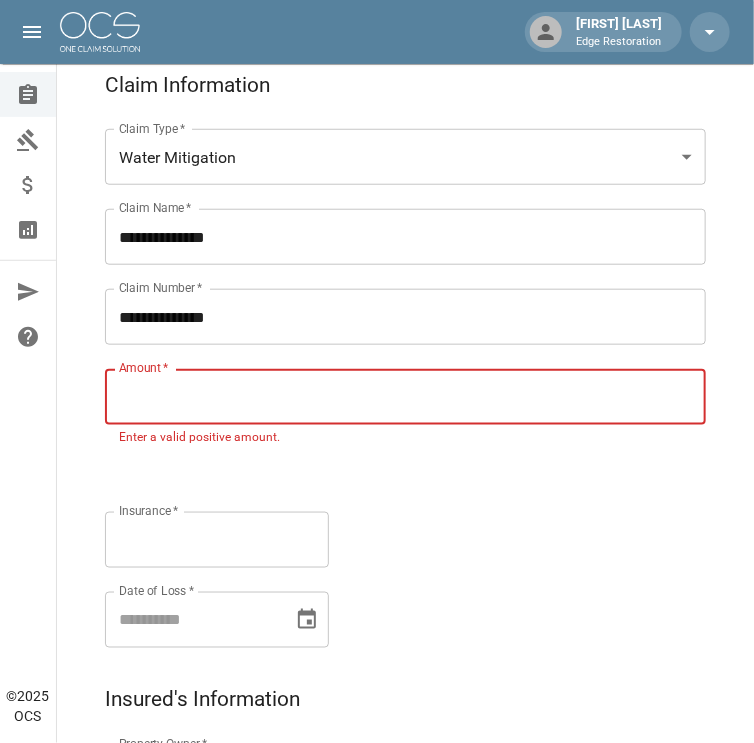 paste on "**********" 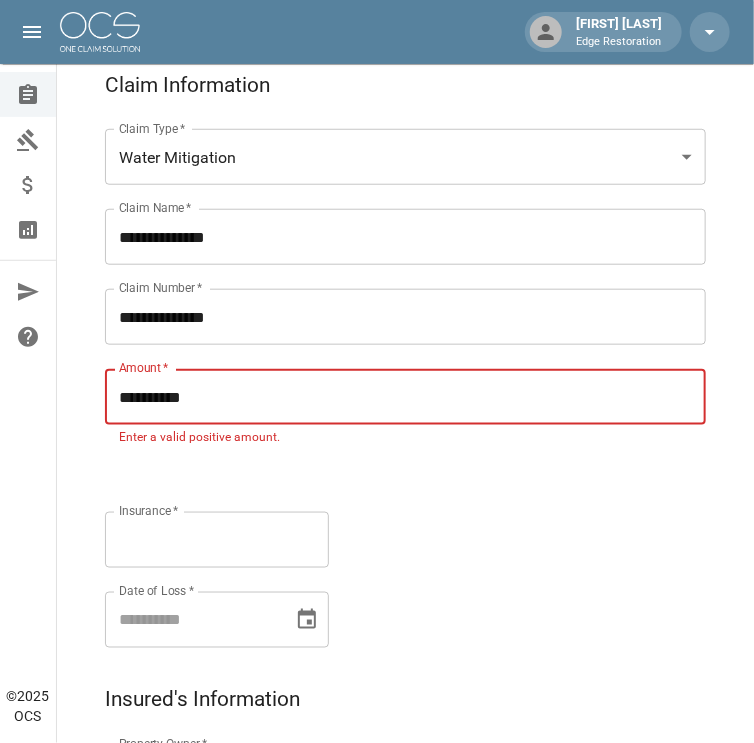 type on "**********" 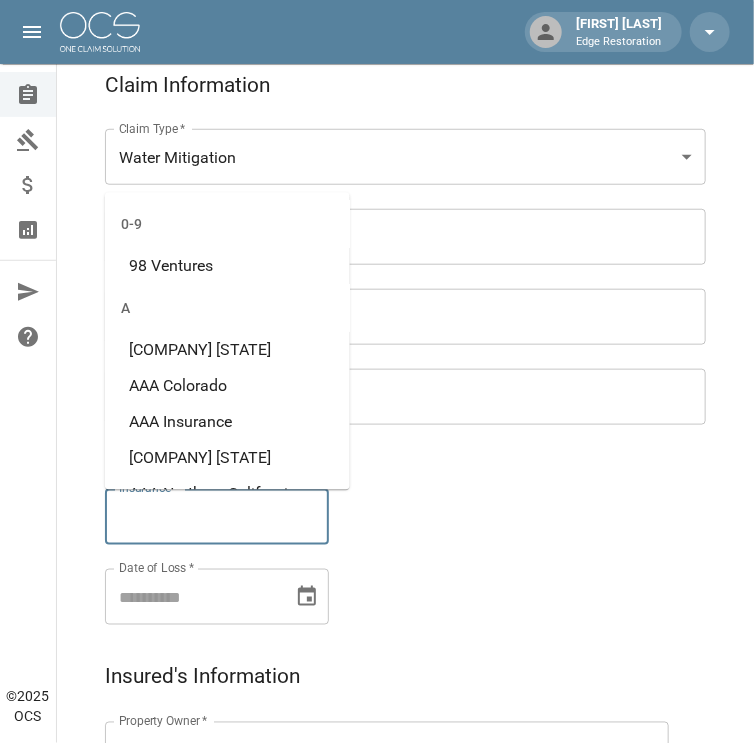 click on "Insurance   *" at bounding box center [217, 517] 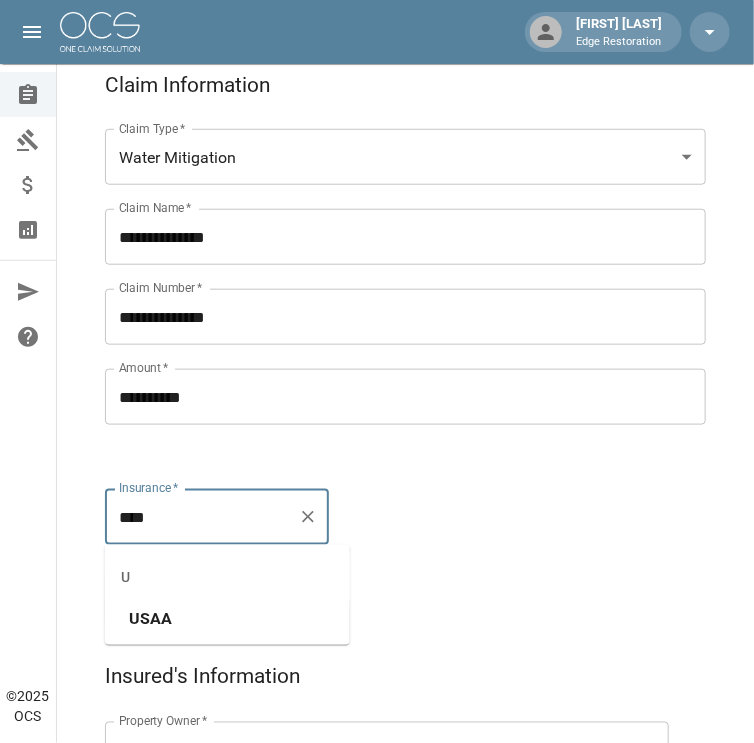 click on "USAA" at bounding box center [150, 618] 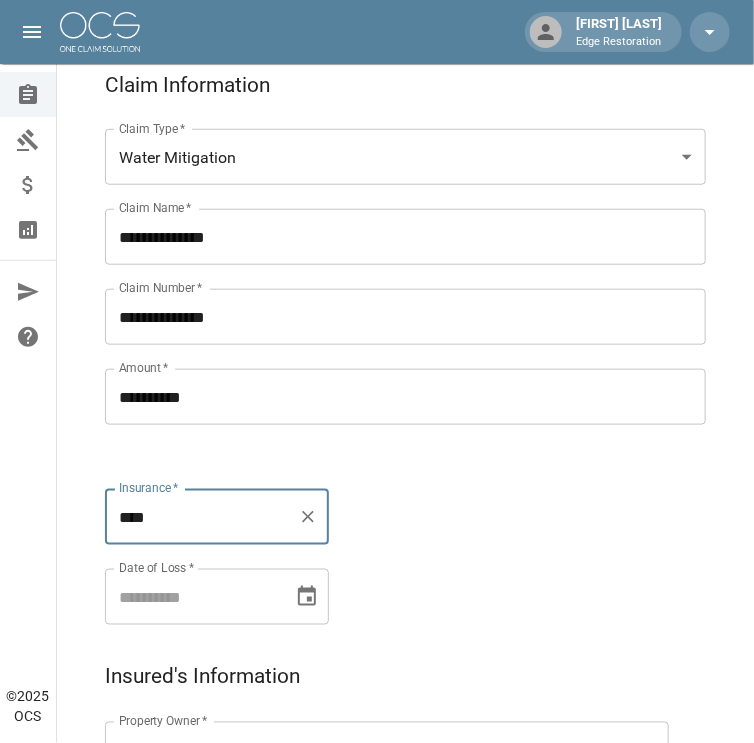 type on "****" 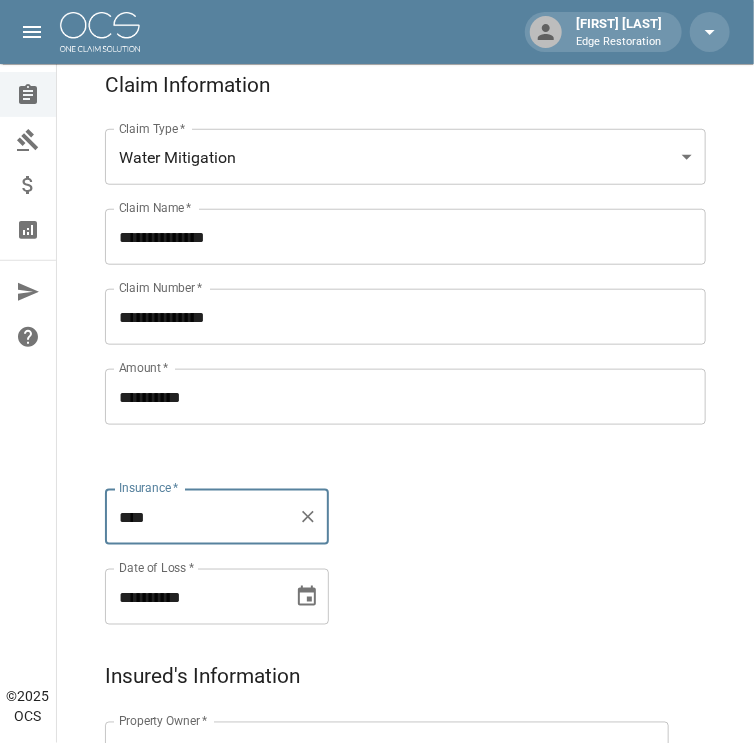 click on "**********" at bounding box center [192, 597] 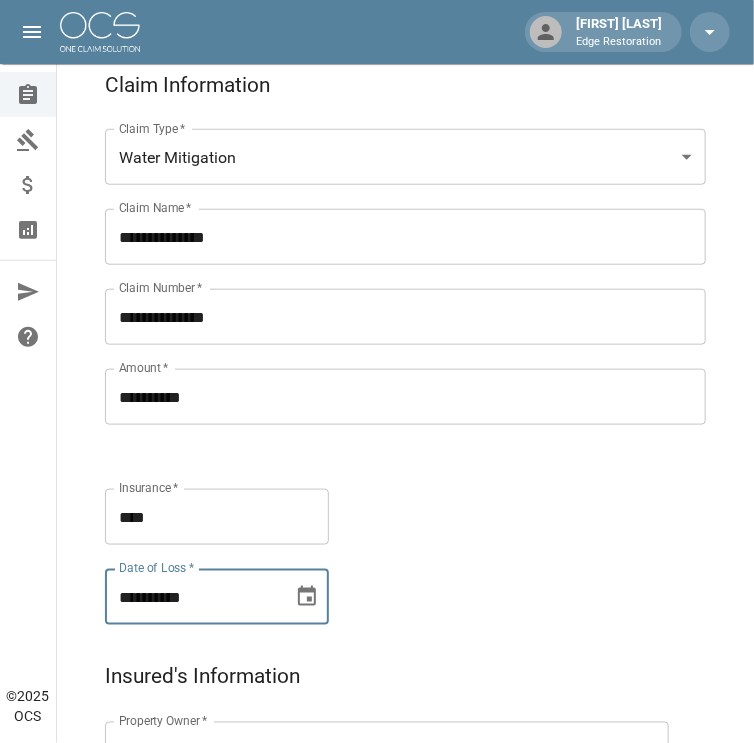 type on "**********" 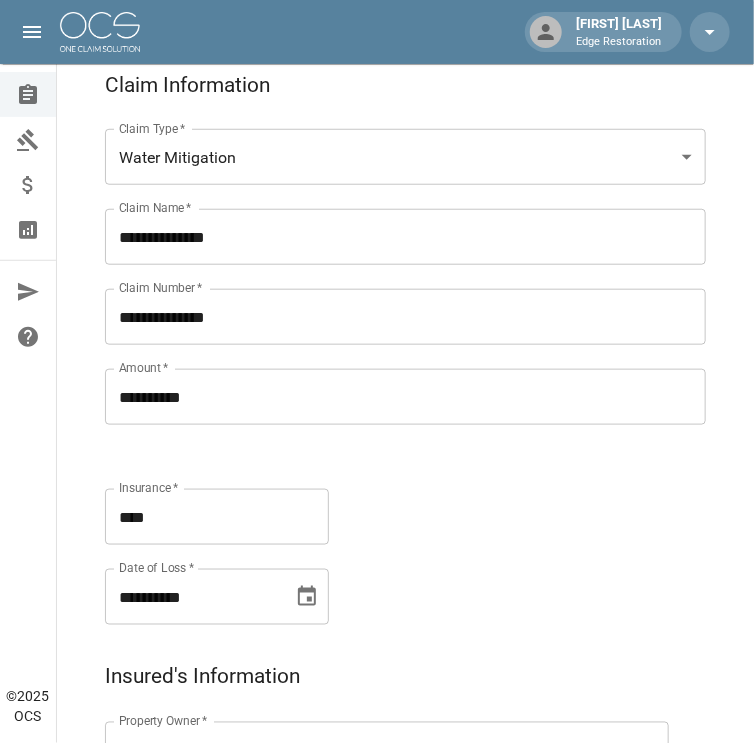 click on "**********" at bounding box center [385, 353] 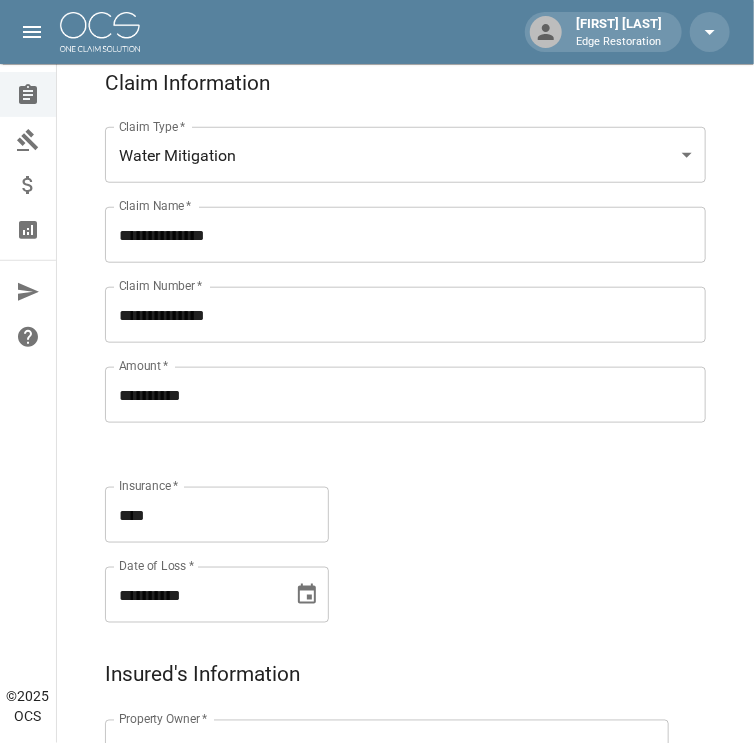 scroll, scrollTop: 320, scrollLeft: 0, axis: vertical 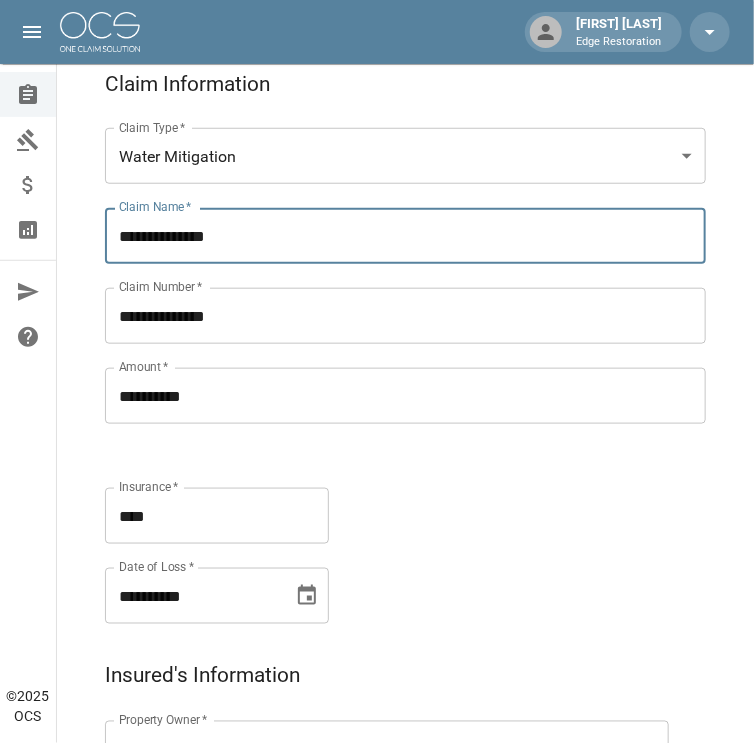 click on "**********" at bounding box center [405, 236] 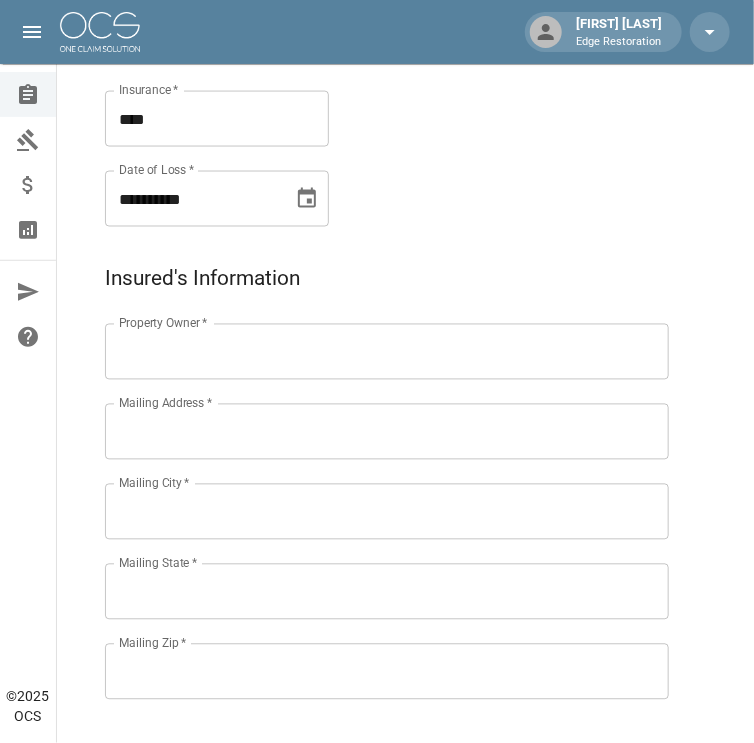 scroll, scrollTop: 719, scrollLeft: 0, axis: vertical 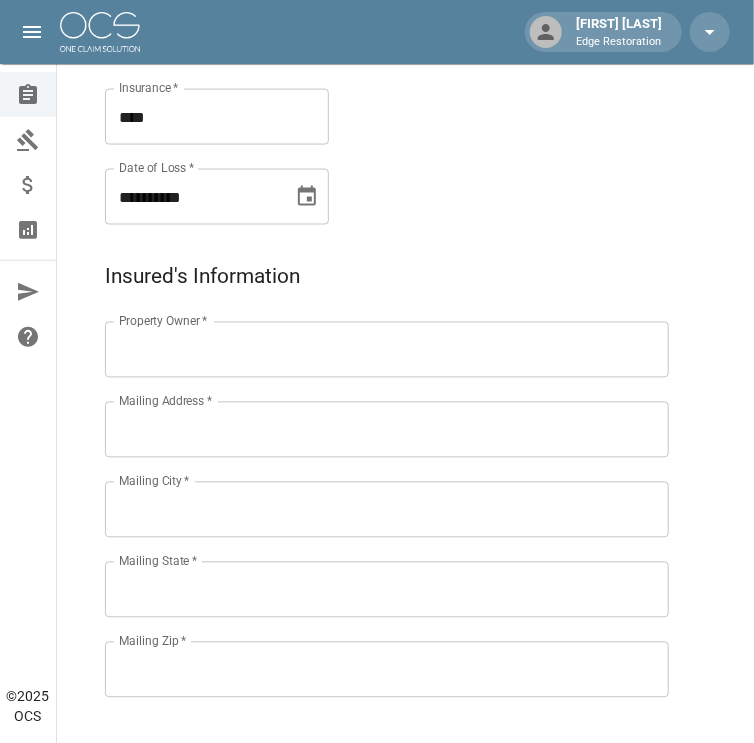 click on "Property Owner   *" at bounding box center (387, 350) 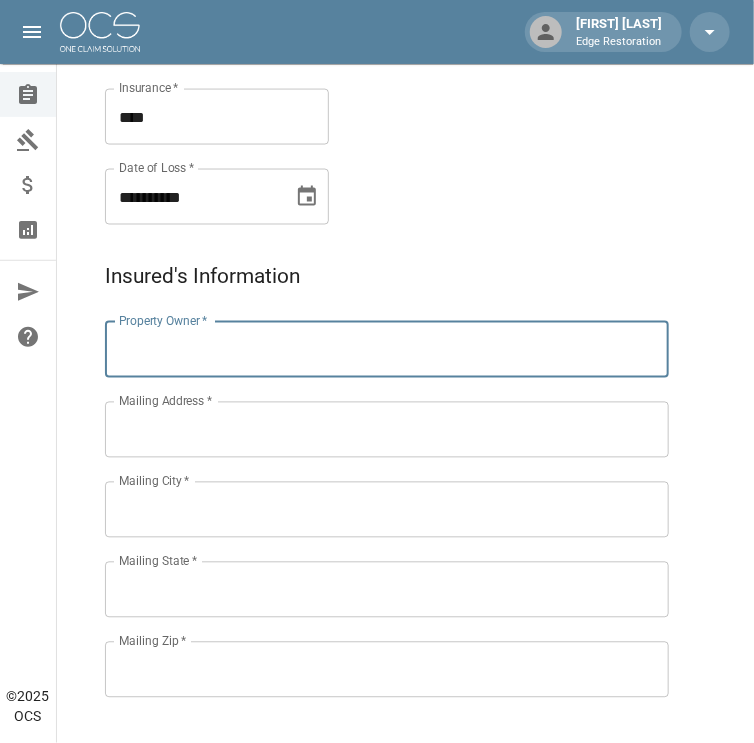 paste on "**********" 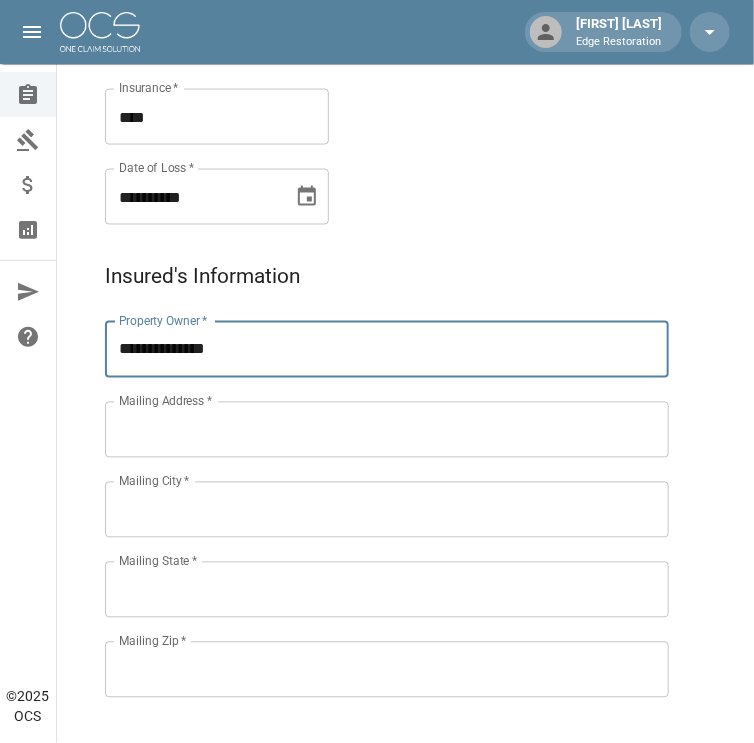 type on "**********" 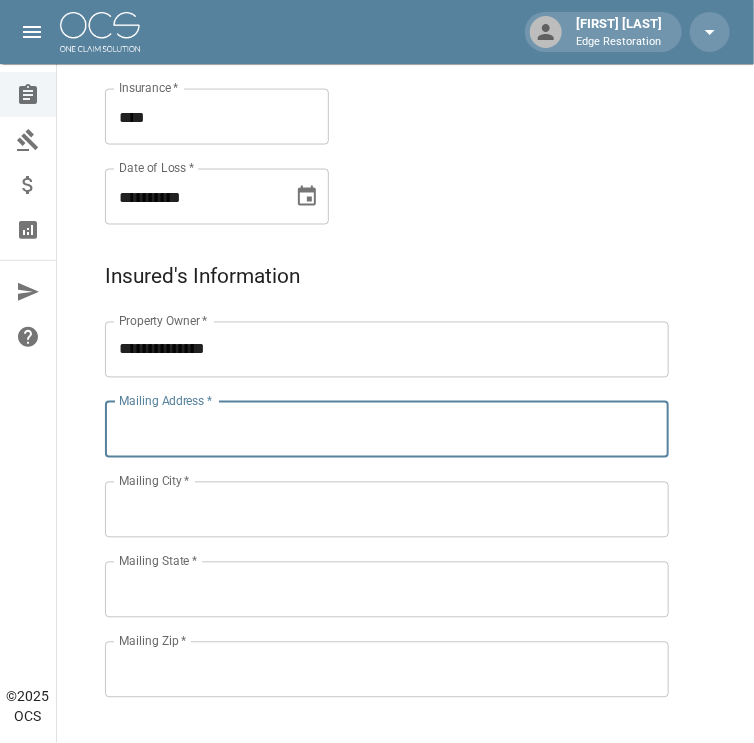 click on "Mailing Address   *" at bounding box center [387, 430] 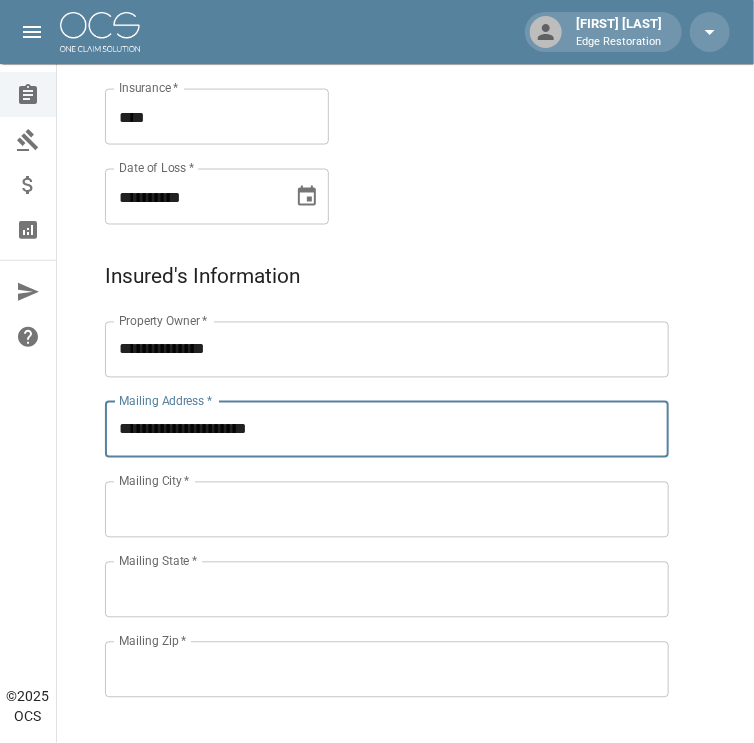 type on "**********" 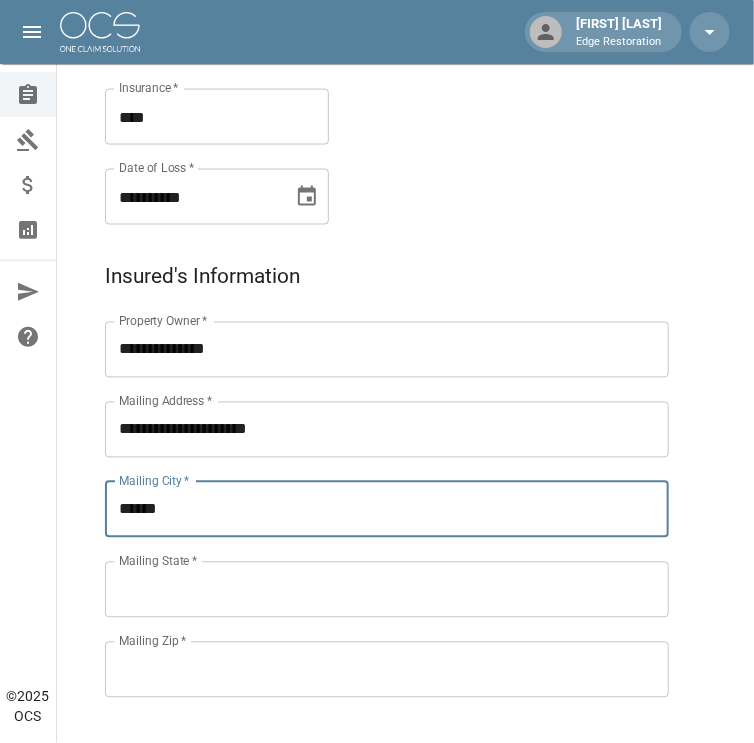 type on "******" 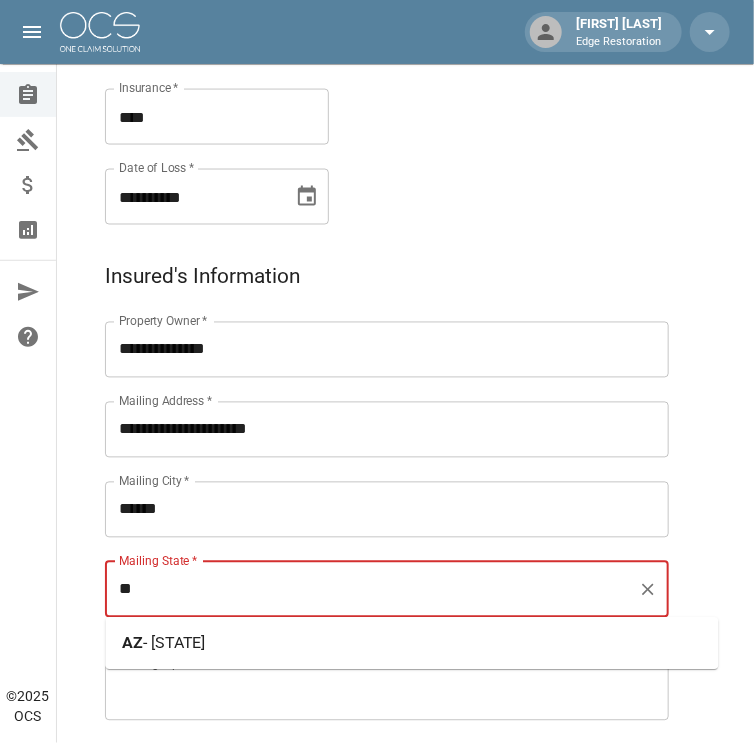 click on "- [STATE]" at bounding box center (174, 643) 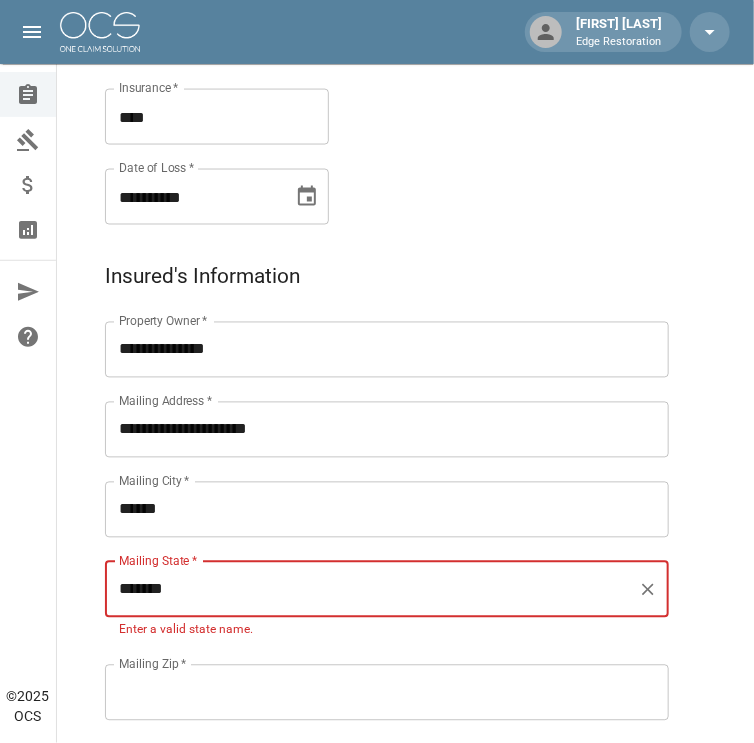 type on "*******" 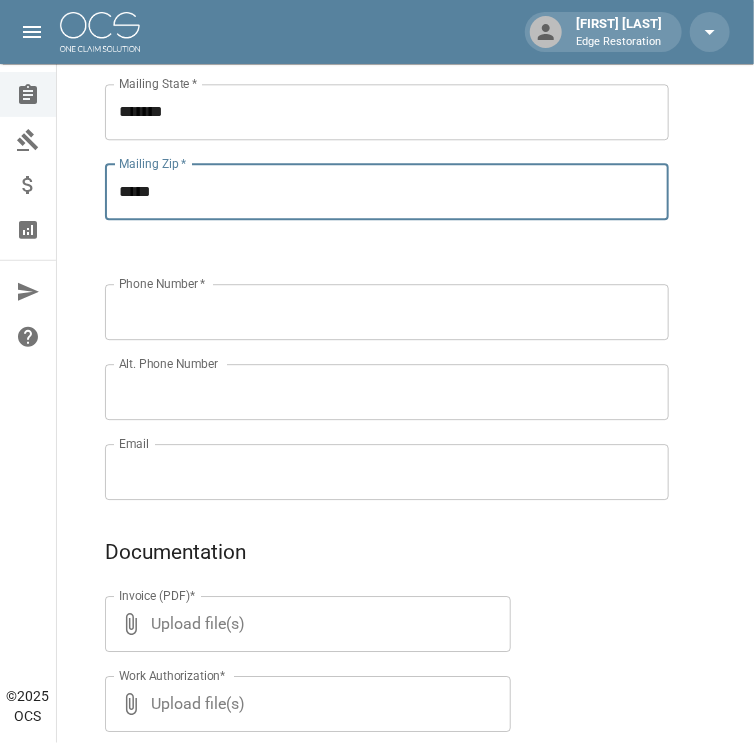scroll, scrollTop: 1199, scrollLeft: 0, axis: vertical 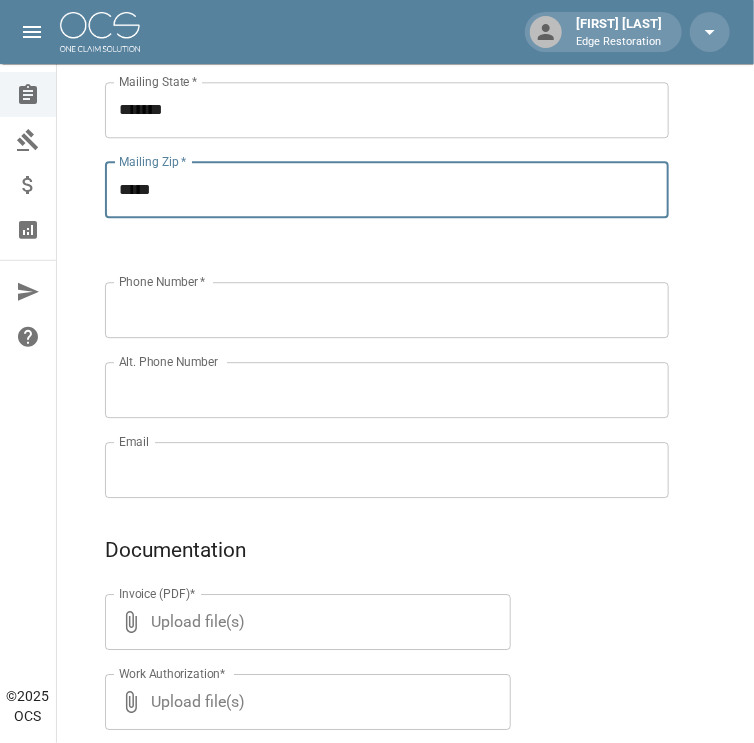 type on "*****" 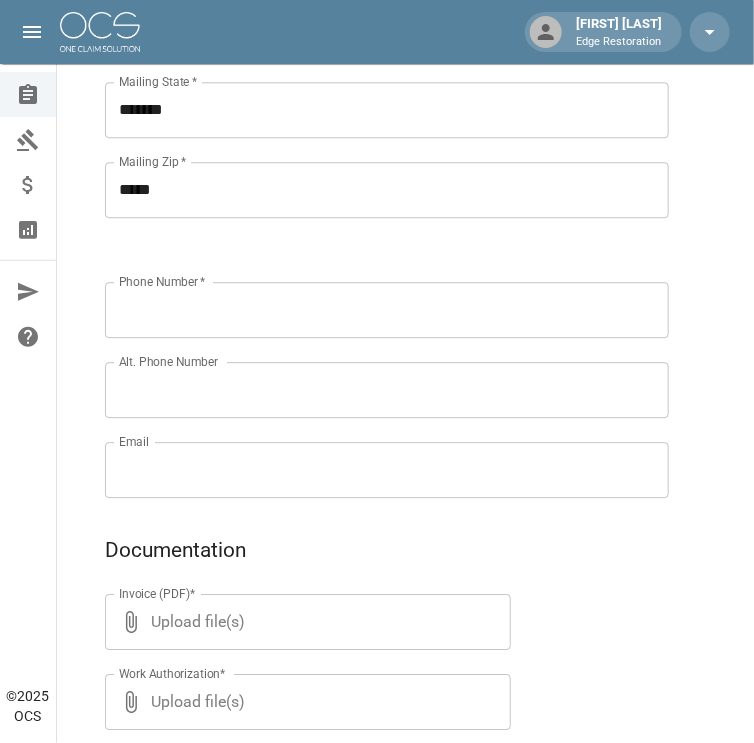click on "Phone Number   *" at bounding box center (387, 310) 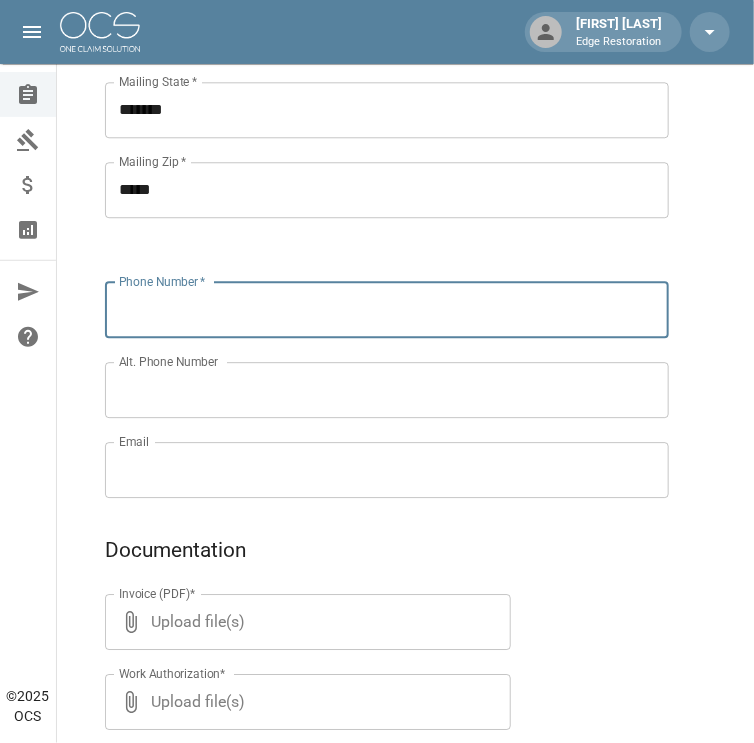 paste on "**********" 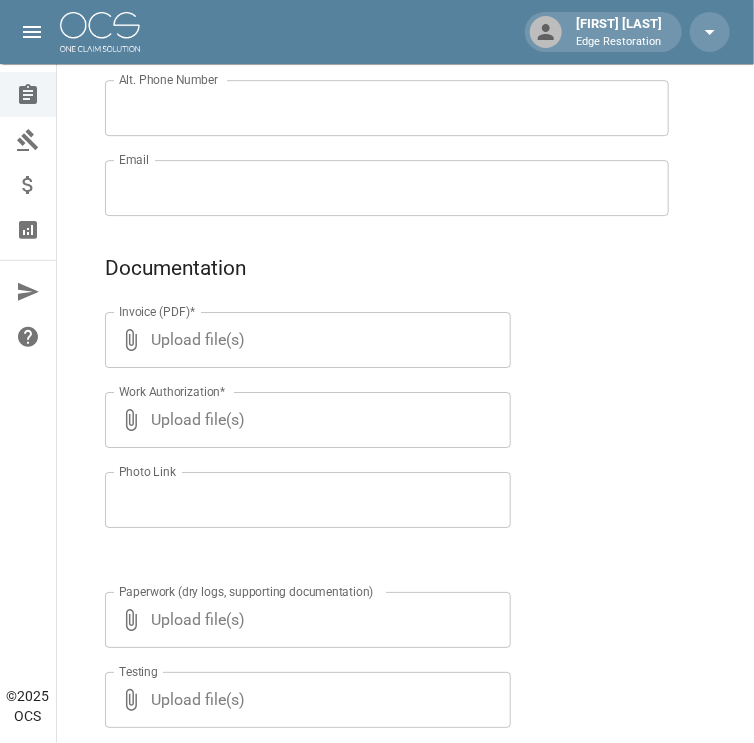 scroll, scrollTop: 1492, scrollLeft: 0, axis: vertical 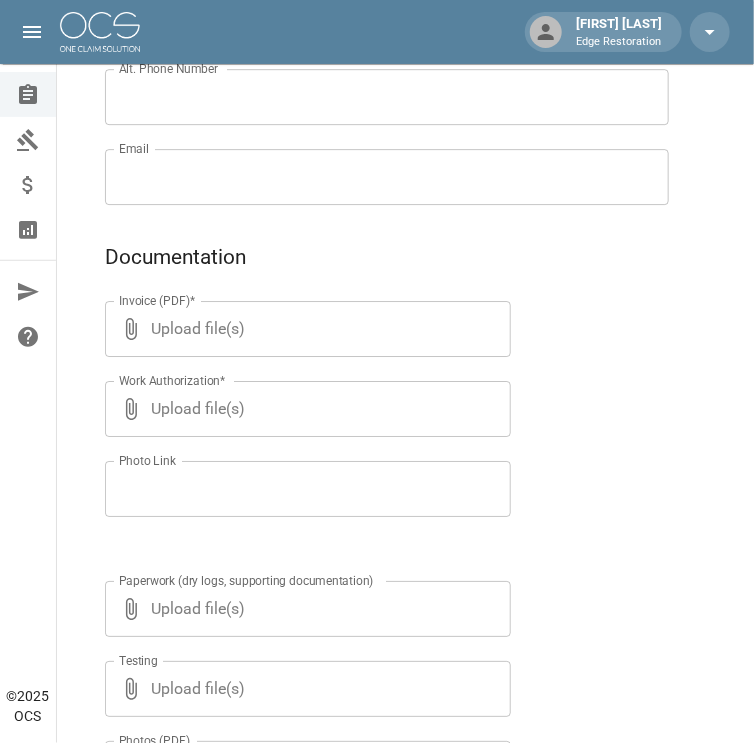 type on "**********" 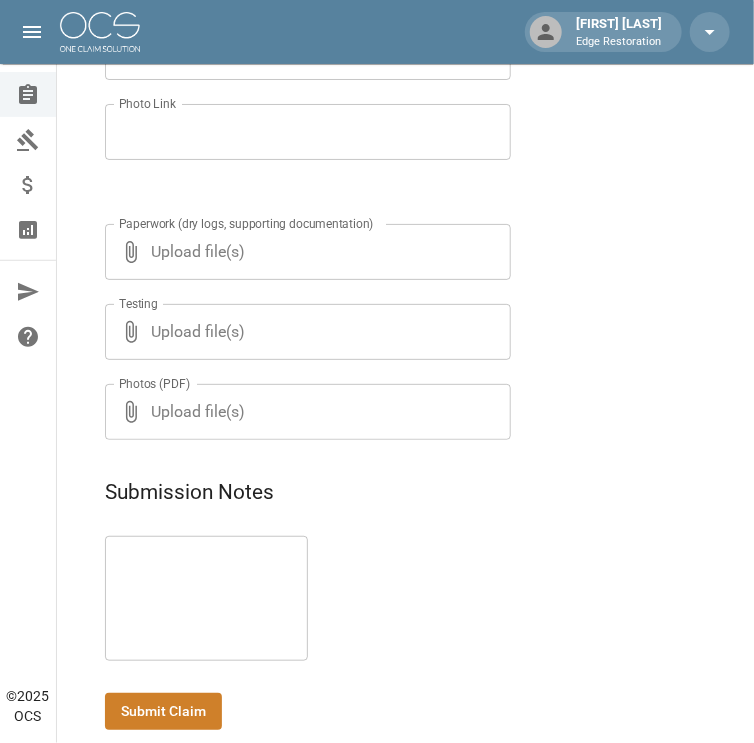 scroll, scrollTop: 1875, scrollLeft: 0, axis: vertical 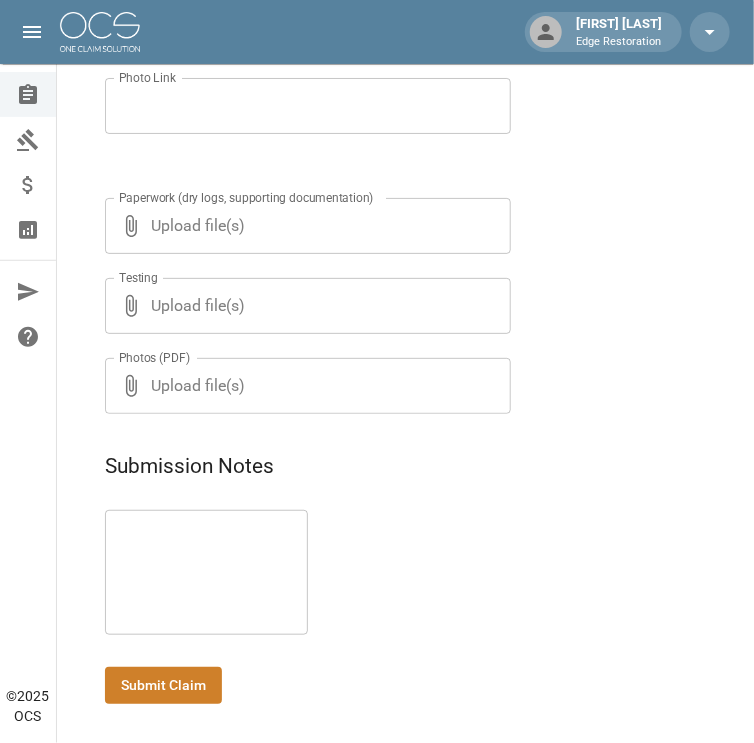click at bounding box center [206, 573] 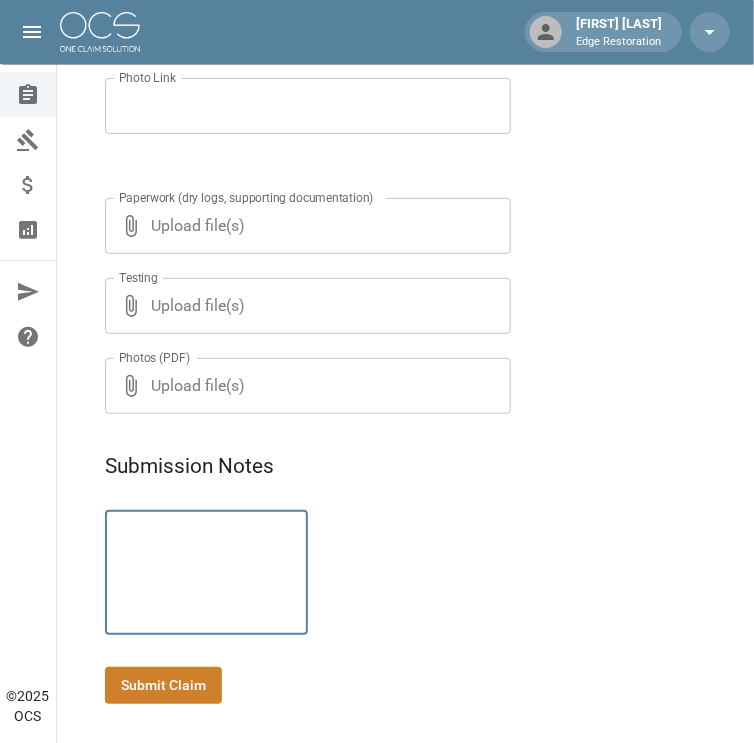 paste on "**********" 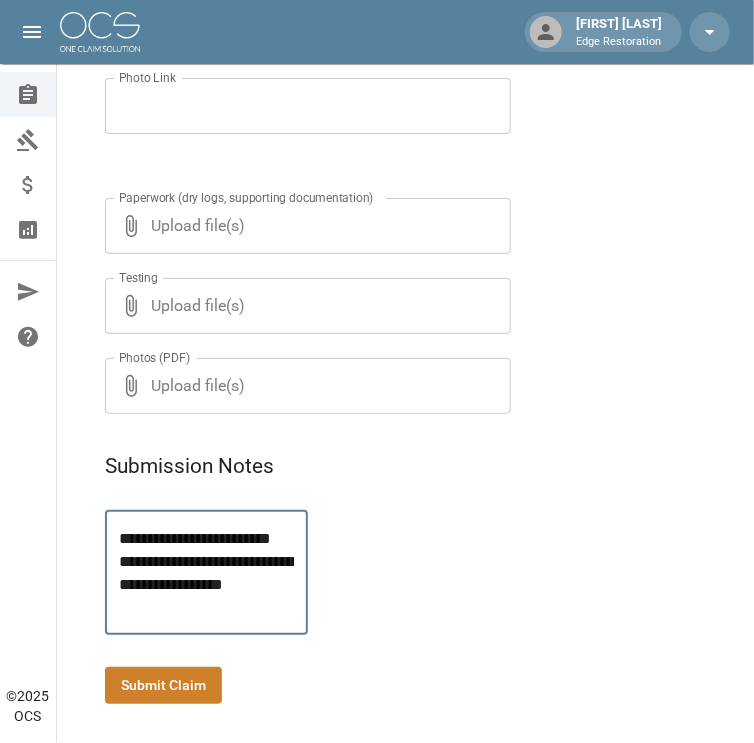 scroll, scrollTop: 21, scrollLeft: 0, axis: vertical 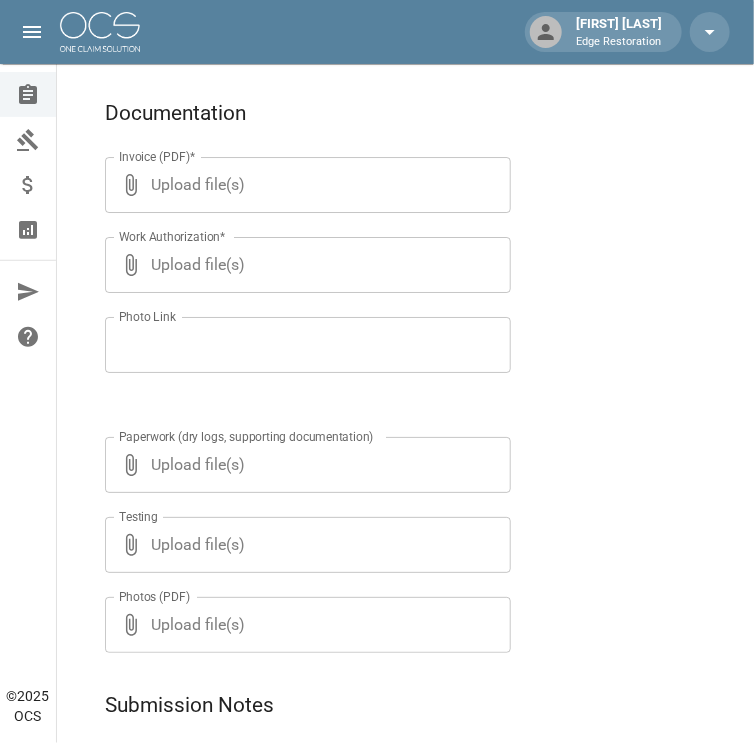 type on "**********" 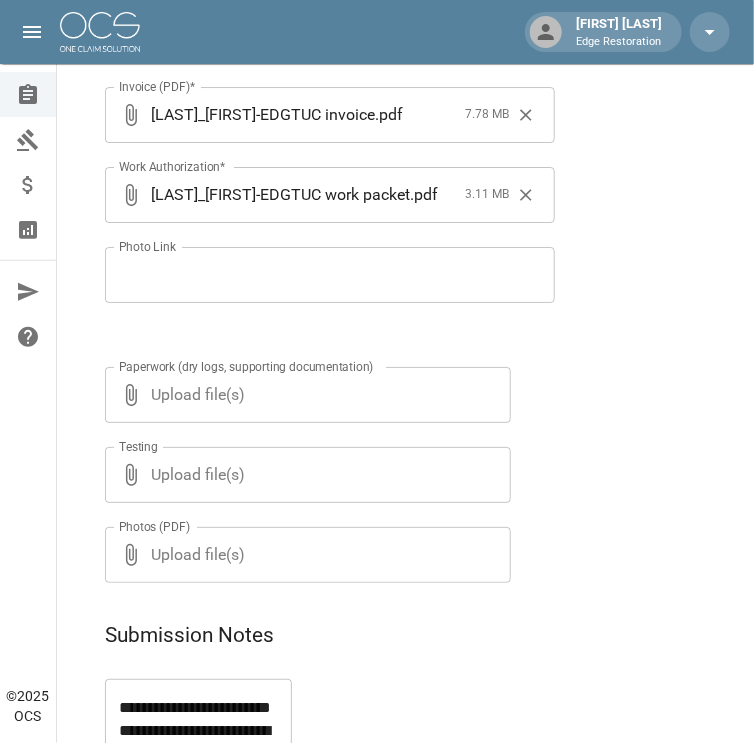 scroll, scrollTop: 1875, scrollLeft: 0, axis: vertical 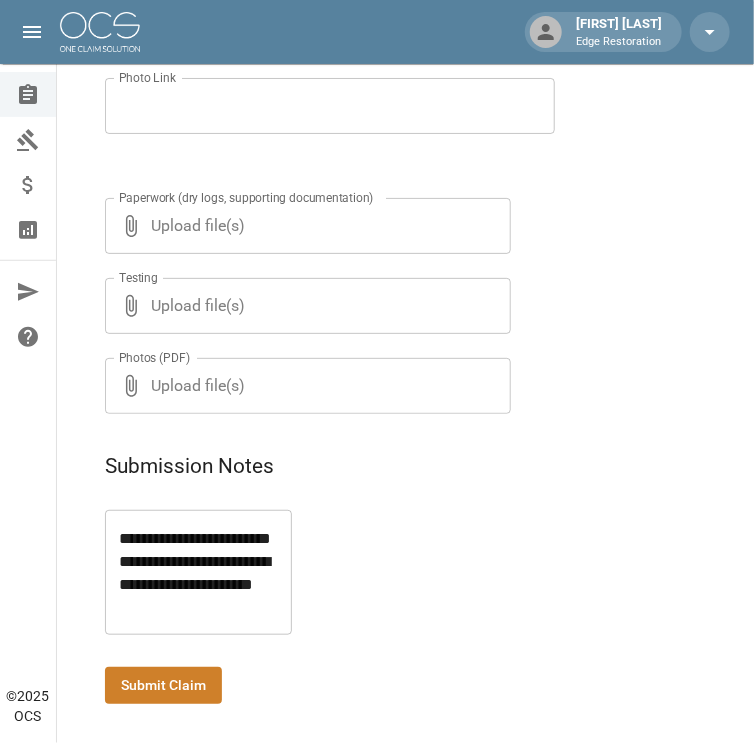 drag, startPoint x: 160, startPoint y: 692, endPoint x: 167, endPoint y: 684, distance: 10.630146 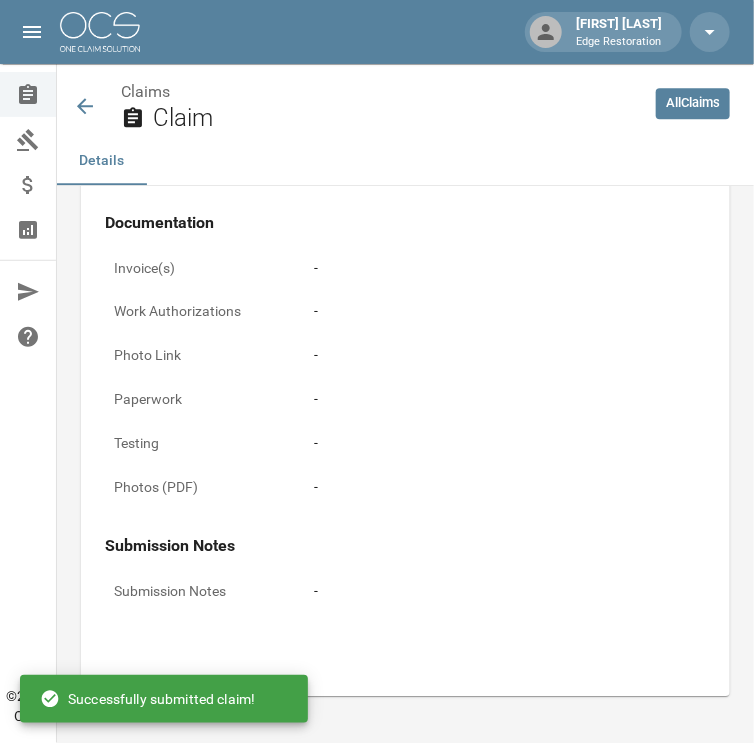 scroll, scrollTop: 1875, scrollLeft: 0, axis: vertical 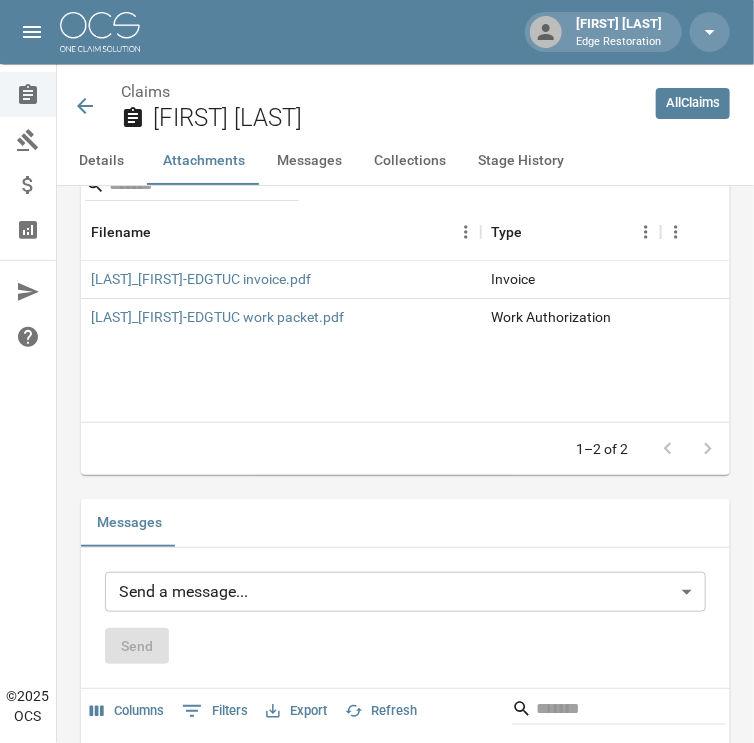 click at bounding box center (100, 32) 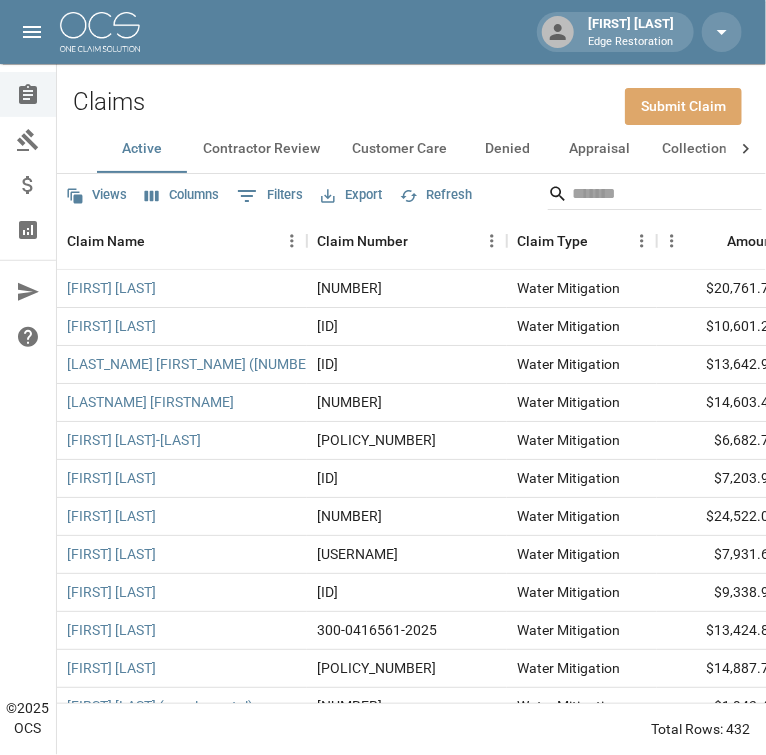 click on "Submit Claim" at bounding box center [683, 106] 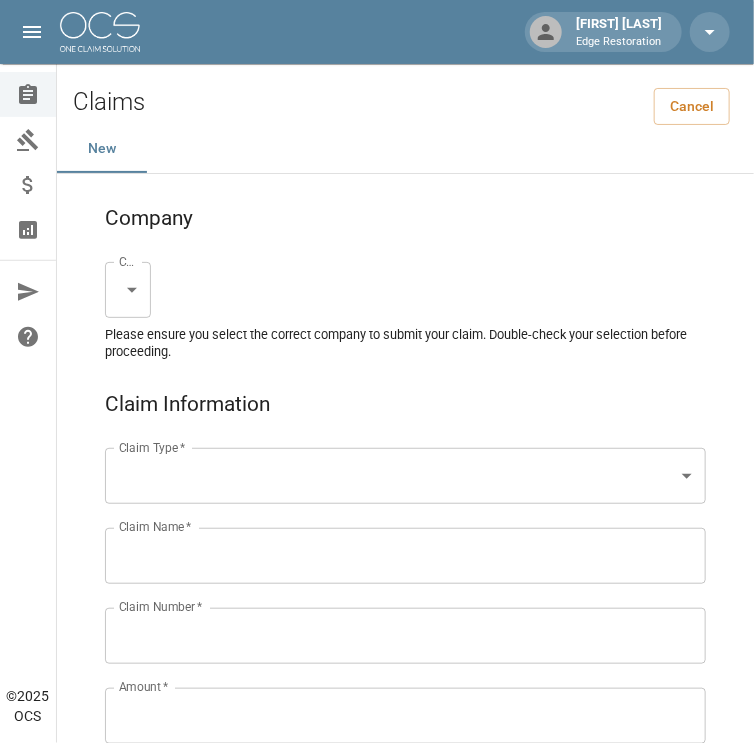 click on "[FIRST] [LAST] Edge Restoration Claims Collections Payment Tracking Analytics Contact Us Help Center © 2025 OCS Claims Cancel New Company Company * Claim Type * Claim Type * Claim Name * Claim Name * Claim Number * Claim Number * Amount * Amount * Insurance * Insurance * Date of Loss * Date of Loss * Insured's Information Property Owner * Property Owner * Mailing Address * Mailing Address * Mailing City * Mailing City * Mailing State * Mailing State * Mailing Zip * Mailing Zip * Phone Number * Phone Number * Alt. Phone Number Alt. Phone Number Email Email Documentation Invoice (PDF)* Upload file(s) Invoice (PDF)* Work Authorization* Upload file(s) Work Authorization* Photo Link Photo Link Paperwork (dry logs, supporting documentation)" at bounding box center [377, 1309] 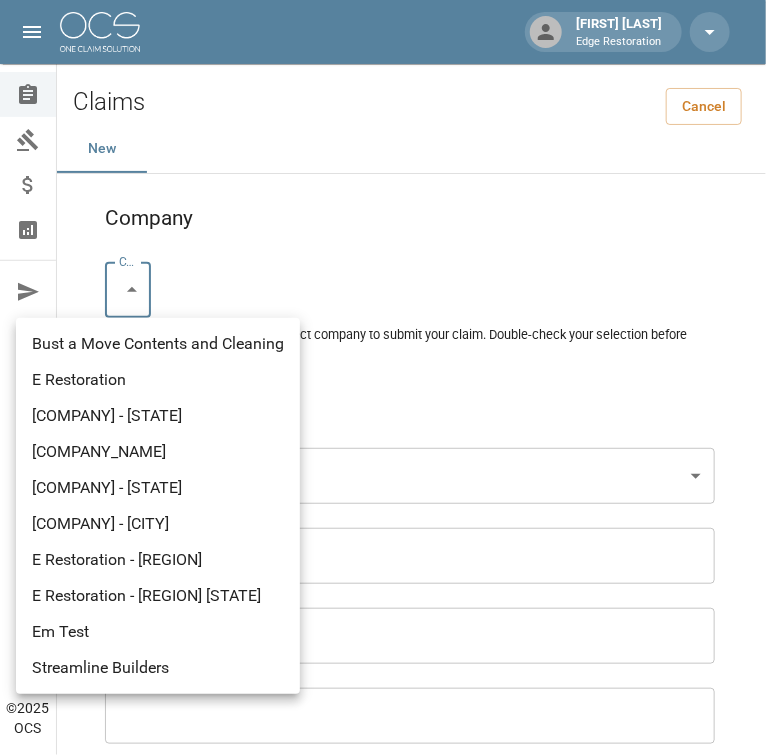 click on "E Restoration - [REGION]" at bounding box center [158, 560] 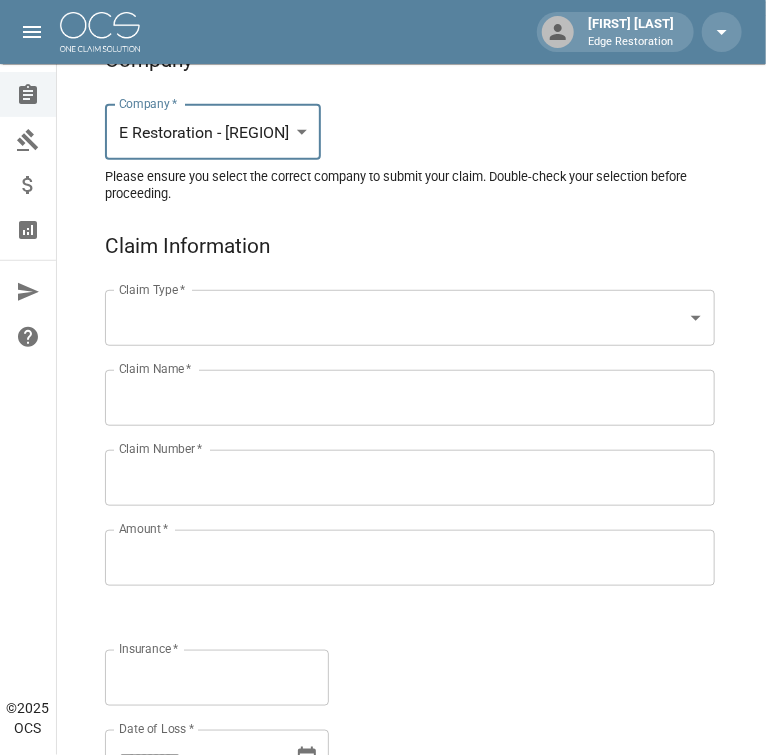 click on "Chelsie Akers Edge Restoration Claims Collections Payment Tracking Analytics Contact Us Help Center ©  2025 OCS Claims Cancel New Company Company   * E Restoration - Southern Idaho ******* Company   * Please ensure you select the correct company to submit your claim. Double-check your selection before proceeding. Claim Information Claim Type   * ​ Claim Type   * Claim Name   * Claim Name   * Claim Number   * Claim Number   * Amount   * Amount   * Insurance   * Insurance   * Date of Loss   * Date of Loss   * Insured's Information Property Owner   * Property Owner   * Mailing Address   * Mailing Address   * Mailing City   * Mailing City   * Mailing State   * Mailing State   * Mailing Zip   * Mailing Zip   * Phone Number   * Phone Number   * Alt. Phone Number Alt. Phone Number Email Email Documentation Invoice (PDF)* ​ Upload file(s) Invoice (PDF)* Work Authorization* ​ Upload file(s) Work Authorization* Photo Link Photo Link ​ Testing ​" at bounding box center [383, 1151] 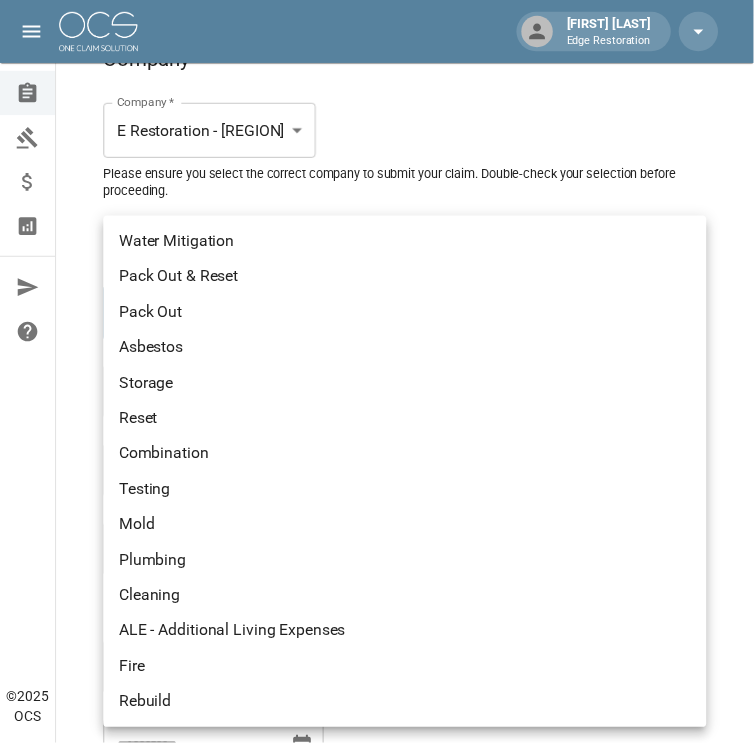scroll, scrollTop: 159, scrollLeft: 0, axis: vertical 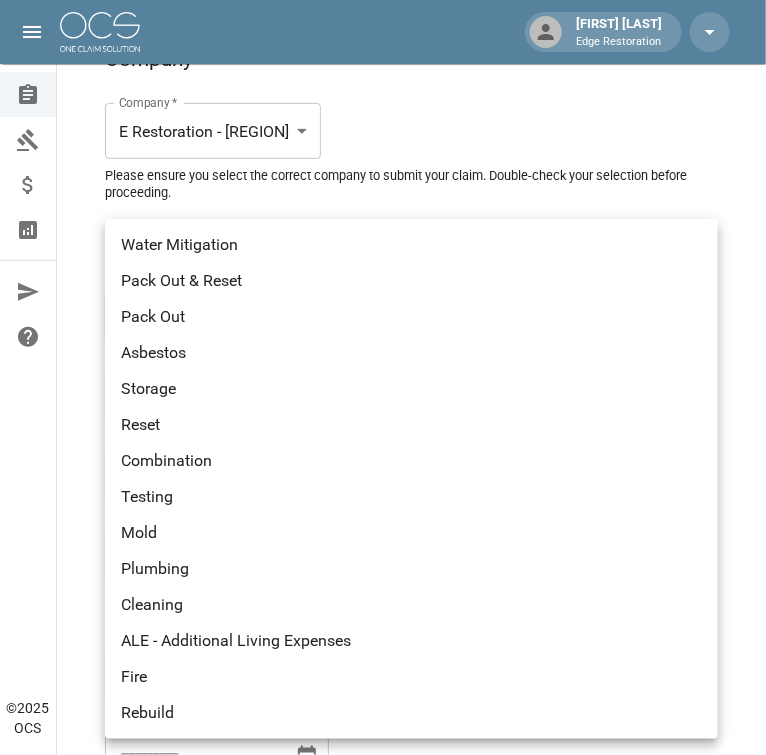 click on "Water Mitigation" at bounding box center [411, 245] 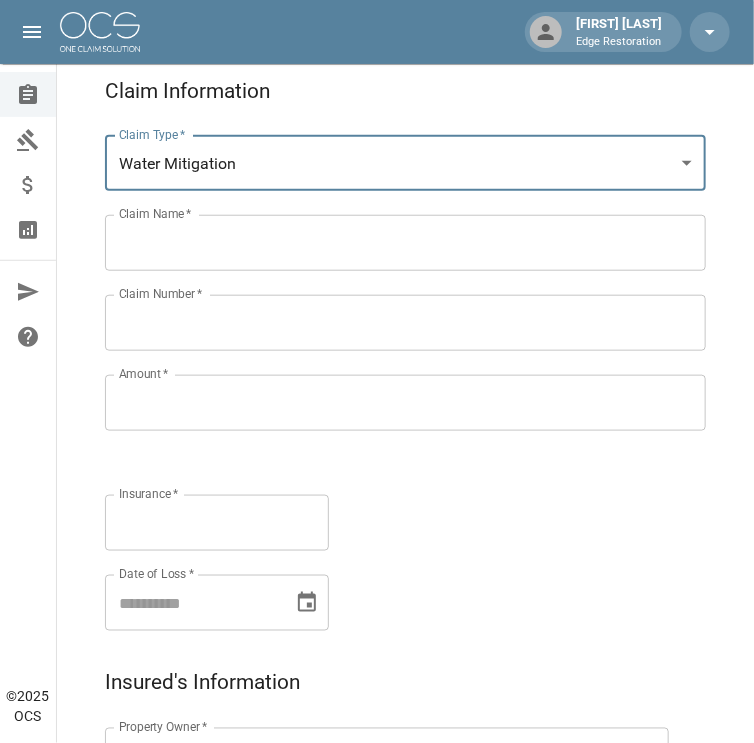 click on "Claim Name   *" at bounding box center [405, 243] 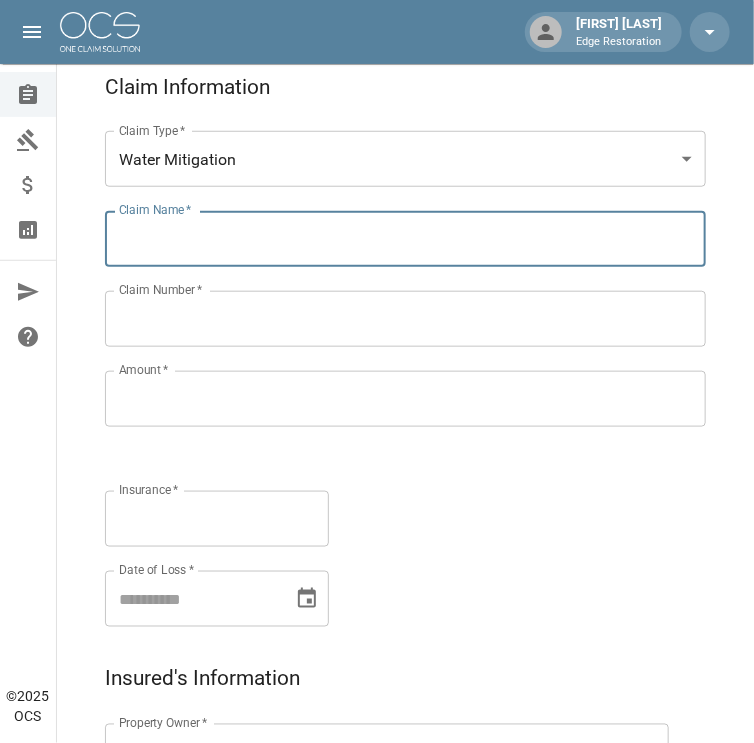 scroll, scrollTop: 318, scrollLeft: 0, axis: vertical 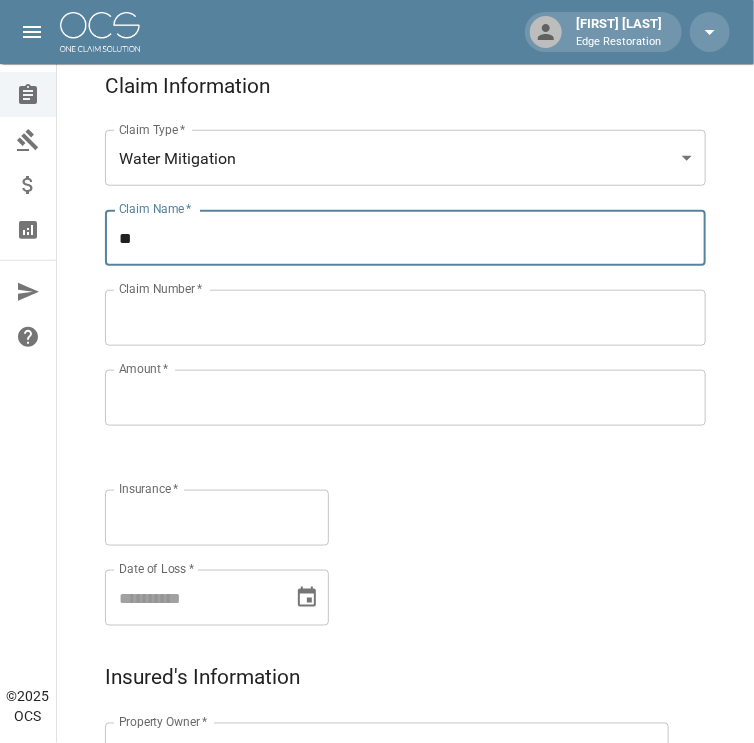 type on "*" 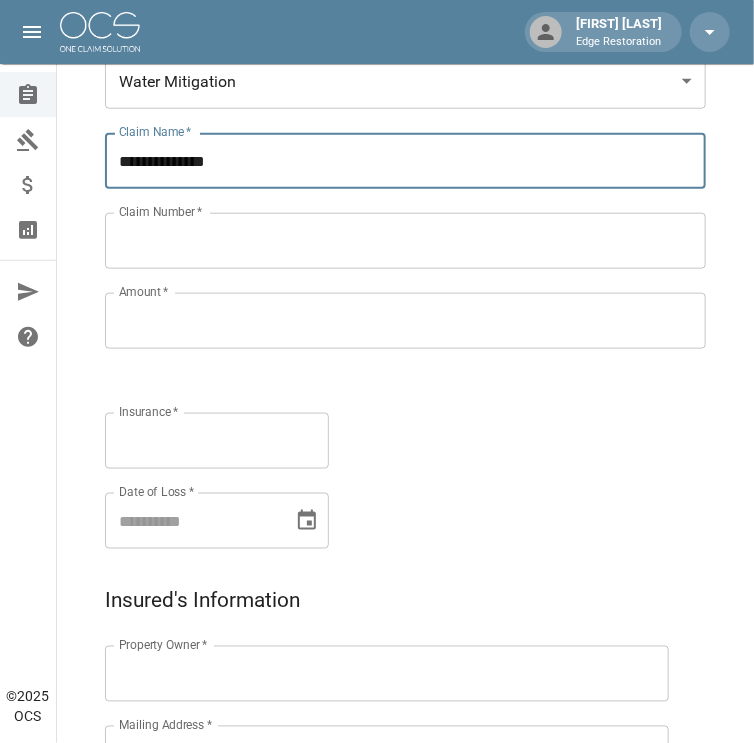 type on "**********" 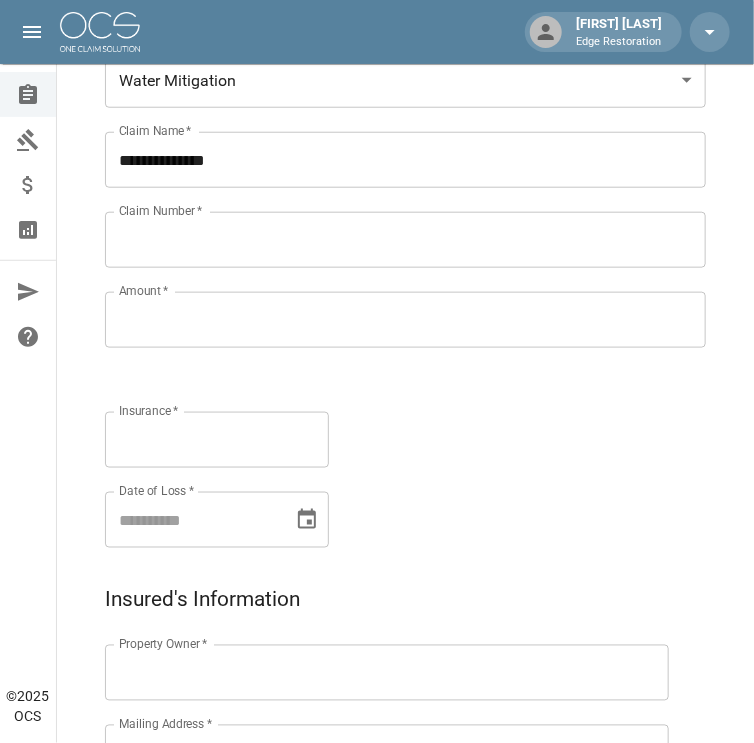 click on "Property Owner   *" at bounding box center (163, 644) 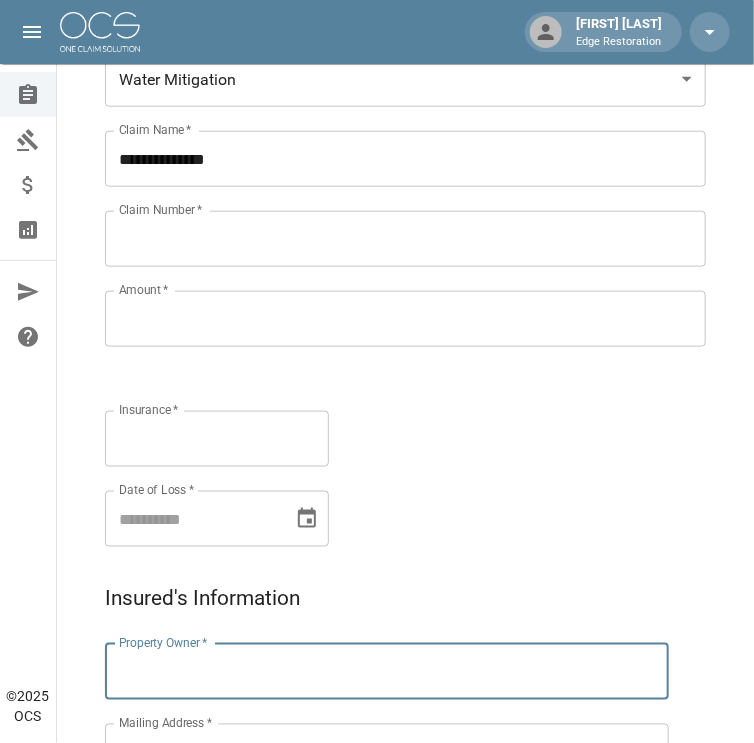 scroll, scrollTop: 398, scrollLeft: 0, axis: vertical 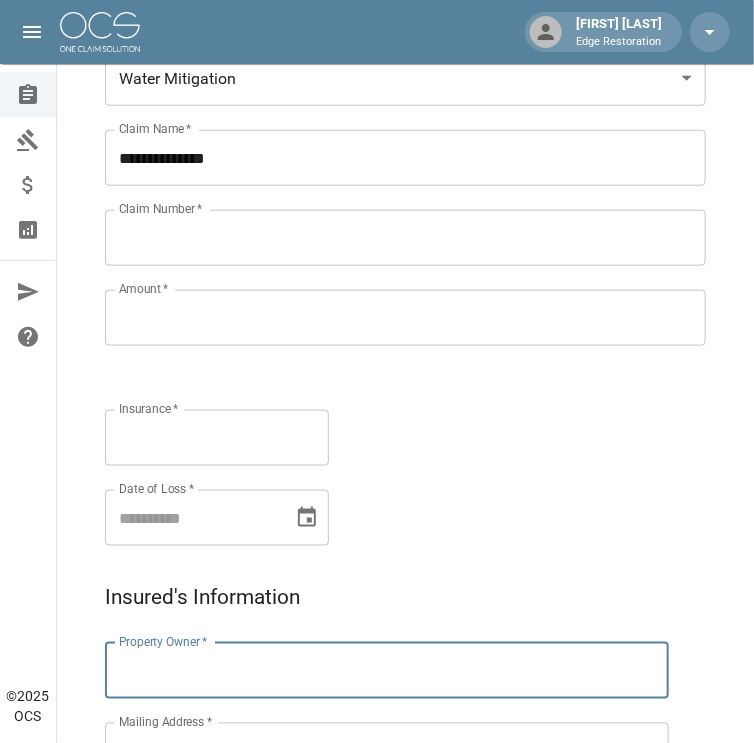 paste on "**********" 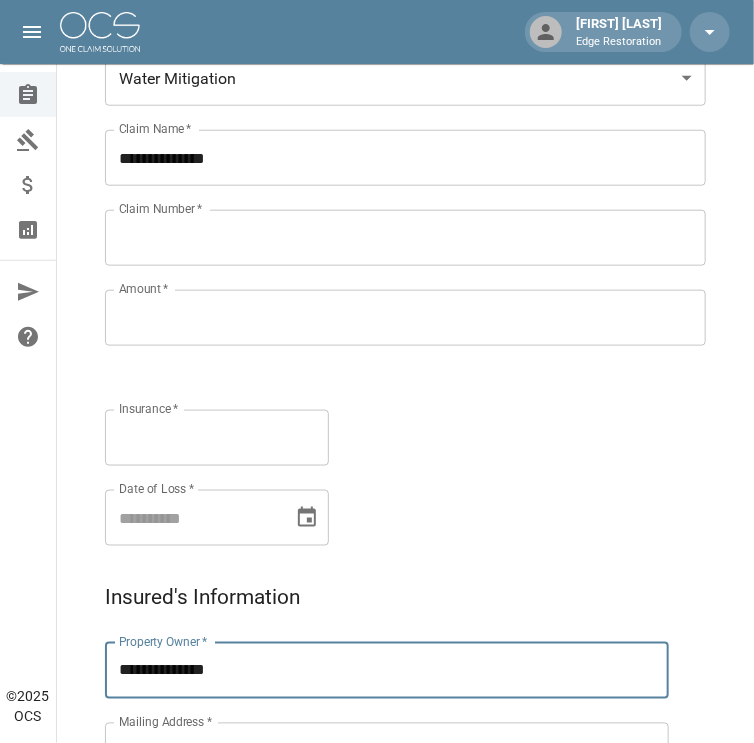 type on "**********" 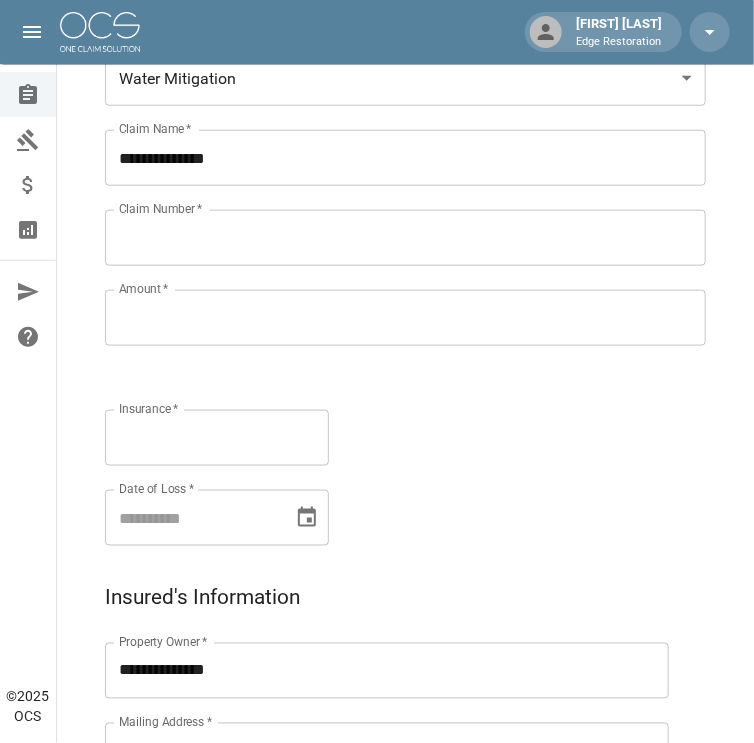 click on "Claim Number   *" at bounding box center [405, 238] 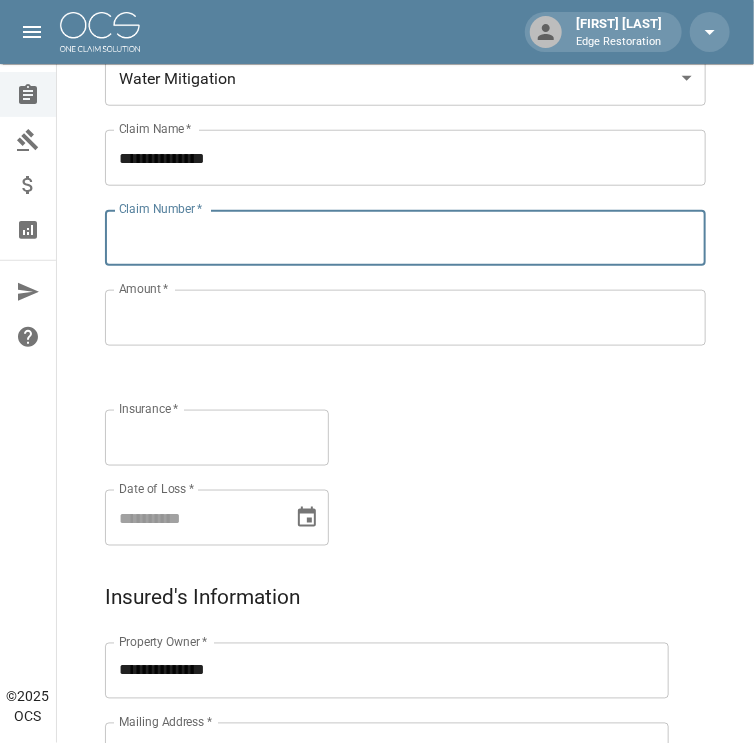 paste on "**********" 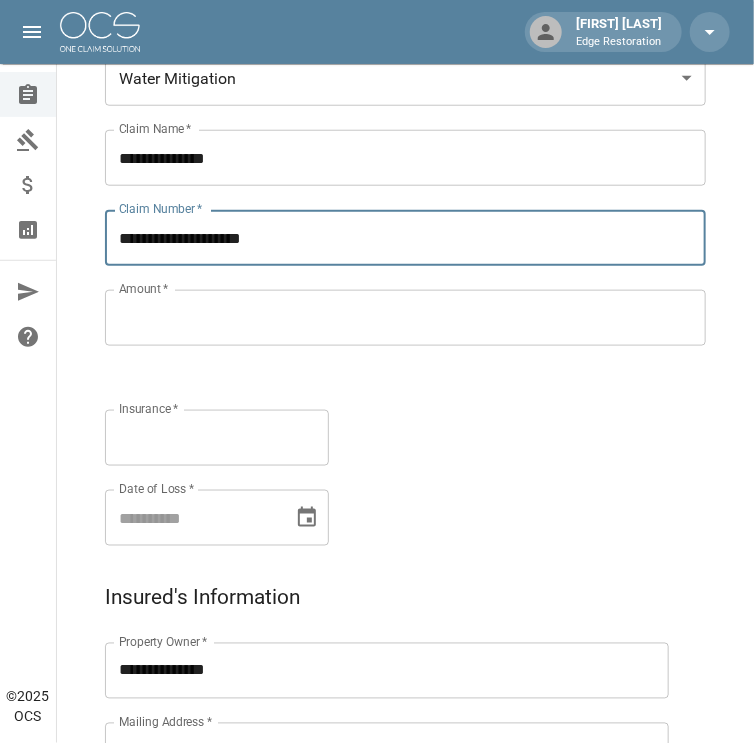 type on "**********" 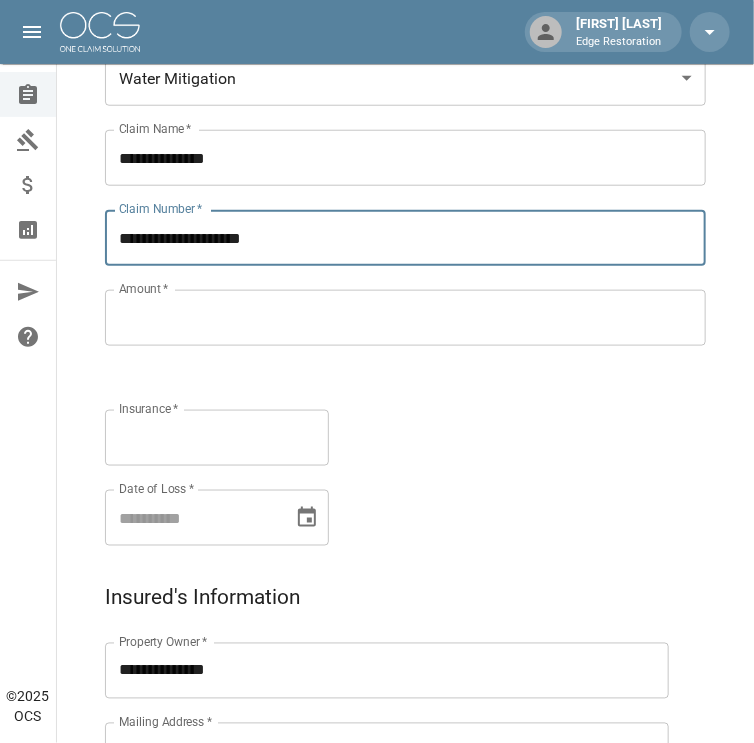 click on "Amount   *" at bounding box center [405, 318] 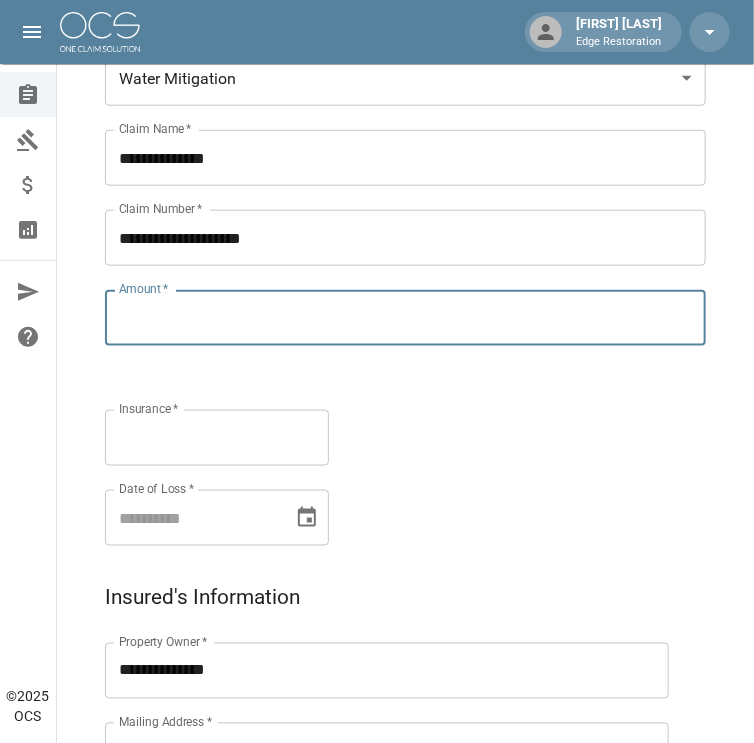 paste on "**********" 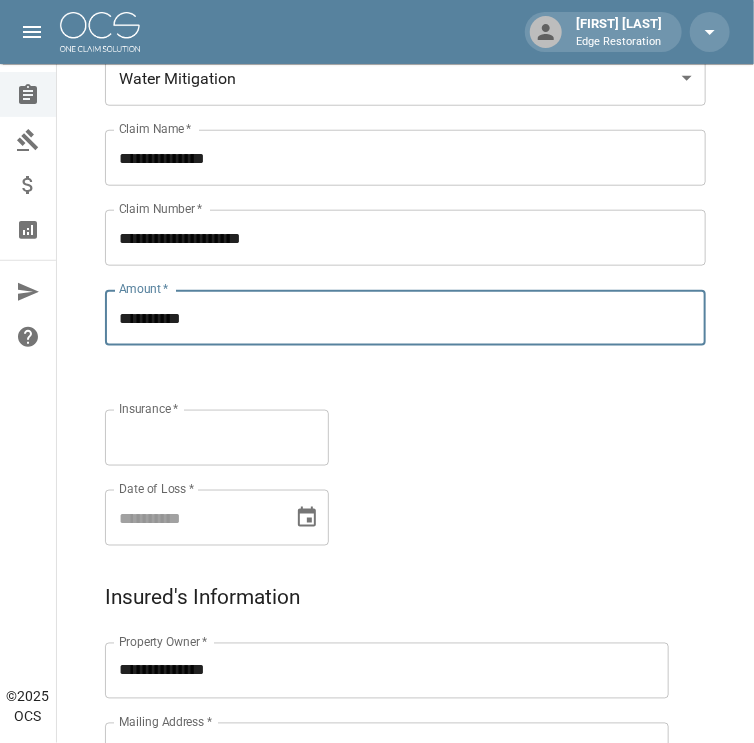 type on "**********" 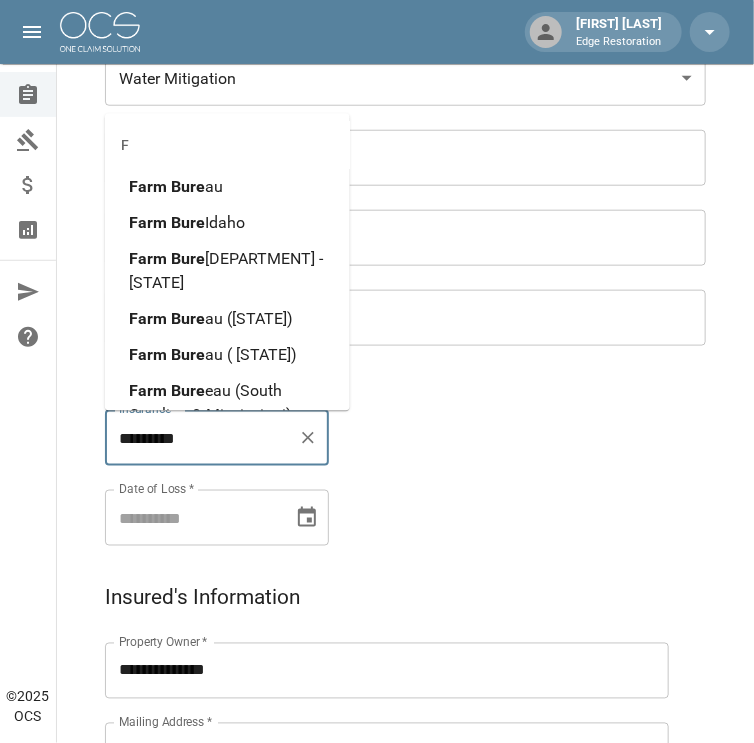 click on "Bure" at bounding box center (188, 222) 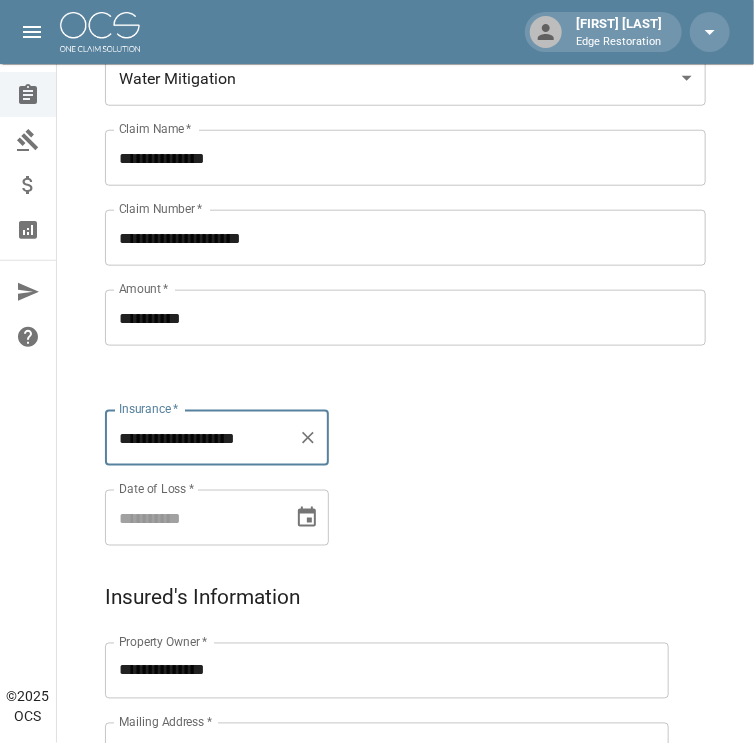 type on "**********" 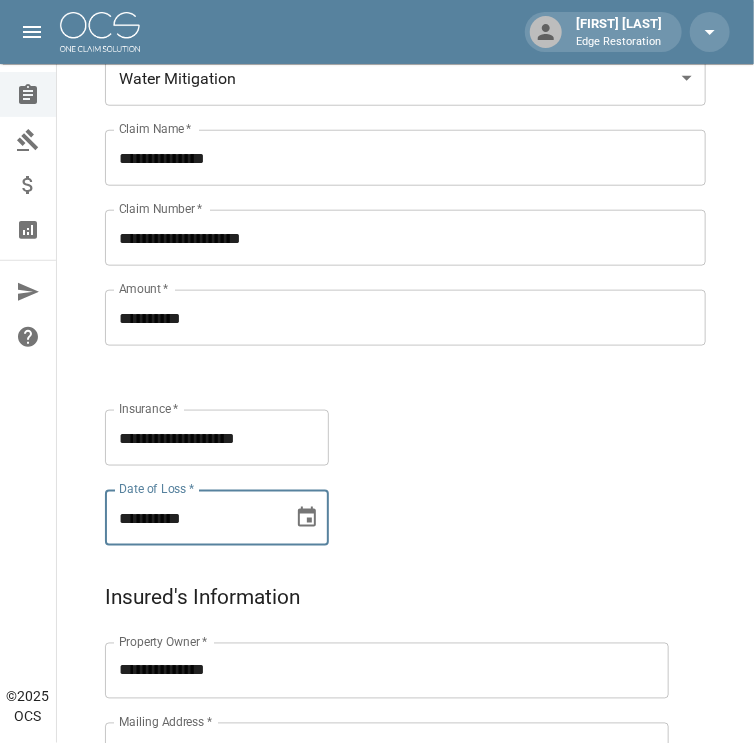 click on "**********" at bounding box center (192, 518) 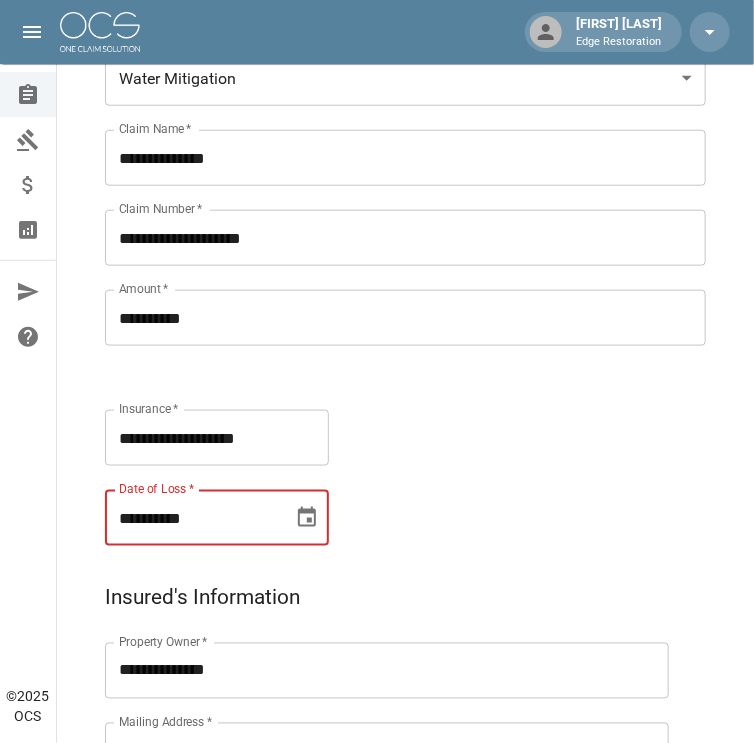 click on "**********" at bounding box center [192, 518] 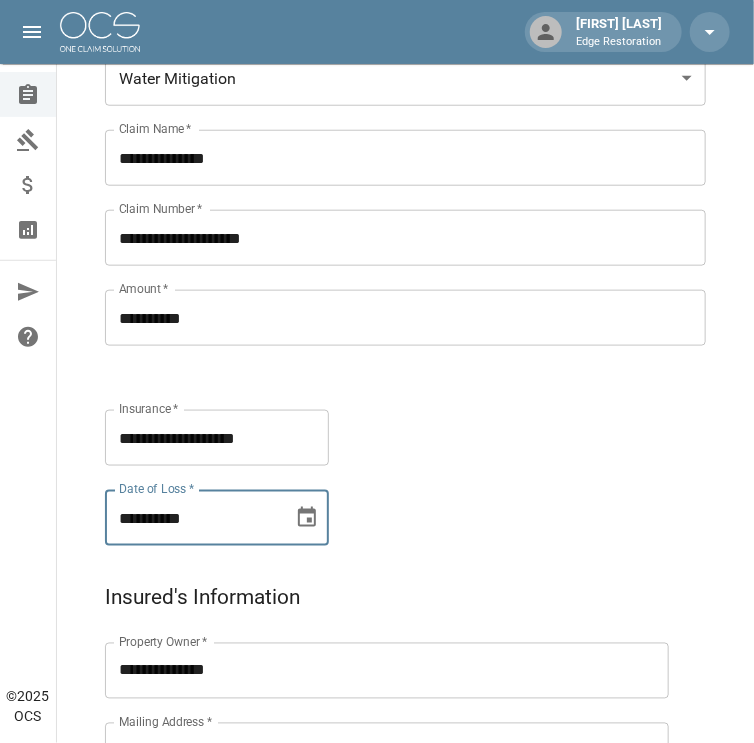 type on "**********" 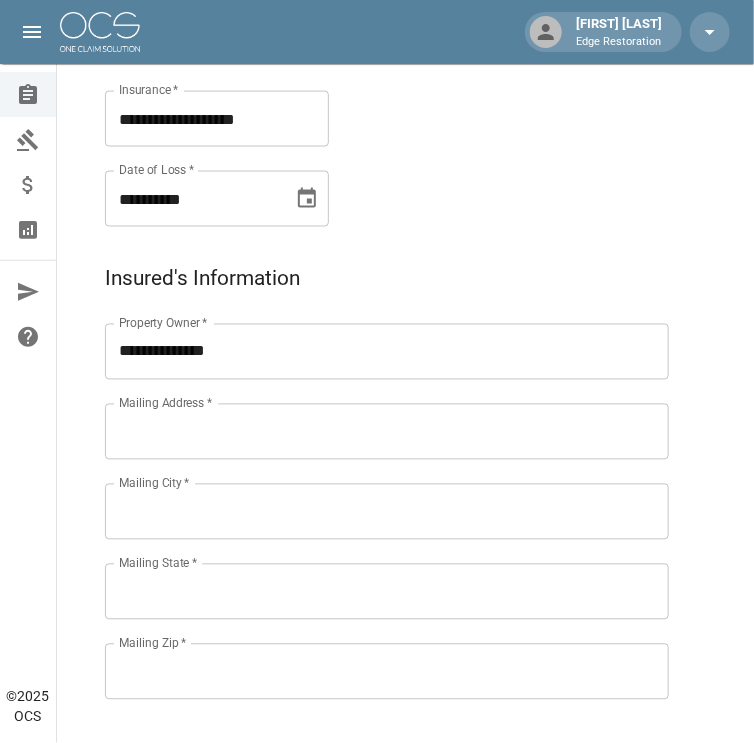 scroll, scrollTop: 718, scrollLeft: 0, axis: vertical 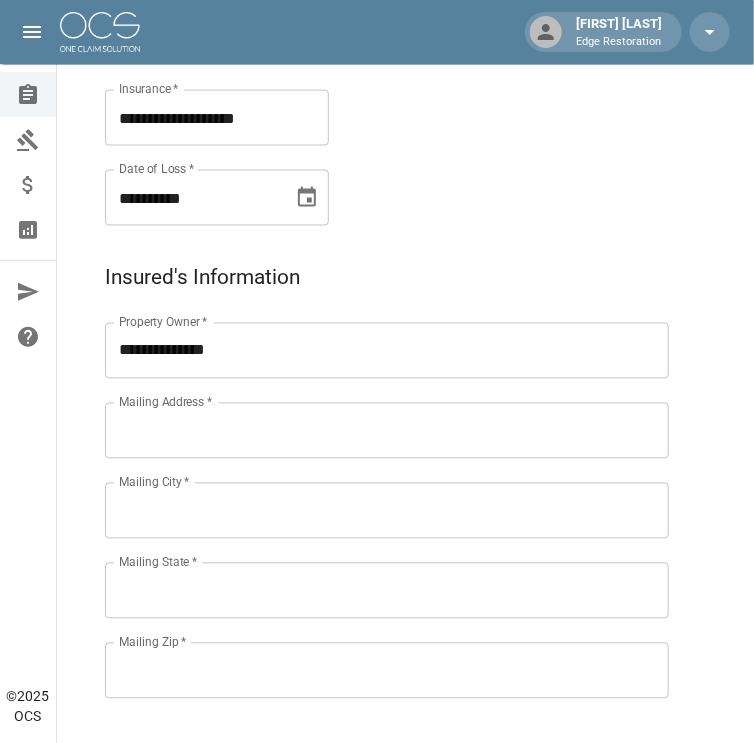 click on "Mailing Address   *" at bounding box center [387, 431] 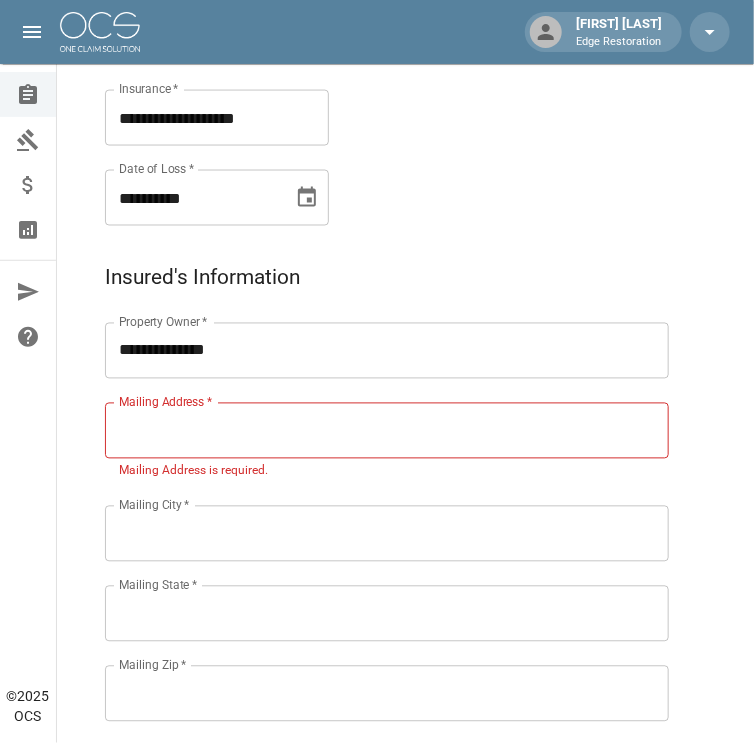 click on "Mailing Address   *" at bounding box center (387, 431) 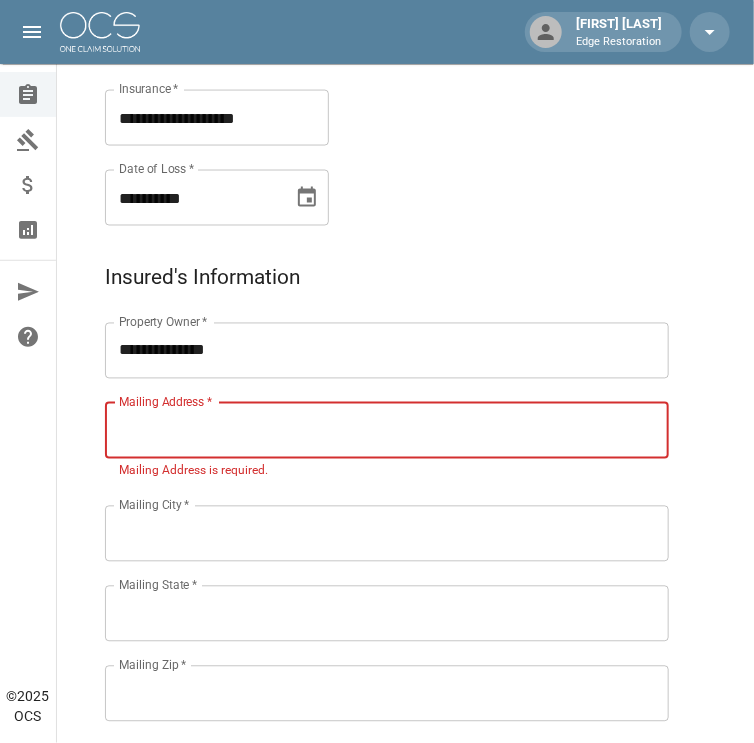 paste on "**********" 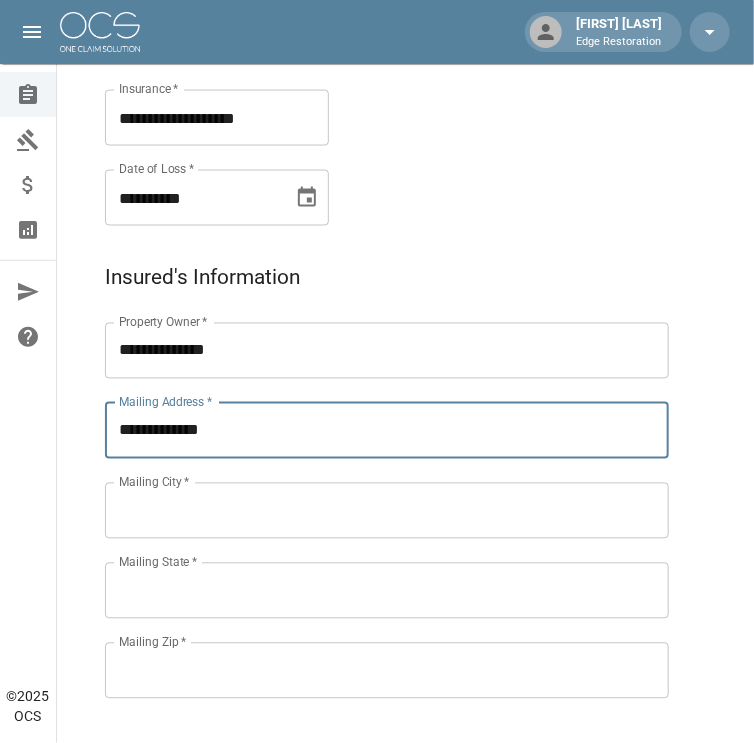 type on "**********" 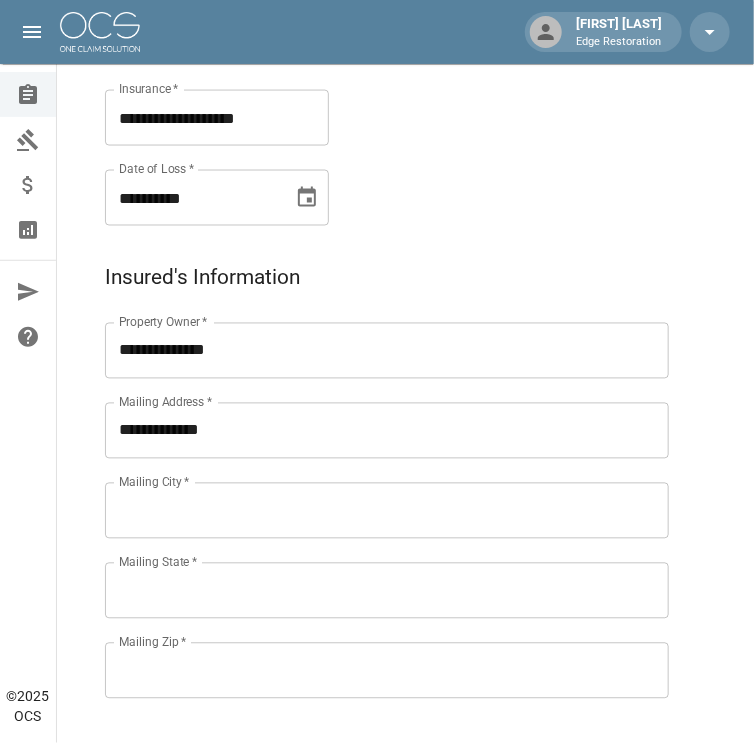 click on "Mailing City   *" at bounding box center (387, 511) 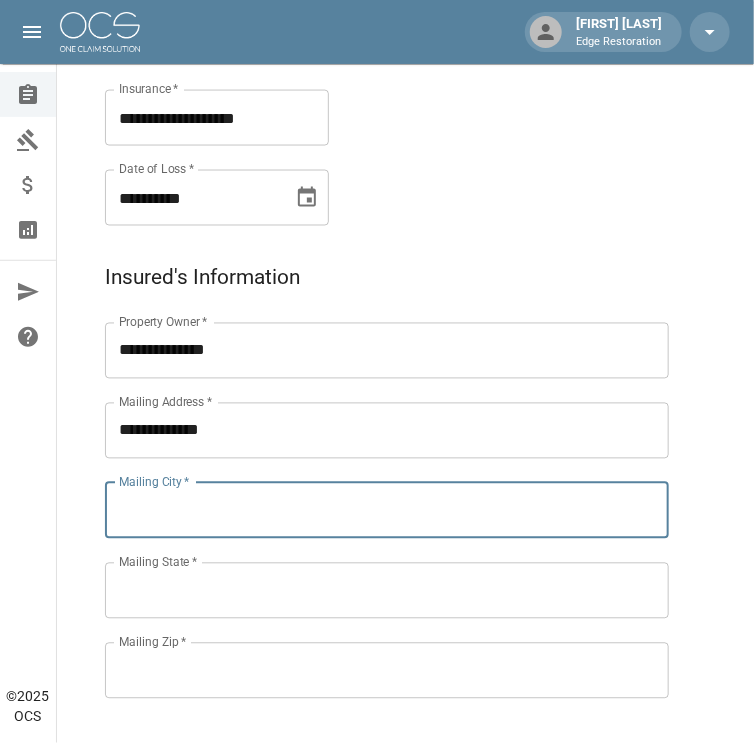 paste on "*********" 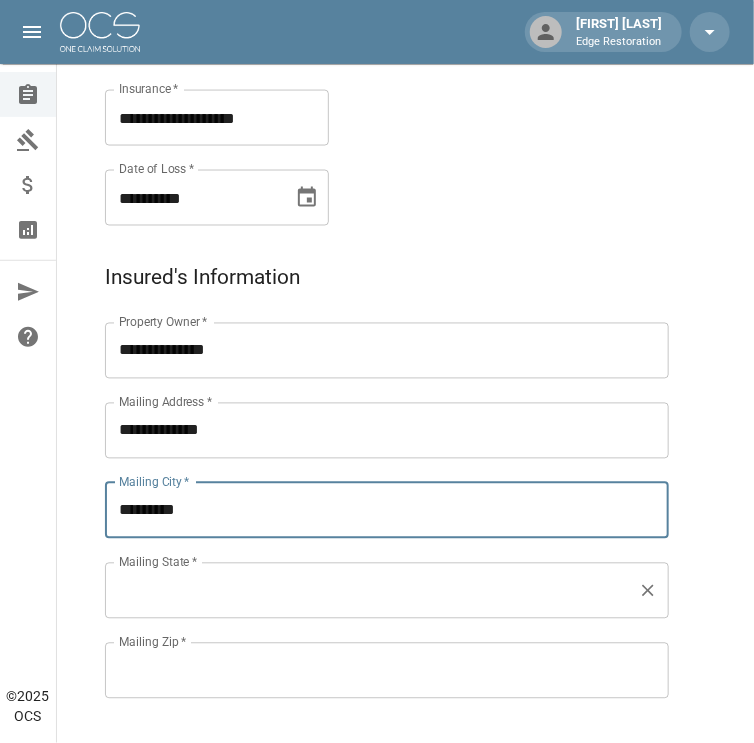type on "*********" 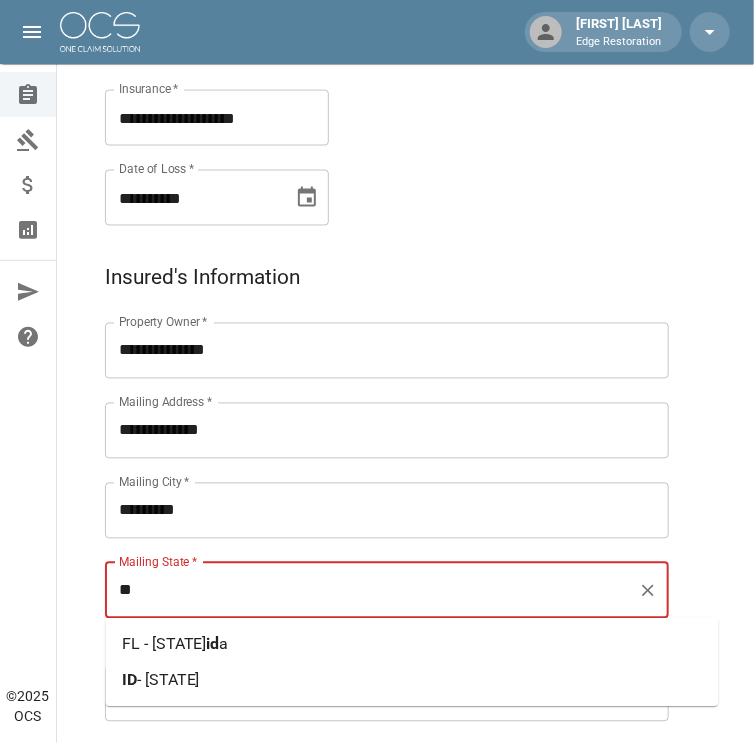 drag, startPoint x: 196, startPoint y: 684, endPoint x: 186, endPoint y: 651, distance: 34.48188 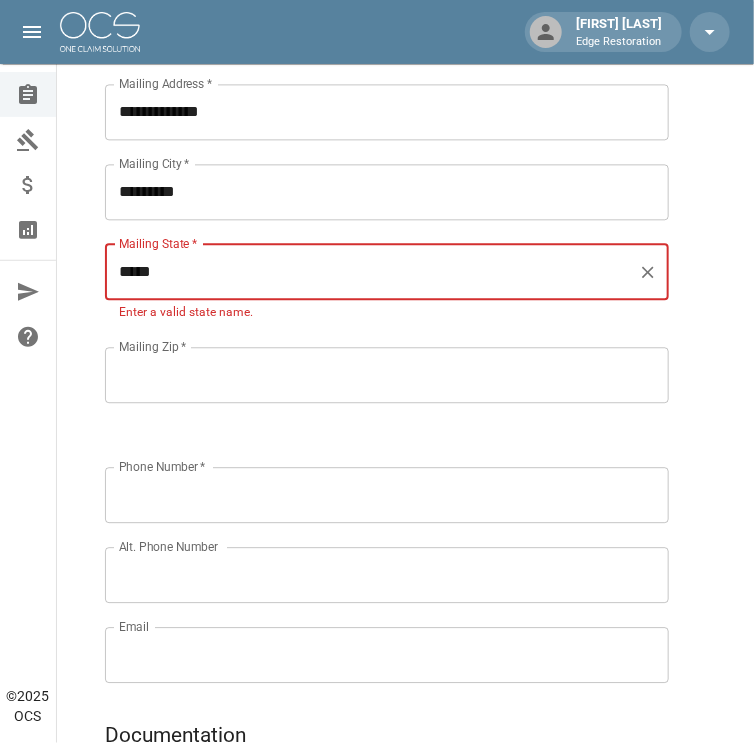 type on "*****" 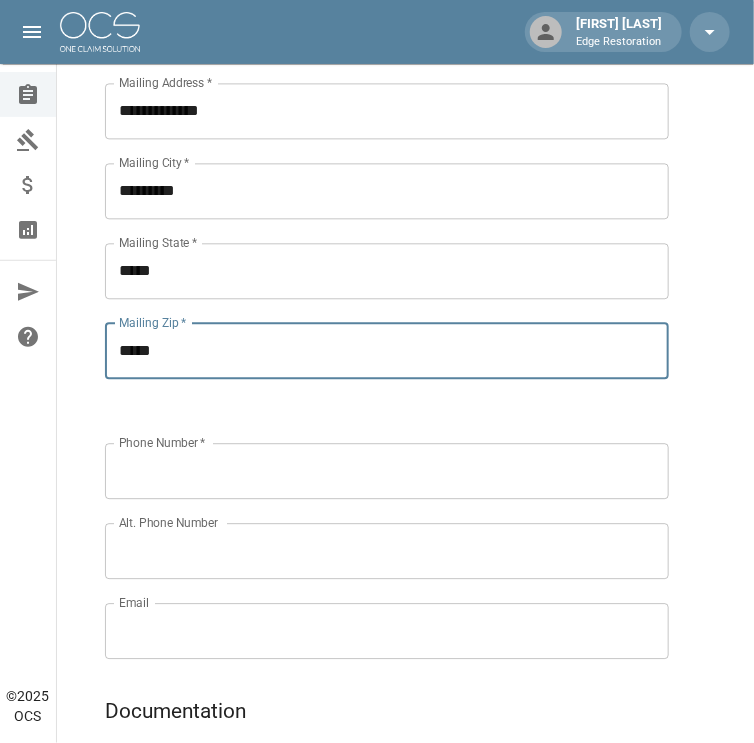 type on "*****" 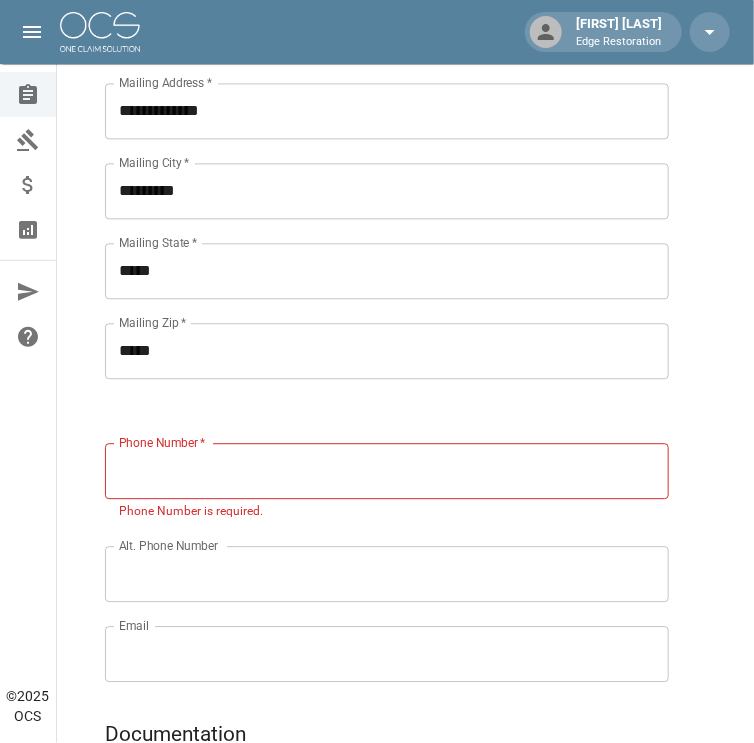 click on "Phone Number   *" at bounding box center [387, 471] 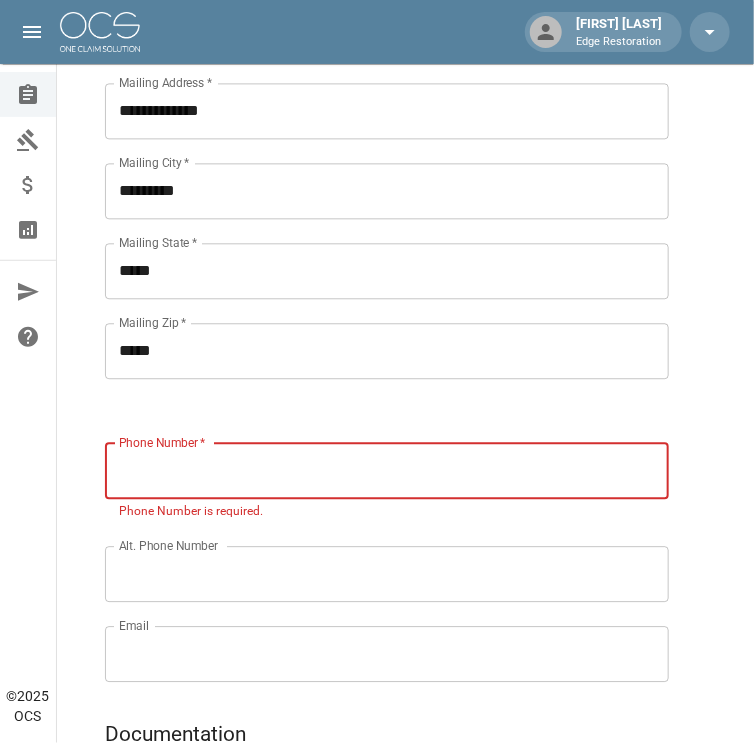 paste on "**********" 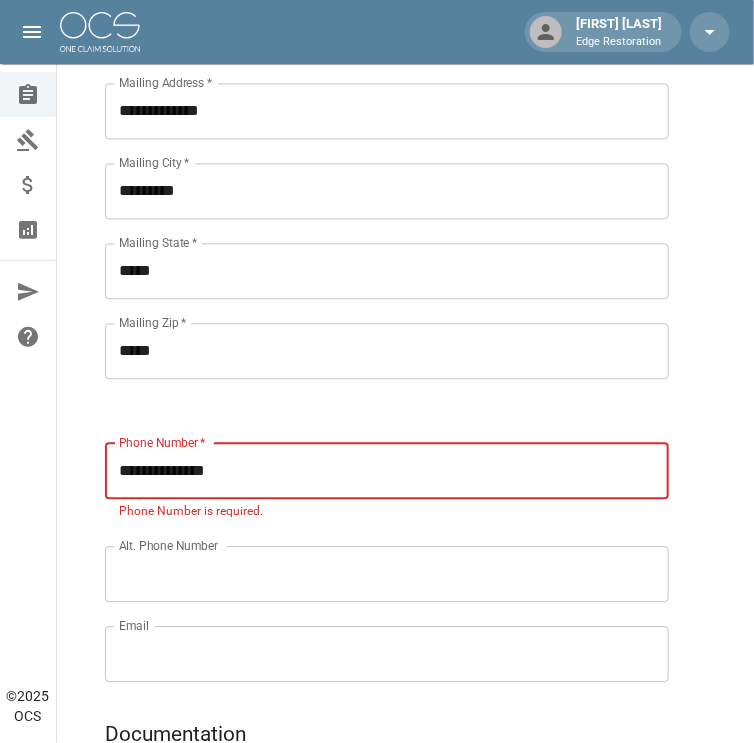 type on "**********" 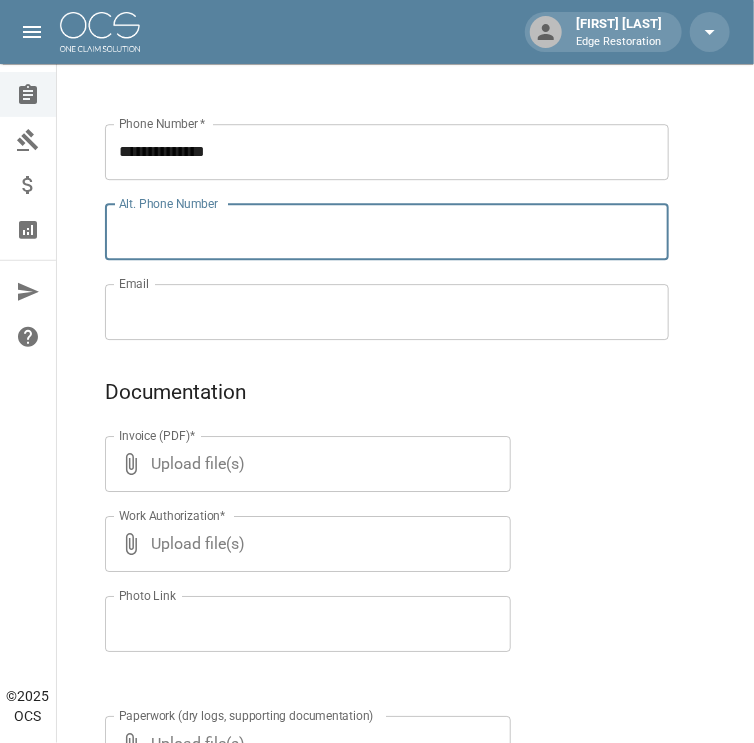 scroll, scrollTop: 1358, scrollLeft: 0, axis: vertical 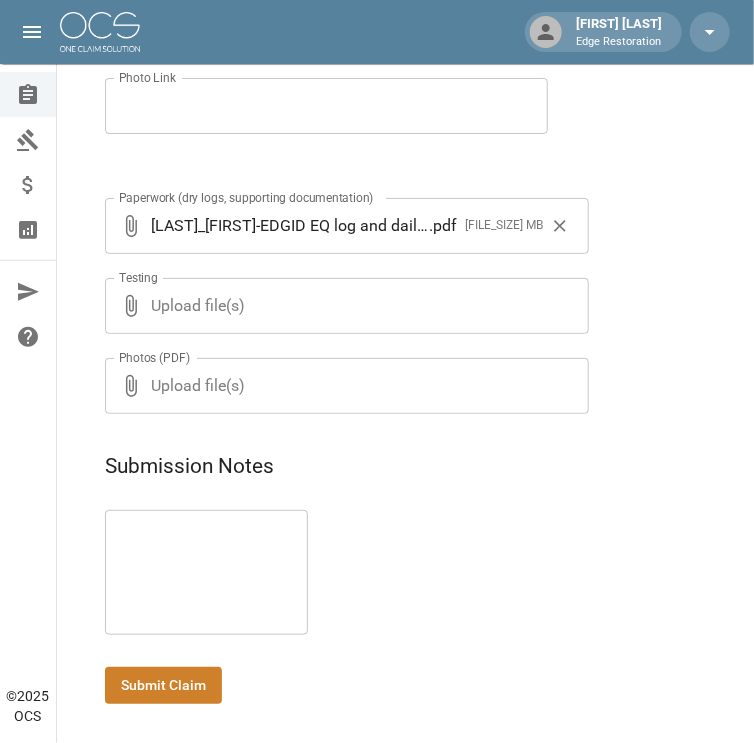 click at bounding box center [206, 573] 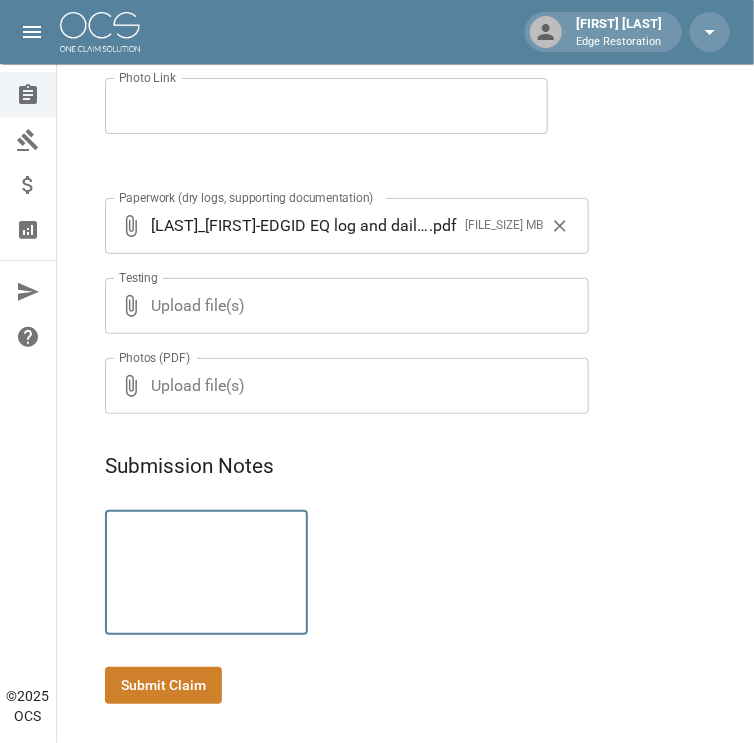 paste on "**********" 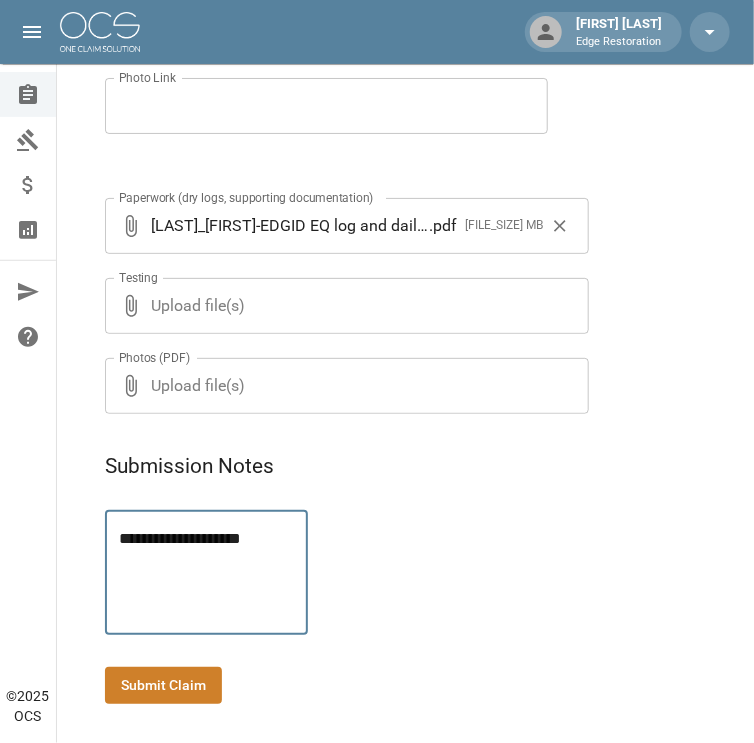 type on "**********" 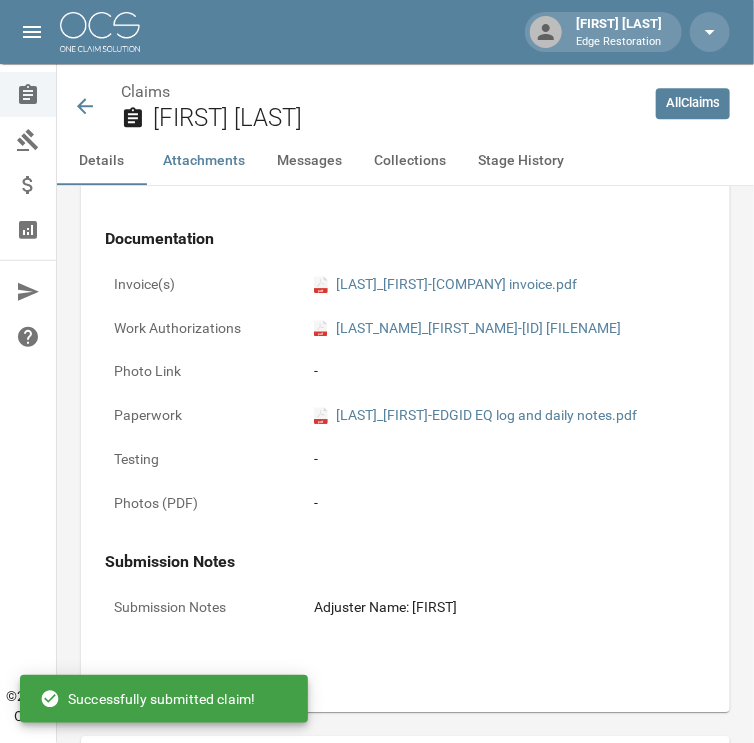 scroll, scrollTop: 1875, scrollLeft: 0, axis: vertical 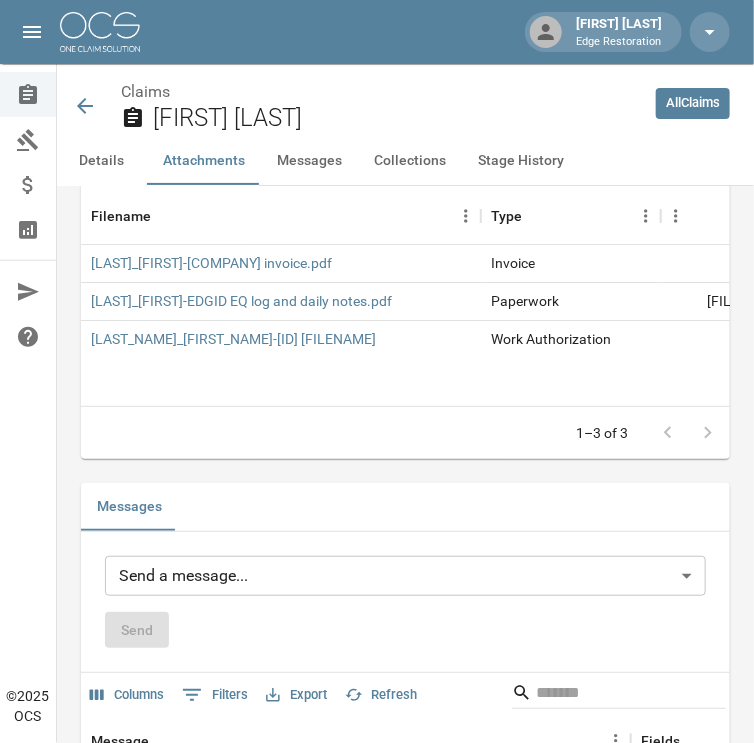 click at bounding box center [100, 32] 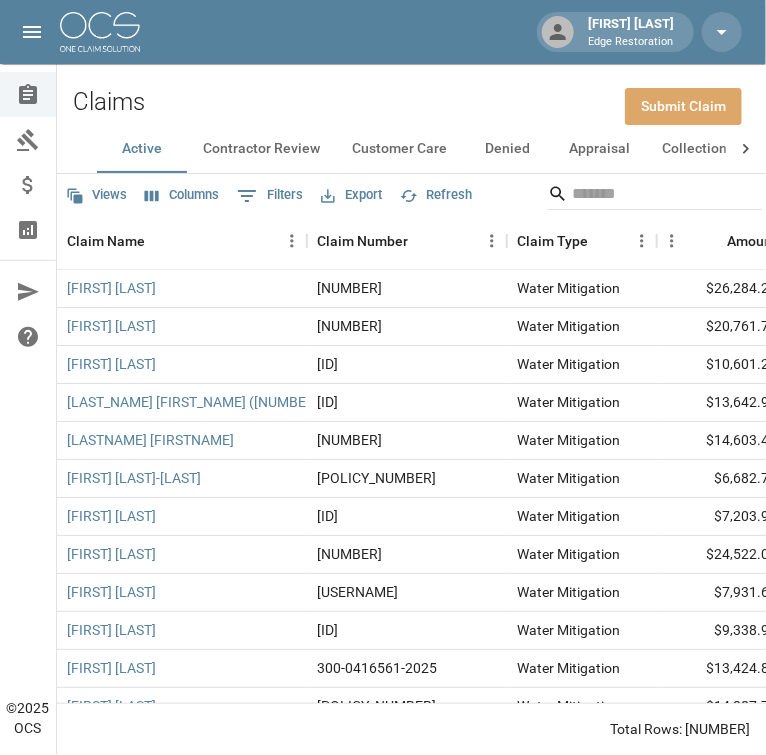 click on "Submit Claim" at bounding box center (683, 106) 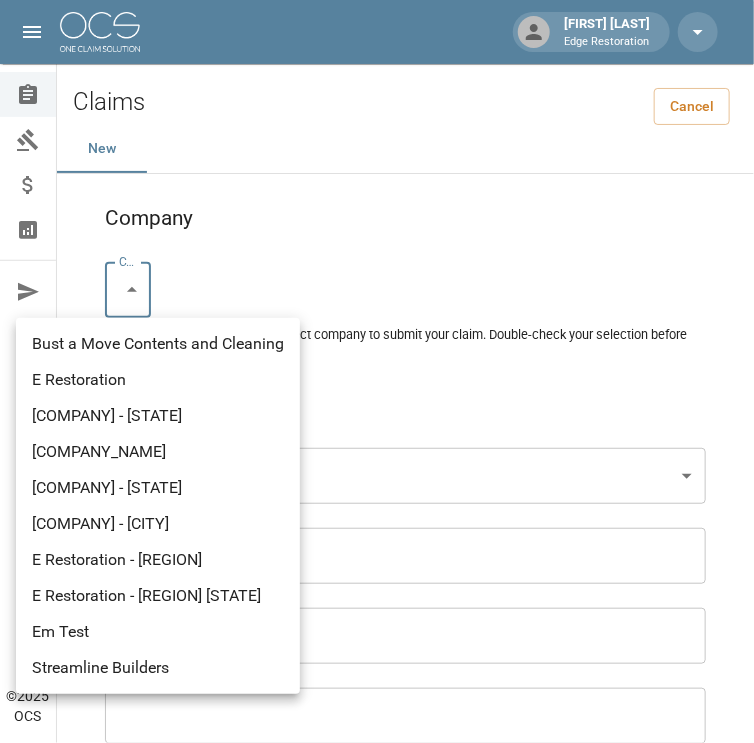 click on "[FIRST] [LAST] Edge Restoration Claims Collections Payment Tracking Analytics Contact Us Help Center © 2025 OCS Claims Cancel New Company Company * Claim Type * Claim Type * Claim Name * Claim Name * Claim Number * Claim Number * Amount * Amount * Insurance * Insurance * Date of Loss * Date of Loss * Insured's Information Property Owner * Property Owner * Mailing Address * Mailing Address * Mailing City * Mailing City * Mailing State * Mailing State * Mailing Zip * Mailing Zip * Phone Number * Phone Number * Alt. Phone Number Alt. Phone Number Email Email Documentation Invoice (PDF)* Upload file(s) Invoice (PDF)* Work Authorization* Upload file(s) Work Authorization* Photo Link Photo Link Paperwork (dry logs, supporting documentation)" at bounding box center (377, 1309) 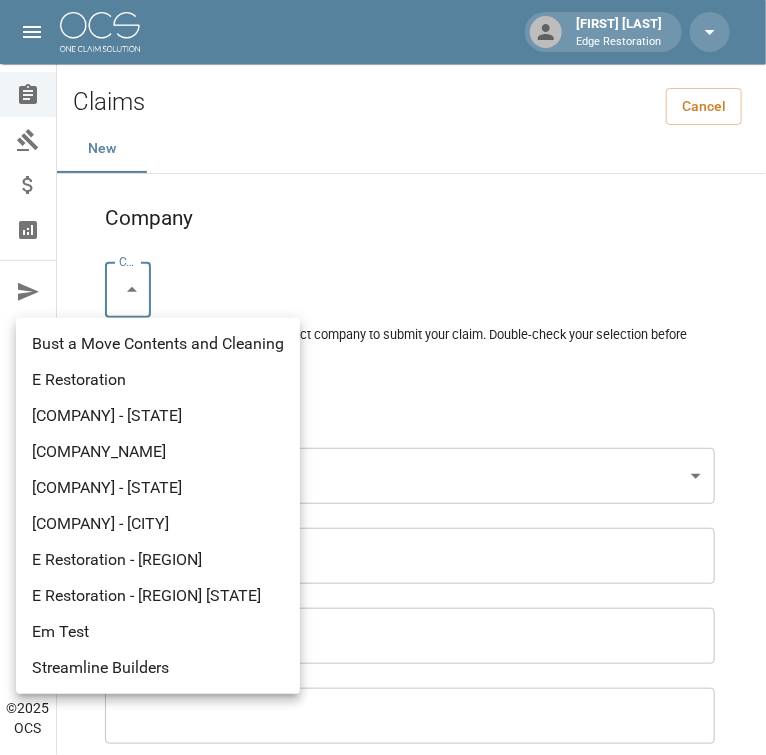 click on "E Restoration" at bounding box center [158, 380] 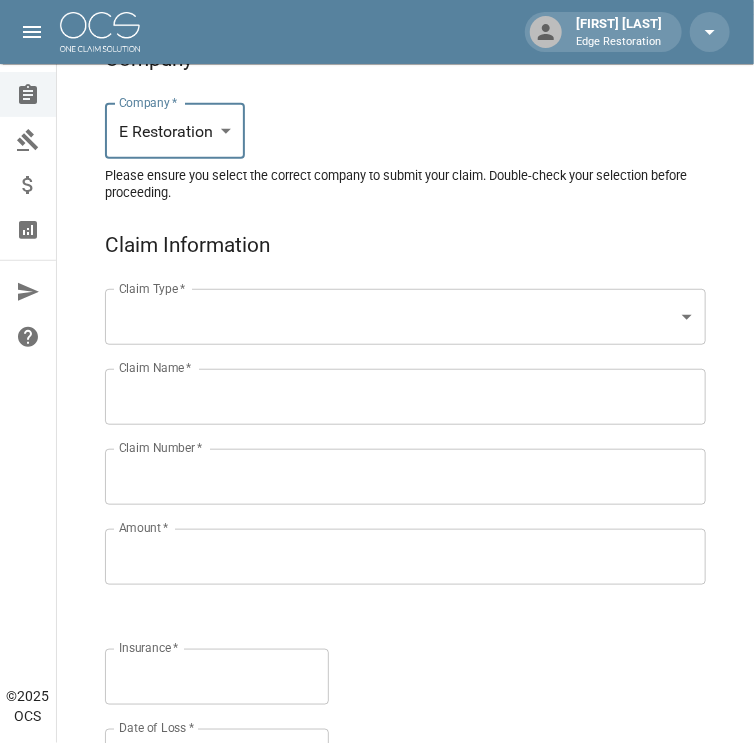 scroll, scrollTop: 160, scrollLeft: 0, axis: vertical 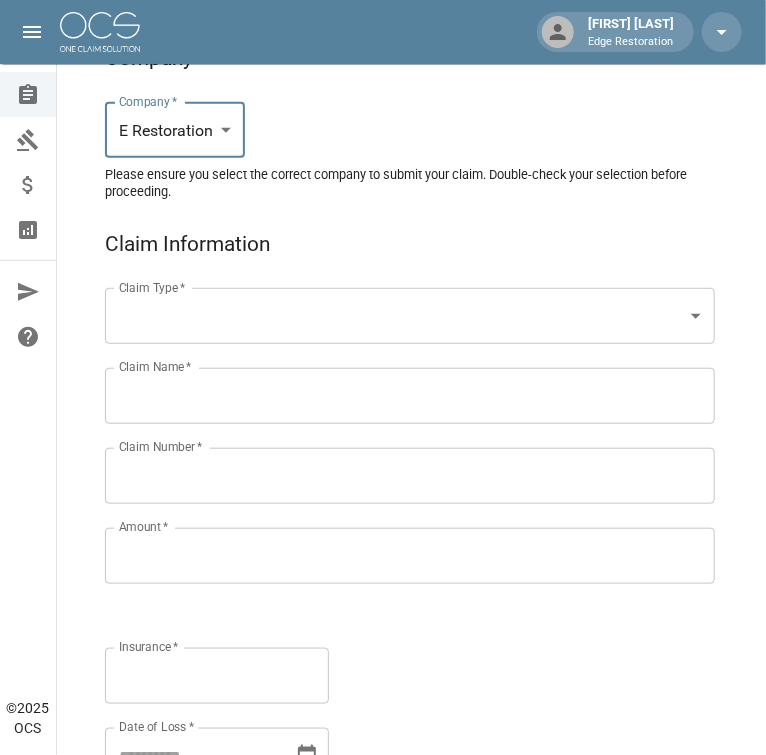 click on "[FIRST] [LAST] Edge Restoration Claims Collections Payment Tracking Analytics Contact Us Help Center © 2025 OCS Claims Cancel New Company Company * E Restoration *** Company * Please ensure you select the correct company to submit your claim. Double-check your selection before proceeding. Claim Information Claim Type * Claim Type * Claim Name * Claim Name * Claim Number * Claim Number * Amount * Amount * Insurance * Insurance * Date of Loss * Date of Loss * Insured's Information Property Owner * Property Owner * Mailing Address * Mailing Address * Mailing City * Mailing City * Mailing State * Mailing State * Mailing Zip * Mailing Zip * Phone Number * Phone Number * Alt. Phone Number Alt. Phone Number Email Email Documentation Invoice (PDF)* Upload file(s) Invoice (PDF)* Work Authorization* Upload file(s) Work Authorization* Photo Link Photo Link Upload file(s) Testing *" at bounding box center [383, 1149] 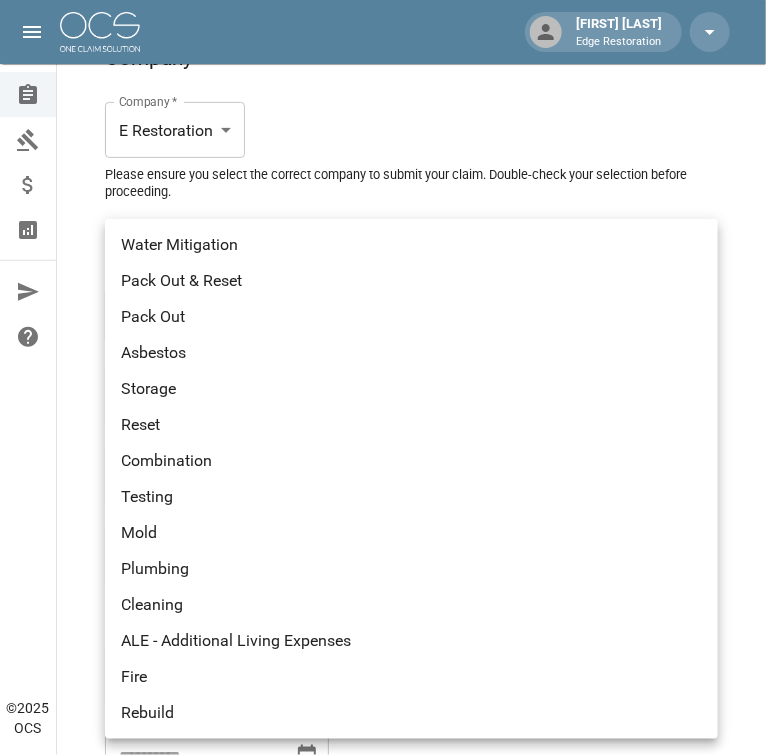 click on "Water Mitigation" at bounding box center [411, 245] 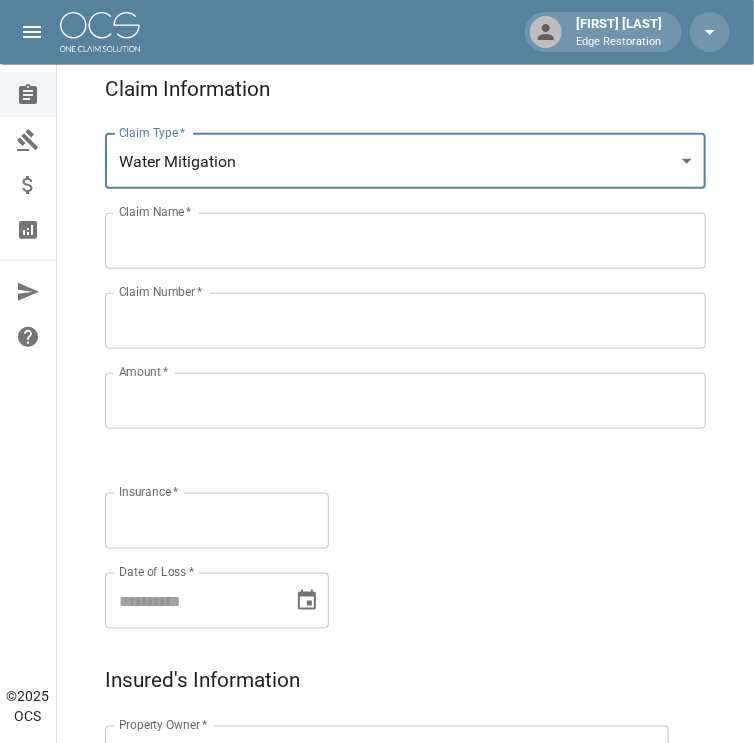 click on "Claim Name   *" at bounding box center [405, 241] 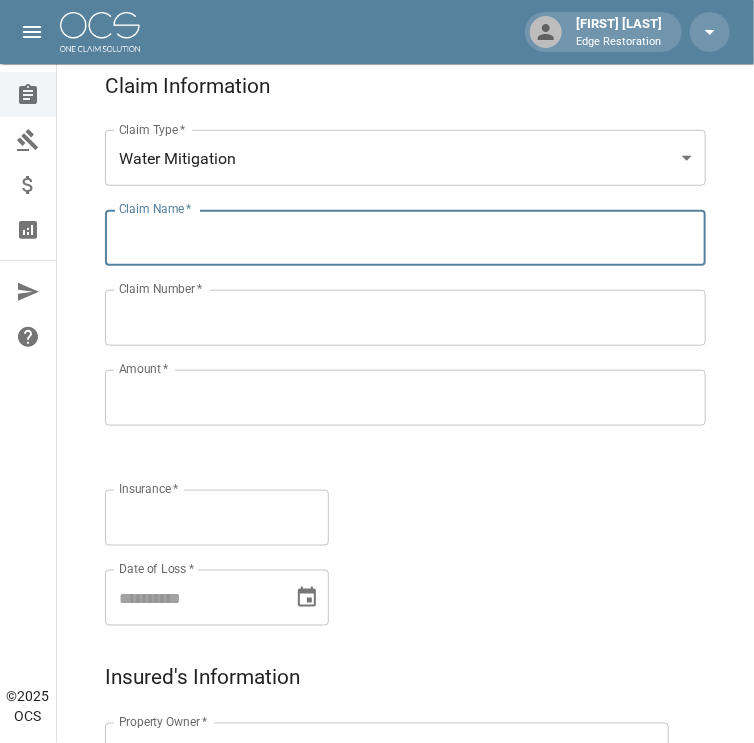 scroll, scrollTop: 319, scrollLeft: 0, axis: vertical 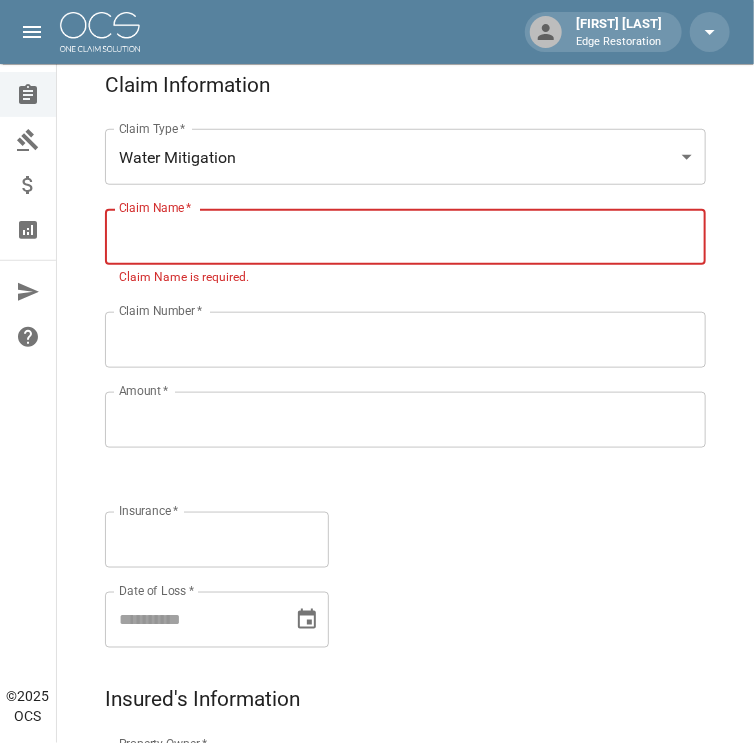 click on "Claim Name   *" at bounding box center [405, 237] 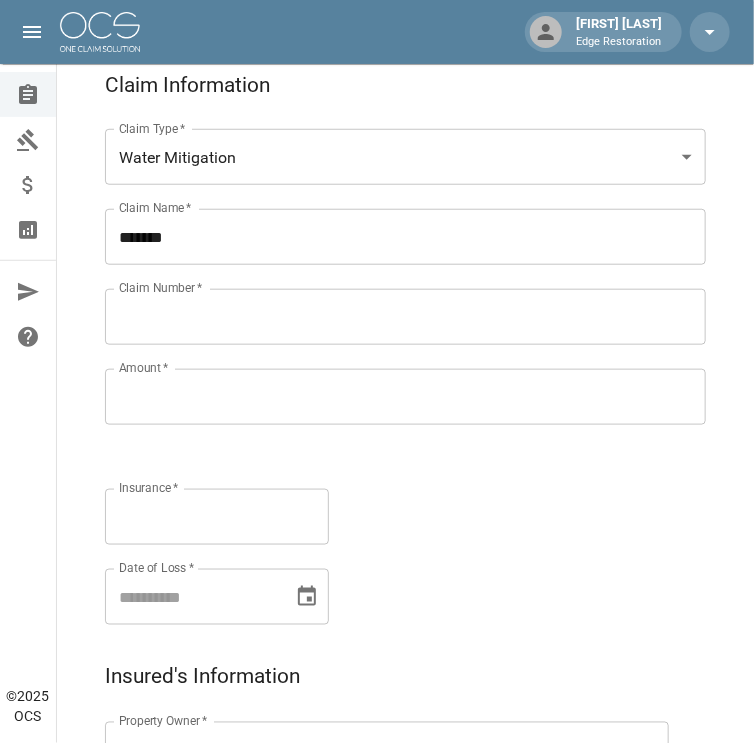 click on "******" at bounding box center [405, 237] 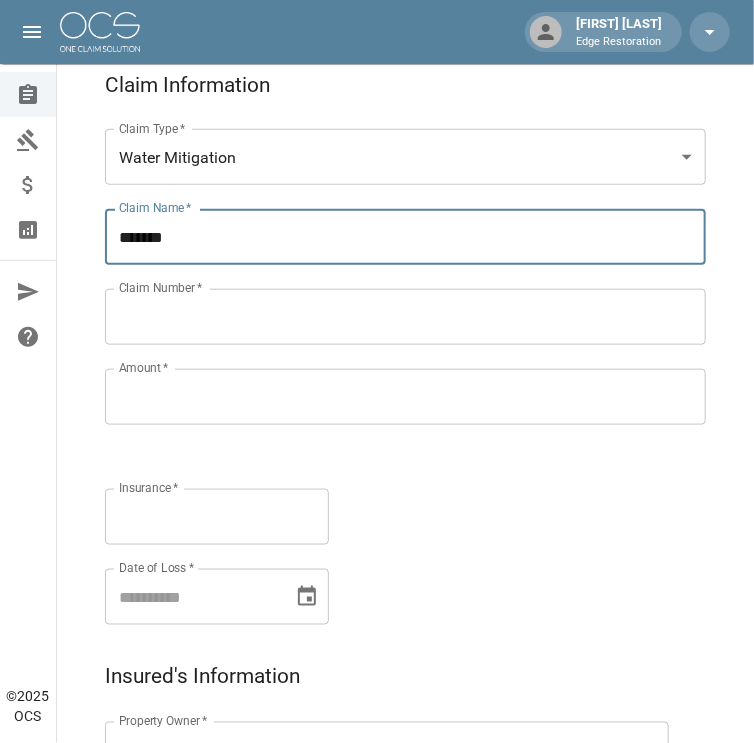 paste on "******" 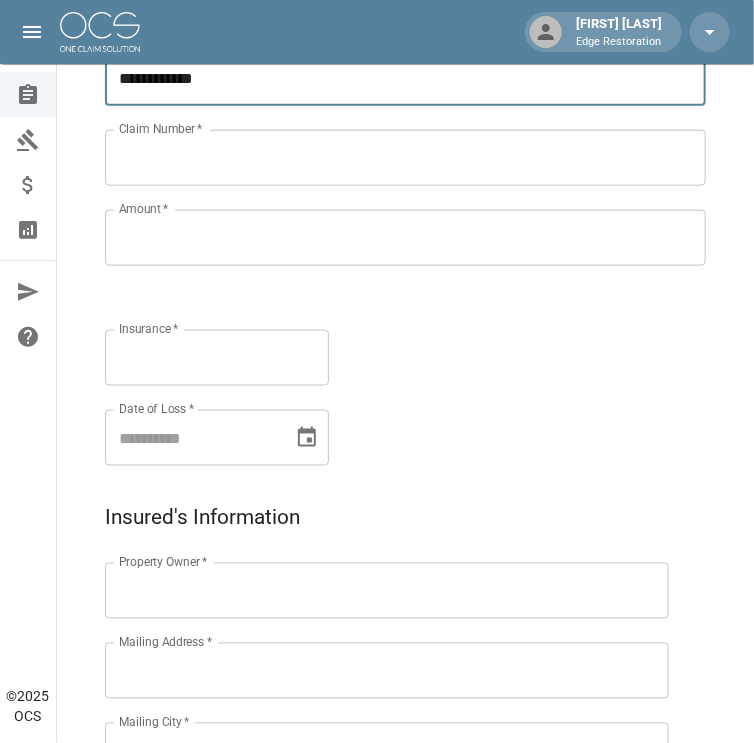 type on "**********" 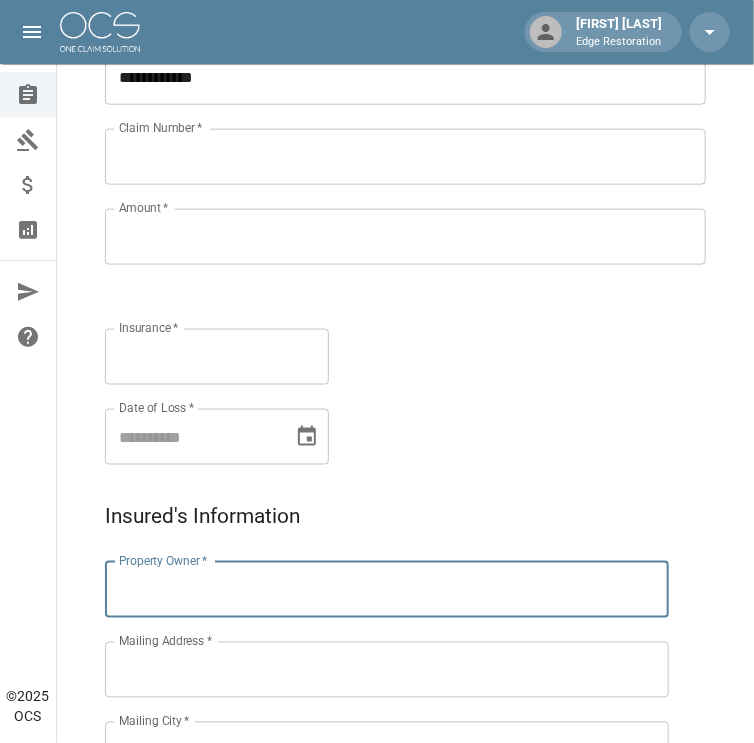 click on "Property Owner   *" at bounding box center [387, 590] 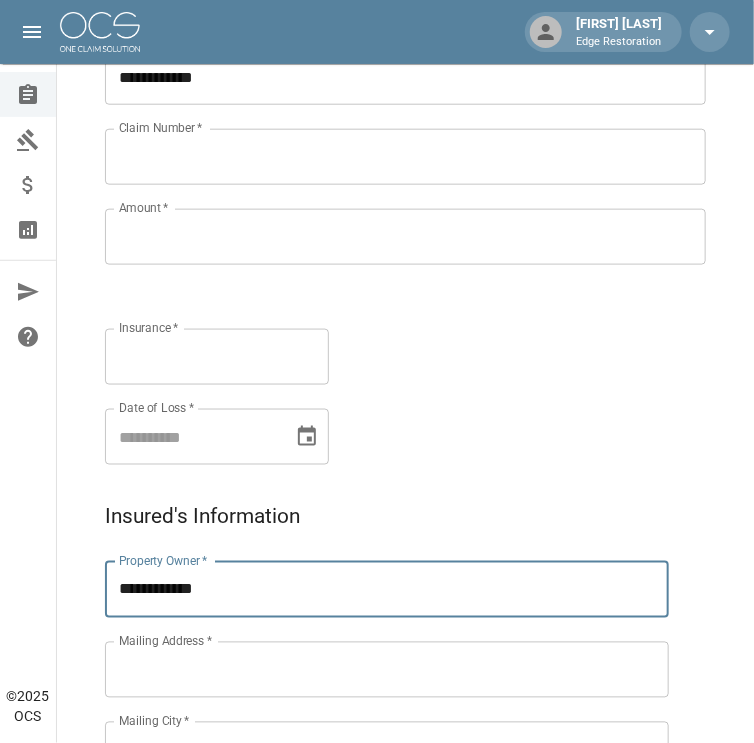 type on "**********" 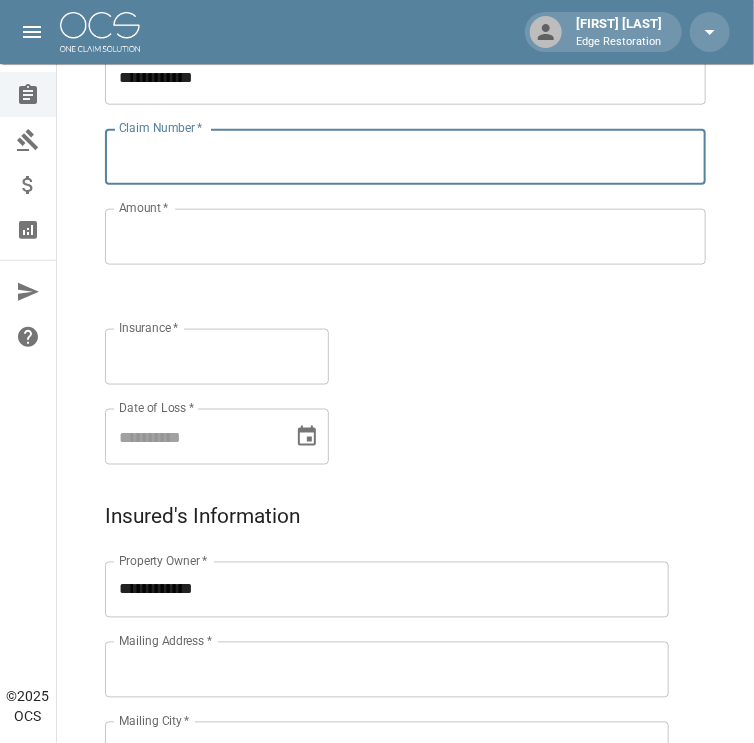 click on "Claim Number   *" at bounding box center [405, 157] 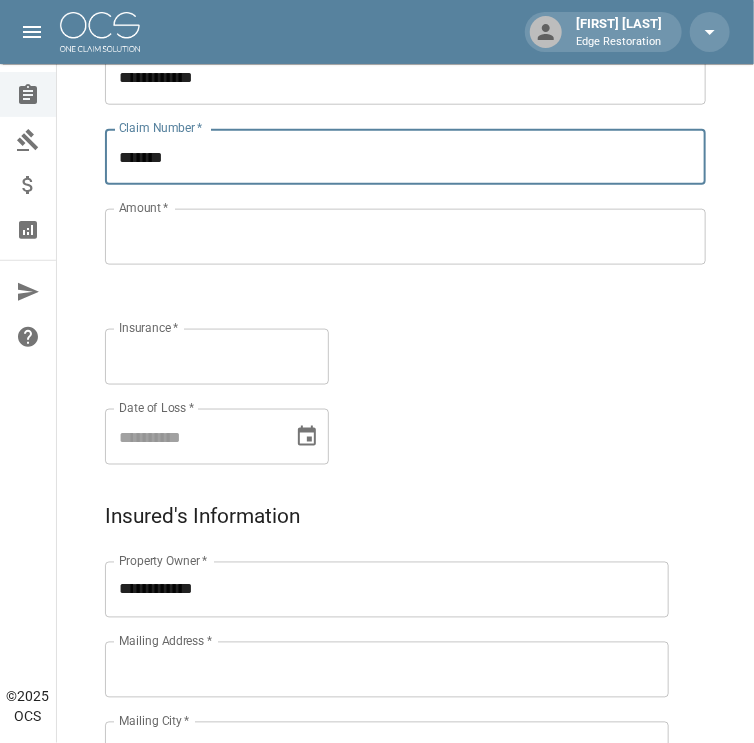 type 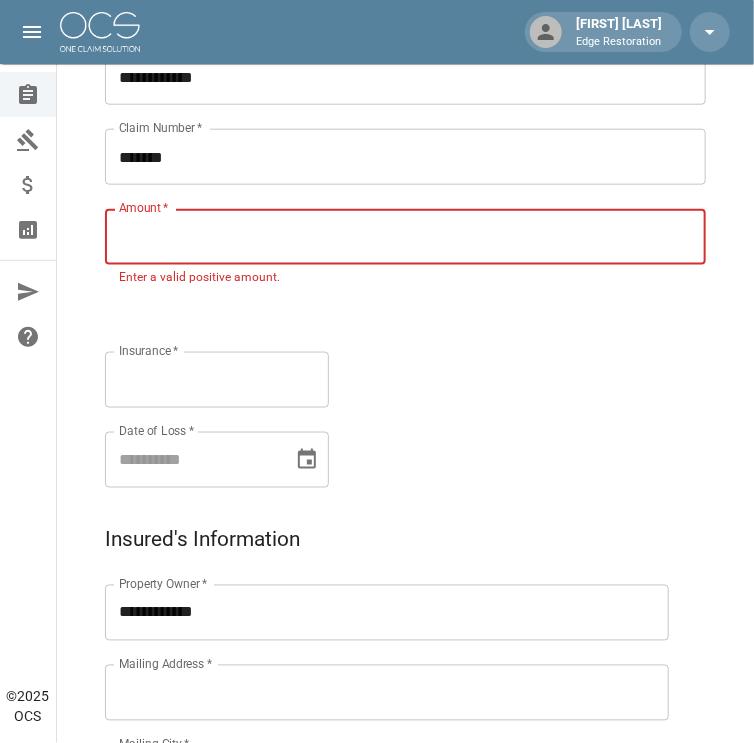 click on "Amount   *" at bounding box center [405, 237] 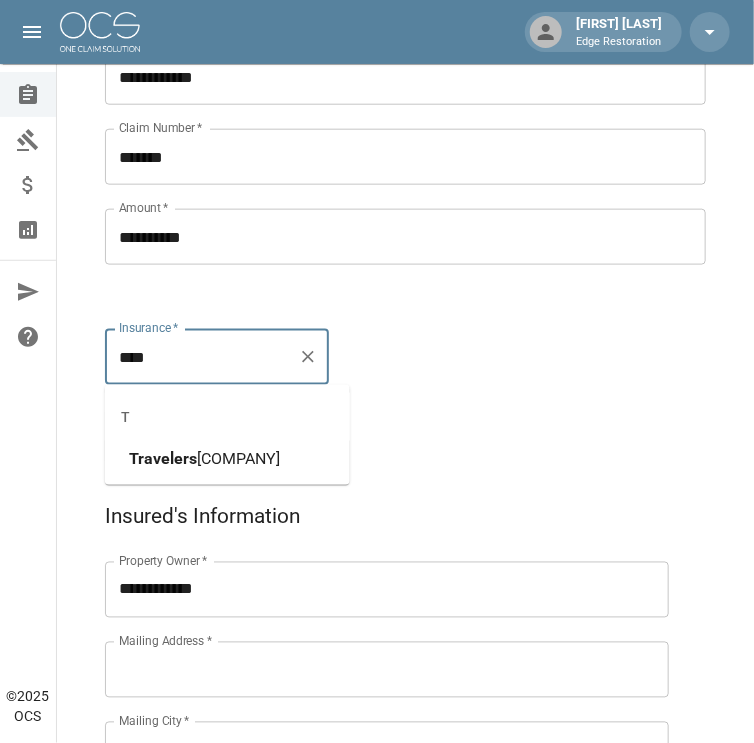 click on "Travelers" at bounding box center [204, 459] 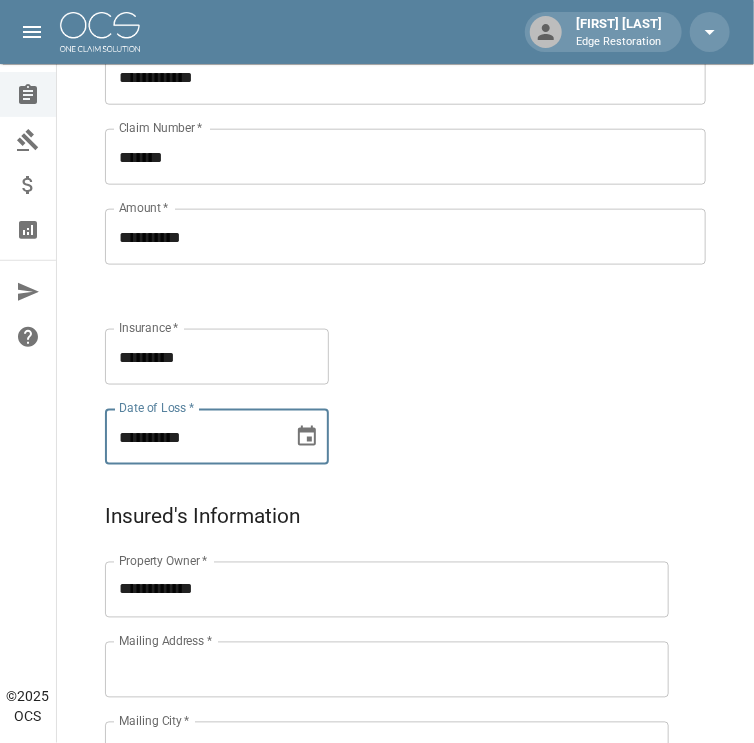 click on "**********" at bounding box center [192, 437] 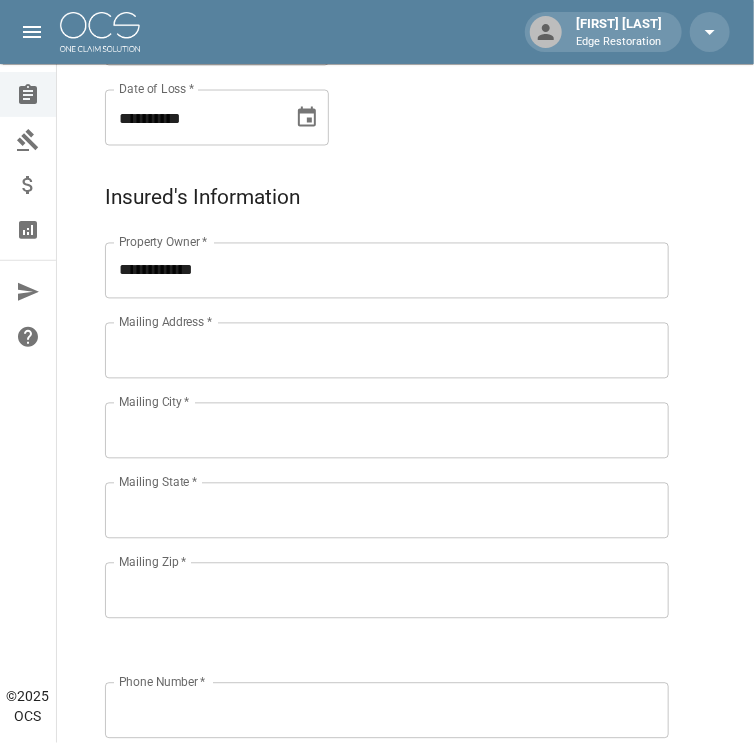 scroll, scrollTop: 799, scrollLeft: 0, axis: vertical 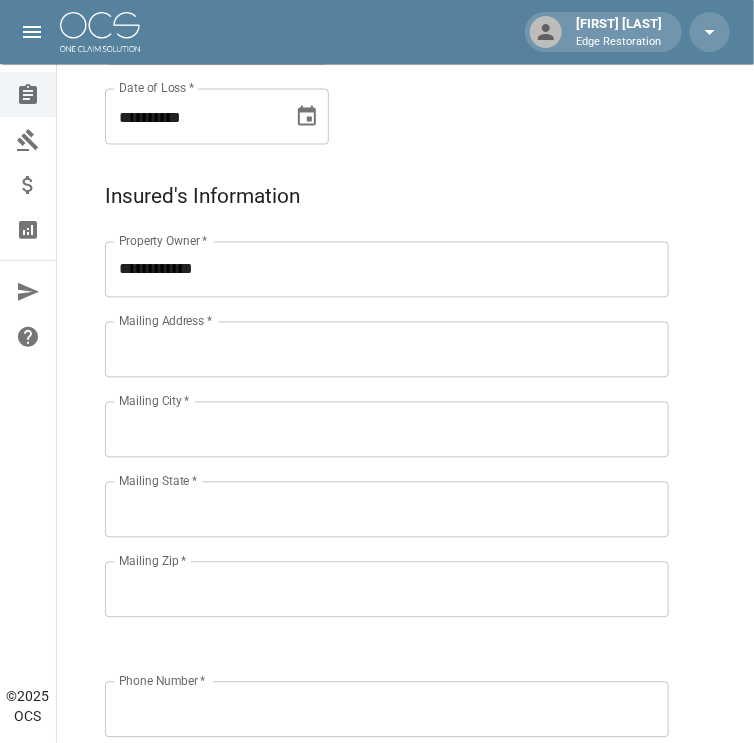 click on "Mailing Address   *" at bounding box center (387, 350) 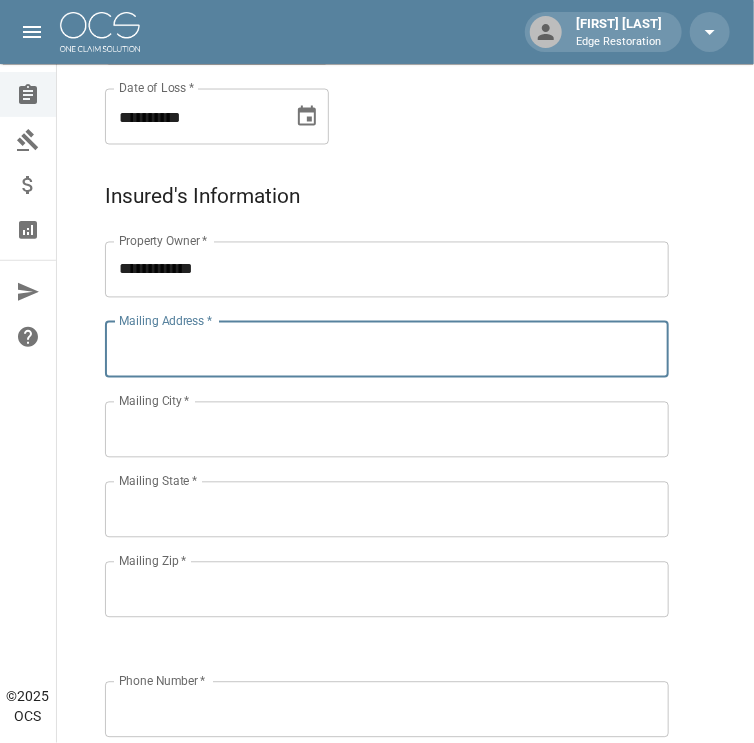 paste on "**********" 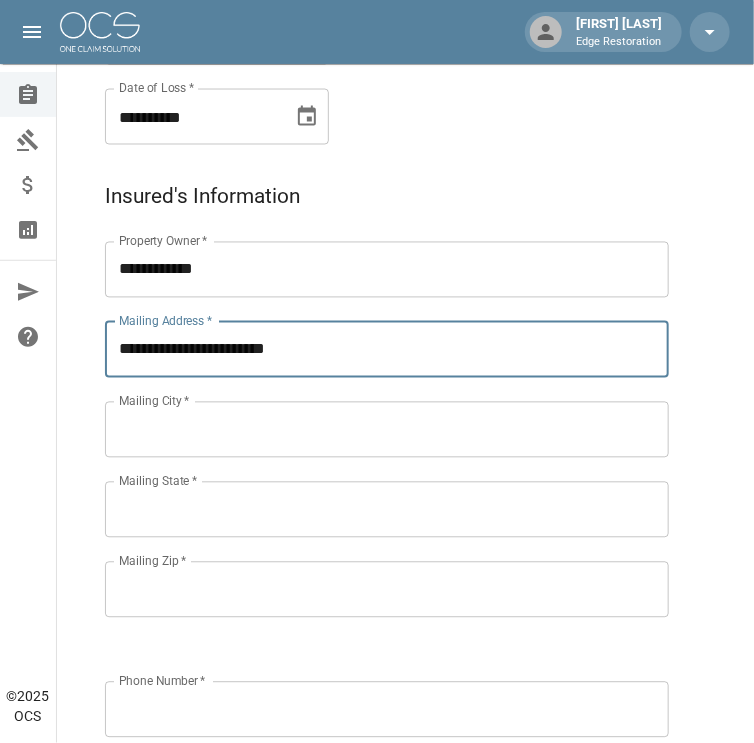 click on "Mailing City   *" at bounding box center [387, 430] 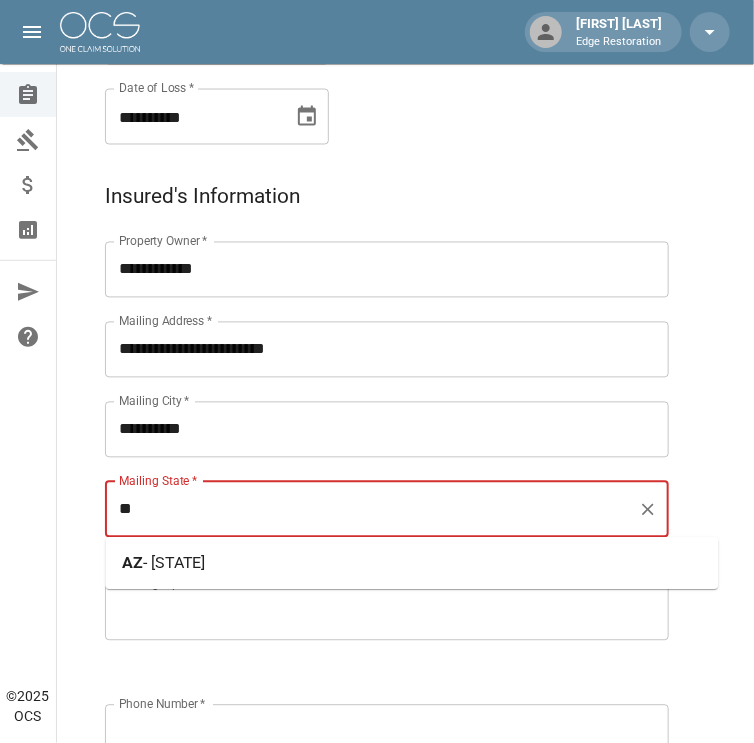 click on "[STATE] - Arizona" at bounding box center (412, 564) 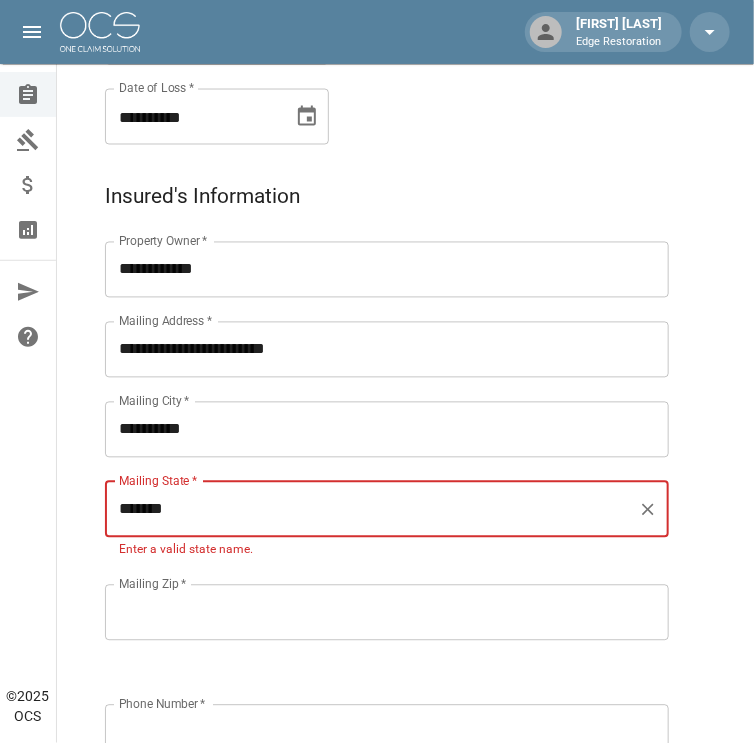 click on "Mailing Zip   *" at bounding box center [387, 613] 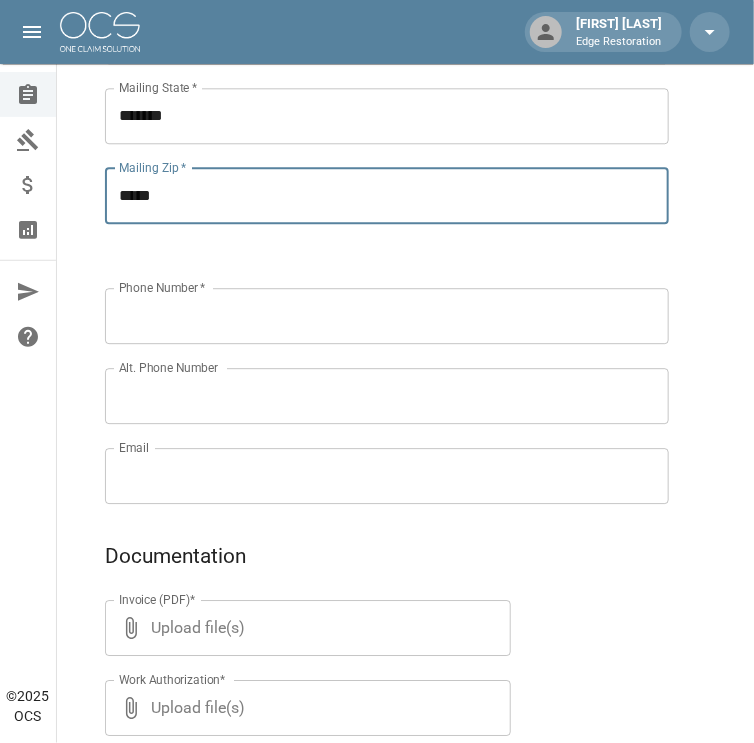 scroll, scrollTop: 1196, scrollLeft: 0, axis: vertical 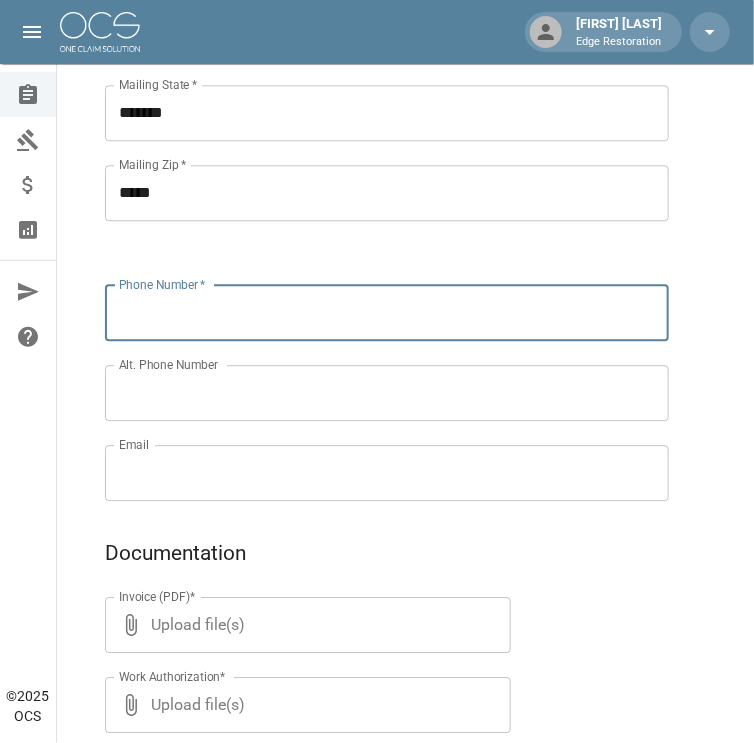click on "Phone Number   *" at bounding box center (387, 313) 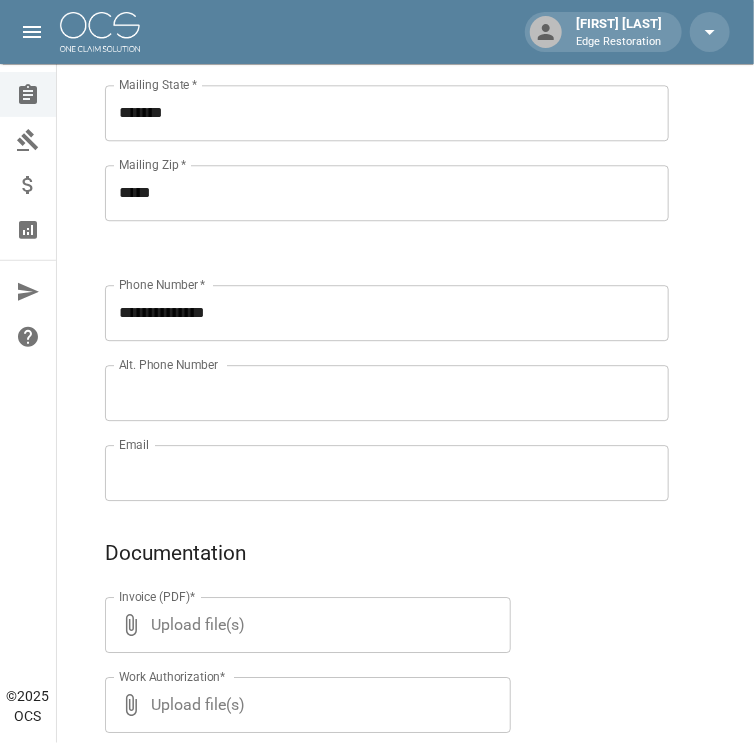 click on "Email" at bounding box center (387, 473) 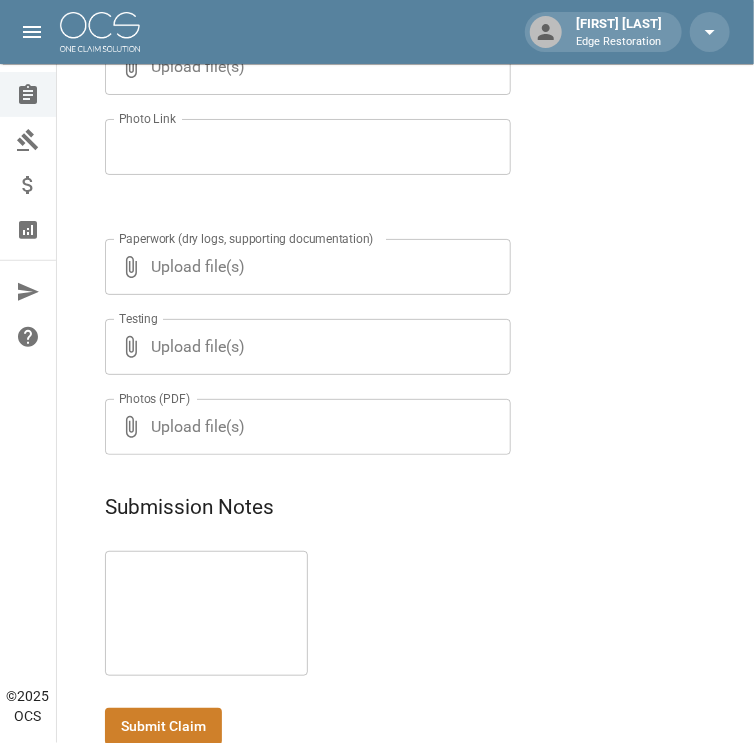 scroll, scrollTop: 1836, scrollLeft: 0, axis: vertical 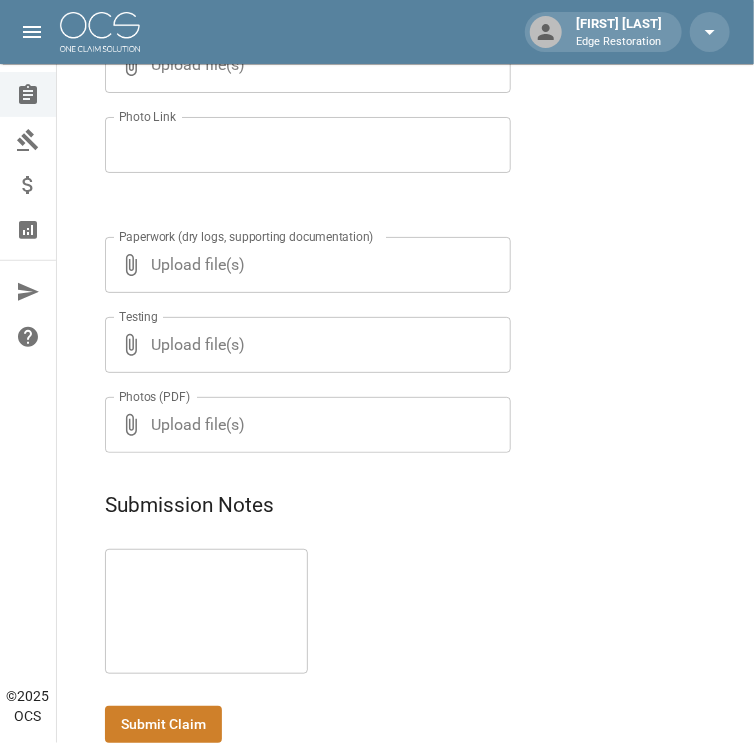 click at bounding box center (206, 612) 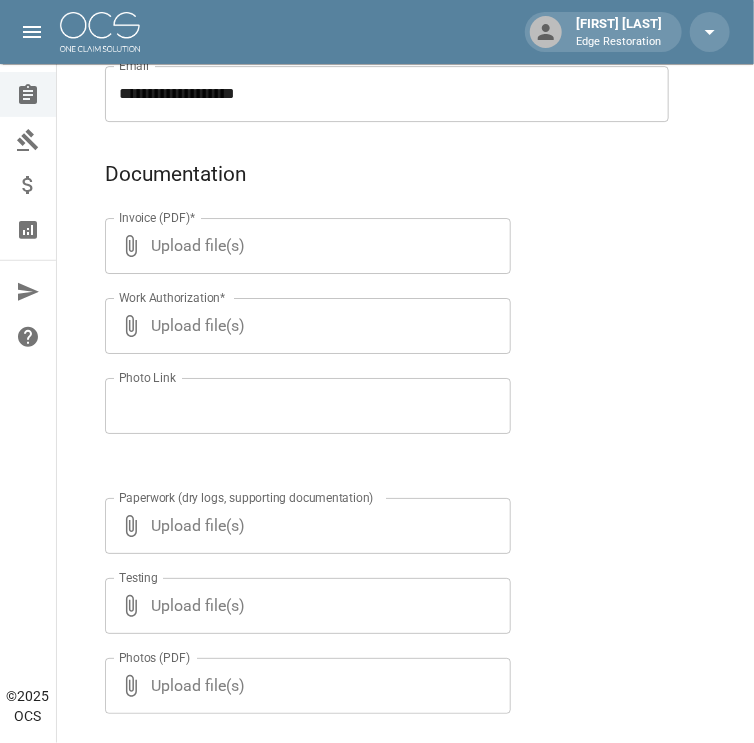 scroll, scrollTop: 1574, scrollLeft: 0, axis: vertical 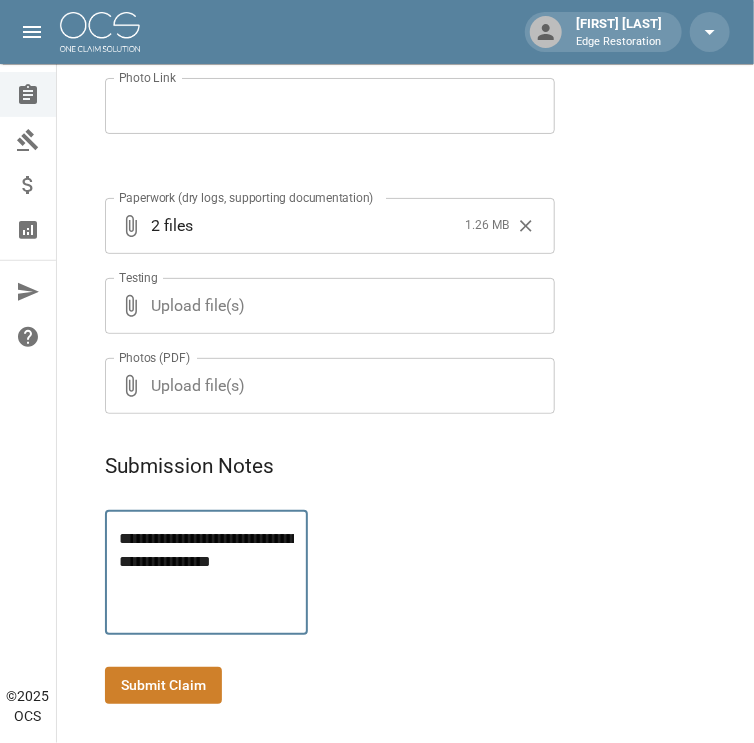 click on "Submit Claim" at bounding box center (163, 685) 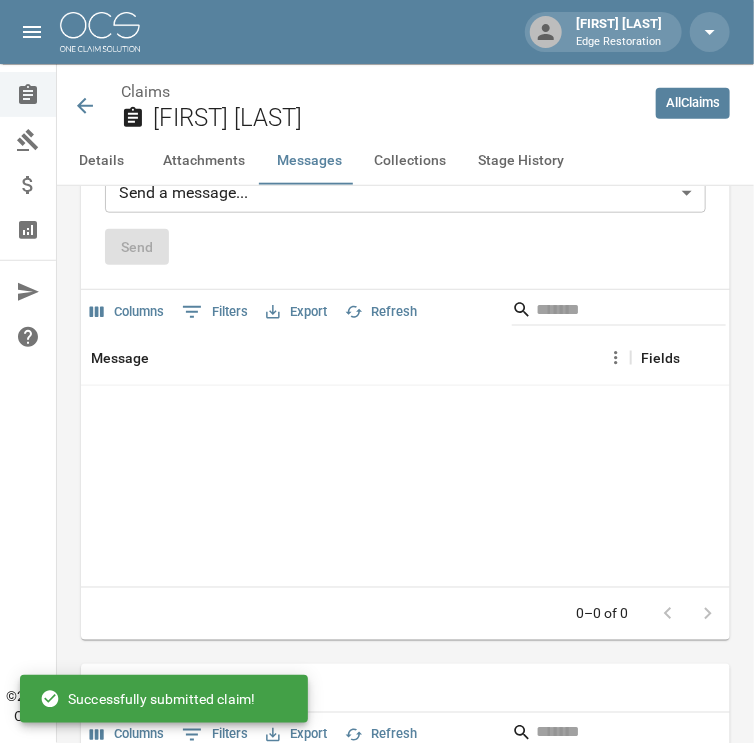 scroll, scrollTop: 2275, scrollLeft: 0, axis: vertical 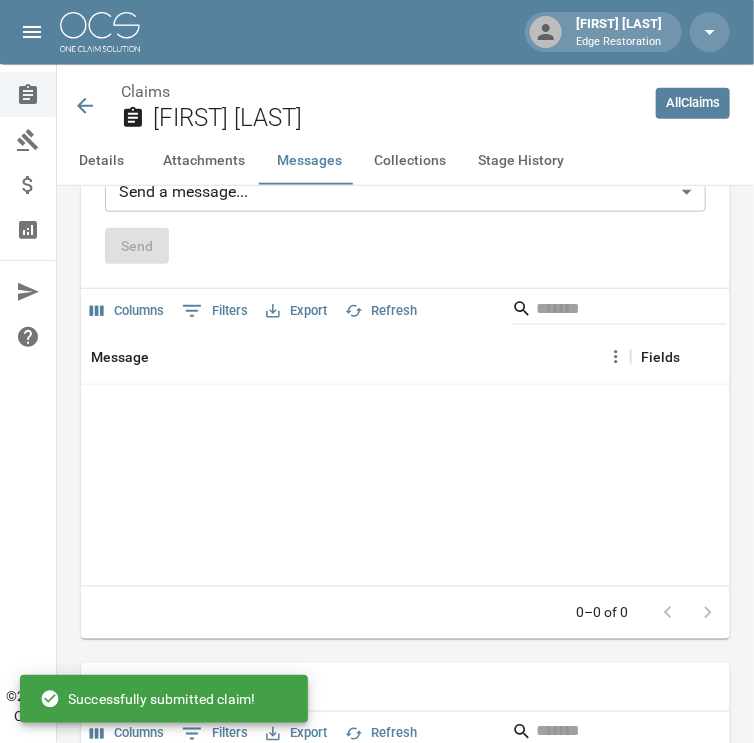 click at bounding box center [100, 32] 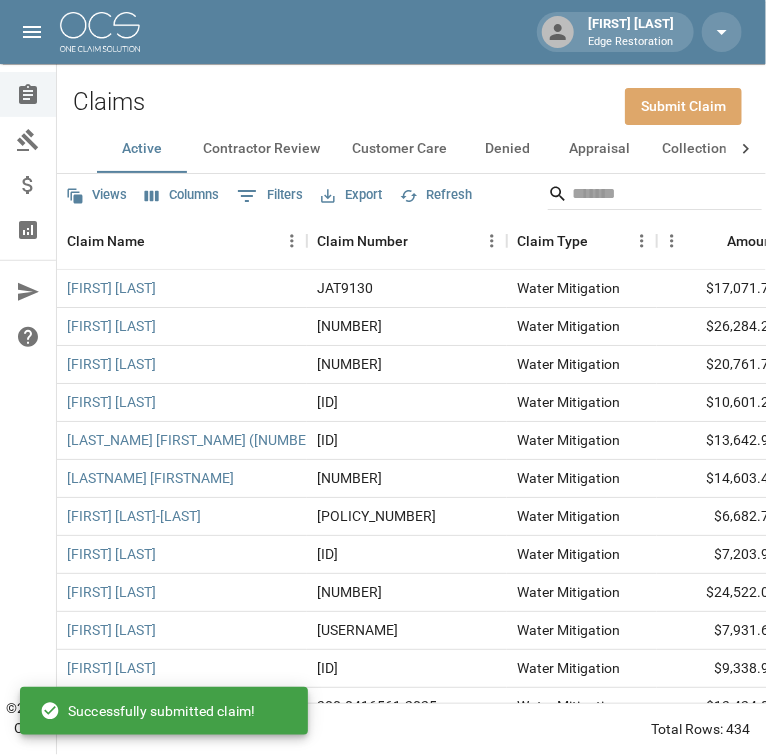 click on "Submit Claim" at bounding box center [683, 106] 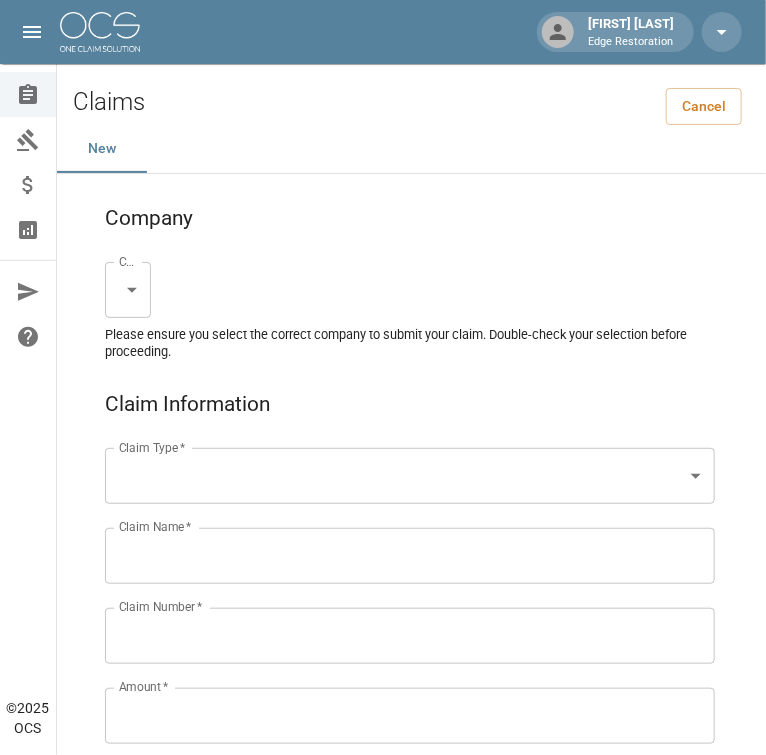 click on "[FIRST] [LAST] Edge Restoration Claims Collections Payment Tracking Analytics Contact Us Help Center © 2025 OCS Claims Cancel New Company Company * Claim Type * Claim Type * Claim Name * Claim Name * Claim Number * Claim Number * Amount * Amount * Insurance * Insurance * Date of Loss * Date of Loss * Insured's Information Property Owner * Property Owner * Mailing Address * Mailing Address * Mailing City * Mailing City * Mailing State * Mailing State * Mailing Zip * Mailing Zip * Phone Number * Phone Number * Alt. Phone Number Alt. Phone Number Email Email Documentation Invoice (PDF)* Upload file(s) Invoice (PDF)* Work Authorization* Upload file(s) Work Authorization* Photo Link Photo Link Paperwork (dry logs, supporting documentation)" at bounding box center (383, 1309) 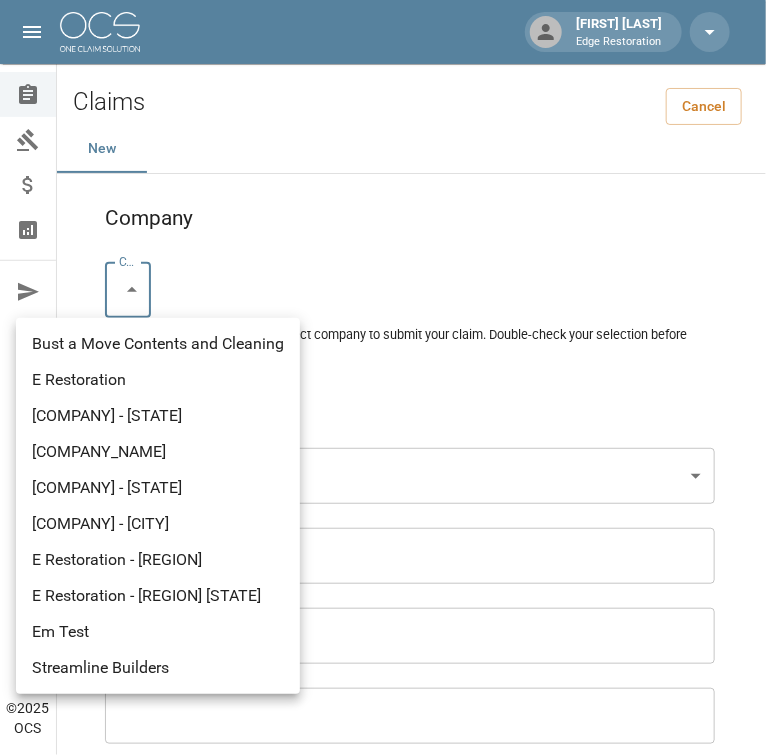 click on "E Restoration" at bounding box center (158, 380) 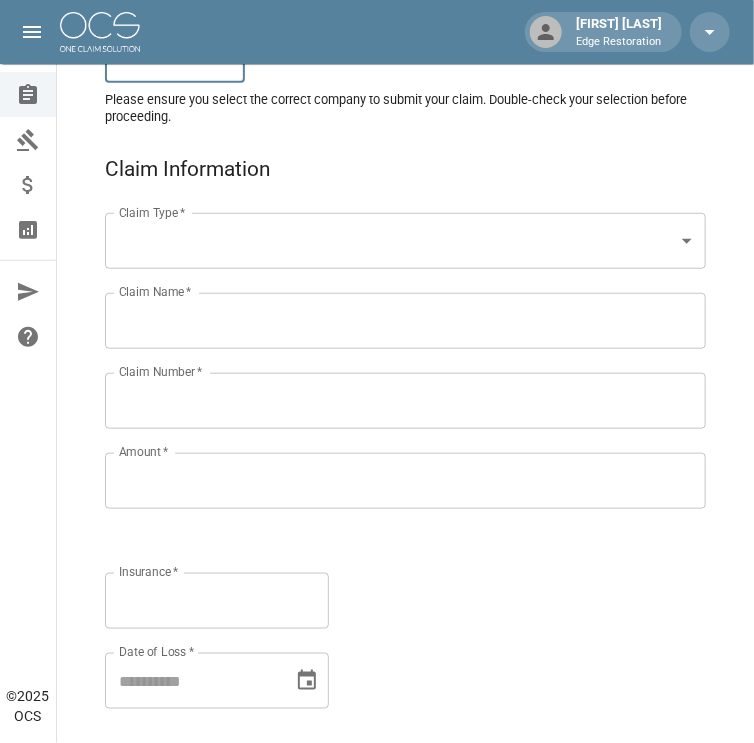 scroll, scrollTop: 237, scrollLeft: 0, axis: vertical 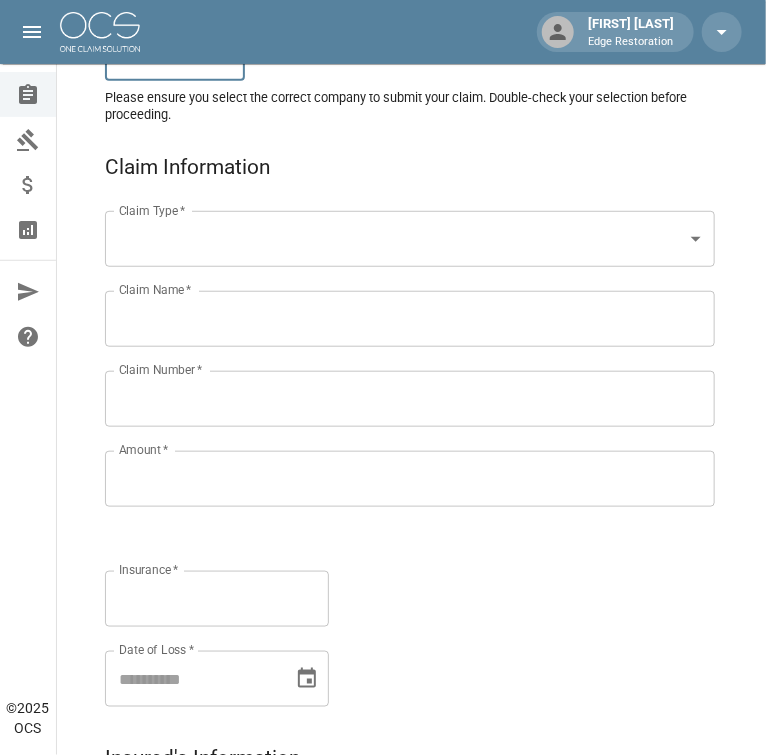 click on "[FIRST] [LAST] Edge Restoration Claims Collections Payment Tracking Analytics Contact Us Help Center © 2025 OCS Claims Cancel New Company Company * E Restoration *** Company * Please ensure you select the correct company to submit your claim. Double-check your selection before proceeding. Claim Information Claim Type * Claim Type * Claim Name * Claim Name * Claim Number * Claim Number * Amount * Amount * Insurance * Insurance * Date of Loss * Date of Loss * Insured's Information Property Owner * Property Owner * Mailing Address * Mailing Address * Mailing City * Mailing City * Mailing State * Mailing State * Mailing Zip * Mailing Zip * Phone Number * Phone Number * Alt. Phone Number Alt. Phone Number Email Email Documentation Invoice (PDF)* Upload file(s) Invoice (PDF)* Work Authorization* Upload file(s) Work Authorization* Photo Link Photo Link Upload file(s) Testing *" at bounding box center [383, 1072] 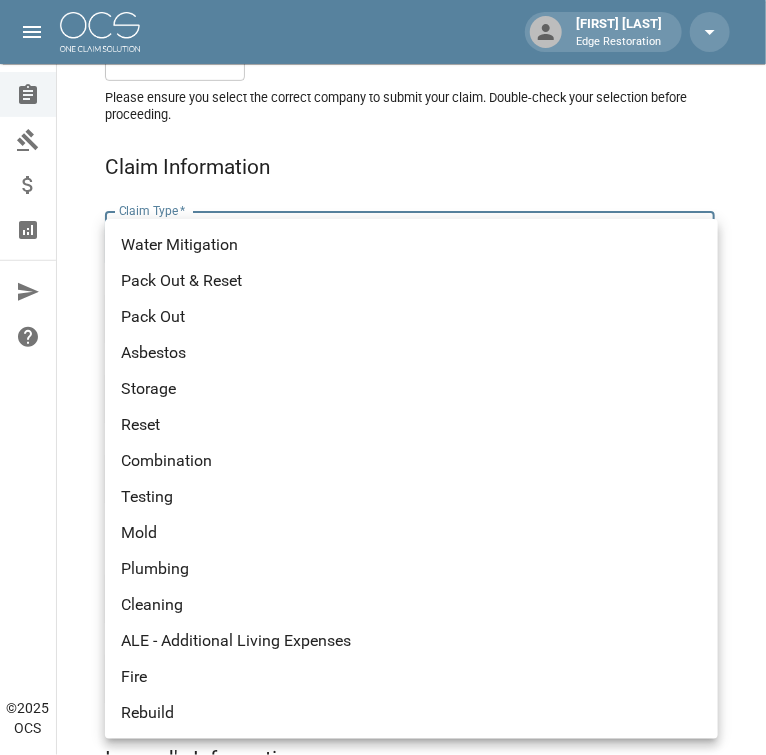 click on "Water Mitigation" at bounding box center (411, 245) 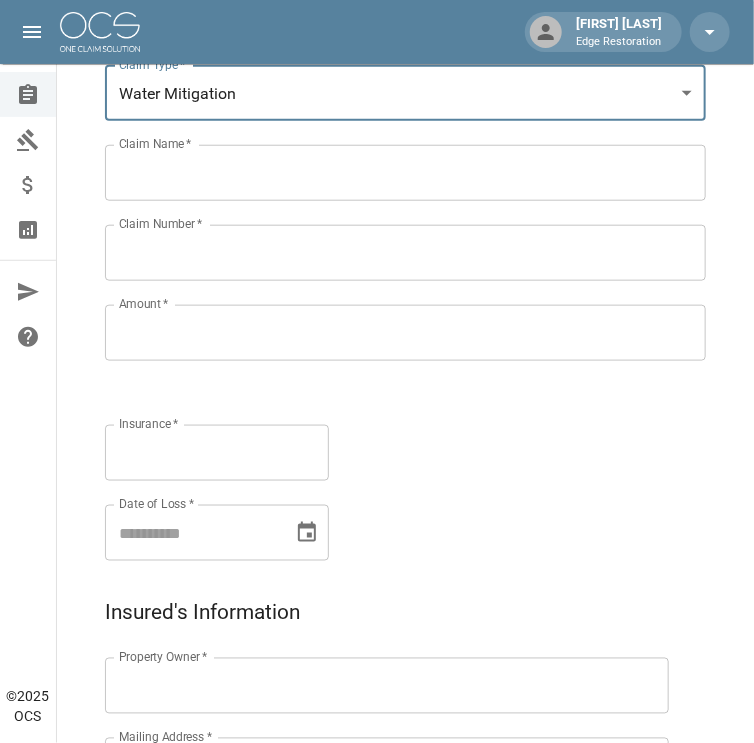 scroll, scrollTop: 385, scrollLeft: 0, axis: vertical 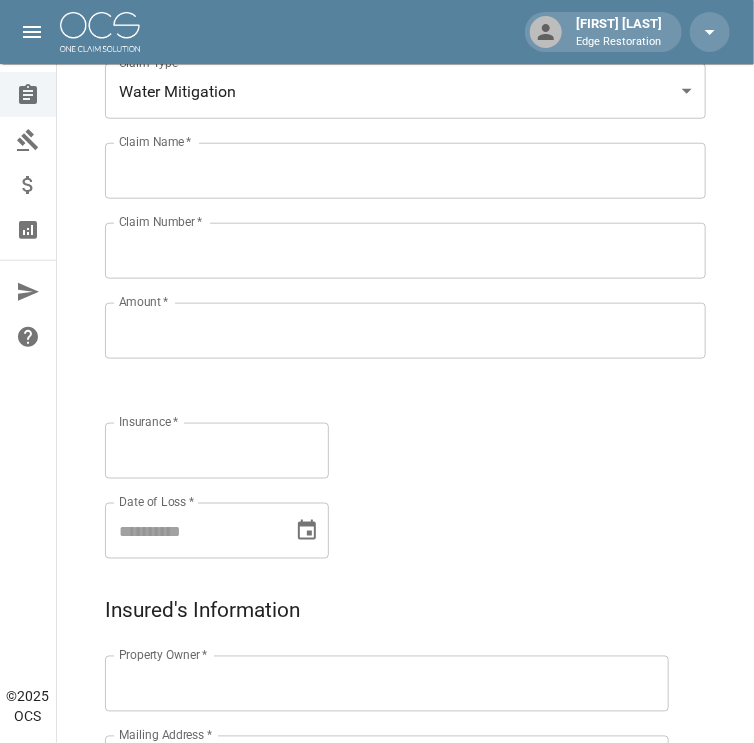 click on "Claim Name   *" at bounding box center (405, 171) 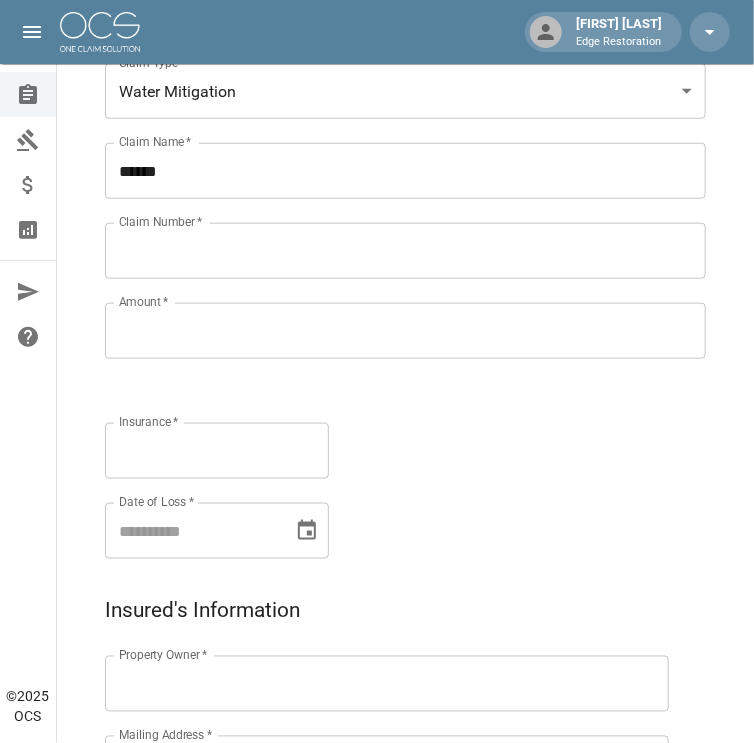 click on "*****" at bounding box center [405, 171] 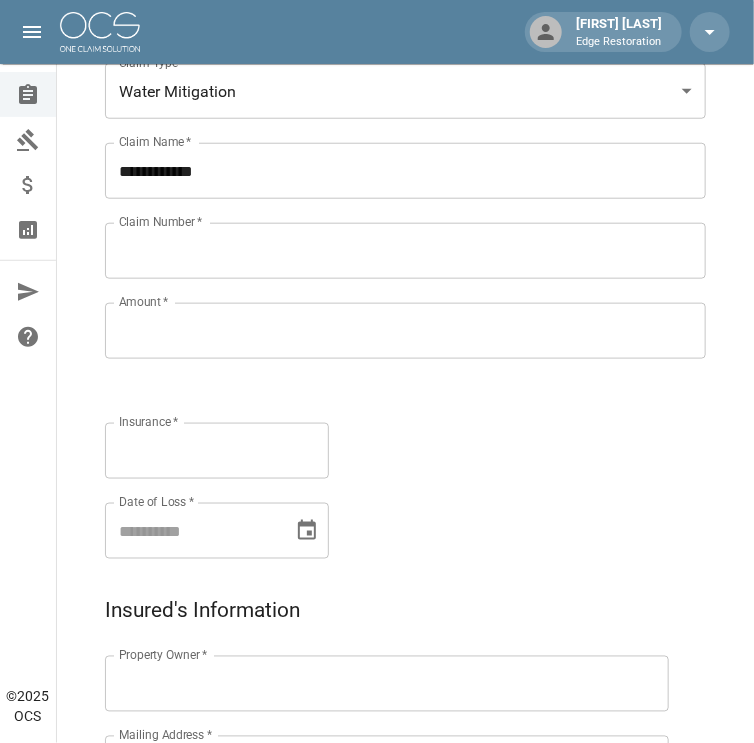 click on "Claim Number   *" at bounding box center (405, 251) 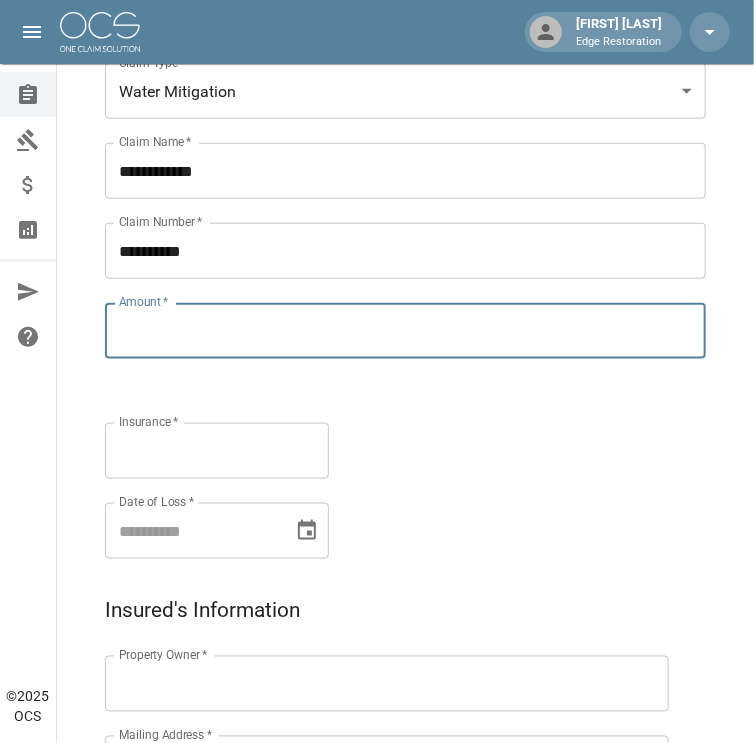 click on "Amount   *" at bounding box center (405, 331) 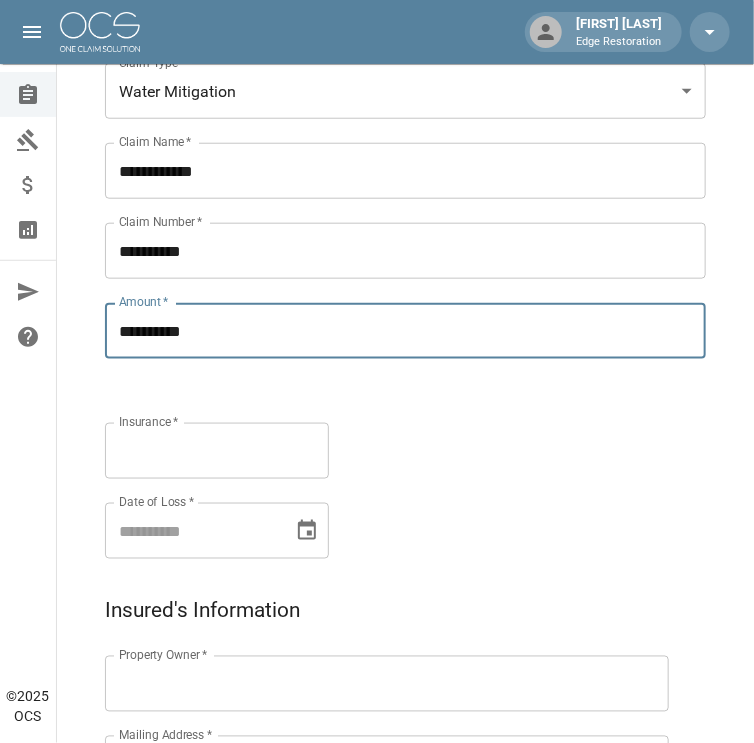 click on "Insurance   *" at bounding box center (217, 451) 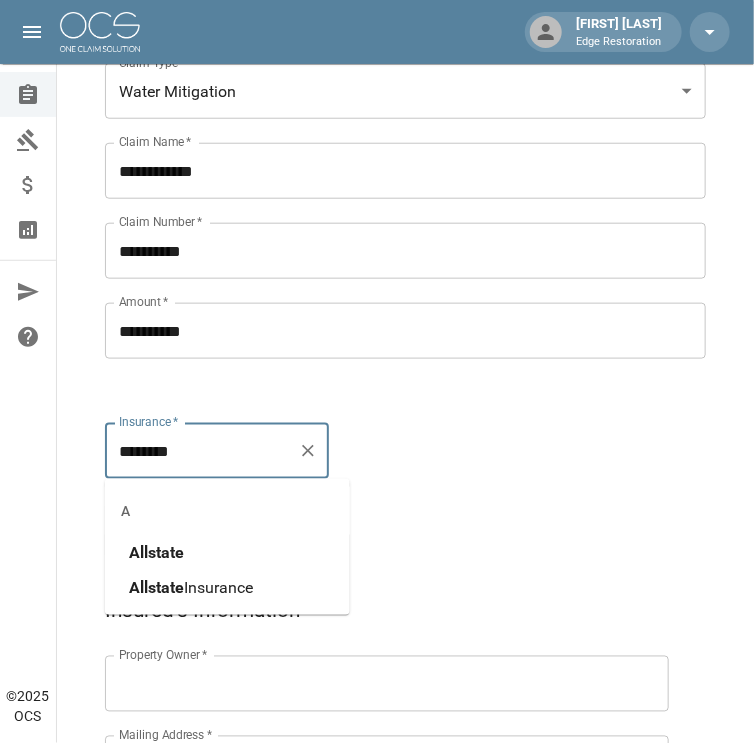 click on "Allstate" at bounding box center [227, 553] 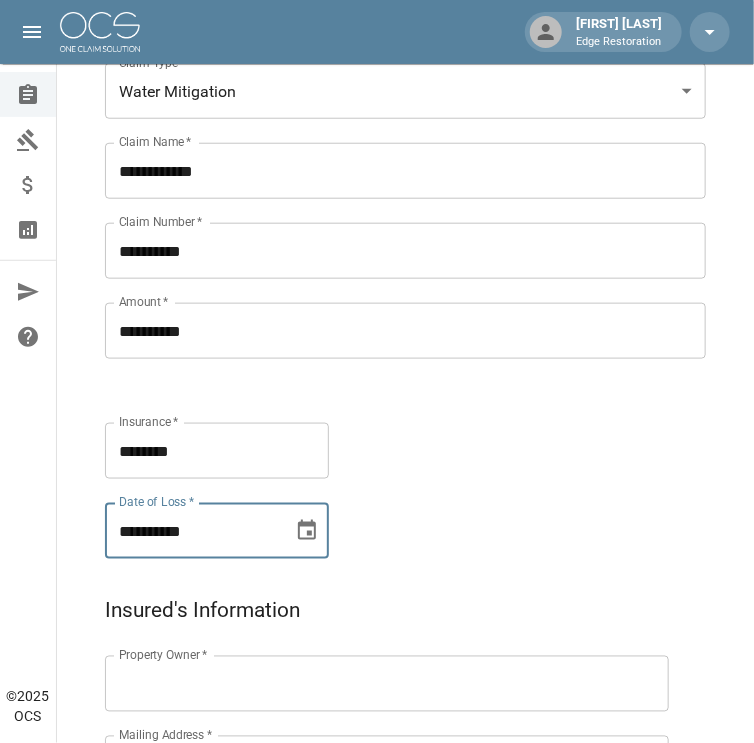 click on "**********" at bounding box center [192, 531] 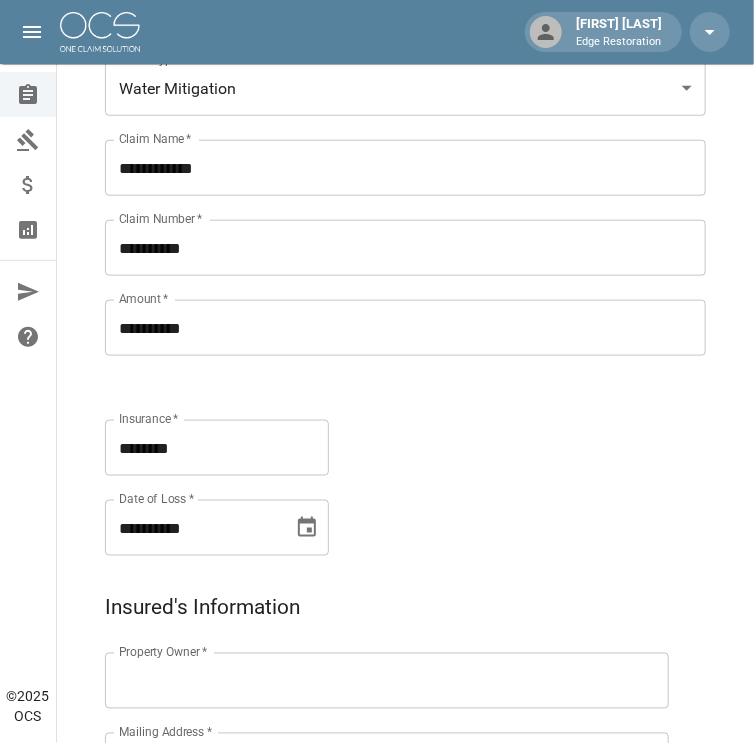 scroll, scrollTop: 386, scrollLeft: 0, axis: vertical 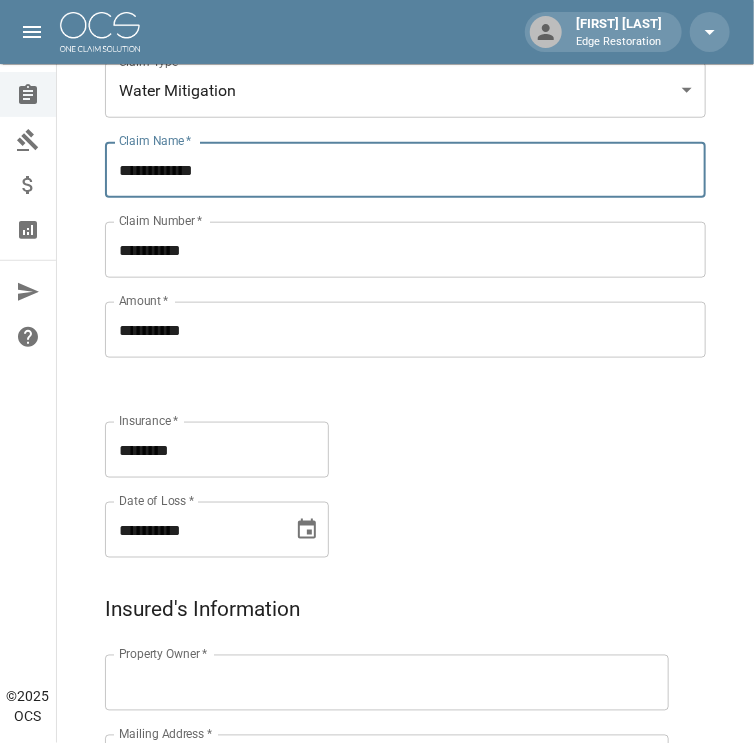 drag, startPoint x: 219, startPoint y: 184, endPoint x: 97, endPoint y: 193, distance: 122.33152 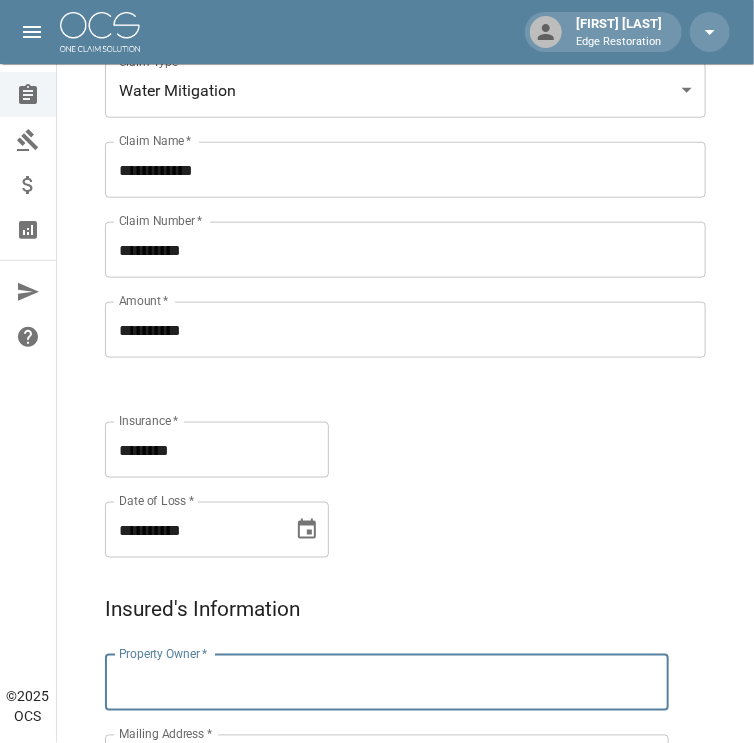 click on "Property Owner   *" at bounding box center (387, 683) 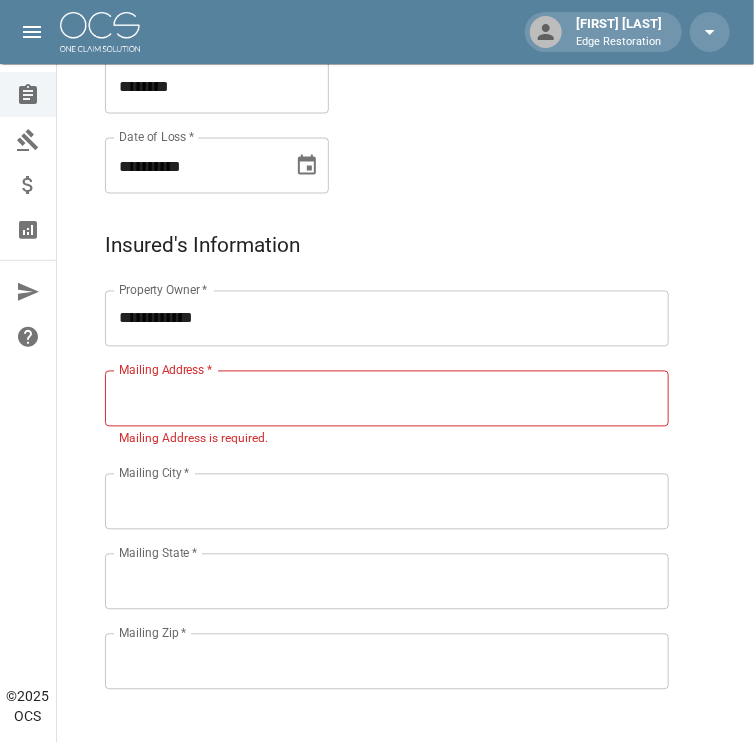 scroll, scrollTop: 752, scrollLeft: 0, axis: vertical 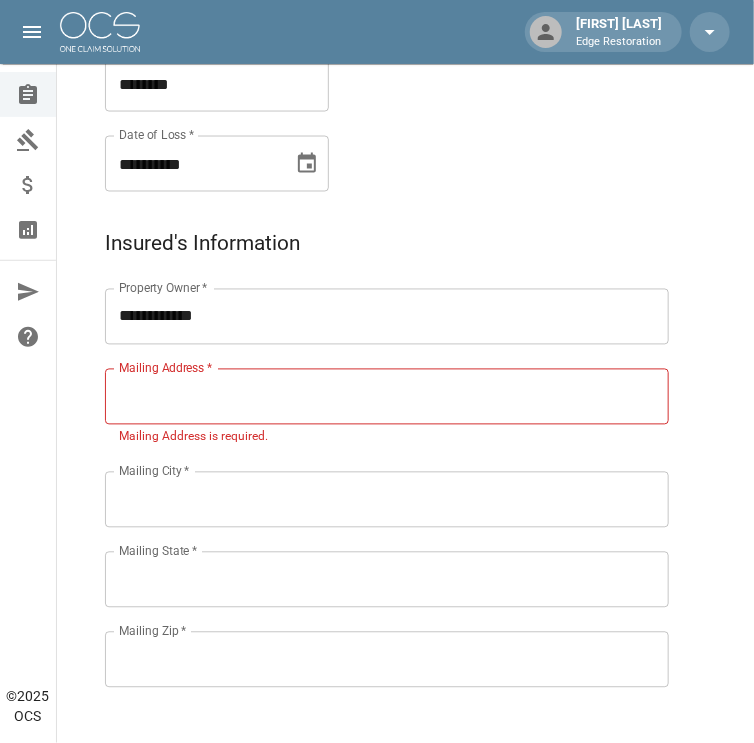 click on "Mailing Address   *" at bounding box center [387, 397] 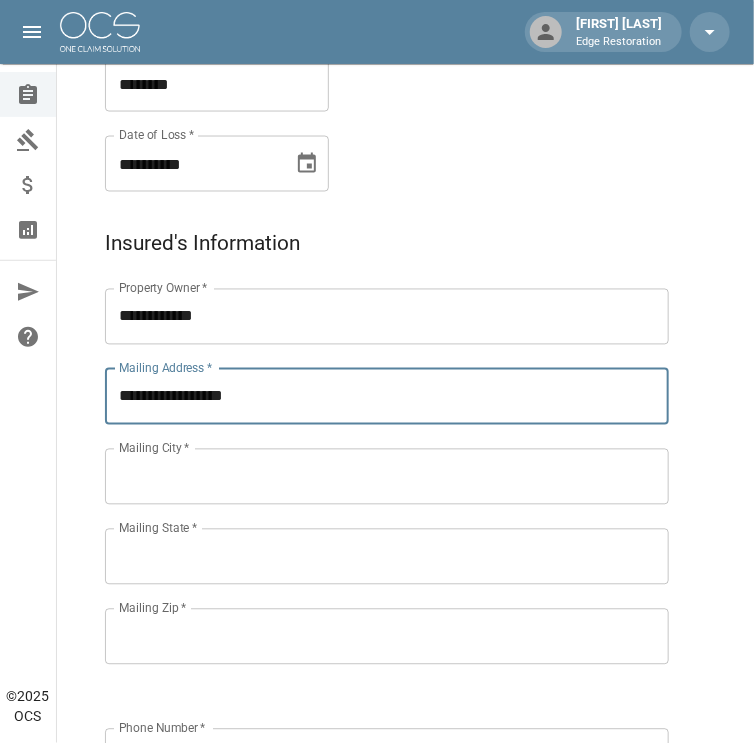 click on "Mailing City   *" at bounding box center (387, 477) 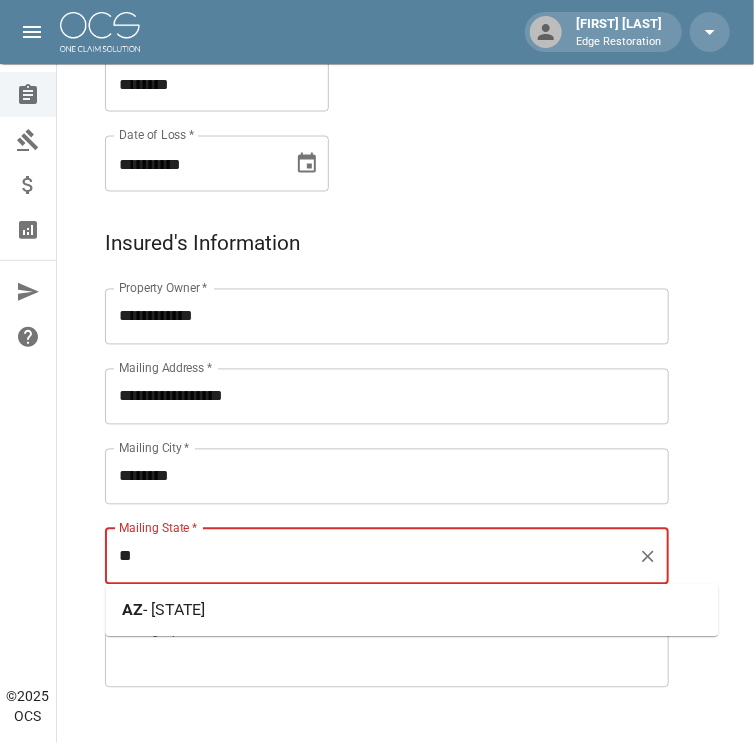 click on "[STATE] - Arizona" at bounding box center [164, 611] 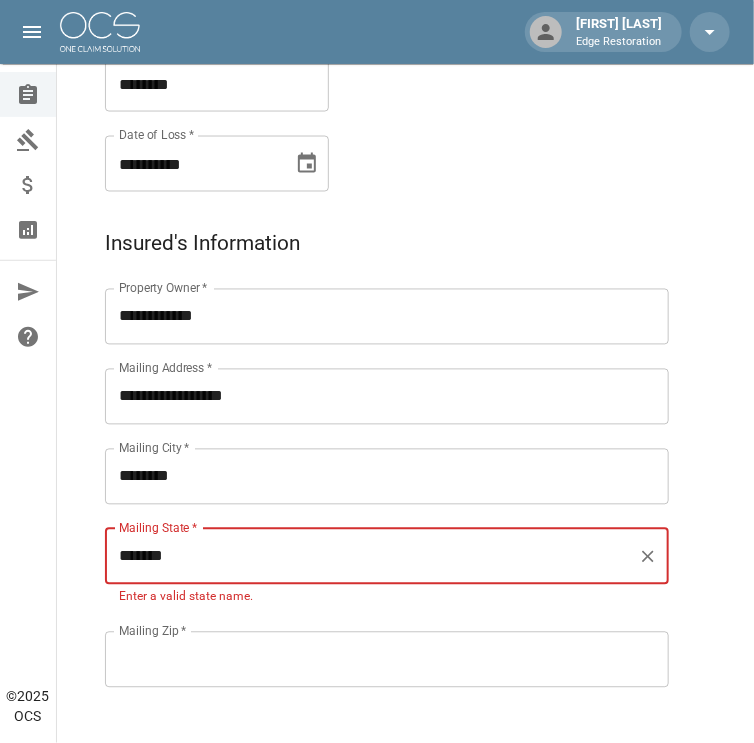 click on "Mailing Zip   *" at bounding box center (387, 660) 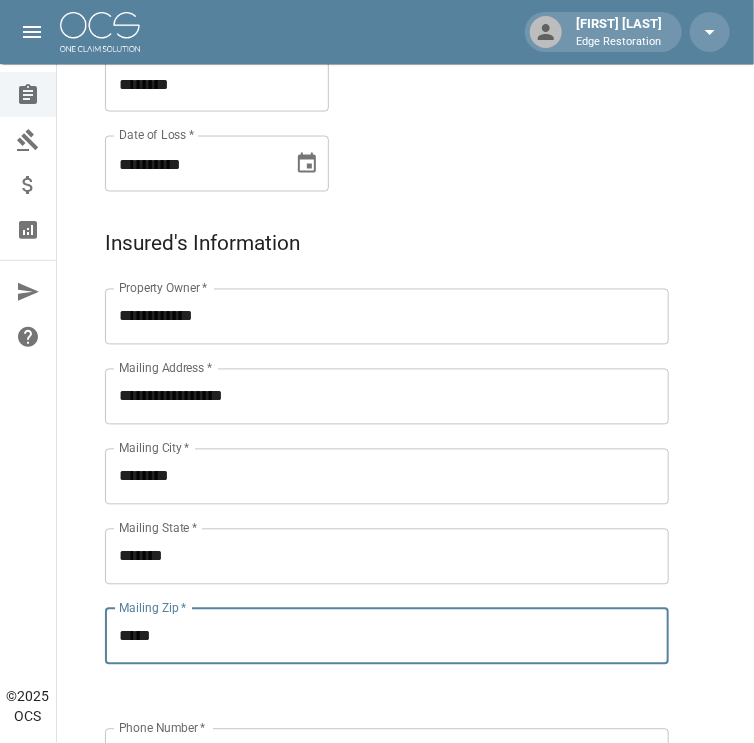 click on "Phone Number   * Phone Number   * Alt. Phone Number Alt. Phone Number Email Email" at bounding box center (367, 813) 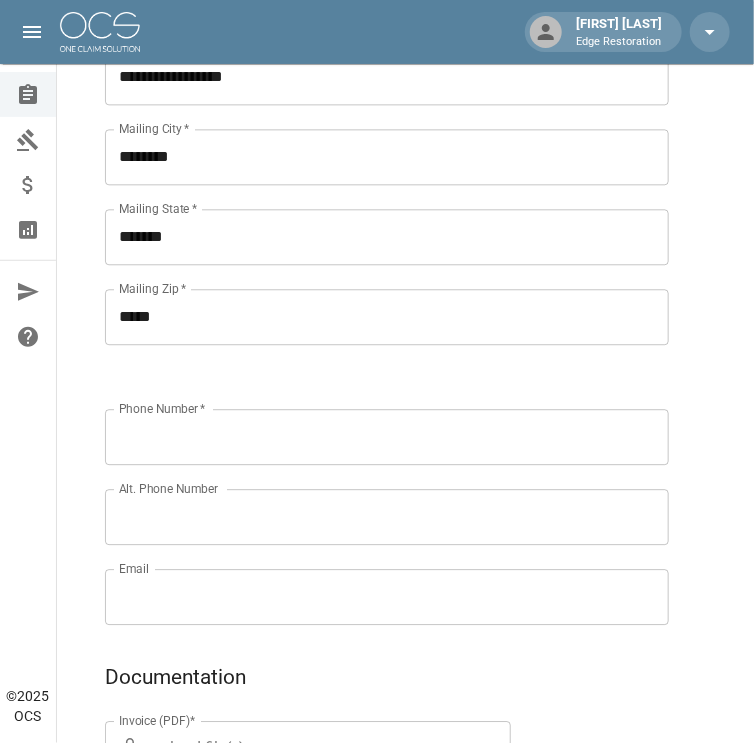 scroll, scrollTop: 1072, scrollLeft: 0, axis: vertical 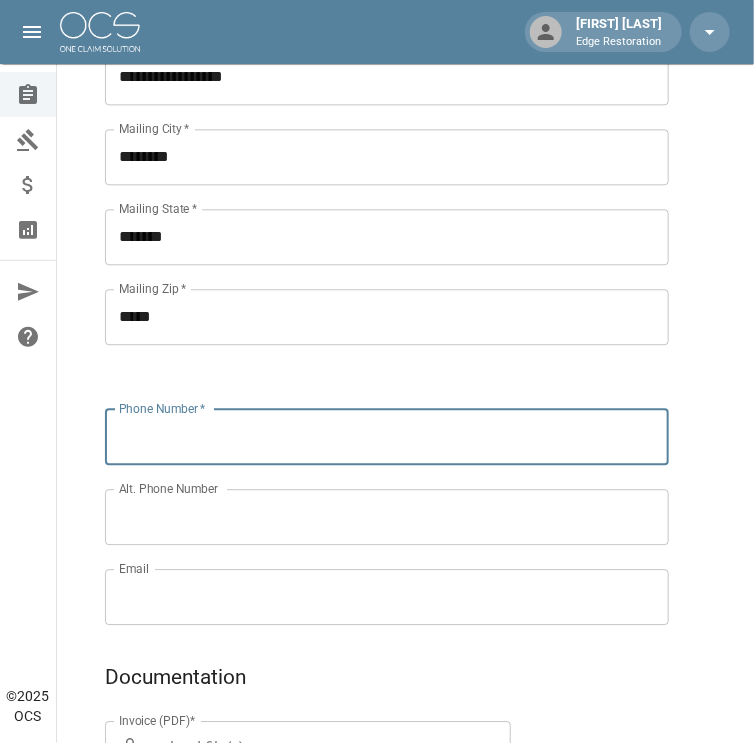 click on "Phone Number   *" at bounding box center (387, 437) 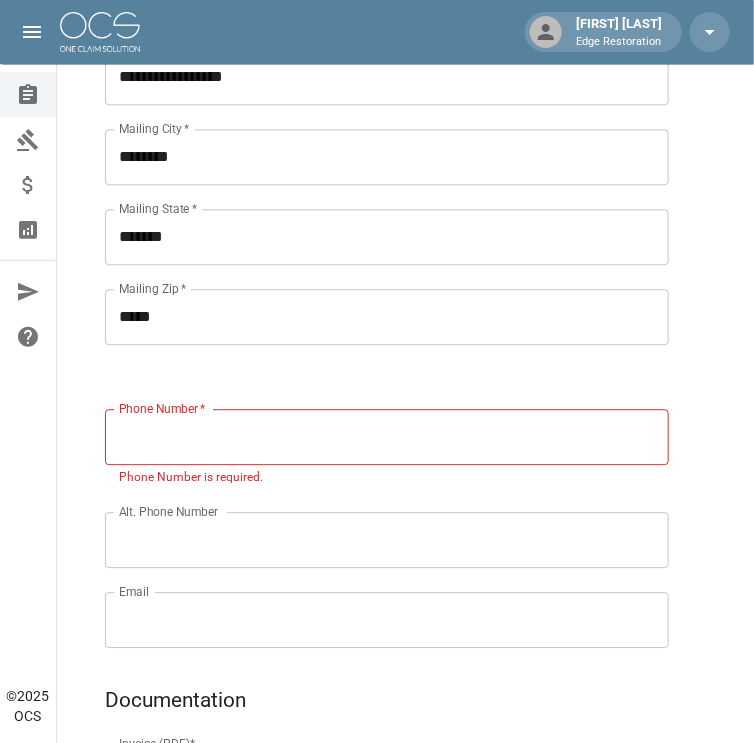 click on "Phone Number   *" at bounding box center [387, 437] 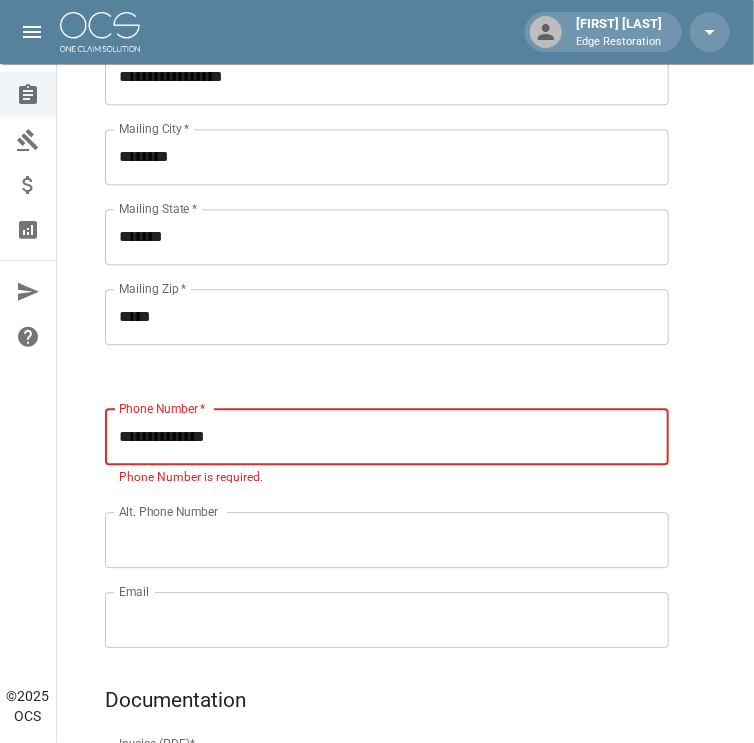 click on "**********" at bounding box center (367, 504) 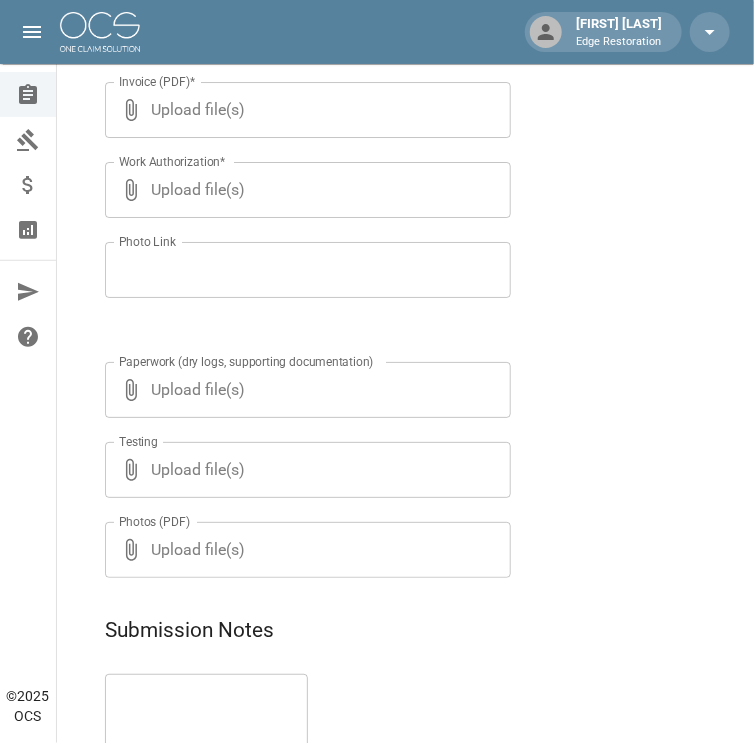 scroll, scrollTop: 1712, scrollLeft: 0, axis: vertical 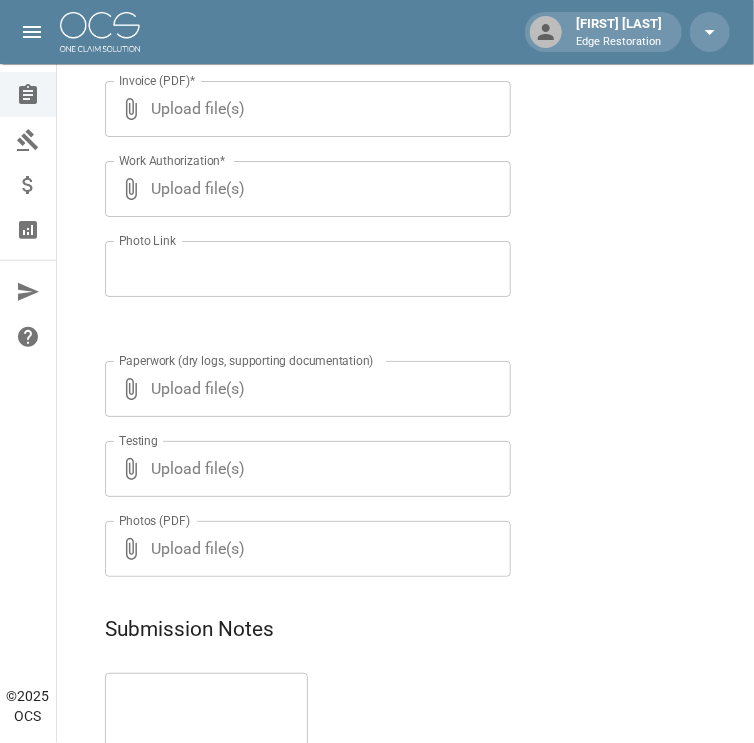 click at bounding box center (206, 736) 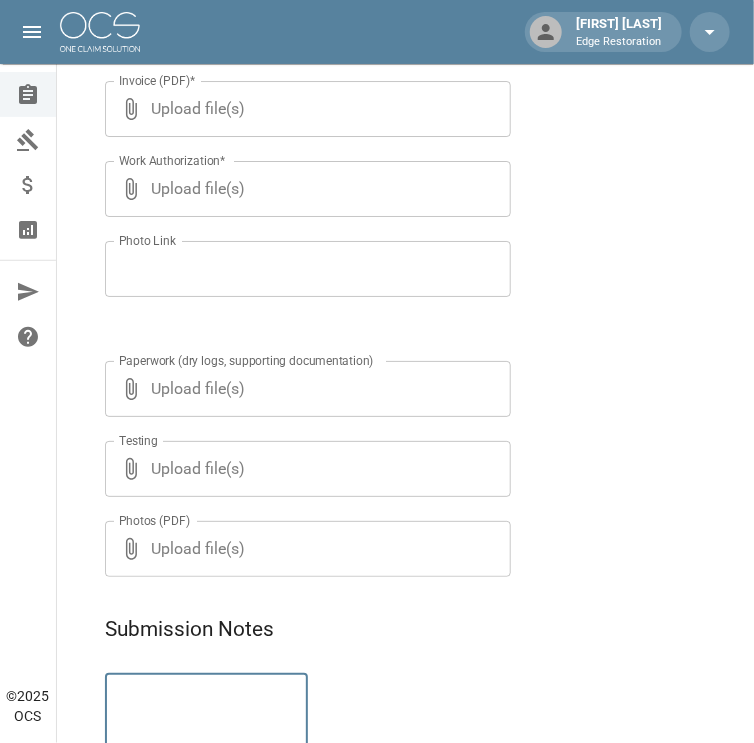 scroll, scrollTop: 1750, scrollLeft: 0, axis: vertical 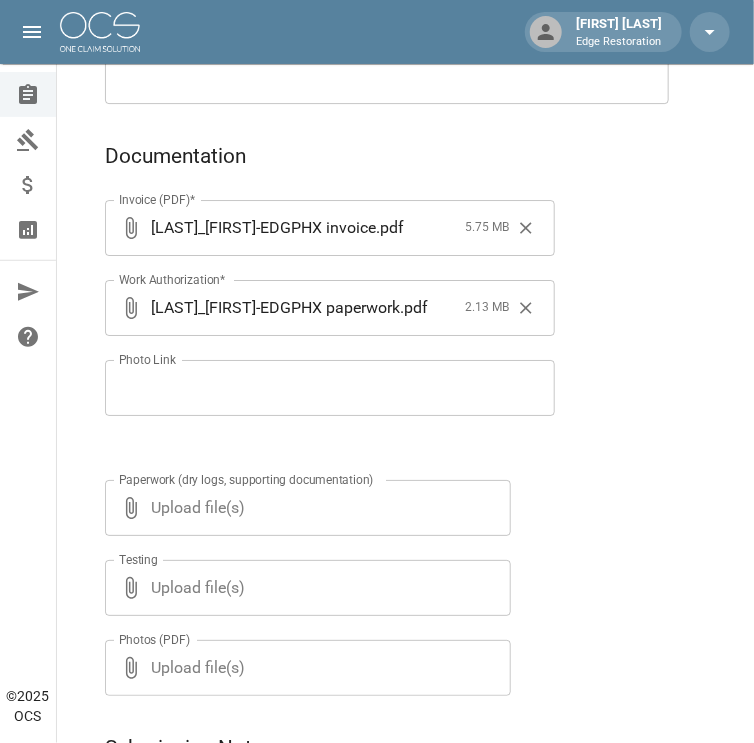 drag, startPoint x: 629, startPoint y: 478, endPoint x: 616, endPoint y: 484, distance: 14.3178215 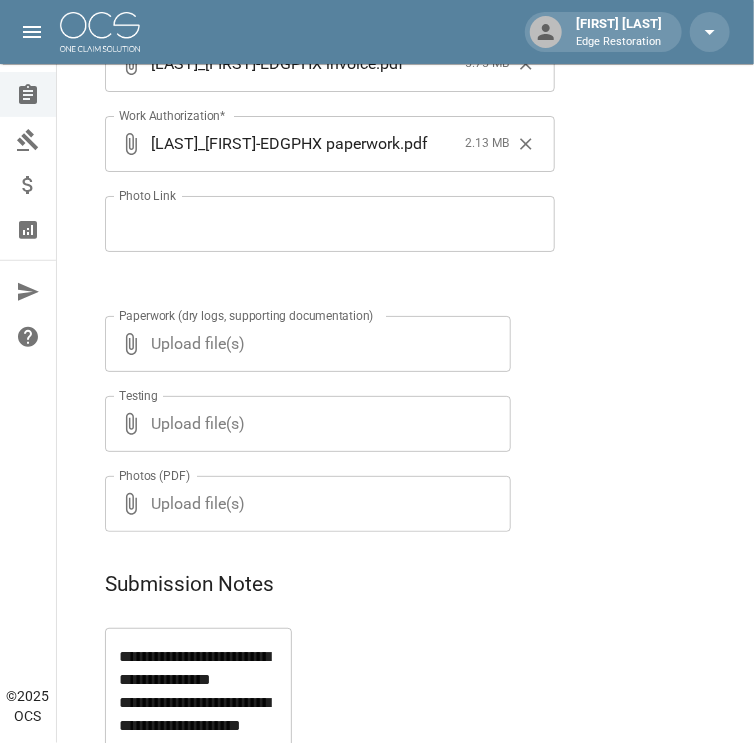 scroll, scrollTop: 1875, scrollLeft: 0, axis: vertical 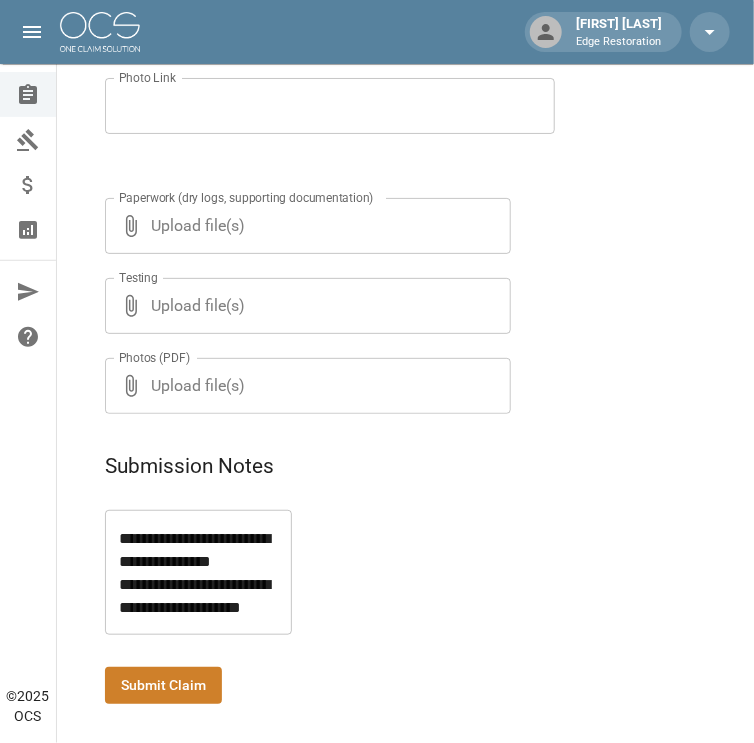 click on "Submit Claim" at bounding box center (163, 685) 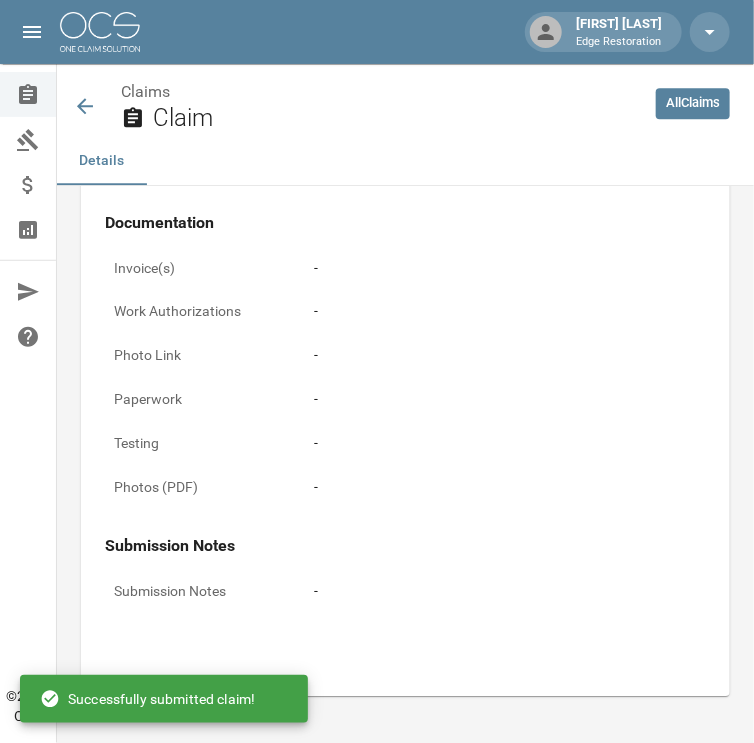 scroll, scrollTop: 1875, scrollLeft: 0, axis: vertical 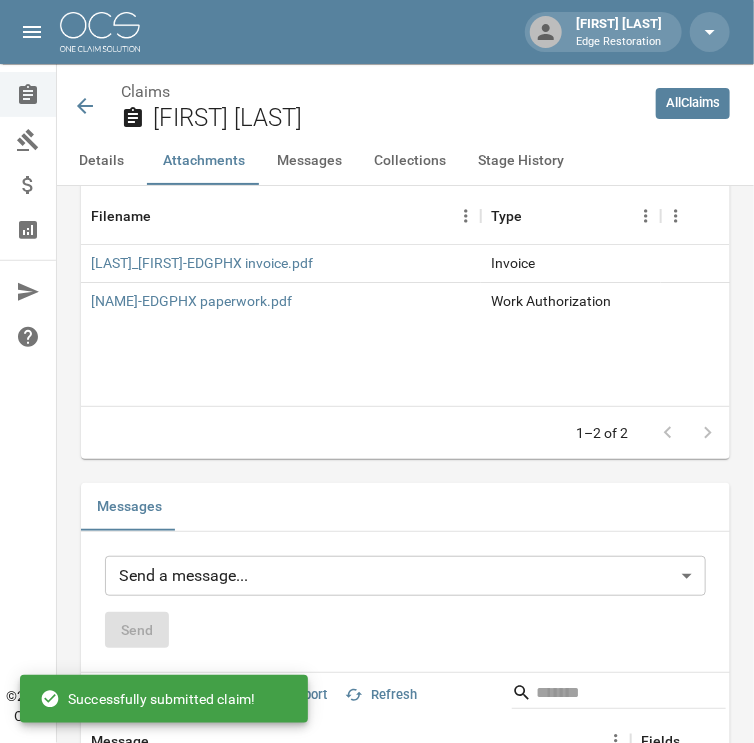 click at bounding box center [100, 32] 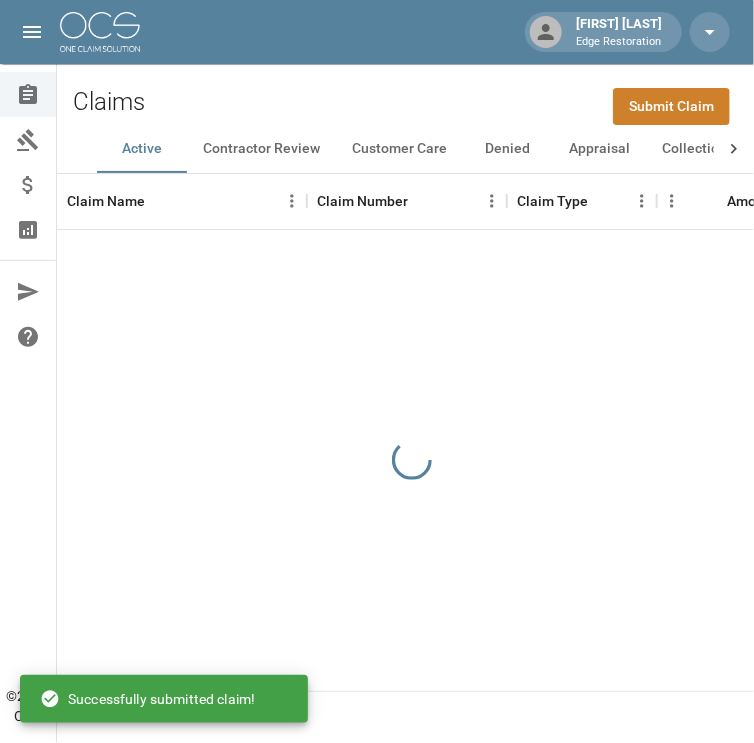 scroll, scrollTop: 0, scrollLeft: 0, axis: both 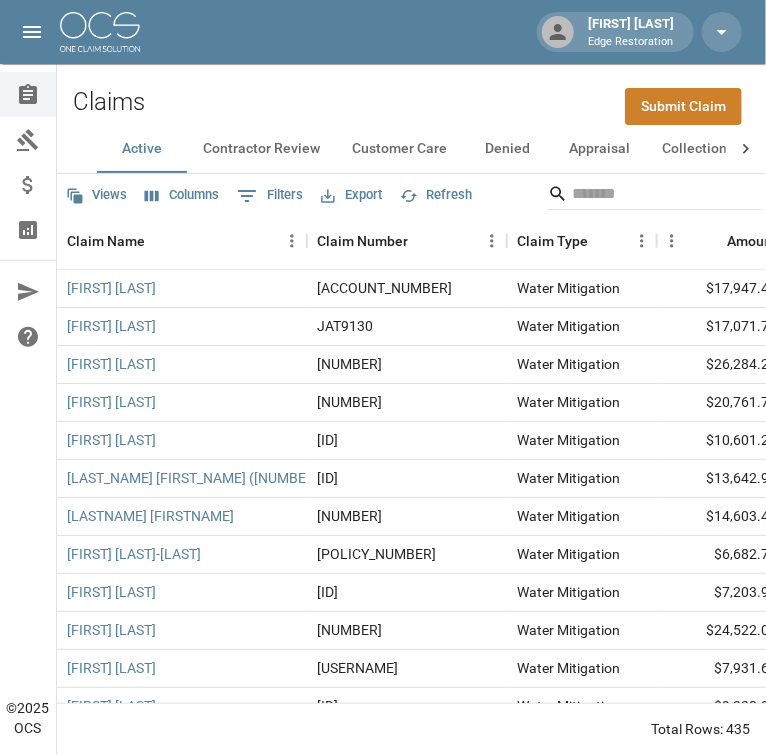 click on "Submit Claim" at bounding box center [683, 106] 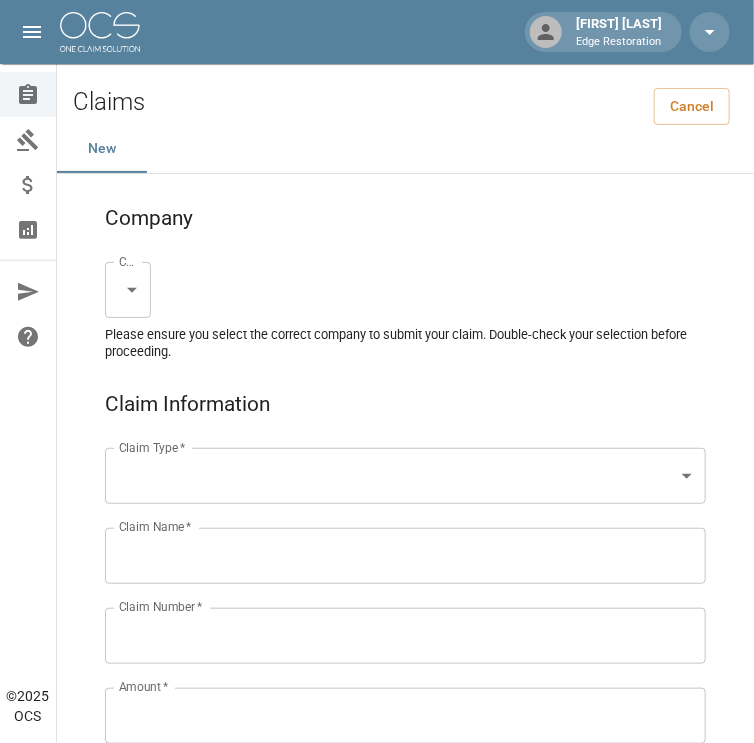 click on "[FIRST] [LAST] Edge Restoration Claims Collections Payment Tracking Analytics Contact Us Help Center © 2025 OCS Claims Cancel New Company Company * Claim Type * Claim Type * Claim Name * Claim Name * Claim Number * Claim Number * Amount * Amount * Insurance * Insurance * Date of Loss * Date of Loss * Insured's Information Property Owner * Property Owner * Mailing Address * Mailing Address * Mailing City * Mailing City * Mailing State * Mailing State * Mailing Zip * Mailing Zip * Phone Number * Phone Number * Alt. Phone Number Alt. Phone Number Email Email Documentation Invoice (PDF)* Upload file(s) Invoice (PDF)* Work Authorization* Upload file(s) Work Authorization* Photo Link Photo Link Paperwork (dry logs, supporting documentation)" at bounding box center (377, 1309) 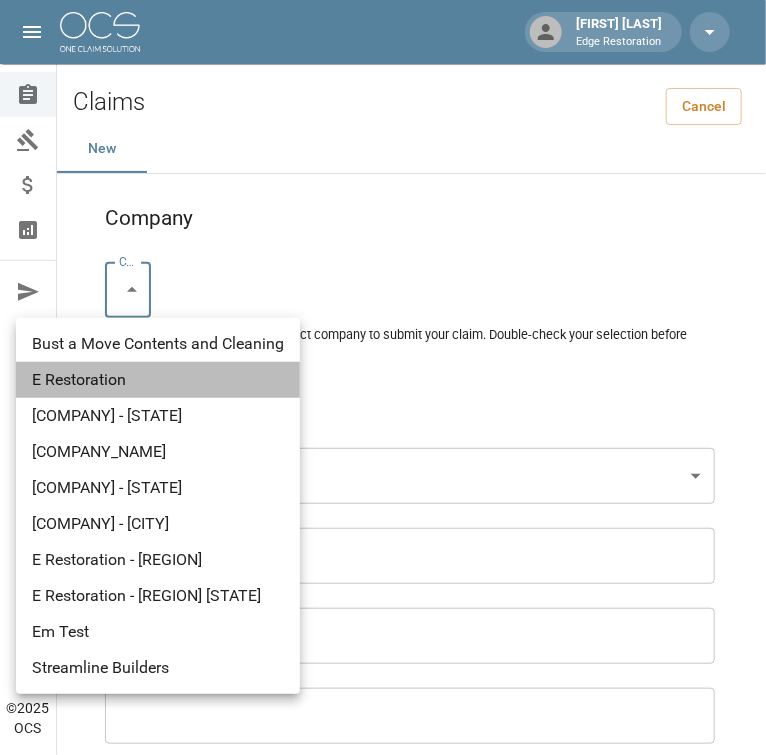 click on "E Restoration" at bounding box center [158, 380] 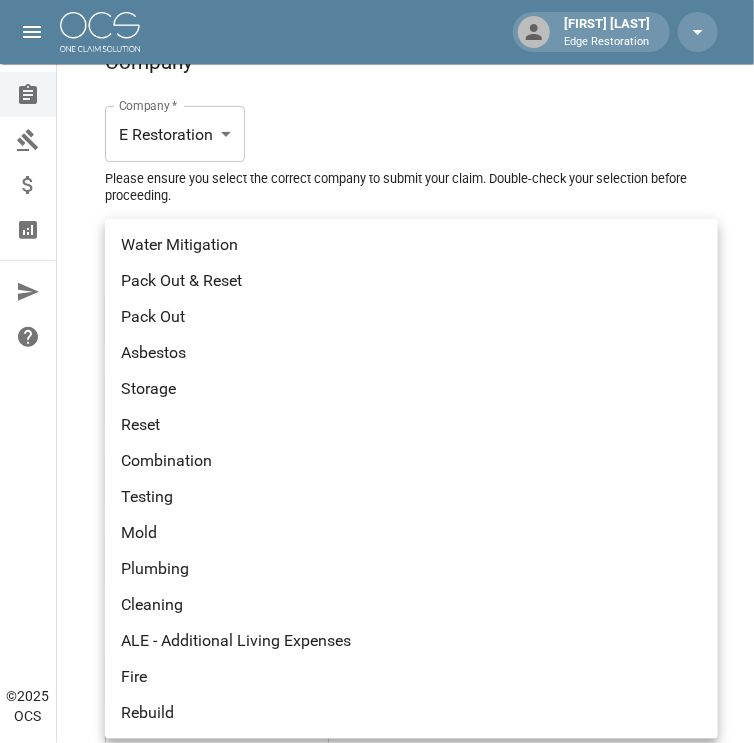 scroll, scrollTop: 158, scrollLeft: 0, axis: vertical 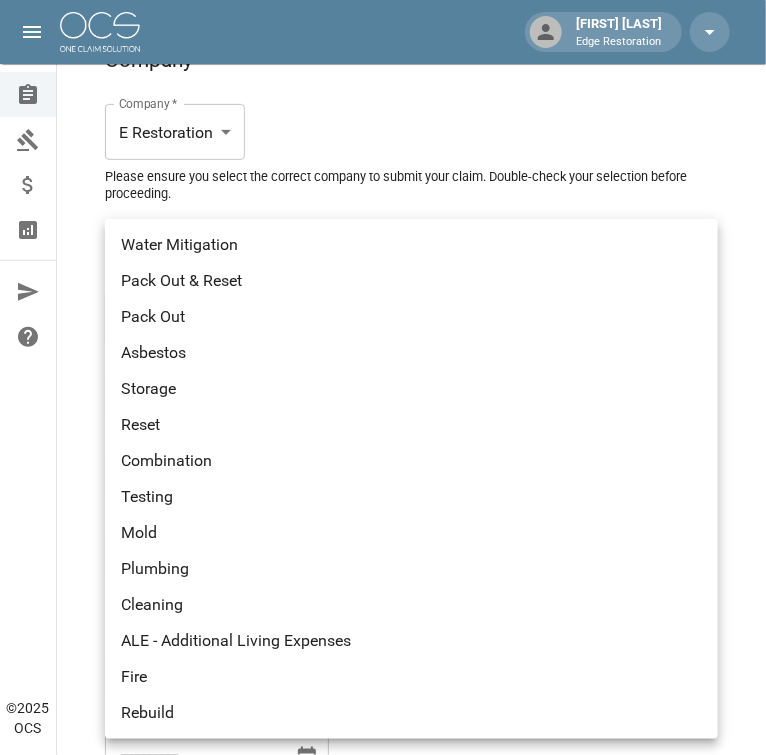 click on "[FIRST] [LAST] Edge Restoration Claims Collections Payment Tracking Analytics Contact Us Help Center © 2025 OCS Claims Cancel New Company Company * E Restoration *** Company * Please ensure you select the correct company to submit your claim. Double-check your selection before proceeding. Claim Information Claim Type * Claim Type * Claim Name * Claim Name * Claim Number * Claim Number * Amount * Amount * Insurance * Insurance * Date of Loss * Date of Loss * Insured's Information Property Owner * Property Owner * Mailing Address * Mailing Address * Mailing City * Mailing City * Mailing State * Mailing State * Mailing Zip * Mailing Zip * Phone Number * Phone Number * Alt. Phone Number Alt. Phone Number Email Email Documentation Invoice (PDF)* Upload file(s) Invoice (PDF)* Work Authorization* Upload file(s) Work Authorization* Photo Link Photo Link Upload file(s) Testing *" at bounding box center (383, 1151) 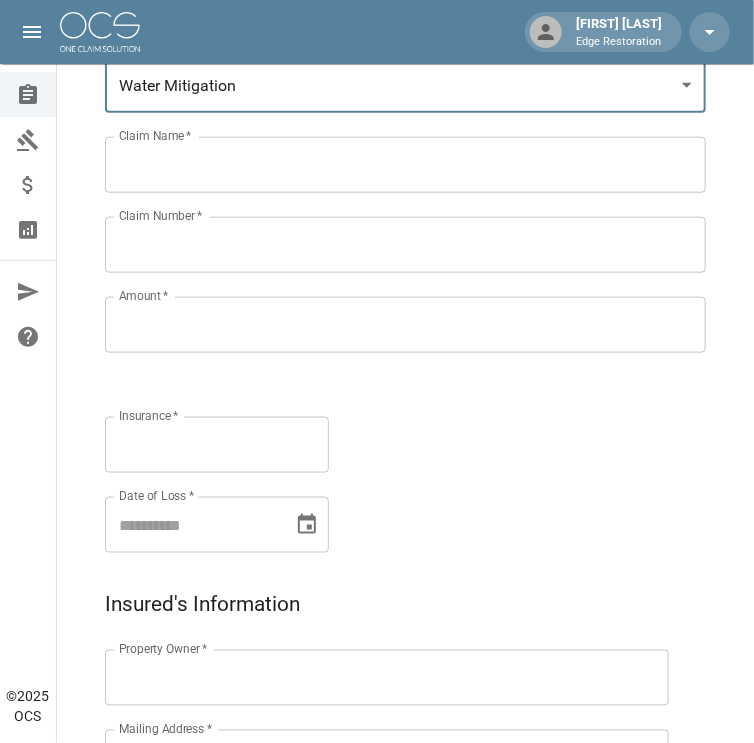 scroll, scrollTop: 393, scrollLeft: 0, axis: vertical 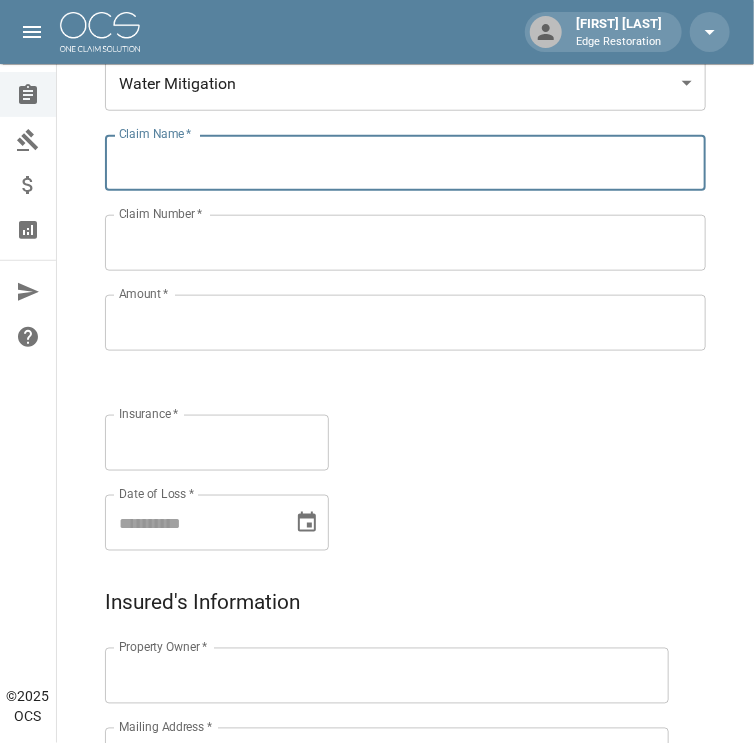 click on "Claim Name   *" at bounding box center [405, 163] 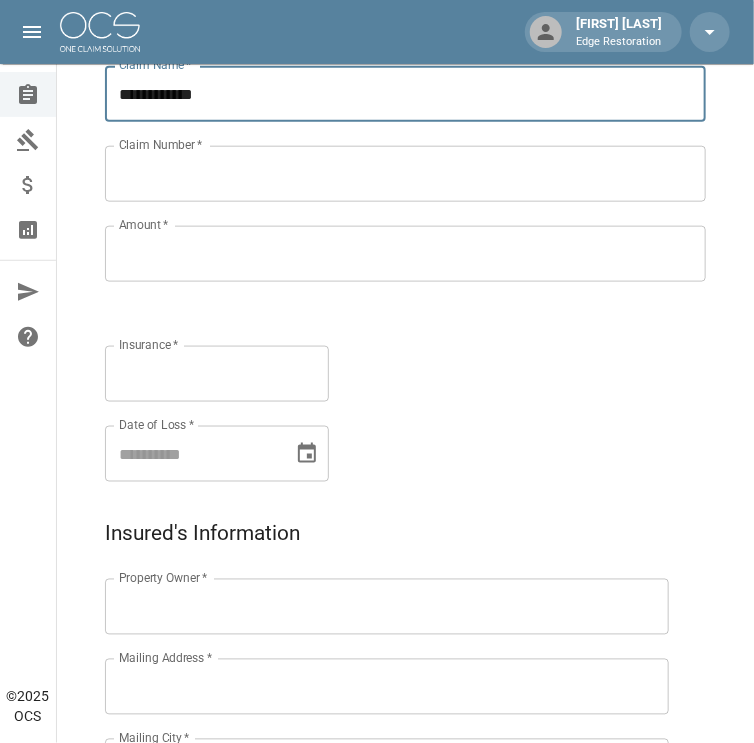 click on "Property Owner   * Property Owner   * Mailing Address   * Mailing Address   * Mailing City   * Mailing City   * Mailing State   * Mailing State   * Mailing Zip   * Mailing Zip   *" at bounding box center (367, 743) 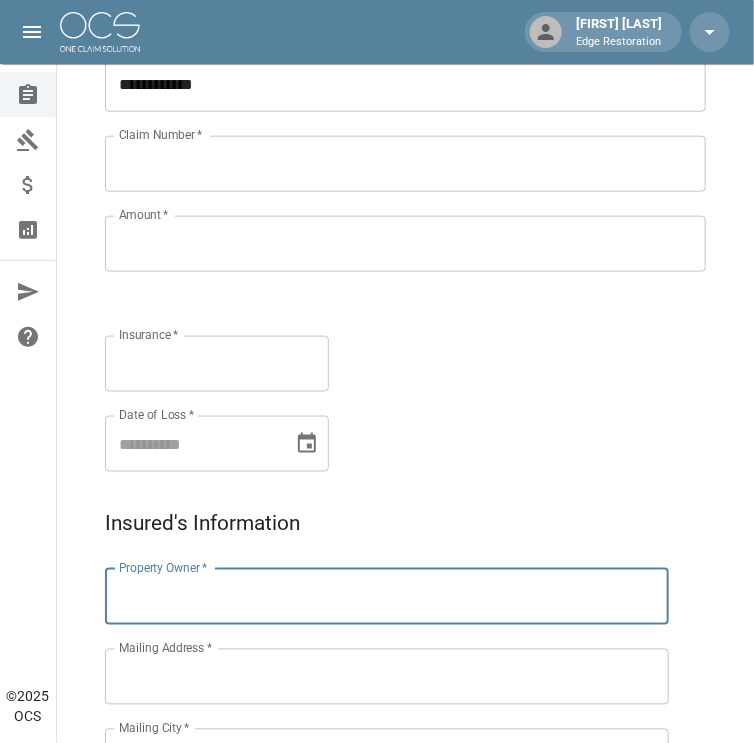 scroll, scrollTop: 473, scrollLeft: 0, axis: vertical 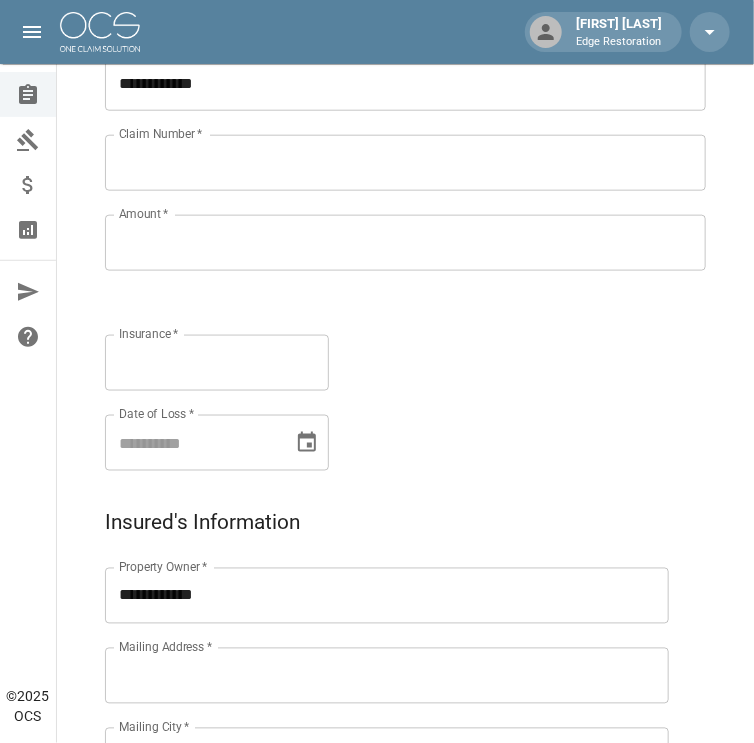 click on "Claim Number   *" at bounding box center [405, 163] 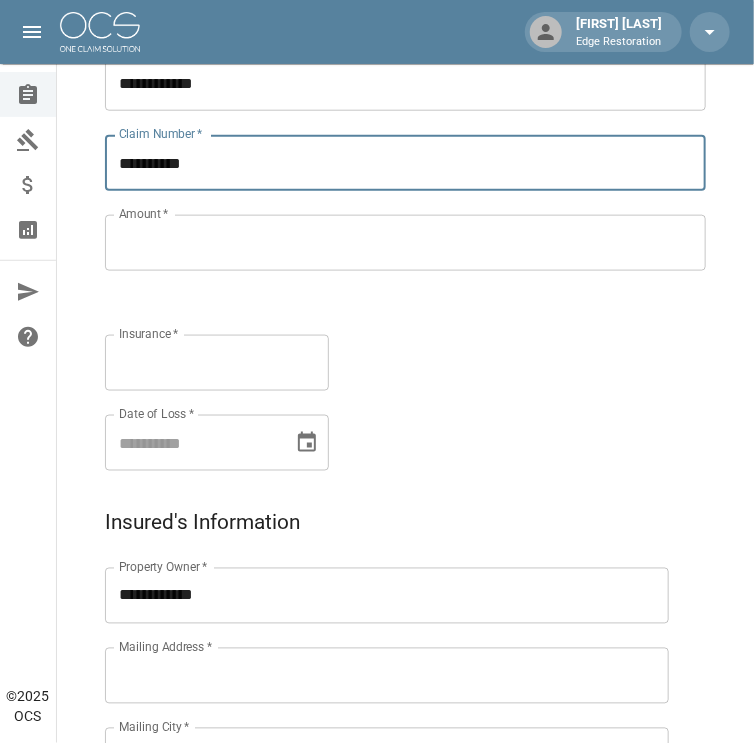 click on "Amount   *" at bounding box center (405, 243) 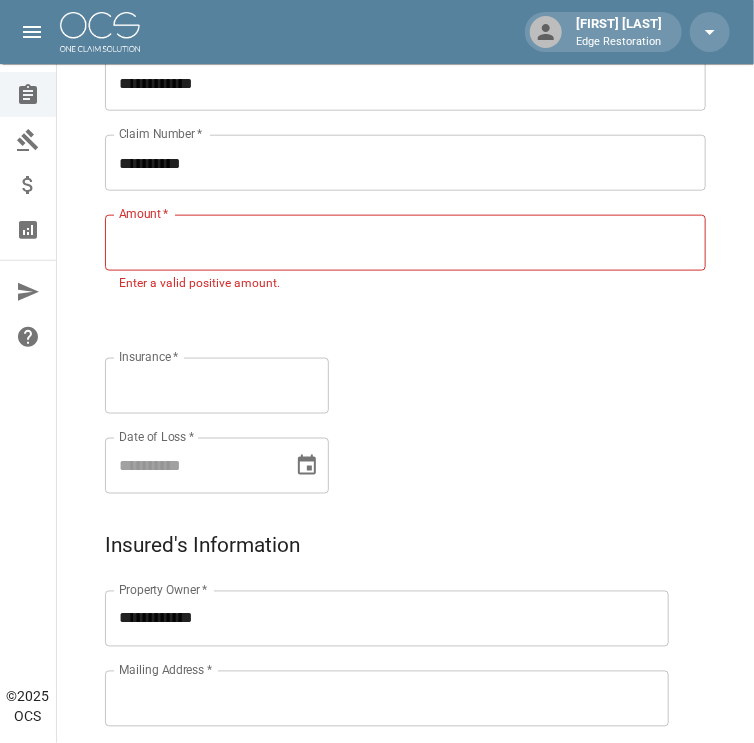 click on "Amount   *" at bounding box center (405, 243) 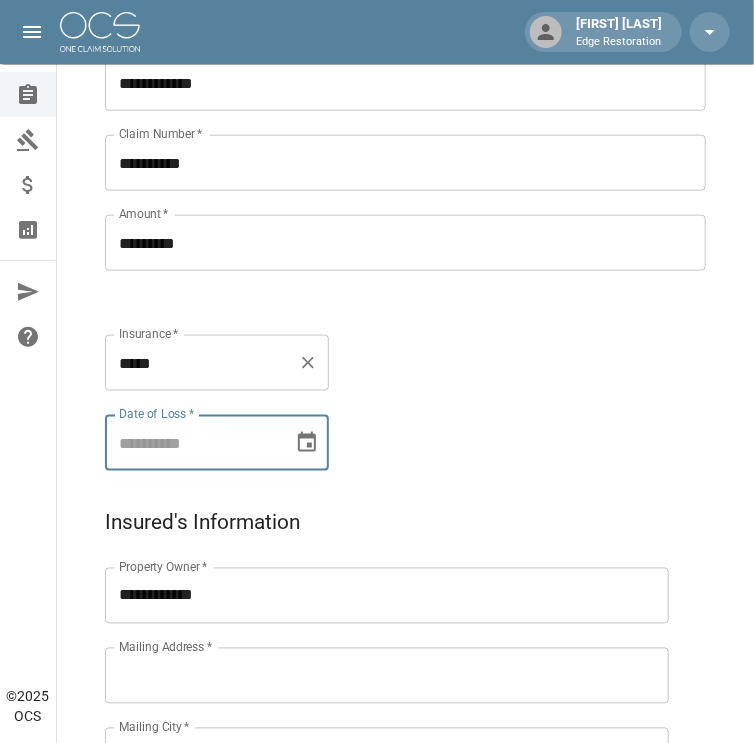 click on "*****" at bounding box center (202, 363) 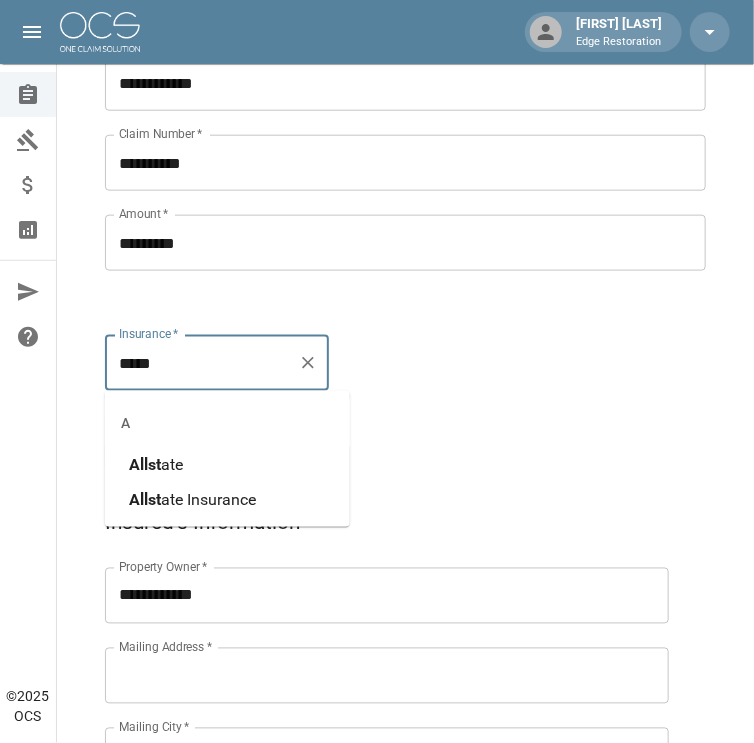 click on "Allst" at bounding box center (145, 464) 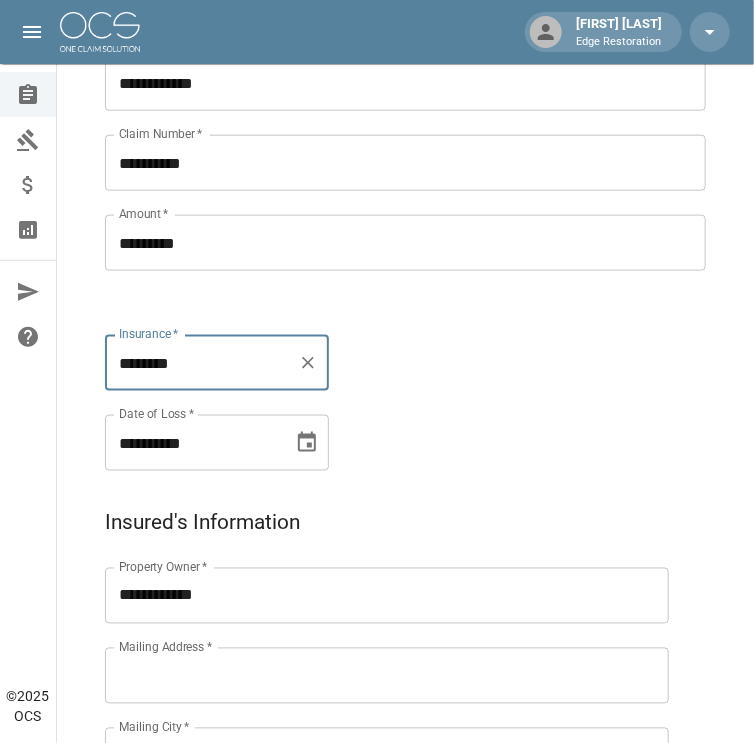 click on "**********" at bounding box center [192, 443] 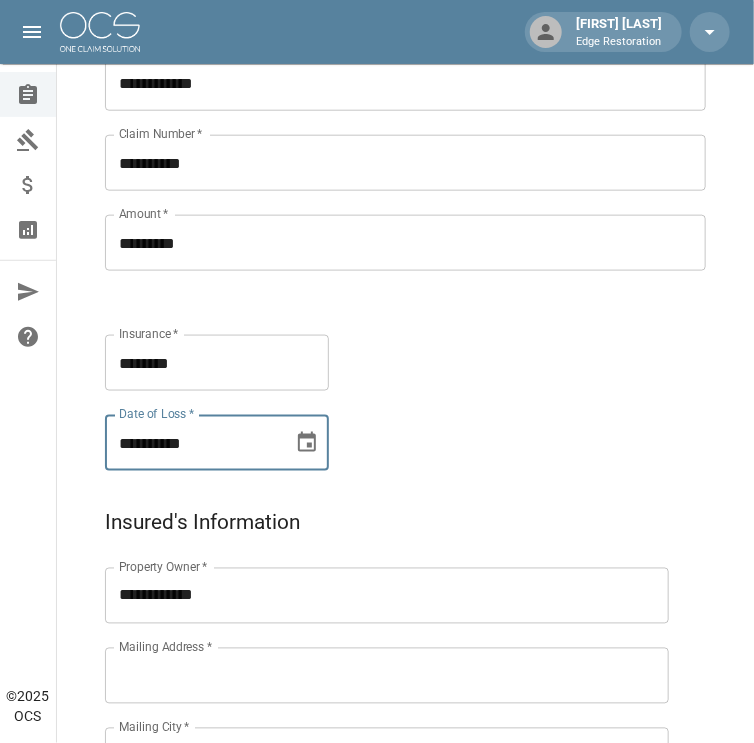 click on "**********" at bounding box center (385, 199) 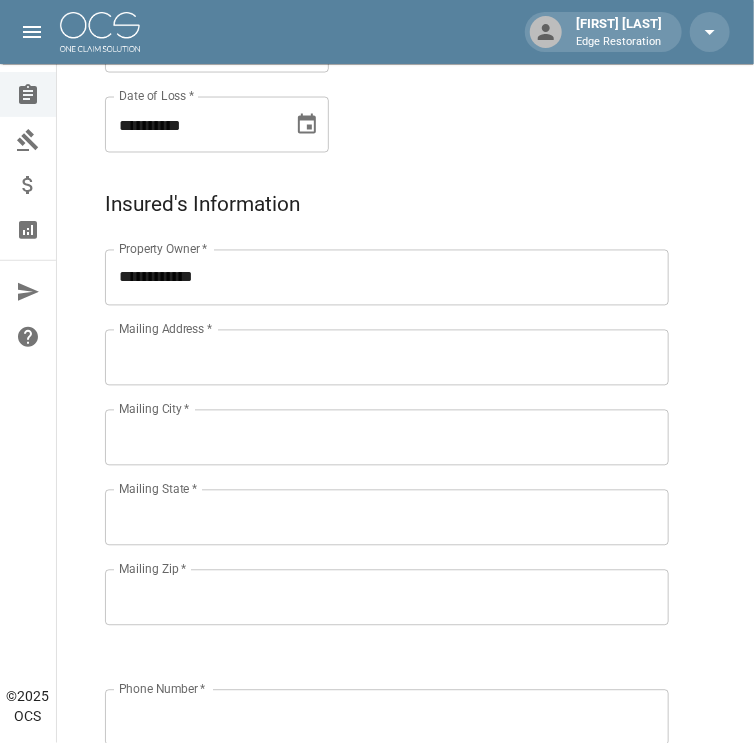 scroll, scrollTop: 792, scrollLeft: 0, axis: vertical 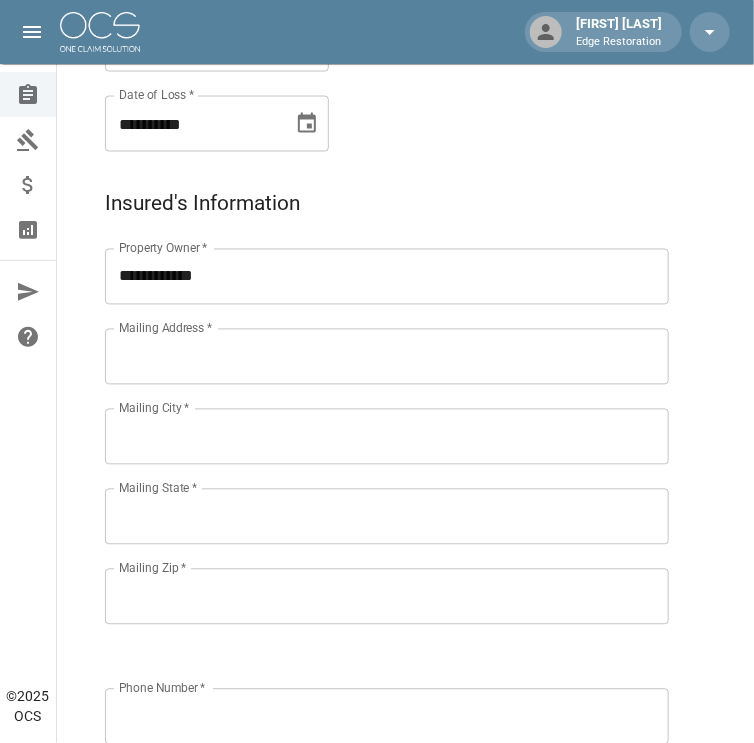 click on "Mailing Address   *" at bounding box center [387, 357] 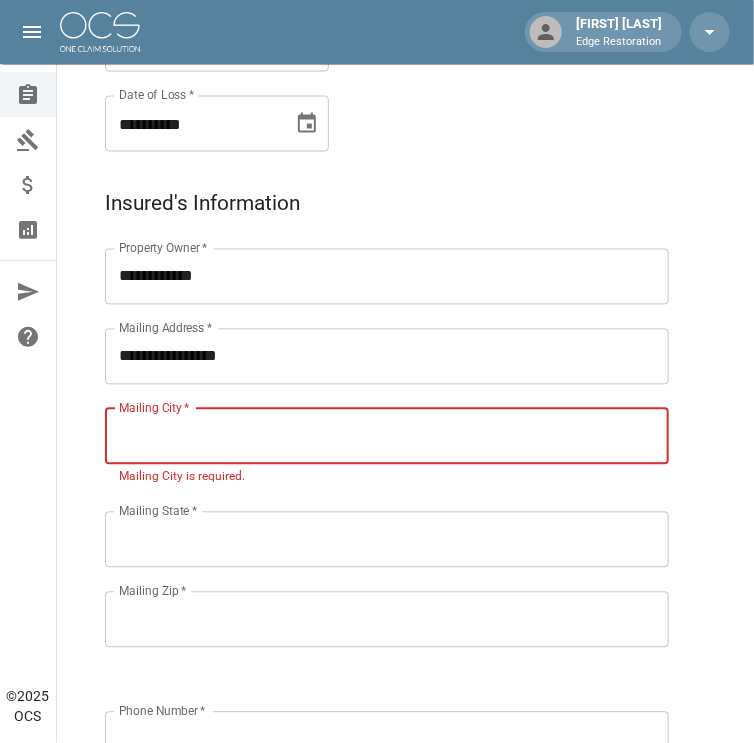 click on "Mailing City   *" at bounding box center [387, 437] 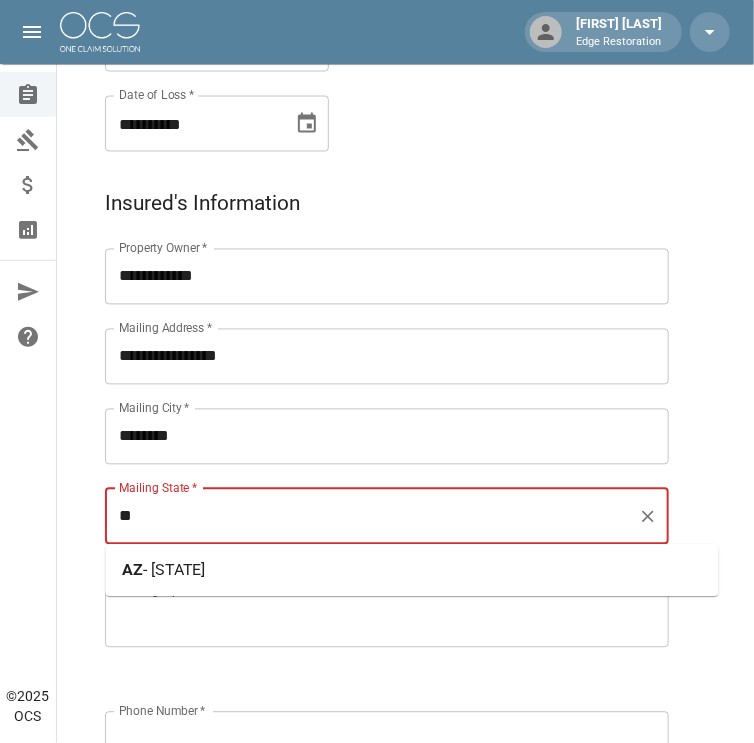 click on "[STATE] - Arizona" at bounding box center [412, 571] 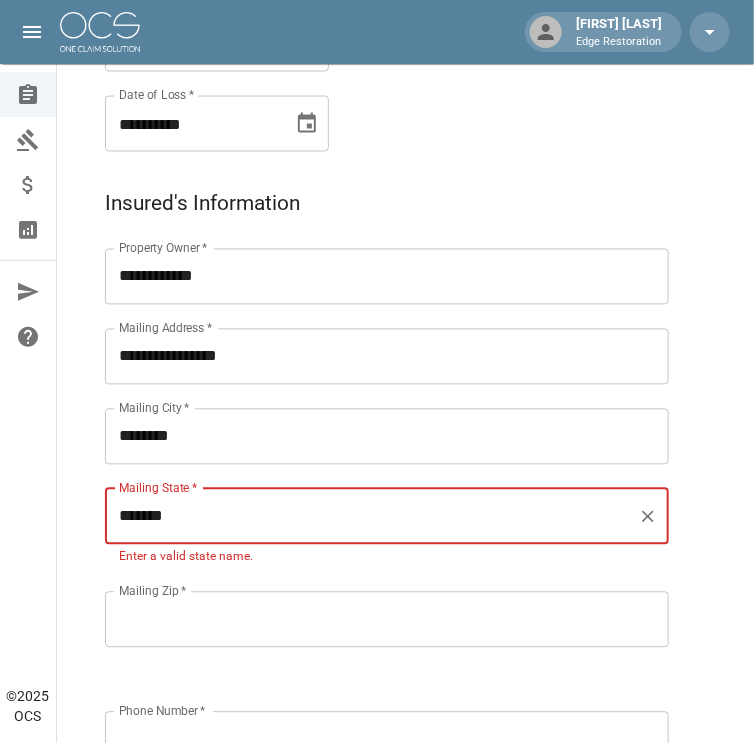 click on "Mailing Zip   *" at bounding box center [387, 620] 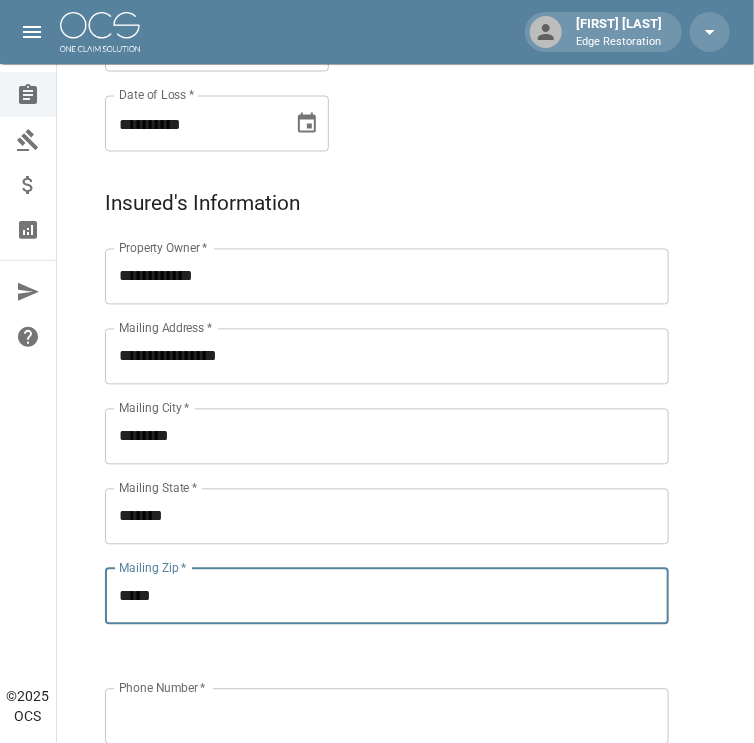 click on "*****" at bounding box center (387, 597) 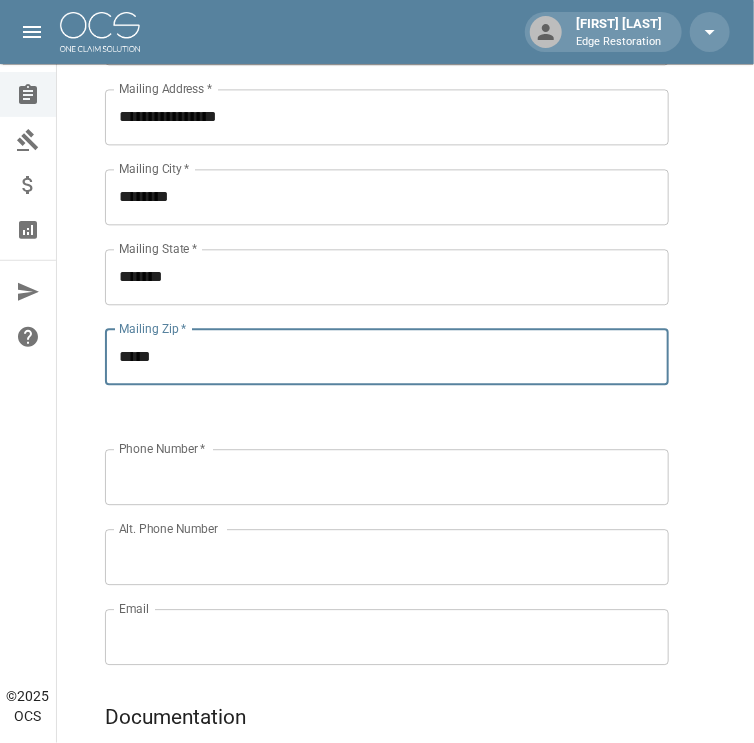 scroll, scrollTop: 1032, scrollLeft: 0, axis: vertical 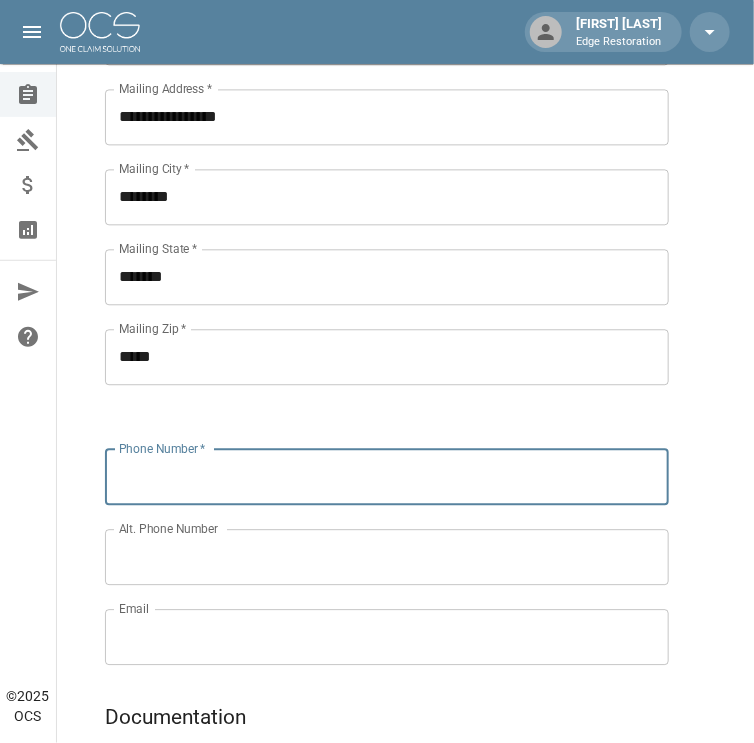click on "Phone Number   *" at bounding box center (387, 477) 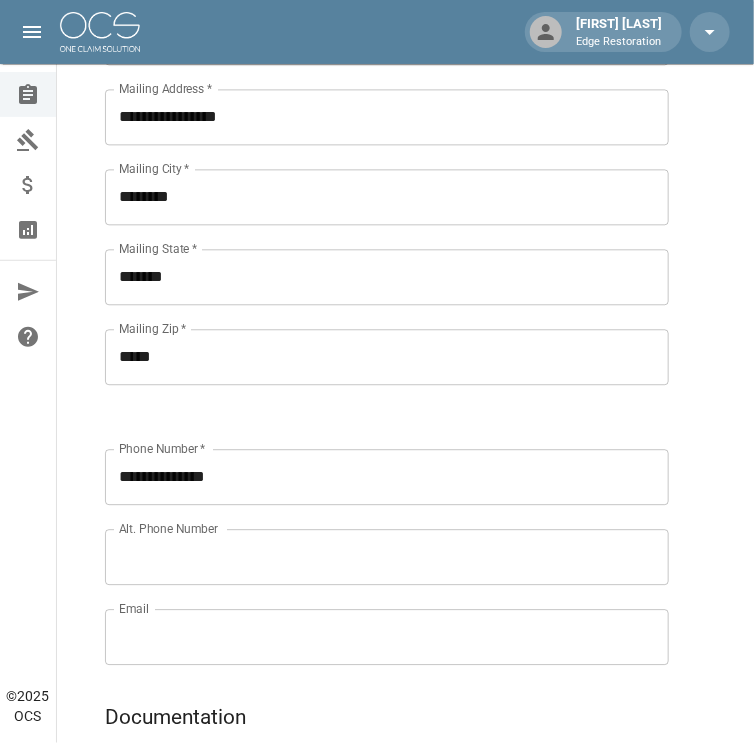 click on "Email" at bounding box center (387, 637) 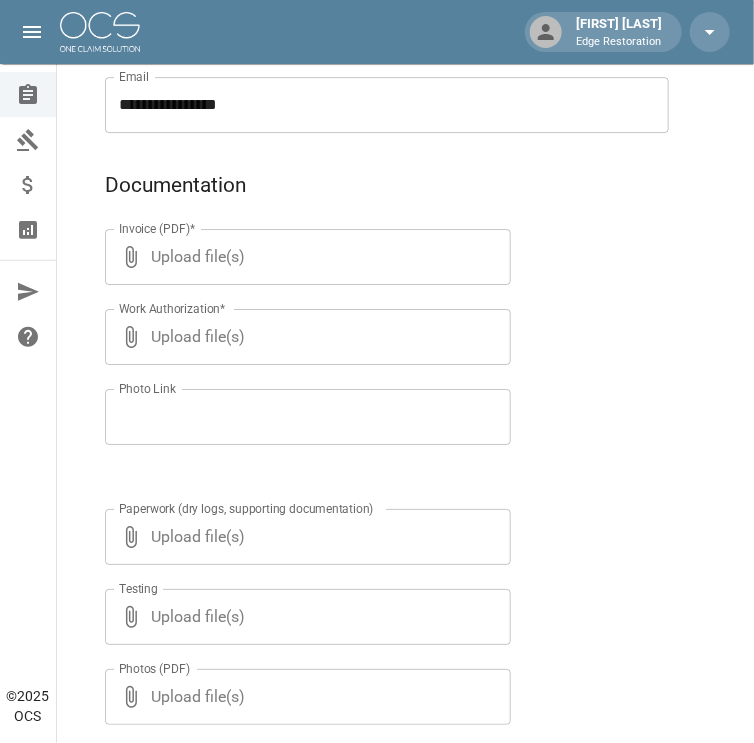 scroll, scrollTop: 1592, scrollLeft: 0, axis: vertical 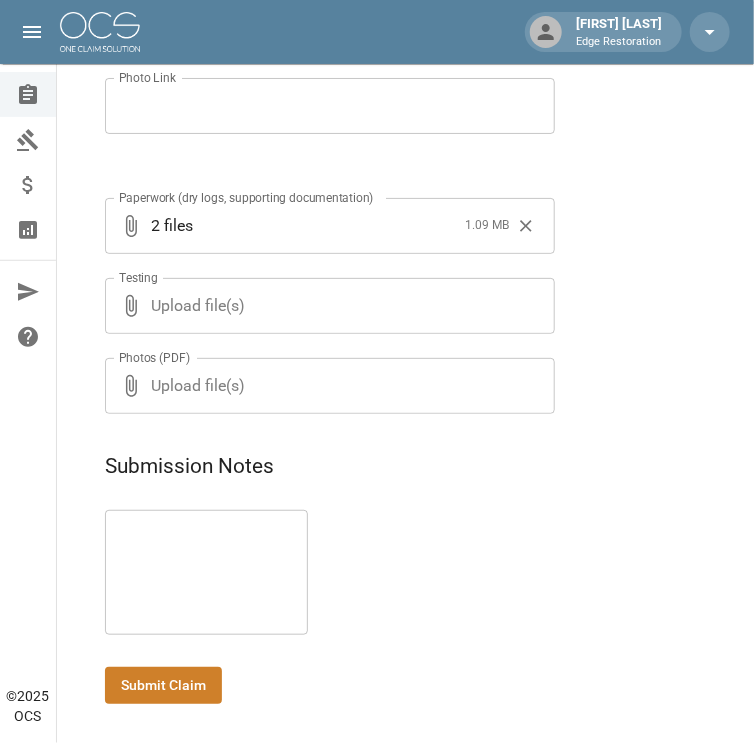 click on "Submit Claim" at bounding box center (163, 685) 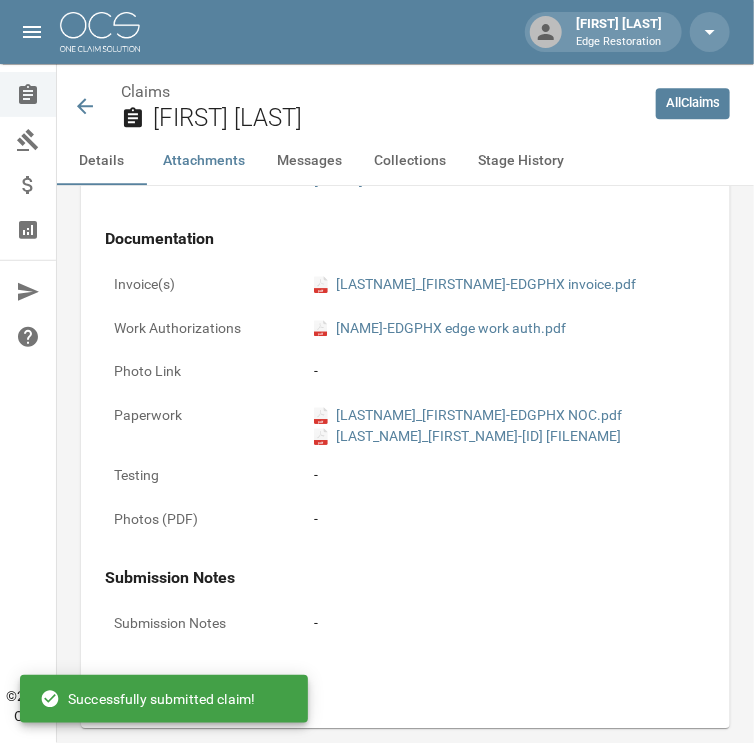 scroll, scrollTop: 1875, scrollLeft: 0, axis: vertical 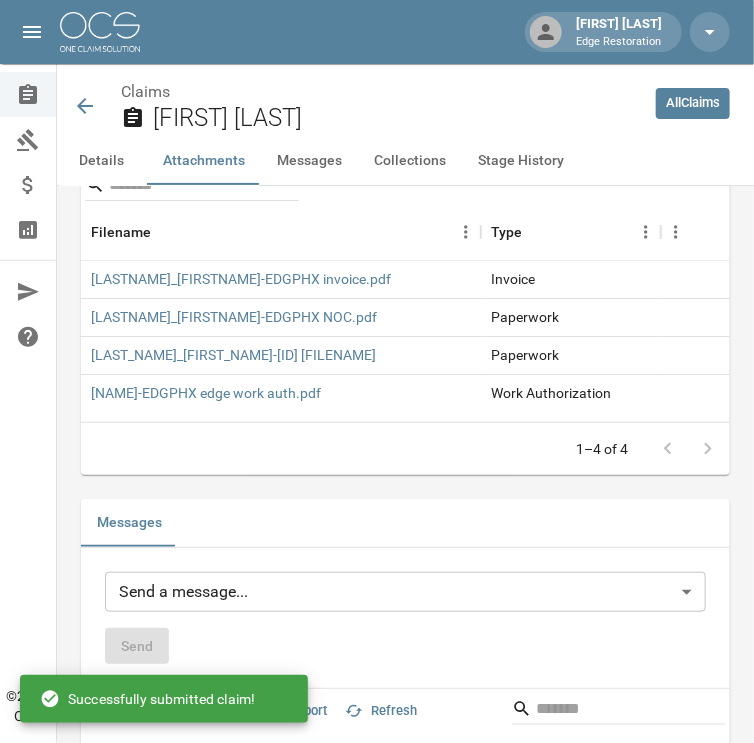 click at bounding box center [100, 32] 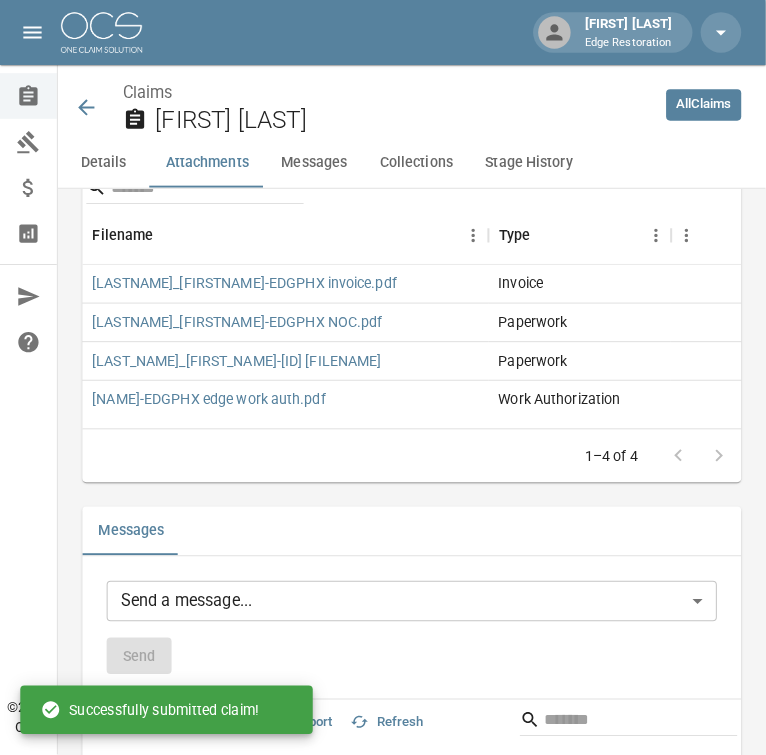 scroll, scrollTop: 0, scrollLeft: 0, axis: both 